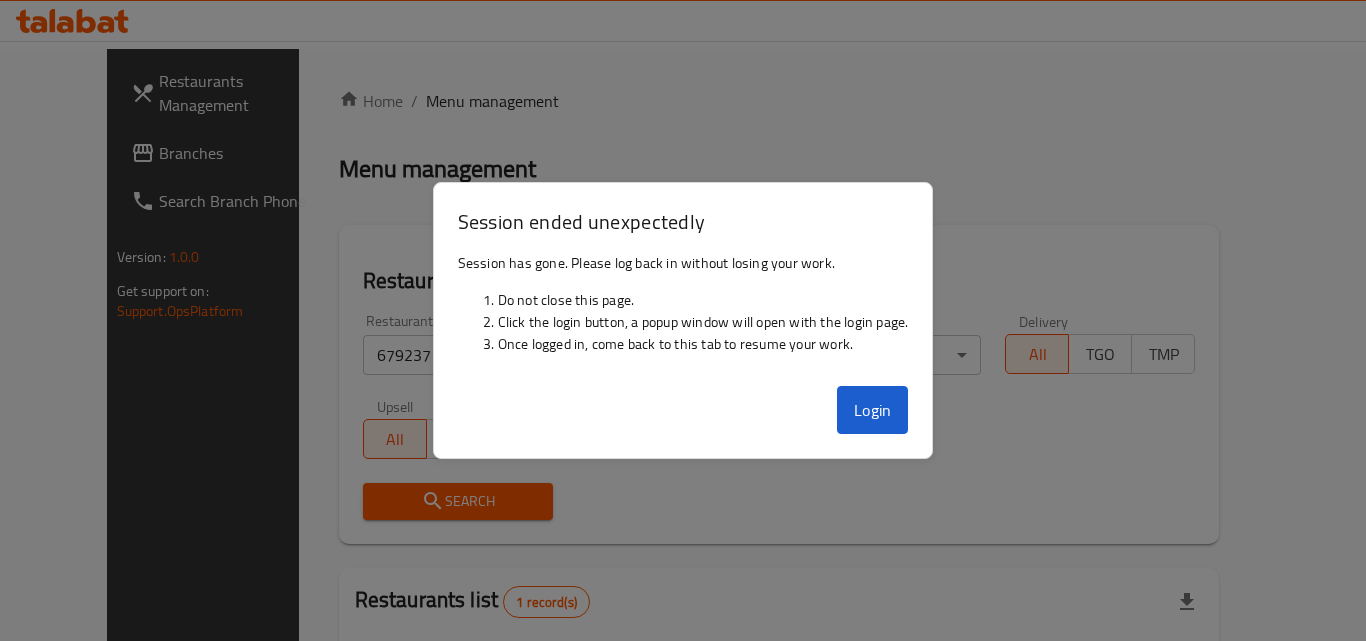 click on "Login" at bounding box center (873, 410) 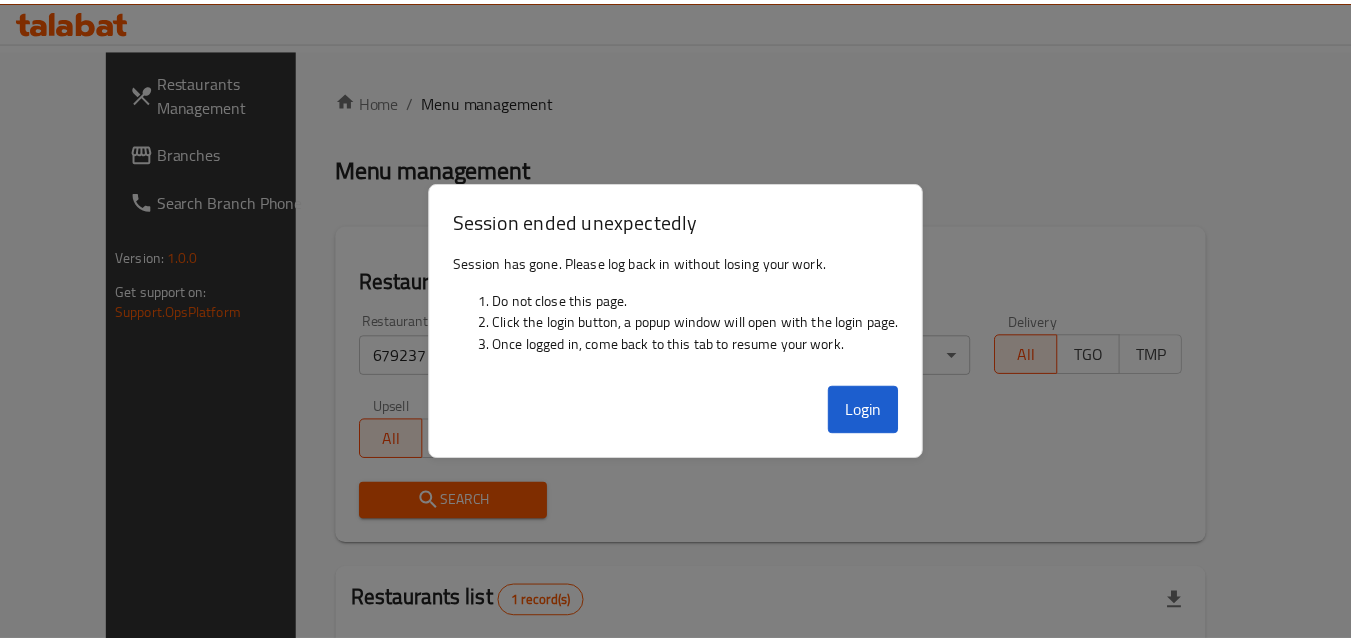 scroll, scrollTop: 0, scrollLeft: 0, axis: both 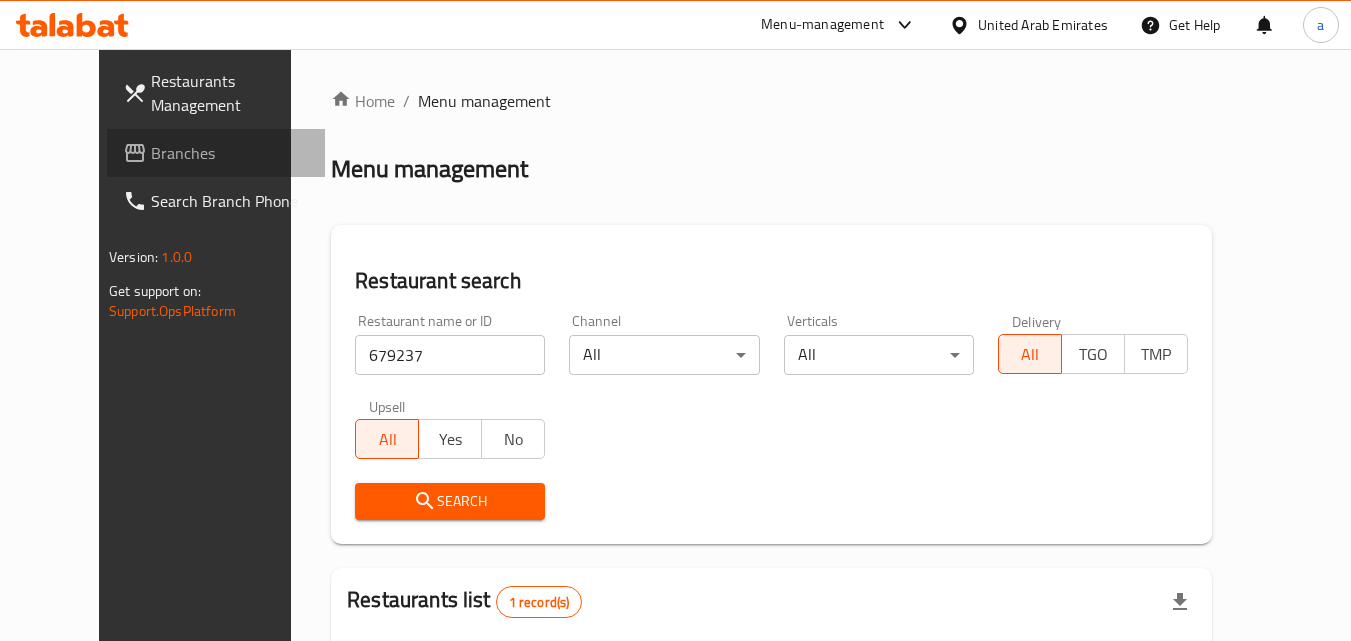 click on "Branches" at bounding box center [230, 153] 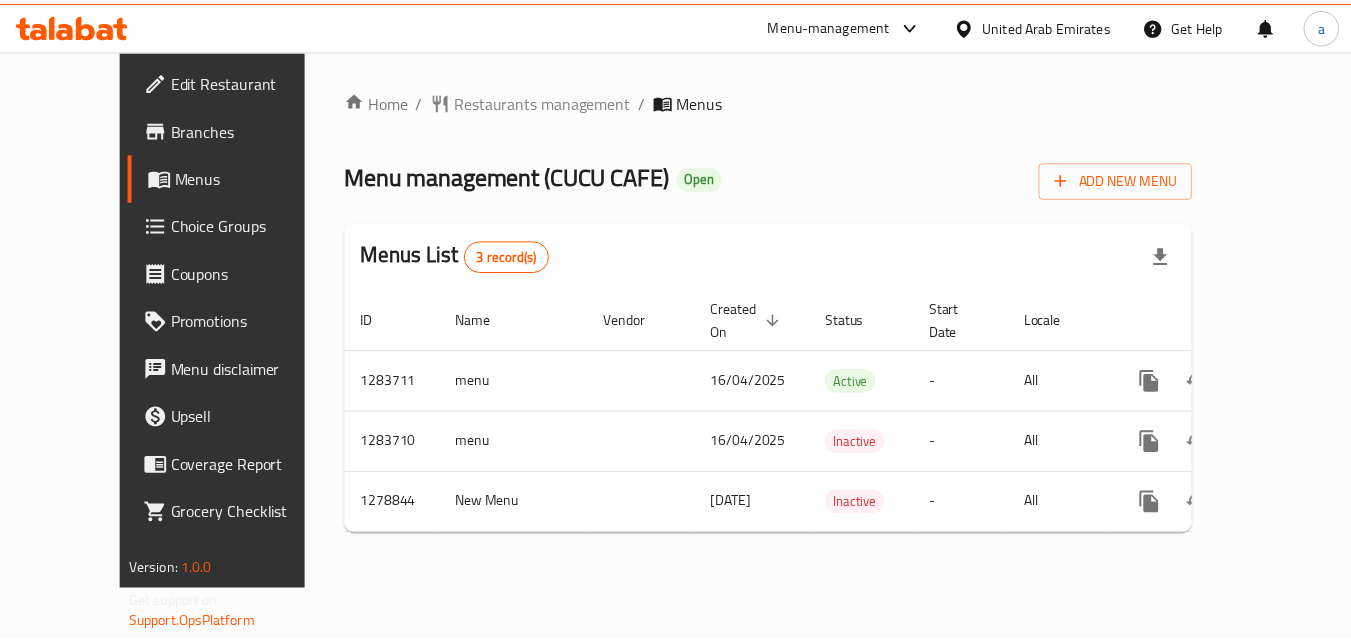 scroll, scrollTop: 0, scrollLeft: 0, axis: both 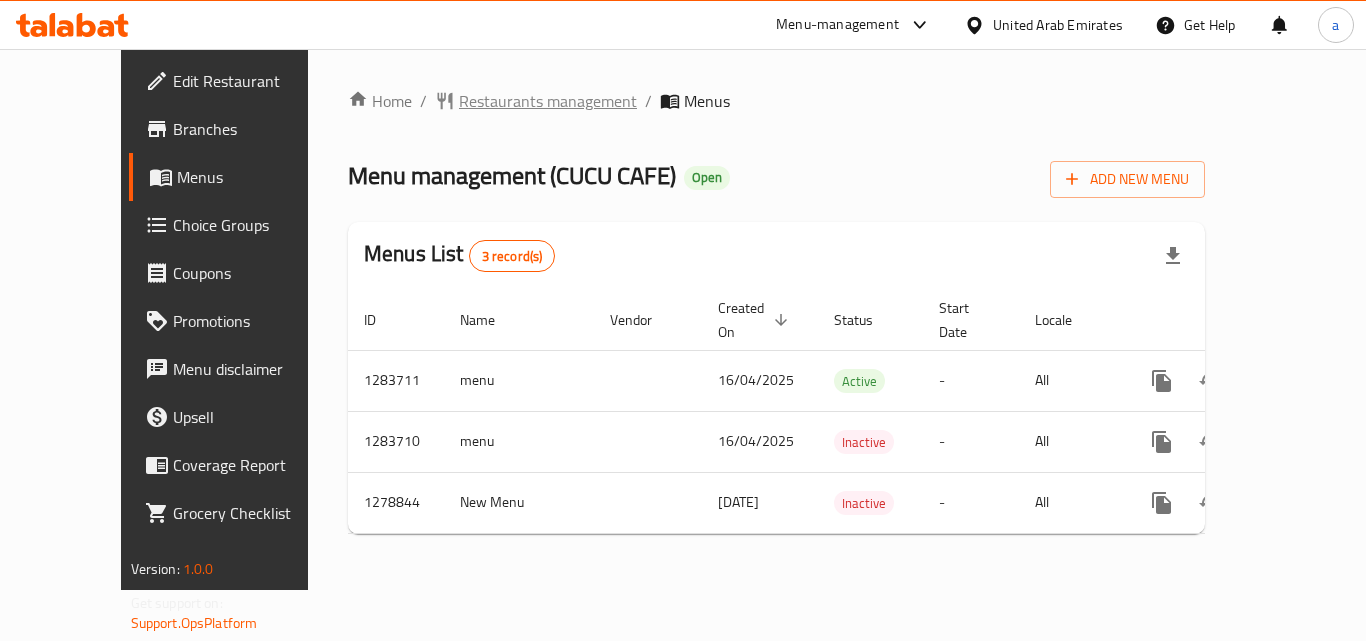 click on "Restaurants management" at bounding box center [548, 101] 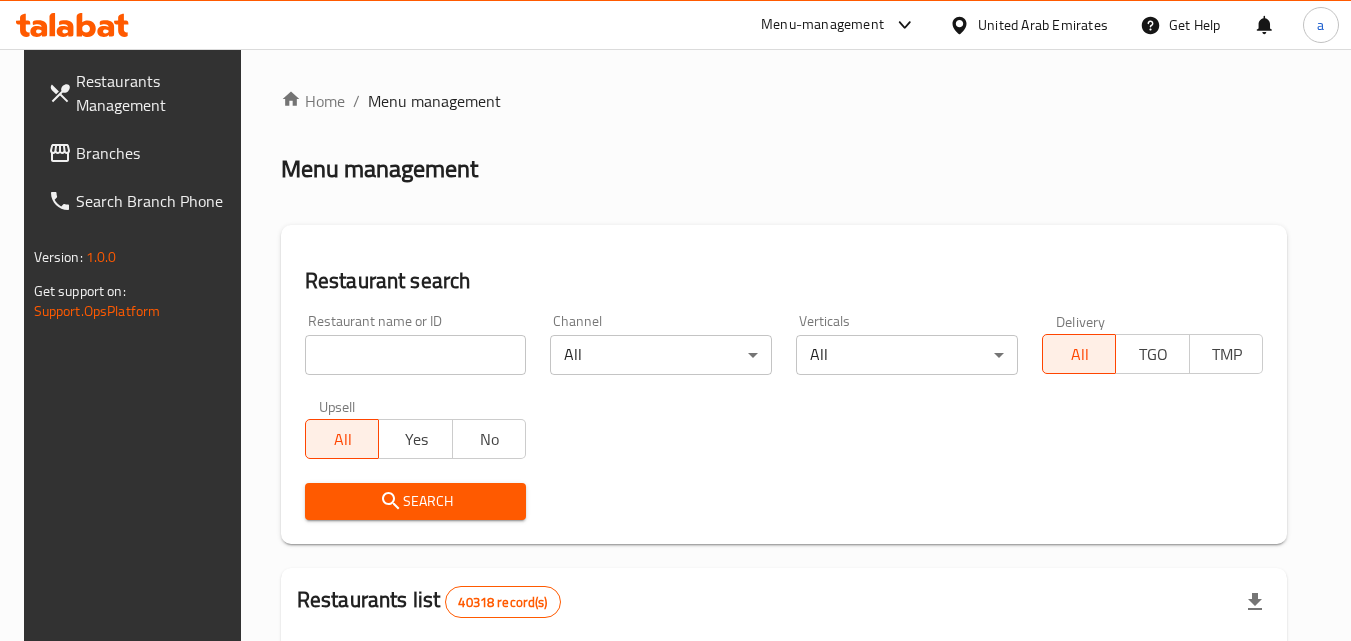 click at bounding box center [416, 355] 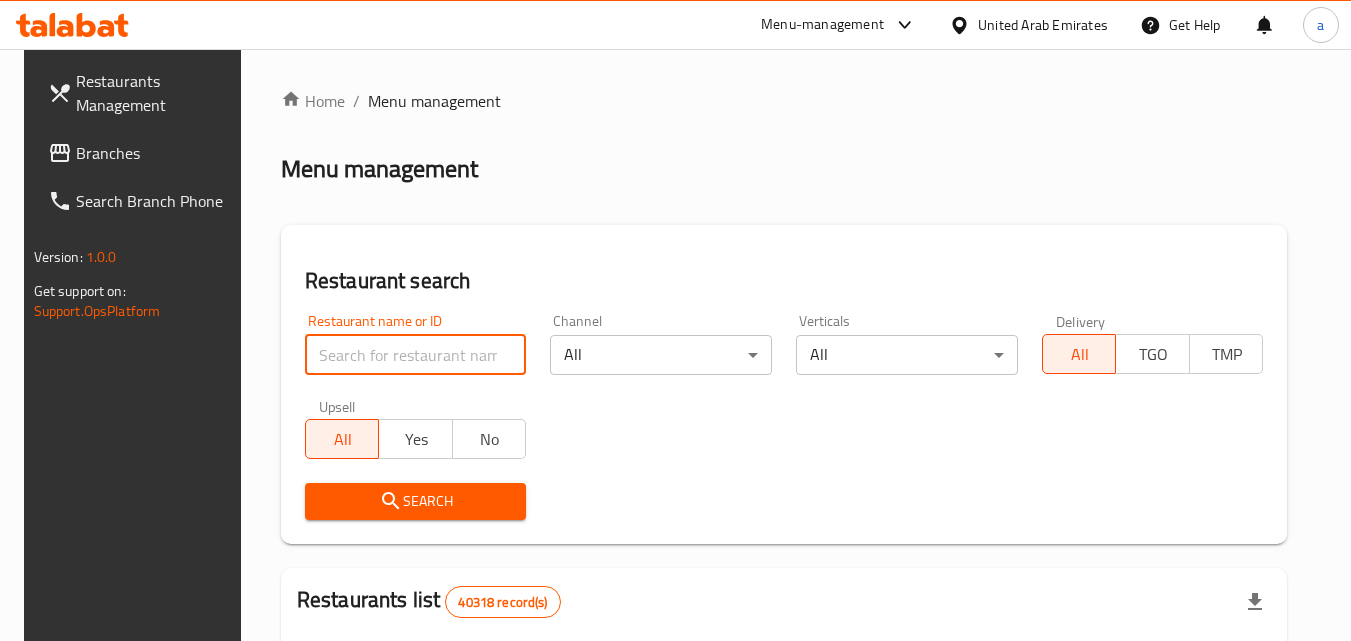 paste on "691311" 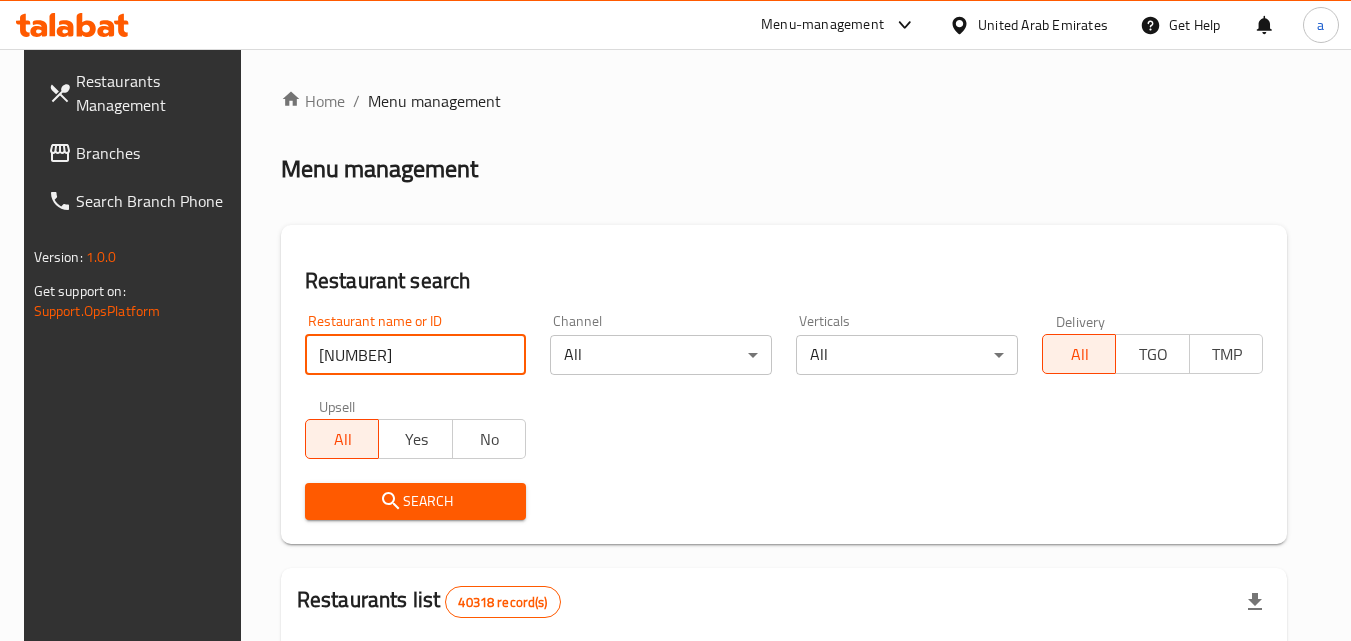 type on "691311" 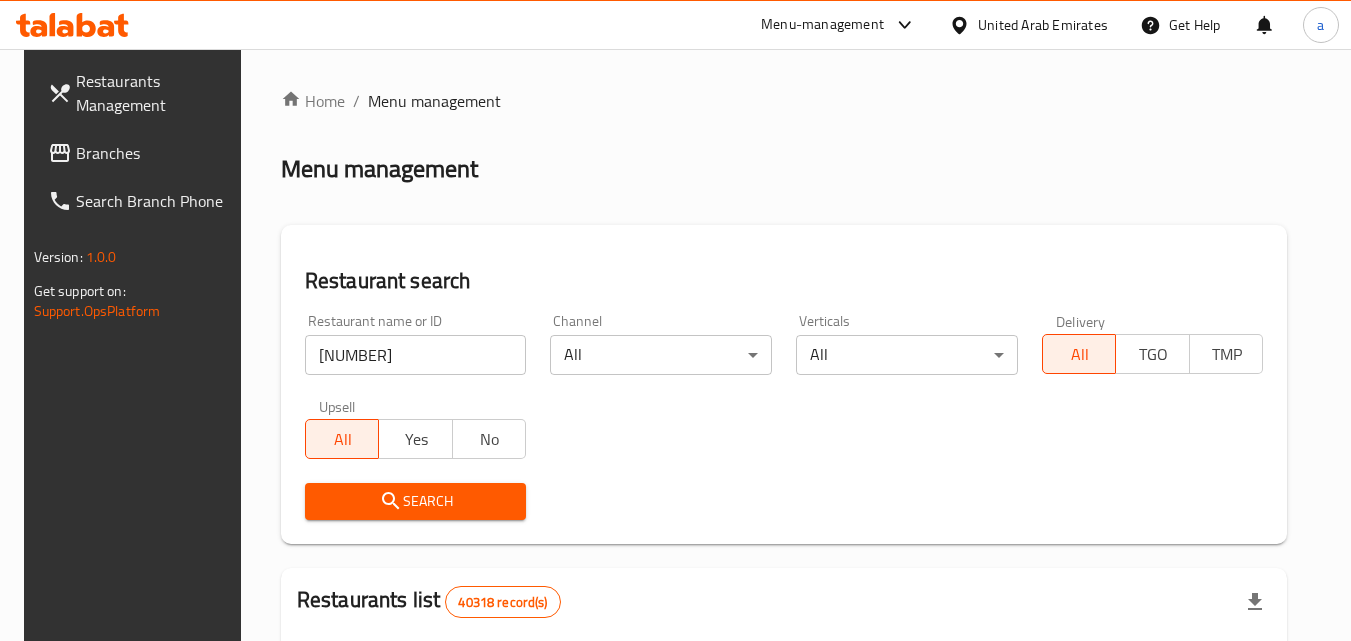 click 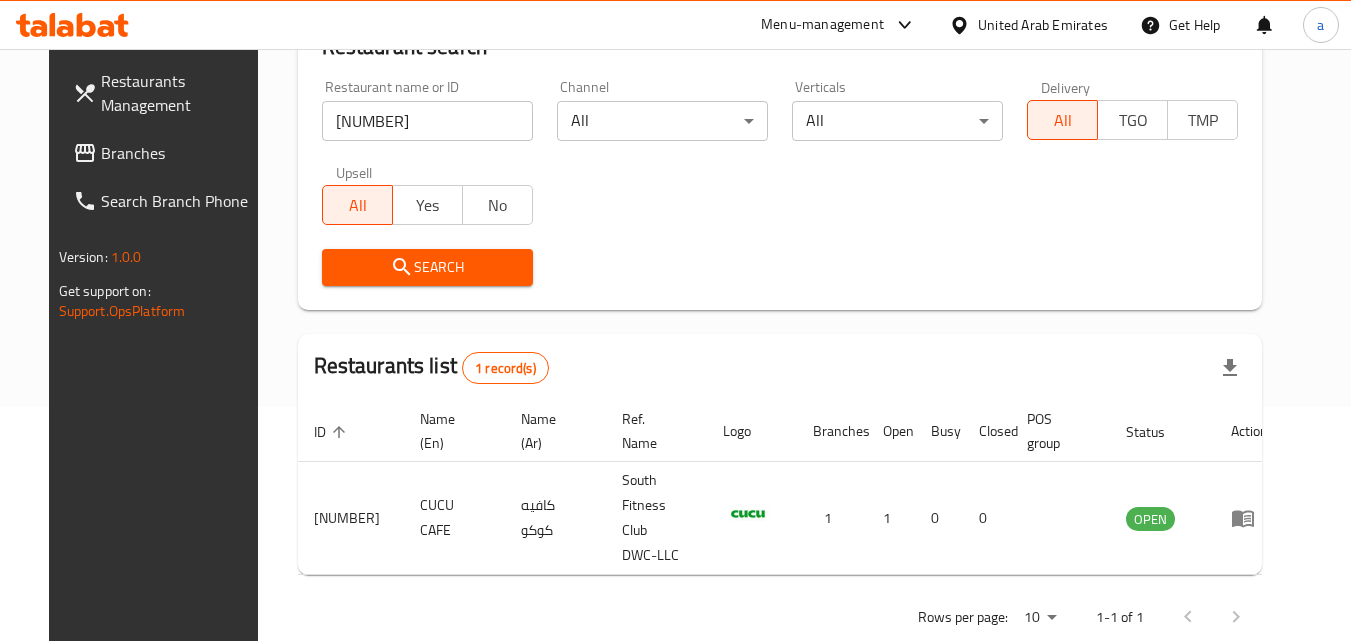 scroll, scrollTop: 0, scrollLeft: 0, axis: both 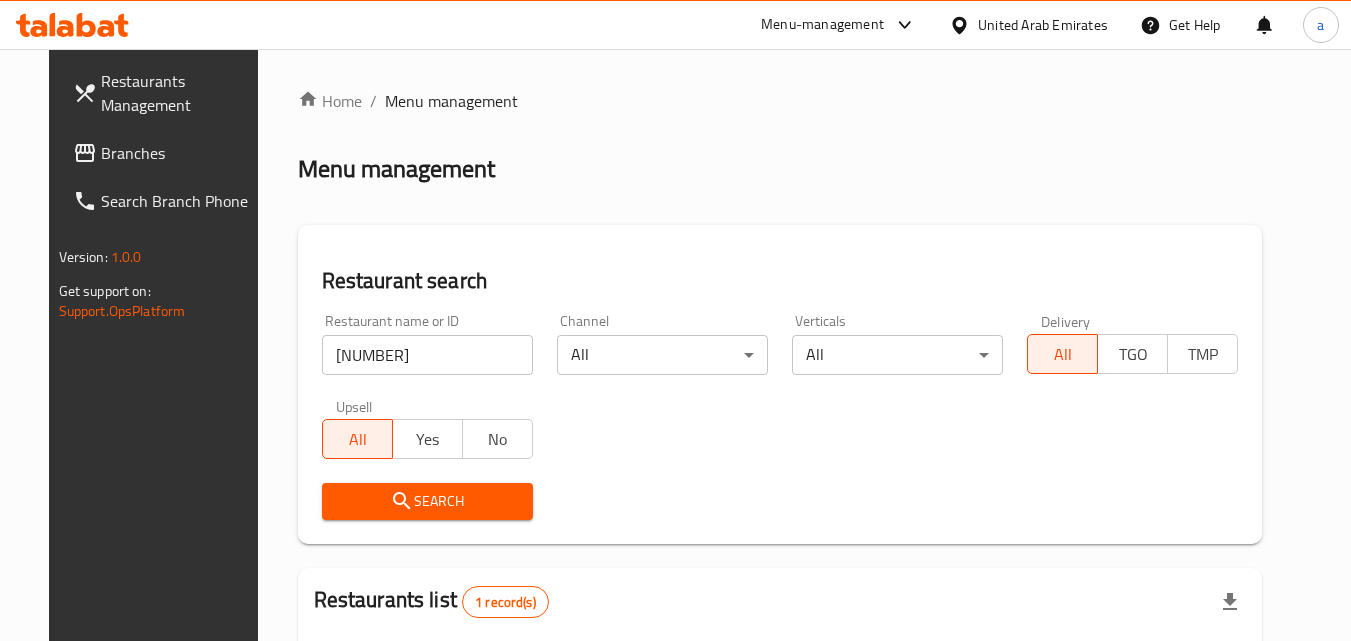 click on "Branches" at bounding box center [180, 153] 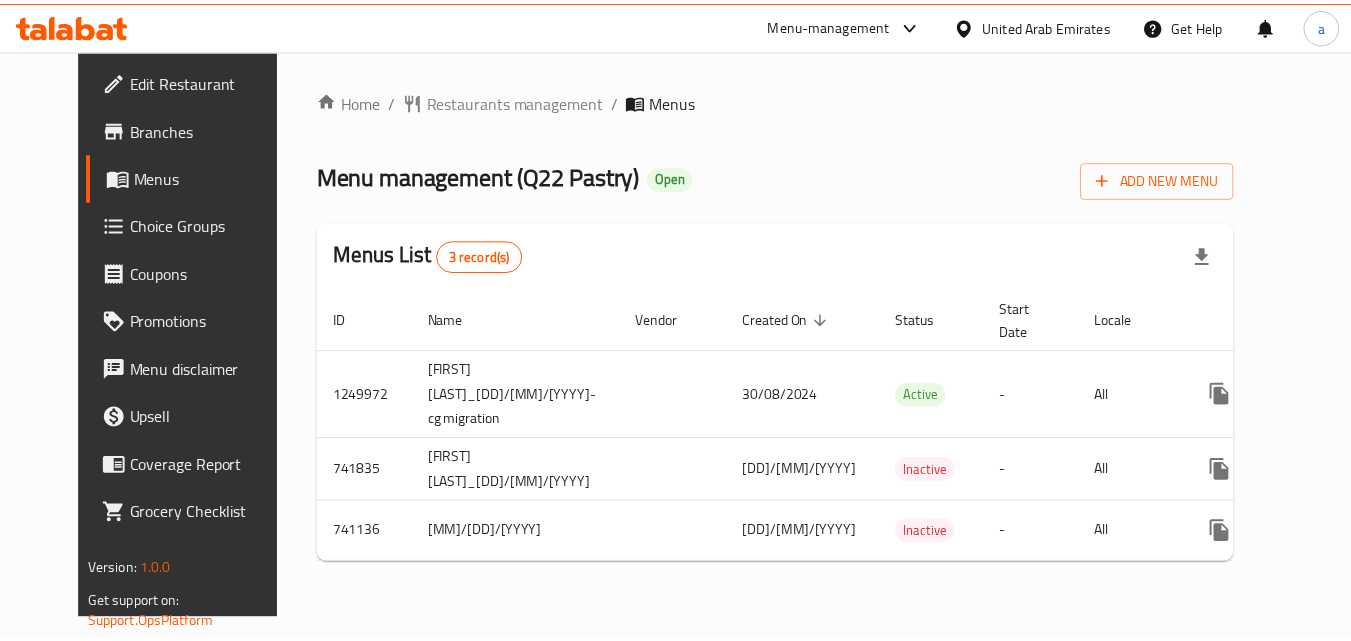 scroll, scrollTop: 0, scrollLeft: 0, axis: both 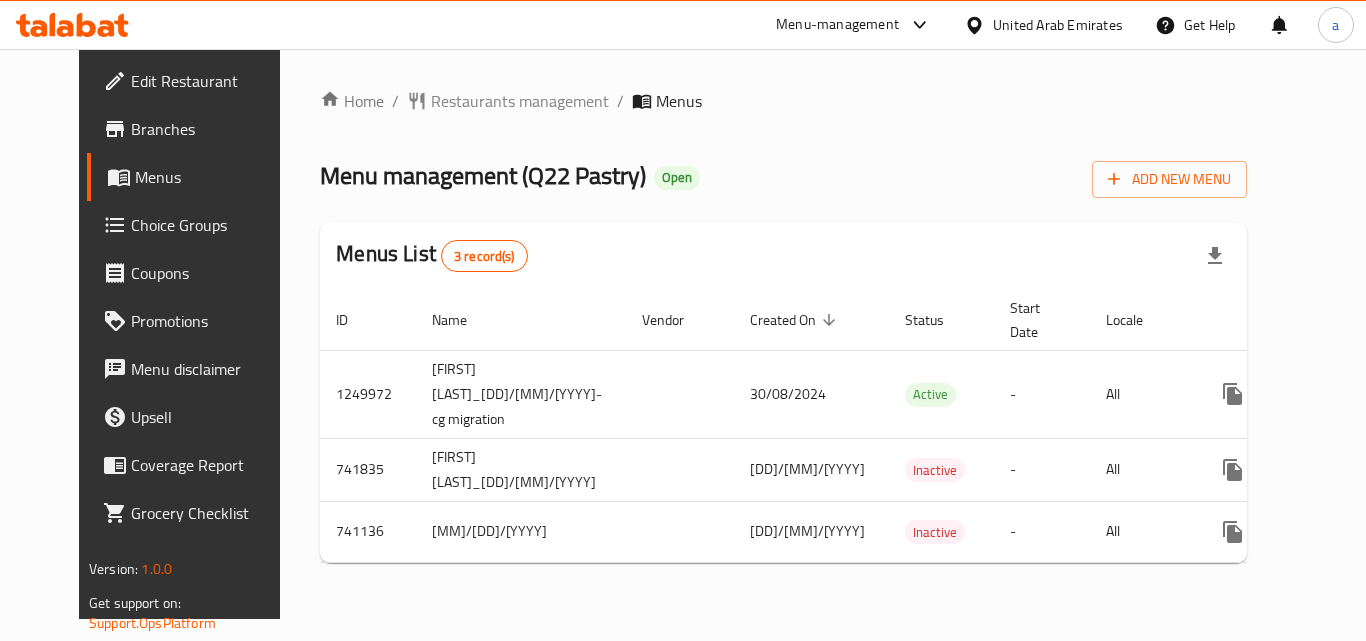 click on "Menus List   3 record(s) ID Name Vendor Created On sorted descending Status Start Date Locale Actions 1249972 Islam A hanafy_[DD]/[MM]/[YYYY]-cg migration 30/08/2024 Active - All 741835 Islam A hanafy_[DD]/[MM]/[YYYY] [DD]/[MM]/[YYYY] Inactive - All 741136 [MM]/[DD]/[YYYY] [DD]/[MM]/[YYYY] Inactive - All" at bounding box center [783, 334] 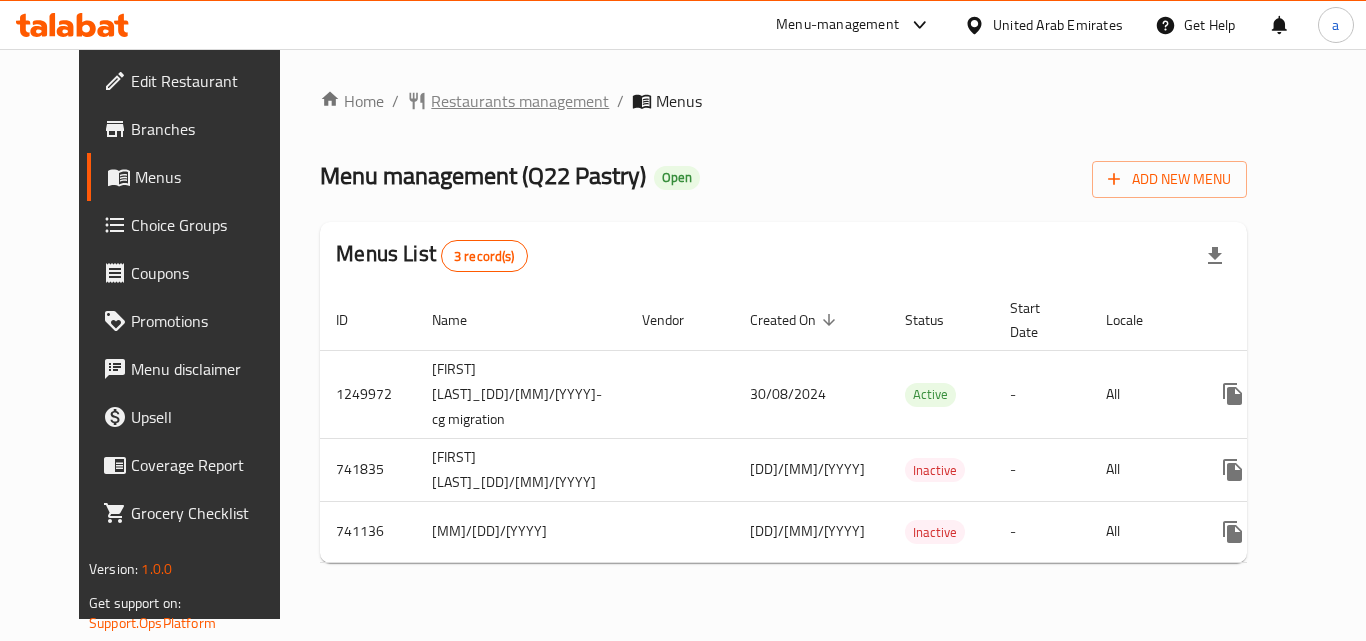 click on "Restaurants management" at bounding box center (520, 101) 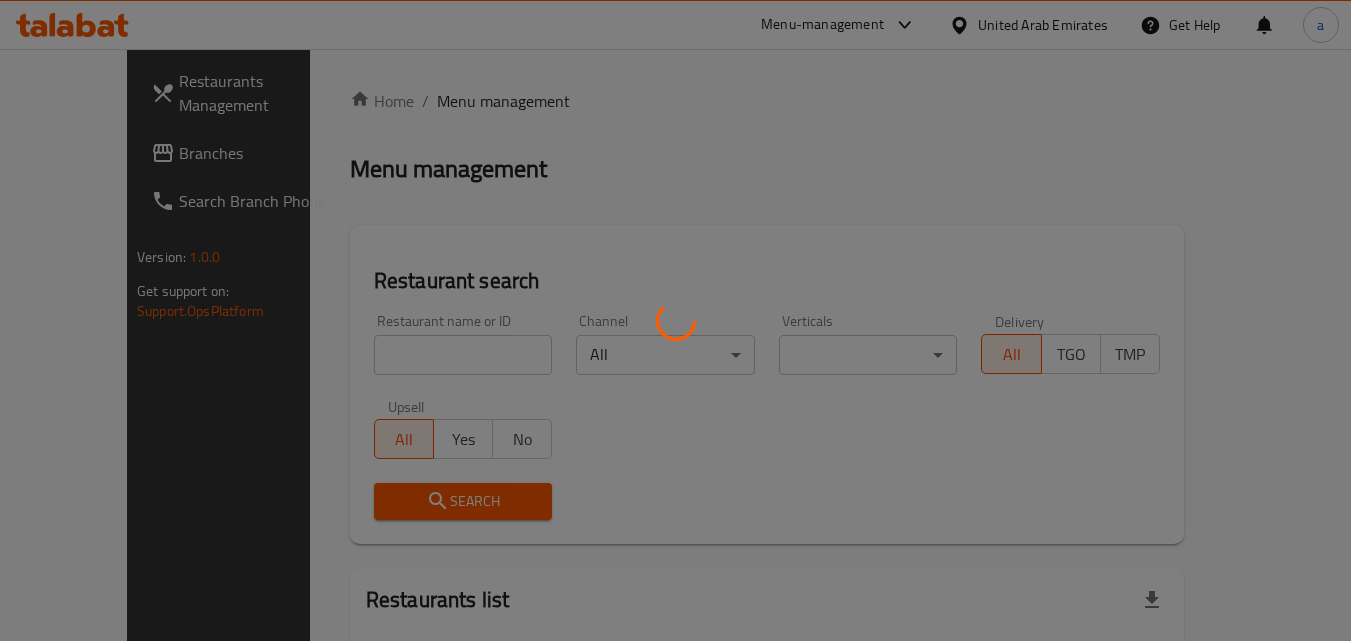 click at bounding box center (675, 320) 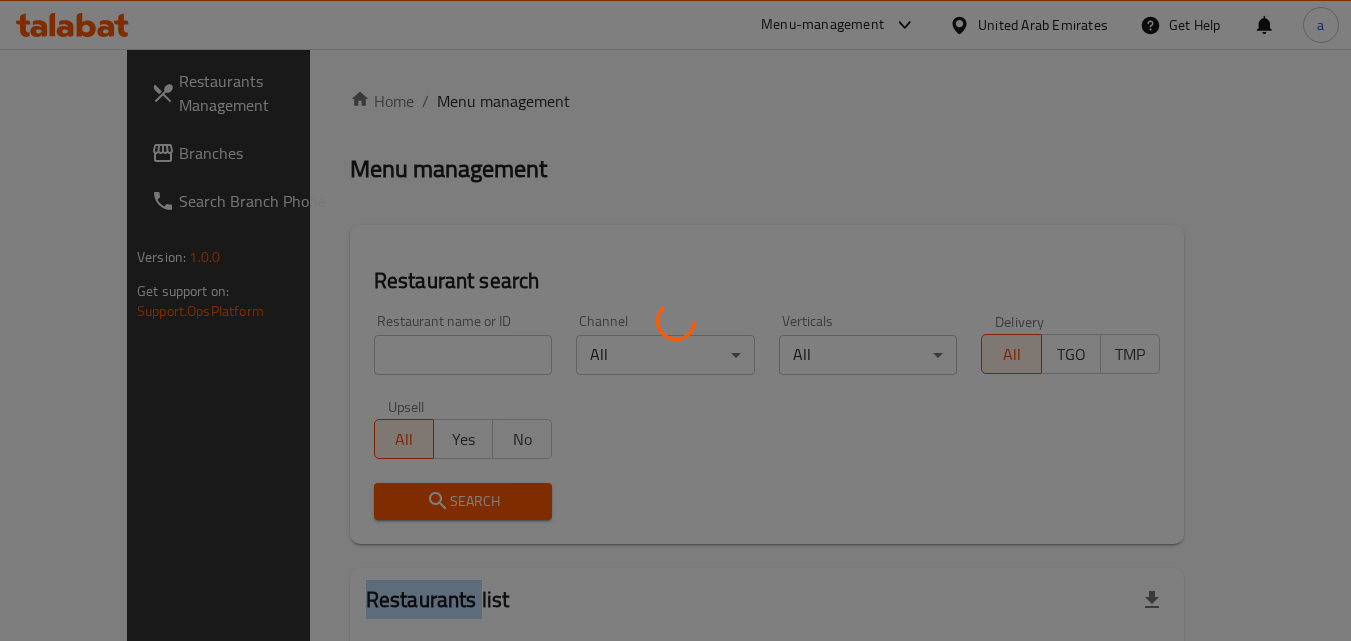 click at bounding box center [675, 320] 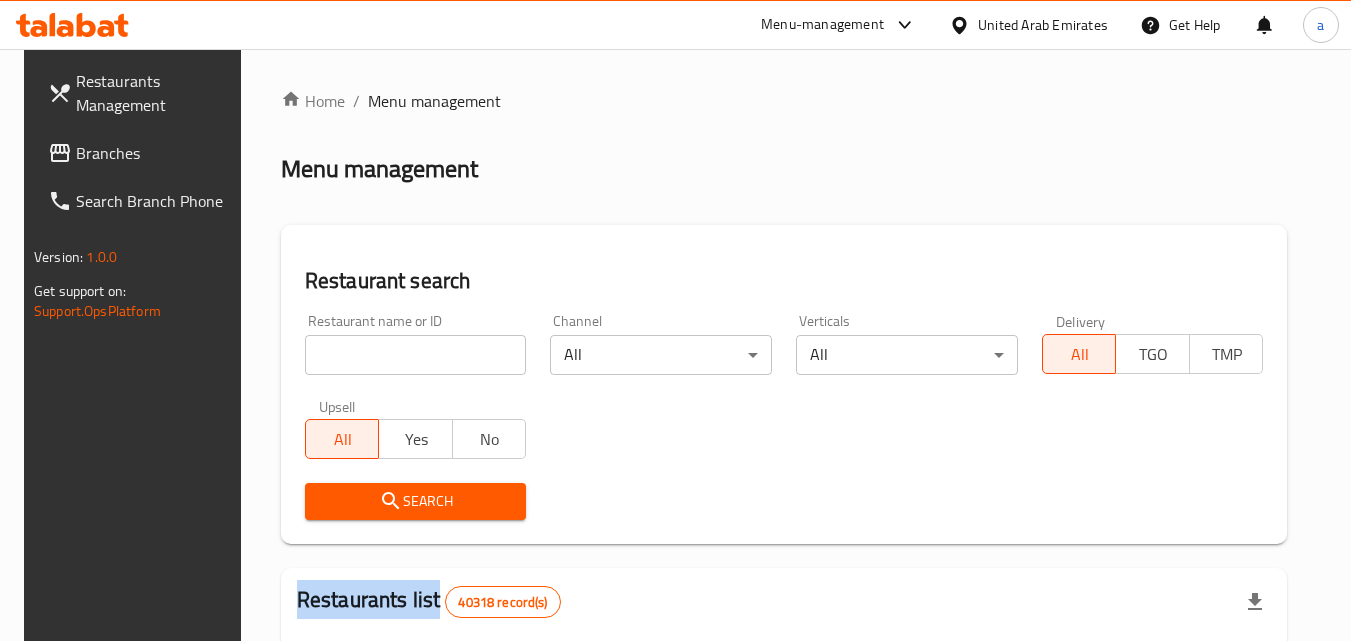 click on "Home / Menu management Menu management Restaurant search Restaurant name or ID Restaurant name or ID Channel All ​ Verticals All ​ Delivery All TGO TMP Upsell All Yes No   Search Restaurants list   40318 record(s) ID sorted ascending Name (En) Name (Ar) Ref. Name Logo Branches Open Busy Closed POS group Status Action 328 Johnny Rockets جوني روكيتس 37 0 1 0 OPEN 330 French Connection فرنش كونكشن 1 0 0 0 INACTIVE 339 Arz Lebanon أرز لبنان Al Karama,Al Barsha & Mirdif 9 1 0 2 OPEN 340 Mega Wraps ميجا رابس 3 0 0 0 INACTIVE 342 Sandella's Flatbread Cafe سانديلاز فلات براد 7 0 0 0 INACTIVE 343 Dragon Hut كوخ التنين 1 0 0 0 INACTIVE 348 Thai Kitchen المطبخ التايلندى 1 0 0 0 INACTIVE 349 Mughal  موغل 1 0 0 0 HIDDEN 350 HOT N COOL (Old) هوت و كول 1 0 0 0 INACTIVE 355 Al Habasha  الحبشة 11 1 0 0 HIDDEN Rows per page: 10 1-10 of 40318" at bounding box center [784, 721] 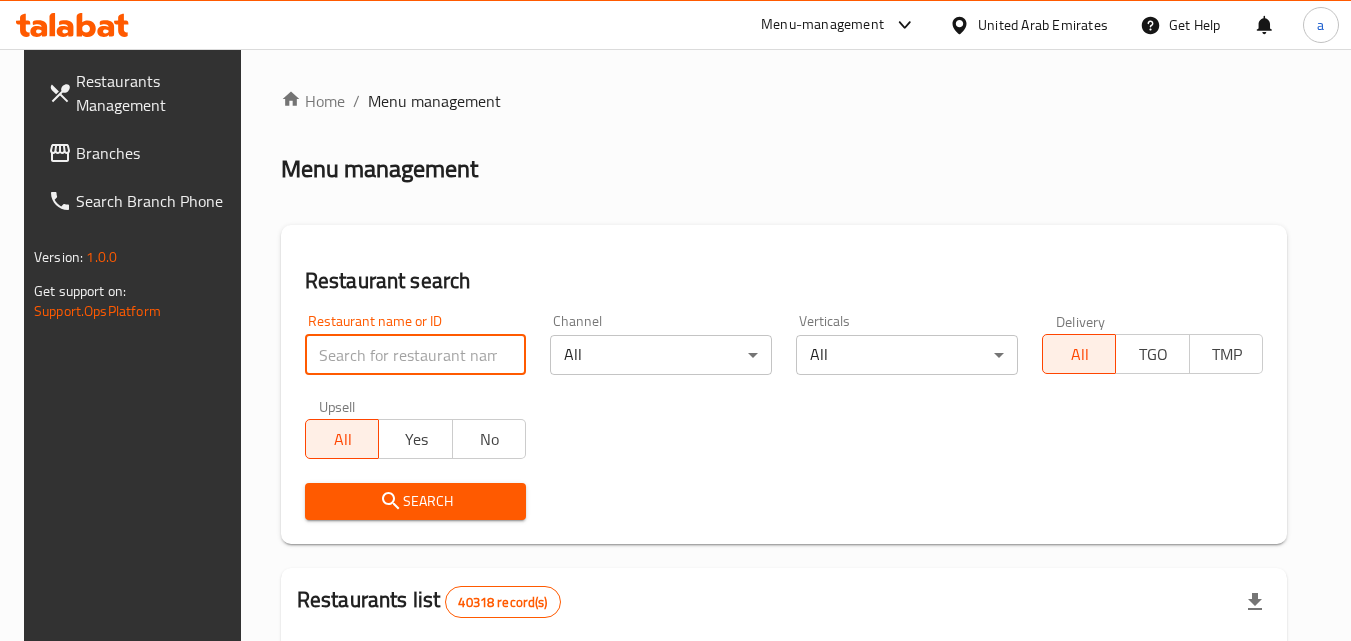 click at bounding box center (416, 355) 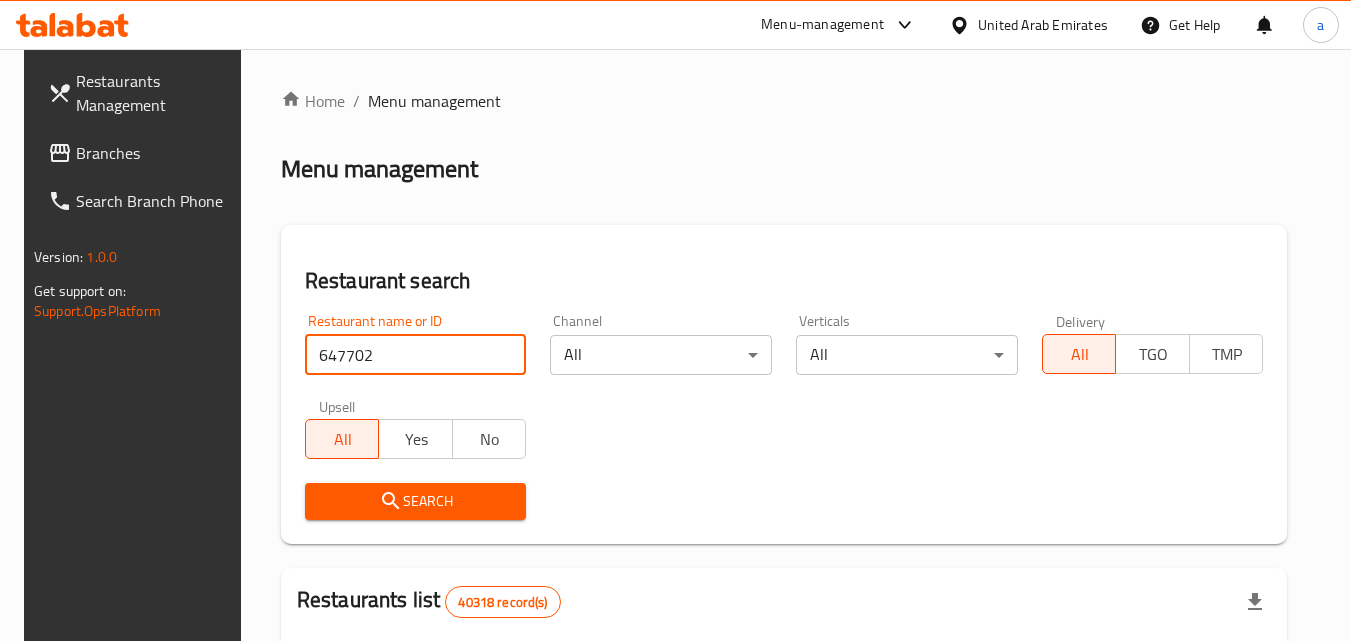 type on "647702" 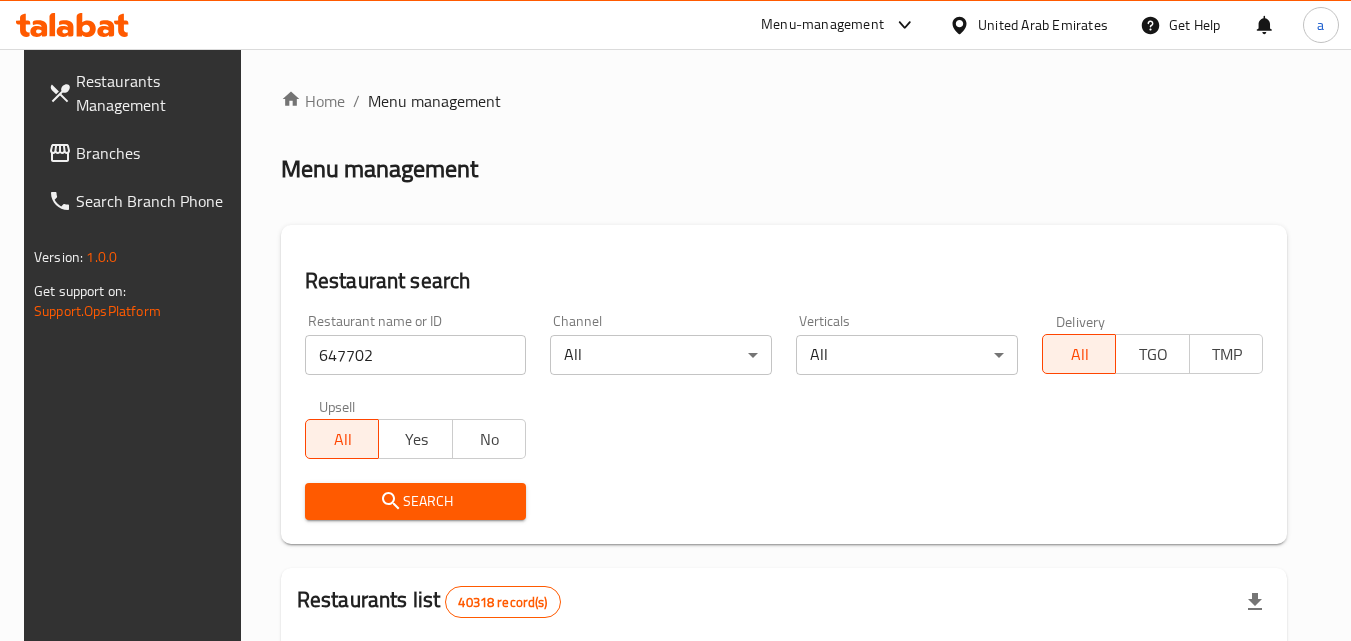 click on "Search" at bounding box center [416, 501] 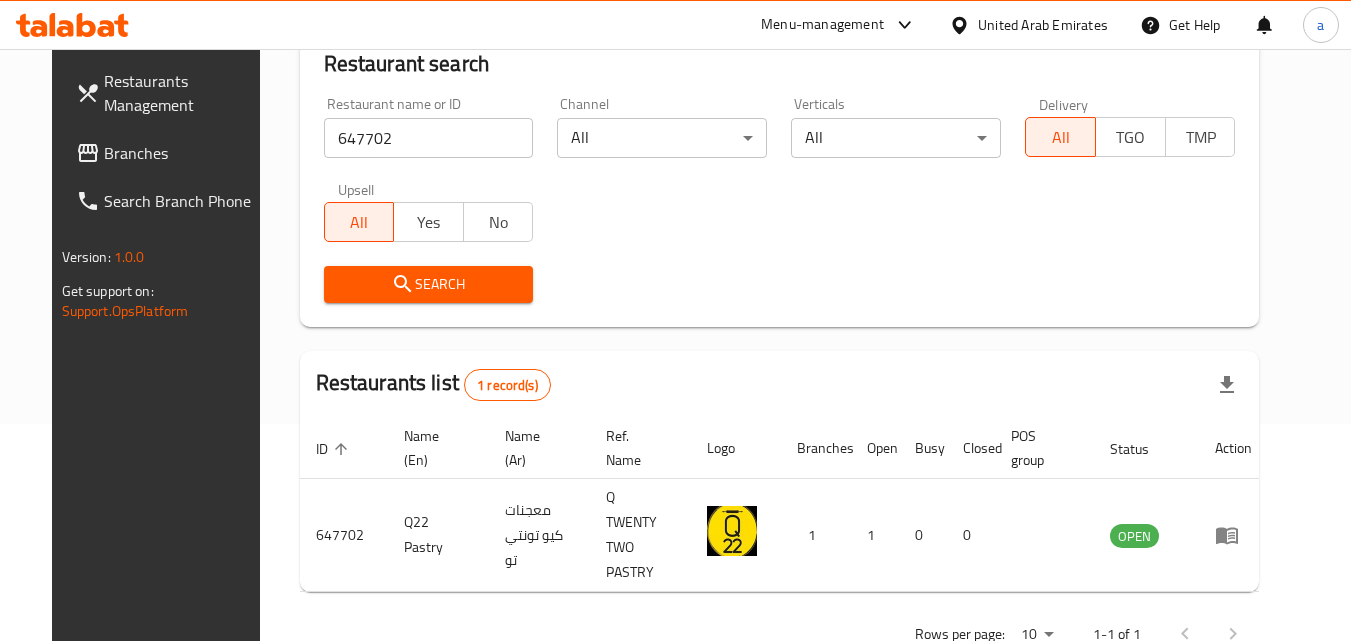 scroll, scrollTop: 234, scrollLeft: 0, axis: vertical 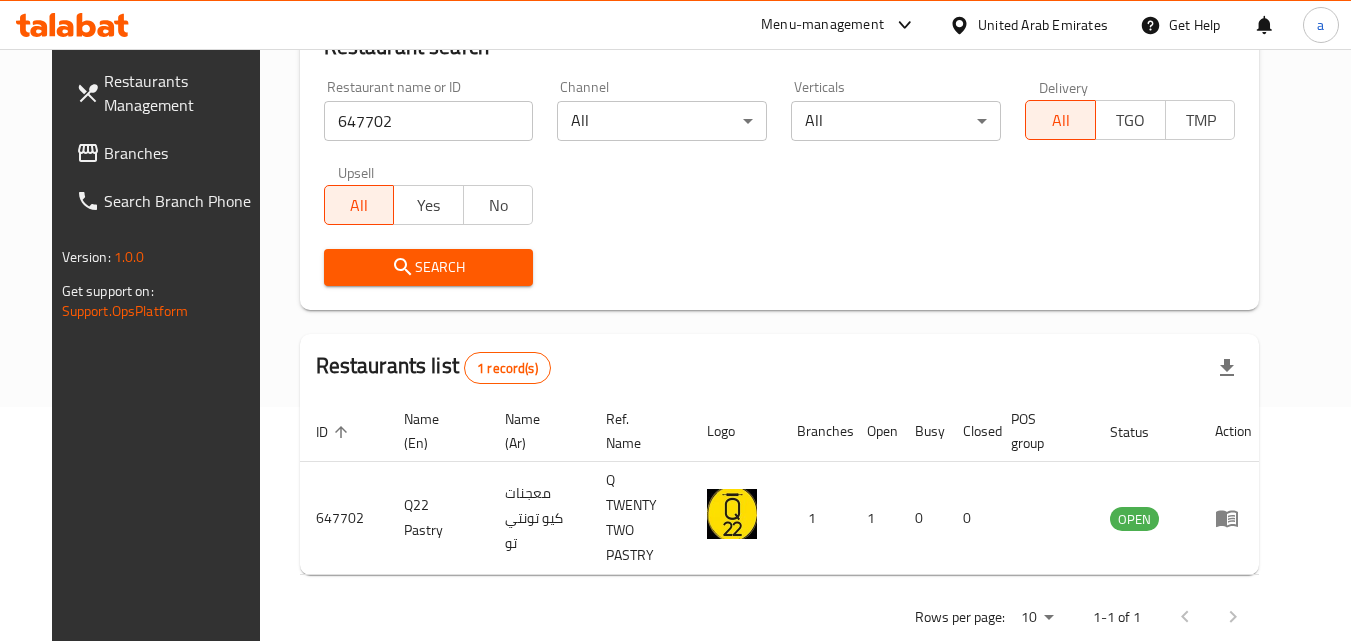 click on "Branches" at bounding box center (169, 153) 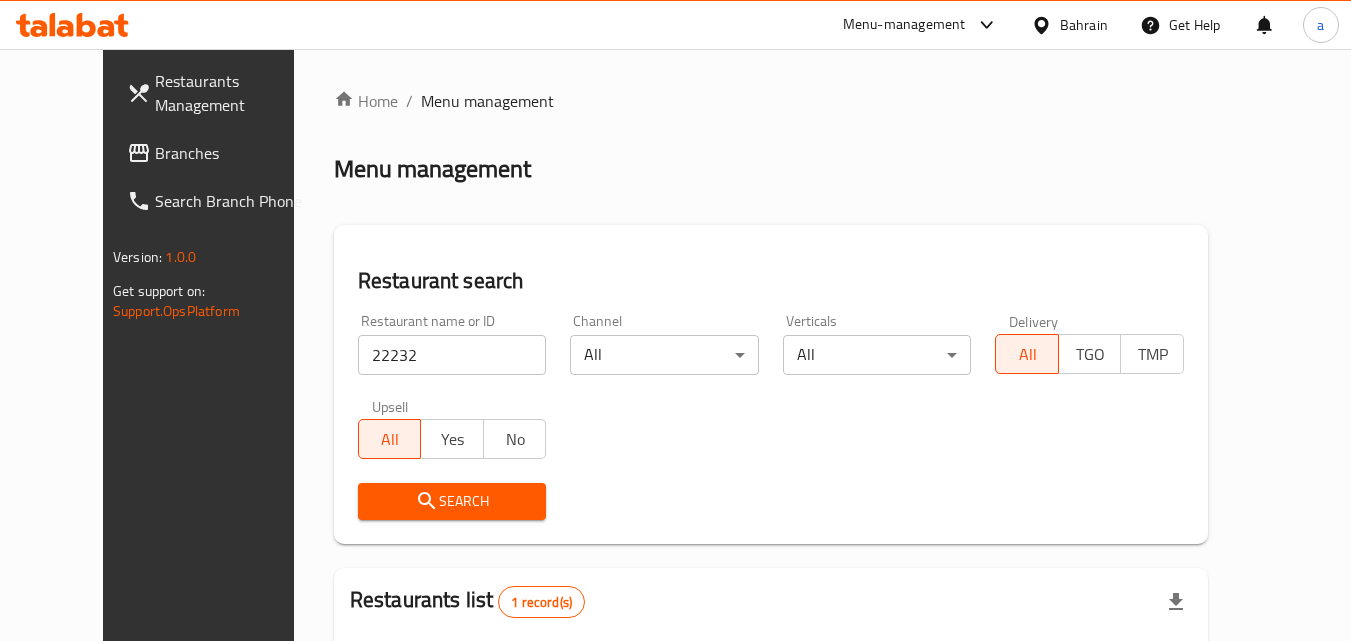 scroll, scrollTop: 134, scrollLeft: 0, axis: vertical 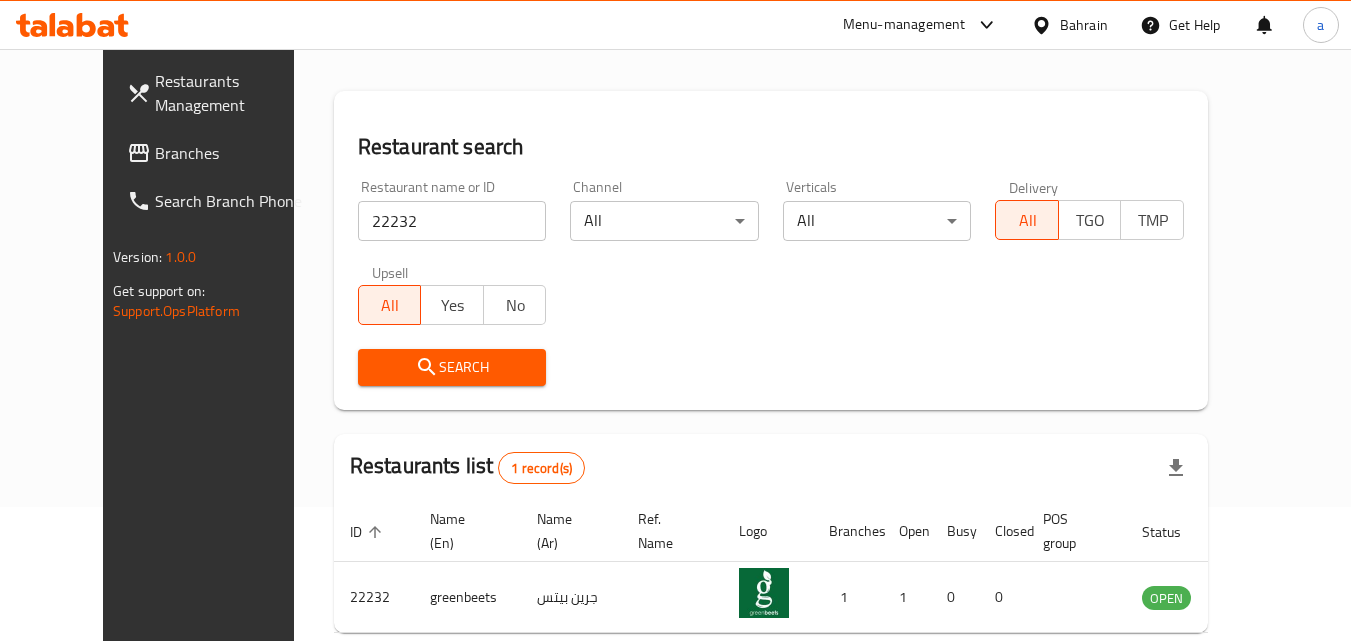drag, startPoint x: 0, startPoint y: 0, endPoint x: 72, endPoint y: 163, distance: 178.19371 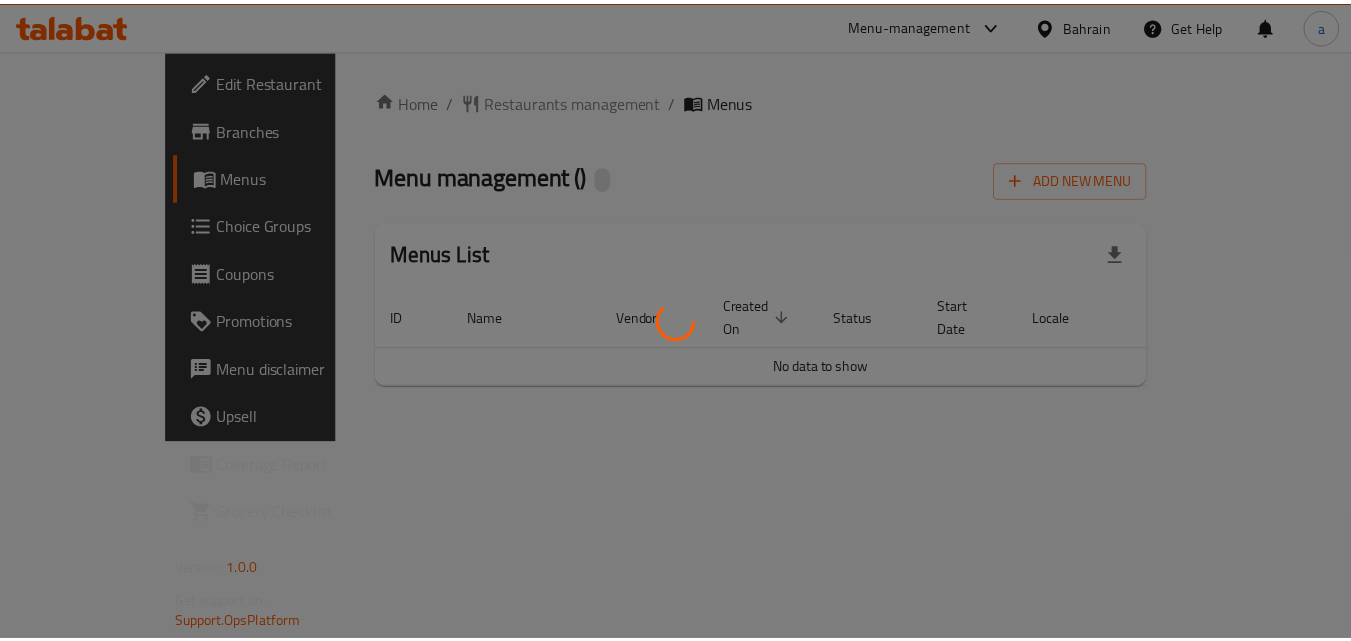 scroll, scrollTop: 0, scrollLeft: 0, axis: both 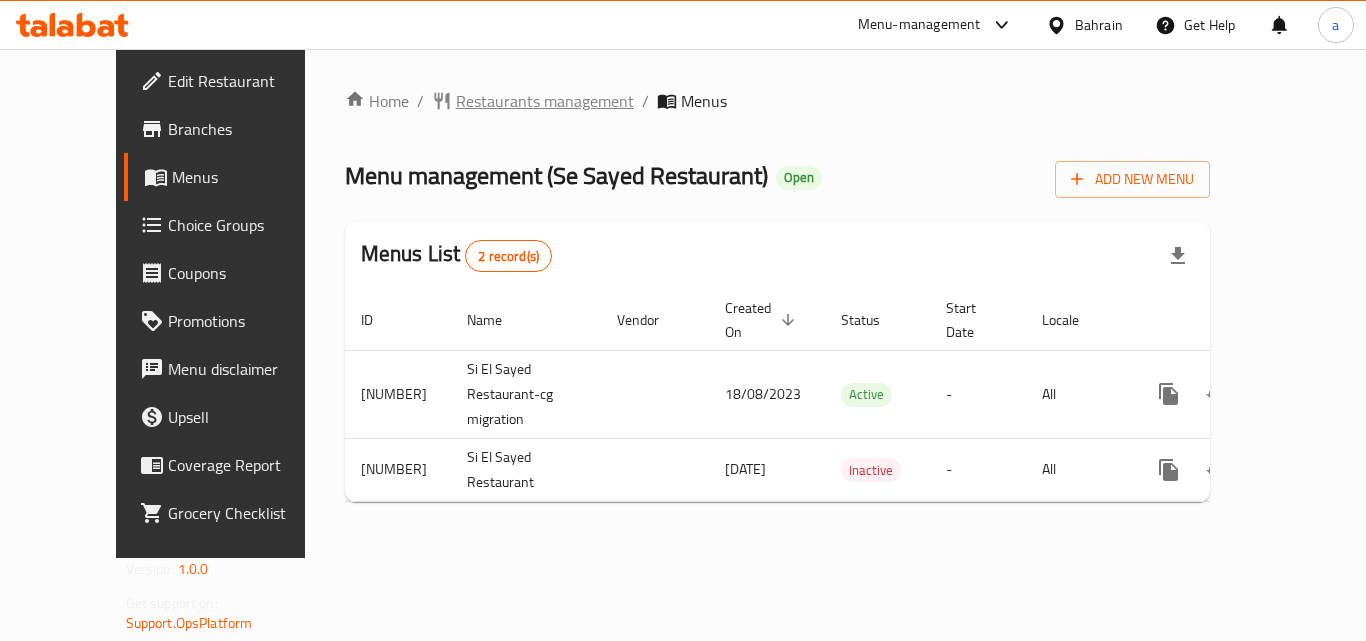 click on "Restaurants management" at bounding box center [545, 101] 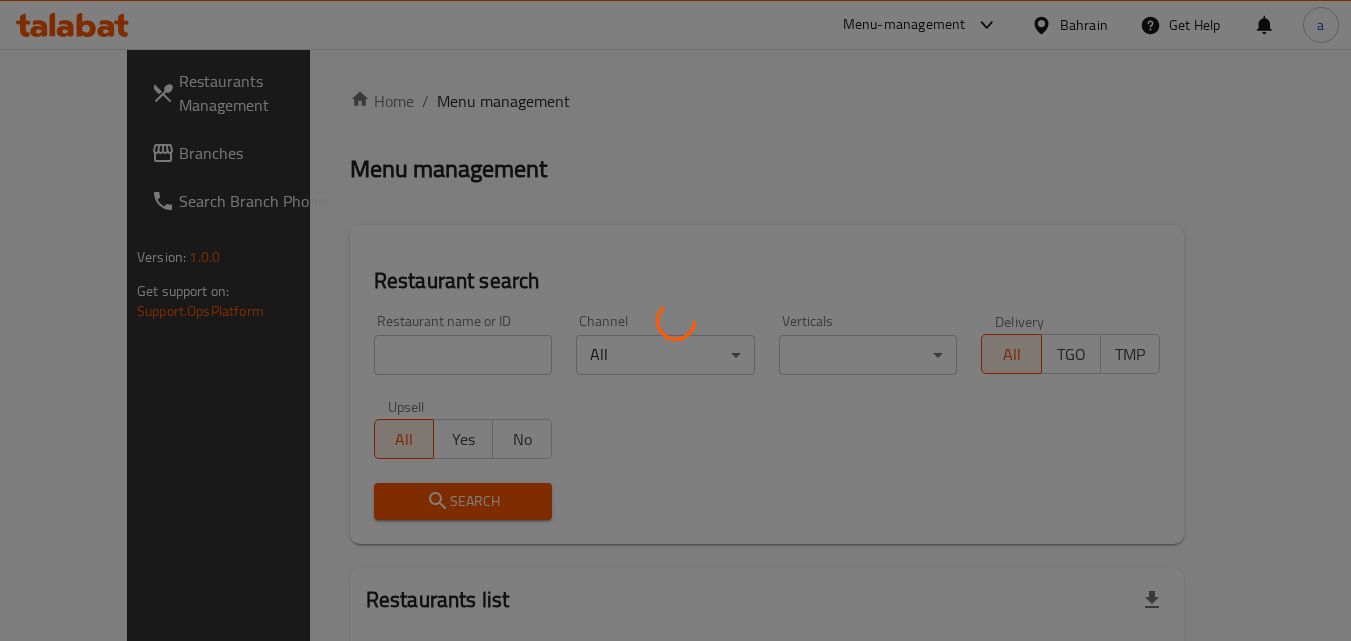 click at bounding box center (675, 320) 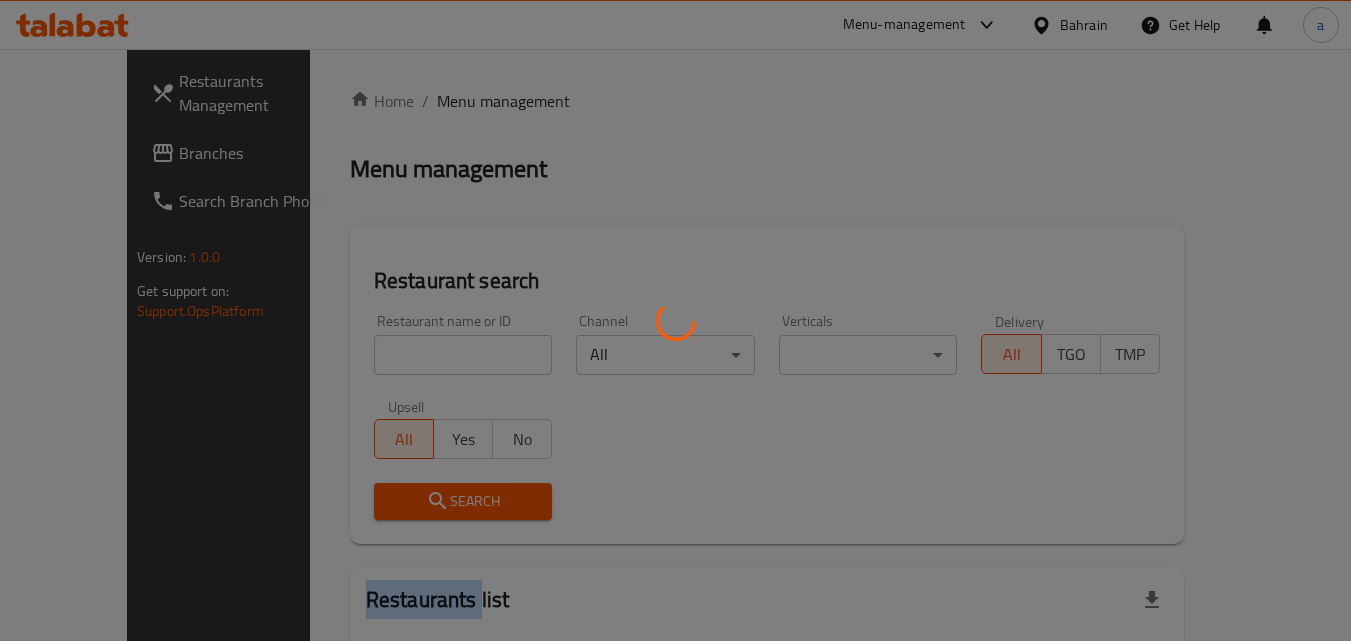 click at bounding box center [675, 320] 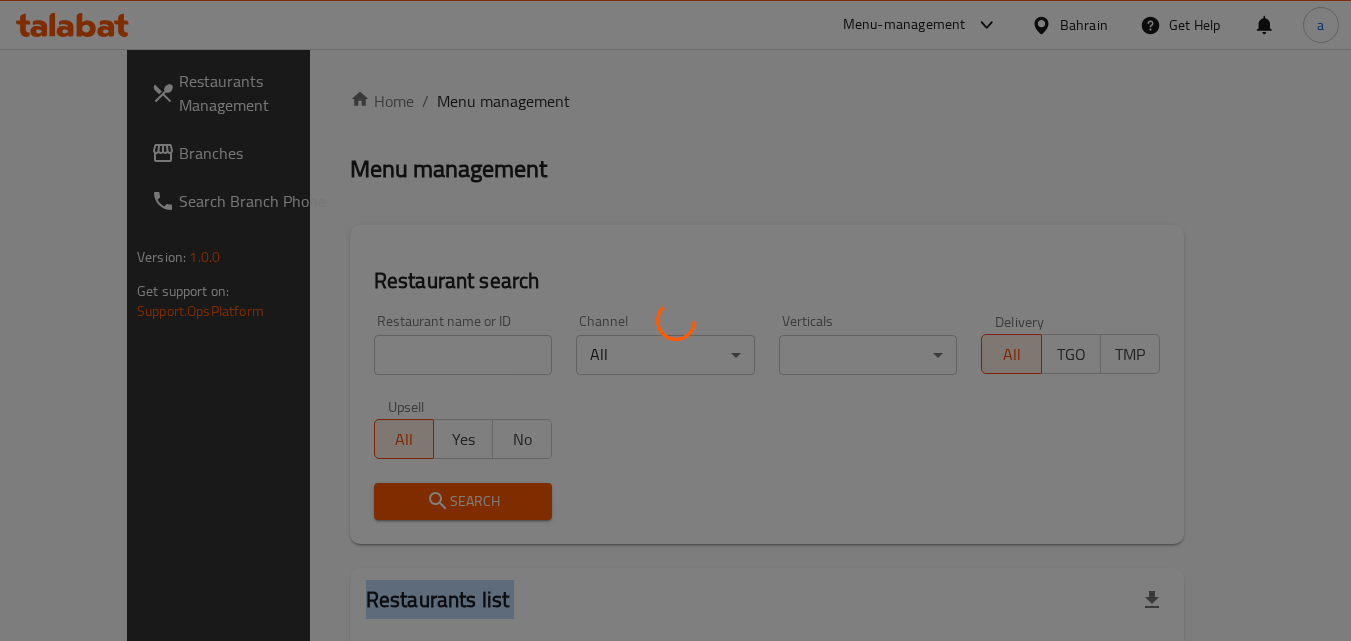 click at bounding box center [675, 320] 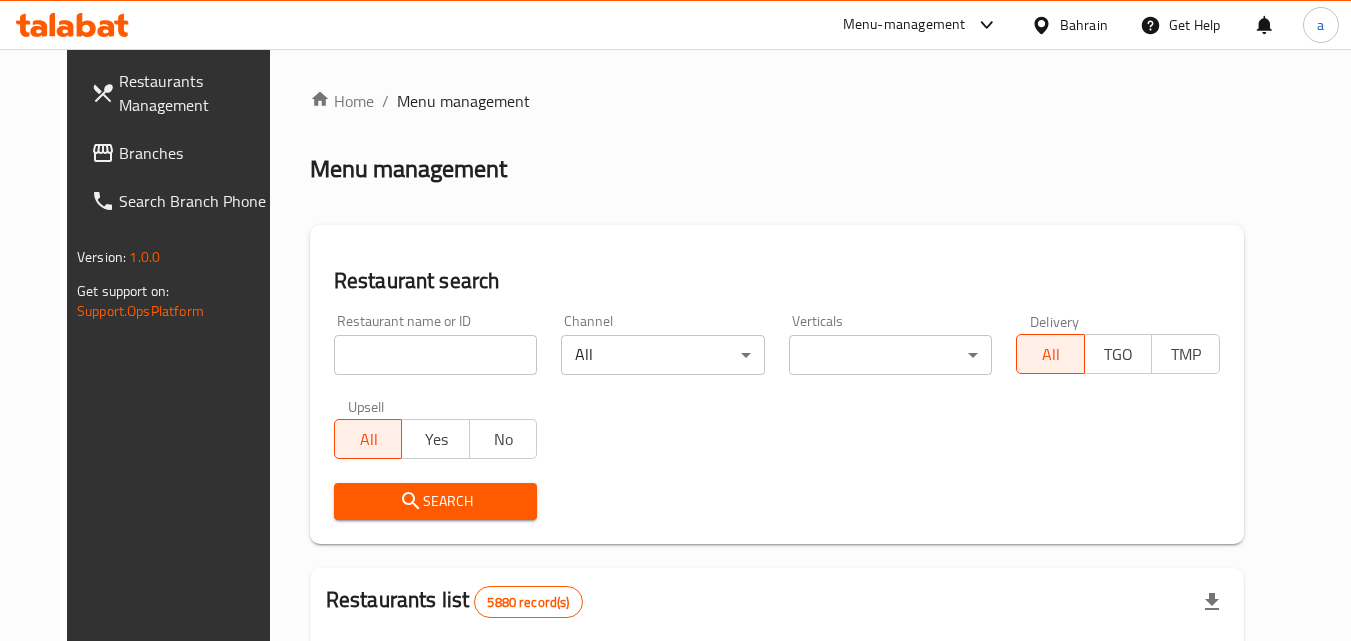 click on "Home / Menu management Menu management Restaurant search Restaurant name or ID Restaurant name or ID Channel All ​ Verticals ​ ​ Delivery All TGO TMP Upsell All Yes No   Search Restaurants list   5880 record(s) ID sorted ascending Name (En) Name (Ar) Ref. Name Logo Branches Open Busy Closed POS group Status Action 332 Zeitouna زيتونة 4 0 0 0 OPEN 333 Carinos كارينوز 1 0 0 0 INACTIVE 334 Leila Min Lebnan ليلى من لبنان 3 1 0 0 OPEN 335 Johnny Rockets جوني روكيتس 4 0 0 0 INACTIVE 336 Hussien حسين 1 0 0 0 INACTIVE 337 2466 2466 1 0 0 0 INACTIVE 341 Healthy Calorie هيلثي كالوري 7 3 0 0 OPEN 344 Franks A Lot فرانكس ألوت 2 1 0 0 OPEN 346 Mr.Candy مستر.كاندي 1 0 0 0 INACTIVE 351 REDPAN BURGER STEAK رد بان برجر ستيك 1 0 0 0 INACTIVE Rows per page: 10 1-10 of 5880" at bounding box center [777, 709] 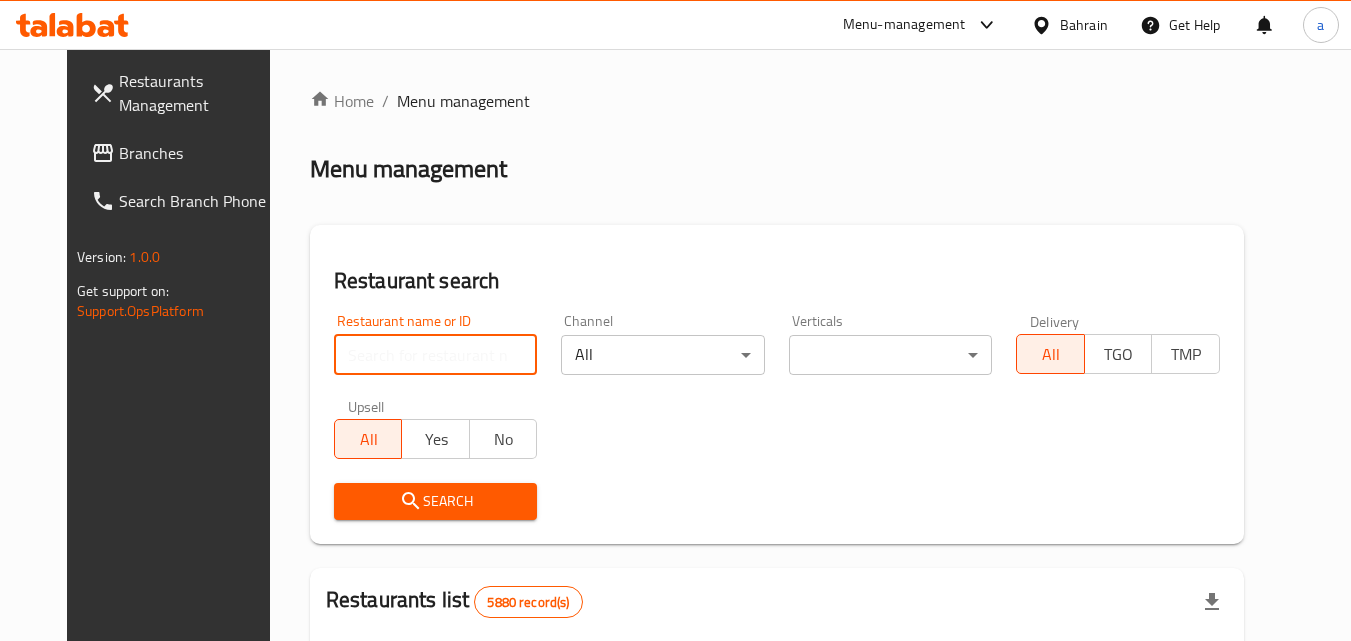 paste on "28146" 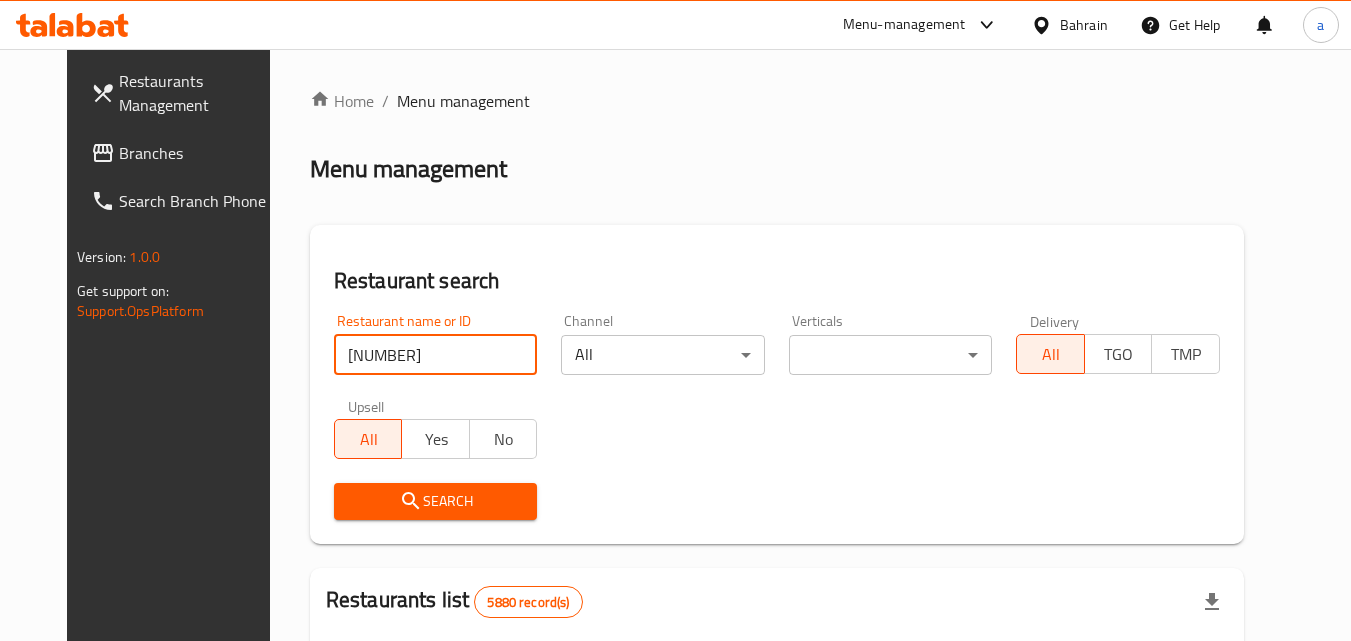 type on "28146" 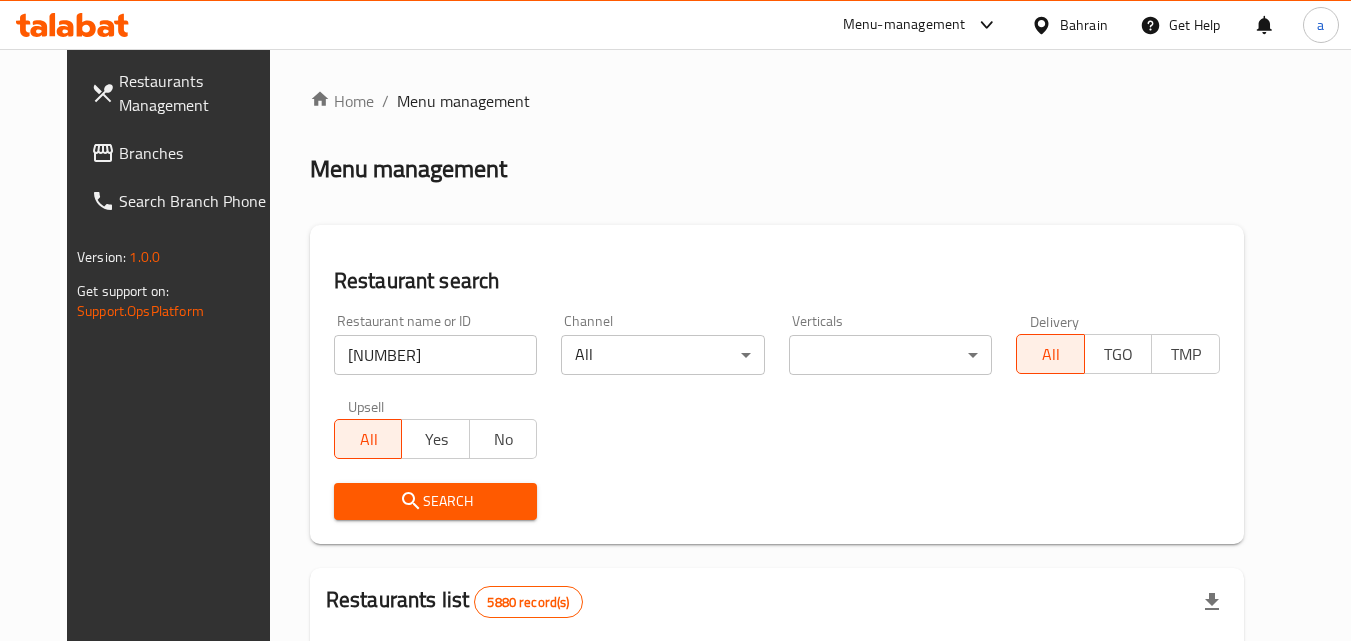 click on "Search" at bounding box center [436, 501] 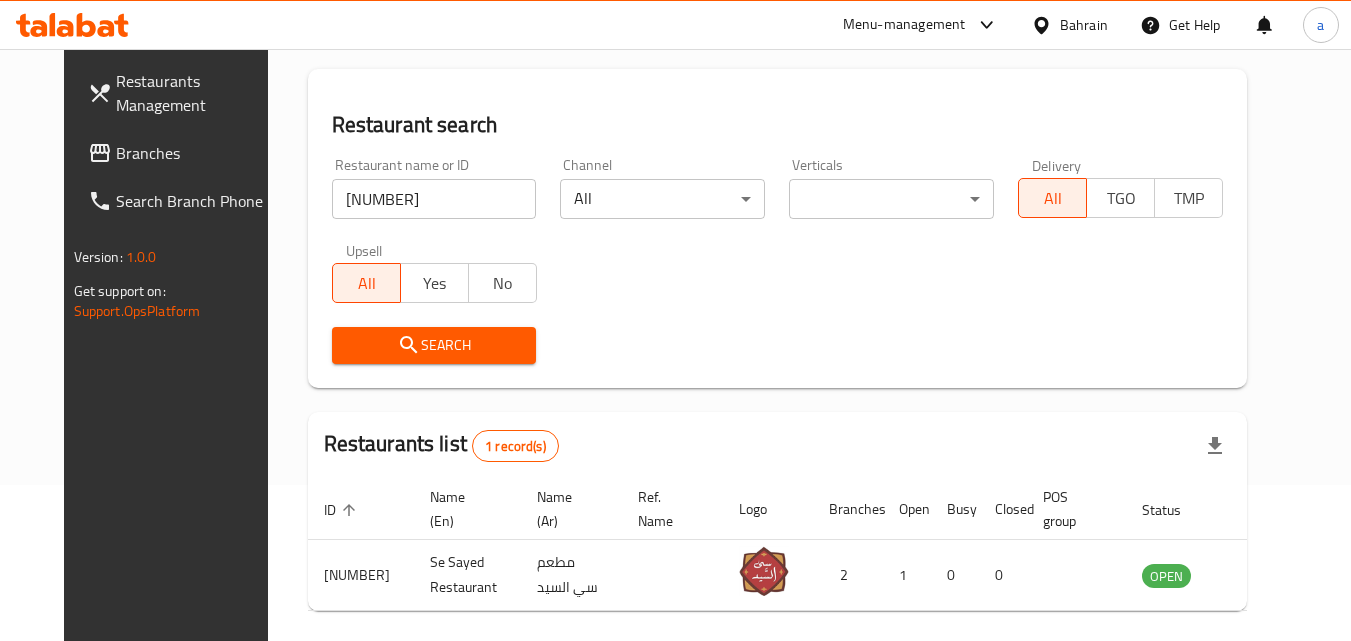scroll, scrollTop: 0, scrollLeft: 0, axis: both 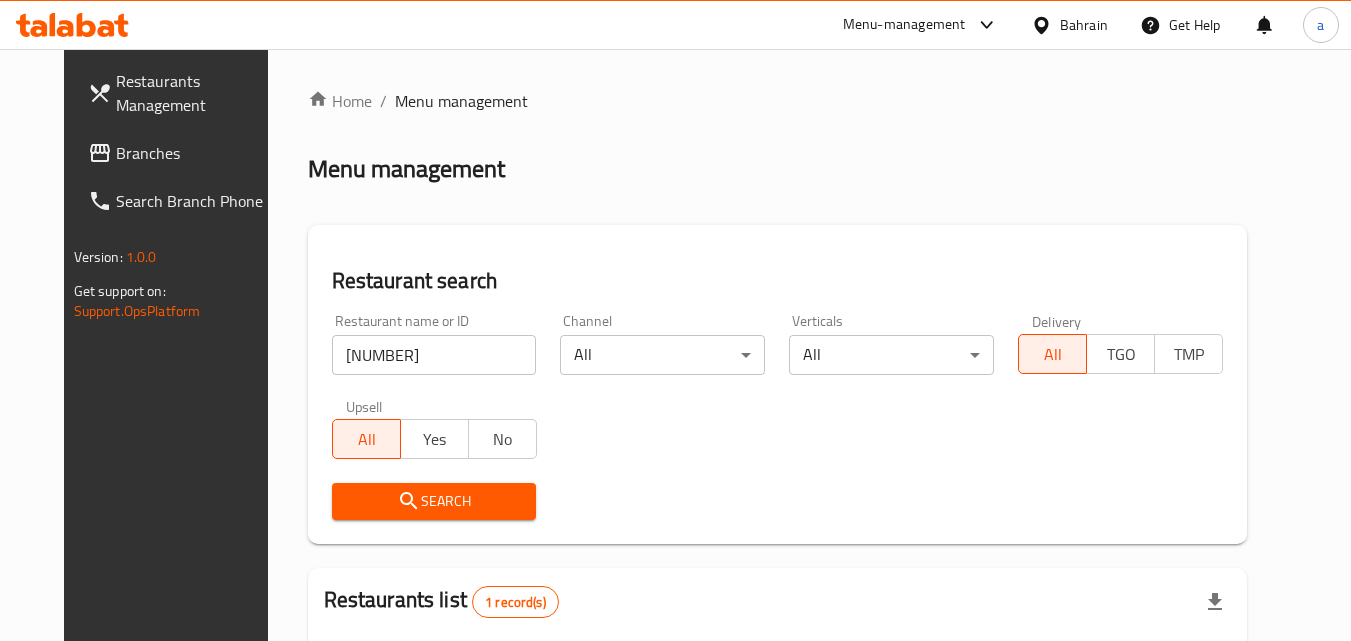 click on "Branches" at bounding box center (195, 153) 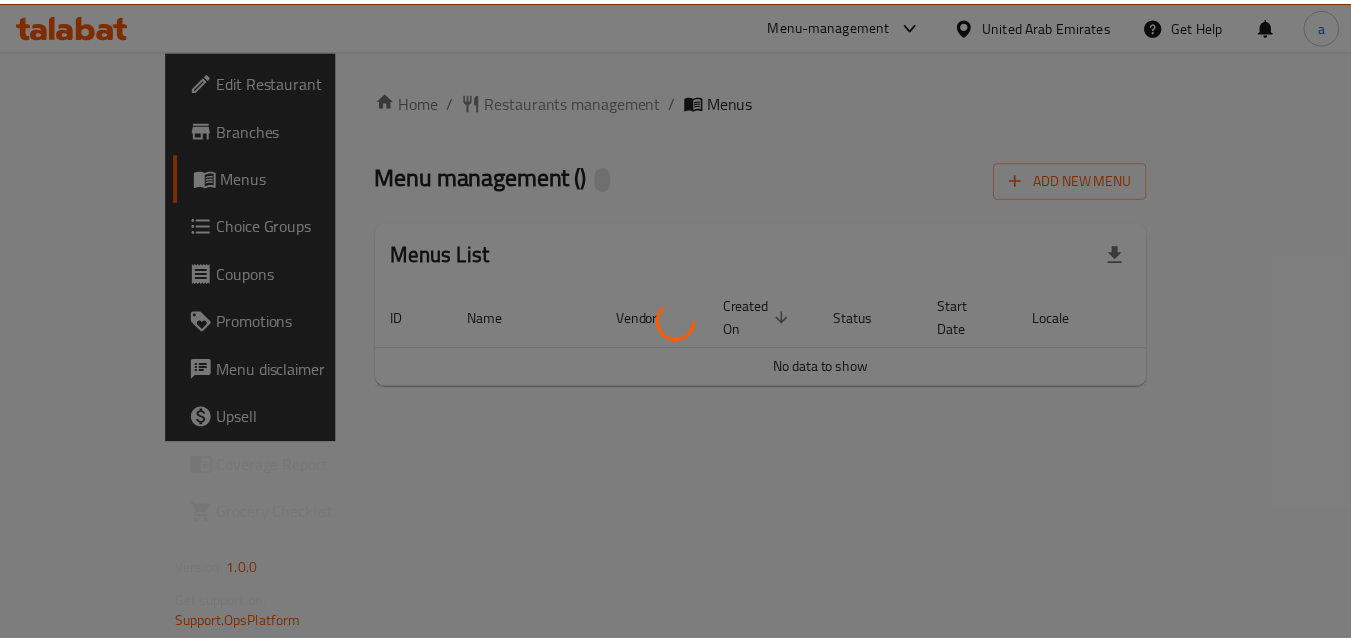 scroll, scrollTop: 0, scrollLeft: 0, axis: both 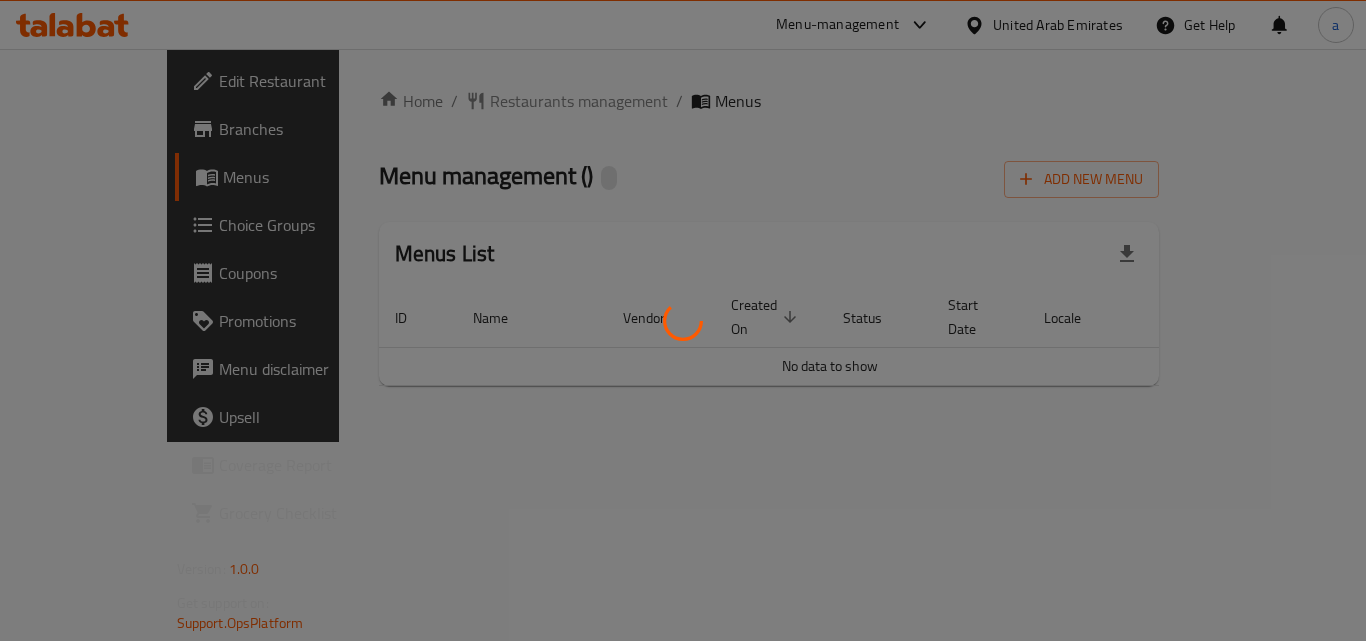 click at bounding box center [683, 320] 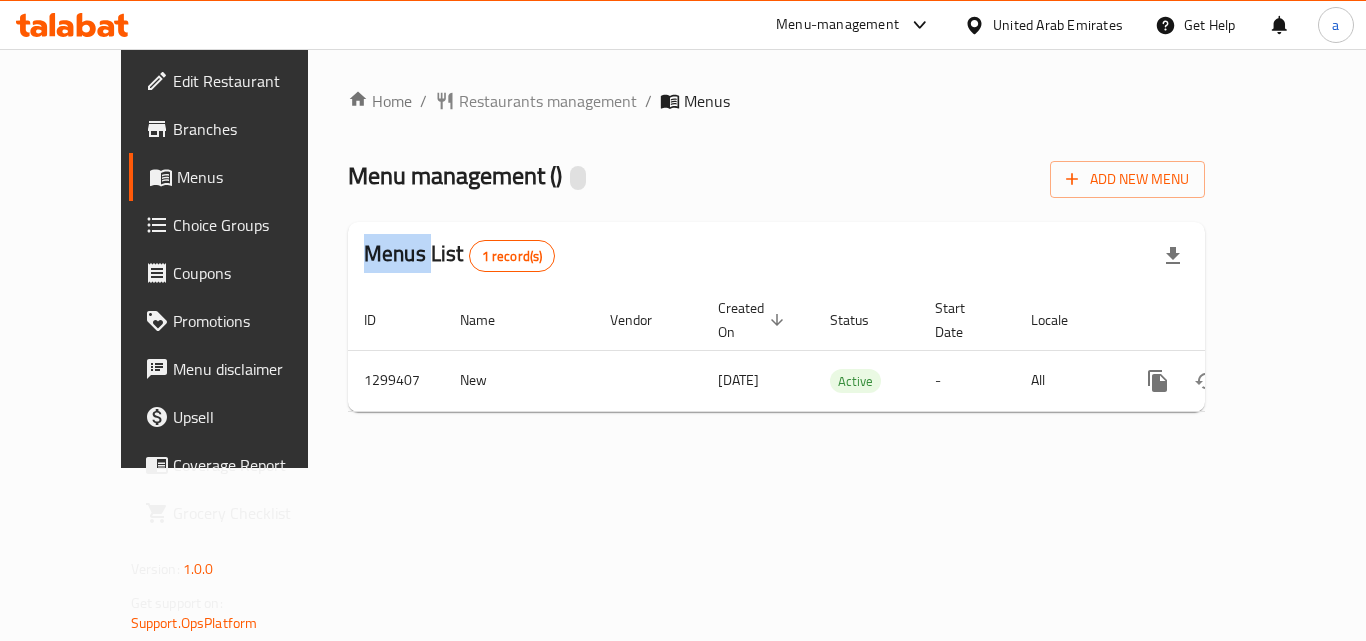 click on "Home / Restaurants management / Menus Menu management ( )  Add New Menu Menus List   1 record(s) ID Name Vendor Created On sorted descending Status Start Date Locale Actions [NUMBER] New [DATE] Active - All" at bounding box center (776, 258) 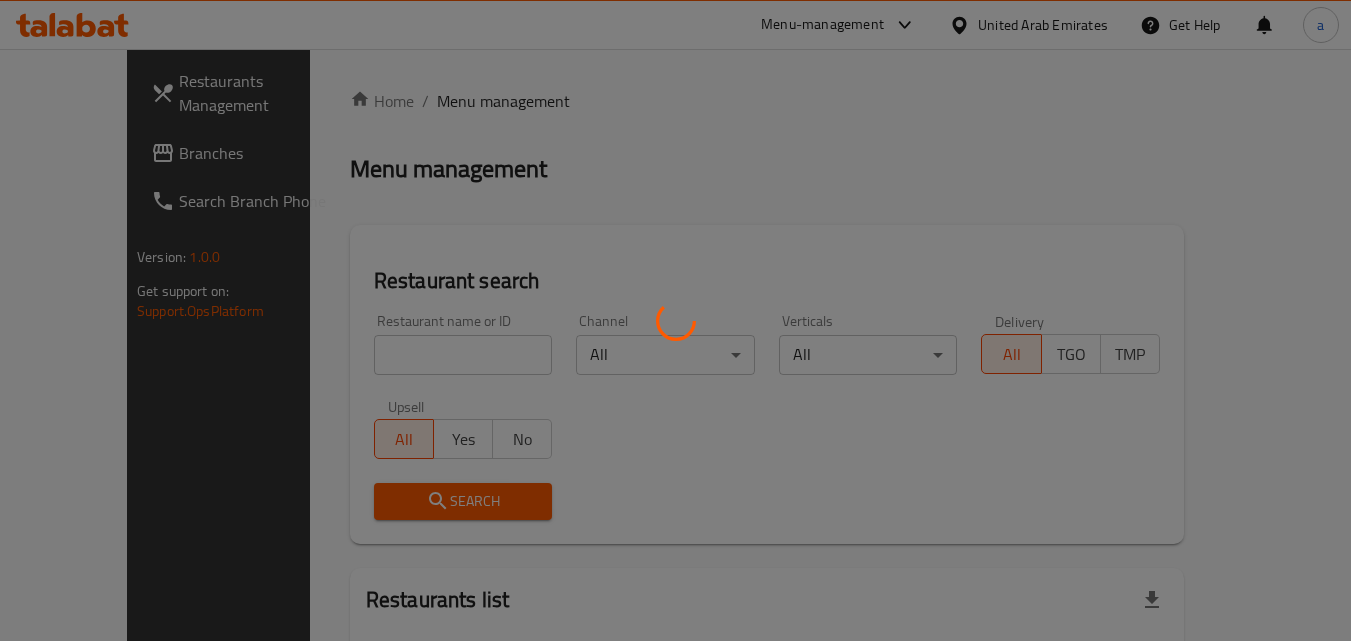 click at bounding box center (675, 320) 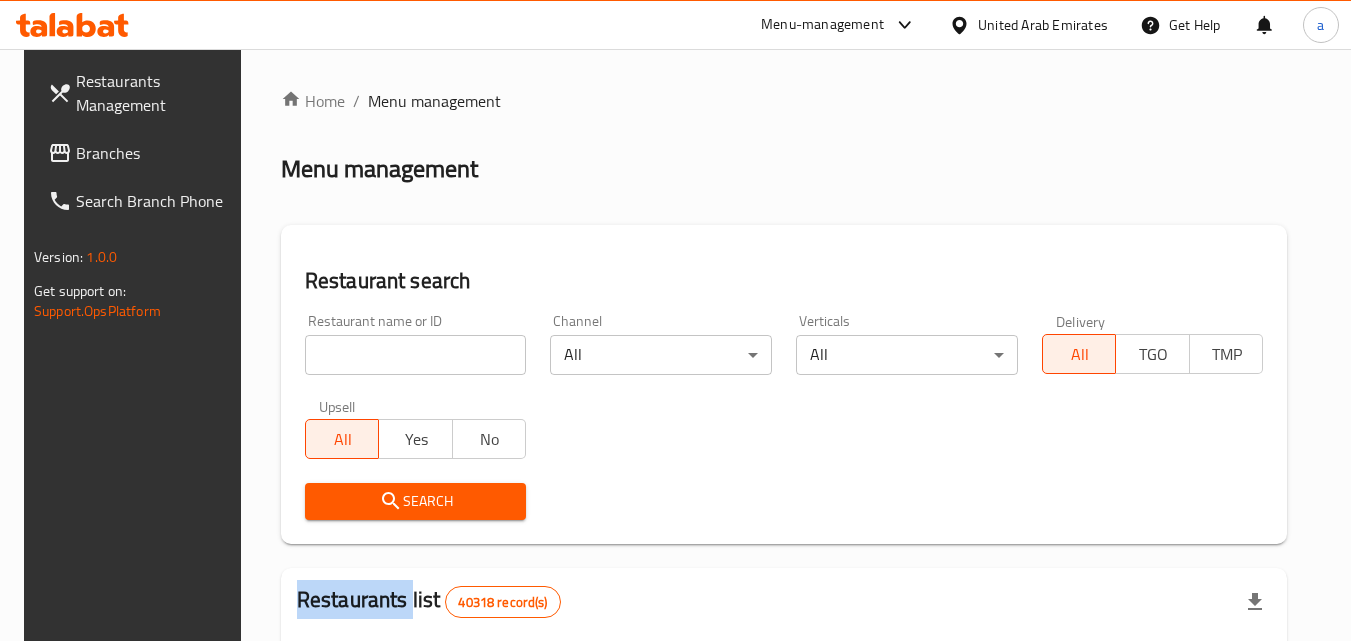 click at bounding box center (675, 320) 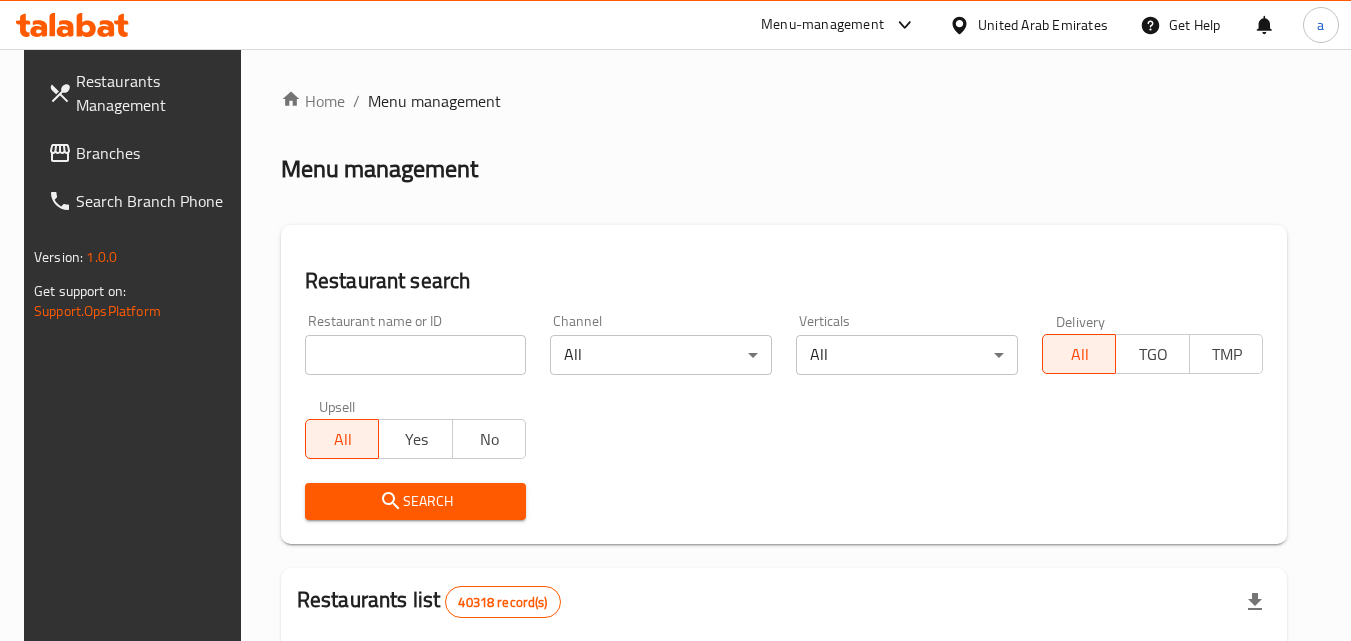 click at bounding box center (416, 355) 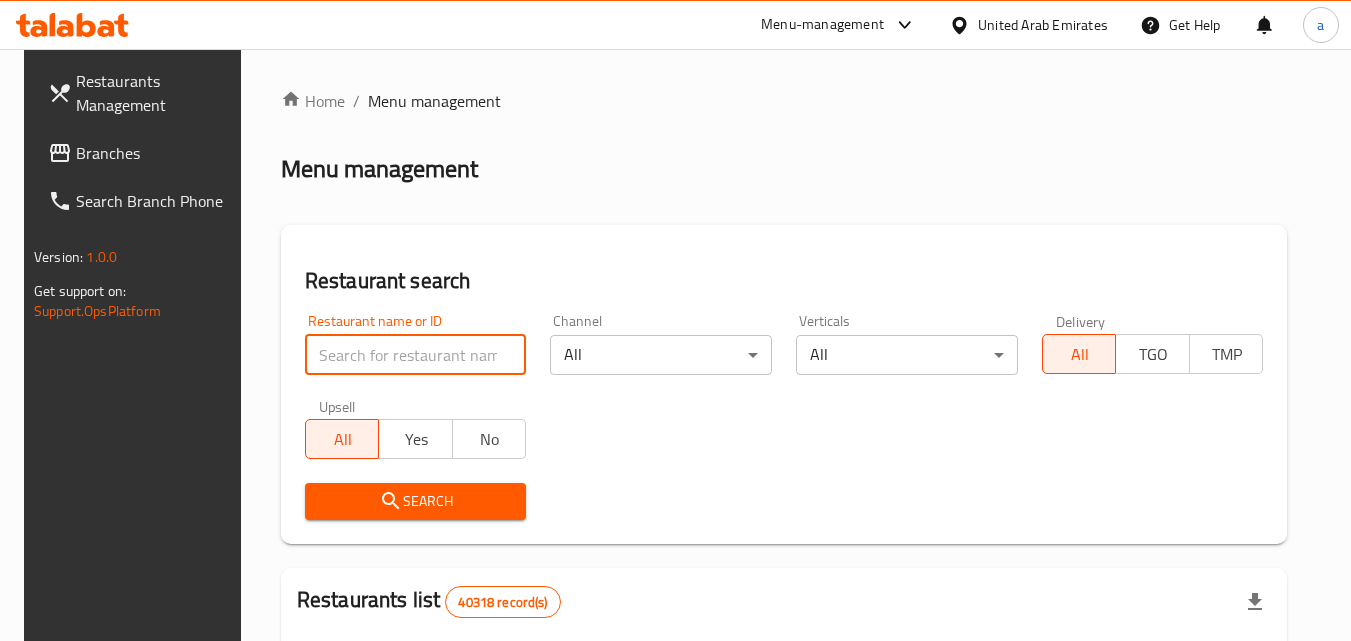 click at bounding box center [416, 355] 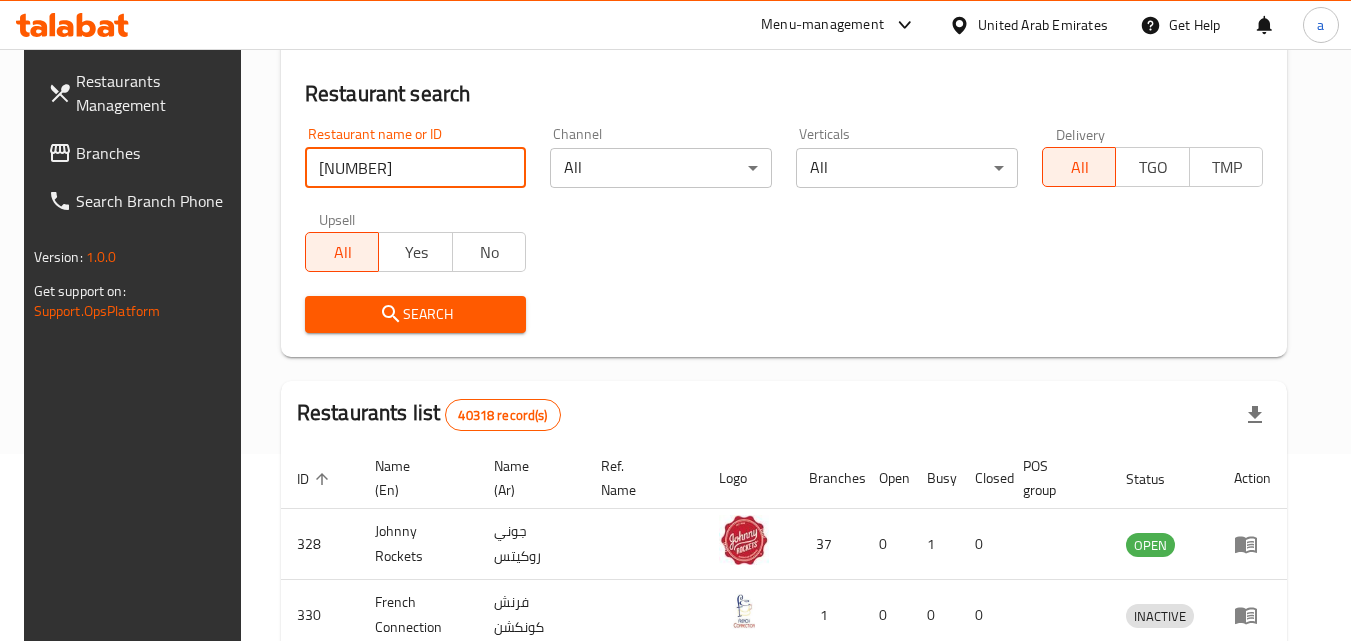 scroll, scrollTop: 0, scrollLeft: 0, axis: both 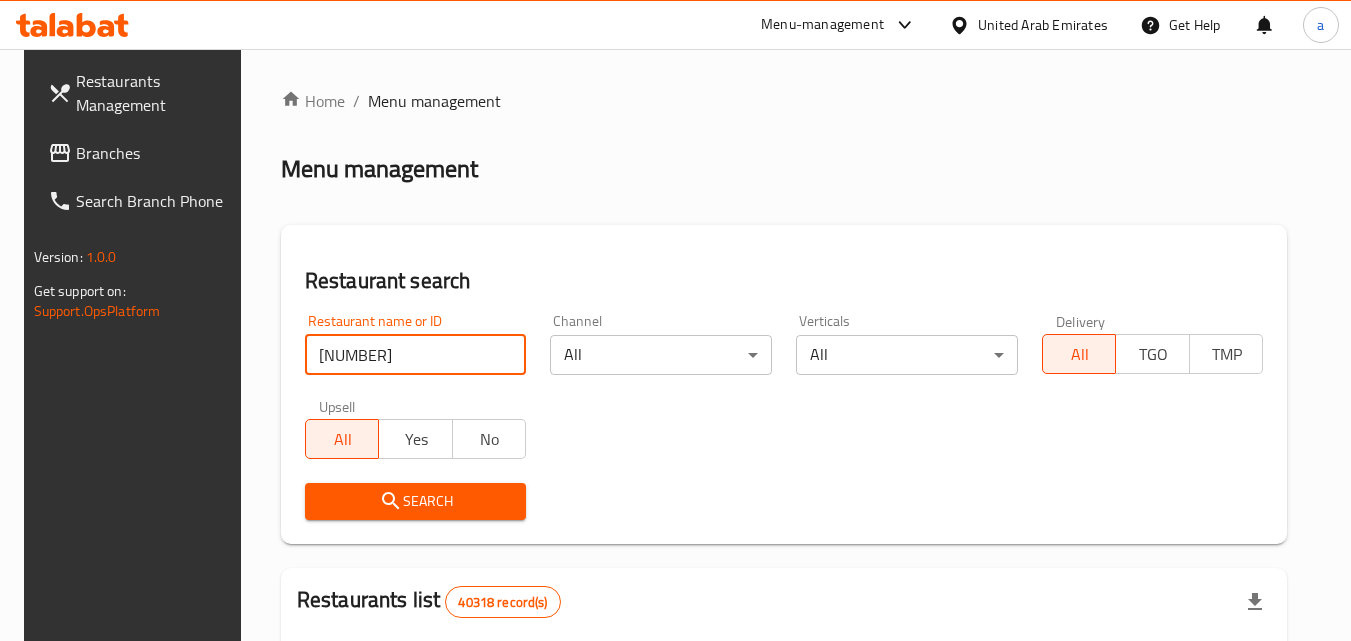 type on "701337" 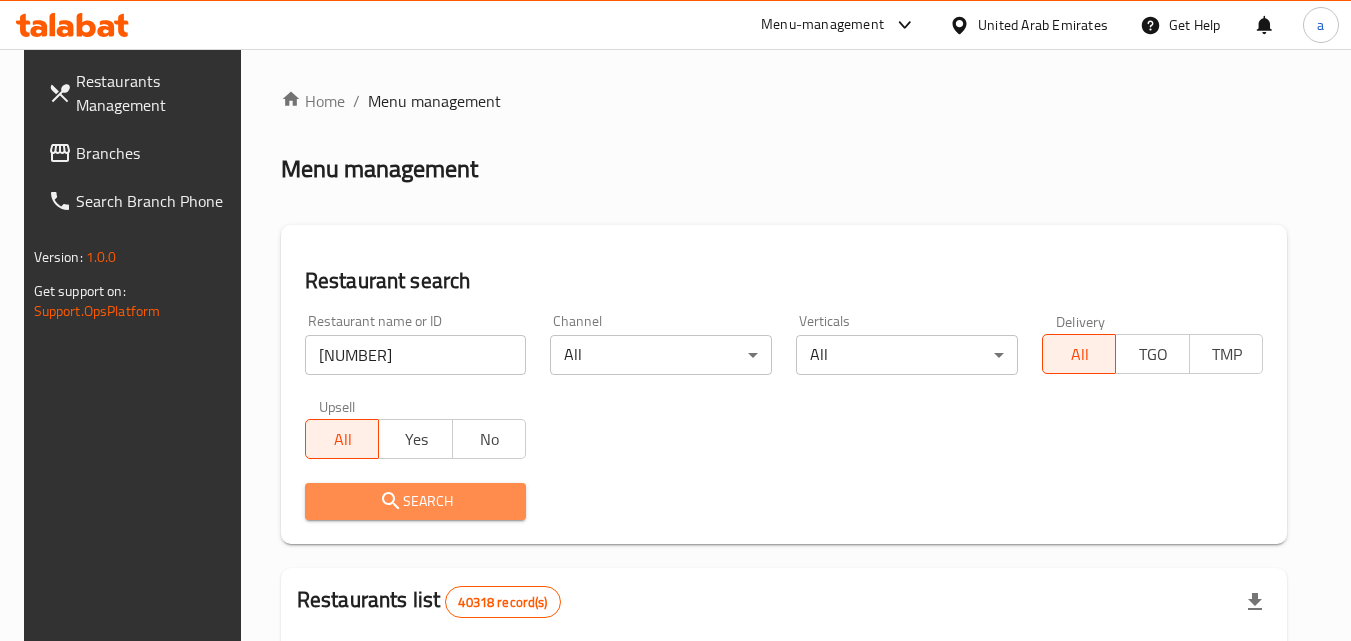 click 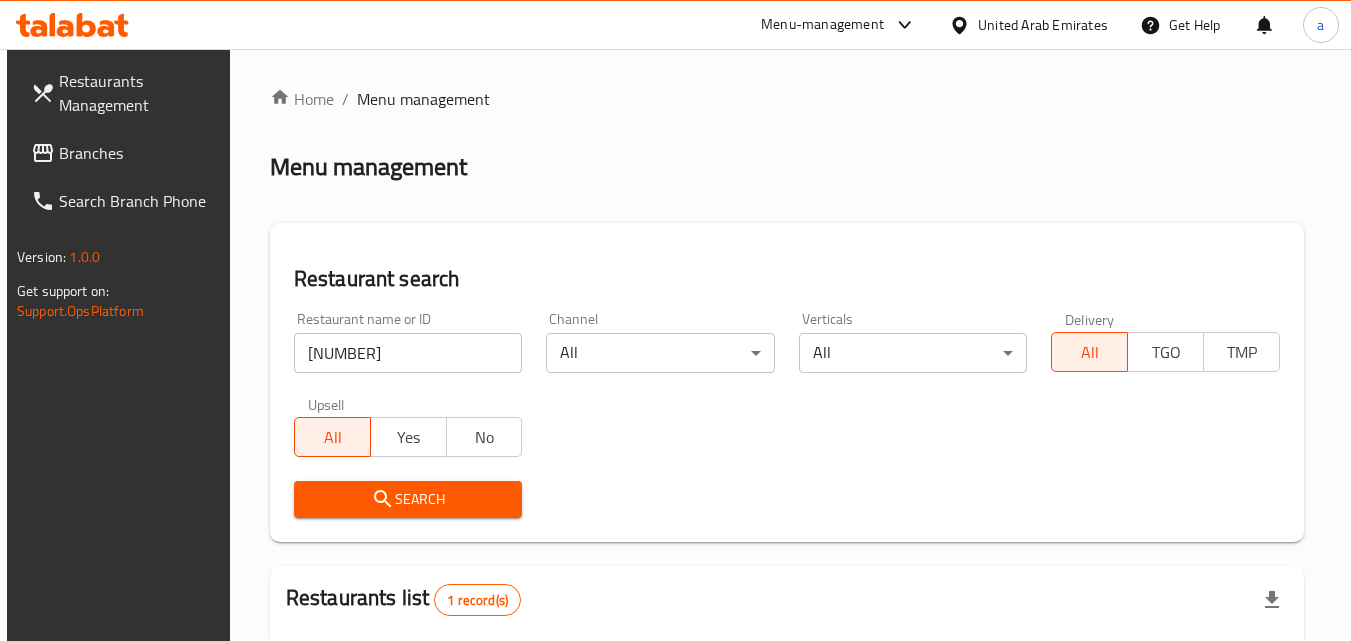 scroll, scrollTop: 0, scrollLeft: 0, axis: both 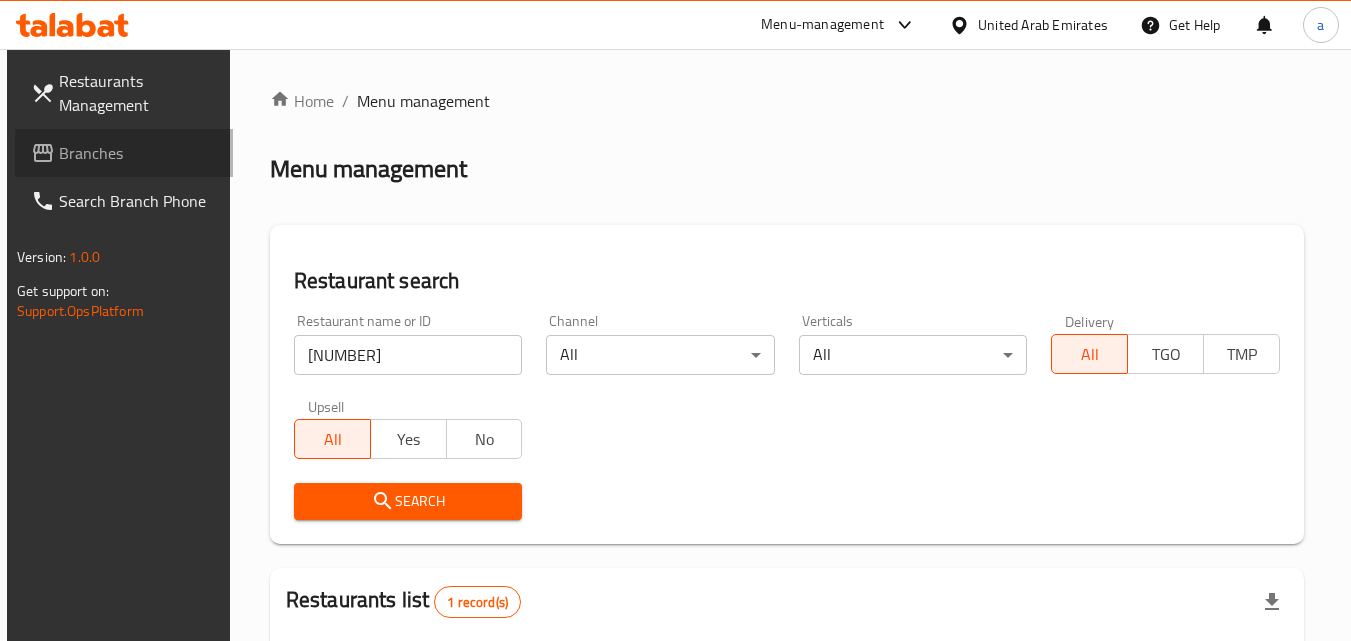 click on "Branches" at bounding box center [138, 153] 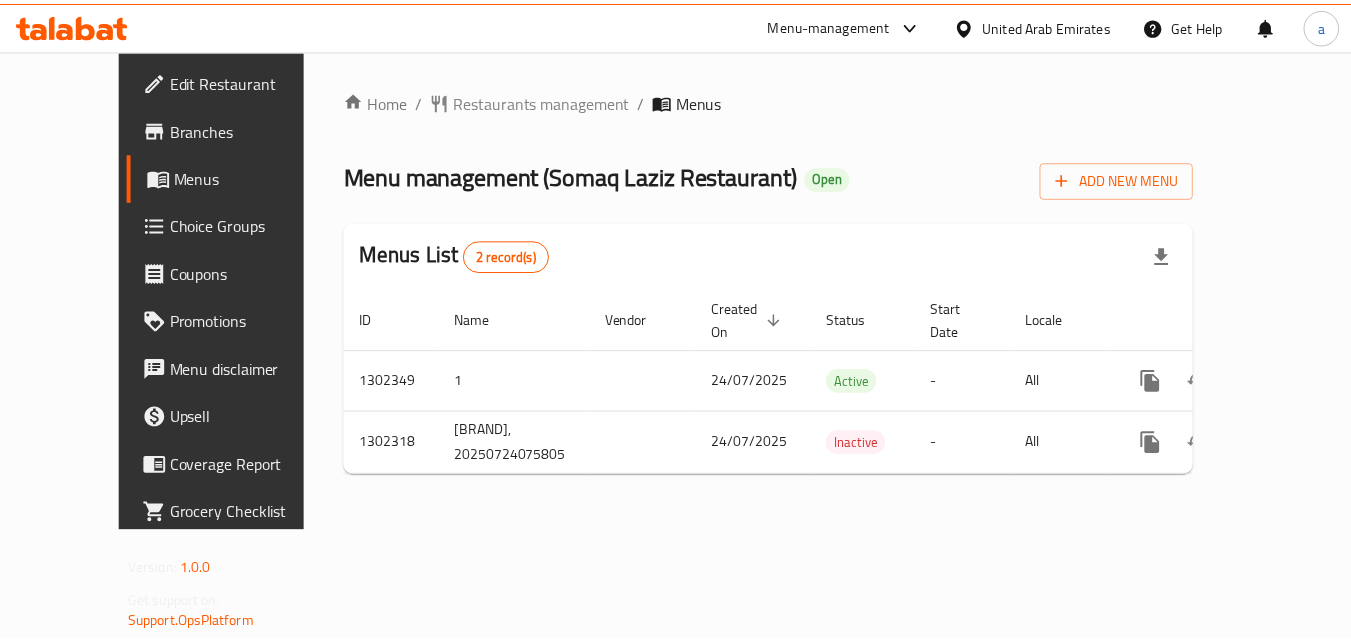 scroll, scrollTop: 0, scrollLeft: 0, axis: both 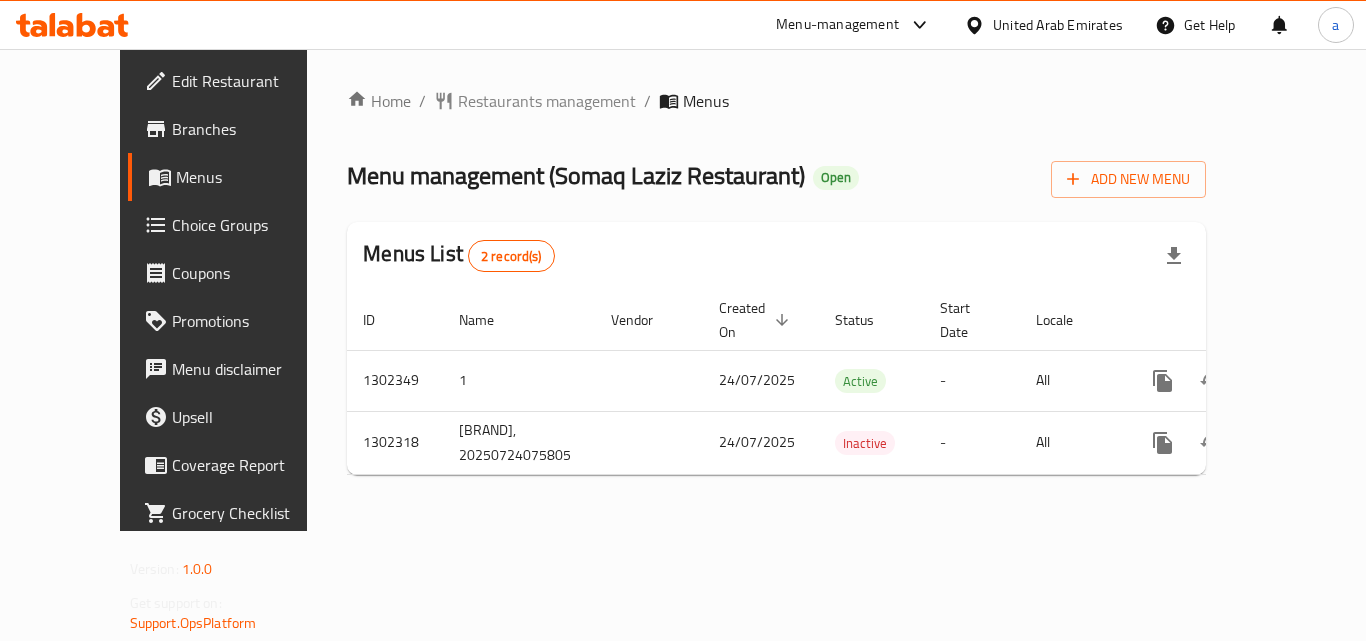 click on "Home / Restaurants management / Menus Menu management ( [BRAND] )  Open Add New Menu Menus List   2 record(s) ID Name Vendor Created On sorted descending Status Start Date Locale Actions 1302349 1 24/07/2025 Active - All 1302318 [BRAND], 20250724075805 24/07/2025 Inactive - All" at bounding box center [776, 290] 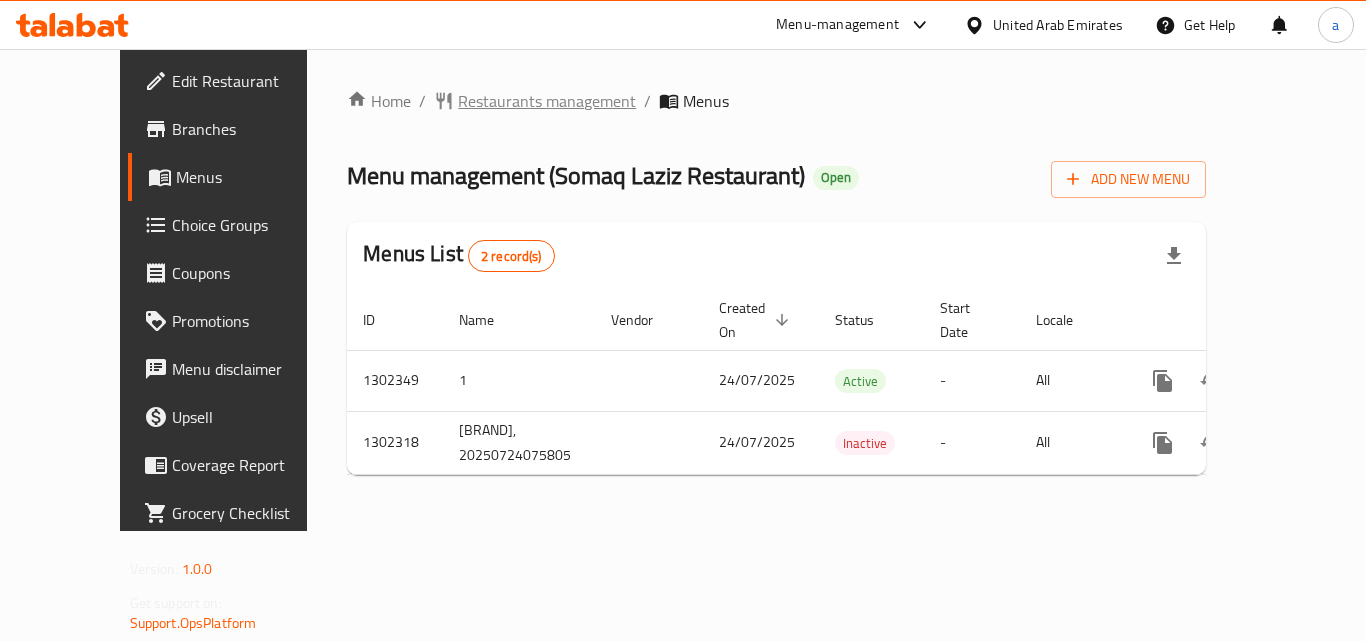 click on "Restaurants management" at bounding box center (547, 101) 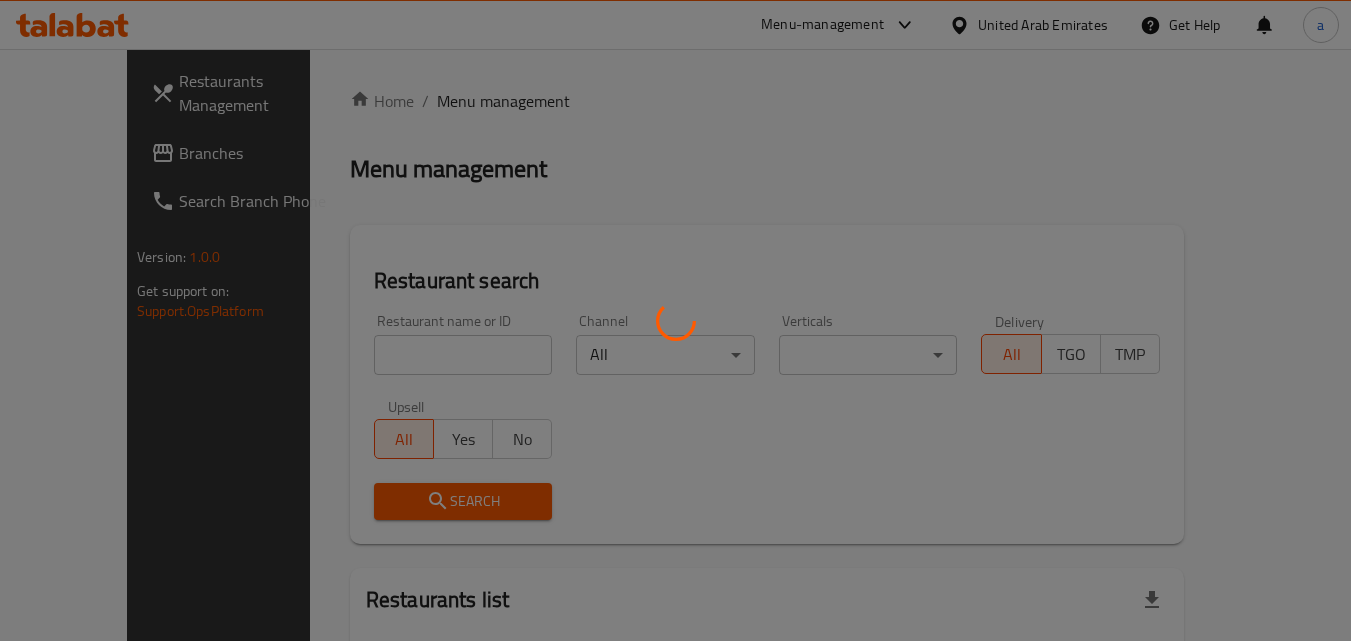 click at bounding box center (675, 320) 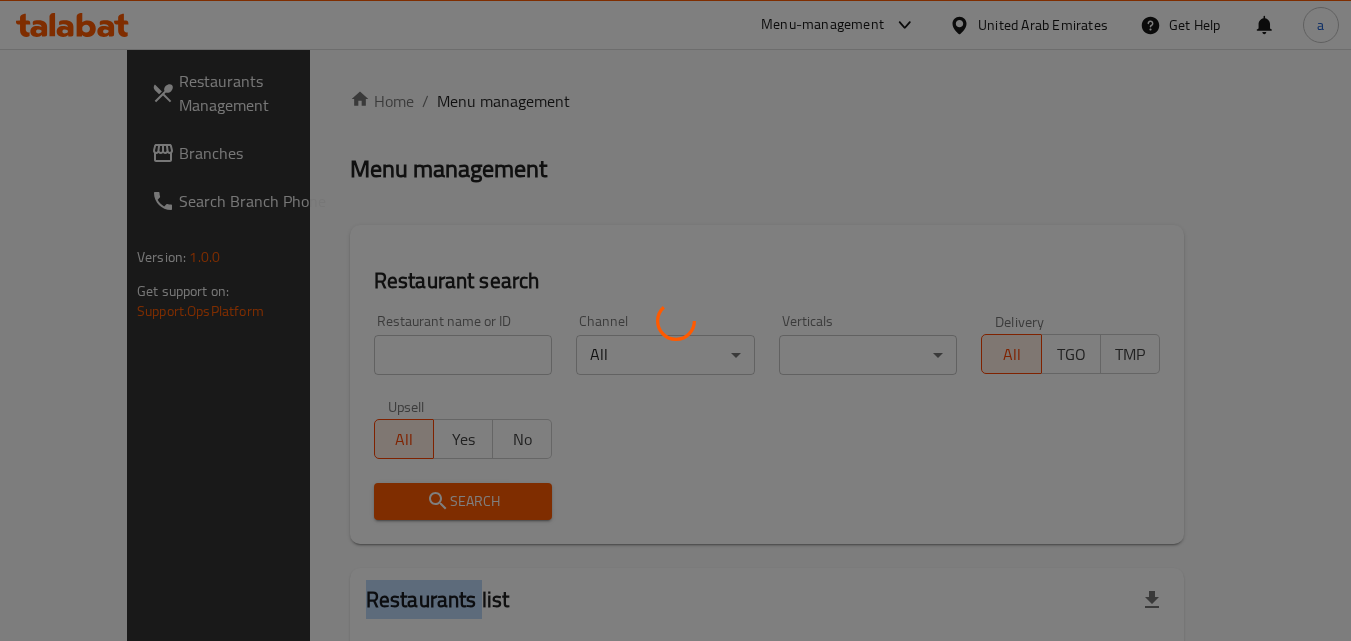 click at bounding box center [675, 320] 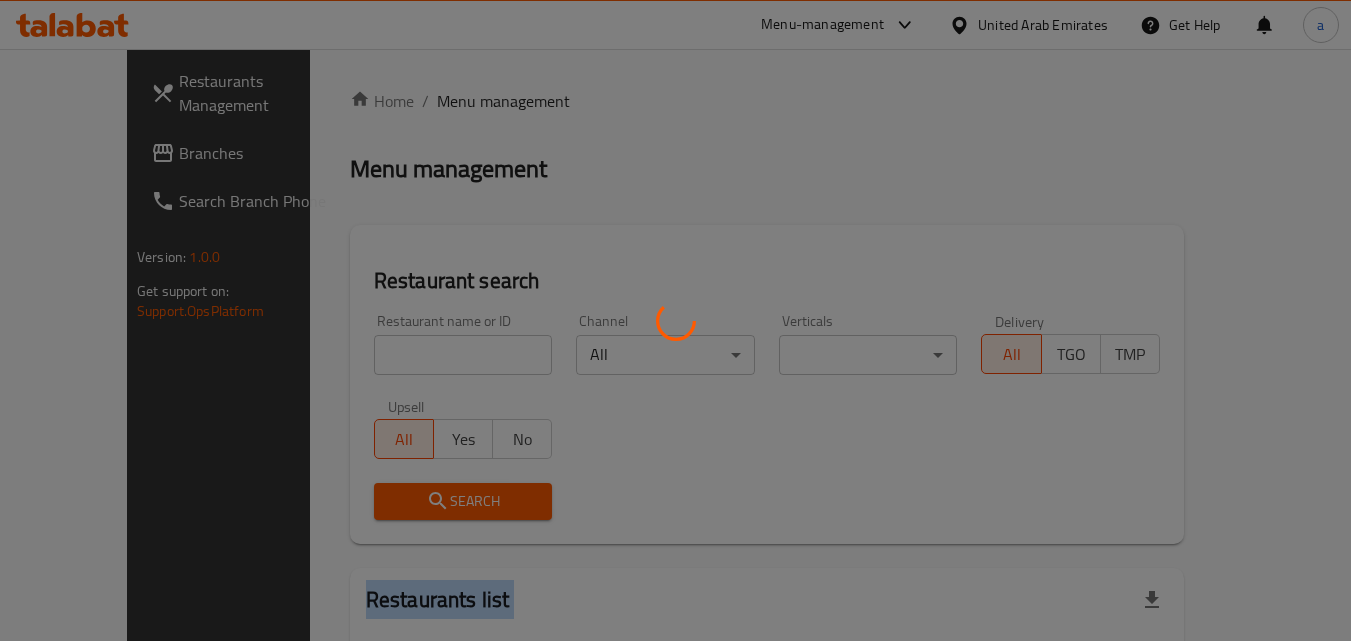 click at bounding box center [675, 320] 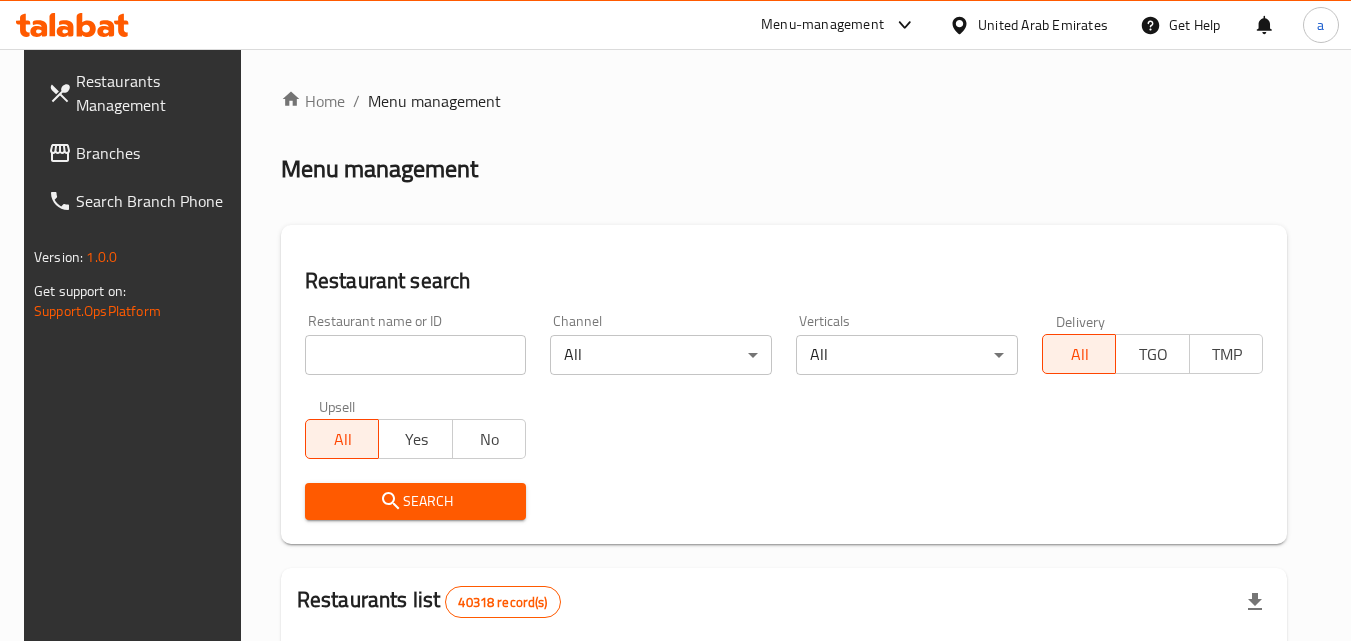 click at bounding box center [675, 320] 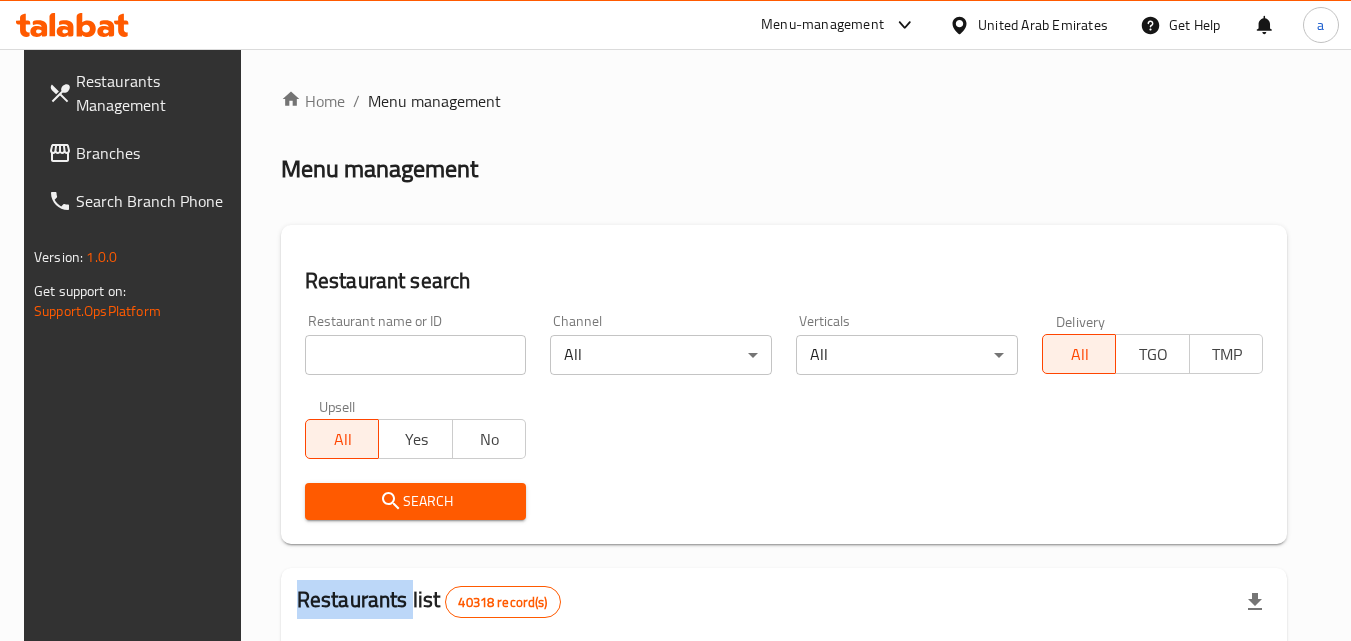 click on "Home / Menu management Menu management Restaurant search Restaurant name or ID Restaurant name or ID Channel All ​ Verticals All ​ Delivery All TGO TMP Upsell All Yes No   Search Restaurants list   40318 record(s) ID sorted ascending Name (En) Name (Ar) Ref. Name Logo Branches Open Busy Closed POS group Status Action 328 Johnny Rockets جوني روكيتس 37 0 1 0 OPEN 330 French Connection فرنش كونكشن 1 0 0 0 INACTIVE 339 Arz Lebanon أرز لبنان [ADDRESS] 9 1 0 2 OPEN 340 Mega Wraps ميجا رابس 3 0 0 0 INACTIVE 342 Sandella's Flatbread Cafe سانديلاز فلات براد 7 0 0 0 INACTIVE 343 Dragon Hut كوخ التنين 1 0 0 0 INACTIVE 348 Thai Kitchen المطبخ التايلندى 1 0 0 0 INACTIVE 349 Mughal  موغل 1 0 0 0 HIDDEN 350 HOT N COOL (Old) هوت و كول 1 0 0 0 INACTIVE 355 Al Habasha  الحبشة 11 1 0 0 HIDDEN Rows per page: 10 1-10 of 40318" at bounding box center (784, 721) 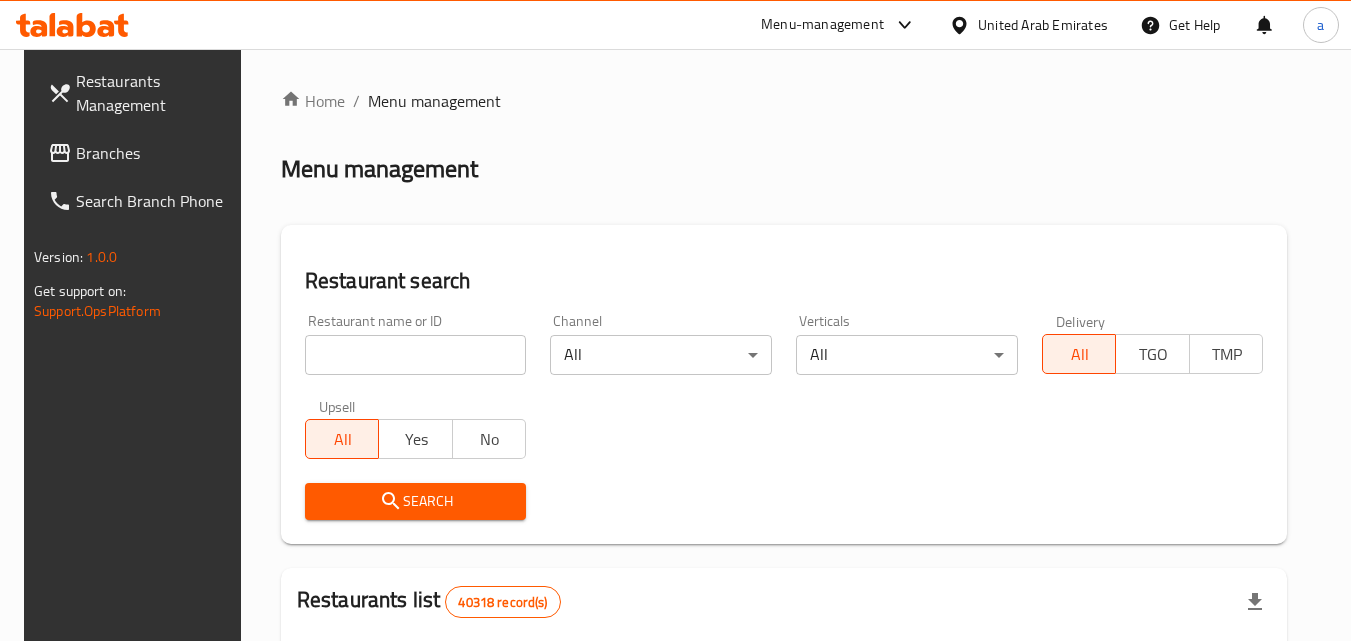 click at bounding box center (416, 355) 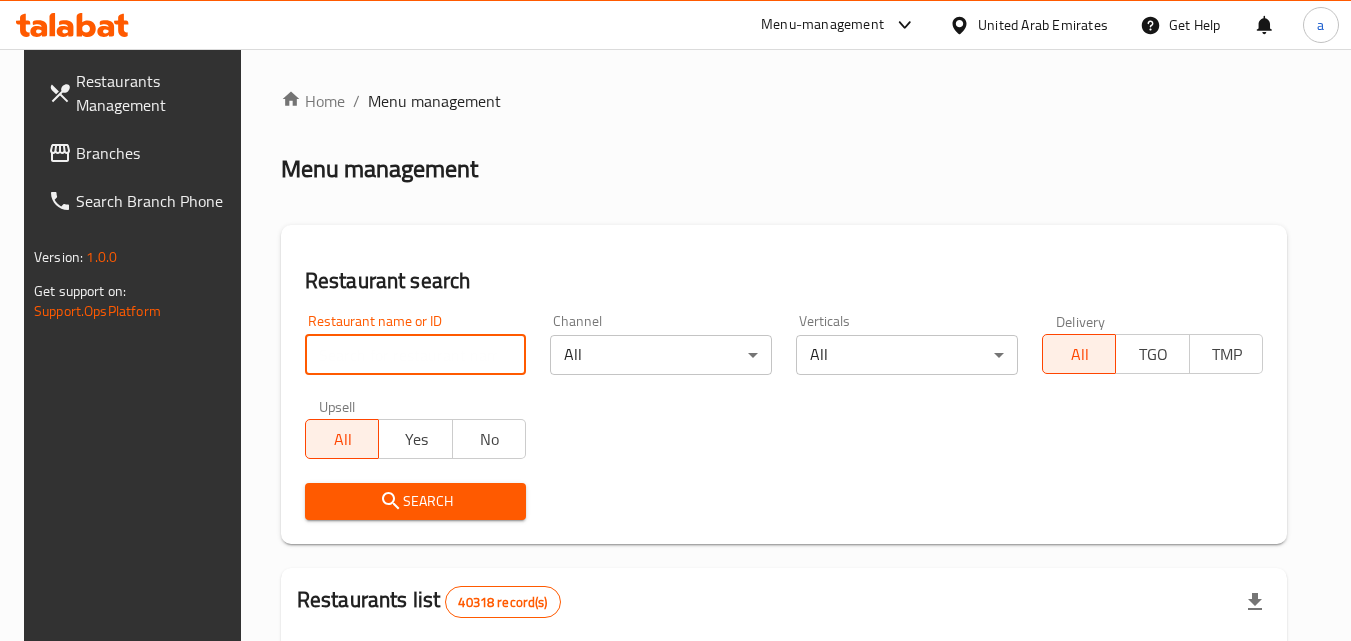 paste on "702386" 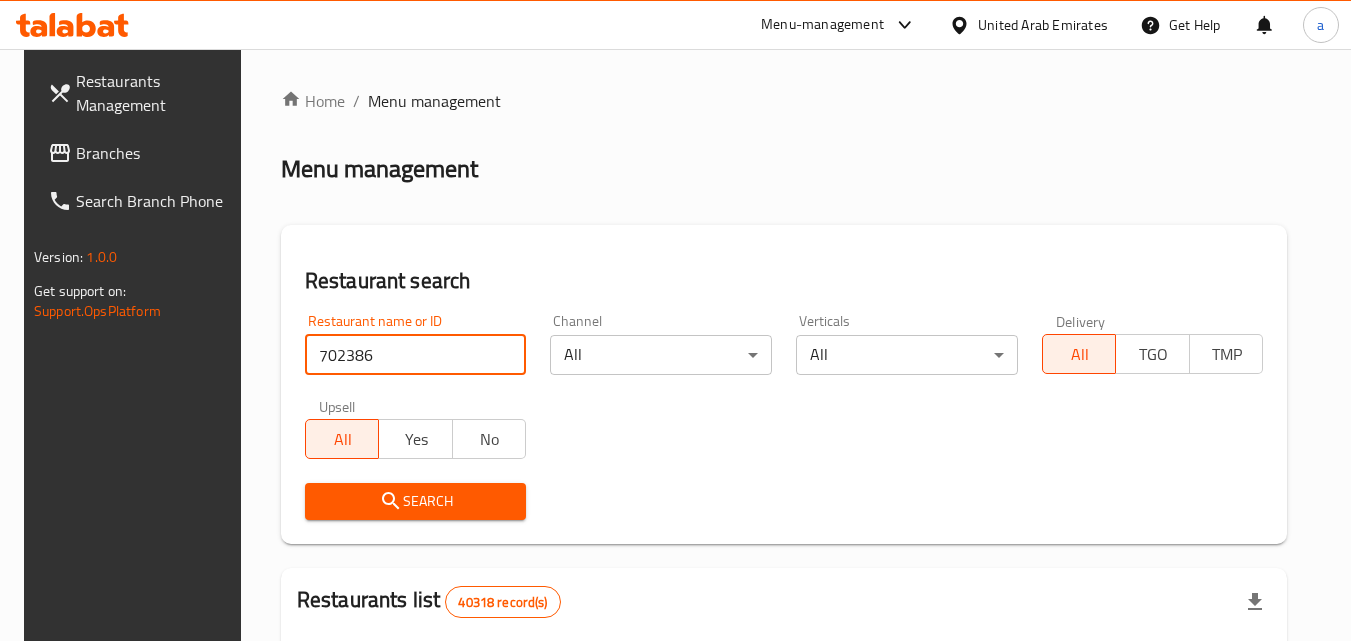 type on "702386" 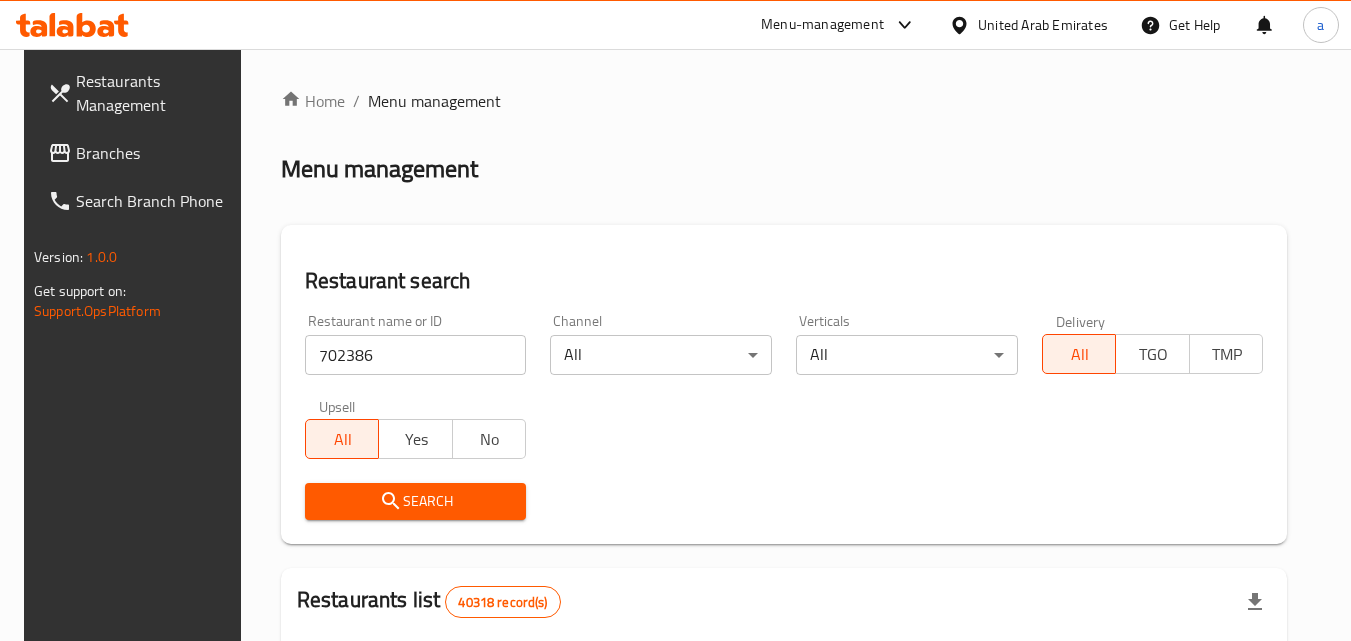 click on "Search" at bounding box center (416, 501) 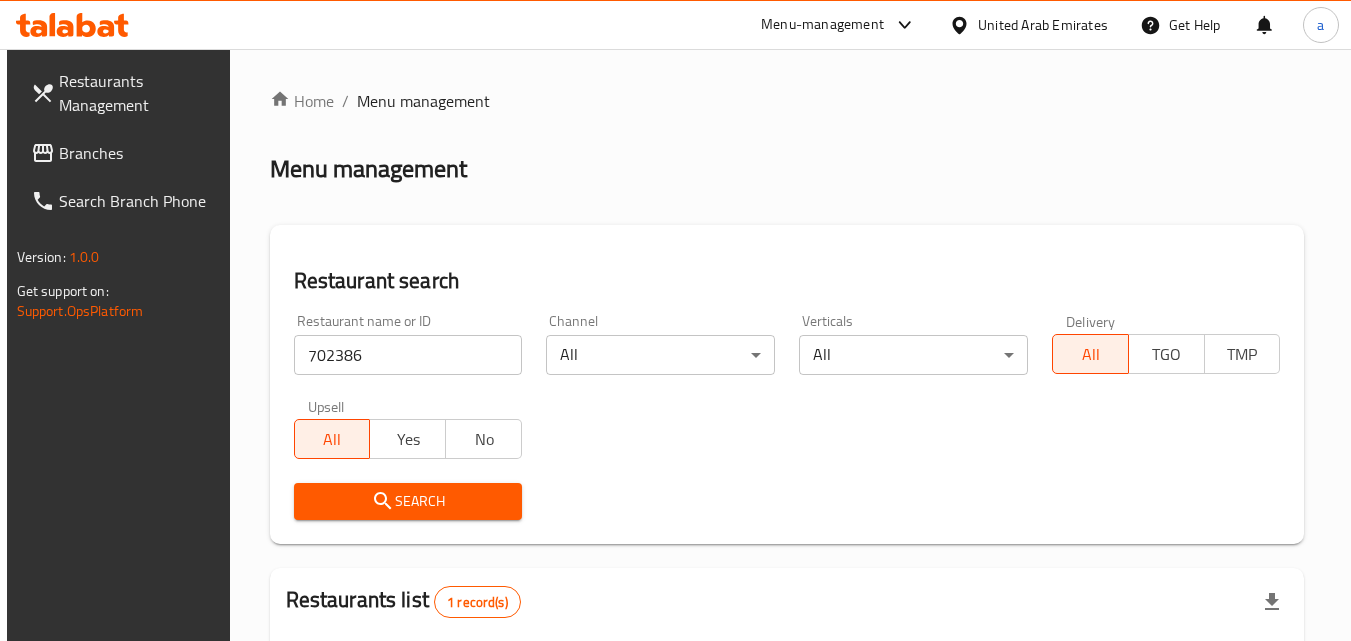 scroll, scrollTop: 251, scrollLeft: 0, axis: vertical 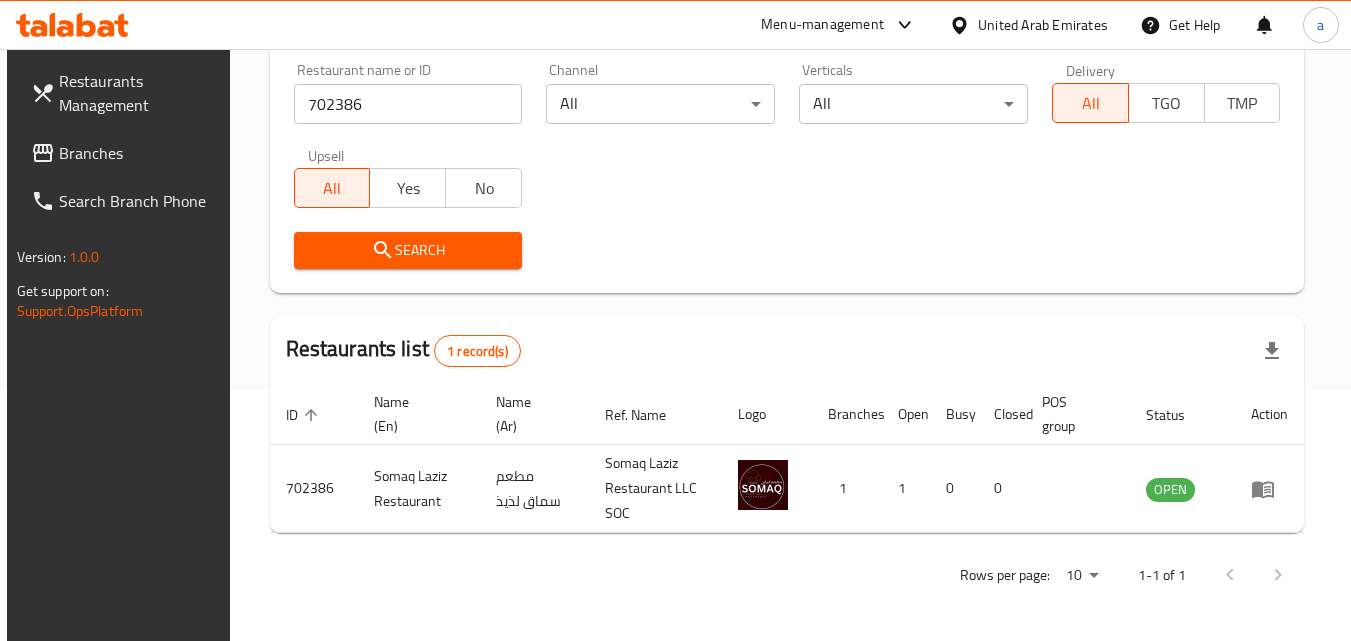 click on "Branches" at bounding box center (138, 153) 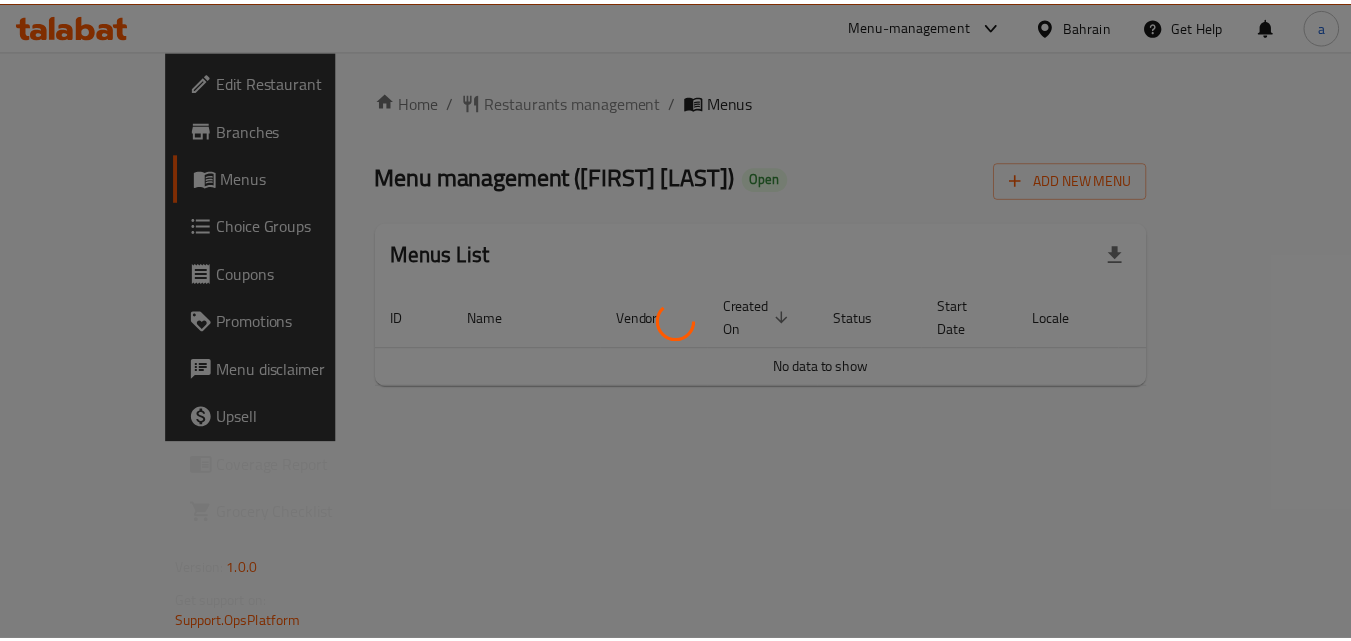 scroll, scrollTop: 0, scrollLeft: 0, axis: both 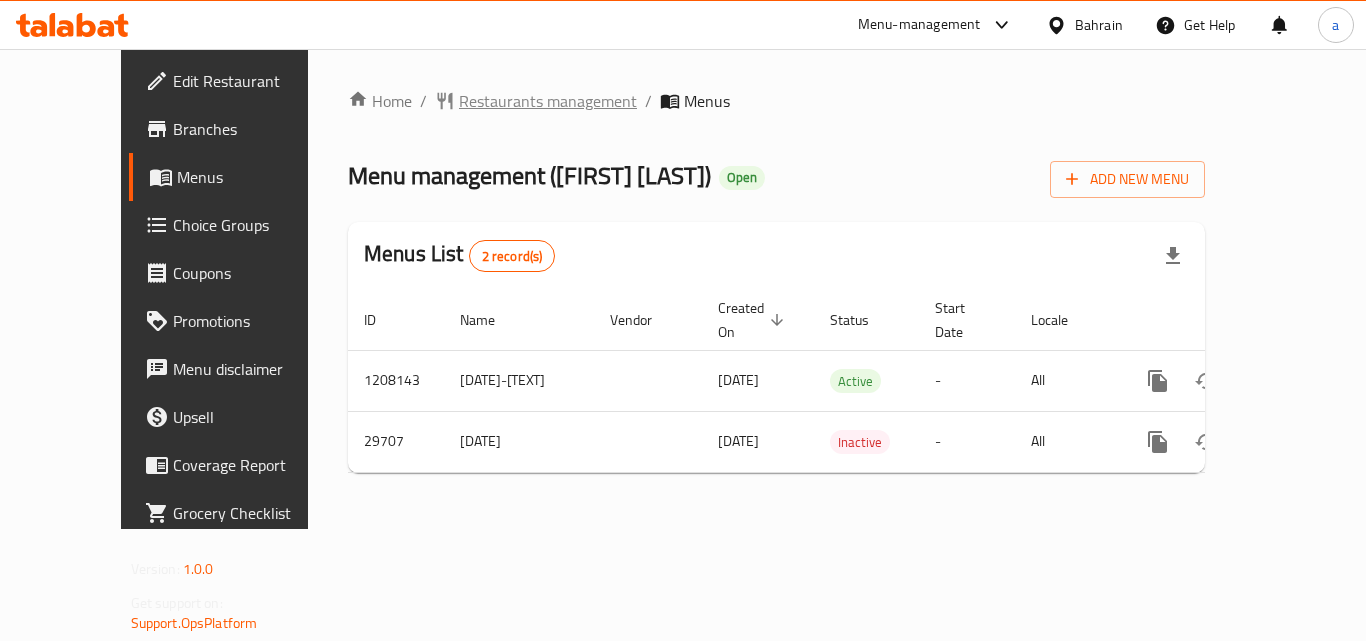 click on "Restaurants management" at bounding box center [548, 101] 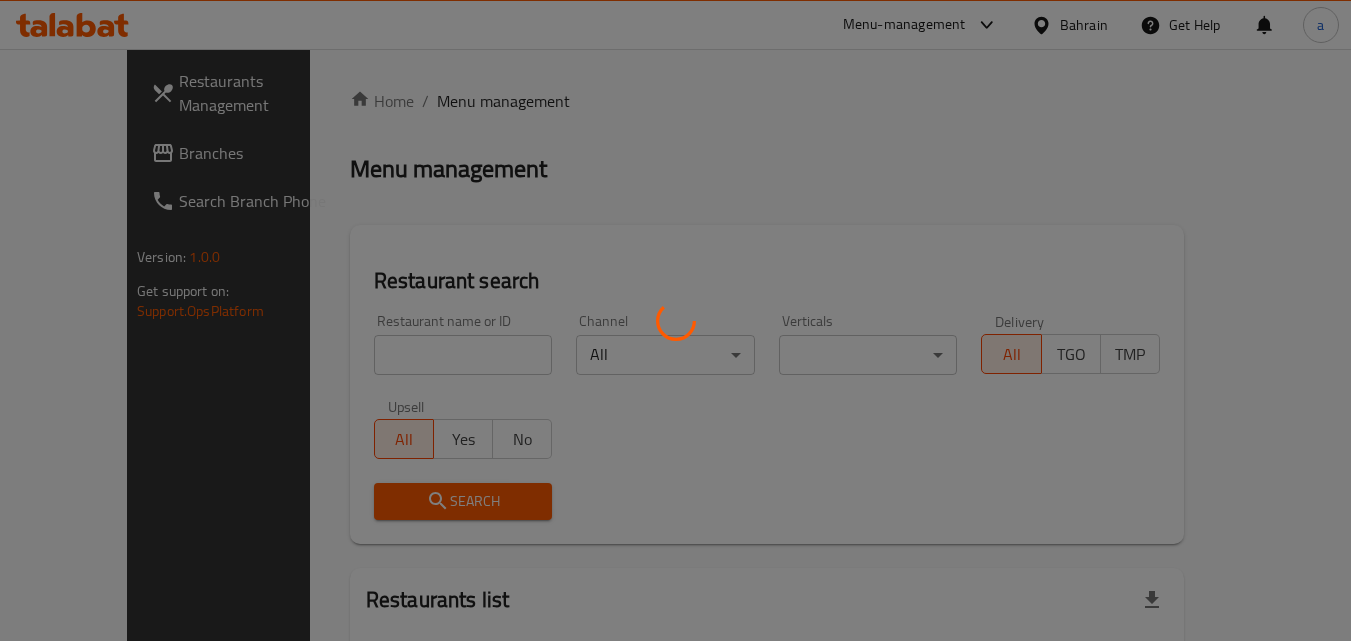 click at bounding box center (675, 320) 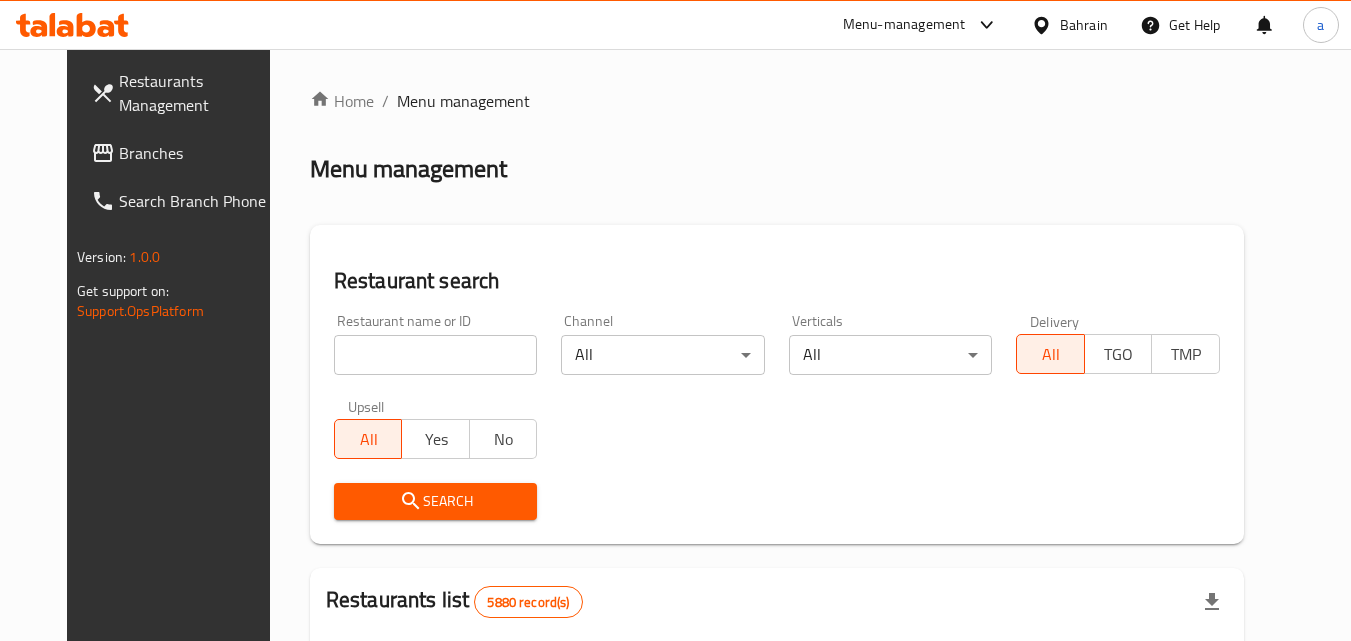 click at bounding box center [436, 355] 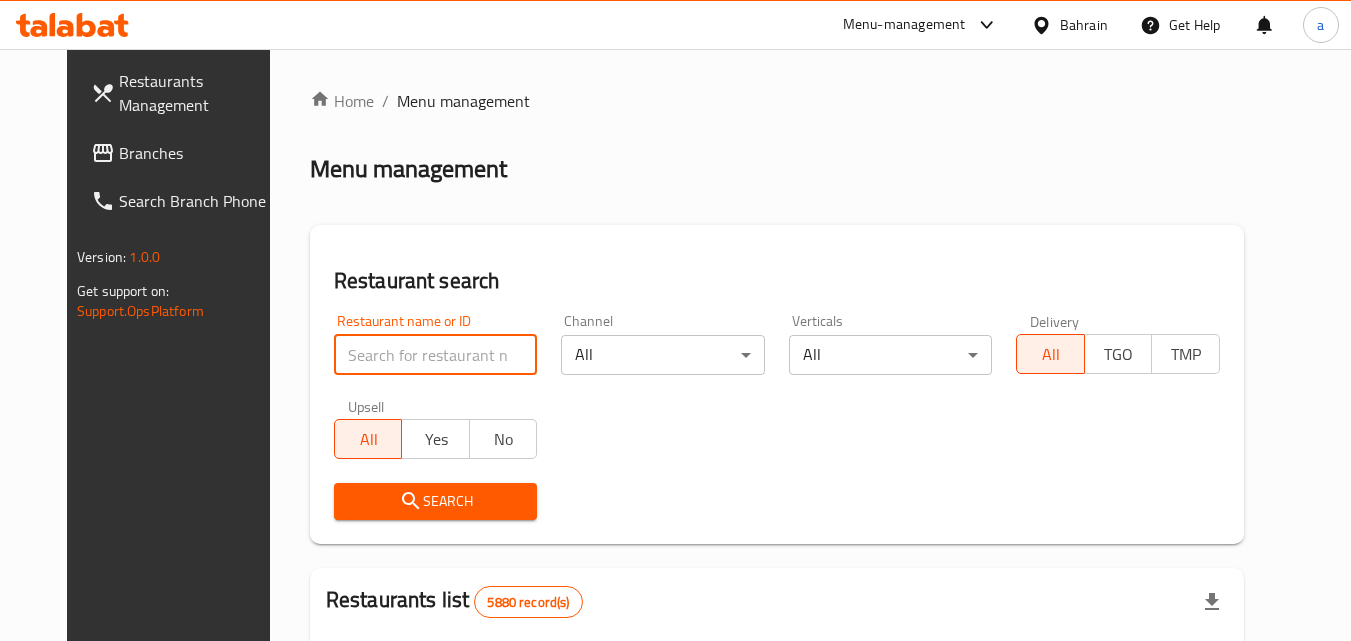 paste on "15264" 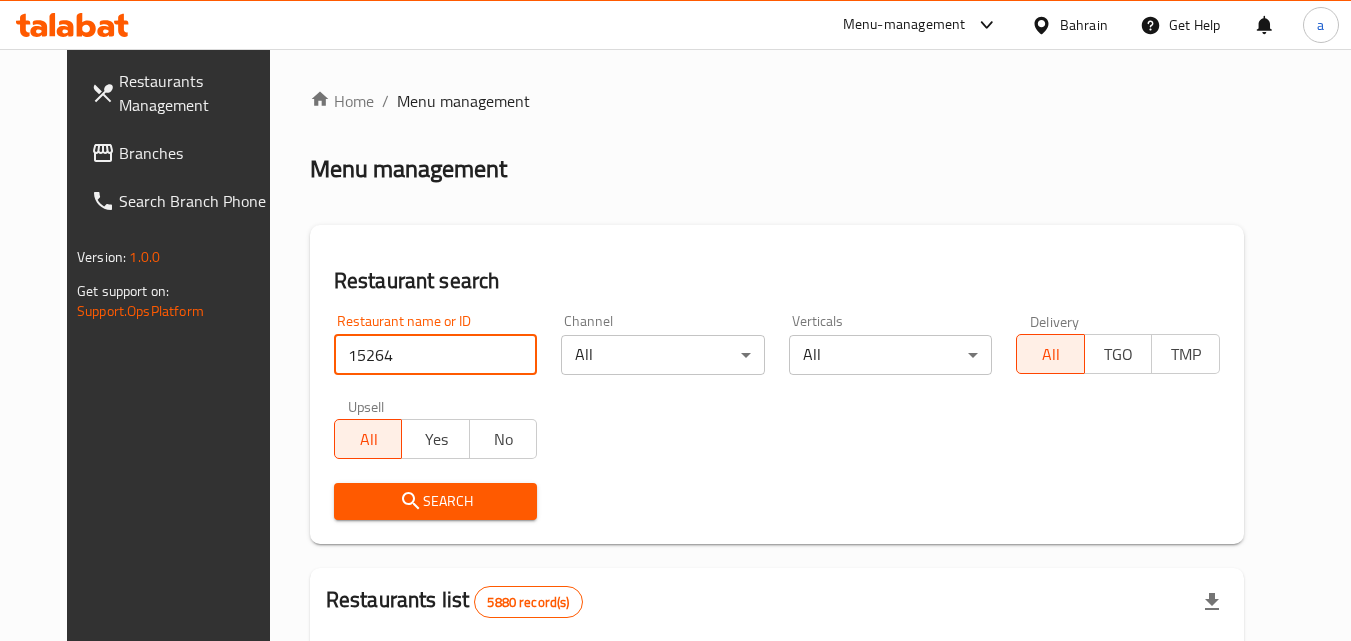 type on "15264" 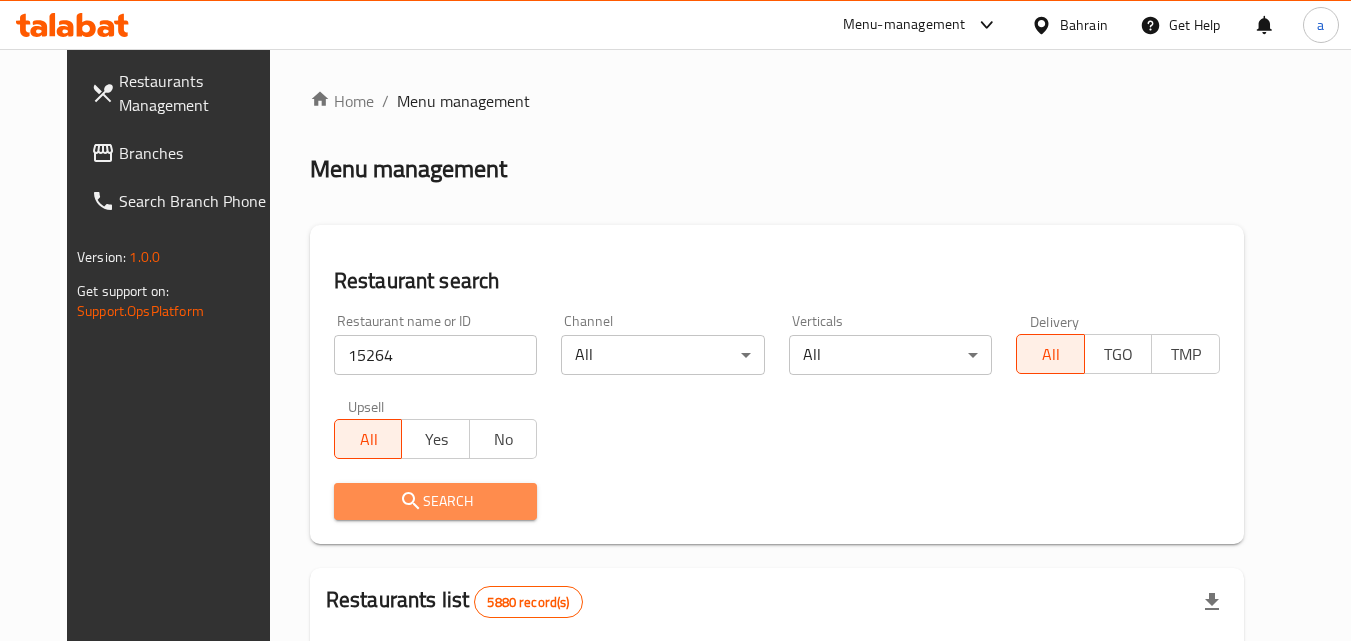 click on "Search" at bounding box center [436, 501] 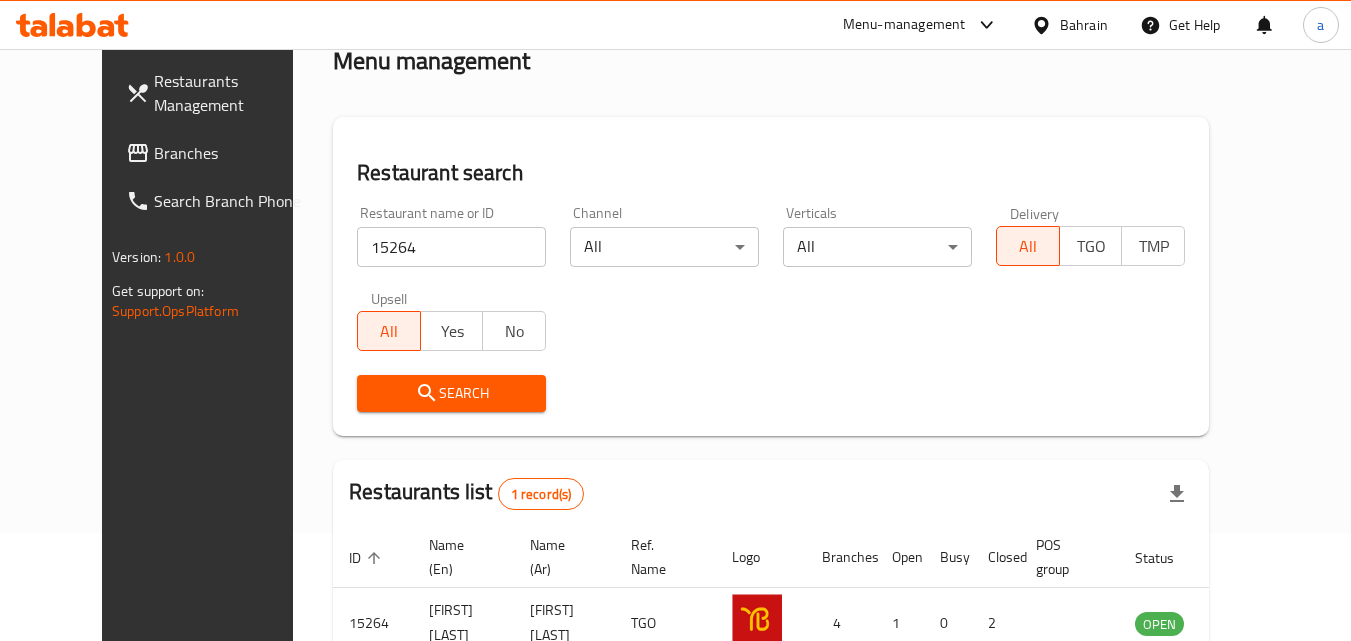 scroll, scrollTop: 234, scrollLeft: 0, axis: vertical 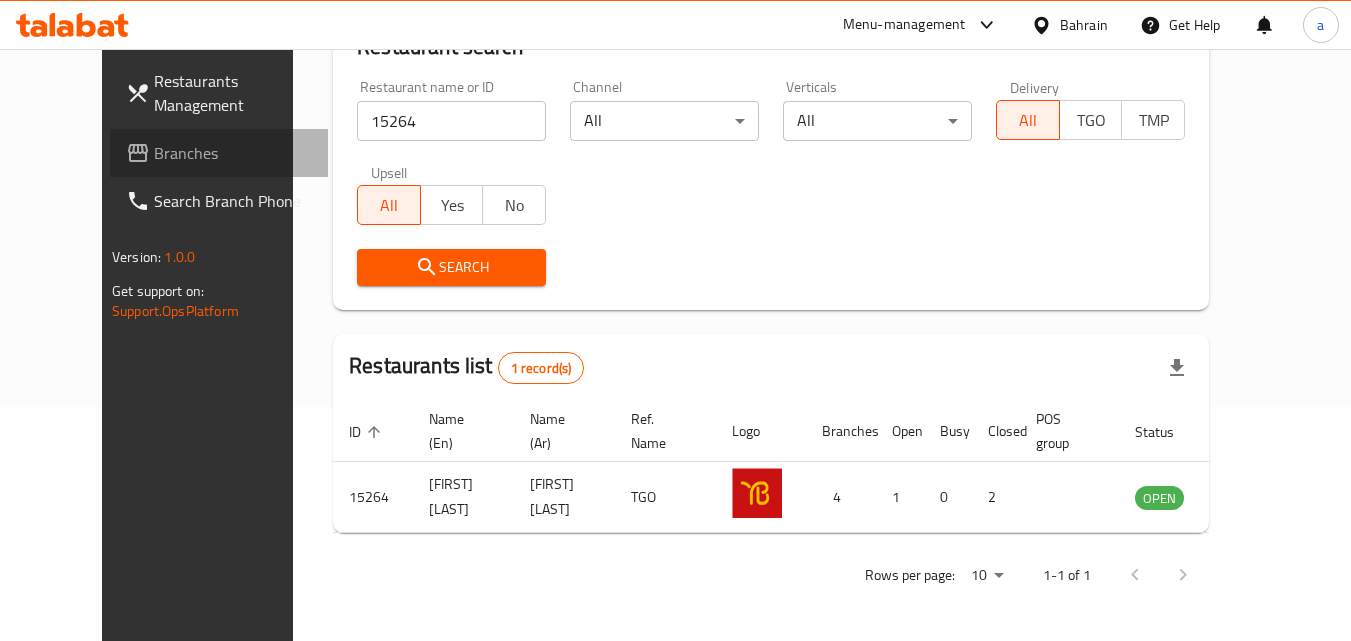 click on "Branches" at bounding box center [233, 153] 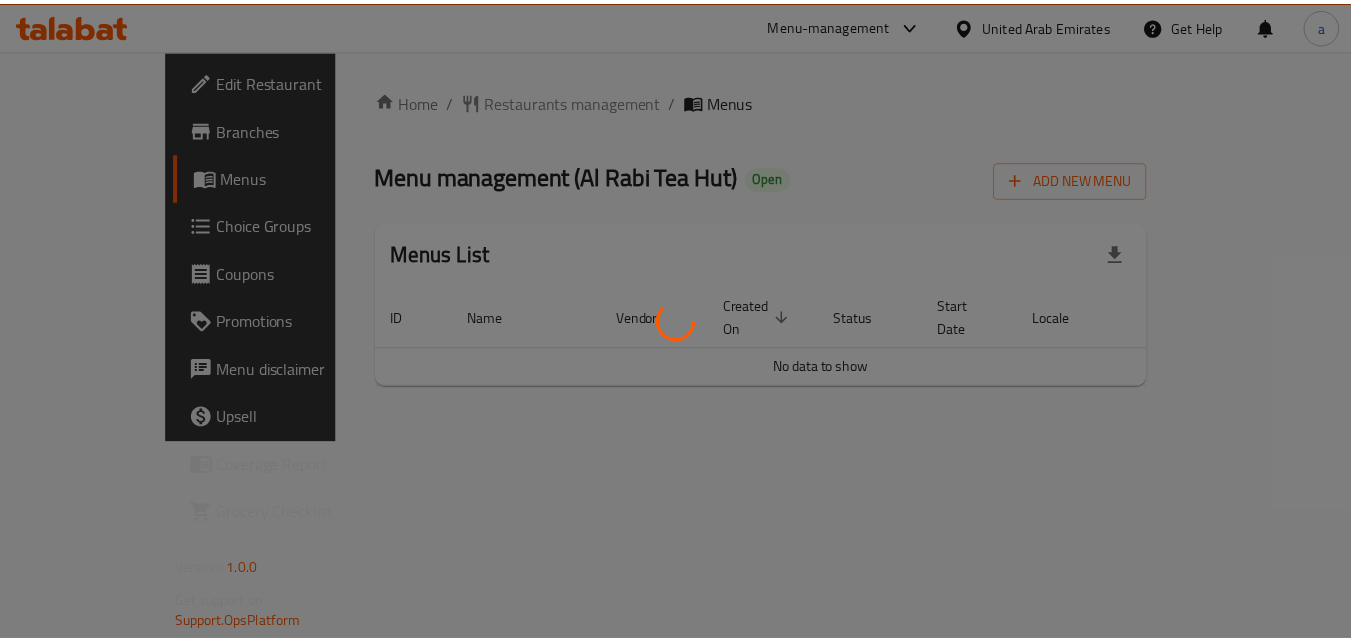 scroll, scrollTop: 0, scrollLeft: 0, axis: both 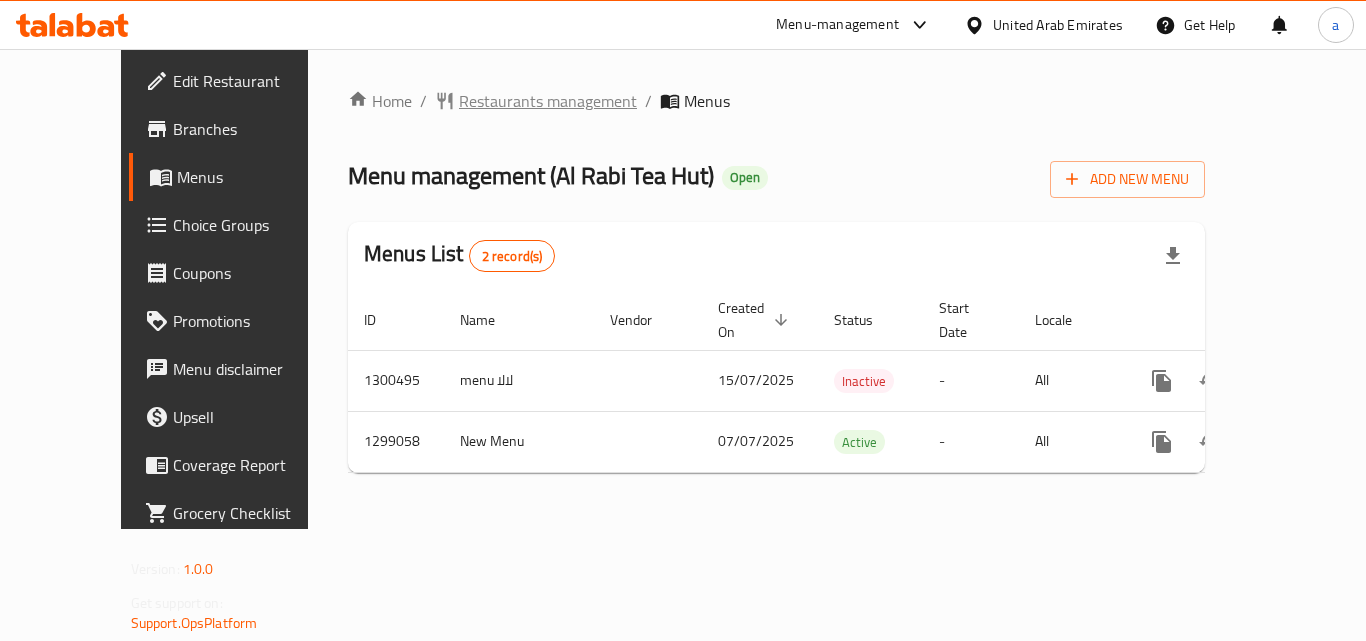 click on "Restaurants management" at bounding box center (548, 101) 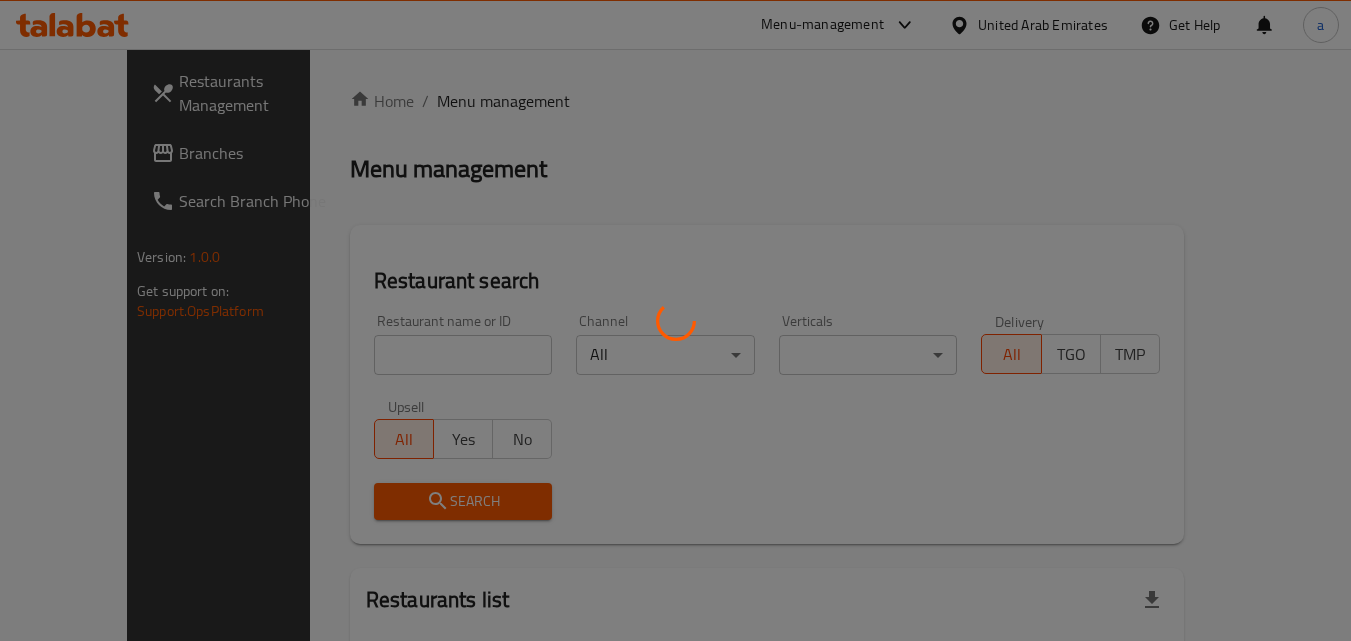 click at bounding box center [675, 320] 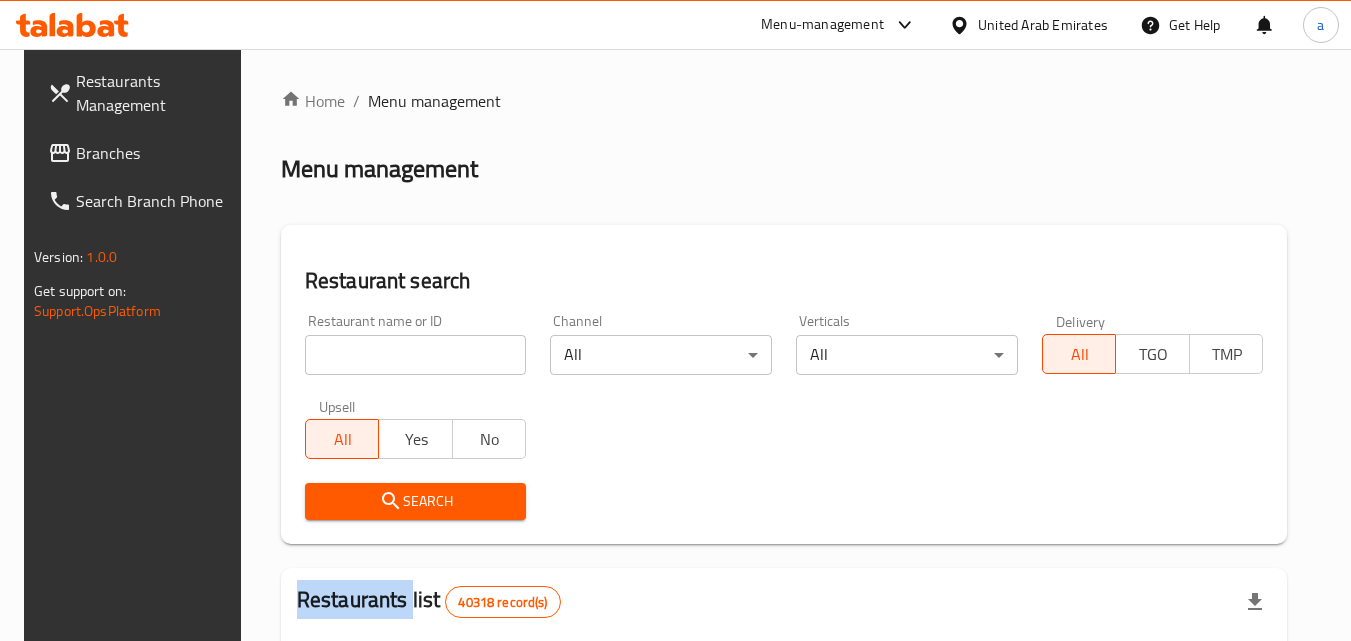 click on "Home / Menu management Menu management Restaurant search Restaurant name or ID Restaurant name or ID Channel All ​ Verticals All ​ Delivery All TGO TMP Upsell All Yes No   Search Restaurants list   40318 record(s) ID sorted ascending Name (En) Name (Ar) Ref. Name Logo Branches Open Busy Closed POS group Status Action 328 Johnny Rockets جوني روكيتس 37 0 1 0 OPEN 330 French Connection فرنش كونكشن 1 0 0 0 INACTIVE 339 Arz Lebanon أرز لبنان Al Karama,Al Barsha & Mirdif 9 1 0 2 OPEN 340 Mega Wraps ميجا رابس 3 0 0 0 INACTIVE 342 Sandella's Flatbread Cafe سانديلاز فلات براد 7 0 0 0 INACTIVE 343 Dragon Hut كوخ التنين 1 0 0 0 INACTIVE 348 Thai Kitchen المطبخ التايلندى 1 0 0 0 INACTIVE 349 Mughal  موغل 1 0 0 0 HIDDEN 350 HOT N COOL (Old) هوت و كول 1 0 0 0 INACTIVE 355 Al Habasha  الحبشة 11 1 0 0 HIDDEN Rows per page: 10 1-10 of 40318" at bounding box center (784, 721) 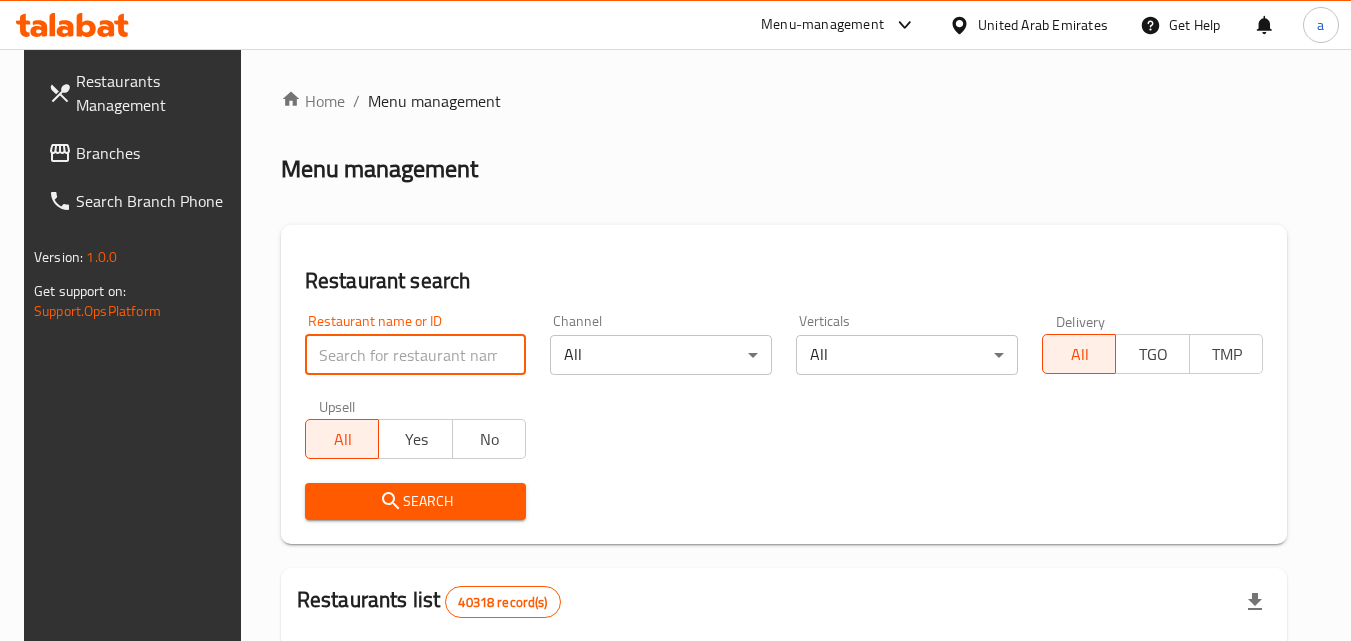 click at bounding box center (416, 355) 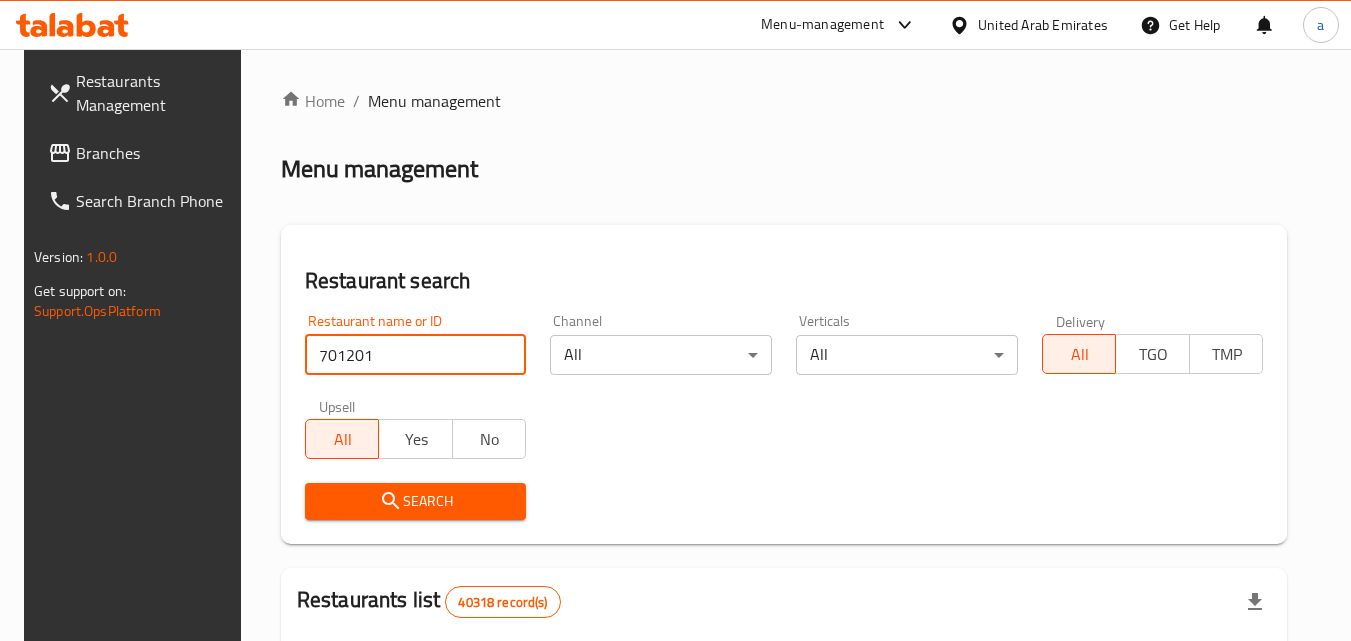 type on "701201" 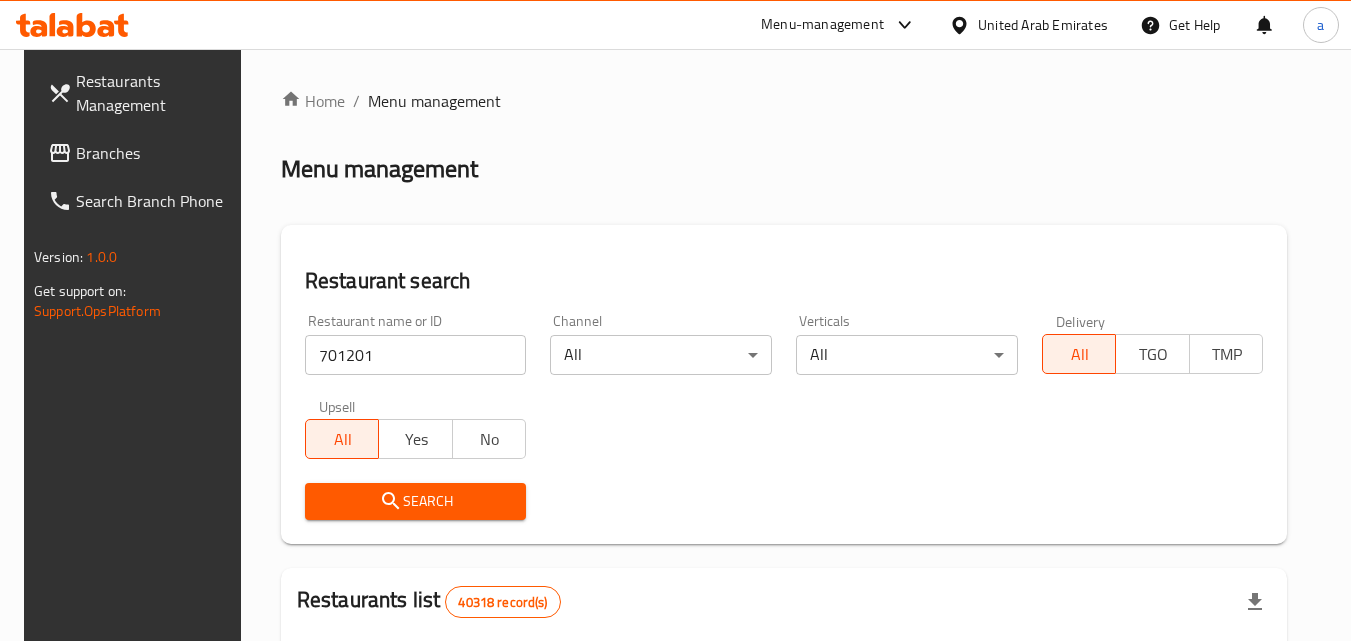 click on "Search" at bounding box center [416, 501] 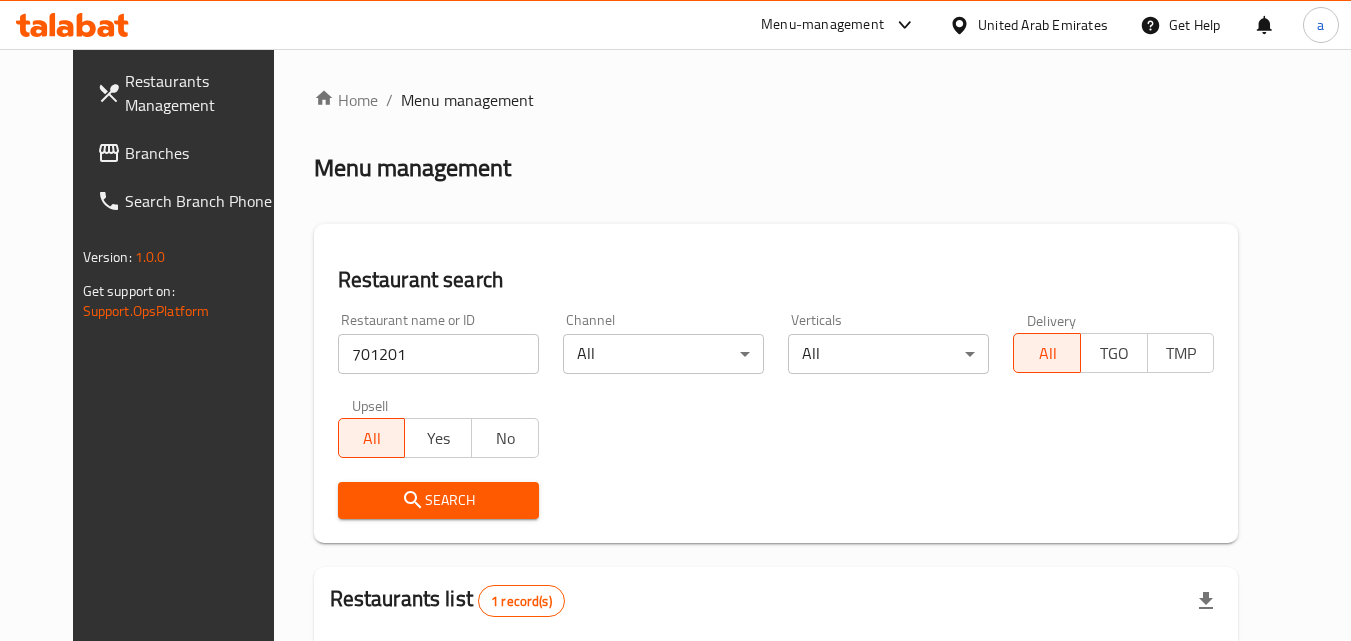 scroll, scrollTop: 0, scrollLeft: 0, axis: both 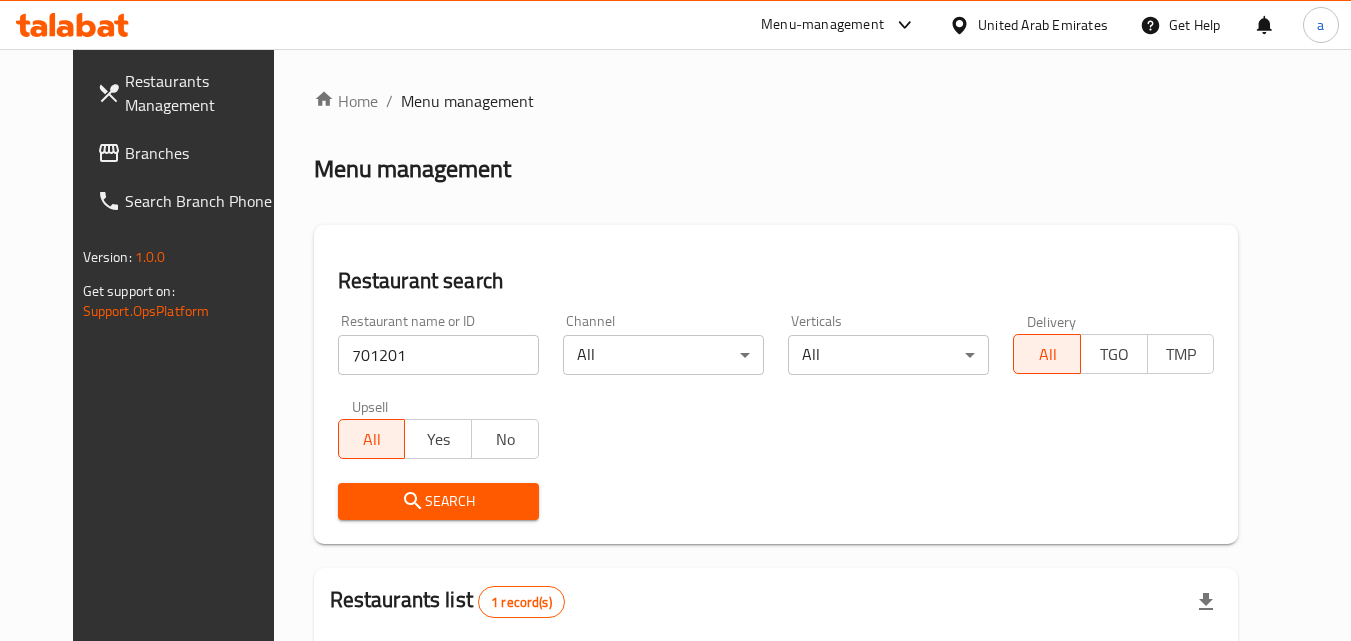 click on "Branches" at bounding box center [204, 153] 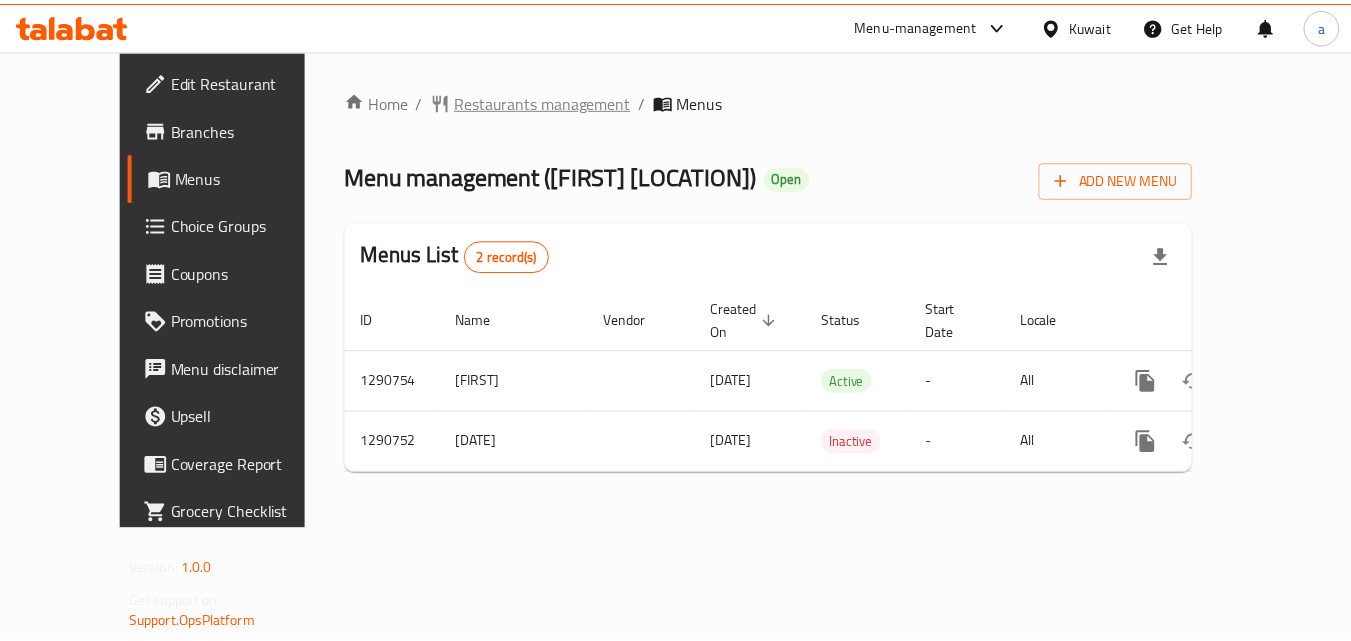 scroll, scrollTop: 0, scrollLeft: 0, axis: both 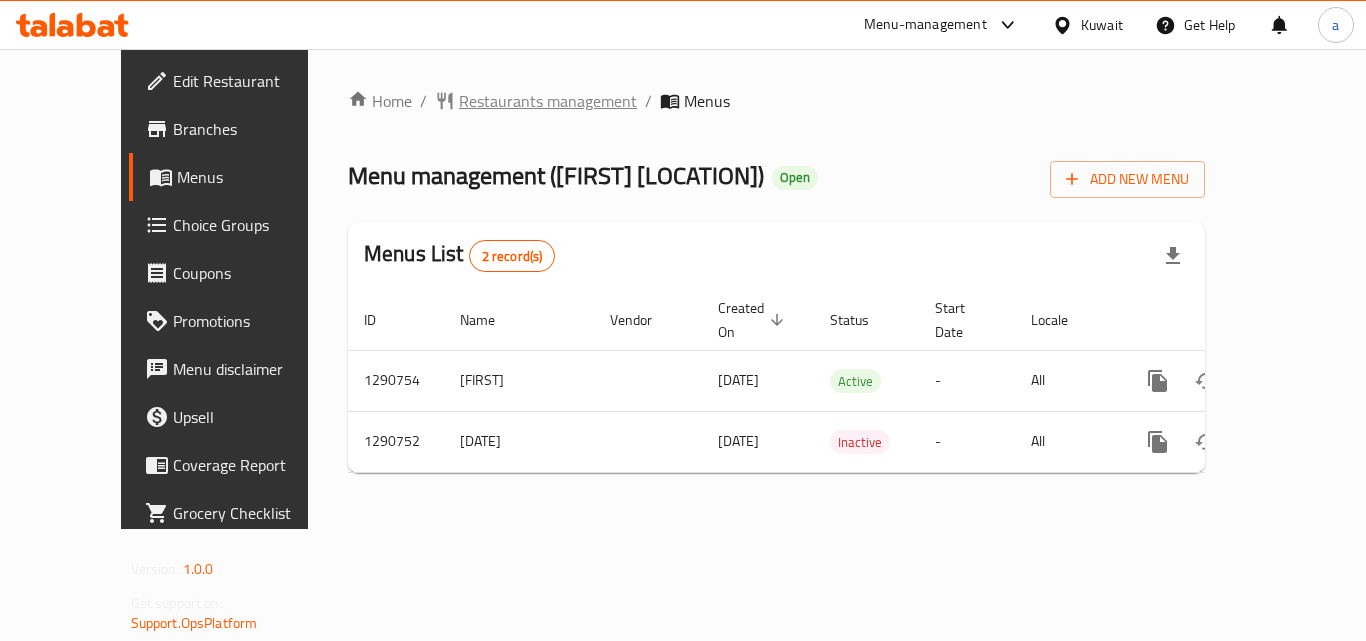 click on "Restaurants management" at bounding box center (548, 101) 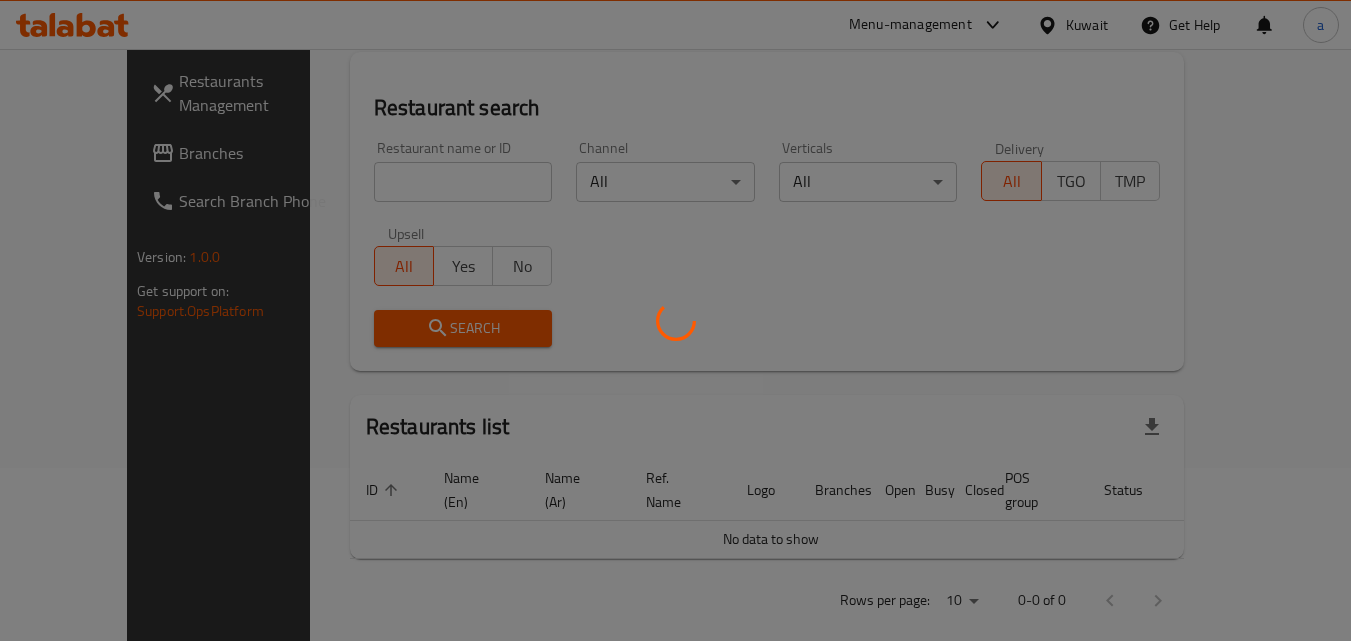 scroll, scrollTop: 176, scrollLeft: 0, axis: vertical 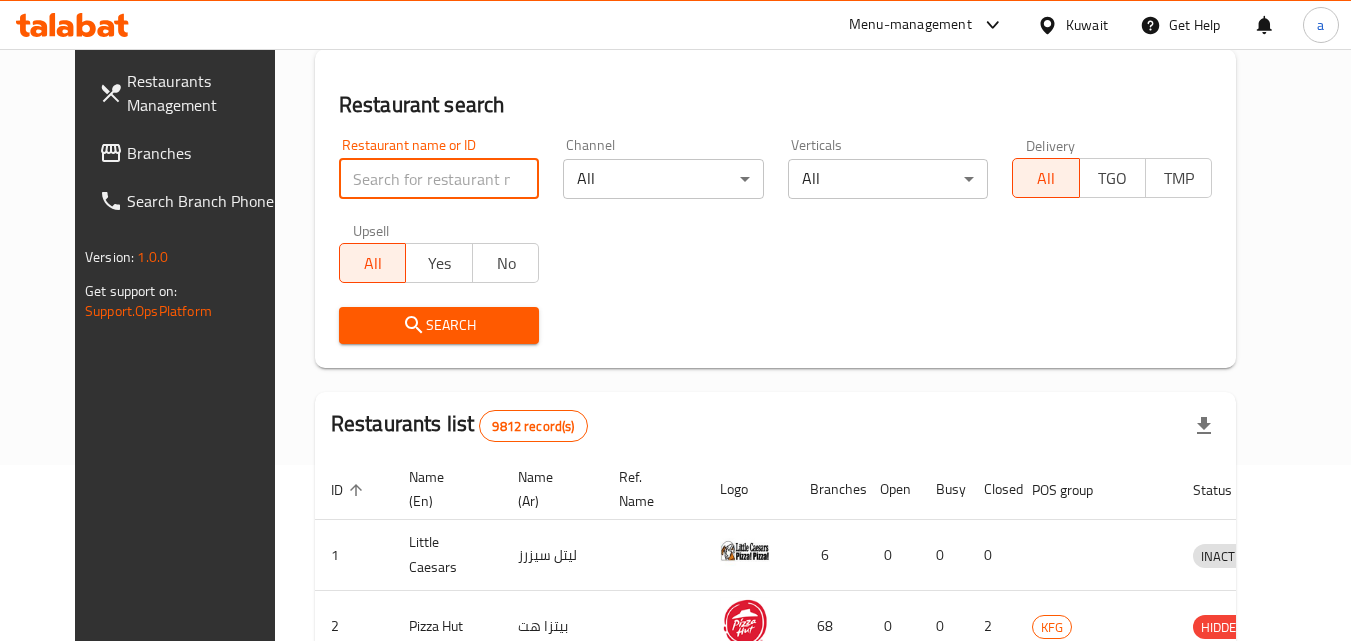 click at bounding box center [439, 179] 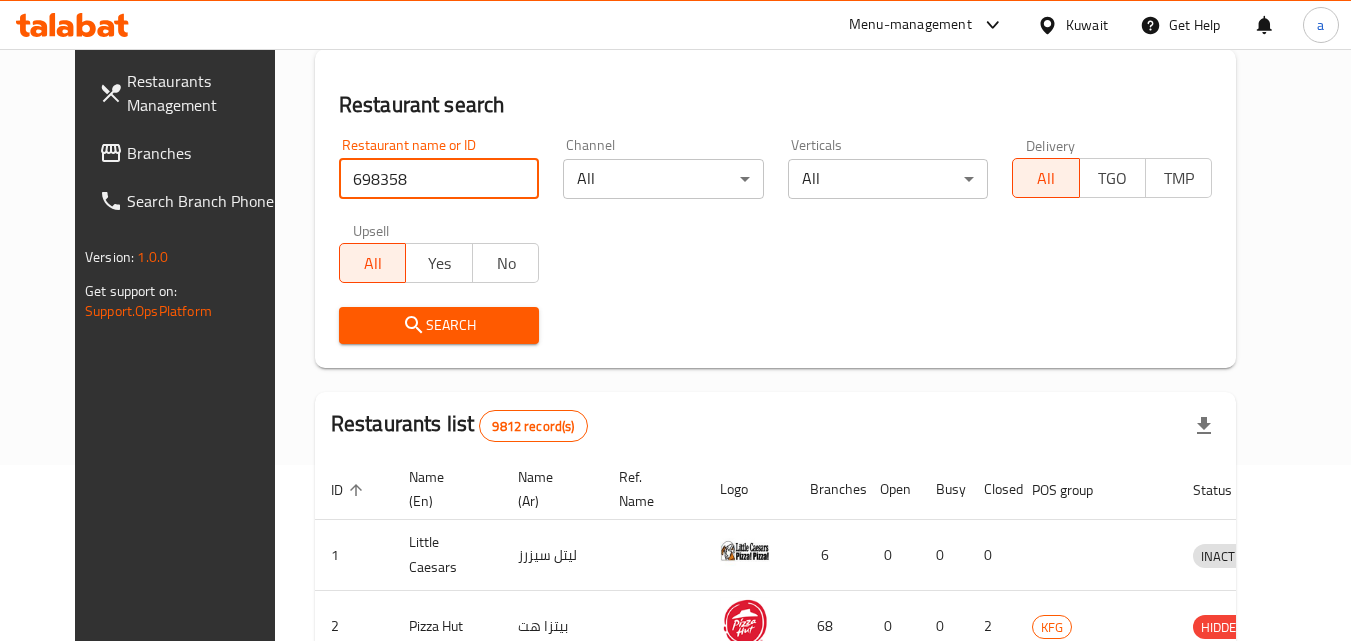 type on "698358" 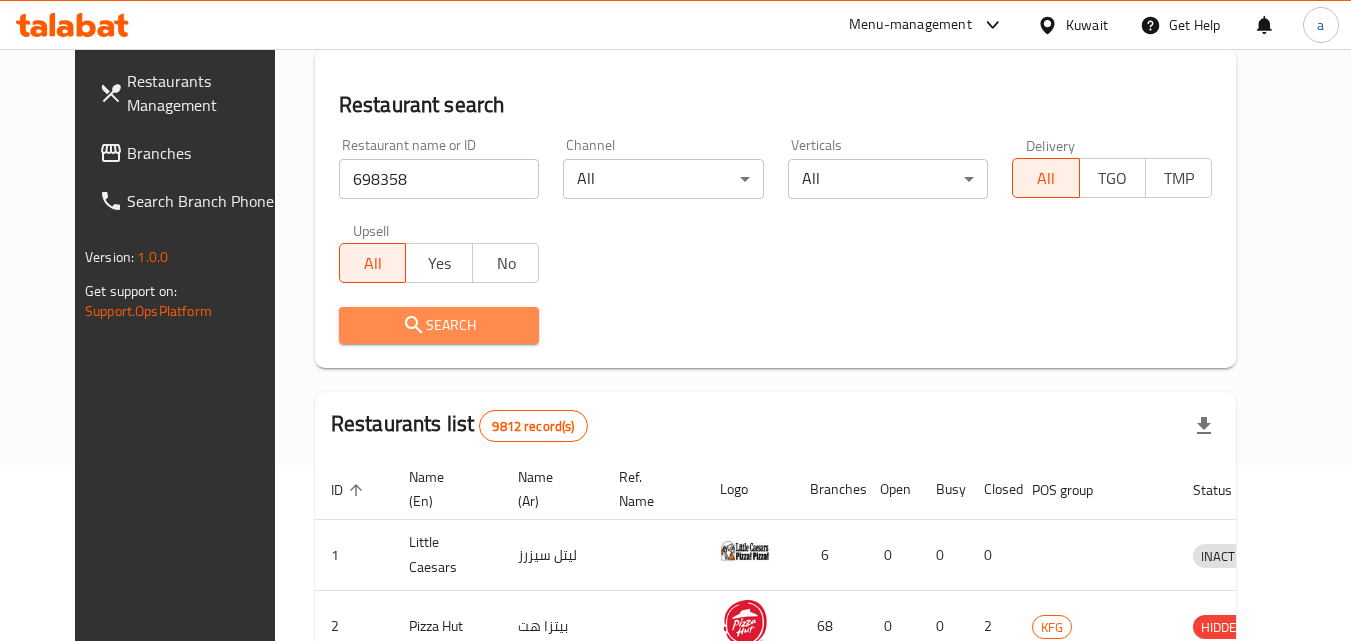 click 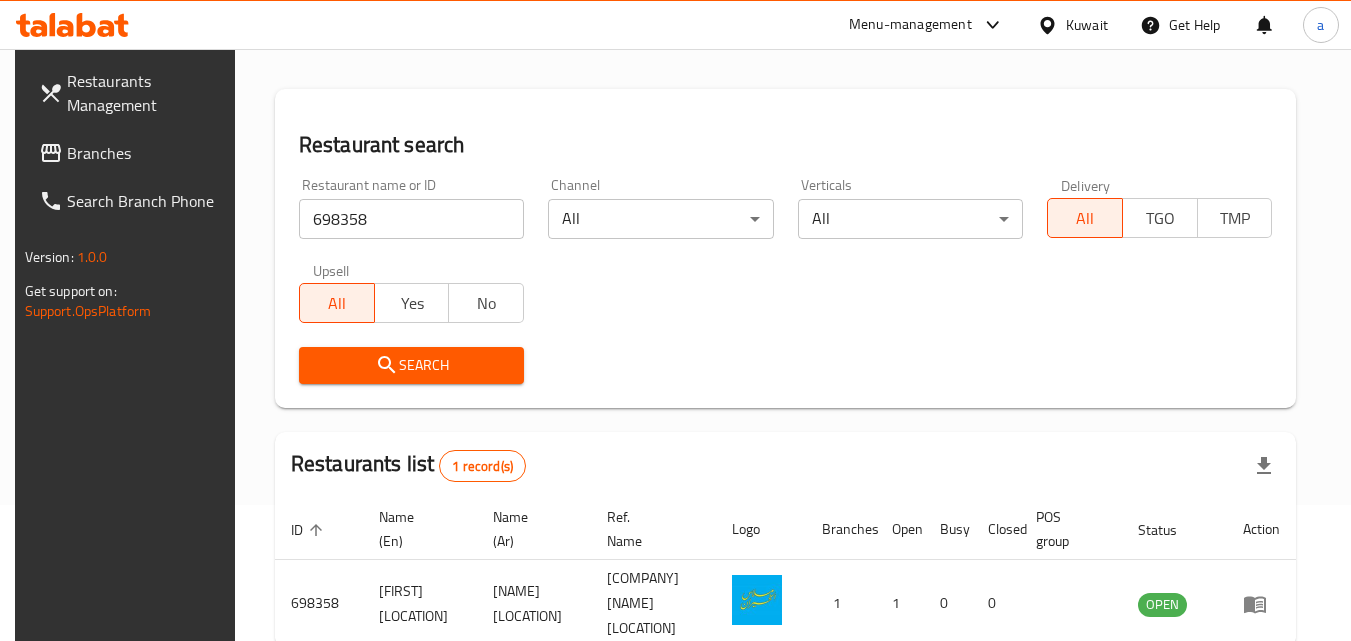 scroll, scrollTop: 0, scrollLeft: 0, axis: both 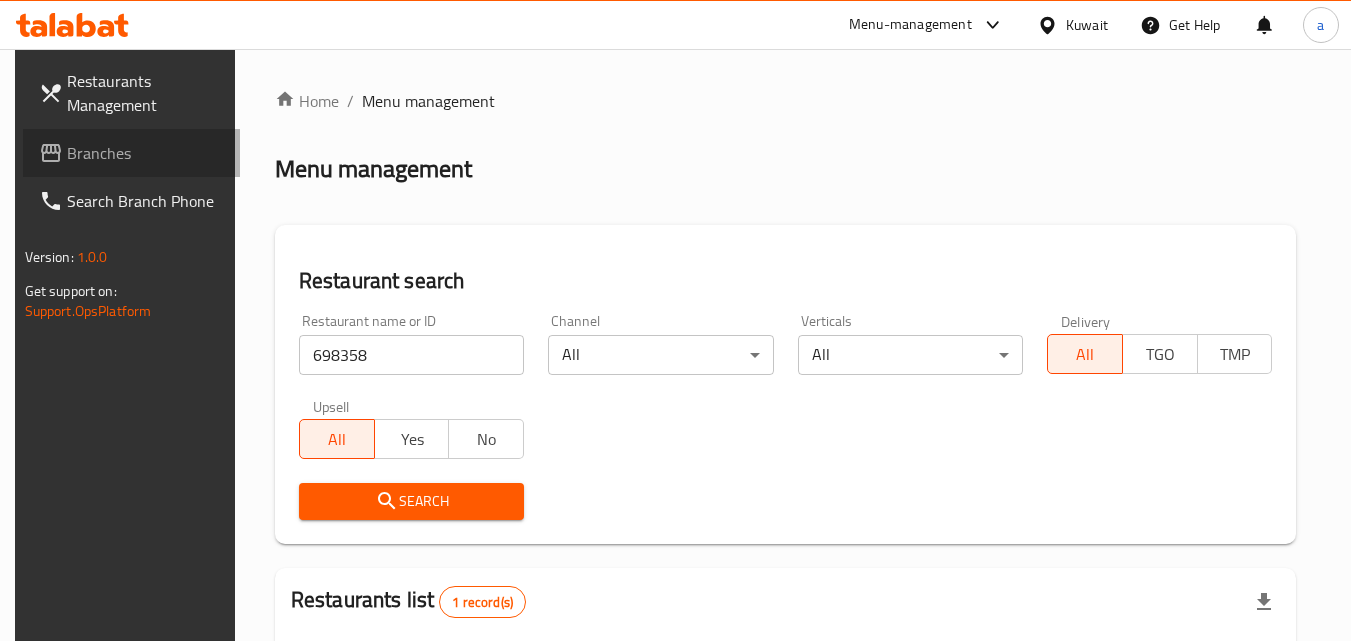 click on "Branches" at bounding box center [146, 153] 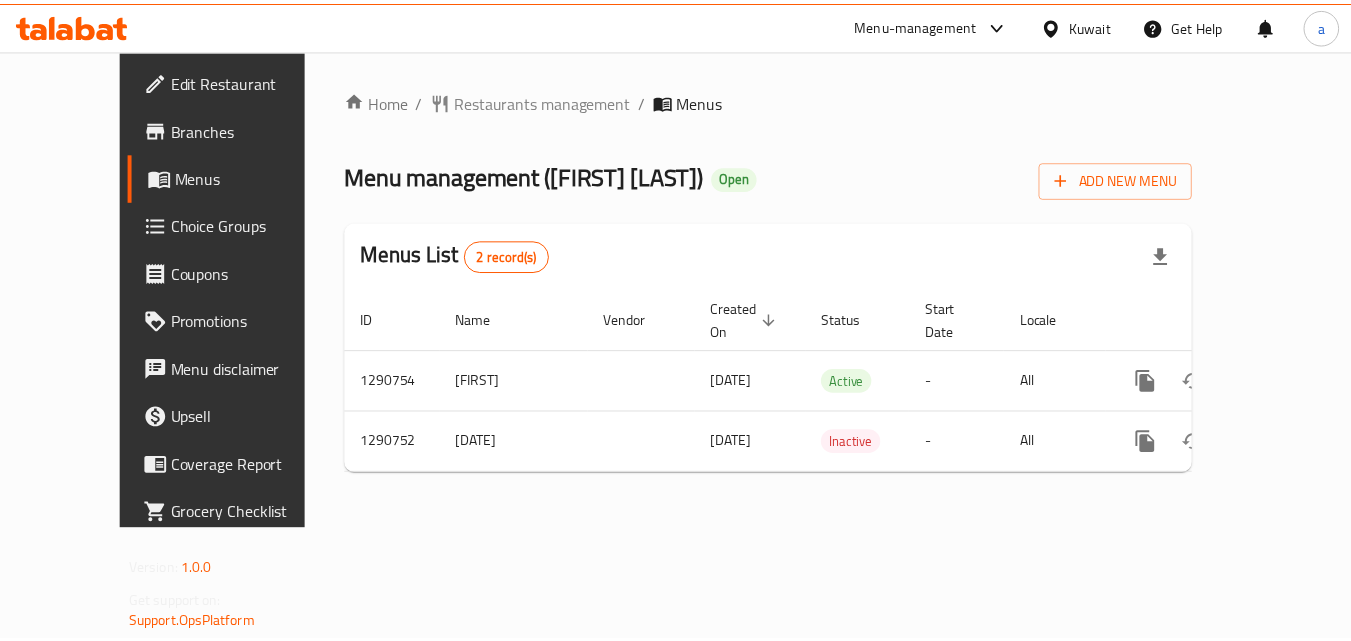 scroll, scrollTop: 0, scrollLeft: 0, axis: both 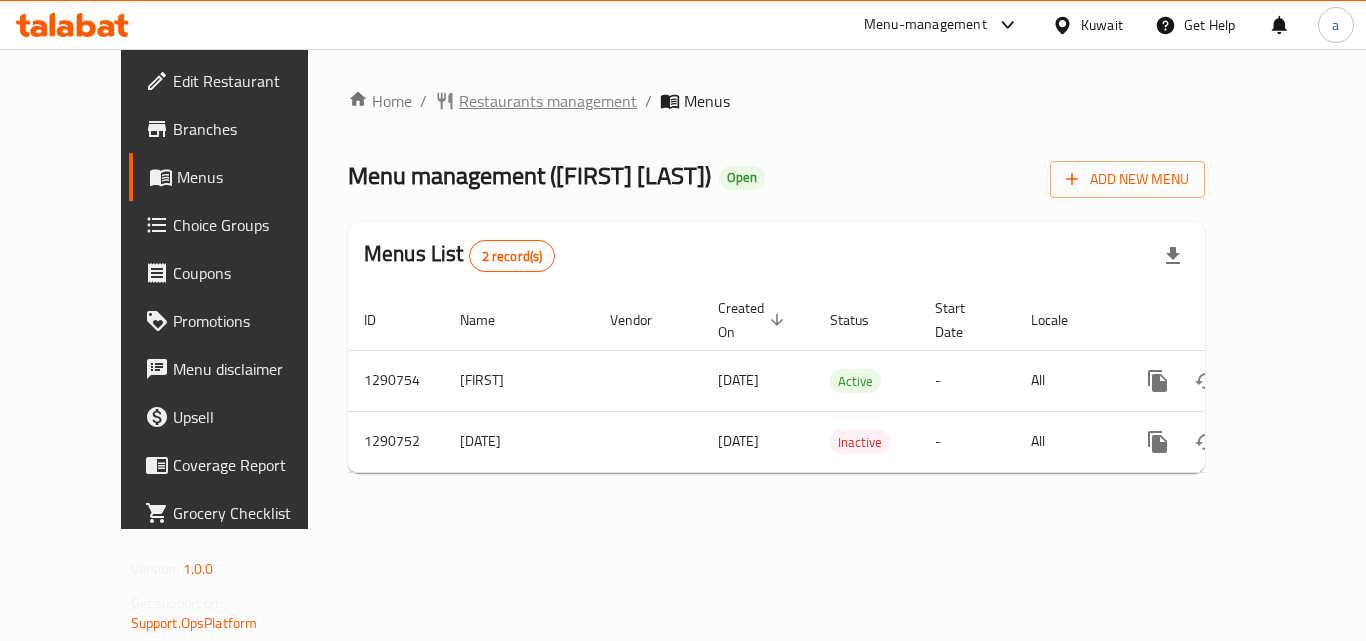 click on "Restaurants management" at bounding box center [548, 101] 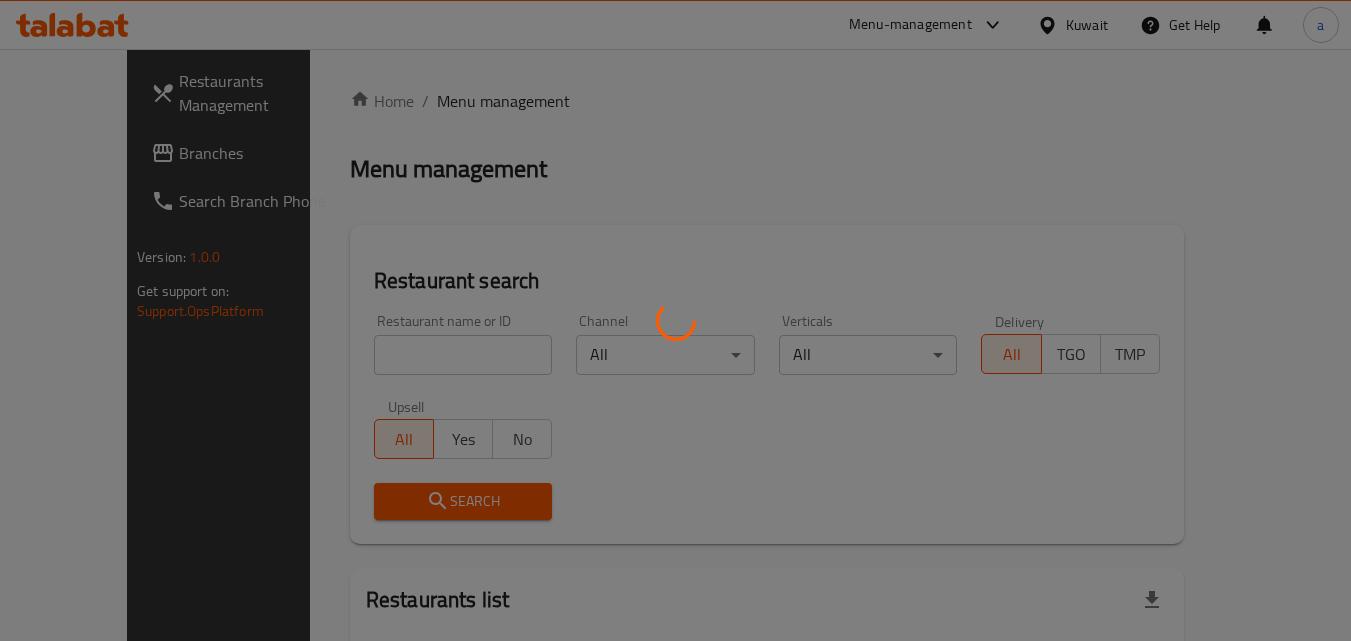 click at bounding box center [675, 320] 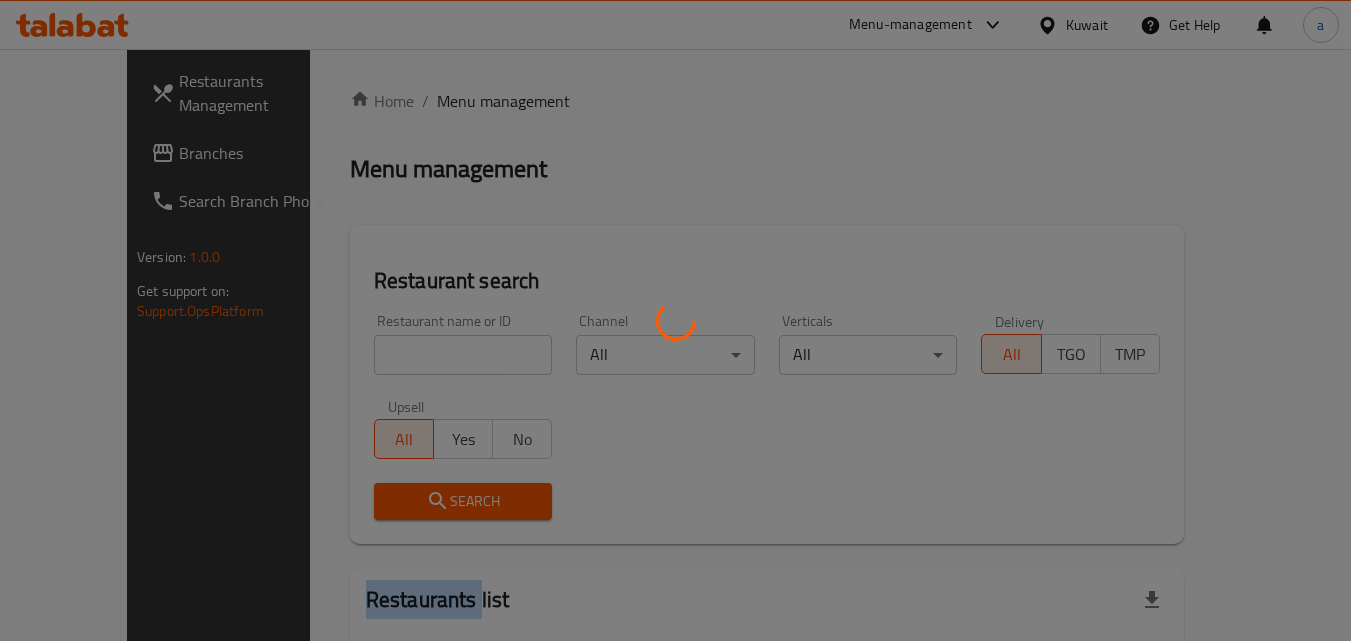 click at bounding box center [675, 320] 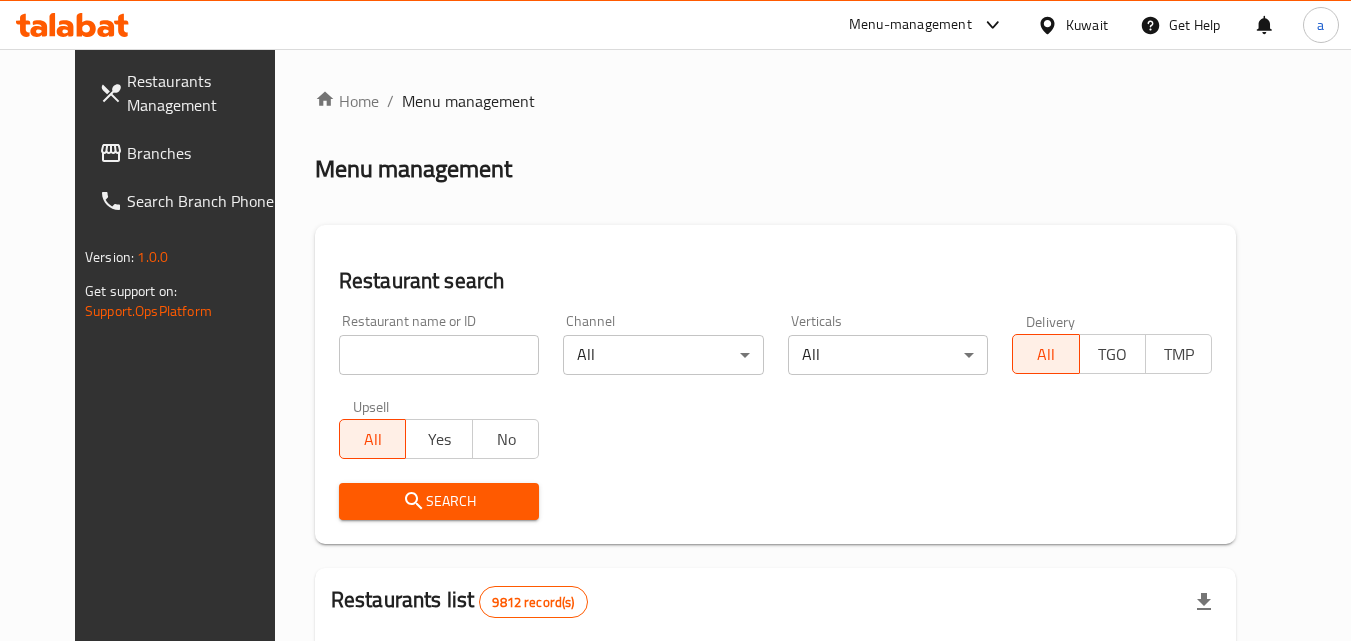 click at bounding box center (439, 355) 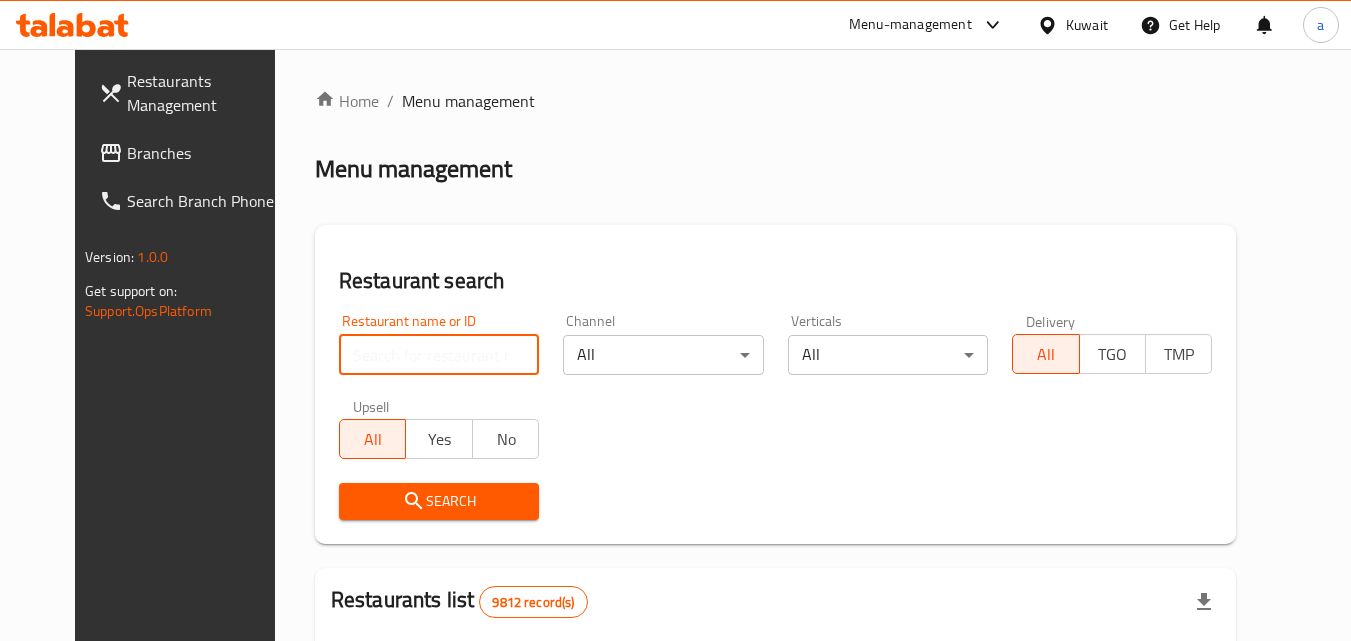 paste on "698358" 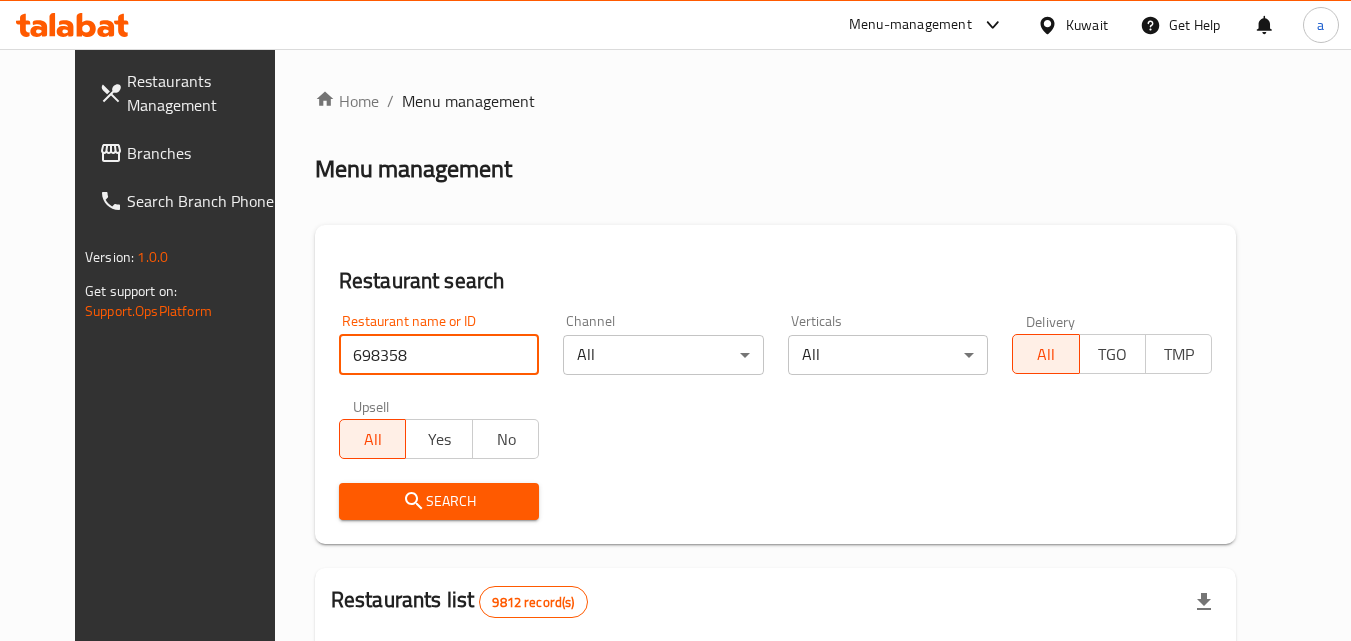 type on "698358" 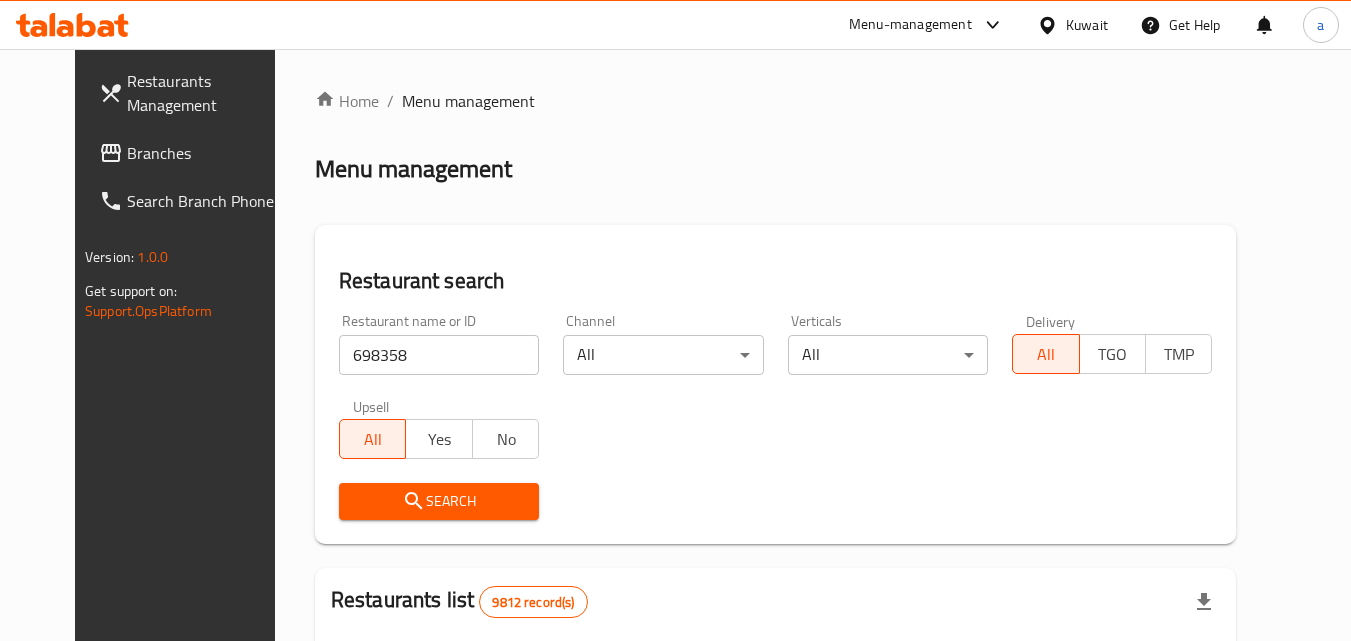 click on "Search" at bounding box center (439, 501) 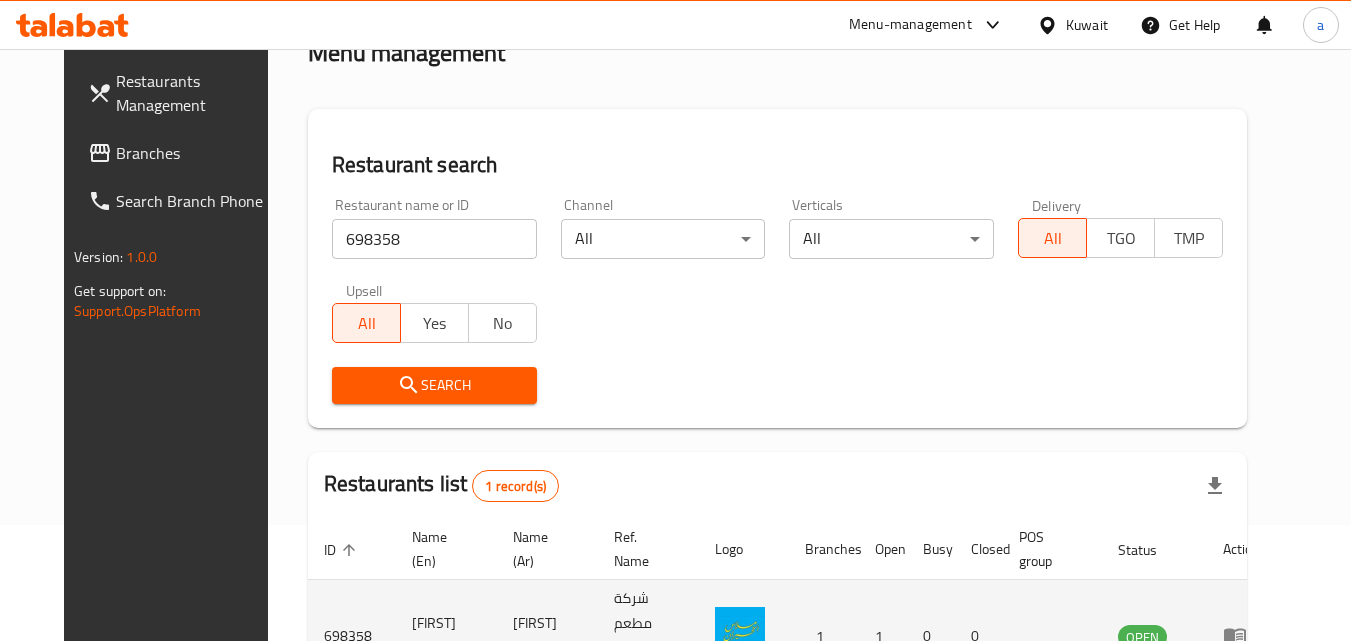 scroll, scrollTop: 234, scrollLeft: 0, axis: vertical 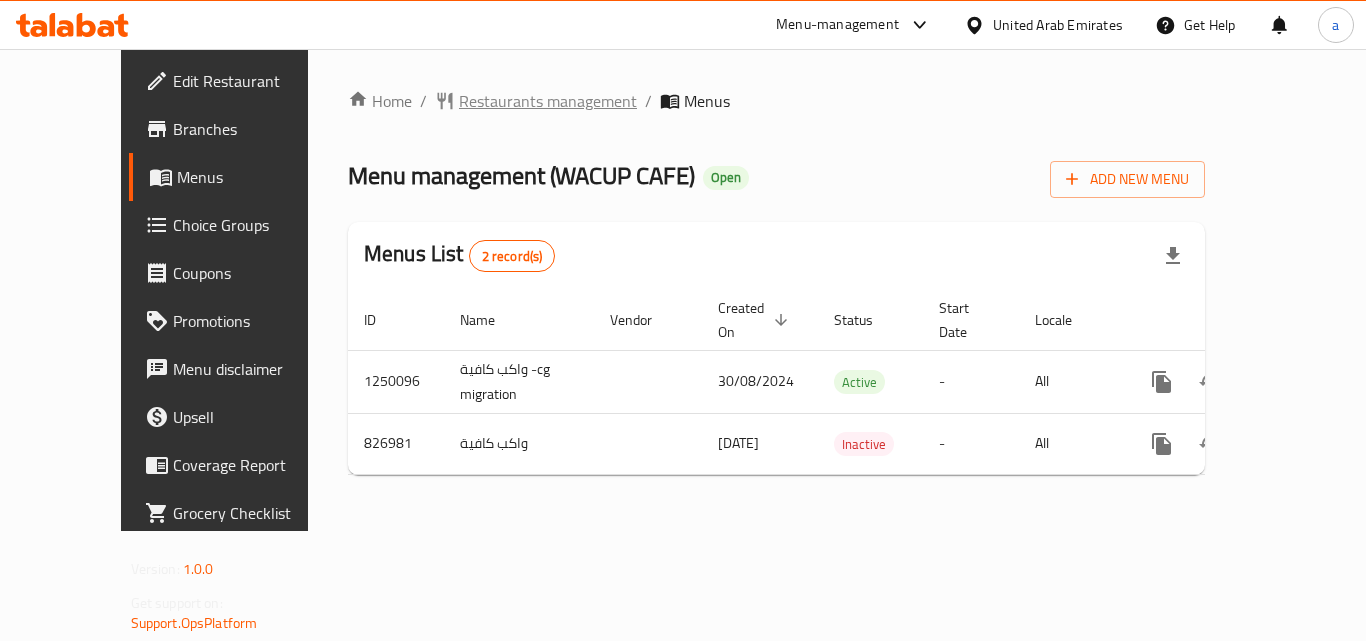 click on "Restaurants management" at bounding box center (548, 101) 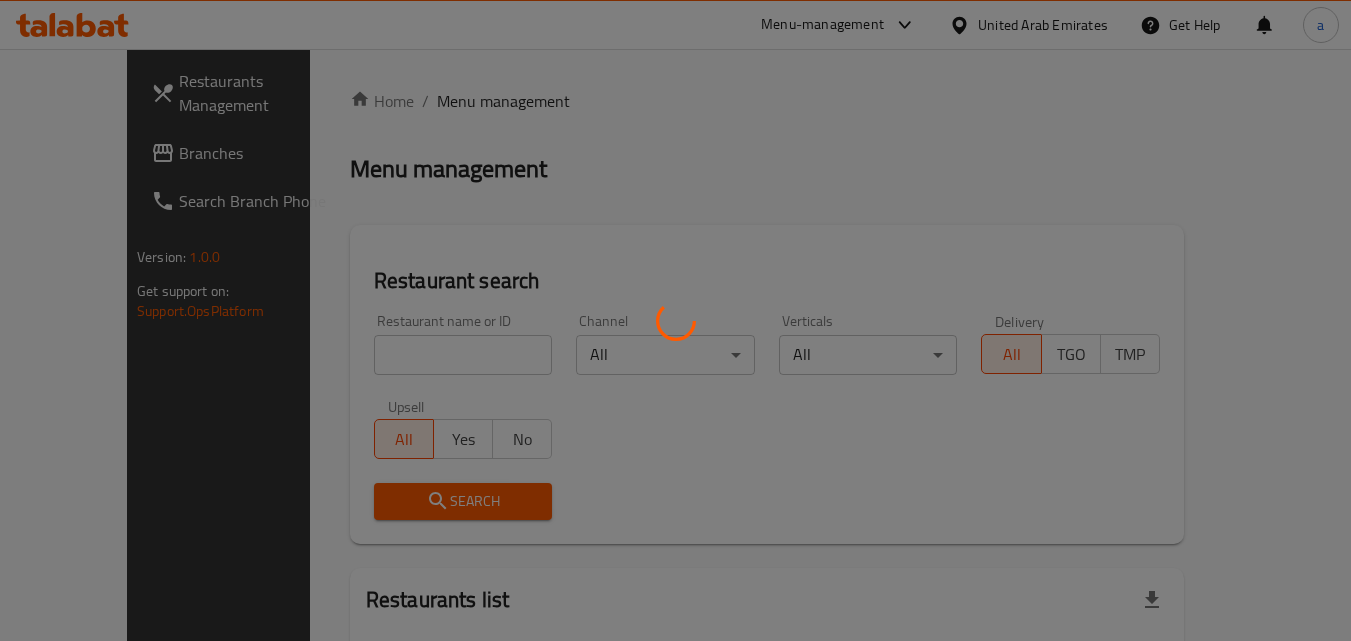 click at bounding box center [675, 320] 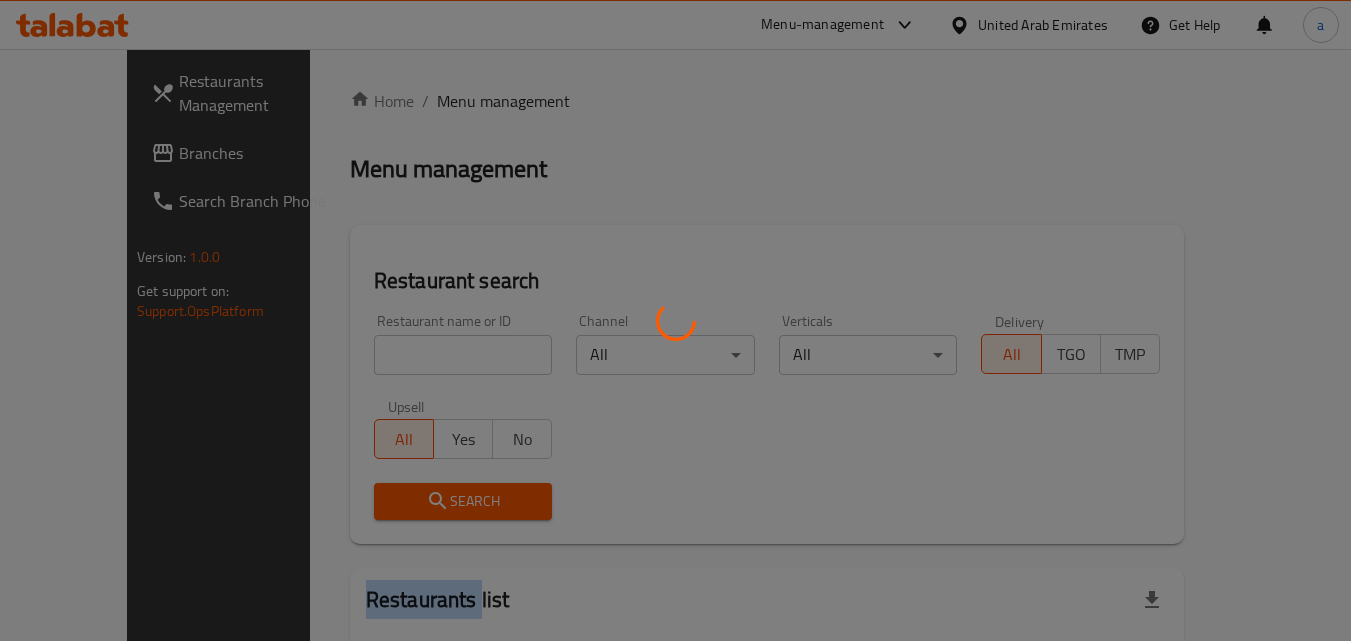 click at bounding box center [675, 320] 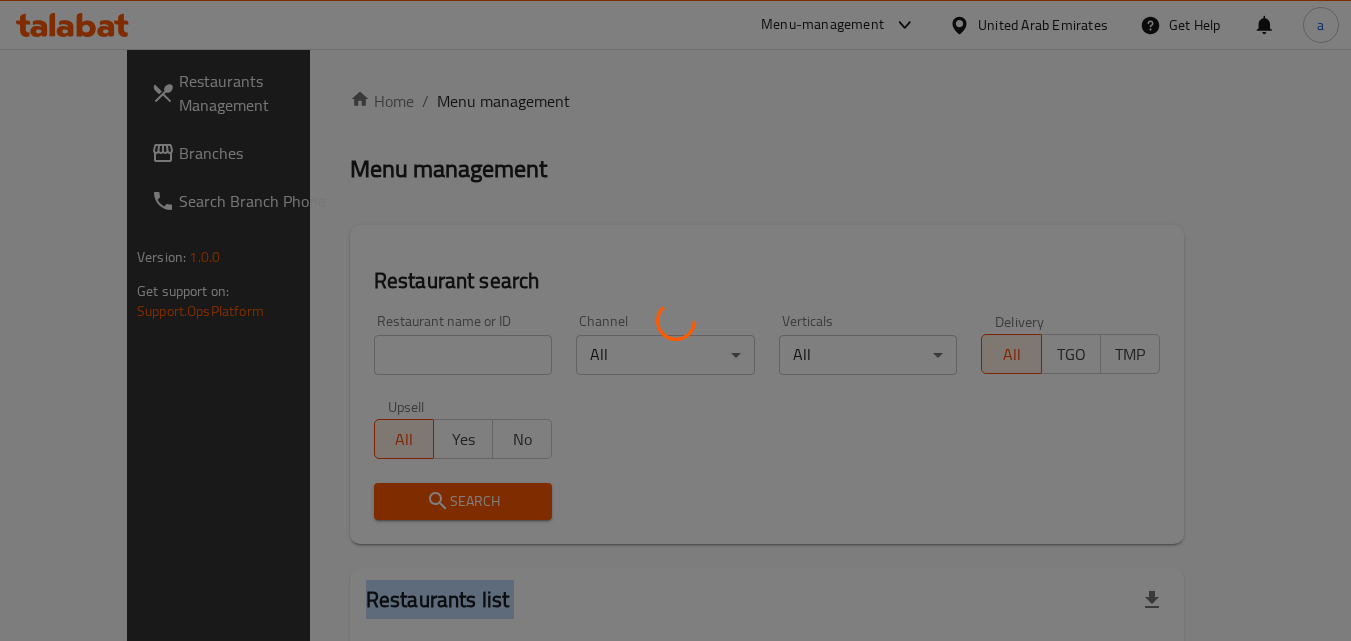 click at bounding box center [675, 320] 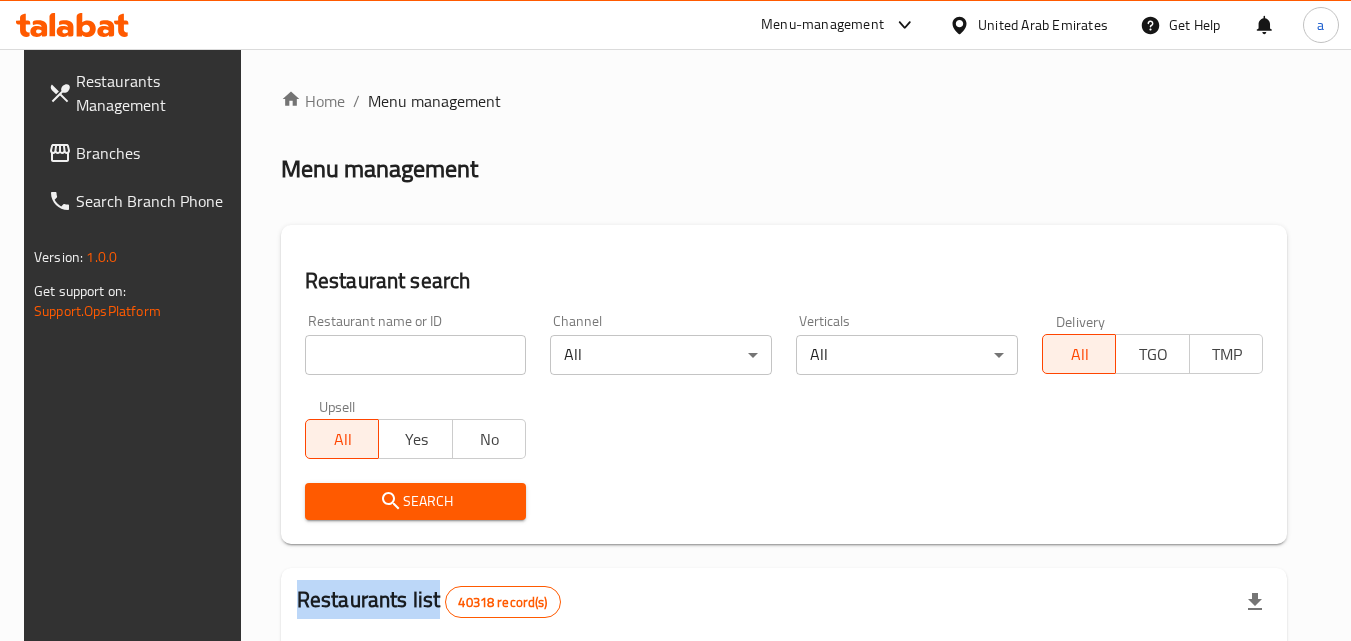 click on "Home / Menu management Menu management Restaurant search Restaurant name or ID Restaurant name or ID Channel All ​ Verticals All ​ Delivery All TGO TMP Upsell All Yes No   Search Restaurants list   40318 record(s) ID sorted ascending Name (En) Name (Ar) Ref. Name Logo Branches Open Busy Closed POS group Status Action 328 Johnny Rockets جوني روكيتس 37 0 1 0 OPEN 330 French Connection فرنش كونكشن 1 0 0 0 INACTIVE 339 Arz Lebanon أرز لبنان Al Karama,Al Barsha & Mirdif 9 1 0 2 OPEN 340 Mega Wraps ميجا رابس 3 0 0 0 INACTIVE 342 Sandella's Flatbread Cafe سانديلاز فلات براد 7 0 0 0 INACTIVE 343 Dragon Hut كوخ التنين 1 0 0 0 INACTIVE 348 Thai Kitchen المطبخ التايلندى 1 0 0 0 INACTIVE 349 Mughal  موغل 1 0 0 0 HIDDEN 350 HOT N COOL (Old) هوت و كول 1 0 0 0 INACTIVE 355 Al Habasha  الحبشة 11 1 0 0 HIDDEN Rows per page: 10 1-10 of 40318" at bounding box center (784, 721) 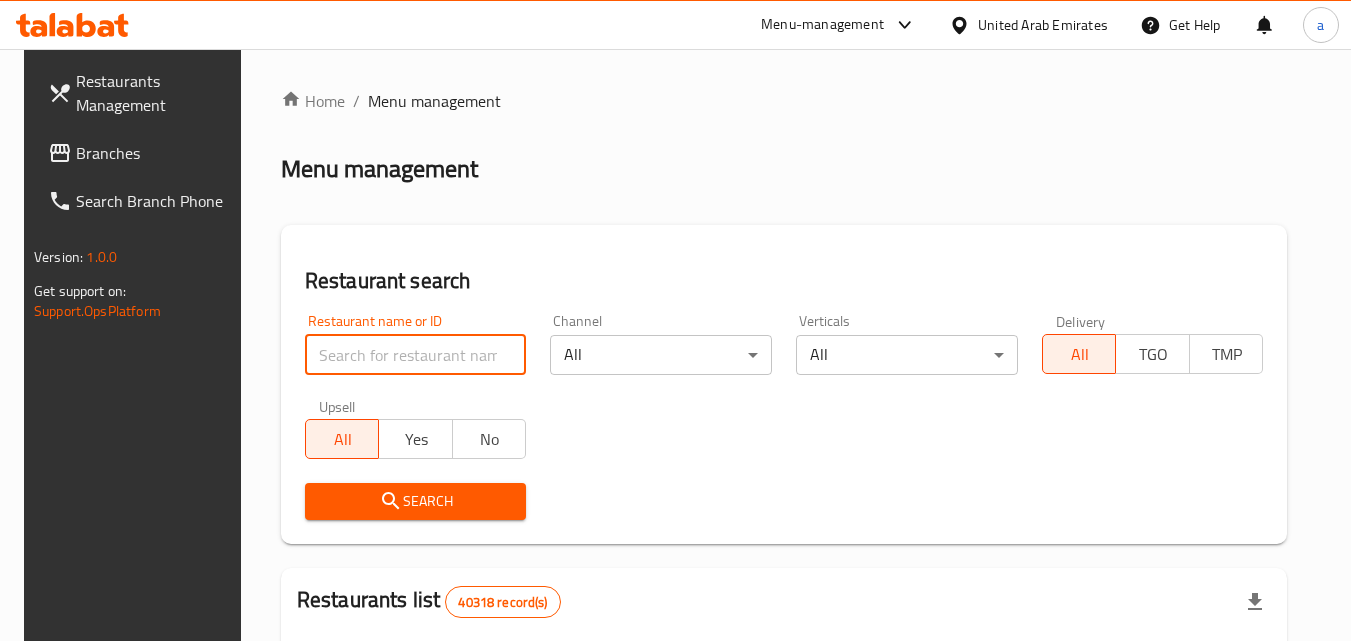 click at bounding box center (416, 355) 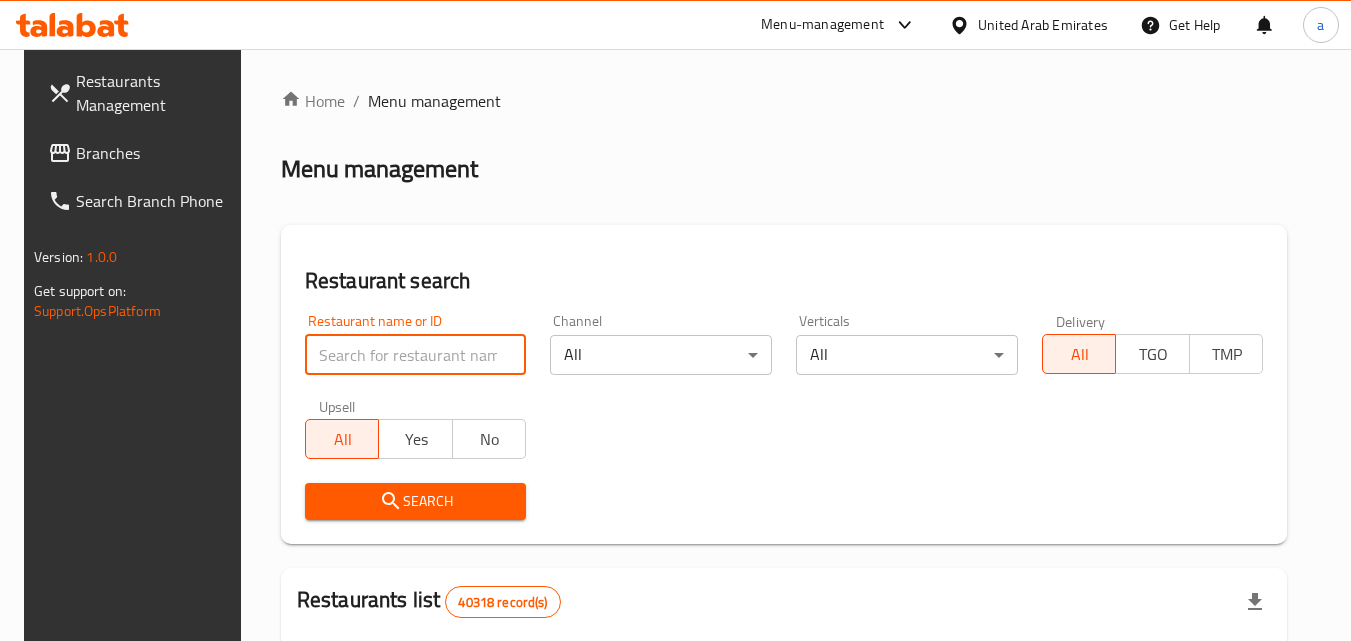 paste on "655451" 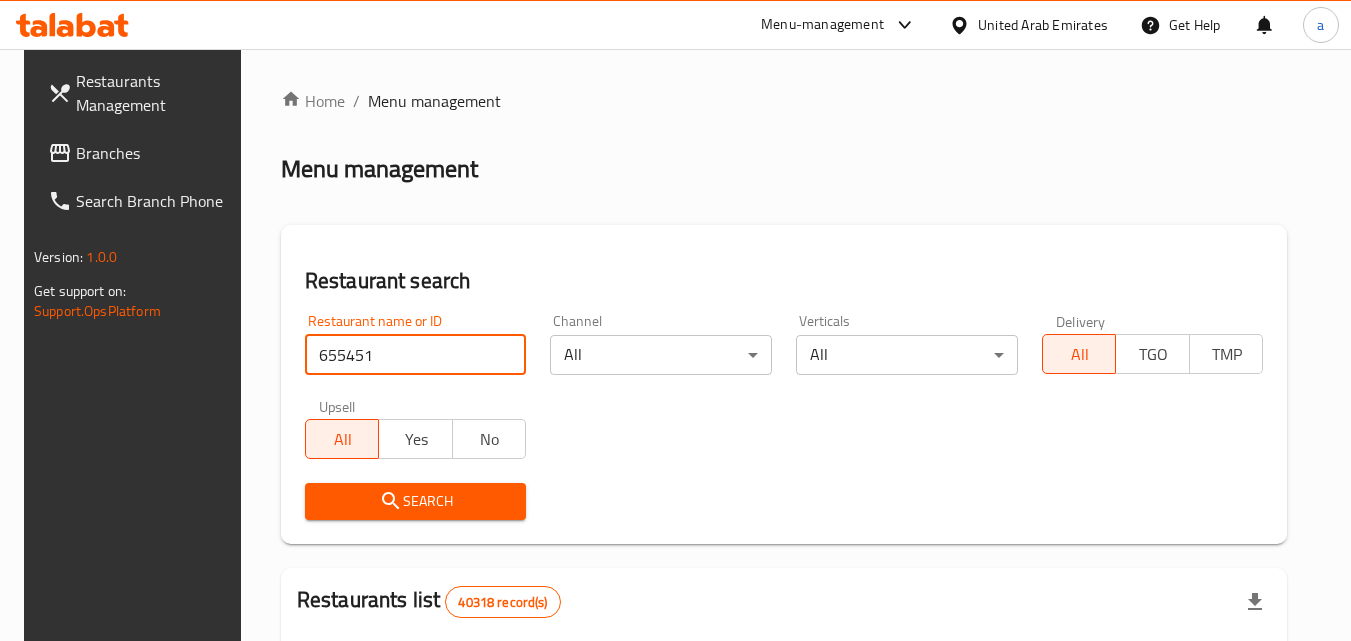 type on "655451" 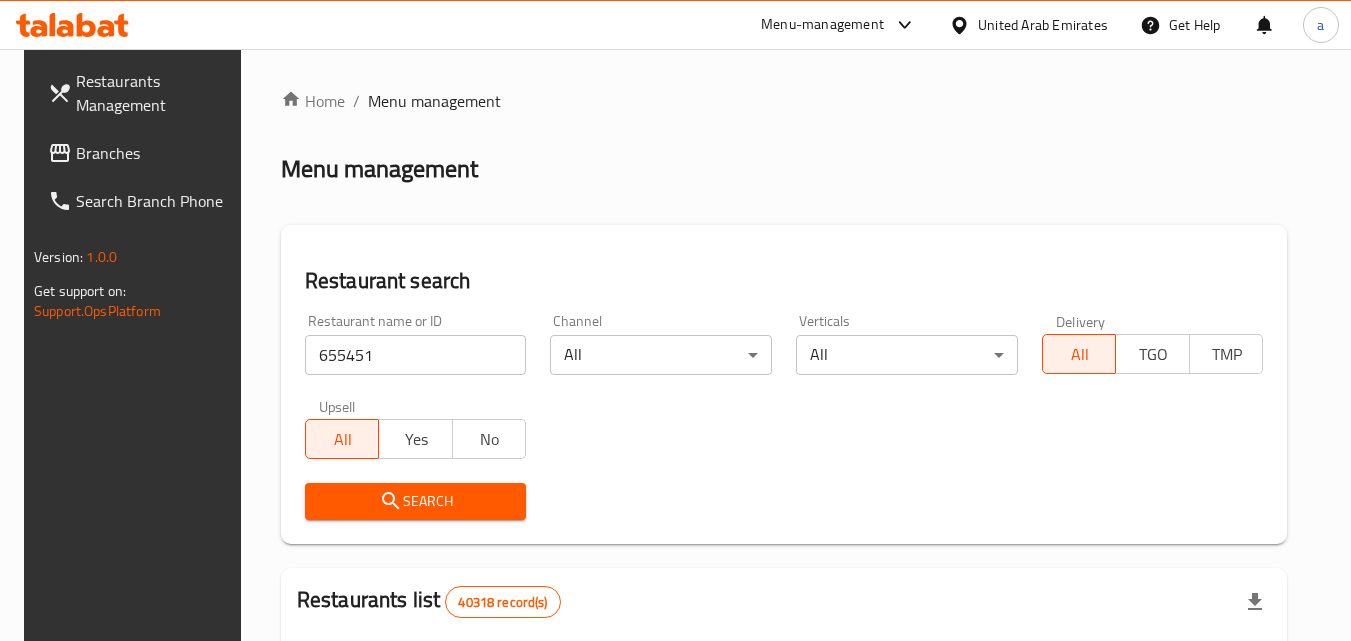 click on "Search" at bounding box center (416, 501) 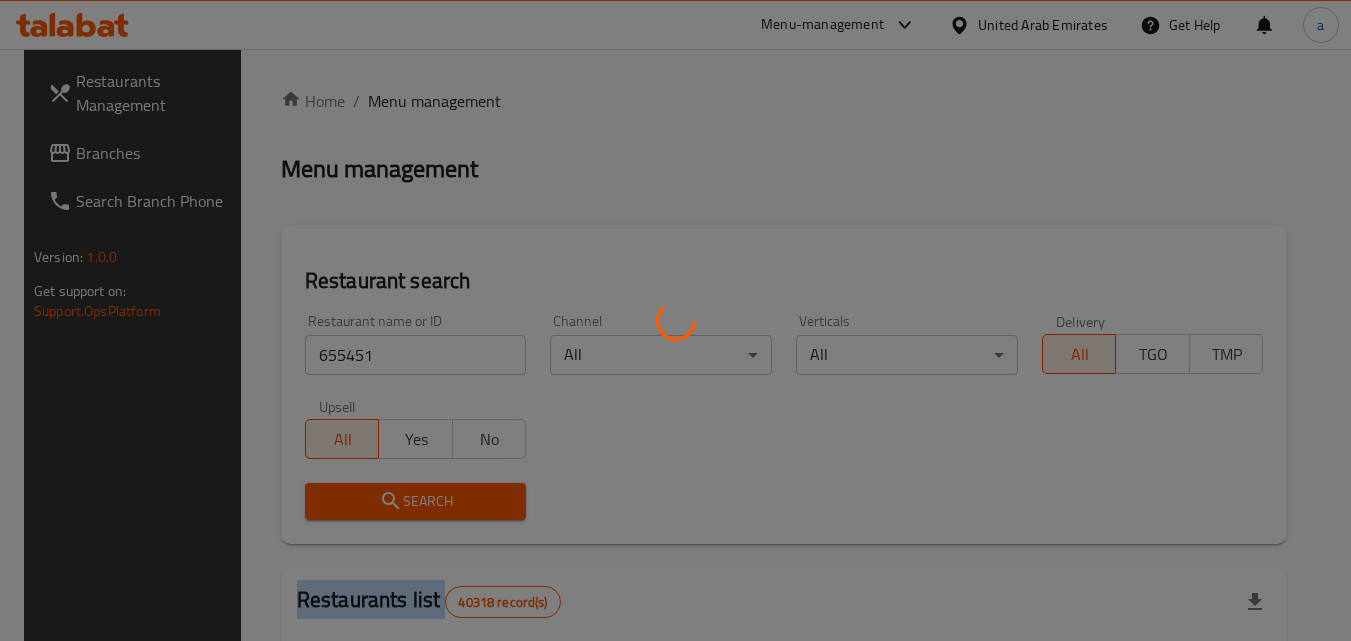 click at bounding box center [675, 320] 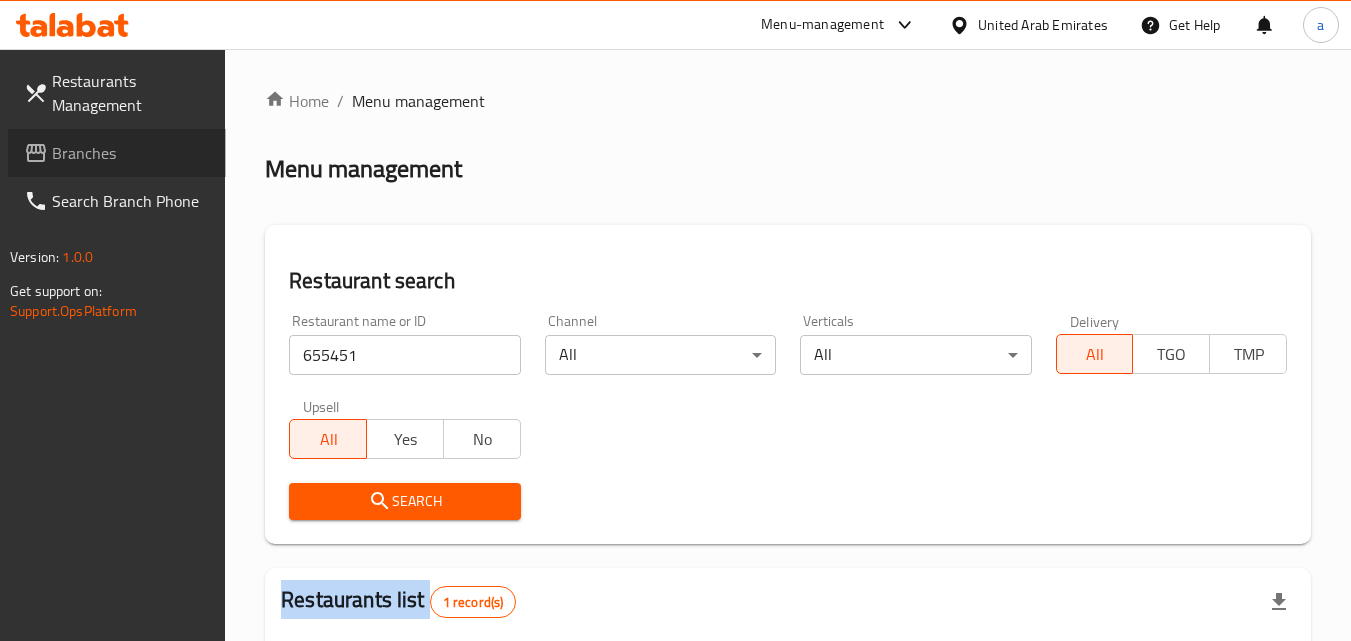 click on "Branches" at bounding box center (131, 153) 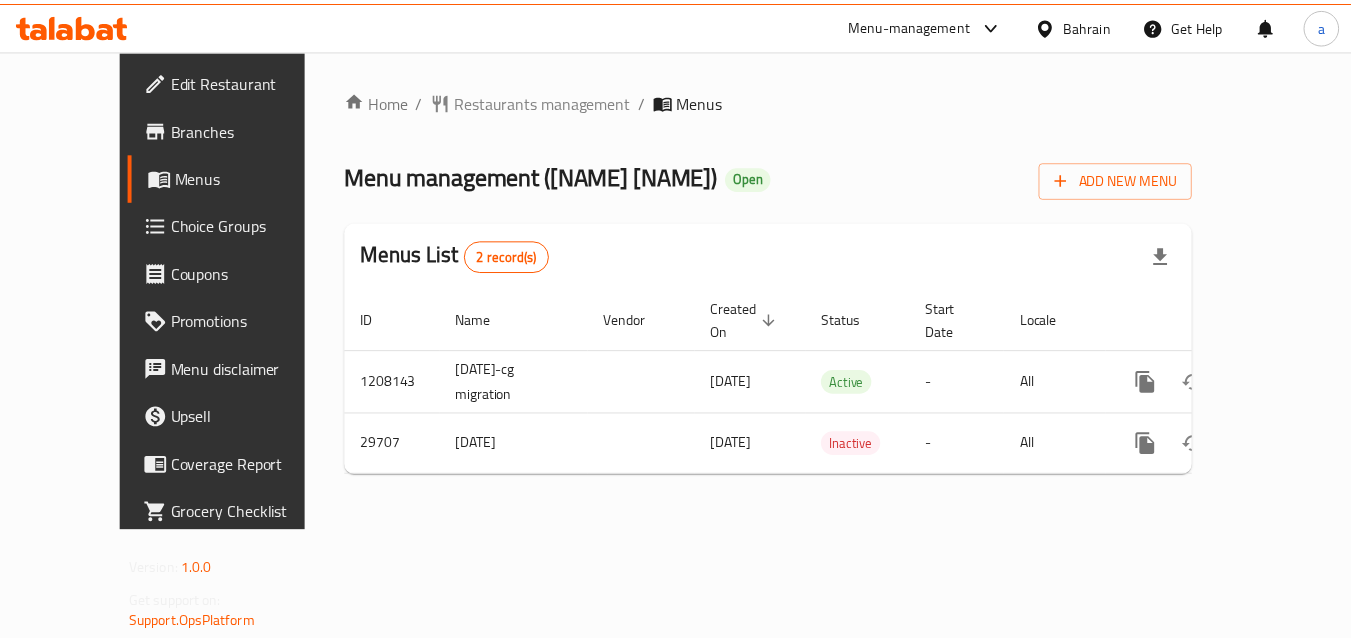 scroll, scrollTop: 0, scrollLeft: 0, axis: both 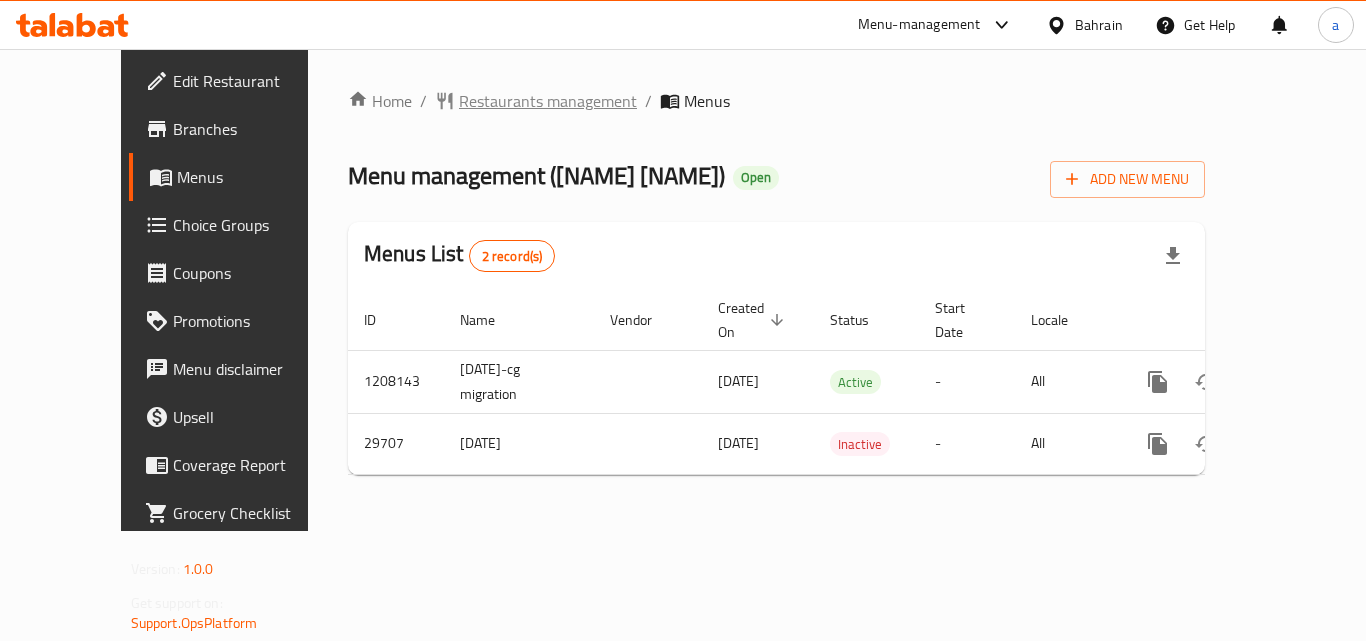 click on "Restaurants management" at bounding box center [548, 101] 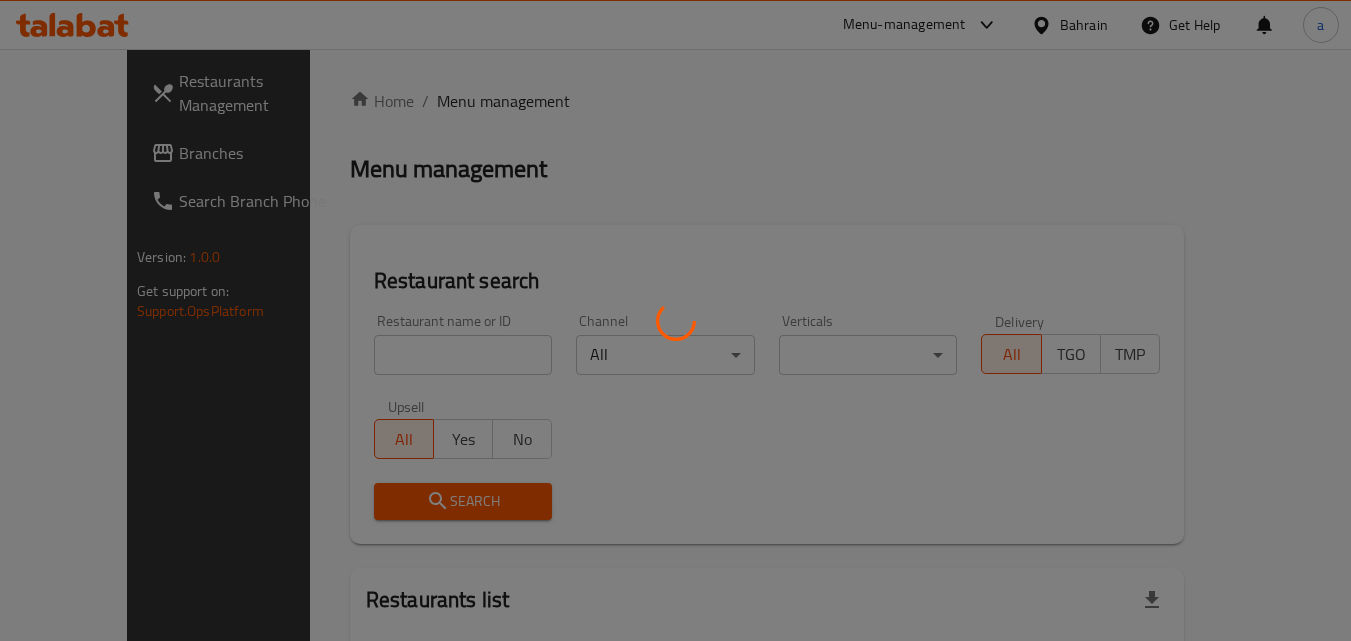 click at bounding box center [675, 320] 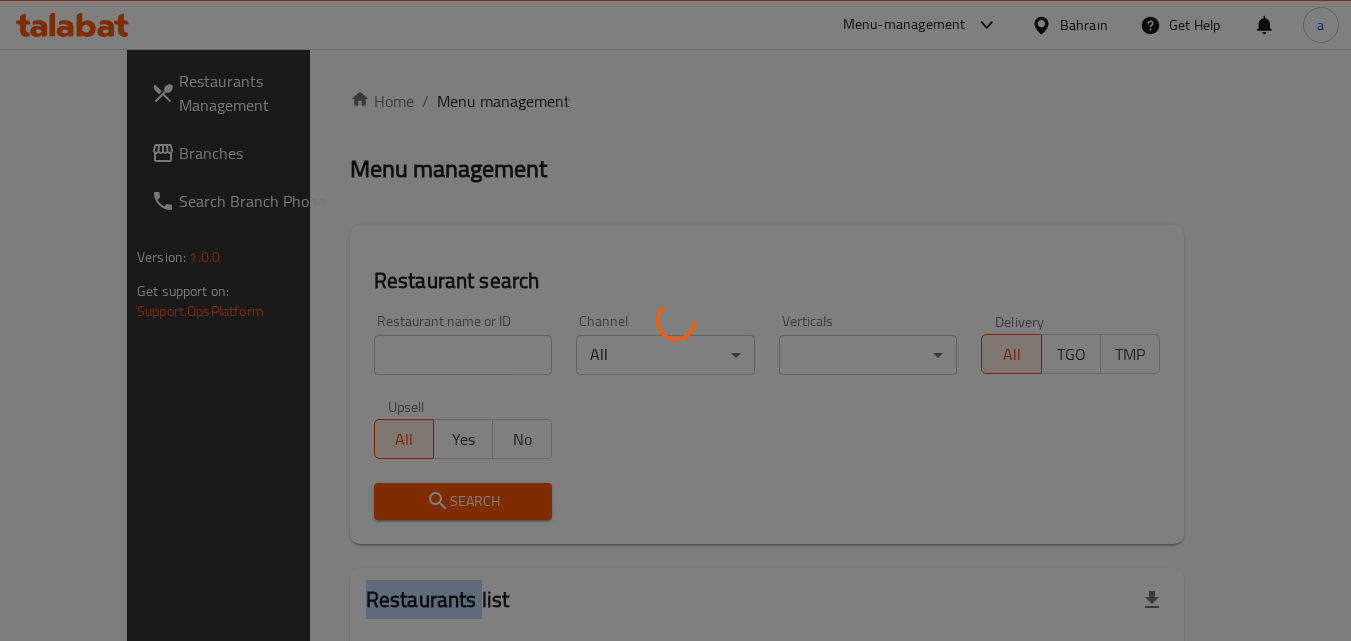 click at bounding box center (675, 320) 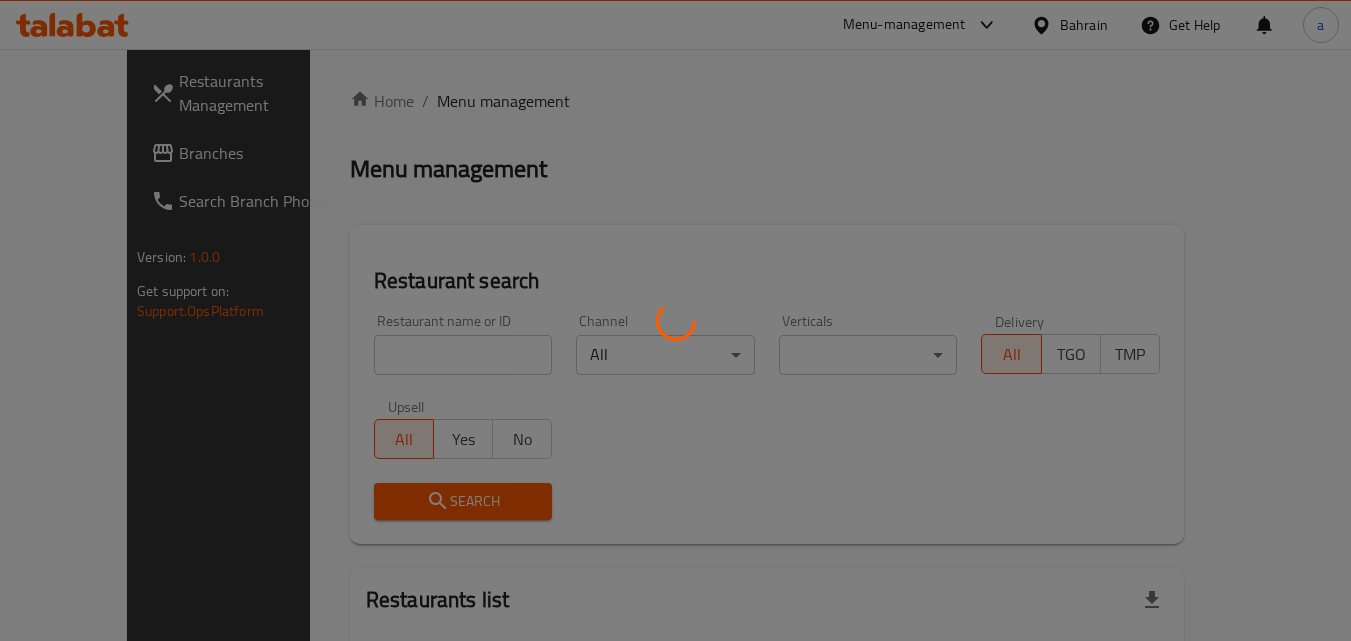 click at bounding box center [675, 320] 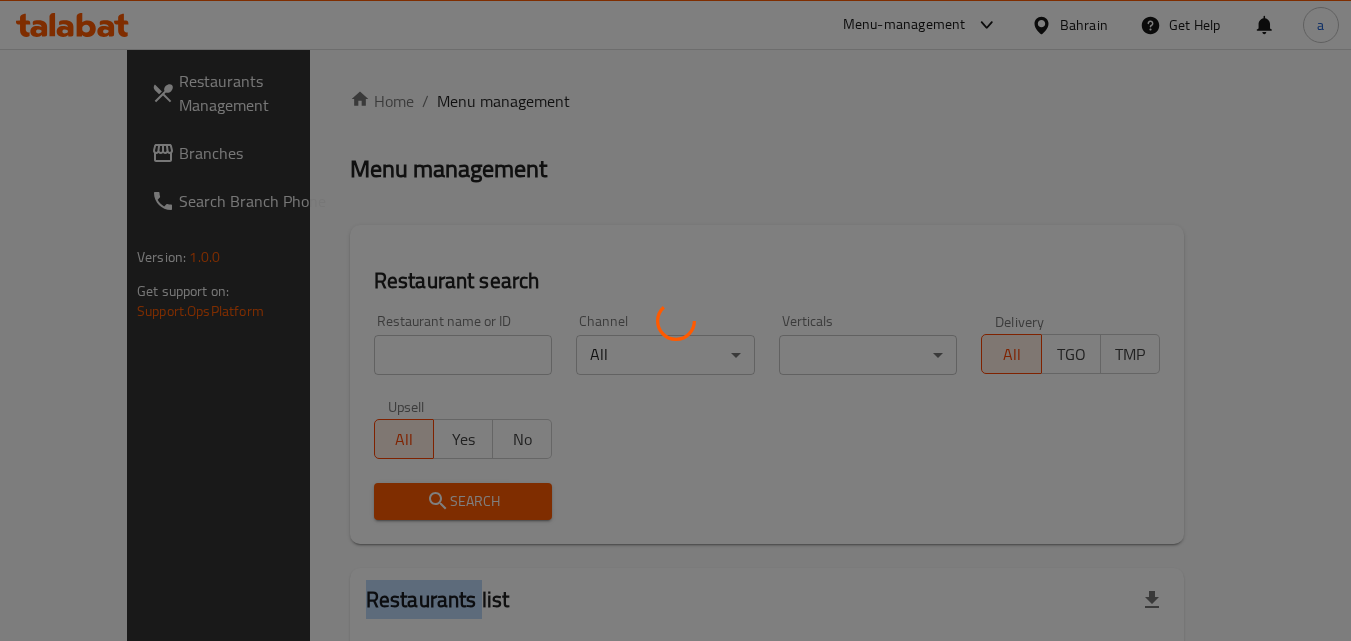 click at bounding box center [675, 320] 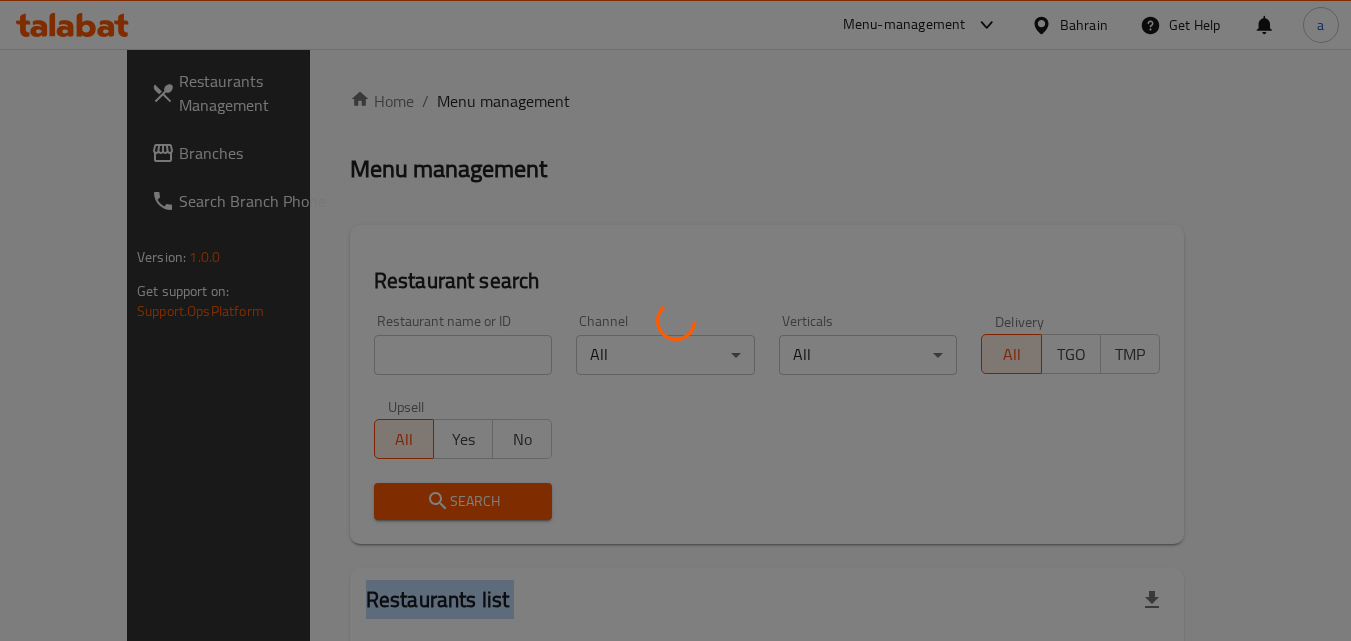 click at bounding box center (675, 320) 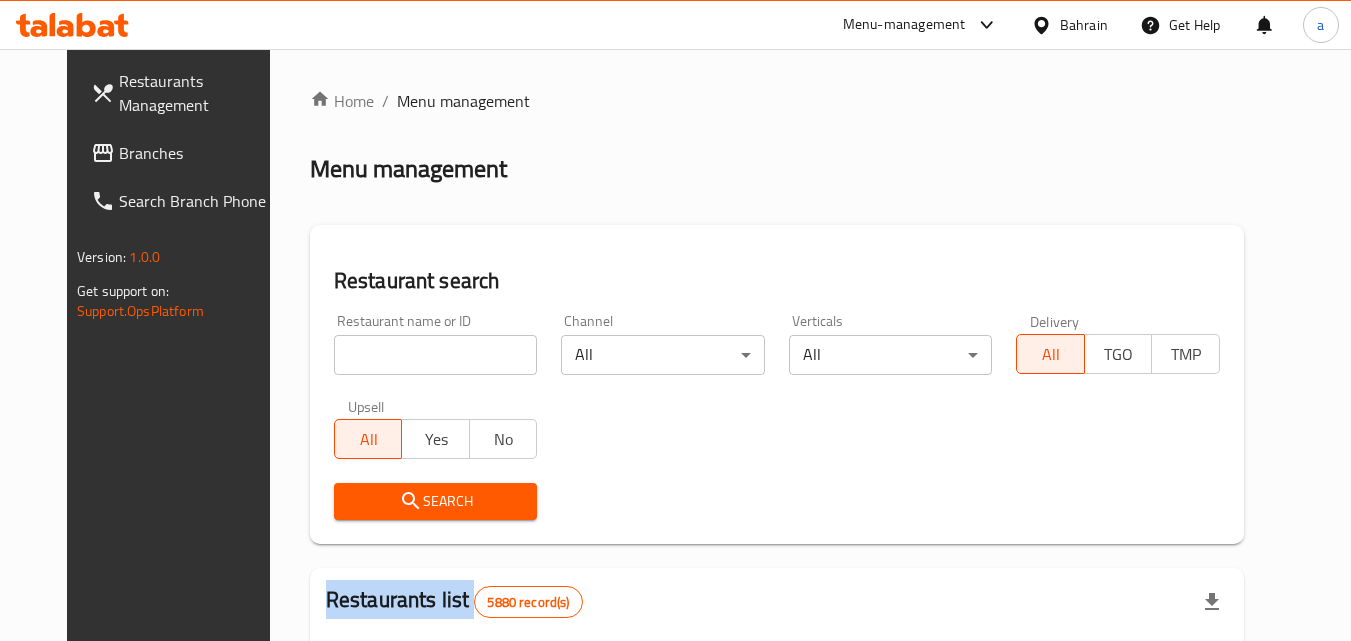 click on "Home / Menu management Menu management Restaurant search Restaurant name or ID Restaurant name or ID Channel All ​ Verticals All ​ Delivery All TGO TMP Upsell All Yes No   Search Restaurants list   5880 record(s) ID sorted ascending Name (En) Name (Ar) Ref. Name Logo Branches Open Busy Closed POS group Status Action 332 Zeitouna زيتونة 4 0 0 0 OPEN 333 Carinos كارينوز 1 0 0 0 INACTIVE 334 Leila Min Lebnan ليلى من لبنان 3 1 0 0 OPEN 335 Johnny Rockets جوني روكيتس 4 0 0 0 INACTIVE 336 Hussien حسين 1 0 0 0 INACTIVE 337 2466 2466 1 0 0 0 INACTIVE 341 Healthy Calorie هيلثي كالوري 7 3 0 0 OPEN 344 Franks A Lot فرانكس ألوت 2 1 0 0 OPEN 346 Mr.Candy مستر.كاندي 1 0 0 0 INACTIVE 351 REDPAN BURGER STEAK رد بان برجر ستيك 1 0 0 0 INACTIVE Rows per page: 10 1-10 of 5880" at bounding box center [777, 709] 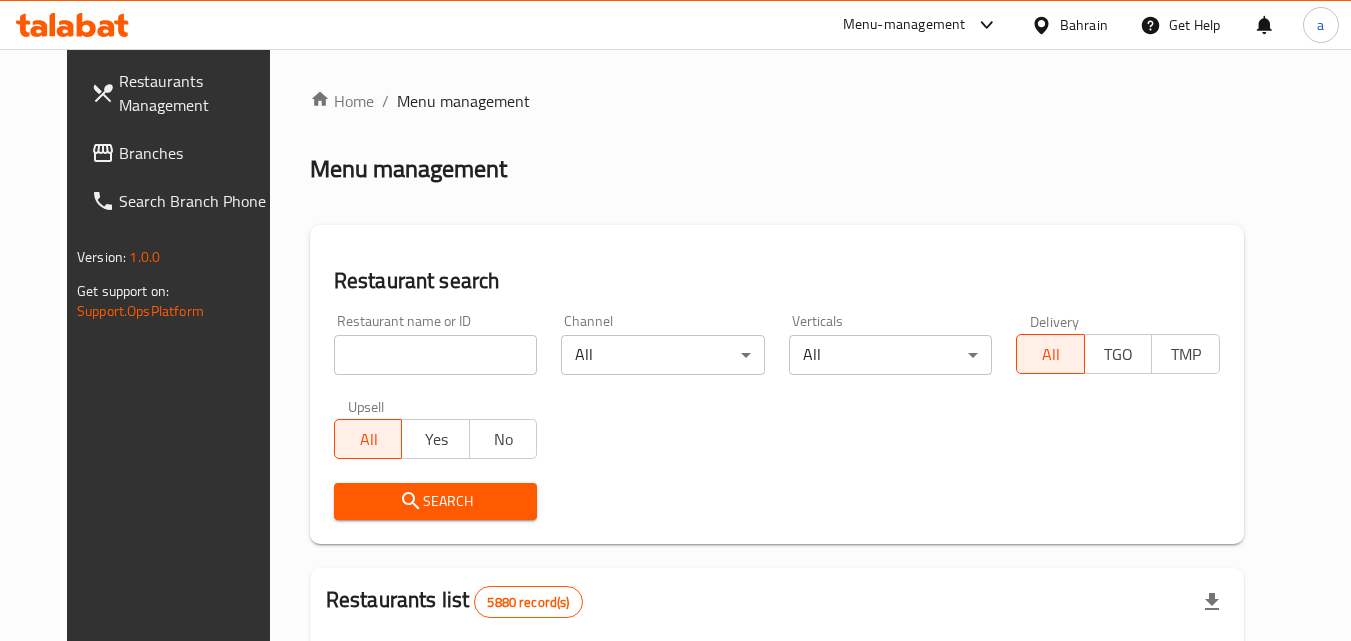 click at bounding box center [436, 355] 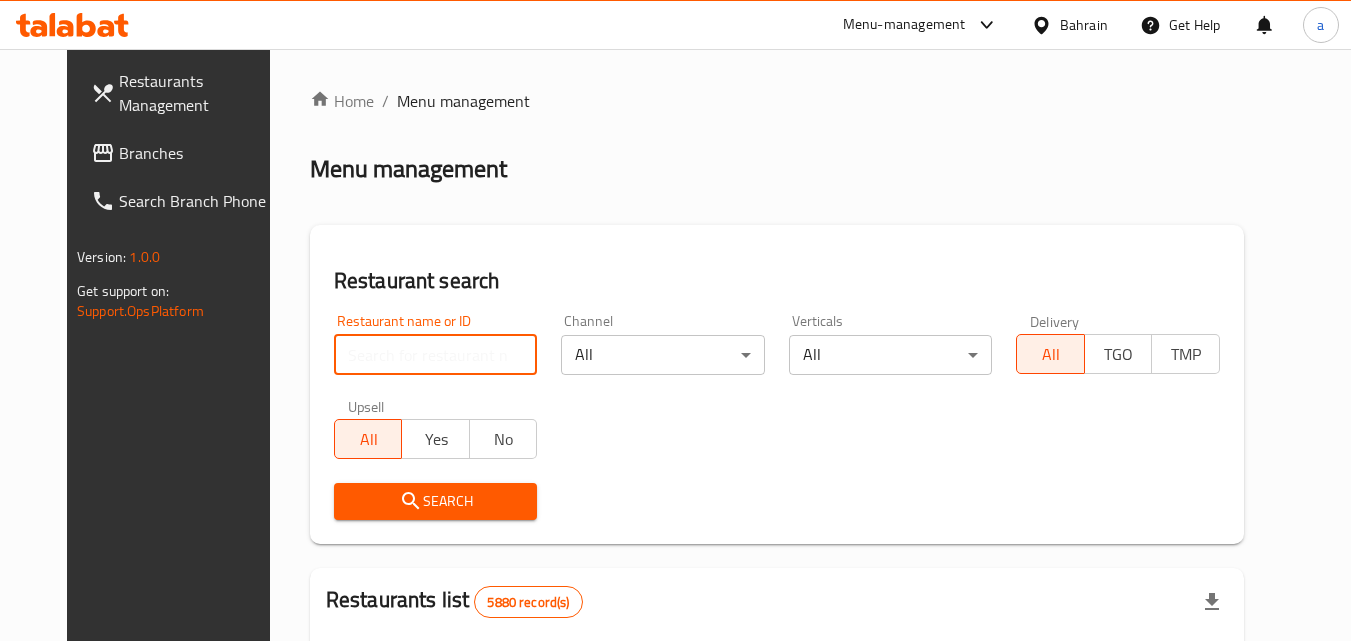 paste on "15264" 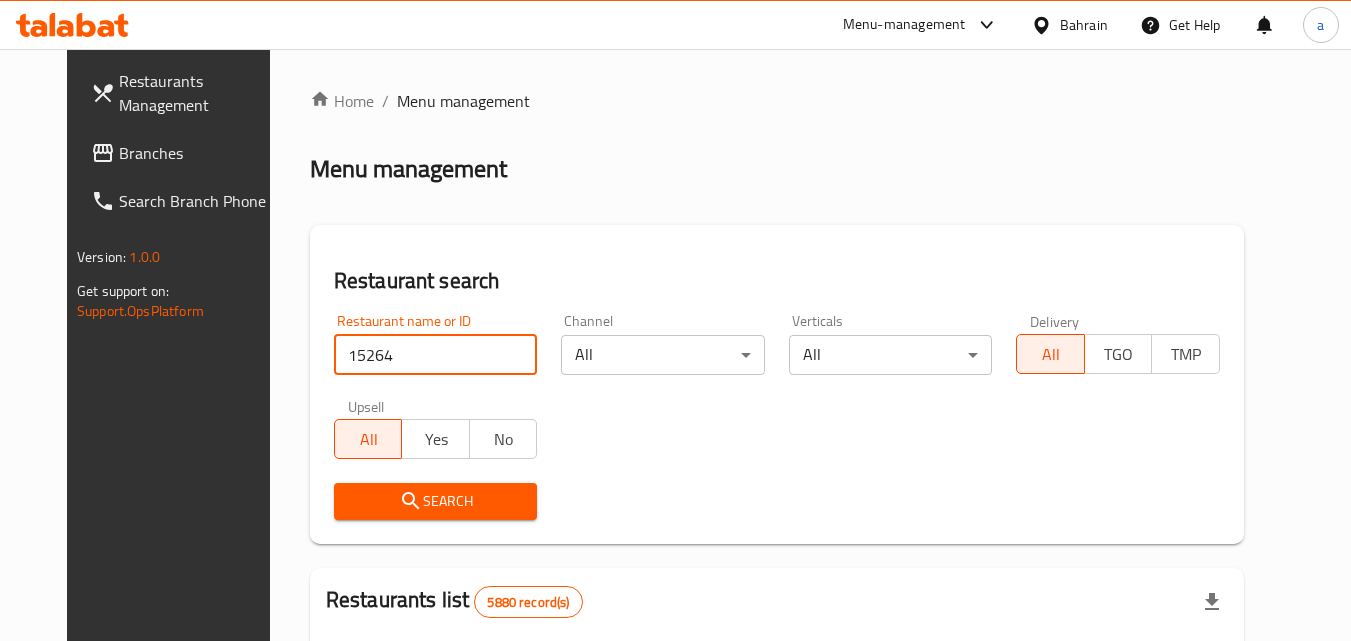 type on "15264" 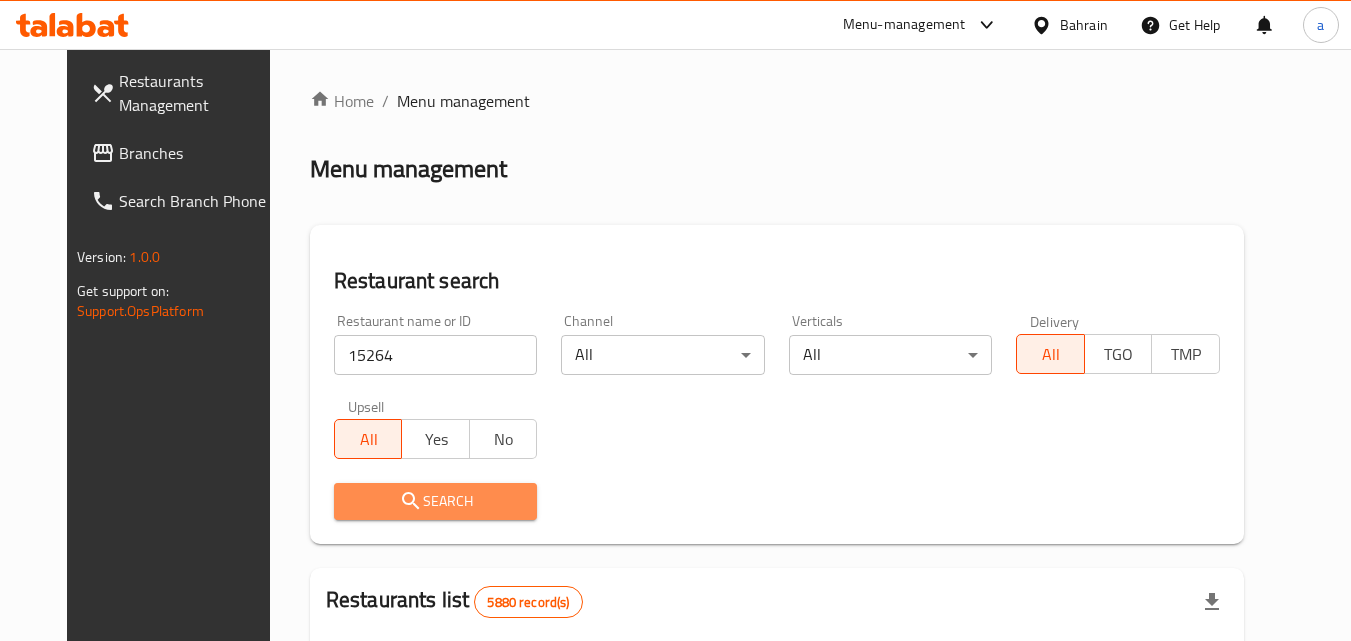 click on "Search" at bounding box center (436, 501) 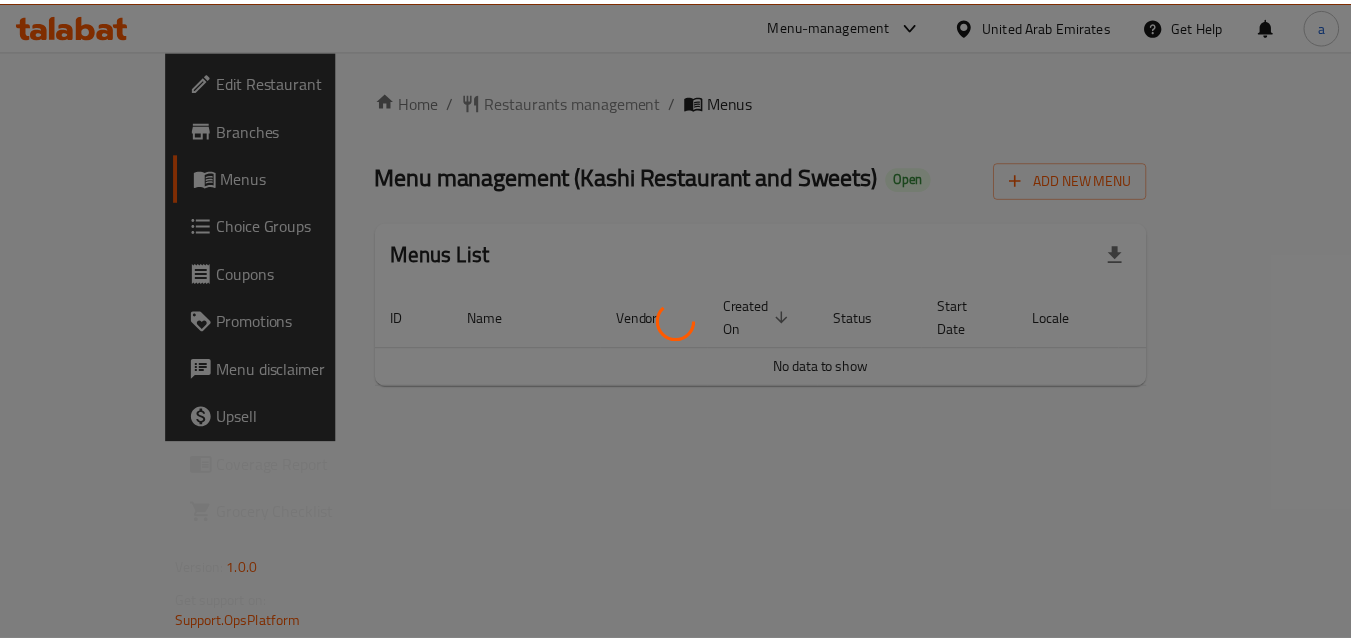 scroll, scrollTop: 0, scrollLeft: 0, axis: both 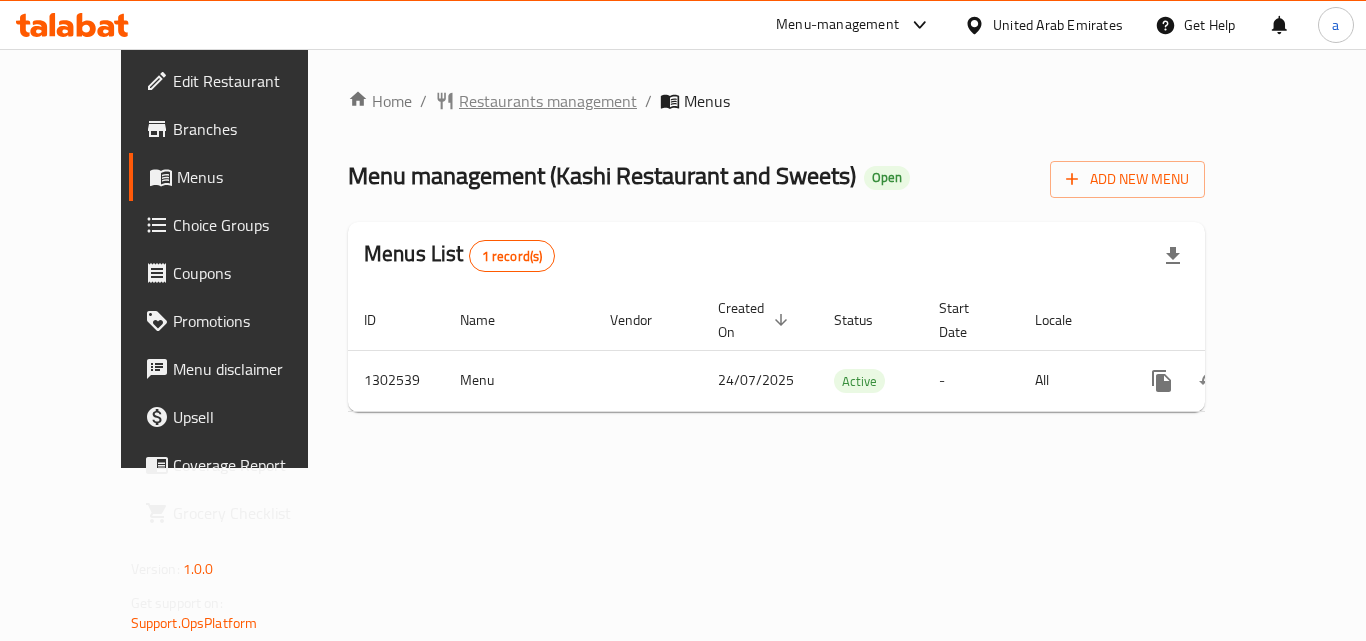 click on "Restaurants management" at bounding box center [548, 101] 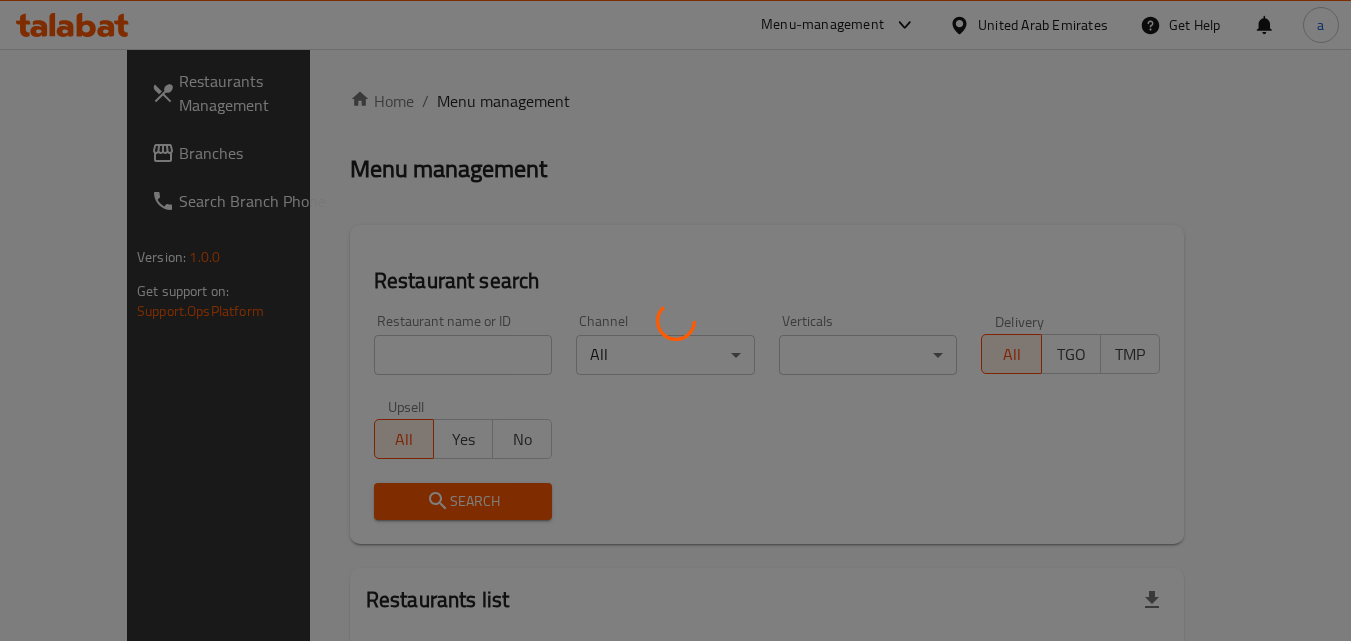 click at bounding box center (675, 320) 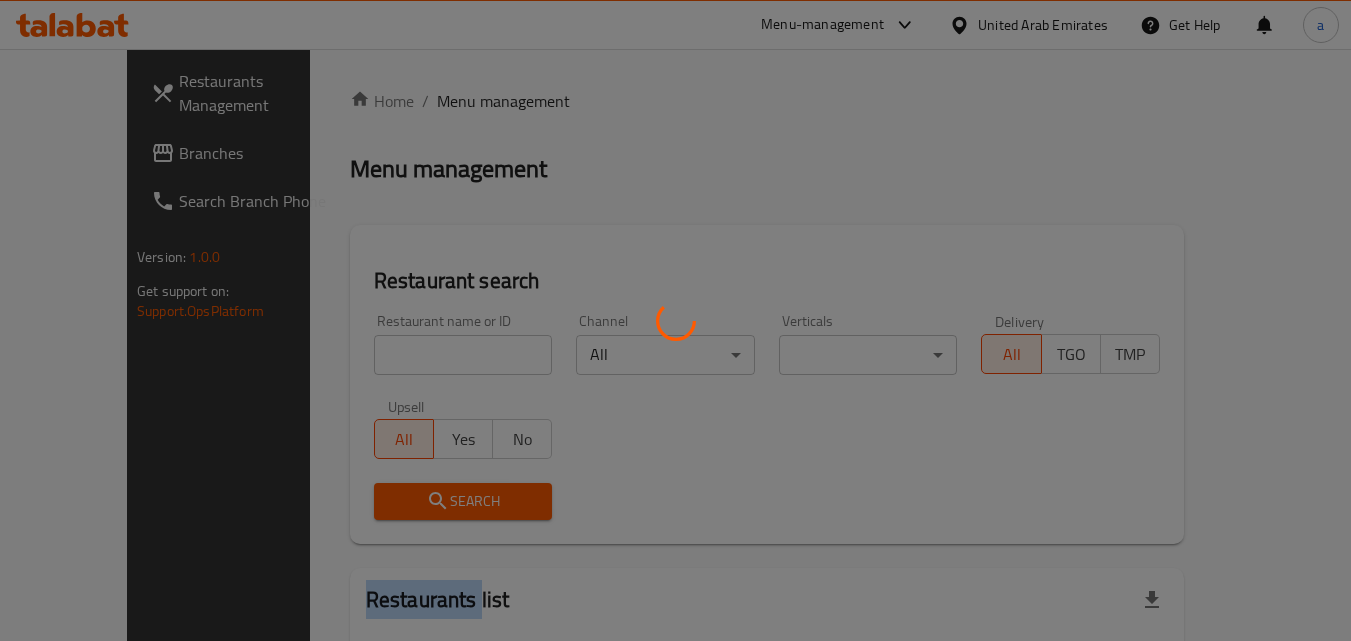 click at bounding box center [675, 320] 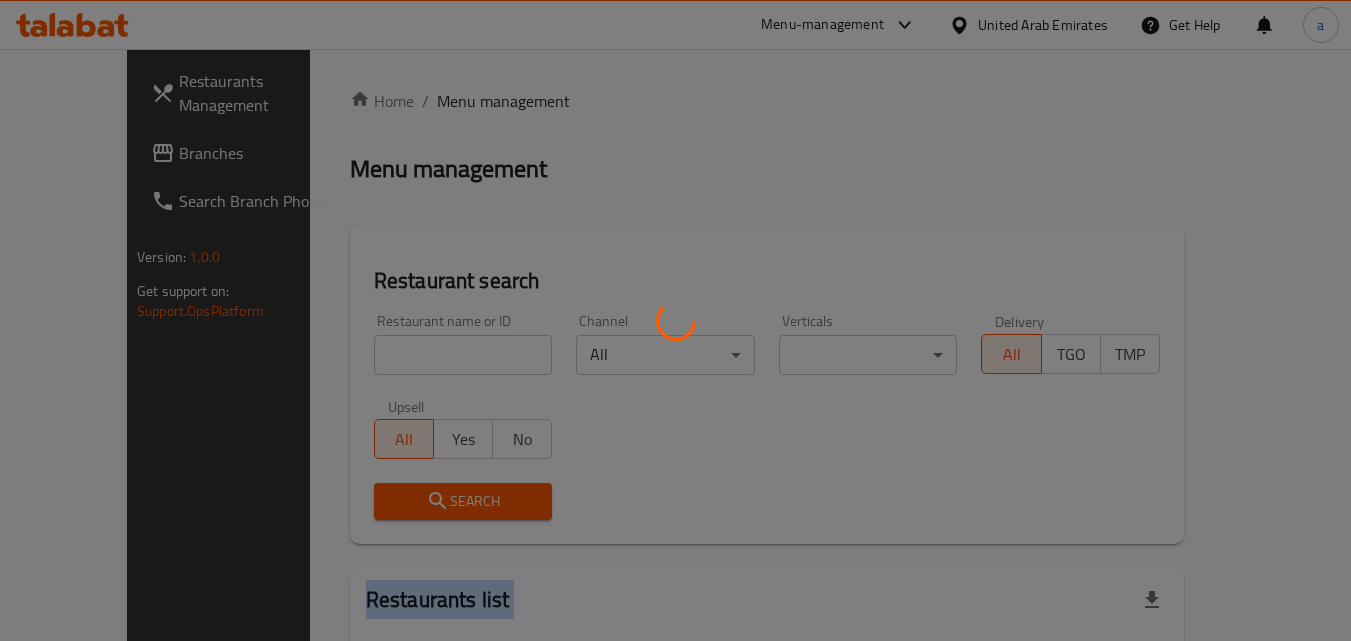 click at bounding box center (675, 320) 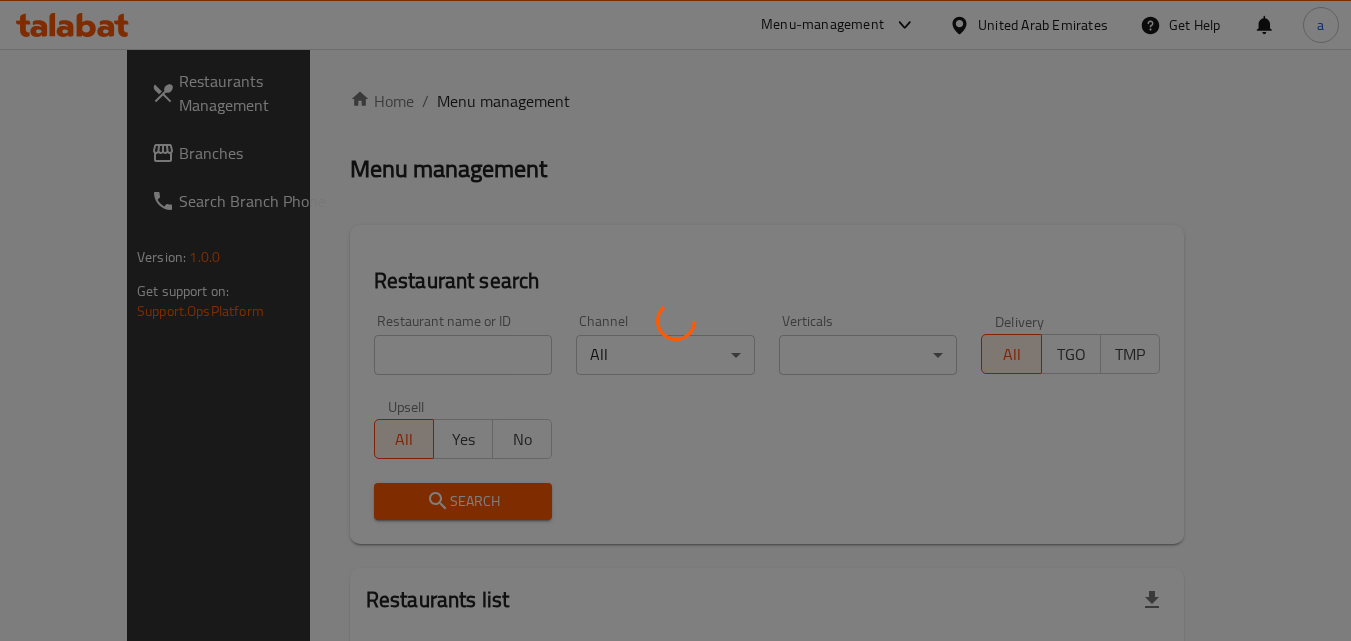 click at bounding box center [675, 320] 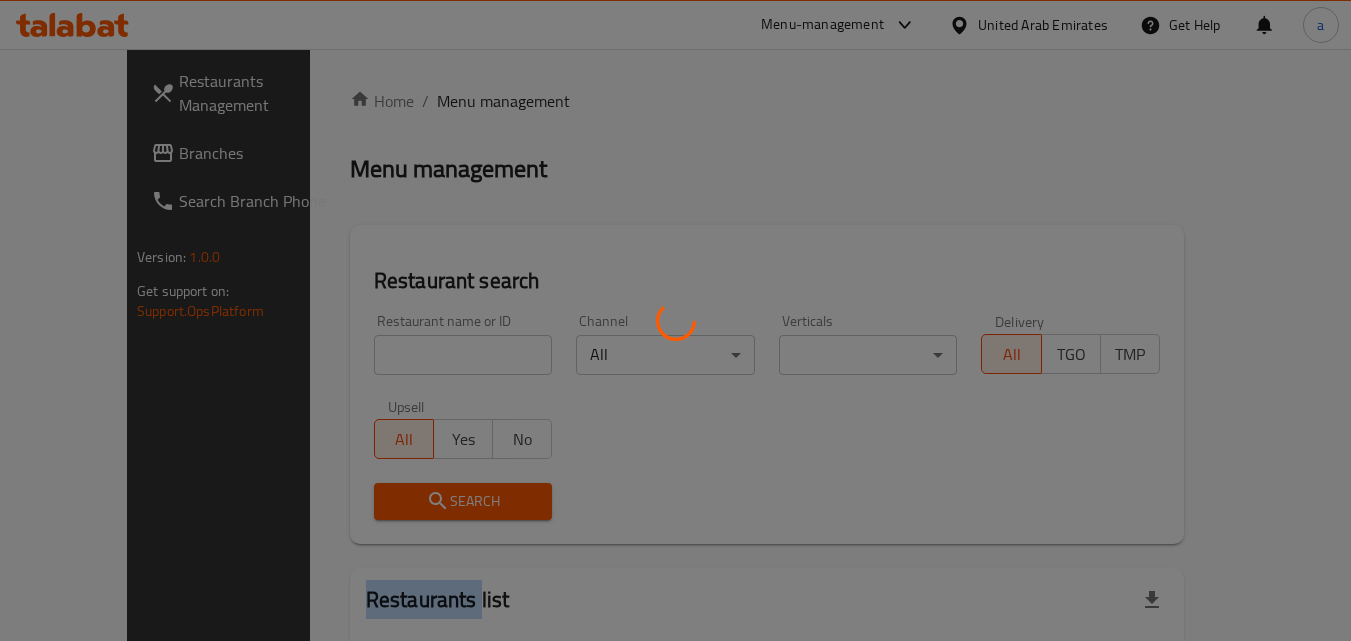 click at bounding box center (675, 320) 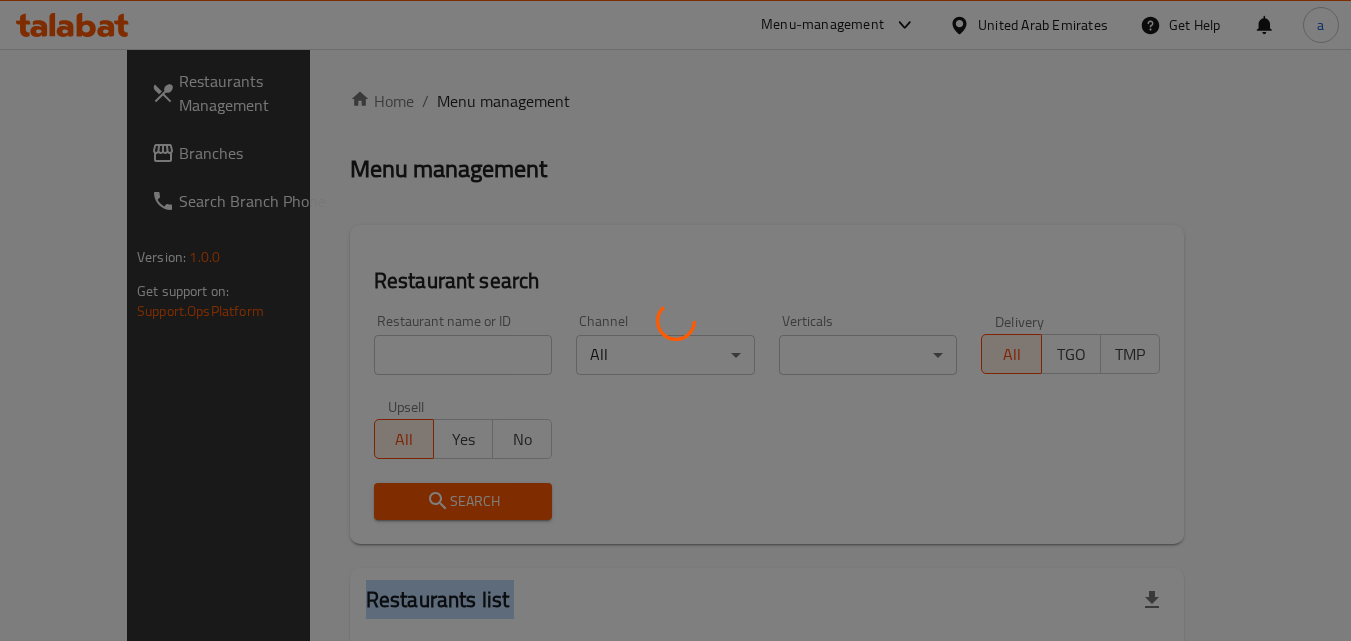 click at bounding box center (675, 320) 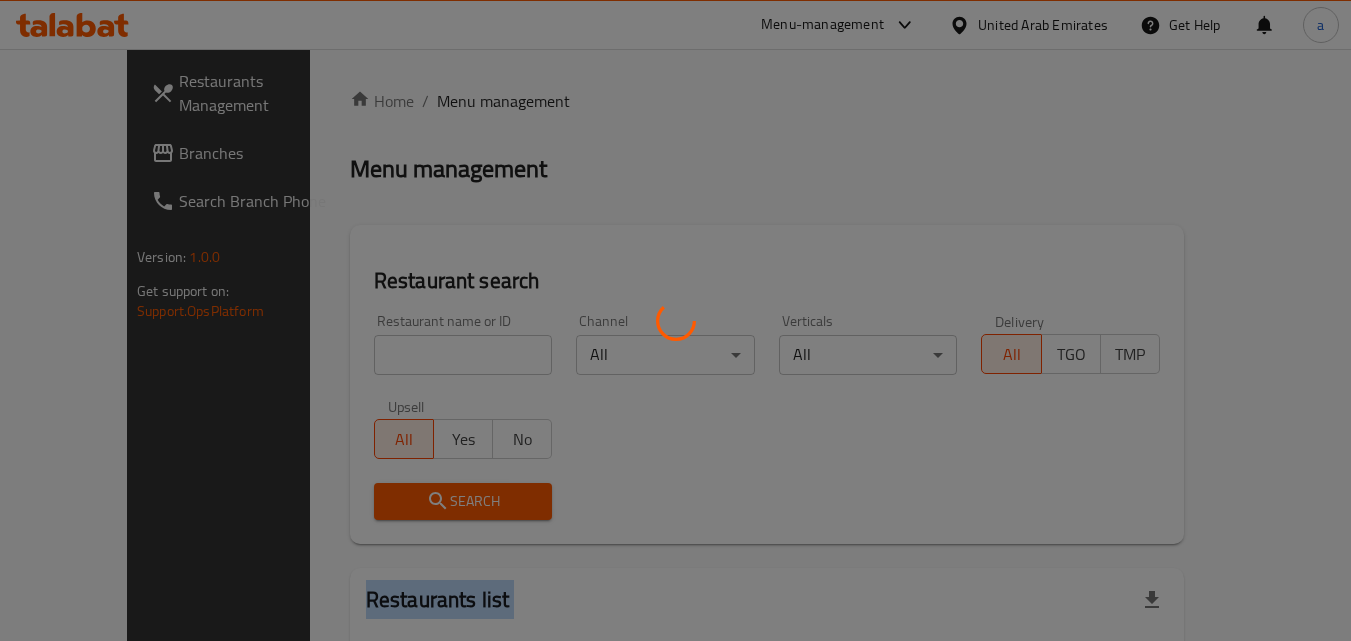 click at bounding box center (675, 320) 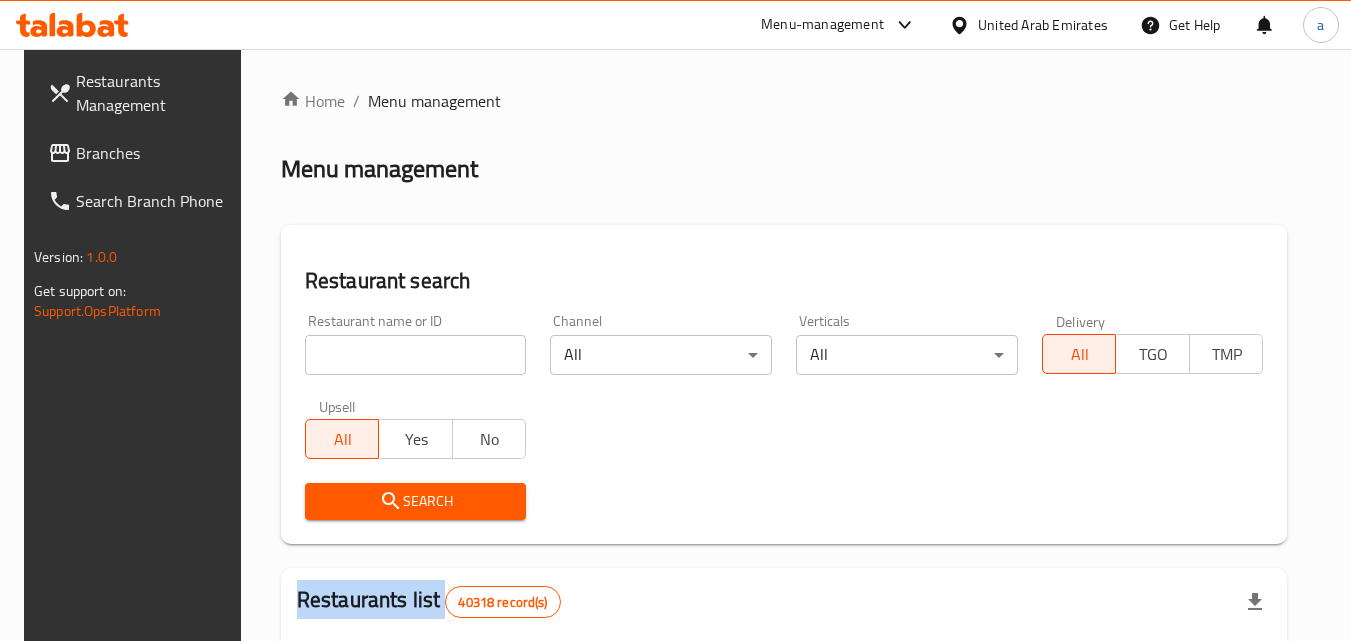 click at bounding box center (675, 320) 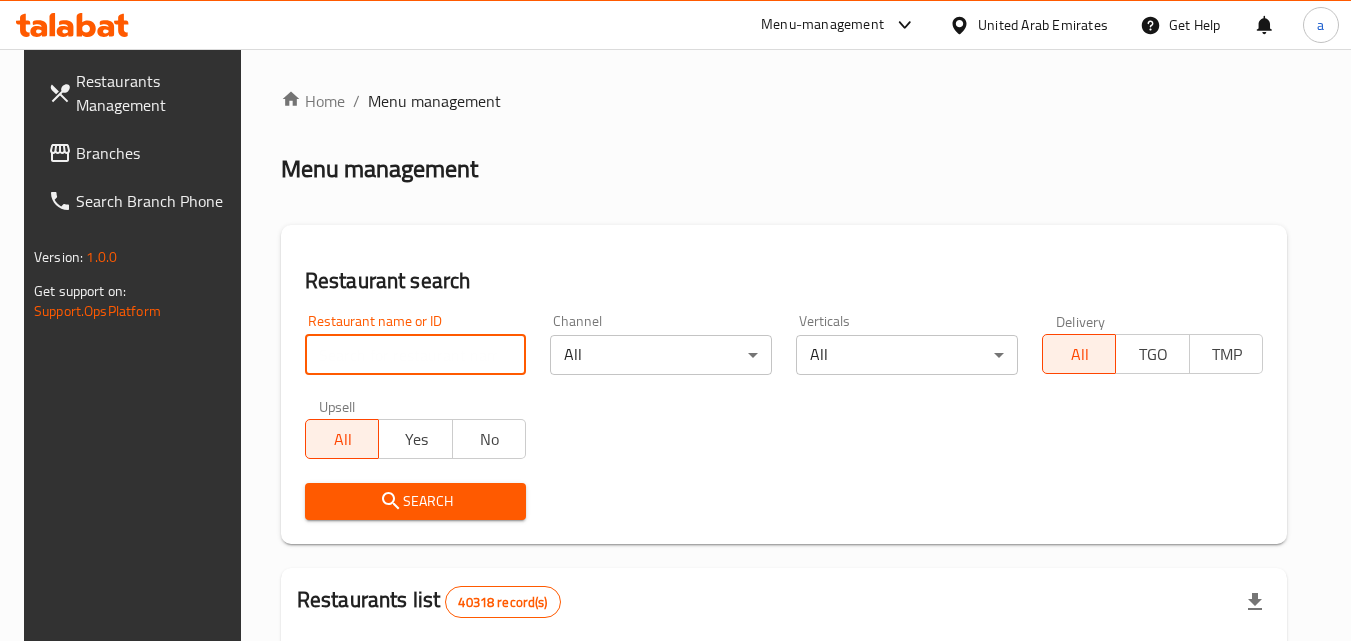 click at bounding box center (416, 355) 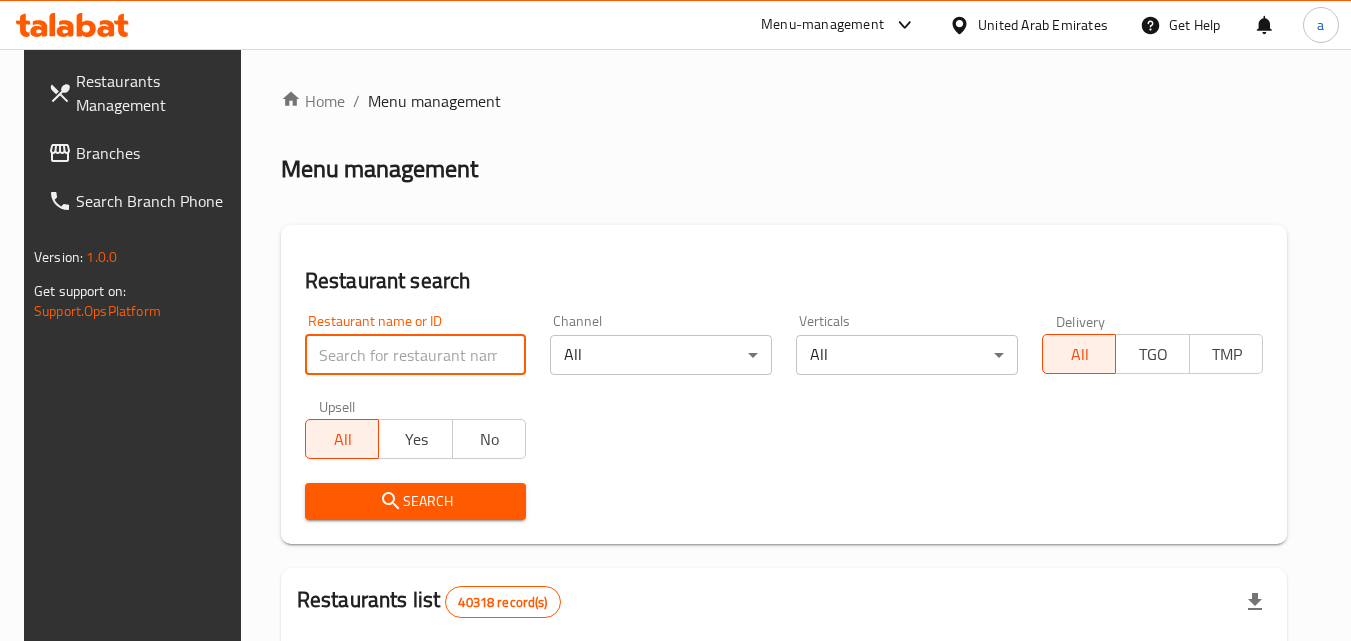 paste on "702449" 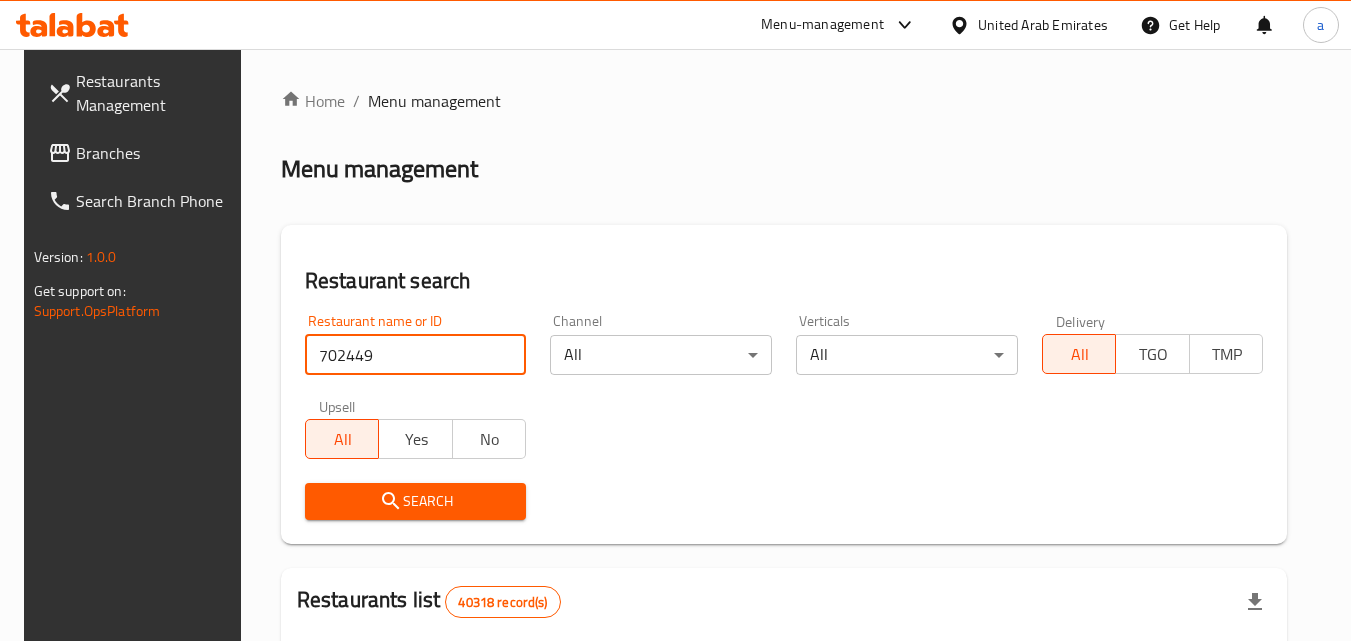 type on "702449" 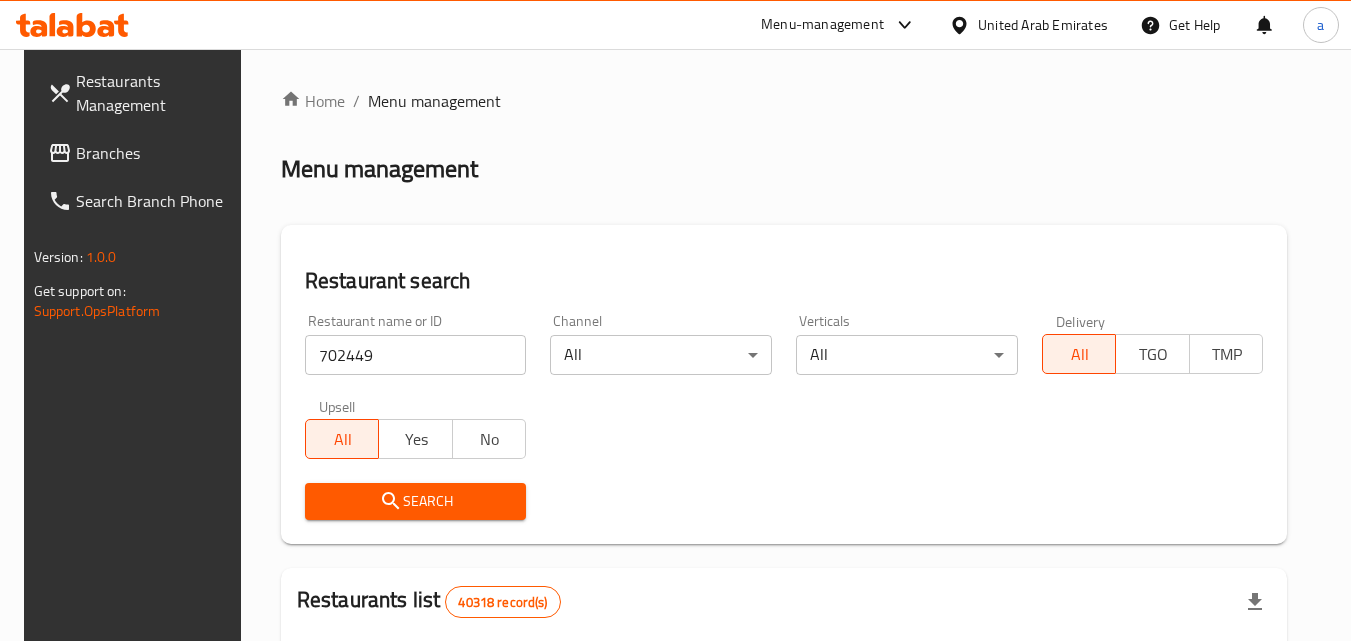 click on "Search" at bounding box center (416, 501) 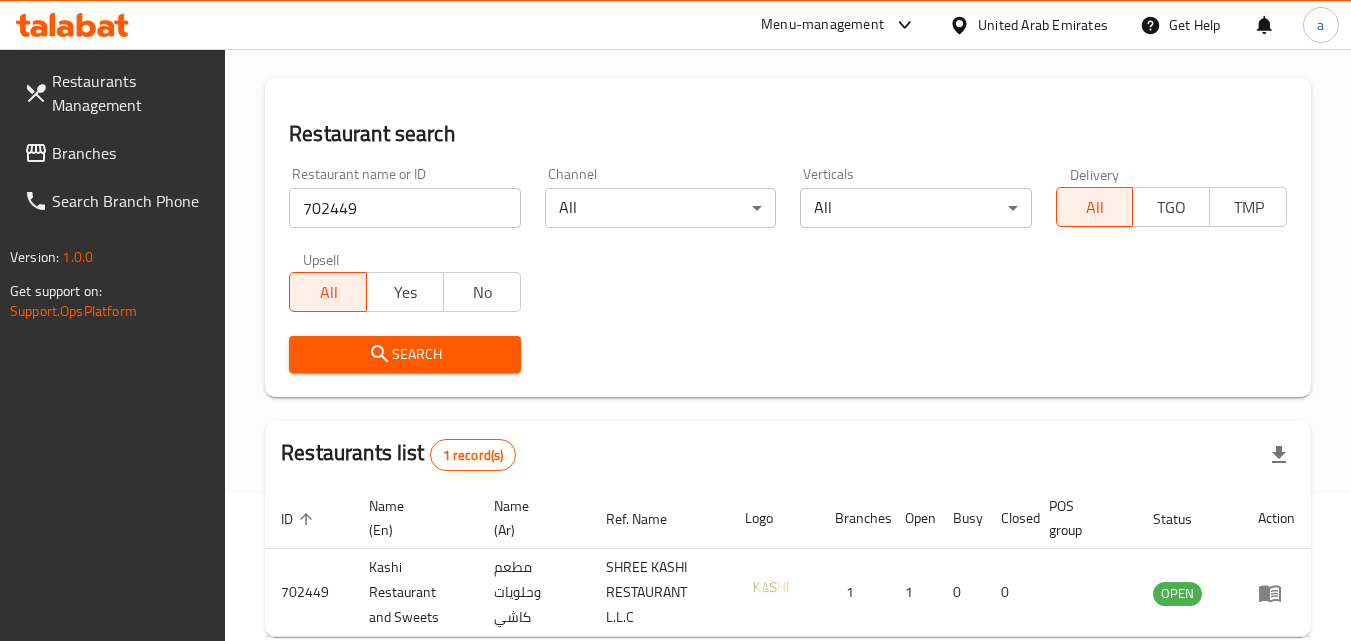 scroll, scrollTop: 251, scrollLeft: 0, axis: vertical 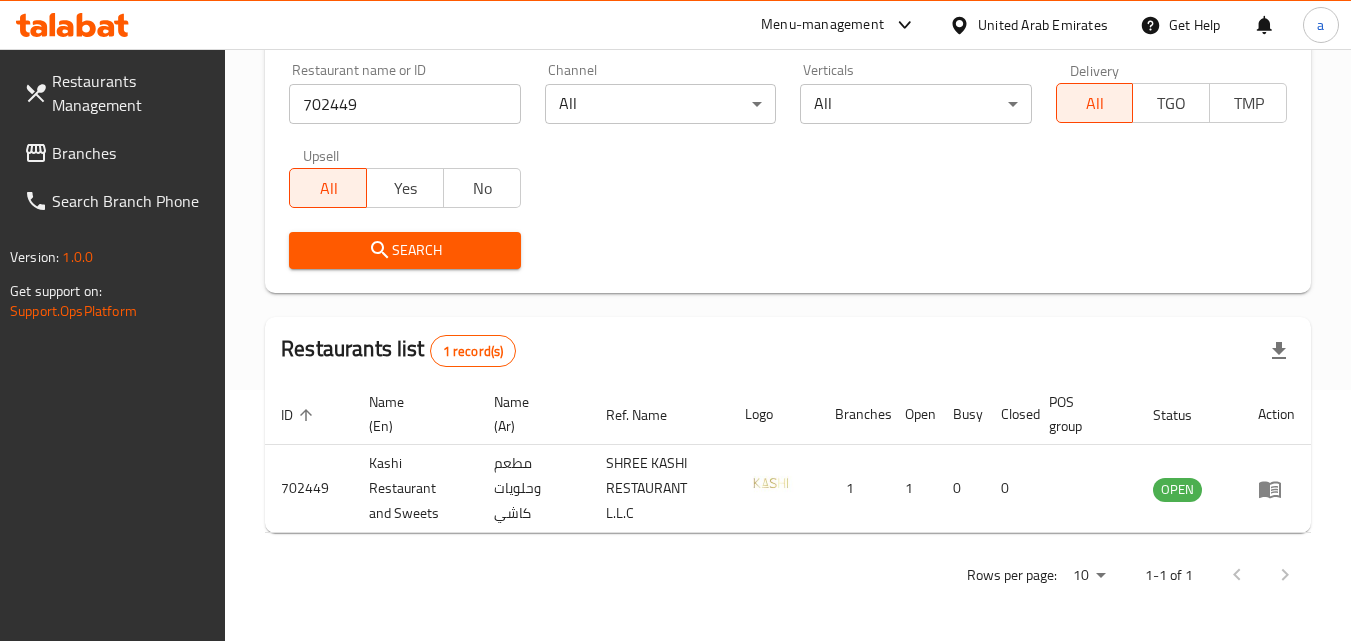 click on "Branches" at bounding box center [131, 153] 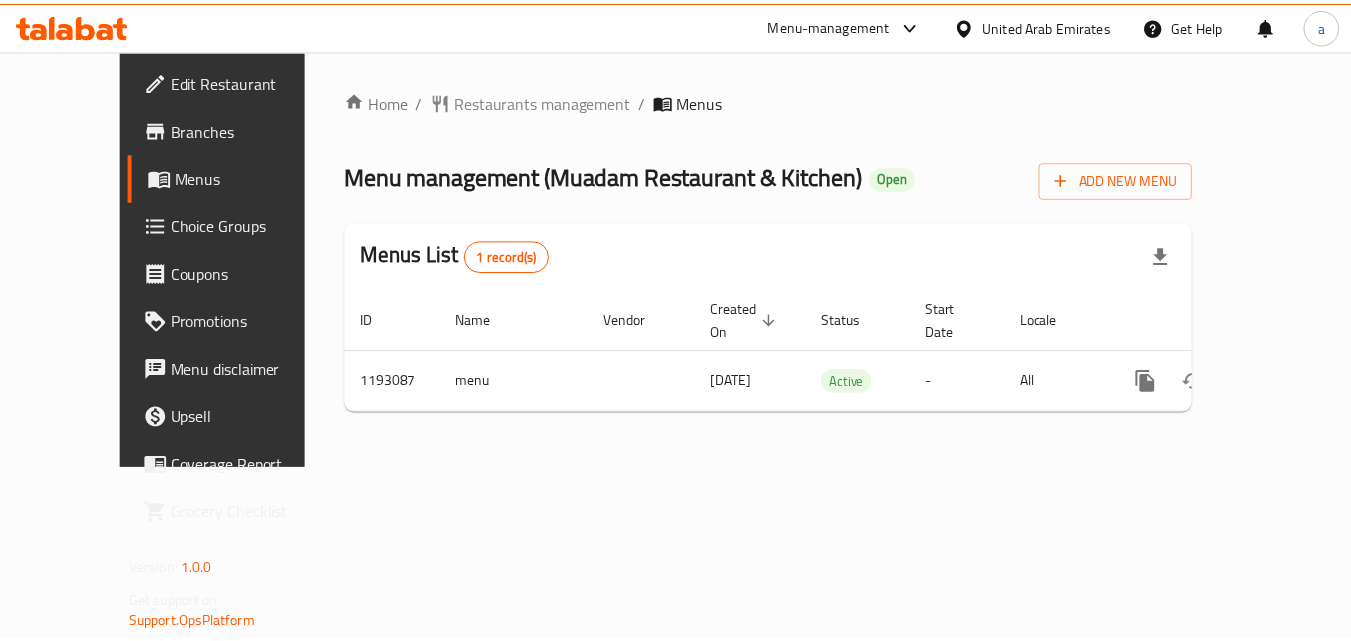 scroll, scrollTop: 0, scrollLeft: 0, axis: both 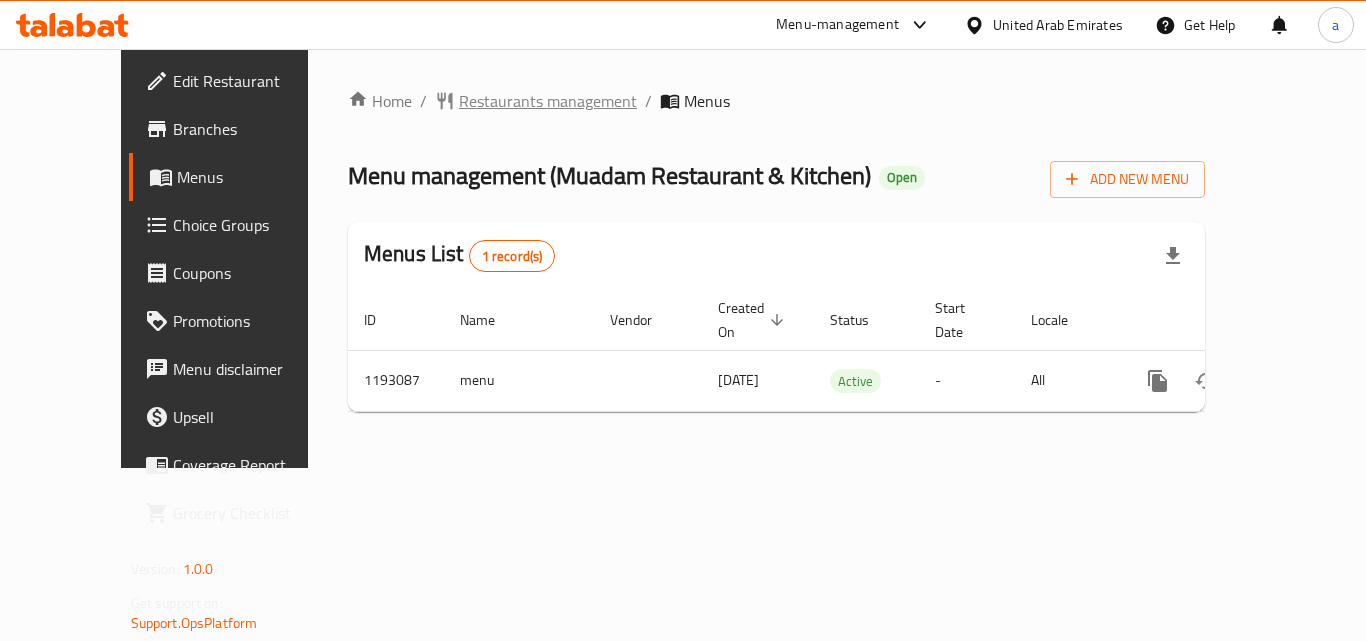 click on "Restaurants management" at bounding box center (548, 101) 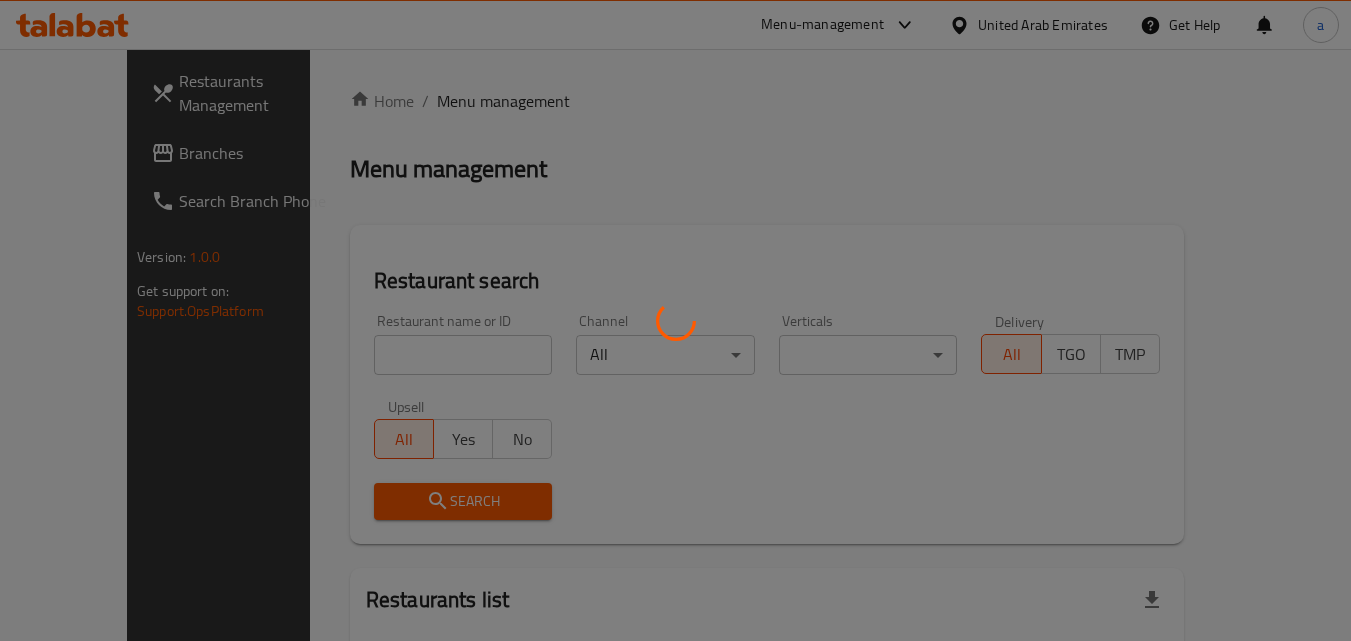 click at bounding box center [675, 320] 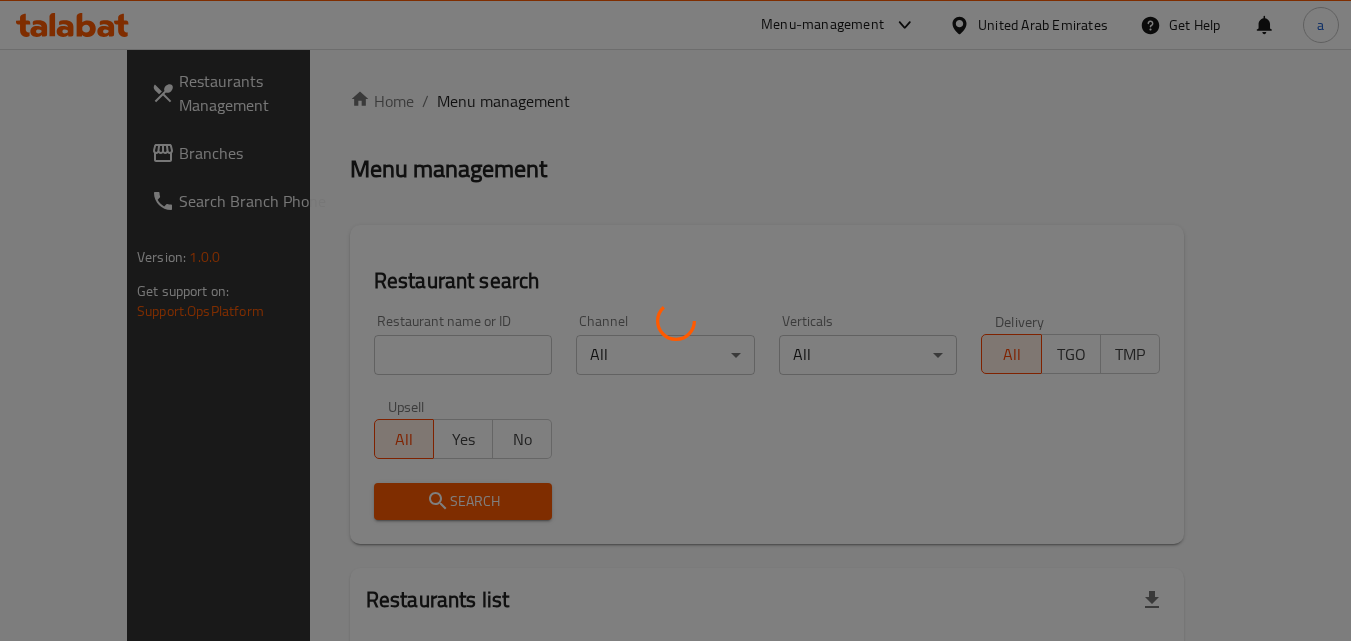 click at bounding box center (675, 320) 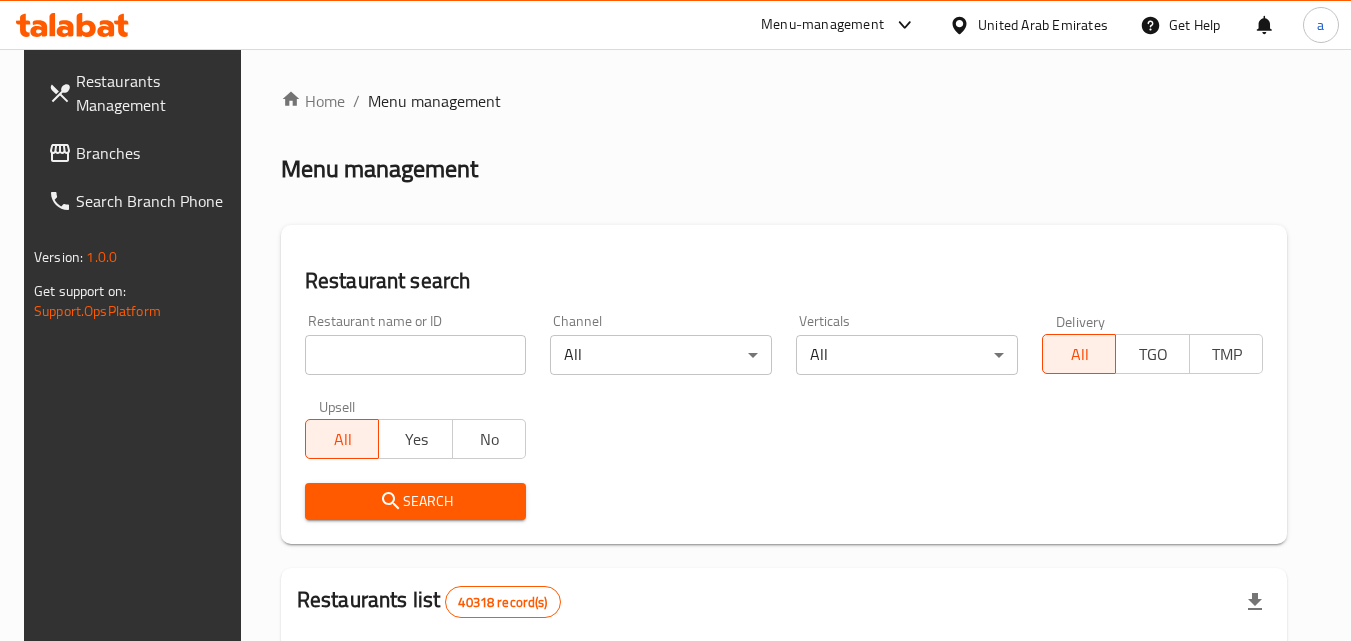 click at bounding box center [416, 355] 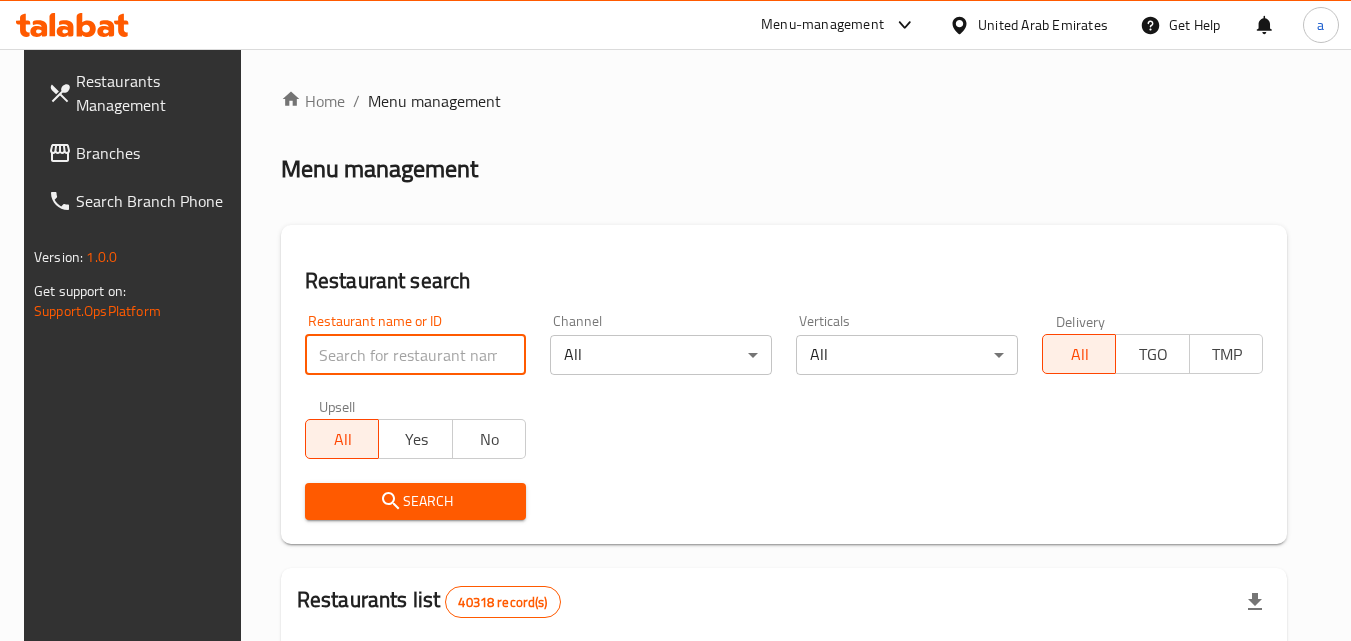 click at bounding box center [416, 355] 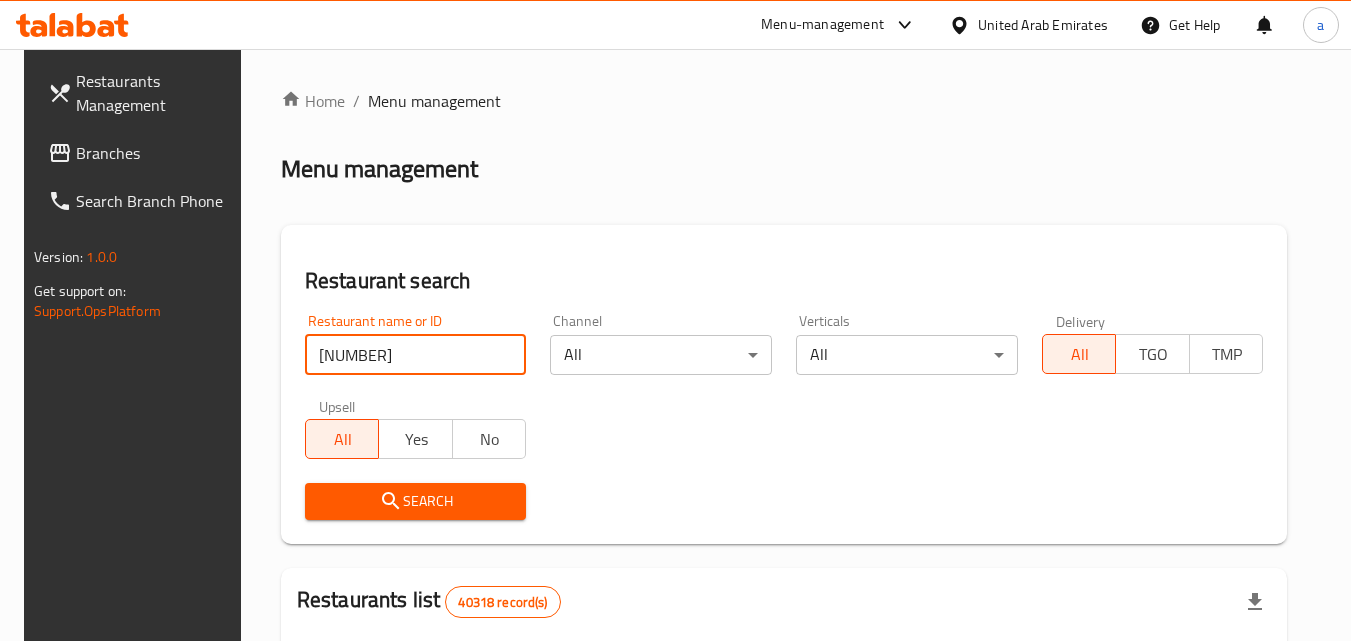 type on "667694" 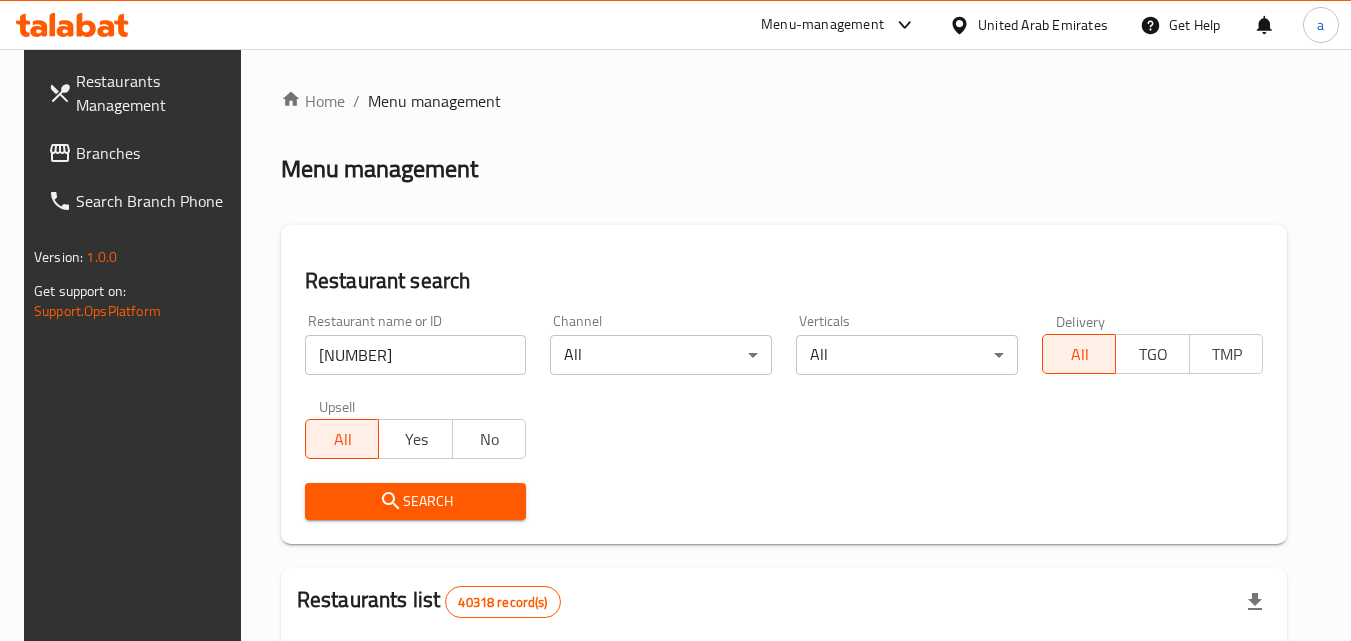 click on "Search" at bounding box center (416, 501) 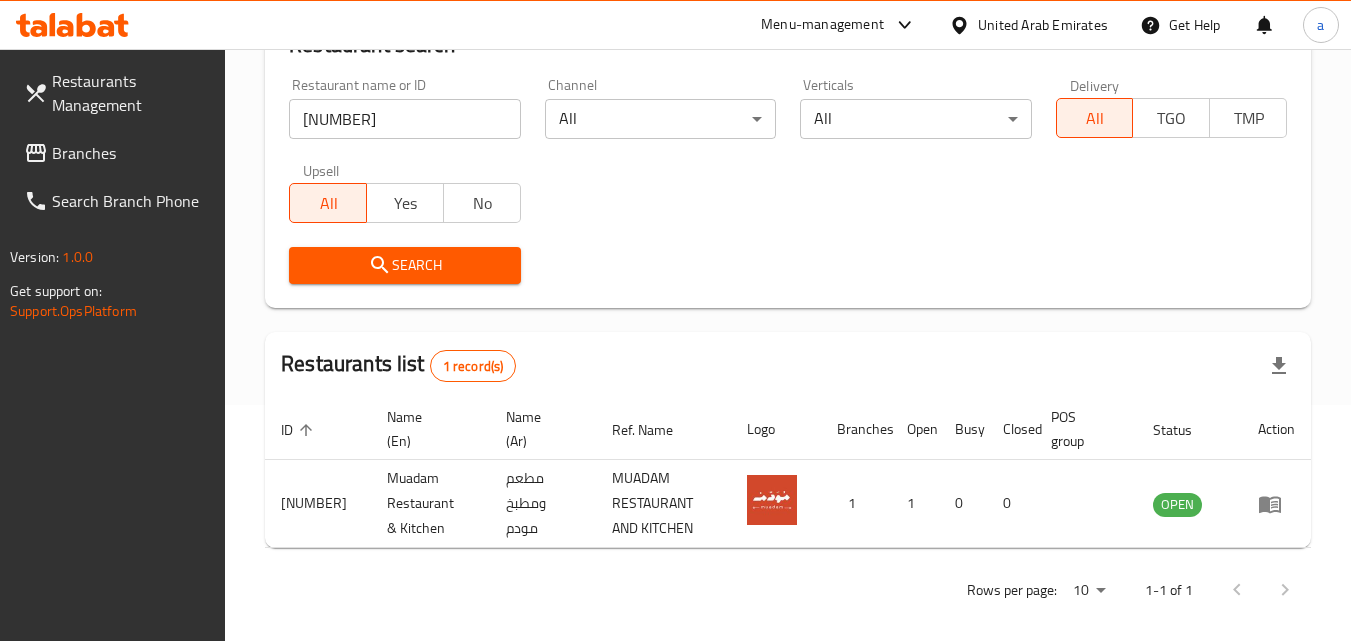 scroll, scrollTop: 251, scrollLeft: 0, axis: vertical 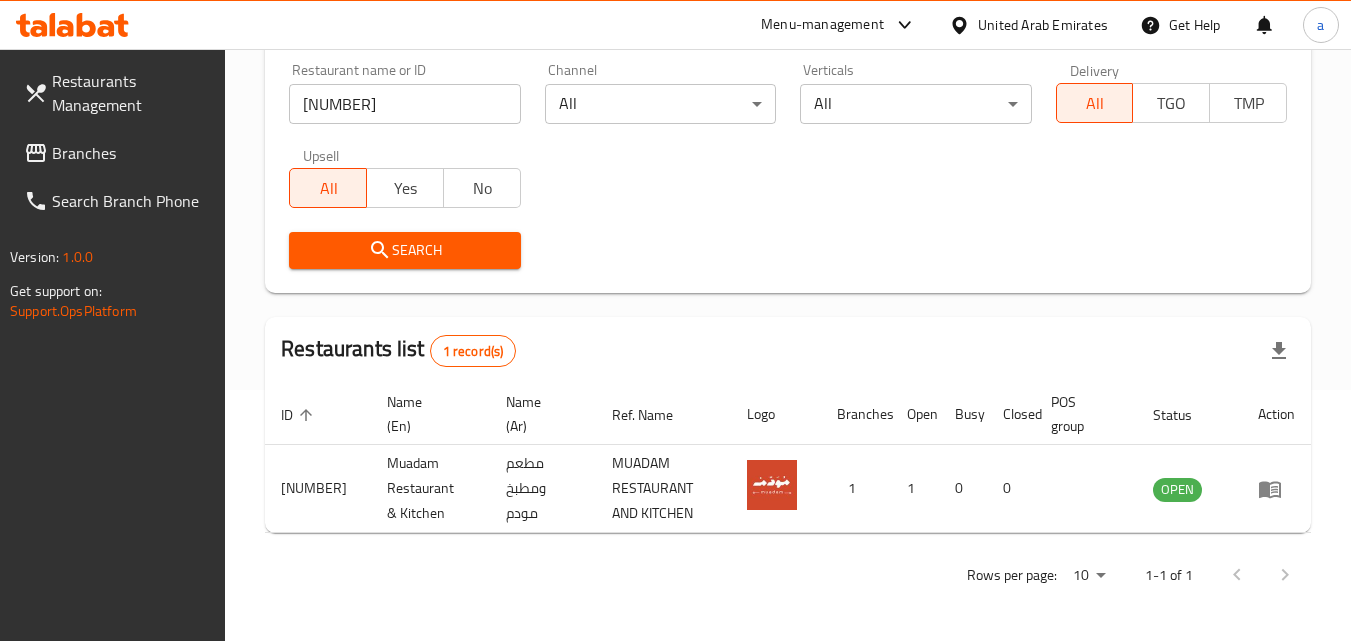click on "Branches" at bounding box center [117, 153] 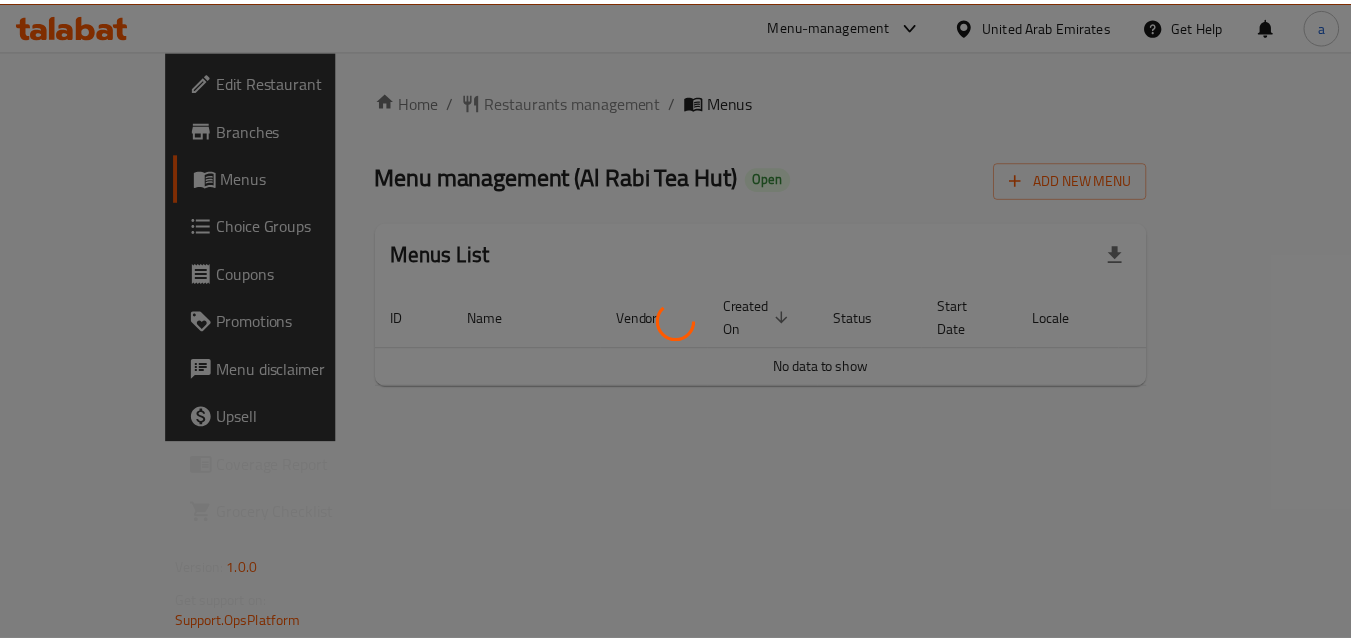 scroll, scrollTop: 0, scrollLeft: 0, axis: both 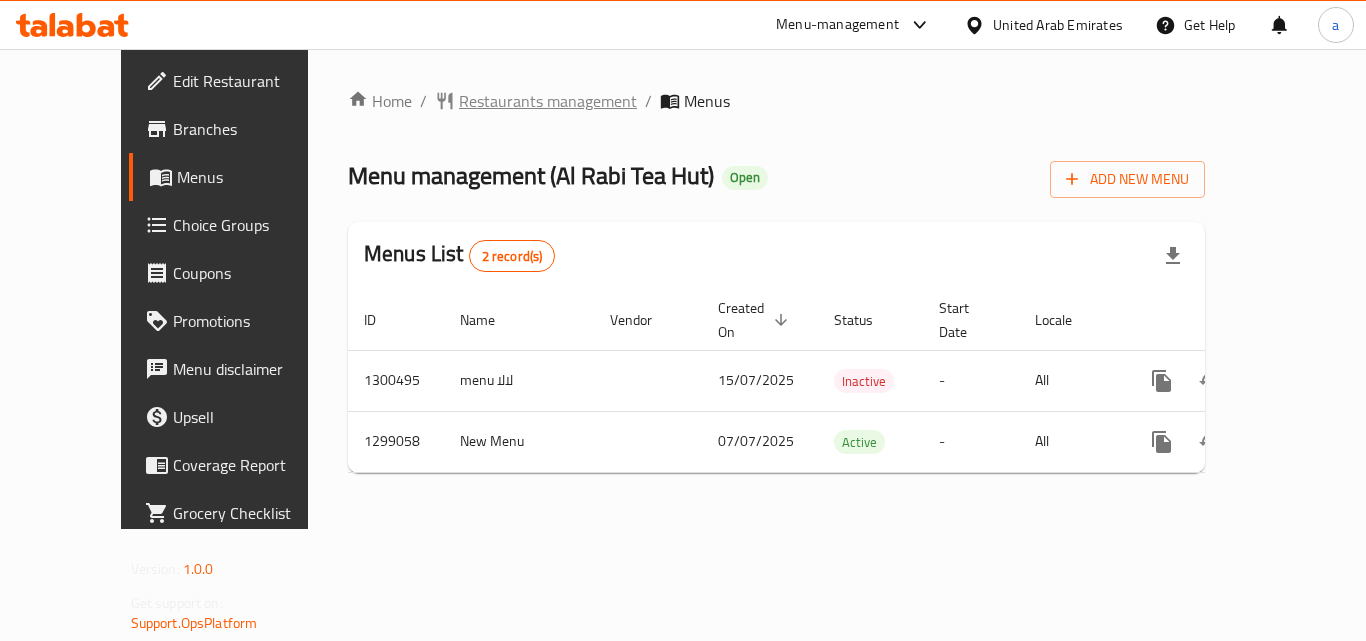 click on "Restaurants management" at bounding box center (548, 101) 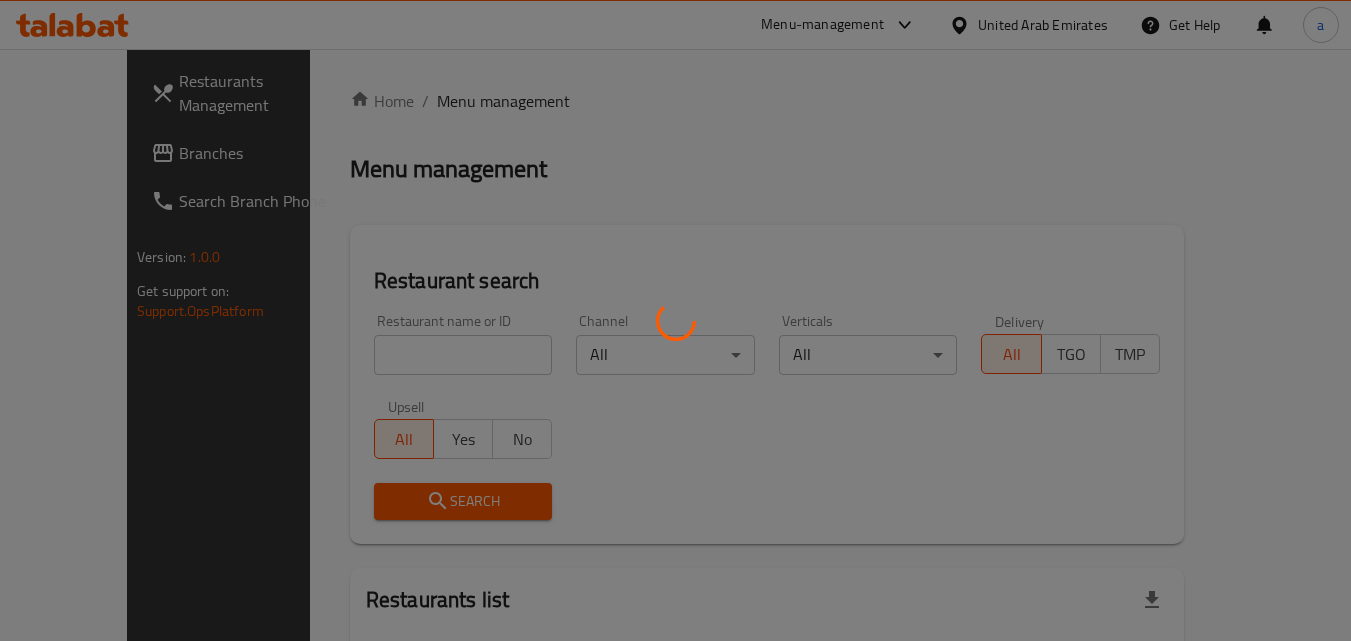 click at bounding box center (675, 320) 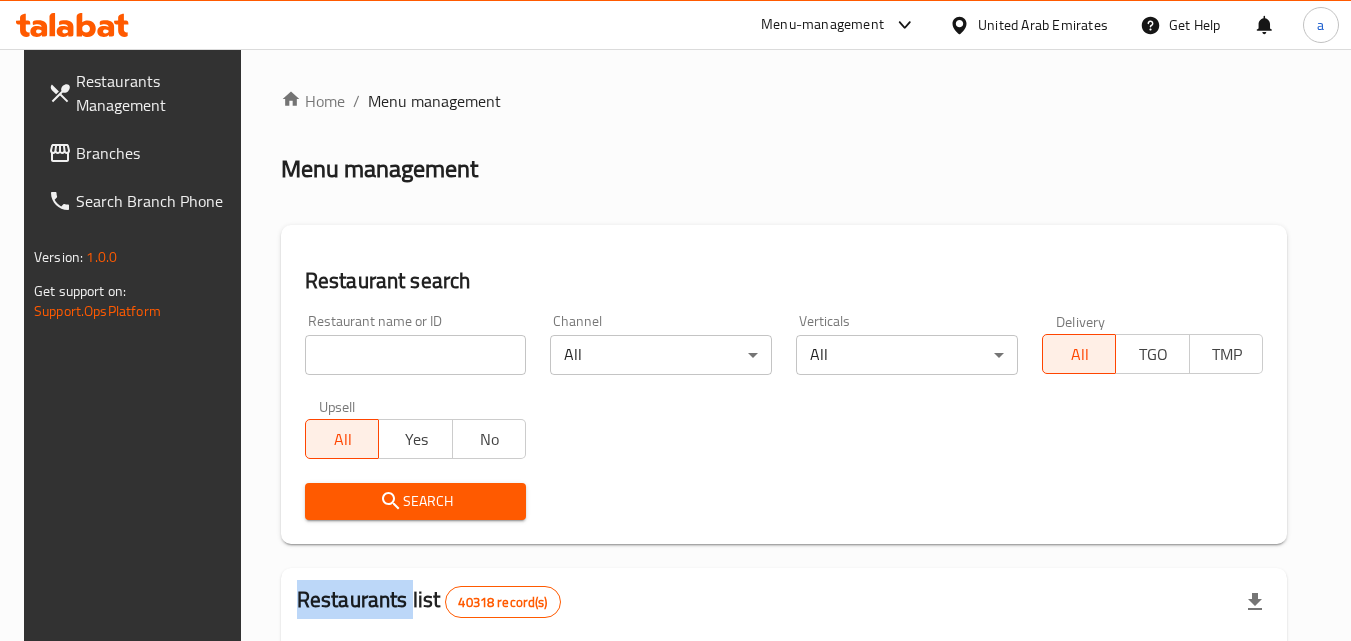click at bounding box center (675, 320) 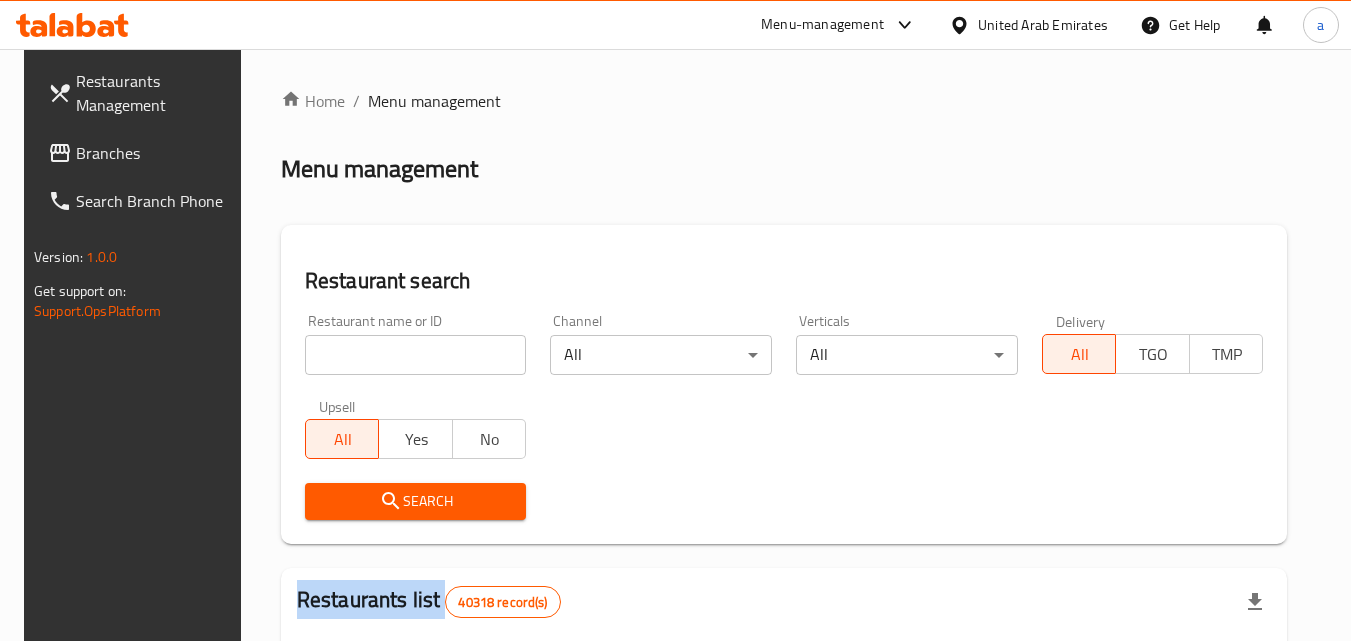 click on "Home / Menu management Menu management Restaurant search Restaurant name or ID Restaurant name or ID Channel All ​ Verticals All ​ Delivery All TGO TMP Upsell All Yes No   Search Restaurants list   40318 record(s) ID sorted ascending Name (En) Name (Ar) Ref. Name Logo Branches Open Busy Closed POS group Status Action 328 [BRAND] جوني روكيتس 37 0 1 0 OPEN 330 [BRAND] فرنش كونكشن 1 0 0 0 INACTIVE 339 [BRAND] أرز لبنان [NEIGHBORHOOD], [NEIGHBORHOOD] ​ [NEIGHBORHOOD] 9 1 0 2 OPEN 340 [BRAND] ميجا رابس 3 0 0 0 INACTIVE 342 [BRAND] سانديلاز فلات براد 7 0 0 0 INACTIVE 343 [BRAND] كوخ التنين 1 0 0 0 INACTIVE 348 [BRAND] المطبخ التايلندى 1 0 0 0 INACTIVE 349 [BRAND] موغل 1 0 0 0 HIDDEN 350 [BRAND] (Old) هوت و كول 1 0 0 0 INACTIVE 355 [BRAND] الحبشة 11 1 0 0 HIDDEN Rows per page: 10 1-10 of 40318" at bounding box center [784, 721] 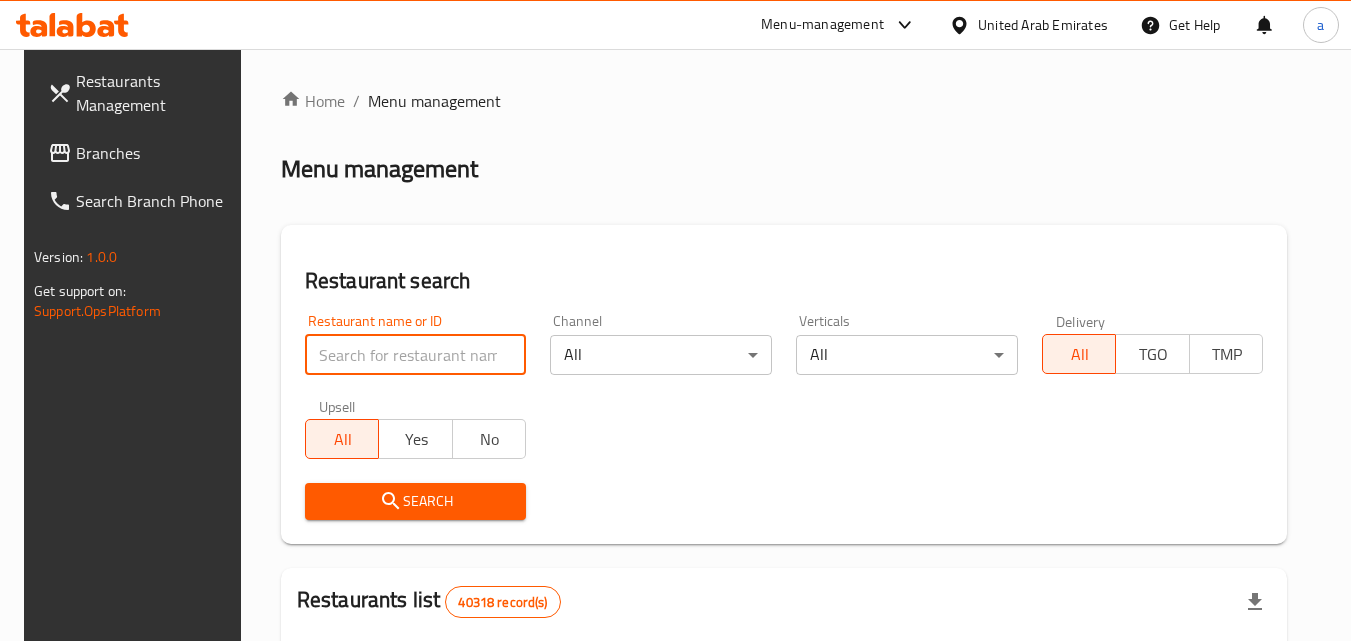 click at bounding box center (416, 355) 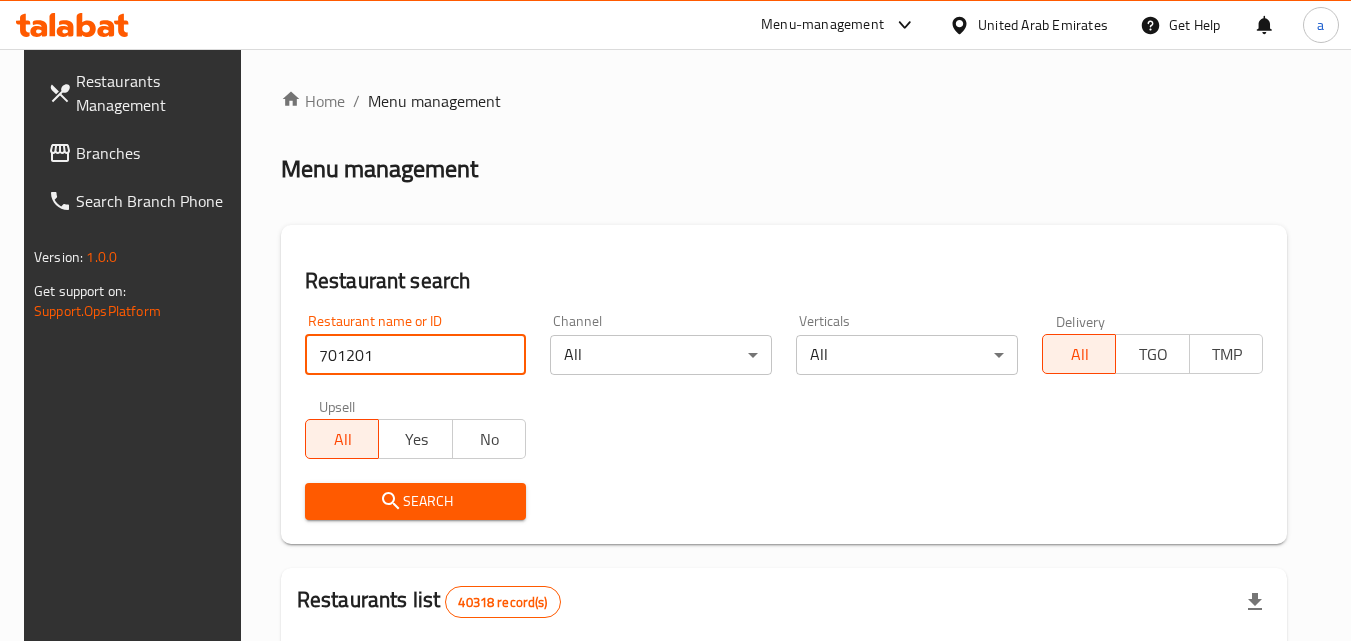 type on "701201" 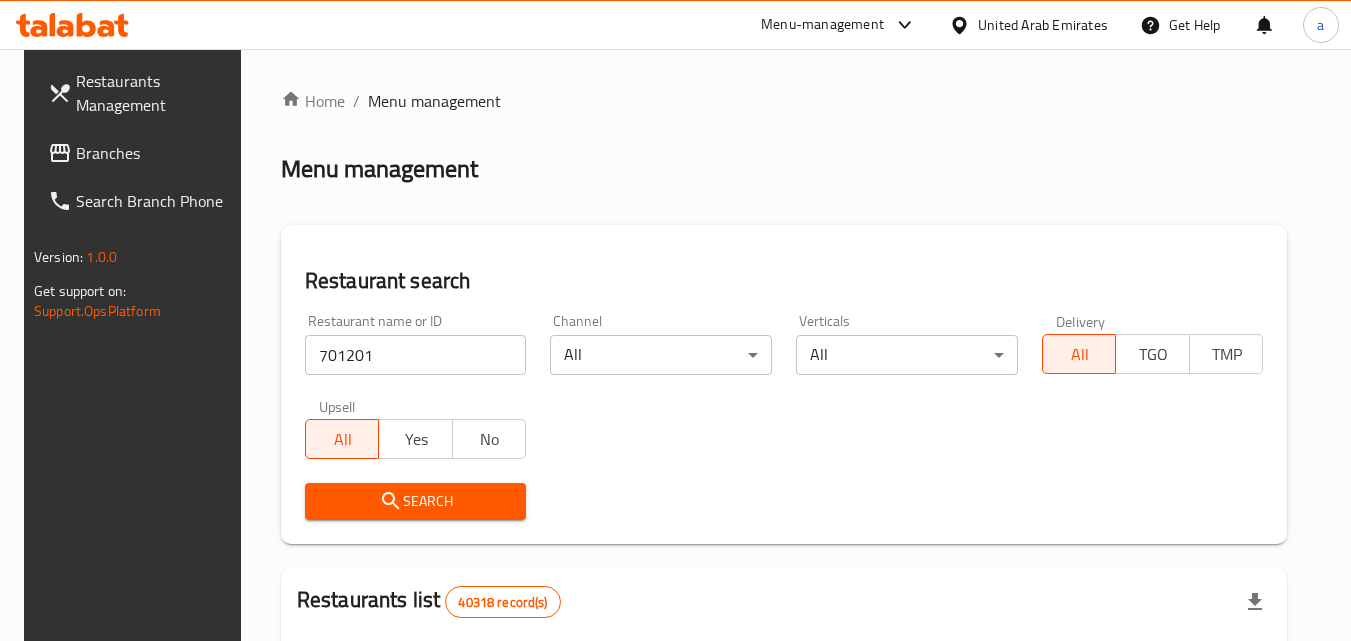 click on "Search" at bounding box center [416, 501] 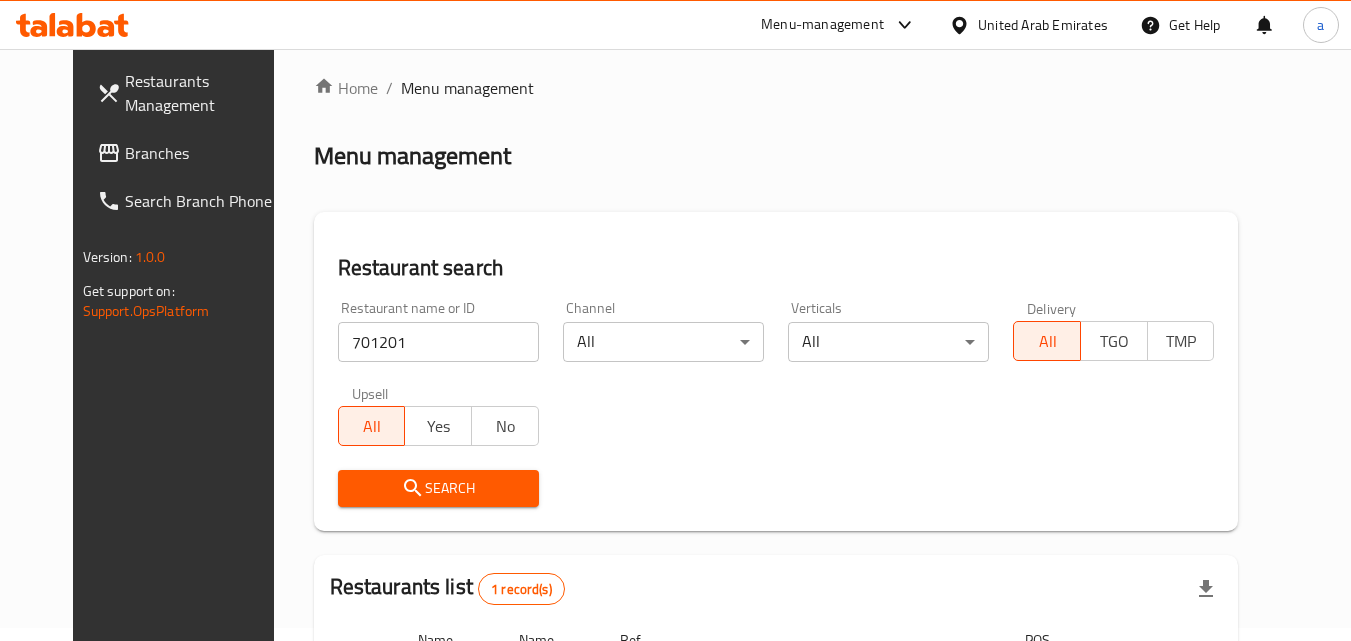 scroll, scrollTop: 0, scrollLeft: 0, axis: both 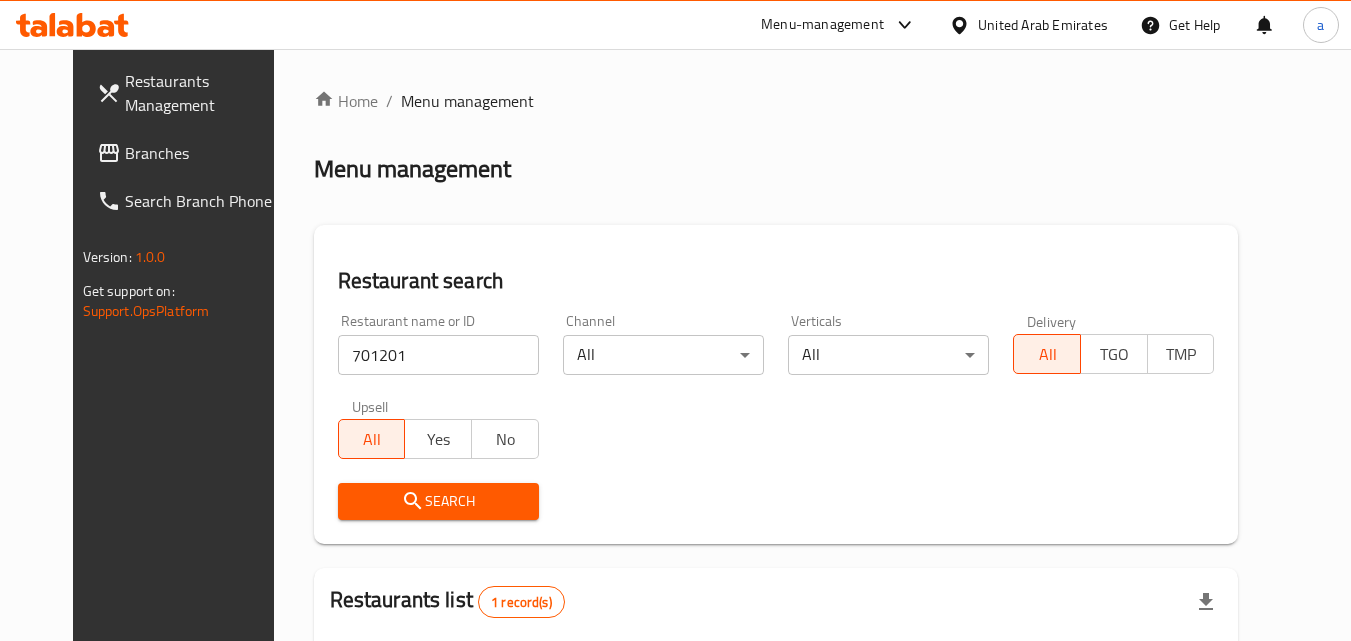 click on "Branches" at bounding box center [190, 153] 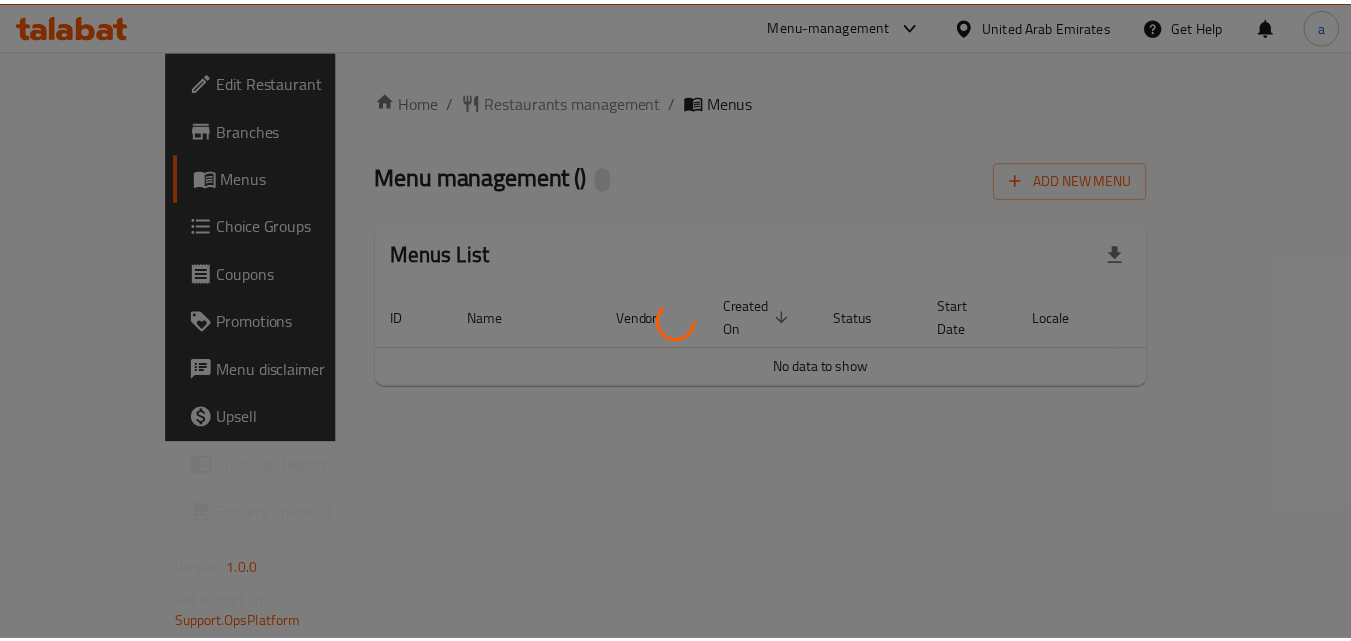 scroll, scrollTop: 0, scrollLeft: 0, axis: both 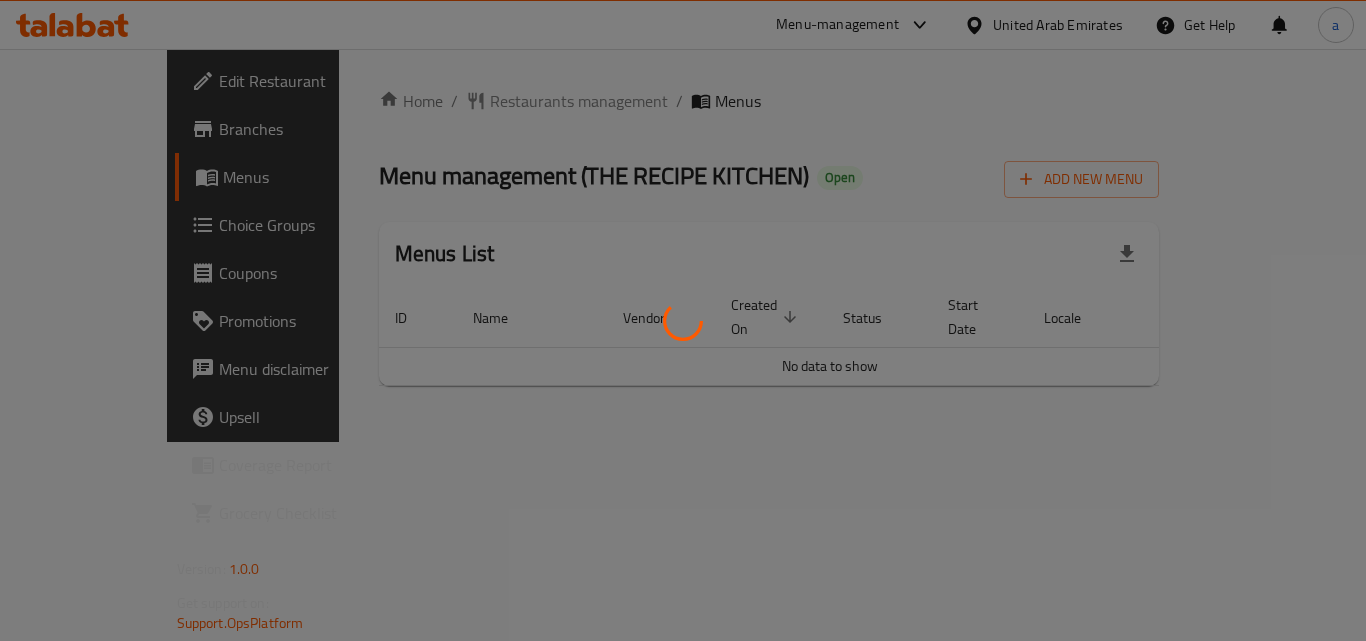click at bounding box center (683, 320) 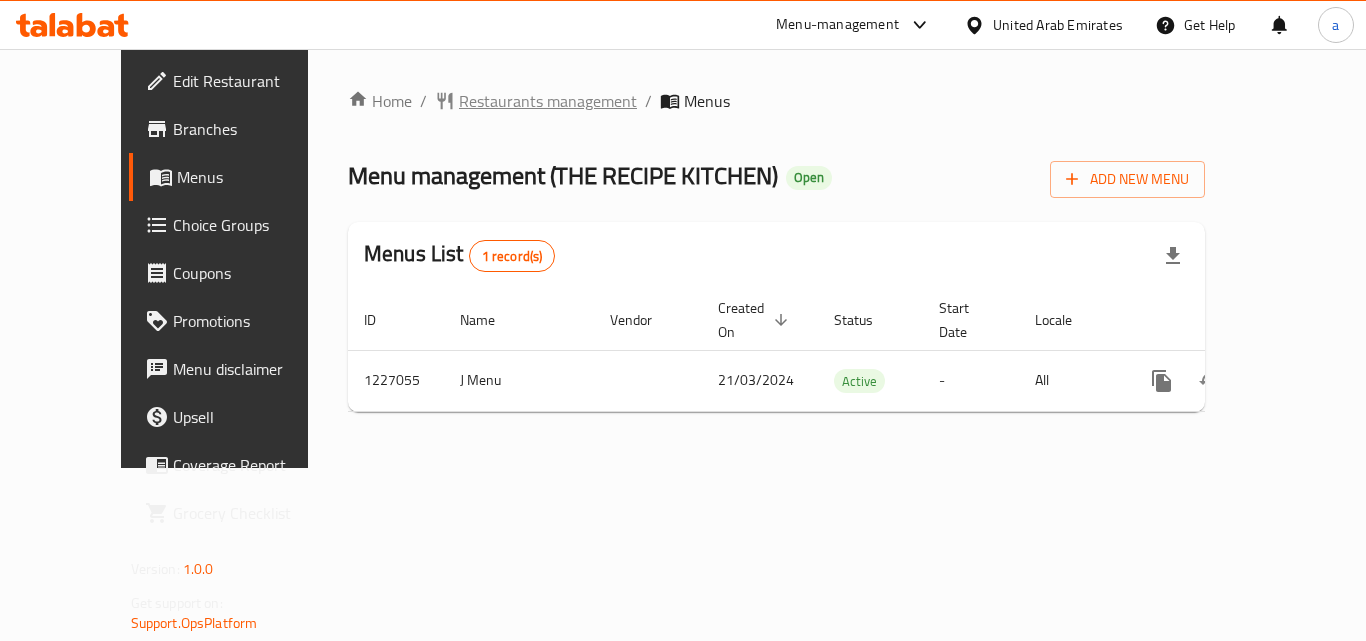 click on "Restaurants management" at bounding box center (548, 101) 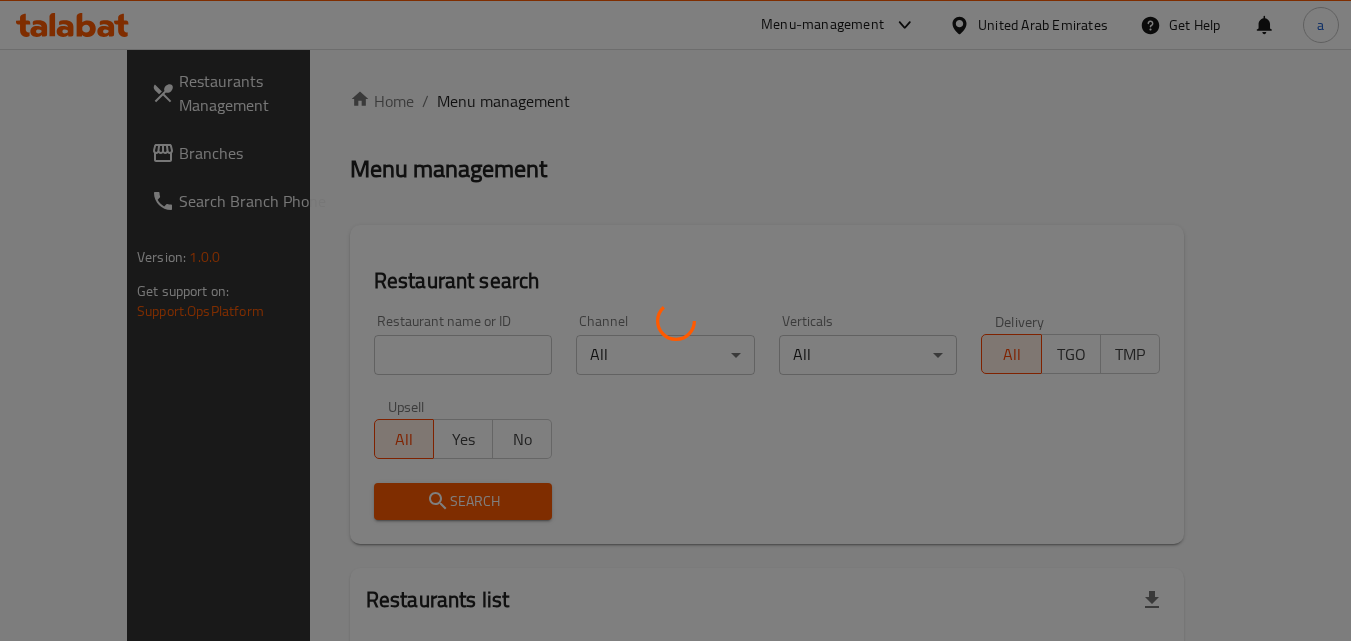 click at bounding box center [675, 320] 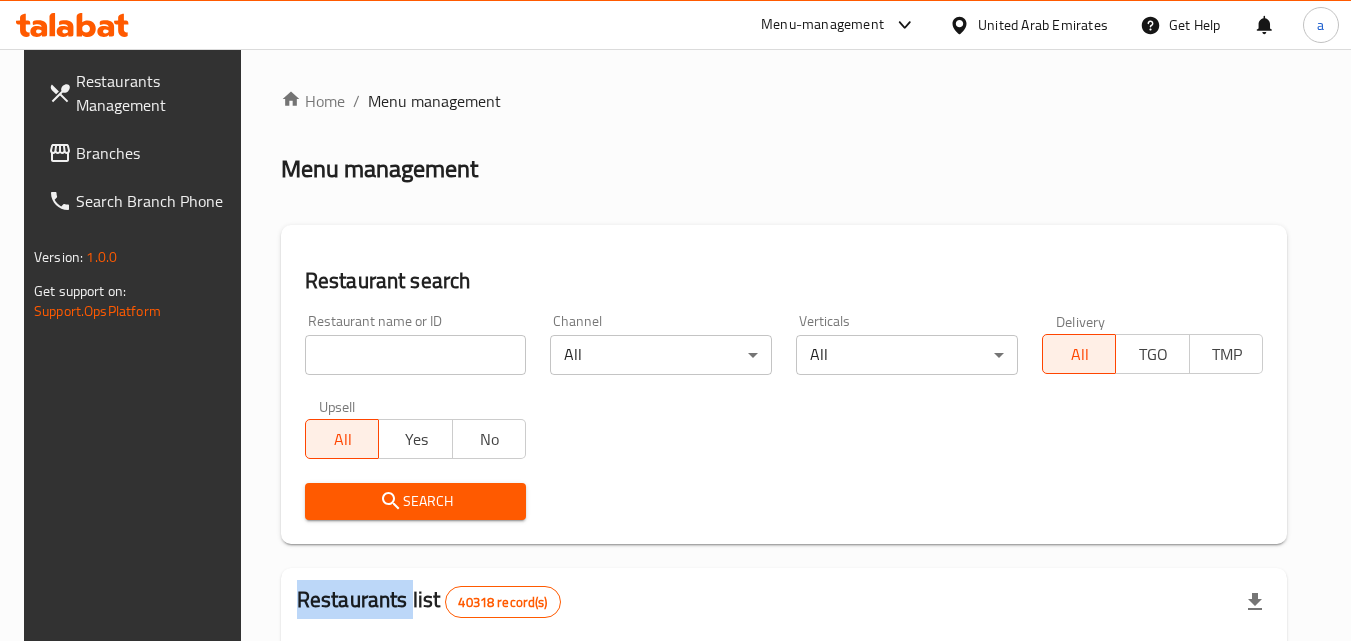 click at bounding box center (675, 320) 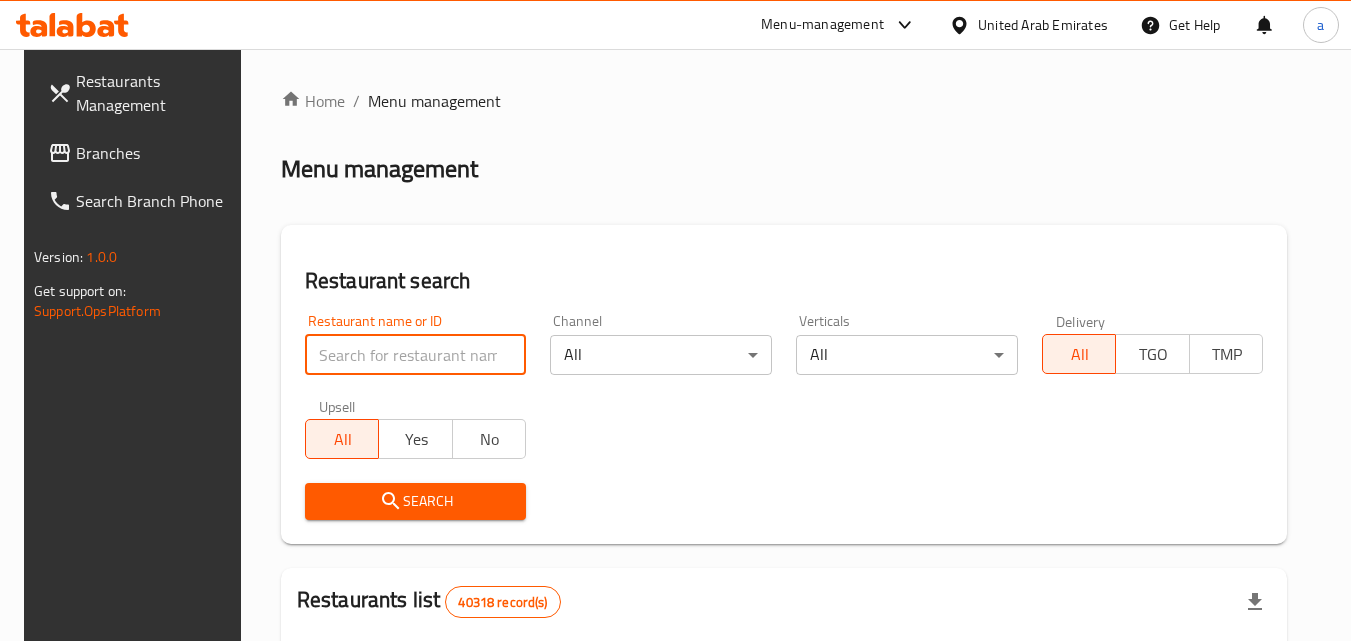 click at bounding box center [416, 355] 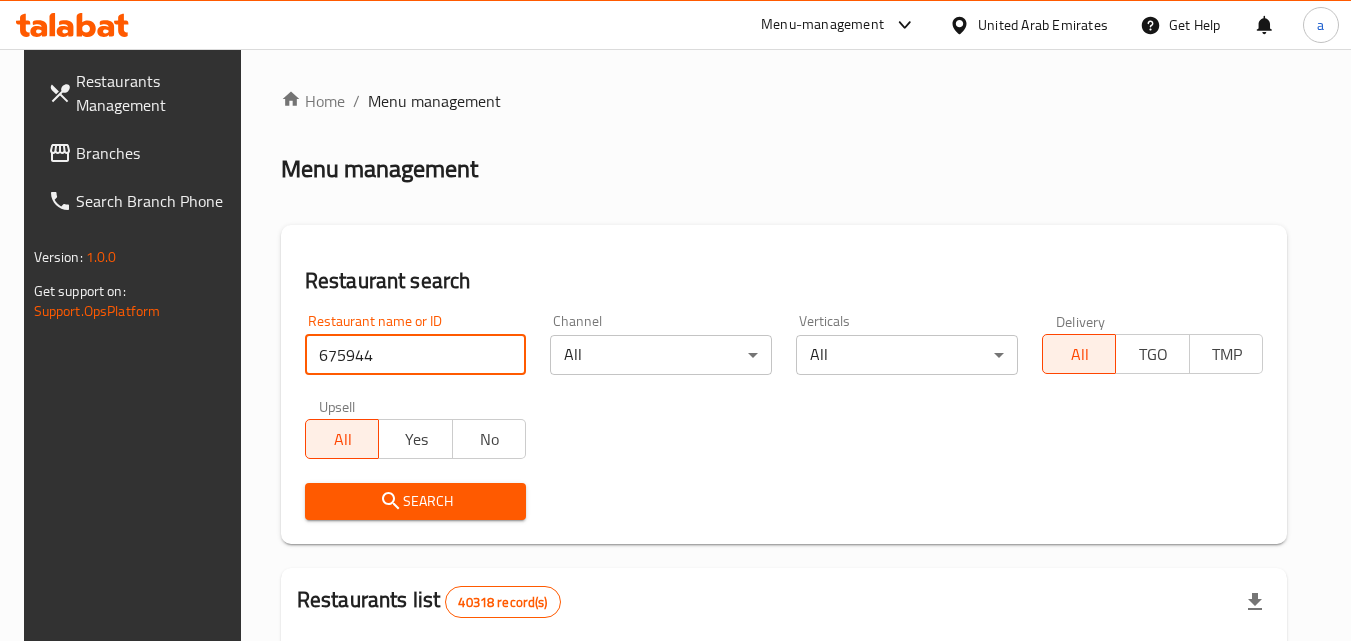 type on "675944" 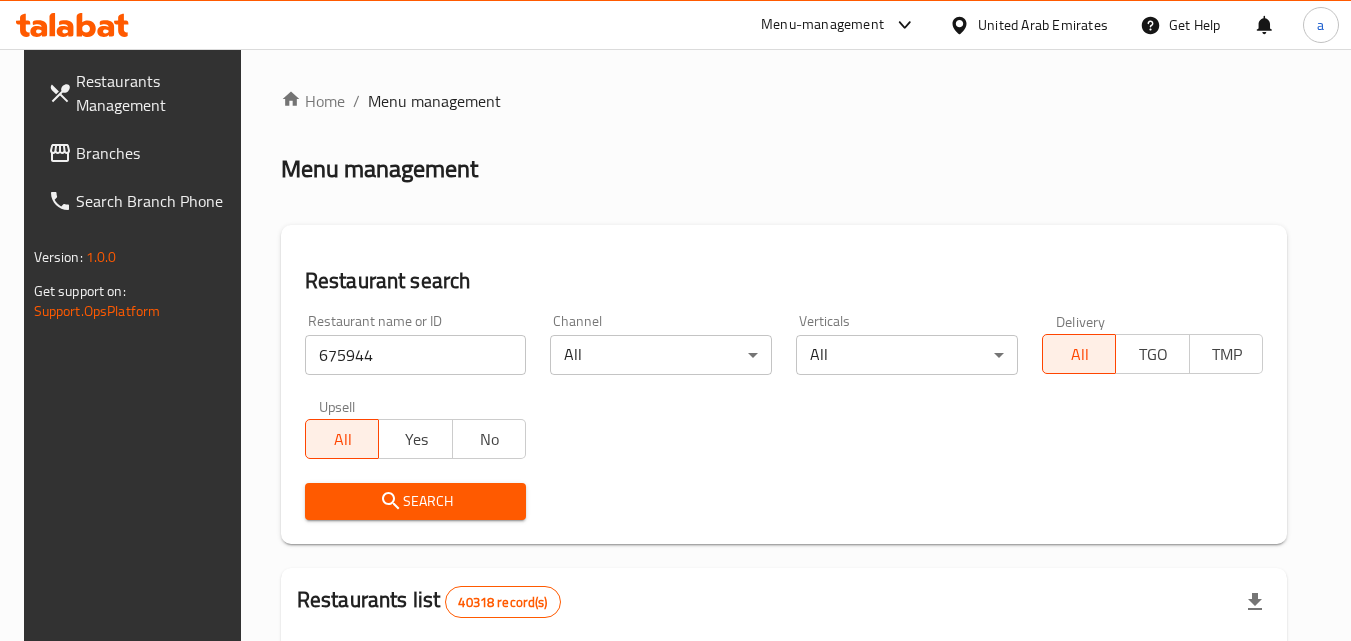 click on "Search" at bounding box center [416, 501] 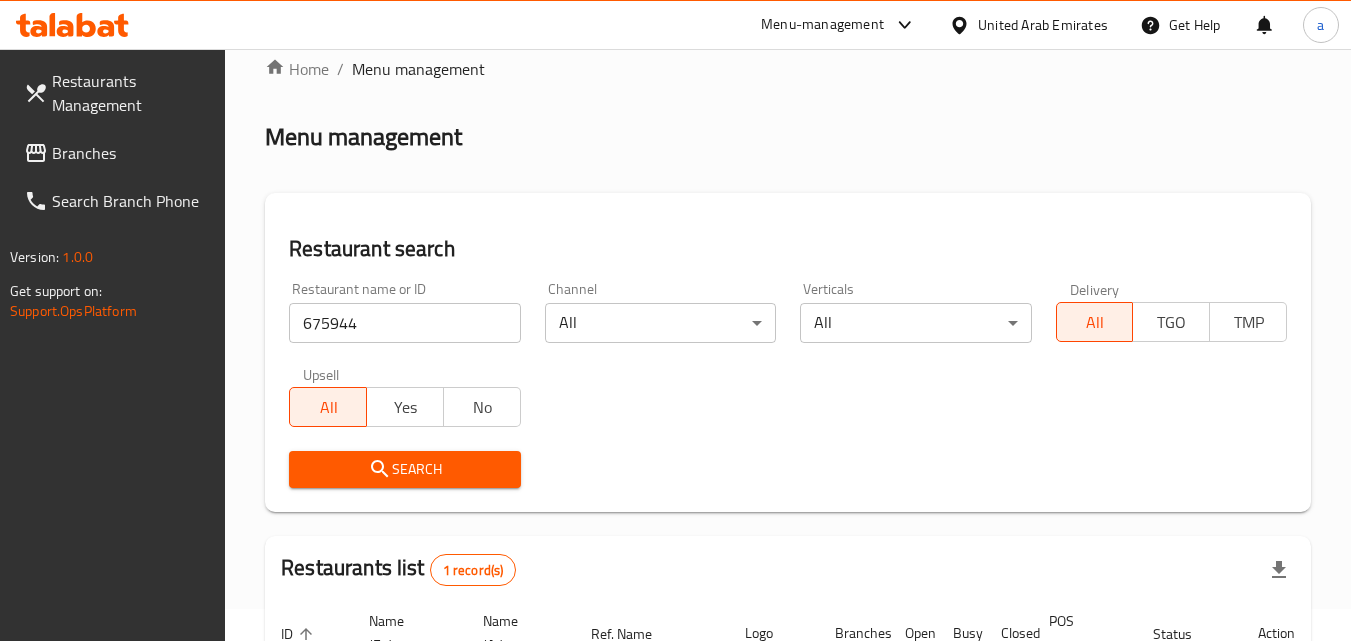 scroll, scrollTop: 0, scrollLeft: 0, axis: both 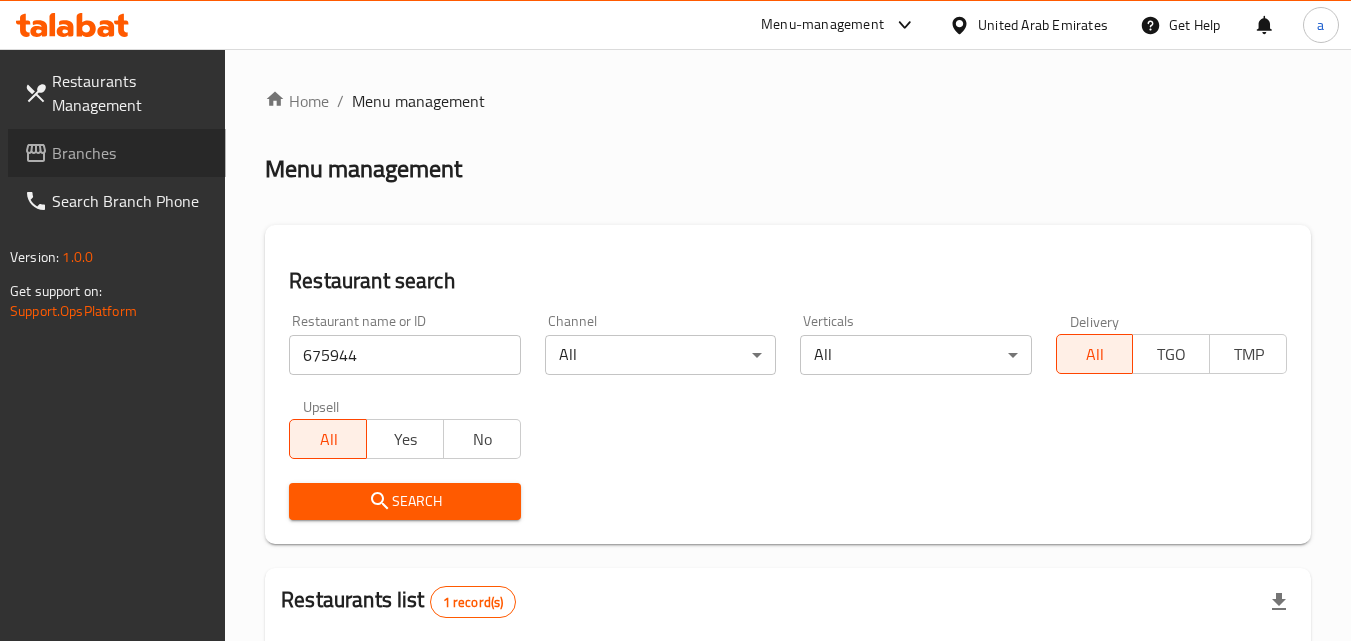 click on "Branches" at bounding box center (117, 153) 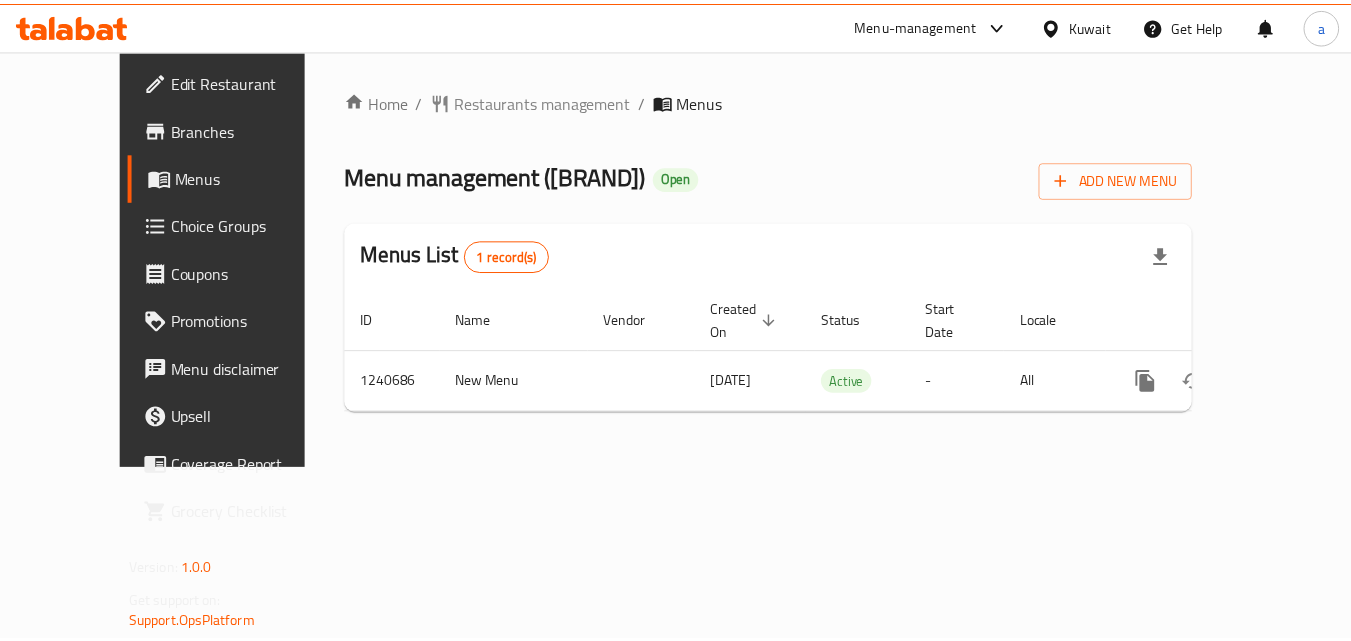 scroll, scrollTop: 0, scrollLeft: 0, axis: both 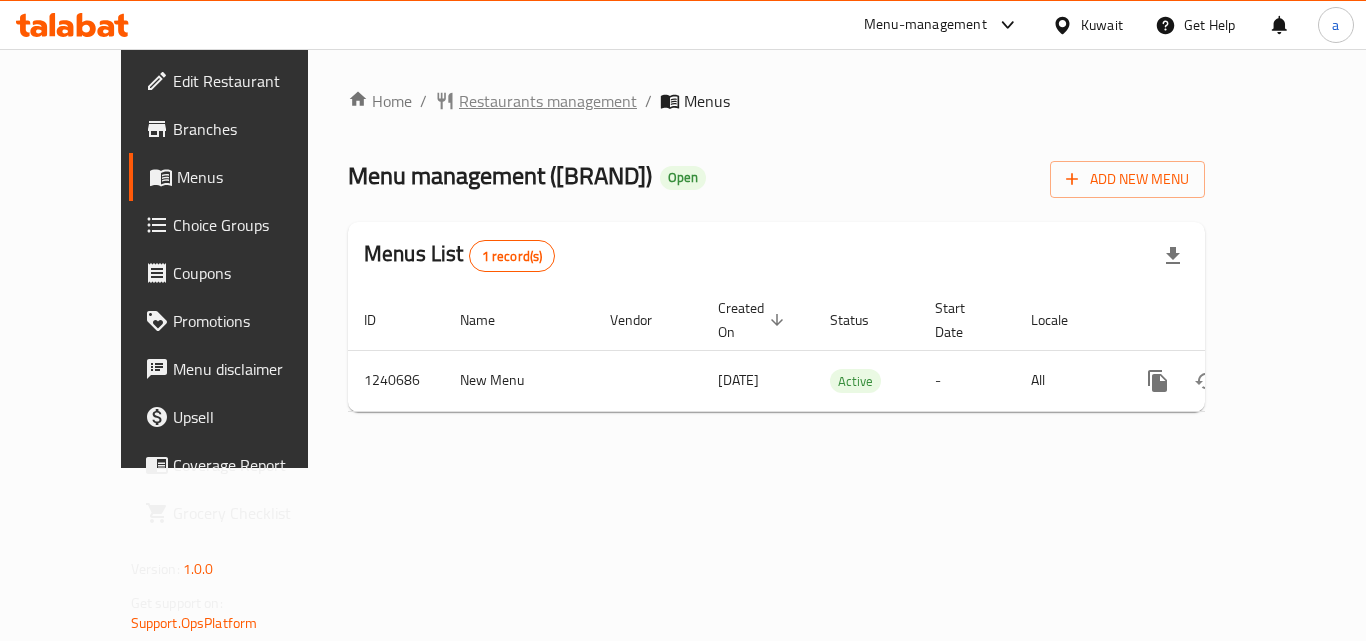 click on "Restaurants management" at bounding box center (548, 101) 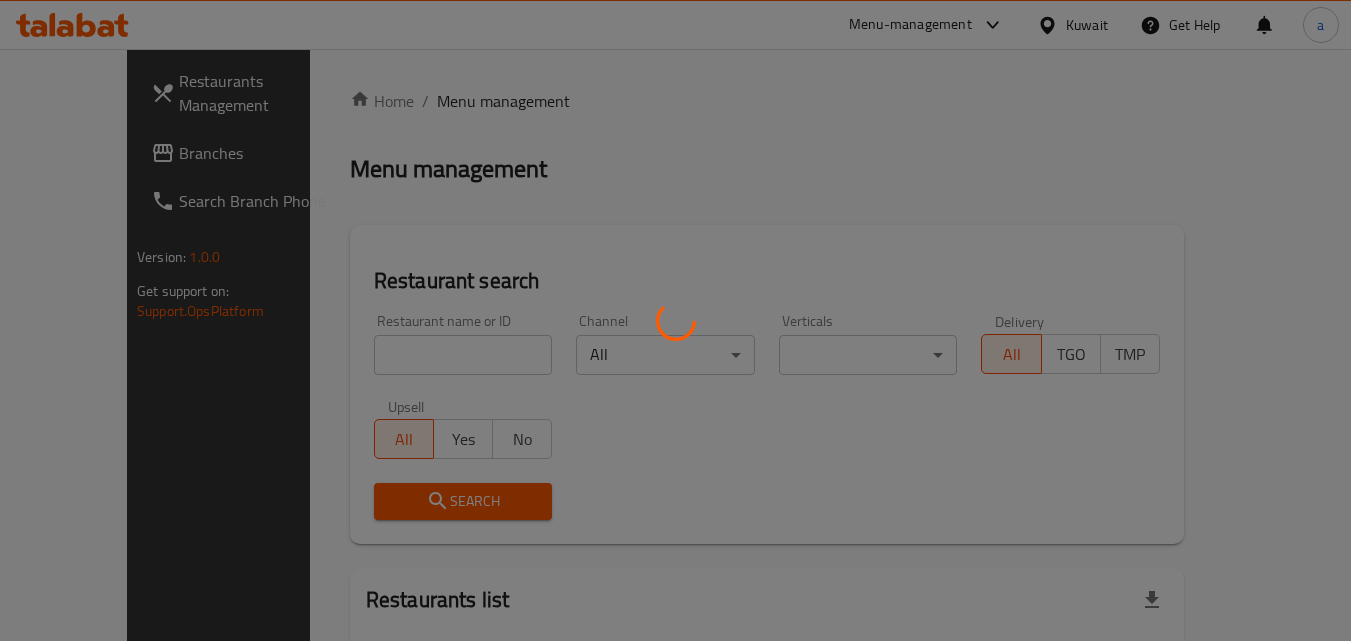 click at bounding box center [675, 320] 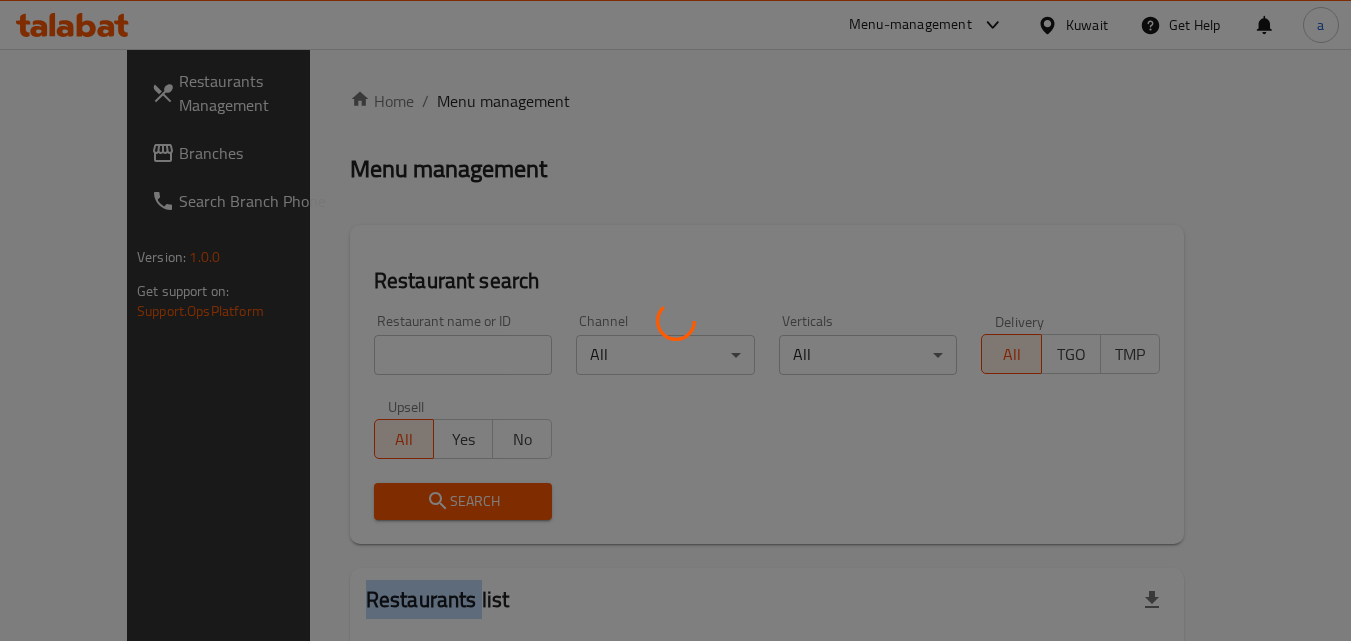 click at bounding box center (675, 320) 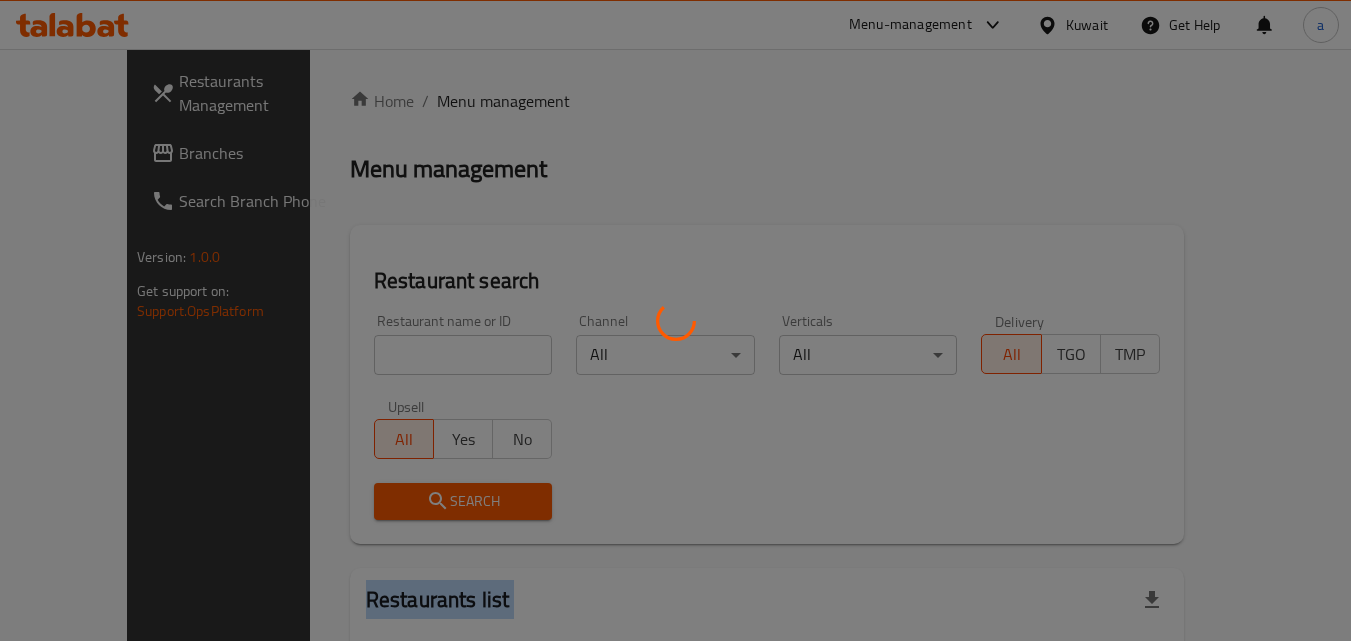click at bounding box center [675, 320] 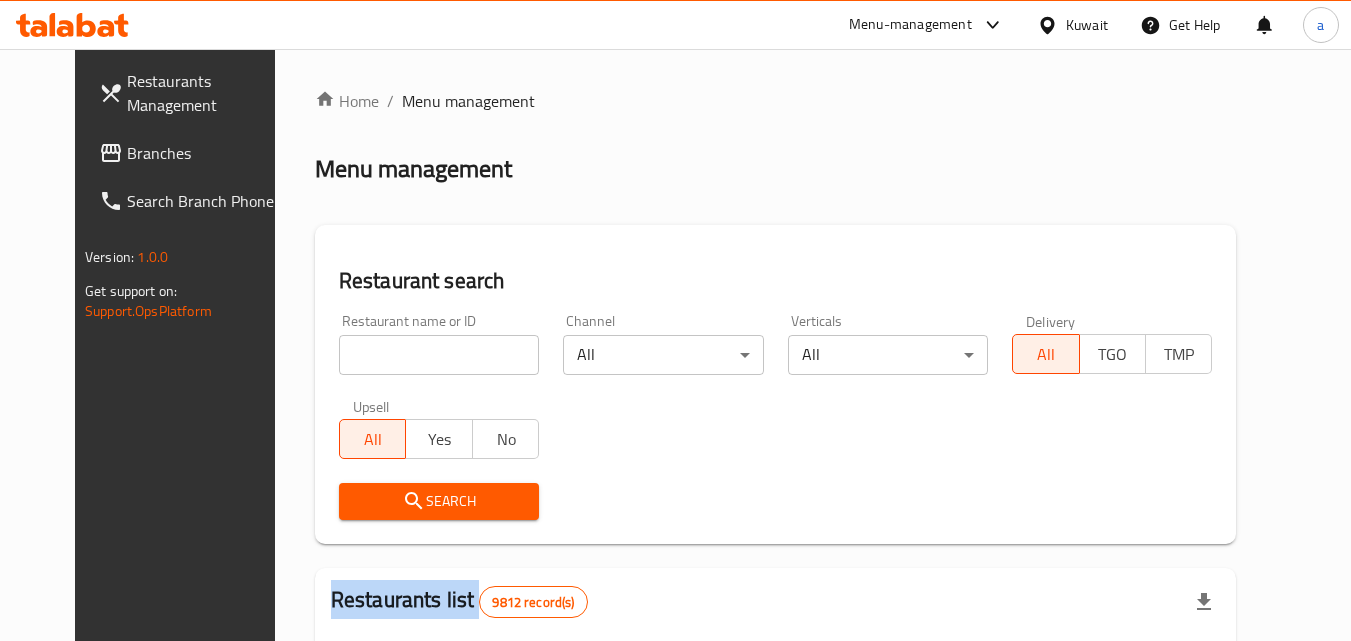click on "Home / Menu management Menu management Restaurant search Restaurant name or ID Restaurant name or ID Channel All ​ Verticals All ​ Delivery All TGO TMP Upsell All Yes No   Search Restaurants list   9812 record(s) ID sorted ascending Name (En) Name (Ar) Ref. Name Logo Branches Open Busy Closed POS group Status Action 1 Little Caesars  ليتل سيزرز 6 0 0 0 INACTIVE 2 Pizza Hut بيتزا هت 68 0 0 2 KFG HIDDEN 3 old kfg BK-3 old kfg BK-3 77 0 0 0 KFG HIDDEN 4 Hardee's هارديز 58 51 0 0 Americana-Digital OPEN 5 Chicken Tikka دجاج تكا 15 11 0 1 OPEN 6 KFC كنتاكى 69 61 0 0 Americana-Digital OPEN 7 Dairy Queen ديري كوين 0 0 0 0 OPEN 8 Mais Alghanim ميس الغانم 11 11 0 0 OCIMS OPEN 9 Maki ماكي 2 2 0 0 OPEN 10 Rose PATISSERIE روز للمعجنات 1 1 0 0 OPEN Rows per page: 10 1-10 of 9812" at bounding box center [776, 696] 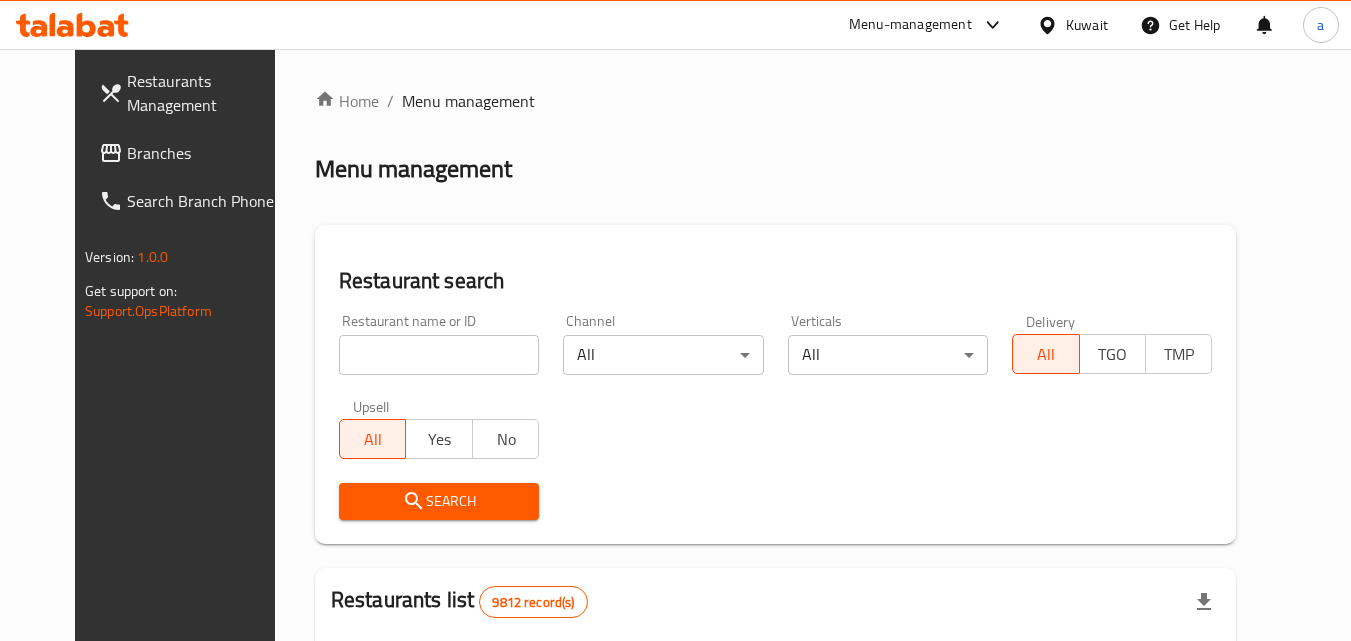 click at bounding box center (439, 355) 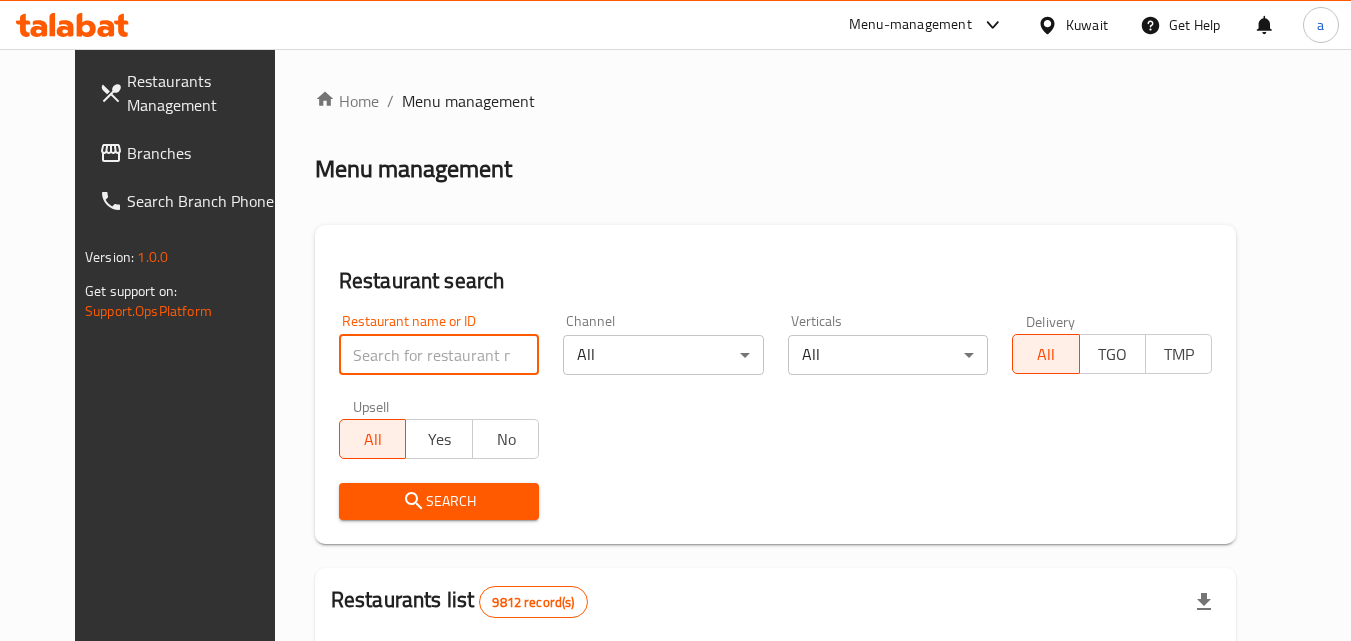 click at bounding box center [439, 355] 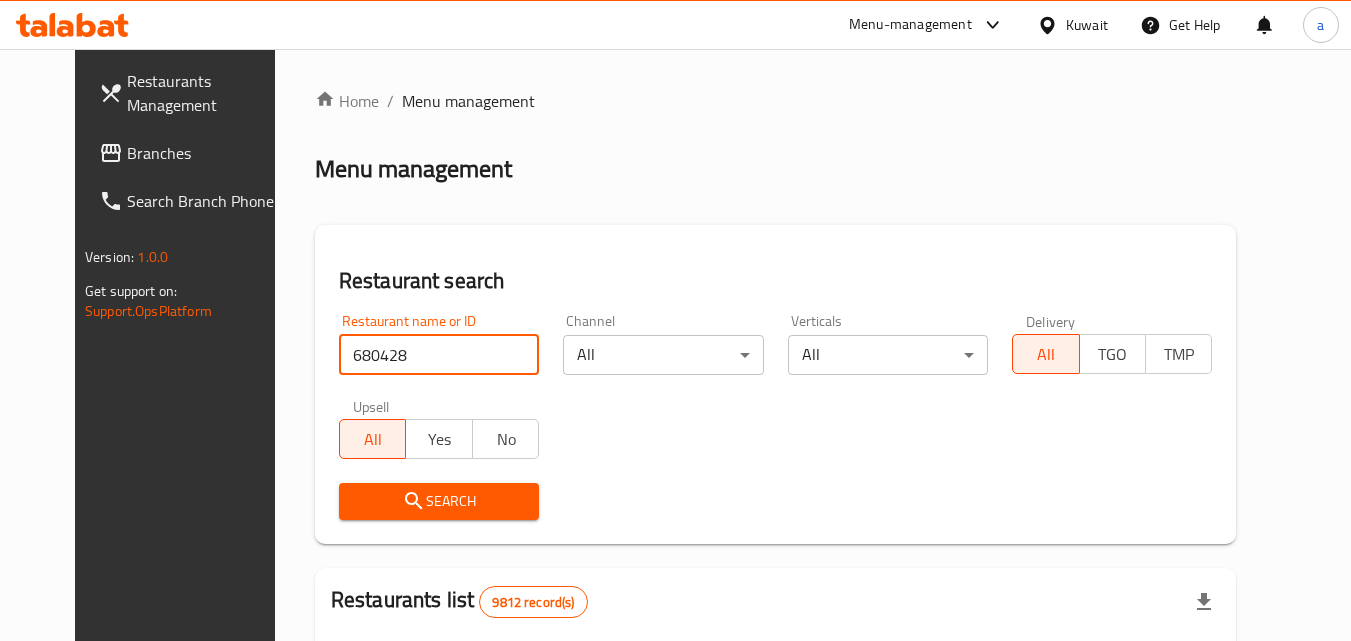 type on "680428" 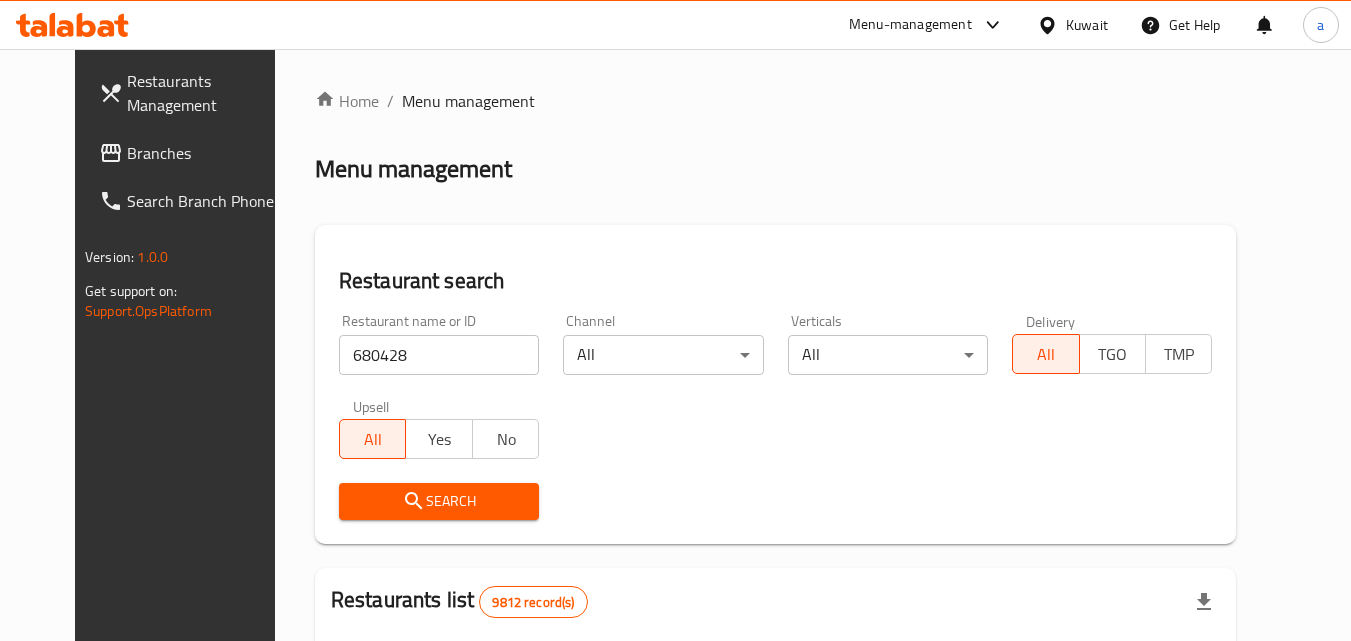 click on "Search" at bounding box center (439, 501) 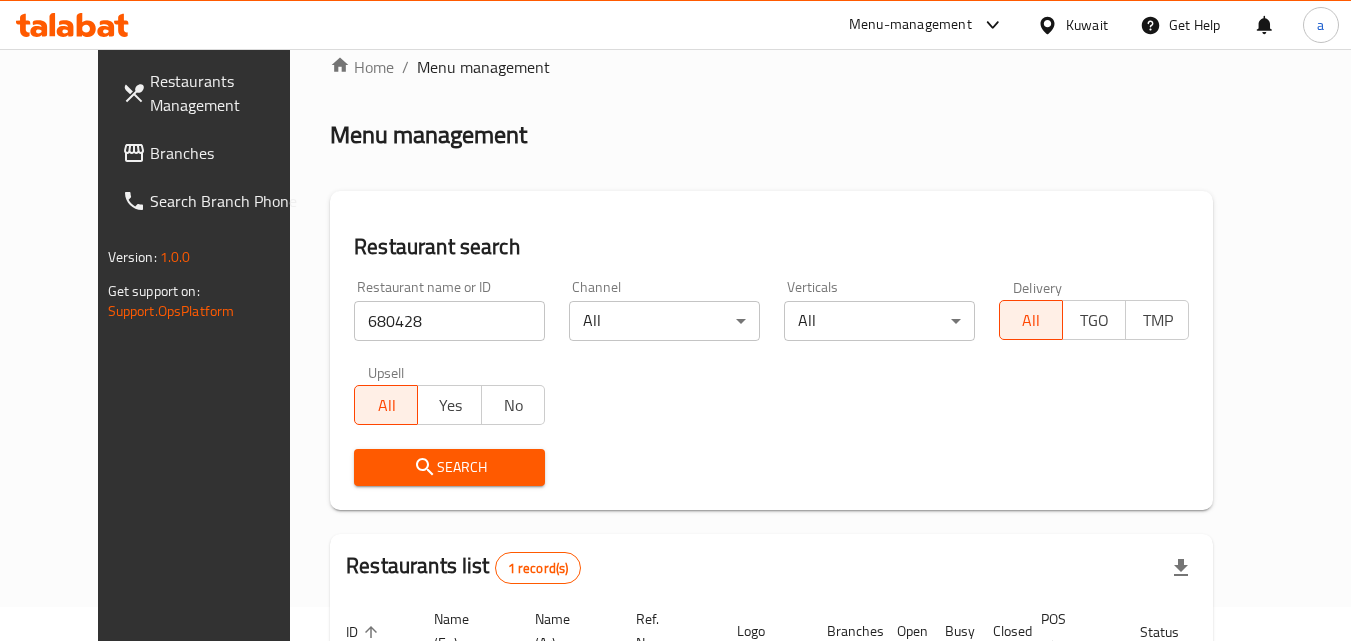 scroll, scrollTop: 0, scrollLeft: 0, axis: both 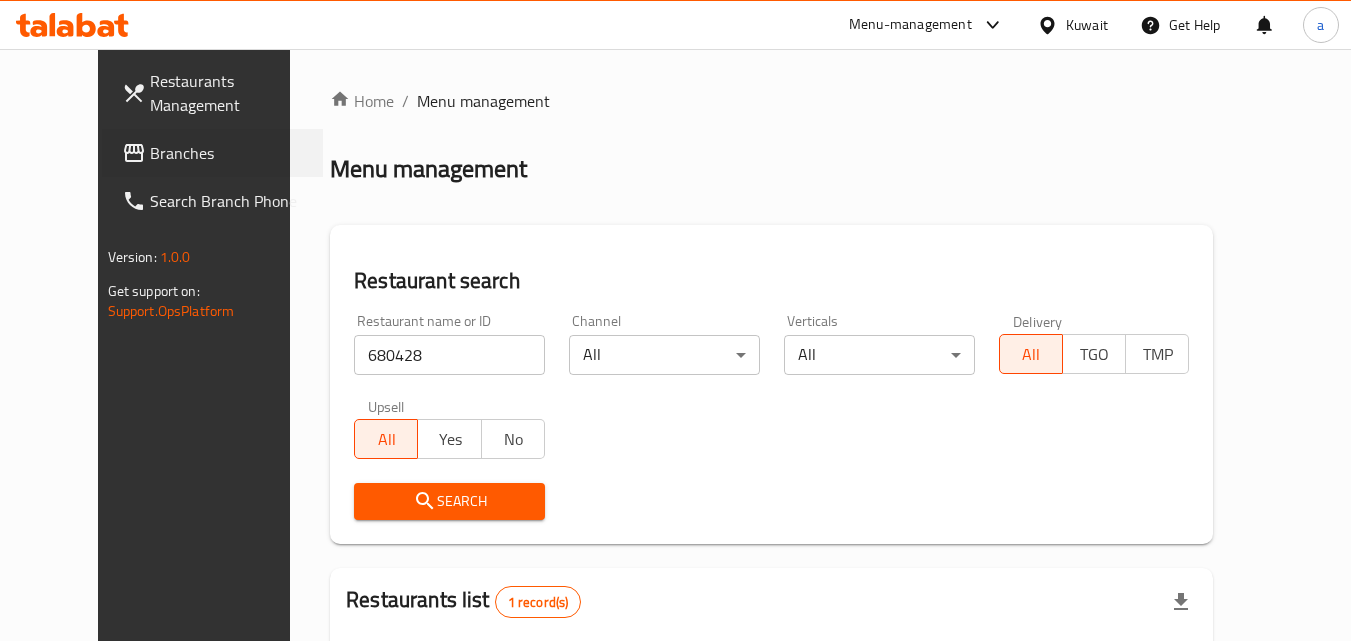 click on "Branches" at bounding box center (203, 153) 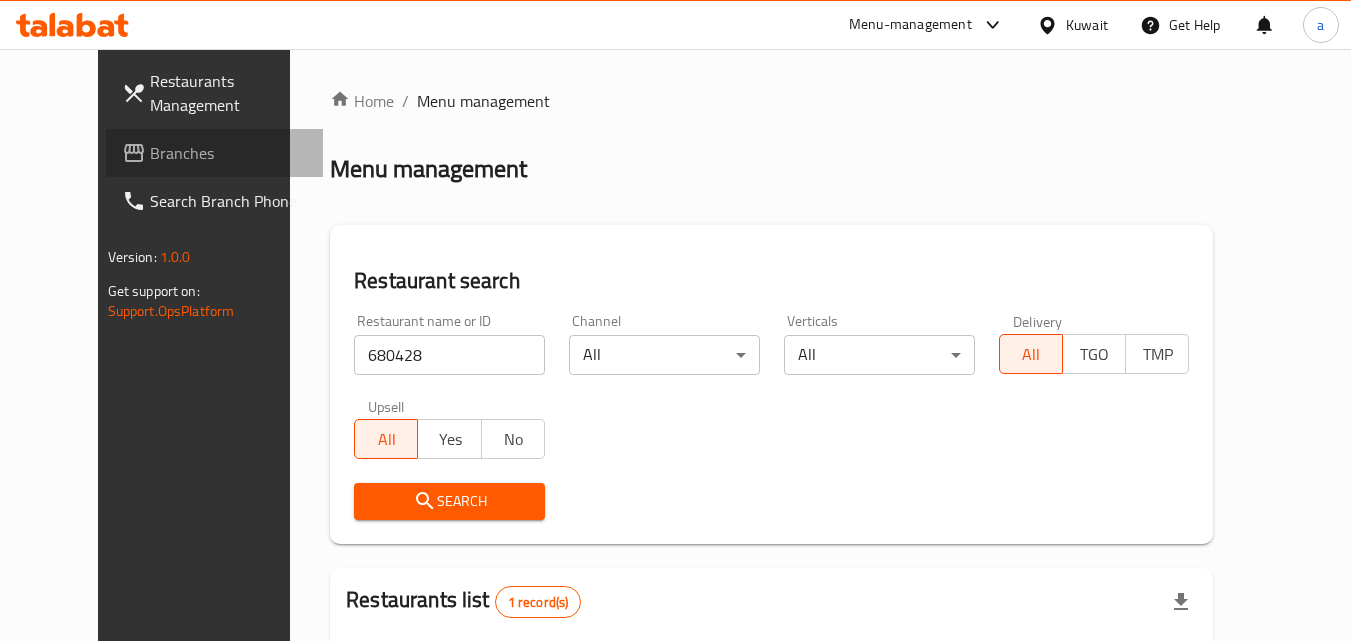 click 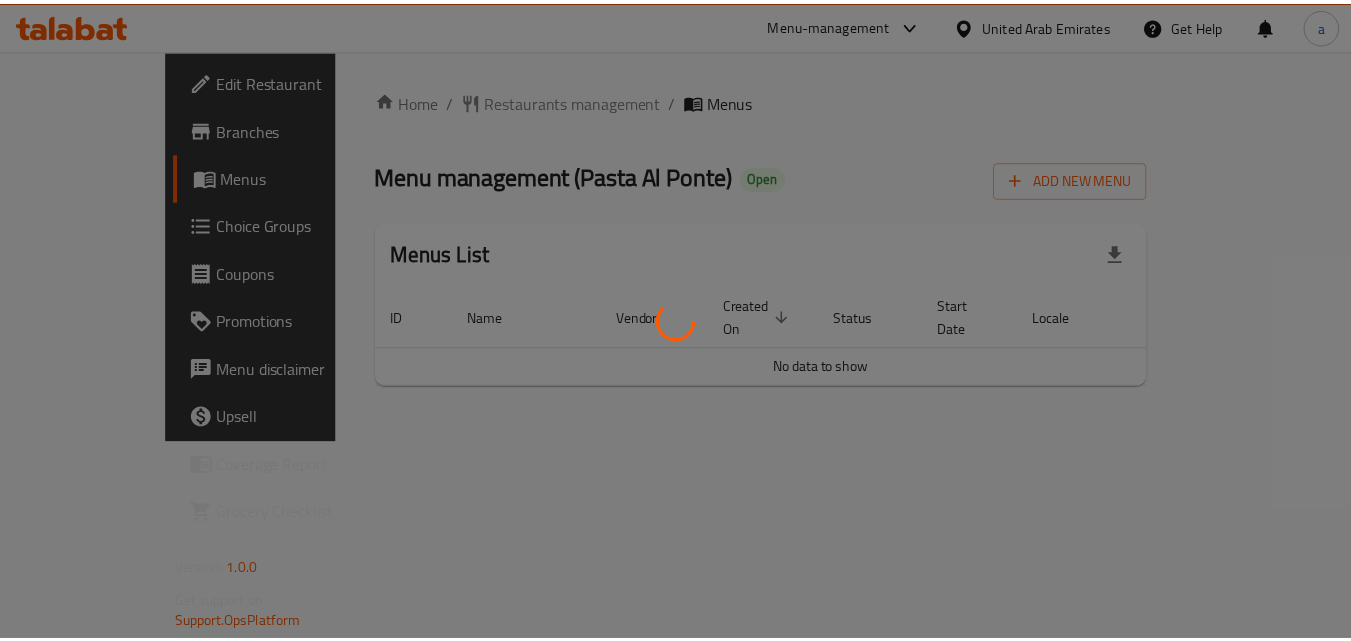 scroll, scrollTop: 0, scrollLeft: 0, axis: both 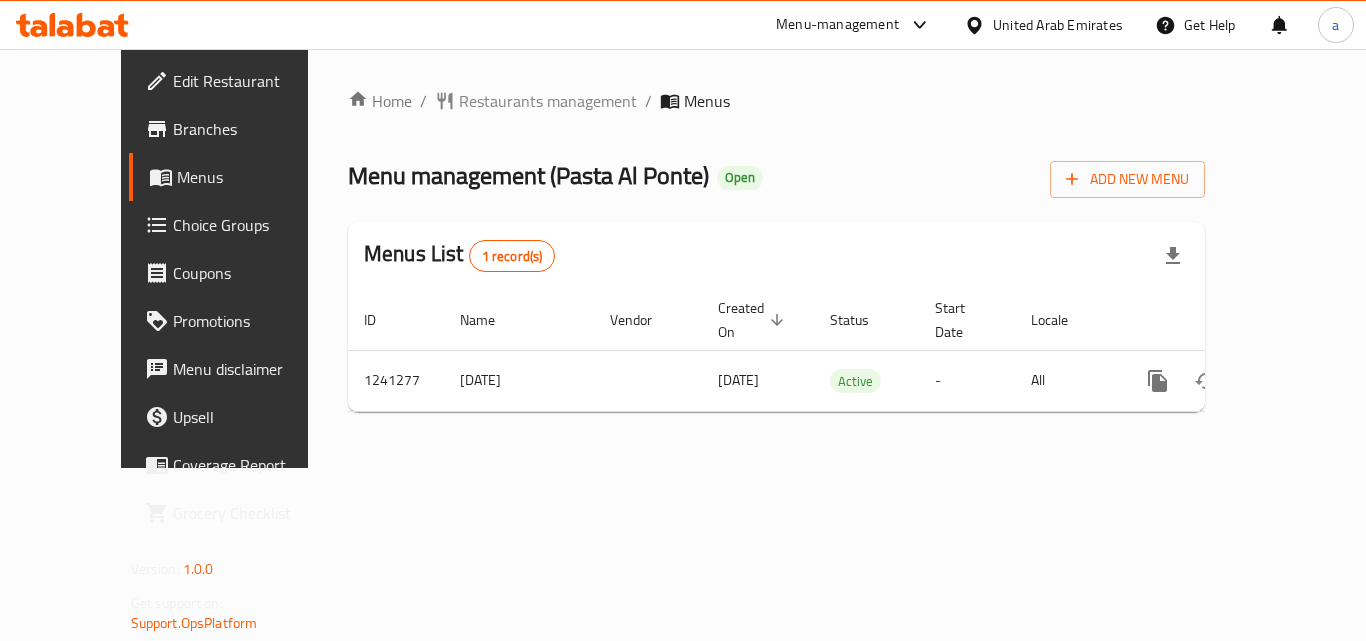 click on "Restaurants management" at bounding box center (548, 101) 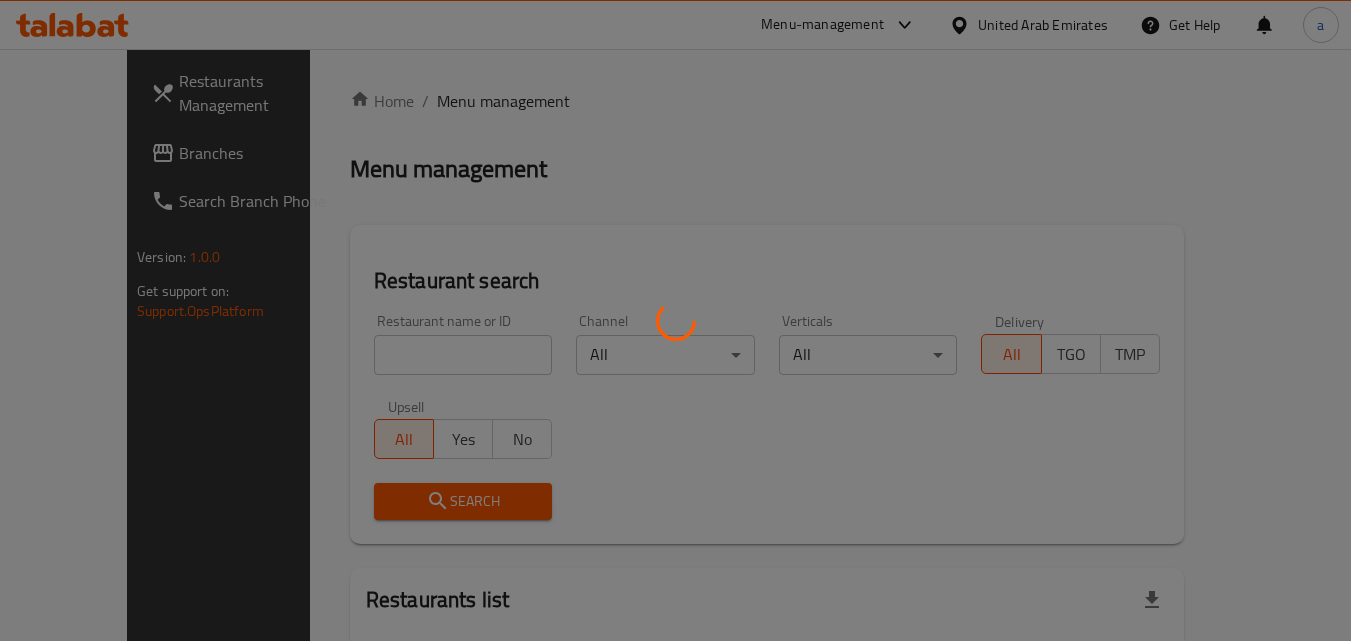 click at bounding box center [675, 320] 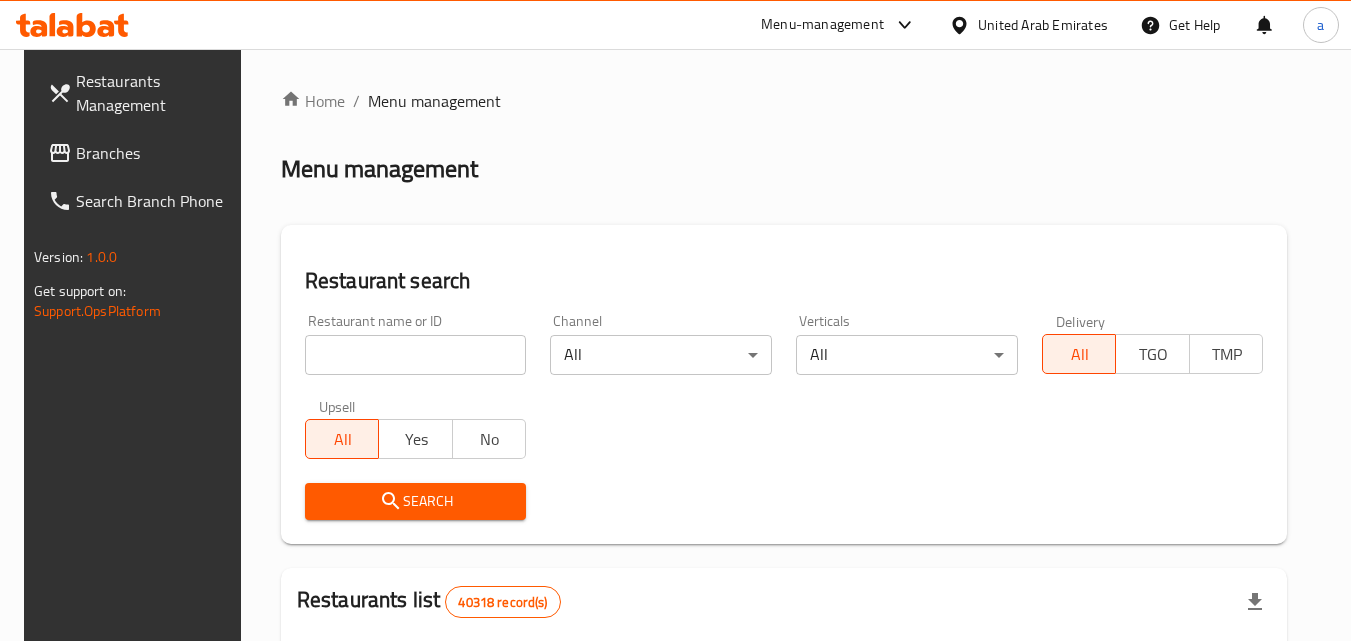 click at bounding box center (416, 355) 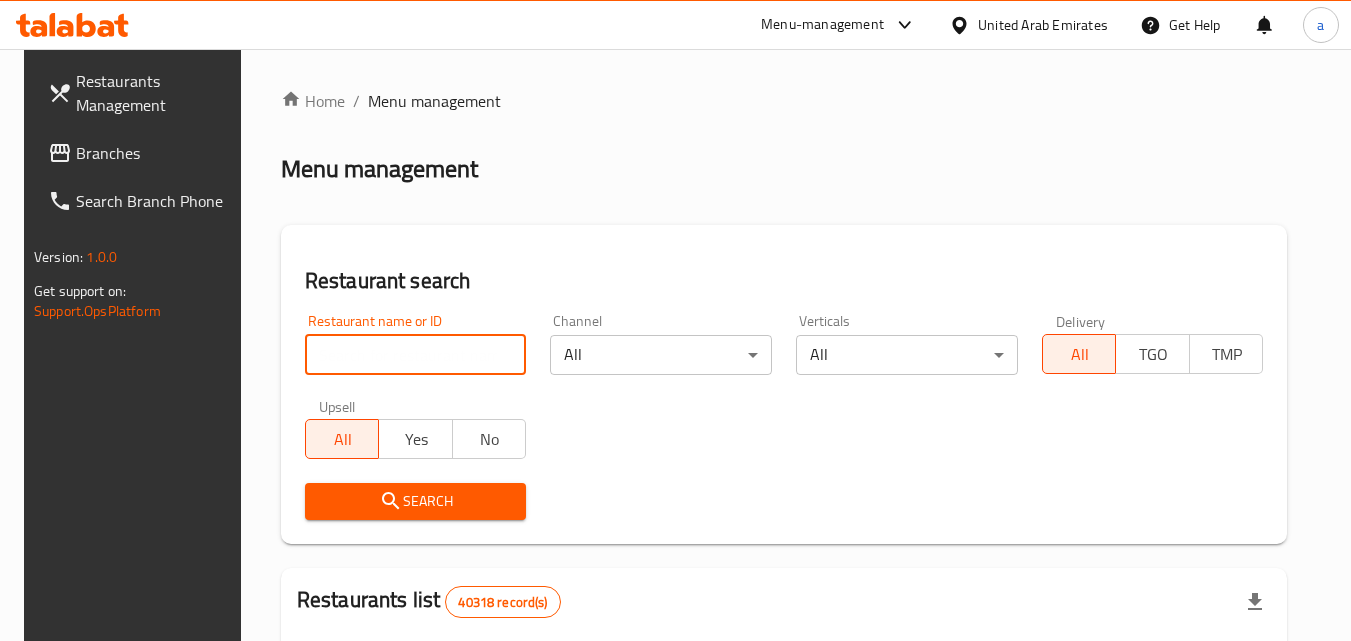paste on "680633" 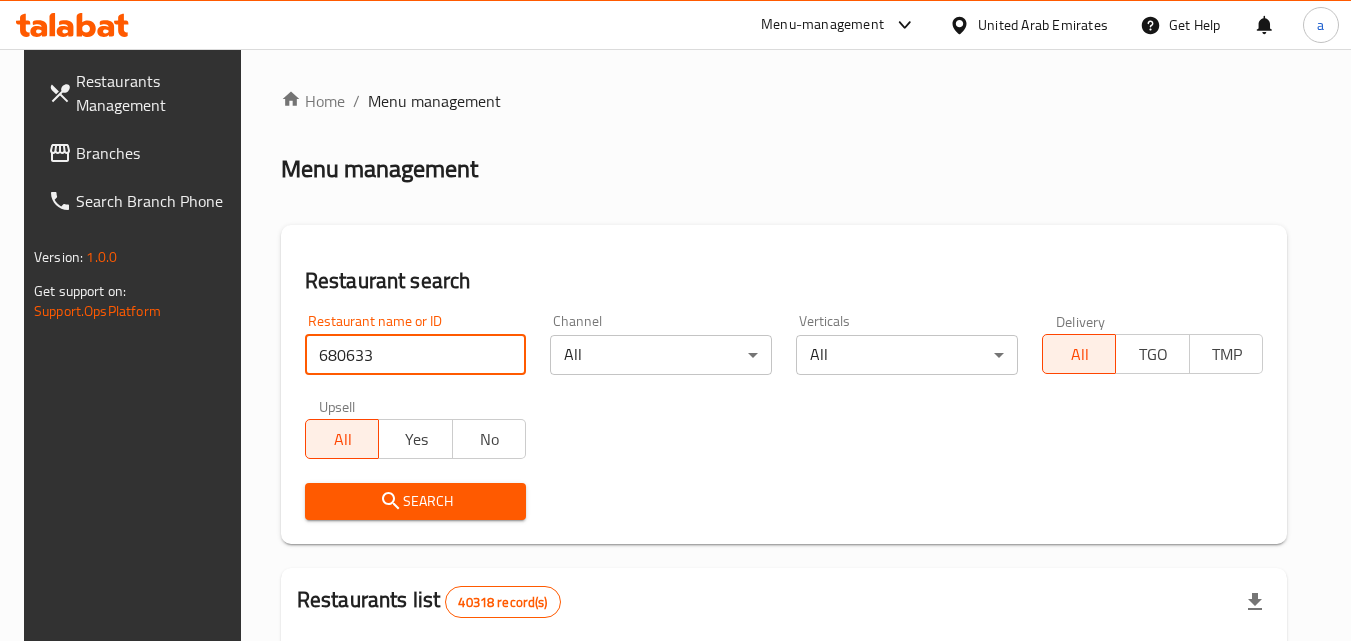 type on "680633" 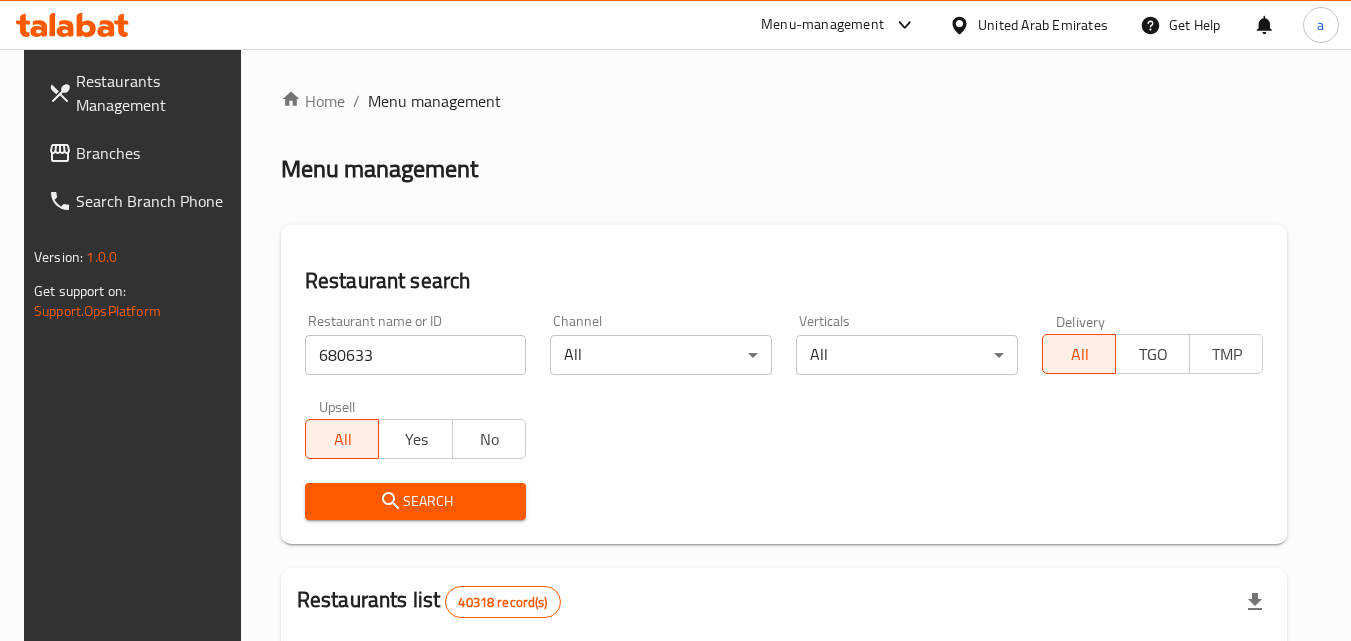 click on "Search" at bounding box center [416, 501] 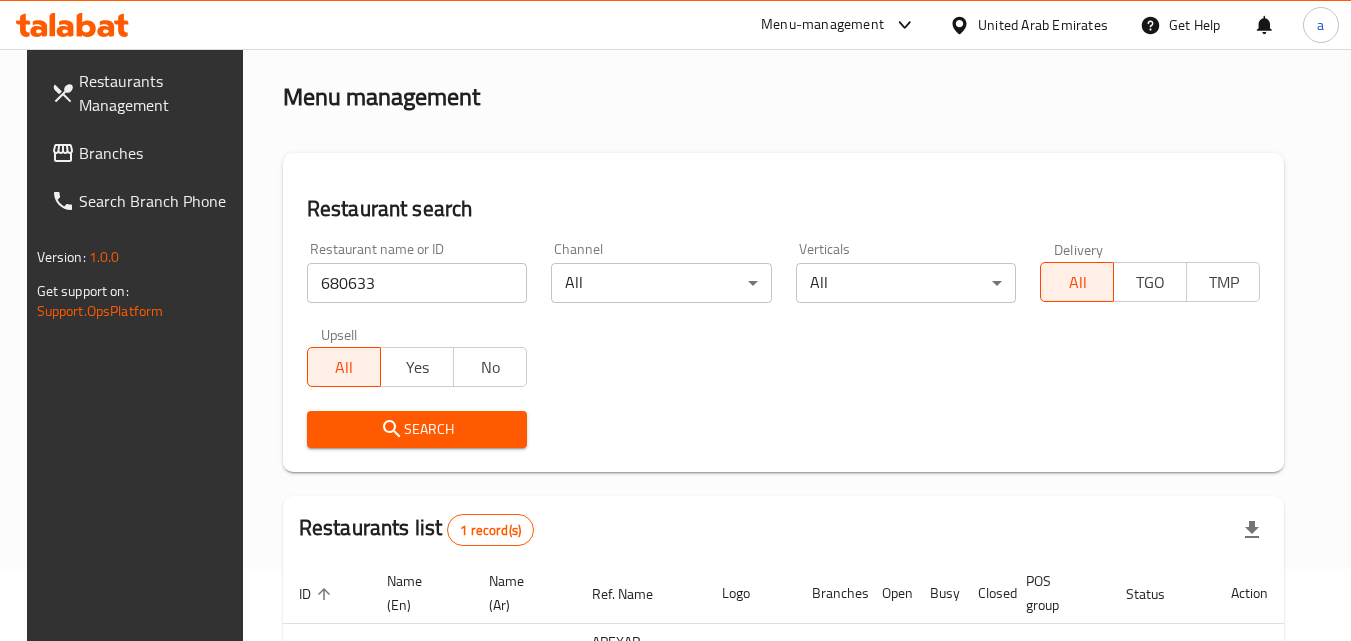 scroll, scrollTop: 0, scrollLeft: 0, axis: both 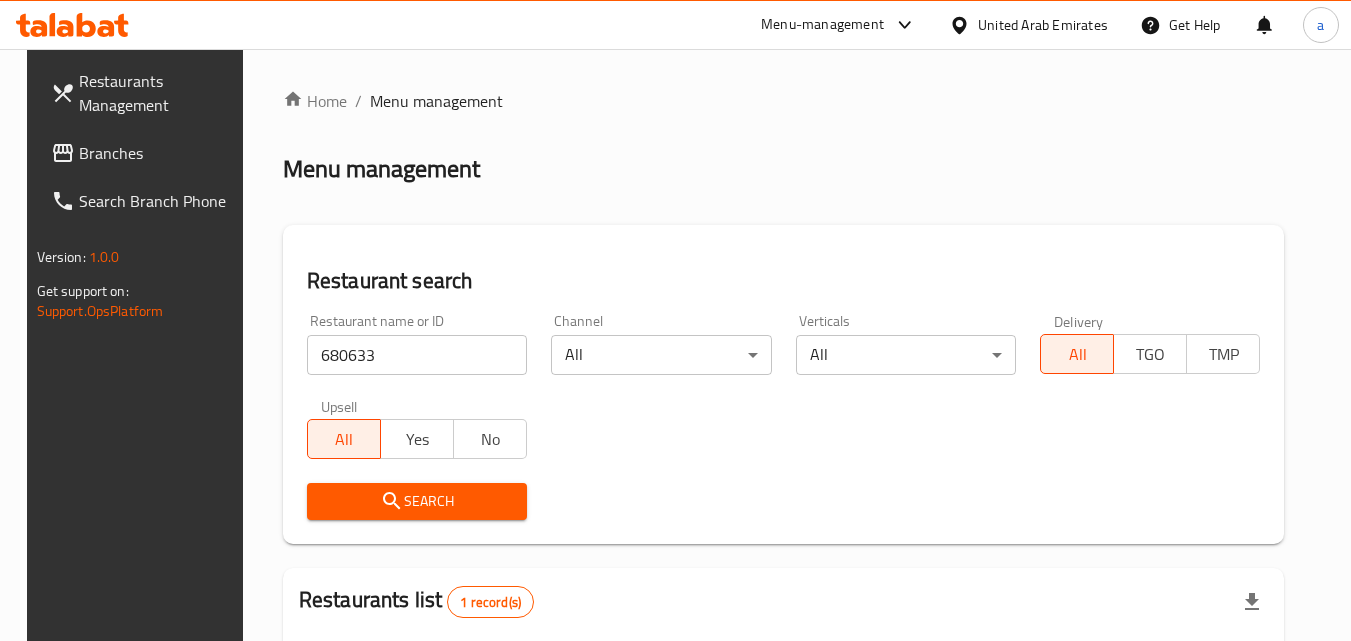 click on "Branches" at bounding box center (158, 153) 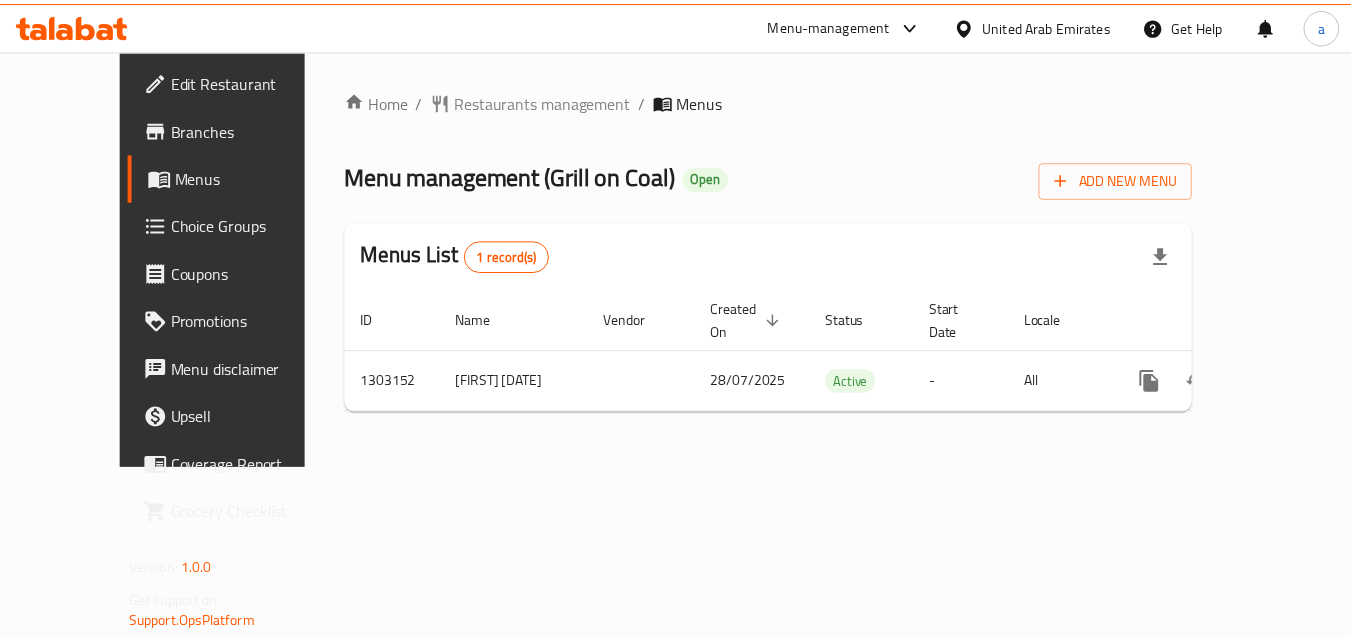 scroll, scrollTop: 0, scrollLeft: 0, axis: both 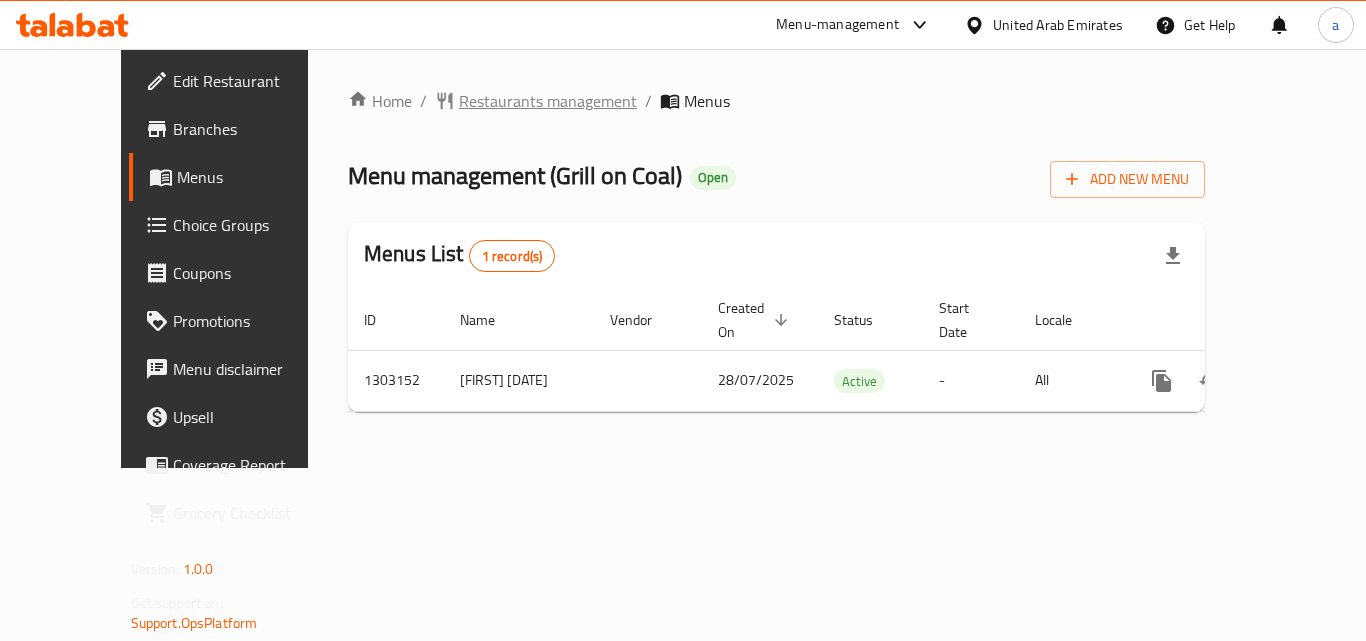 click on "Restaurants management" at bounding box center [548, 101] 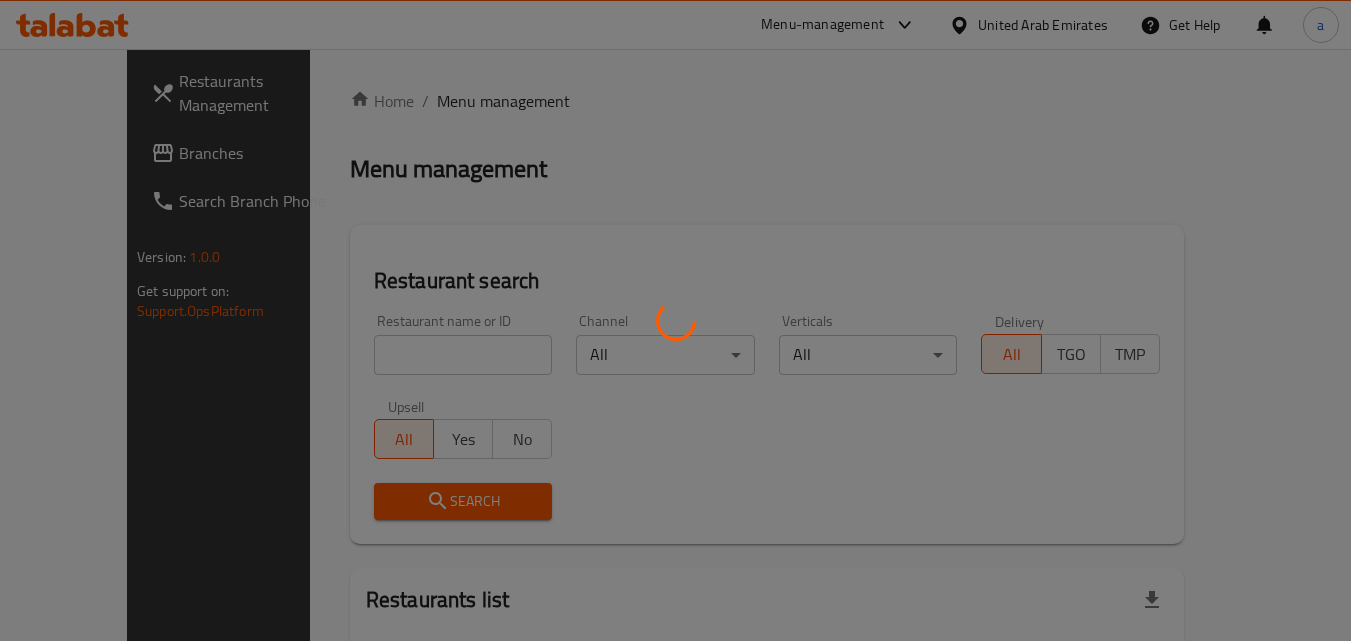 click at bounding box center (675, 320) 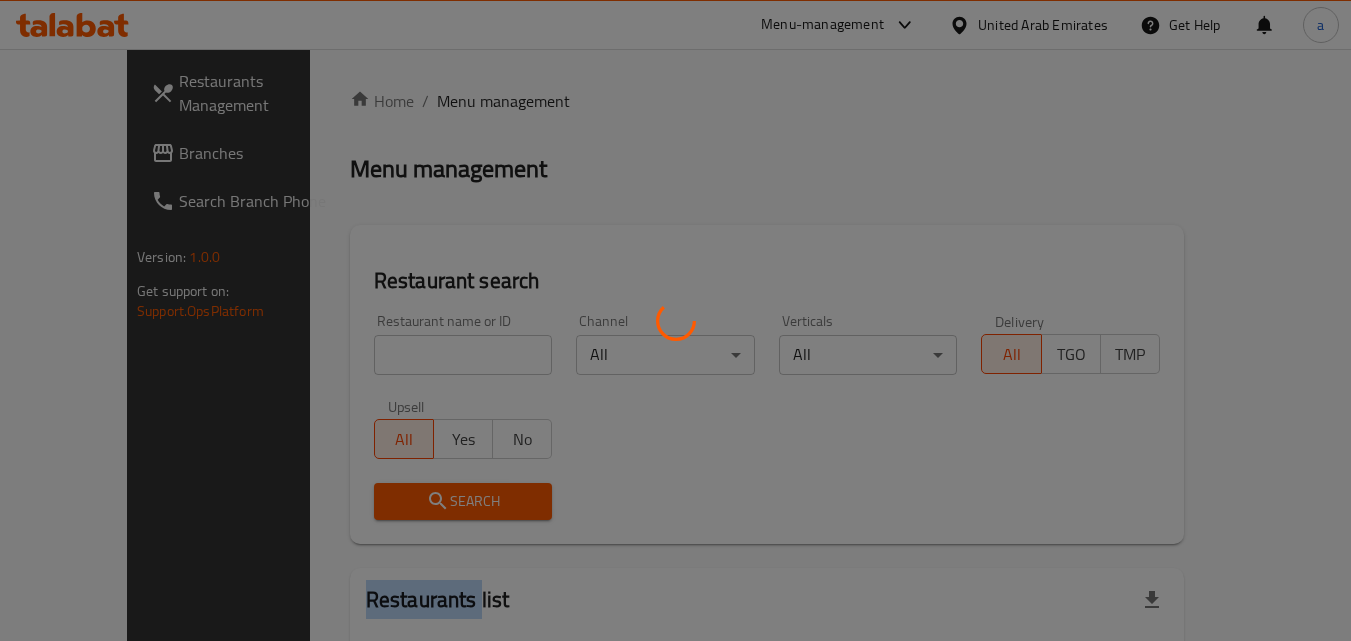 click at bounding box center (675, 320) 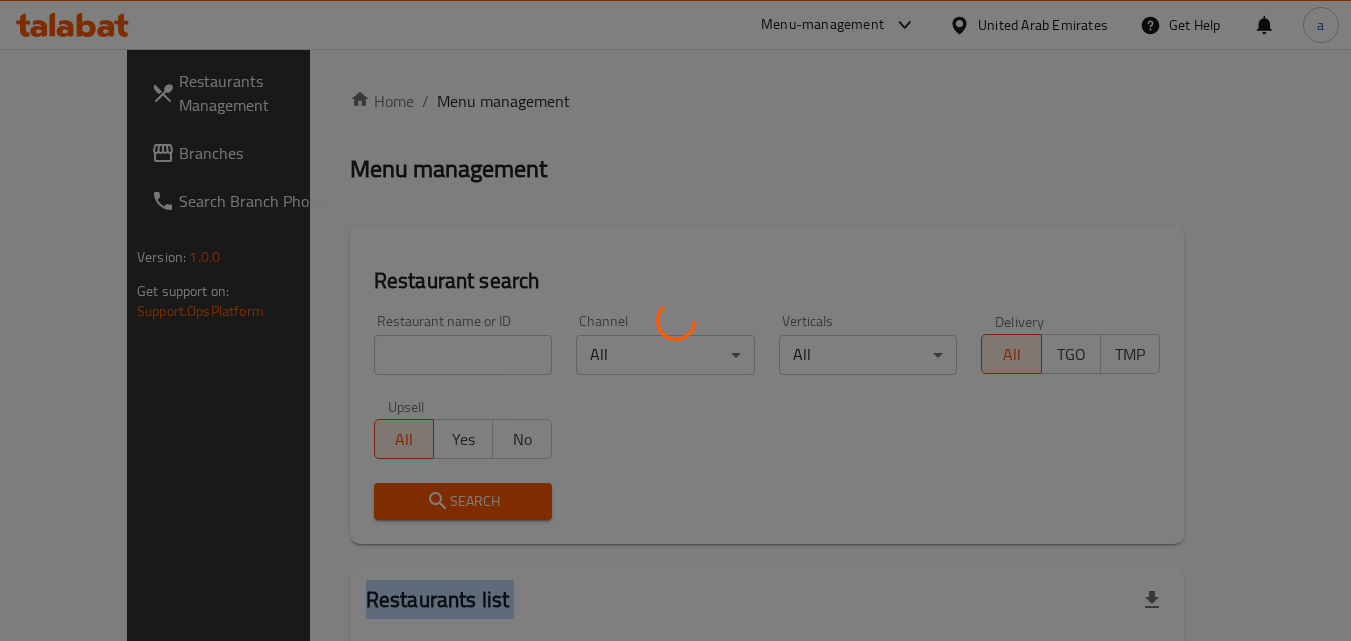 click at bounding box center [675, 320] 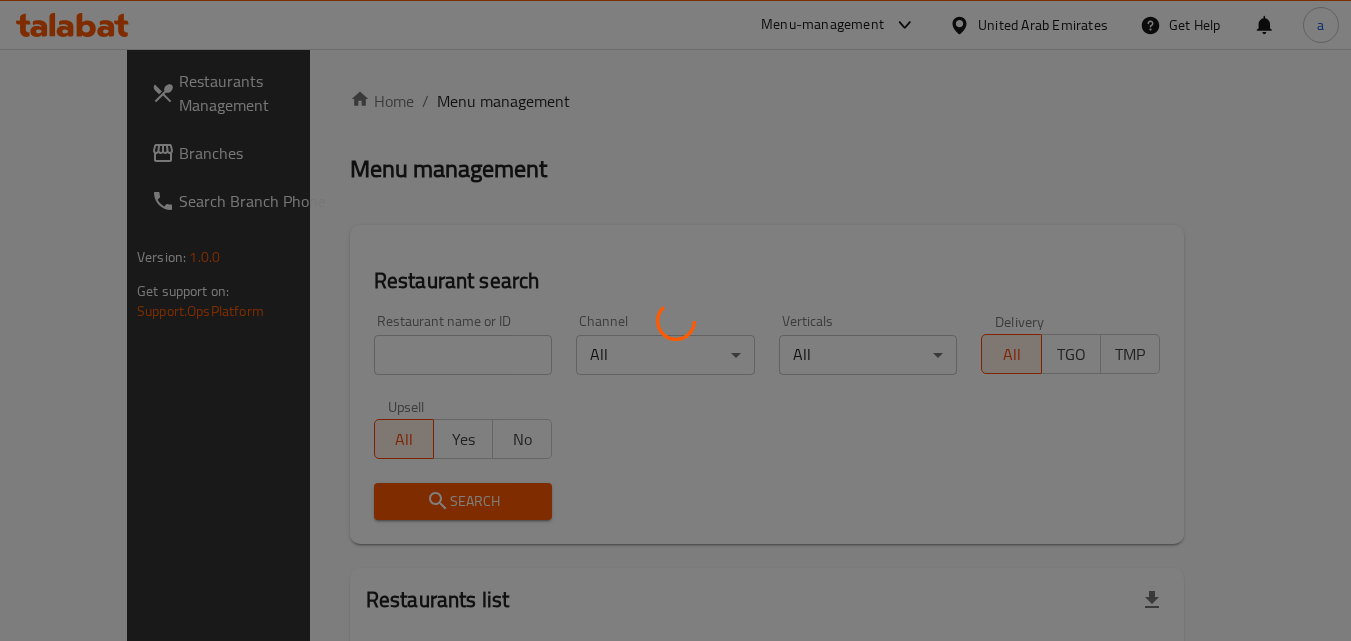 click at bounding box center [675, 320] 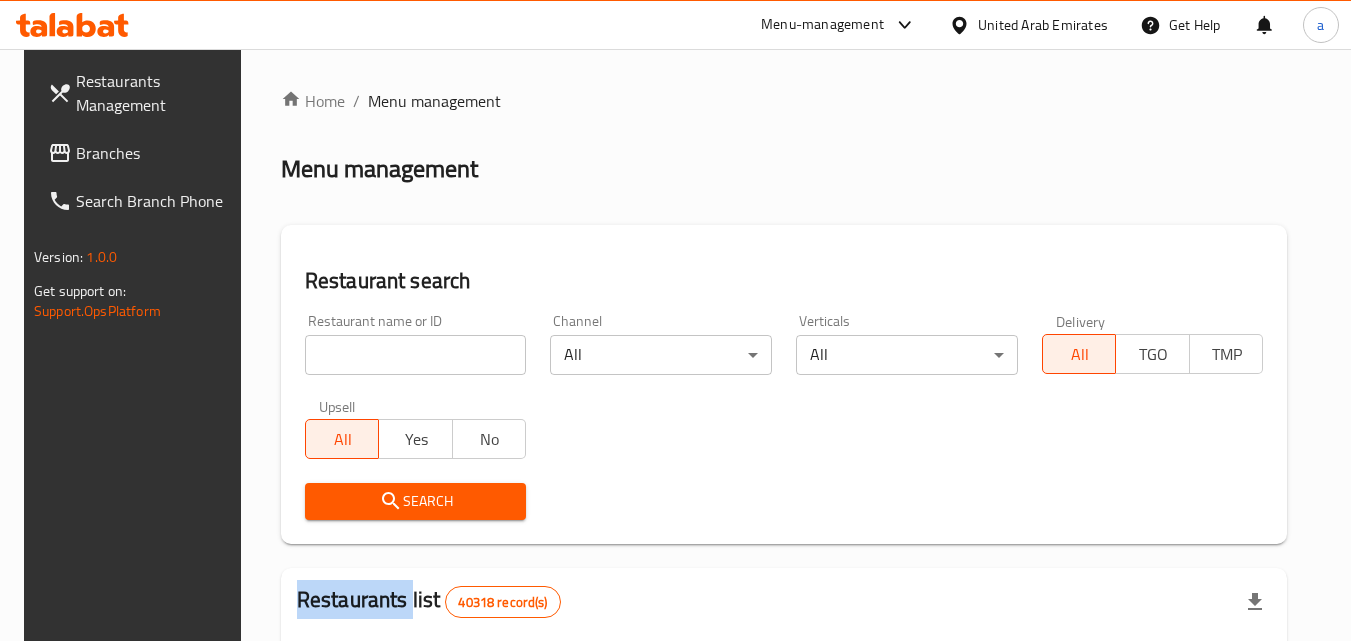click on "Home / Menu management Menu management Restaurant search Restaurant name or ID Restaurant name or ID Channel All ​ Verticals All ​ Delivery All TGO TMP Upsell All Yes No   Search Restaurants list   40318 record(s) ID sorted ascending Name (En) Name (Ar) Ref. Name Logo Branches Open Busy Closed POS group Status Action 328 Johnny Rockets جوني روكيتس 37 0 1 0 OPEN 330 French Connection فرنش كونكشن 1 0 0 0 INACTIVE 339 Arz Lebanon أرز لبنان Al Karama,Al Barsha & Mirdif 9 1 0 2 OPEN 340 Mega Wraps ميجا رابس 3 0 0 0 INACTIVE 342 Sandella's Flatbread Cafe سانديلاز فلات براد 7 0 0 0 INACTIVE 343 Dragon Hut كوخ التنين 1 0 0 0 INACTIVE 348 Thai Kitchen المطبخ التايلندى 1 0 0 0 INACTIVE 349 Mughal  موغل 1 0 0 0 HIDDEN 350 HOT N COOL (Old) هوت و كول 1 0 0 0 INACTIVE 355 Al Habasha  الحبشة 11 1 0 0 HIDDEN Rows per page: 10 1-10 of 40318" at bounding box center (784, 721) 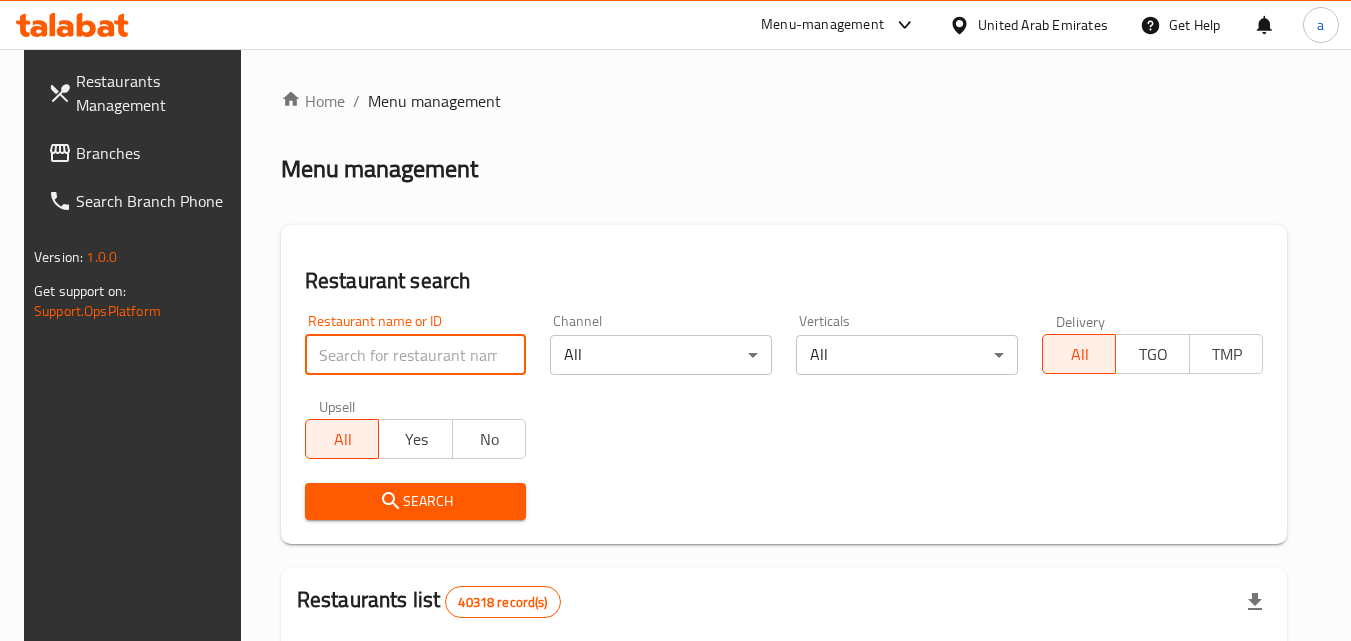 click at bounding box center (416, 355) 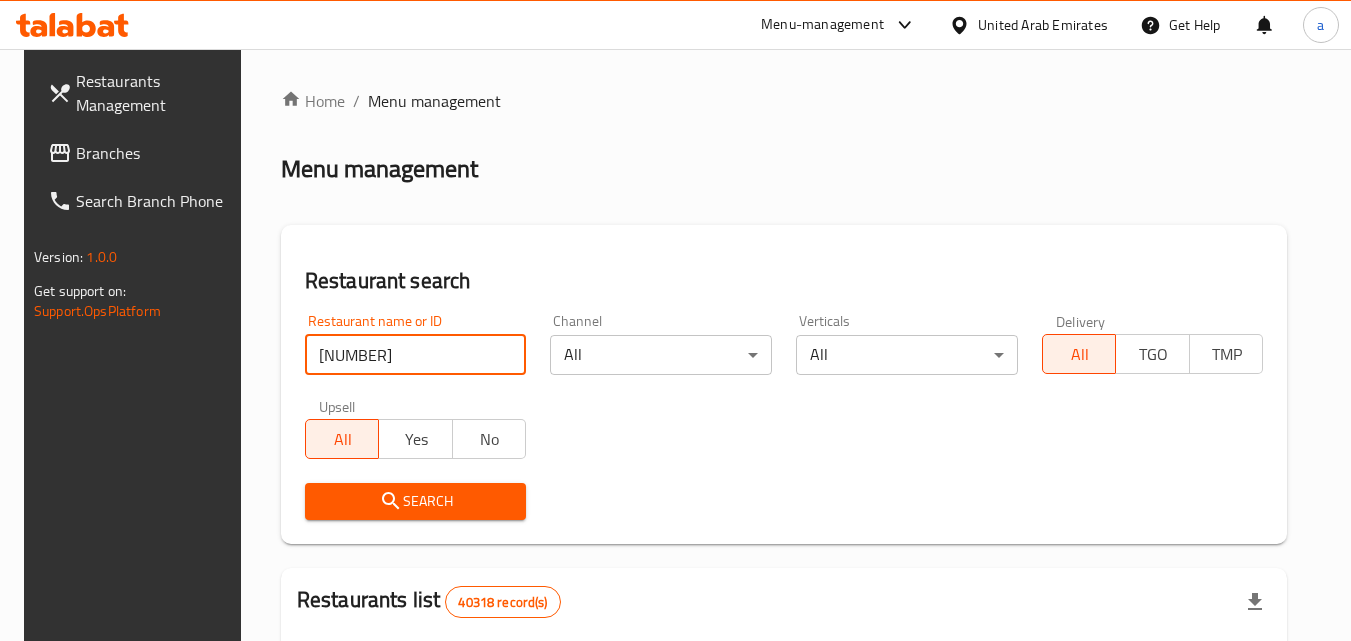 type on "[NUMBER]" 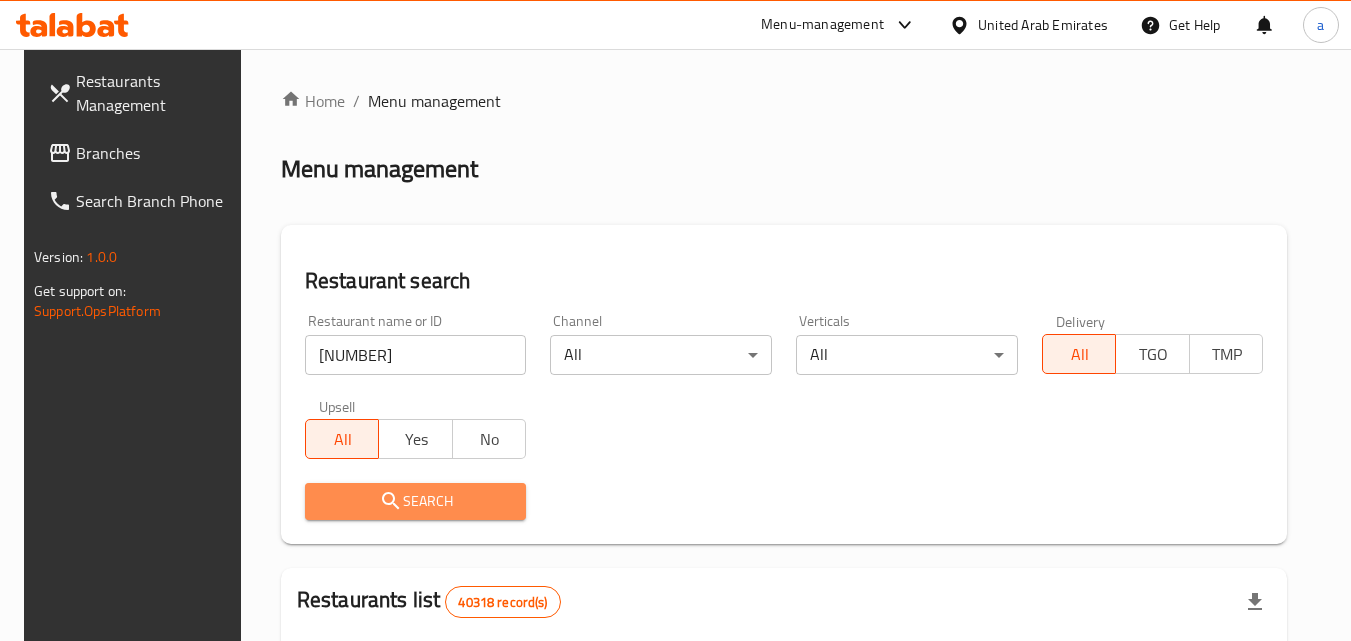click on "Search" at bounding box center [416, 501] 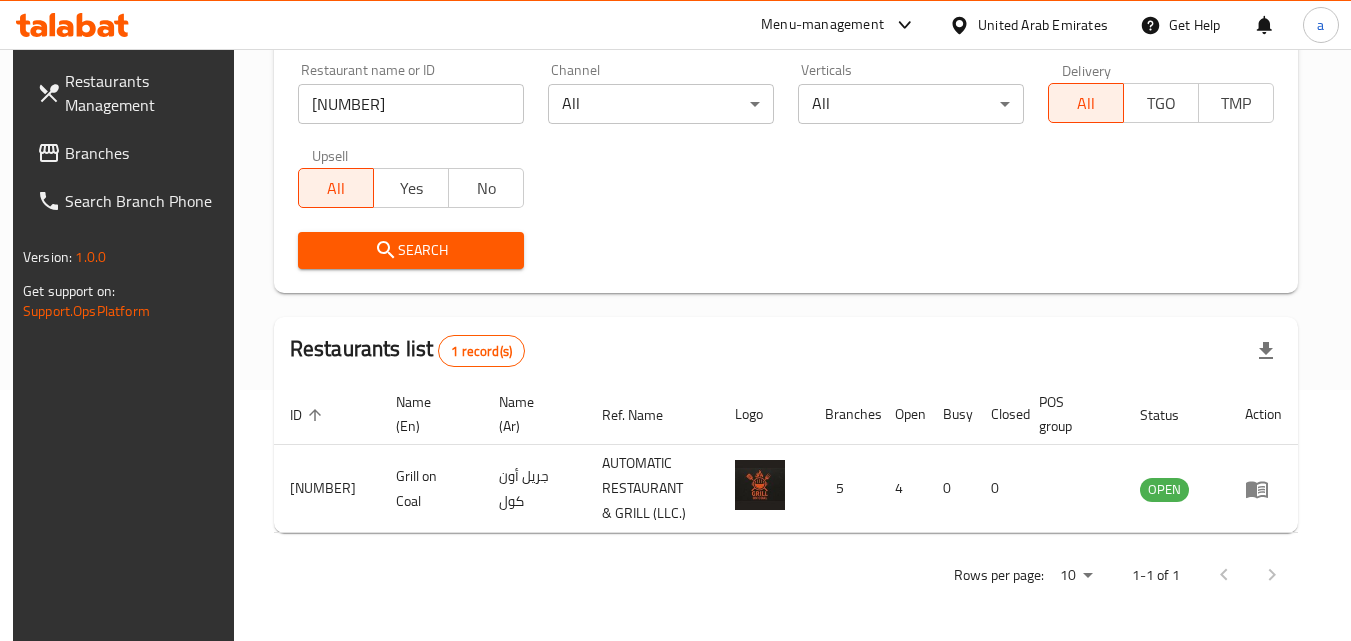 scroll, scrollTop: 0, scrollLeft: 0, axis: both 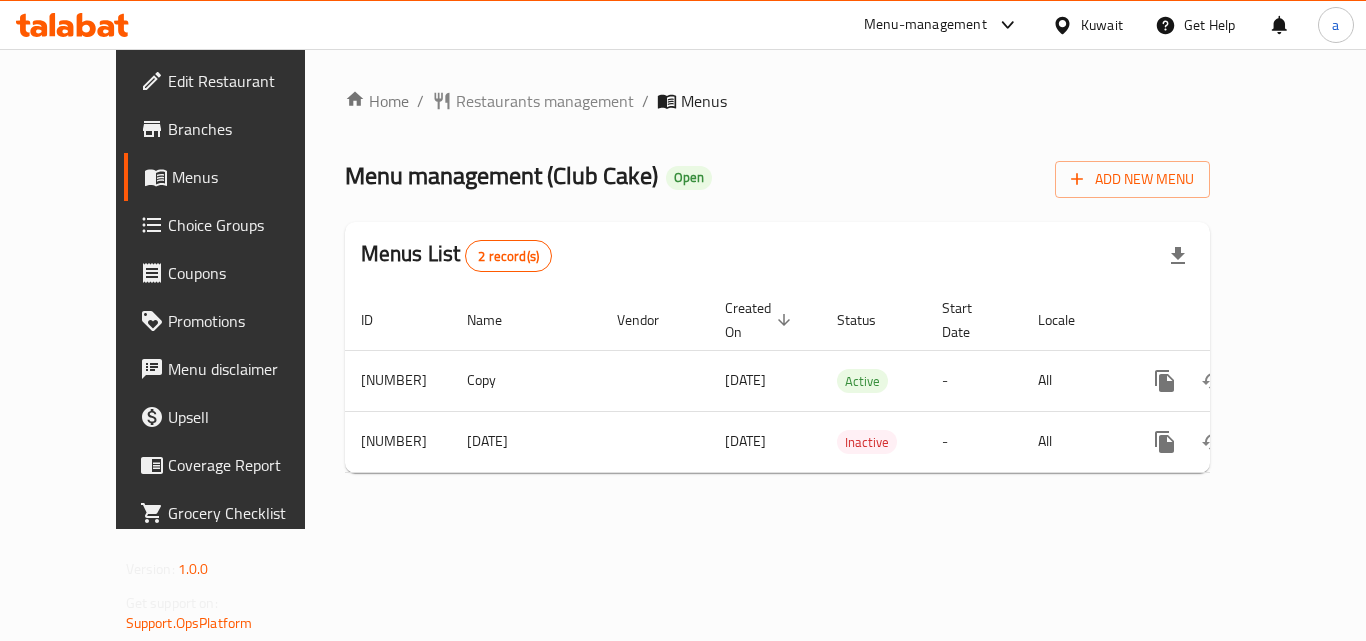 click on "Menu-management Kuwait Get Help a" at bounding box center [683, 25] 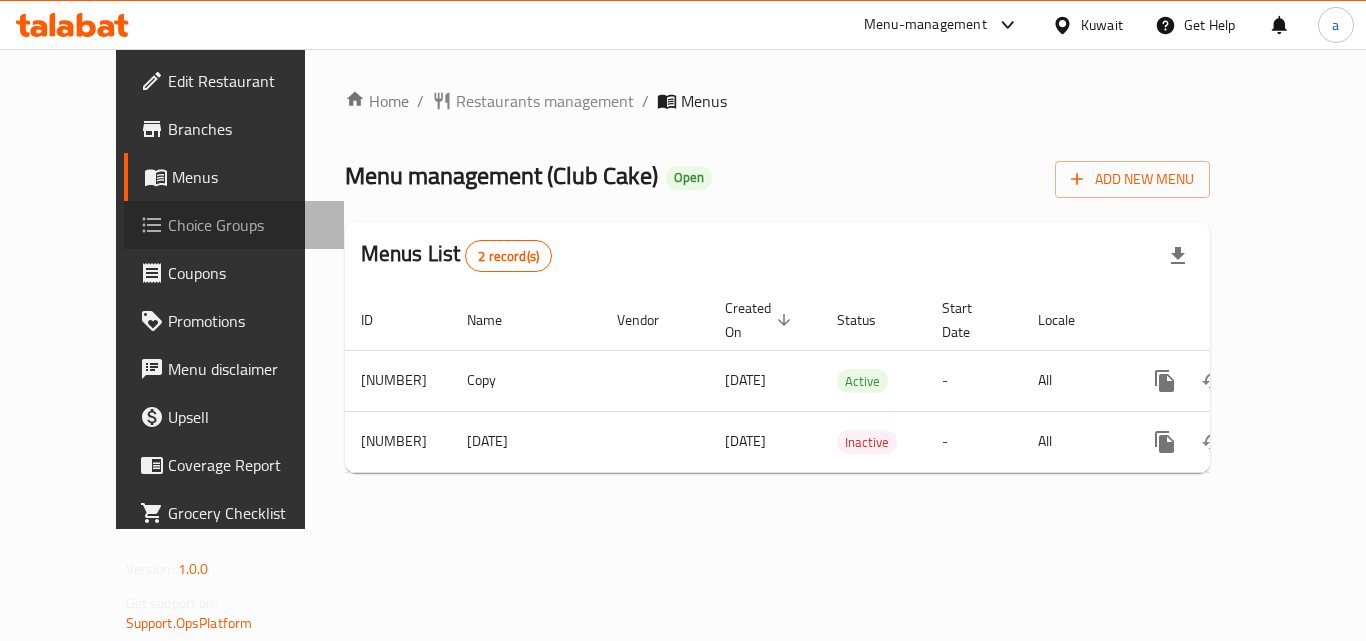 click on "Choice Groups" at bounding box center [248, 225] 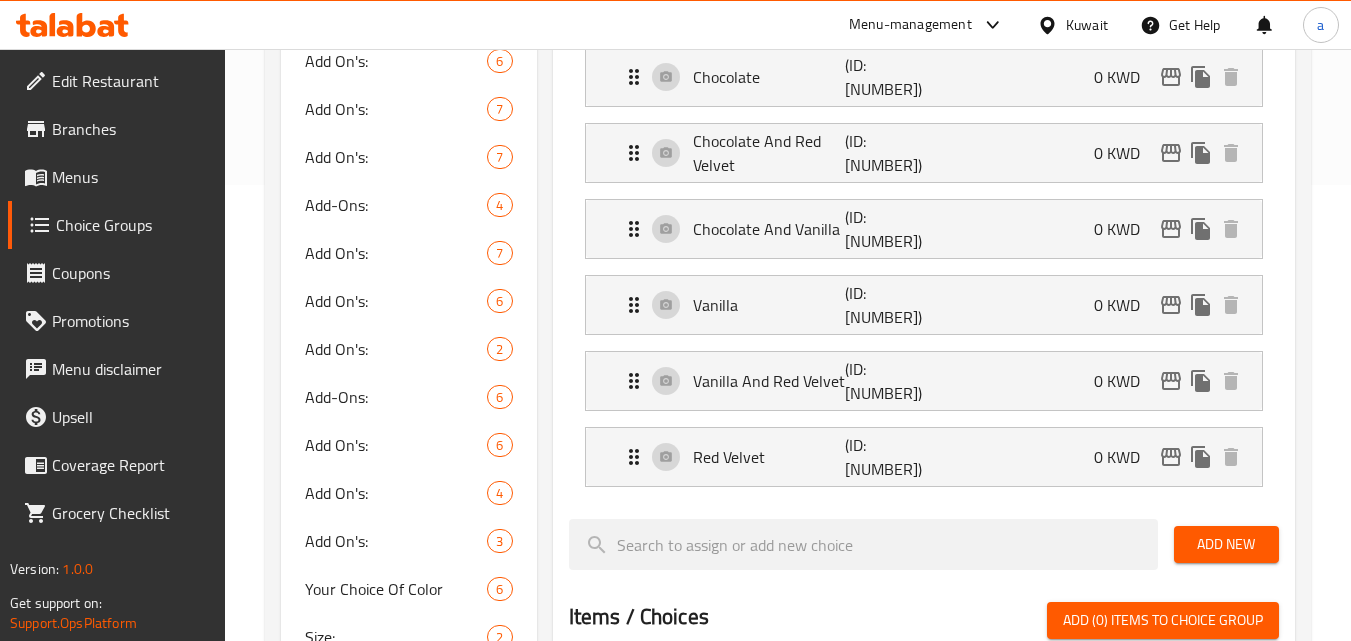 scroll, scrollTop: 500, scrollLeft: 0, axis: vertical 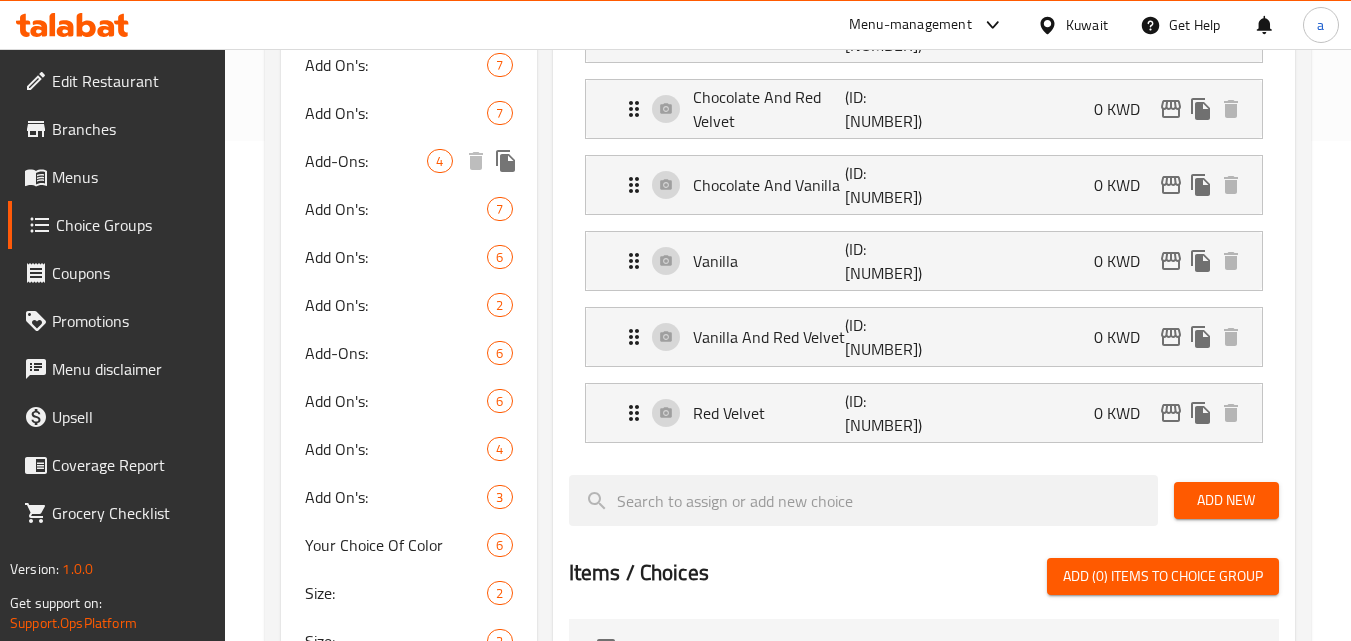 click on "Add-Ons:" at bounding box center [366, 161] 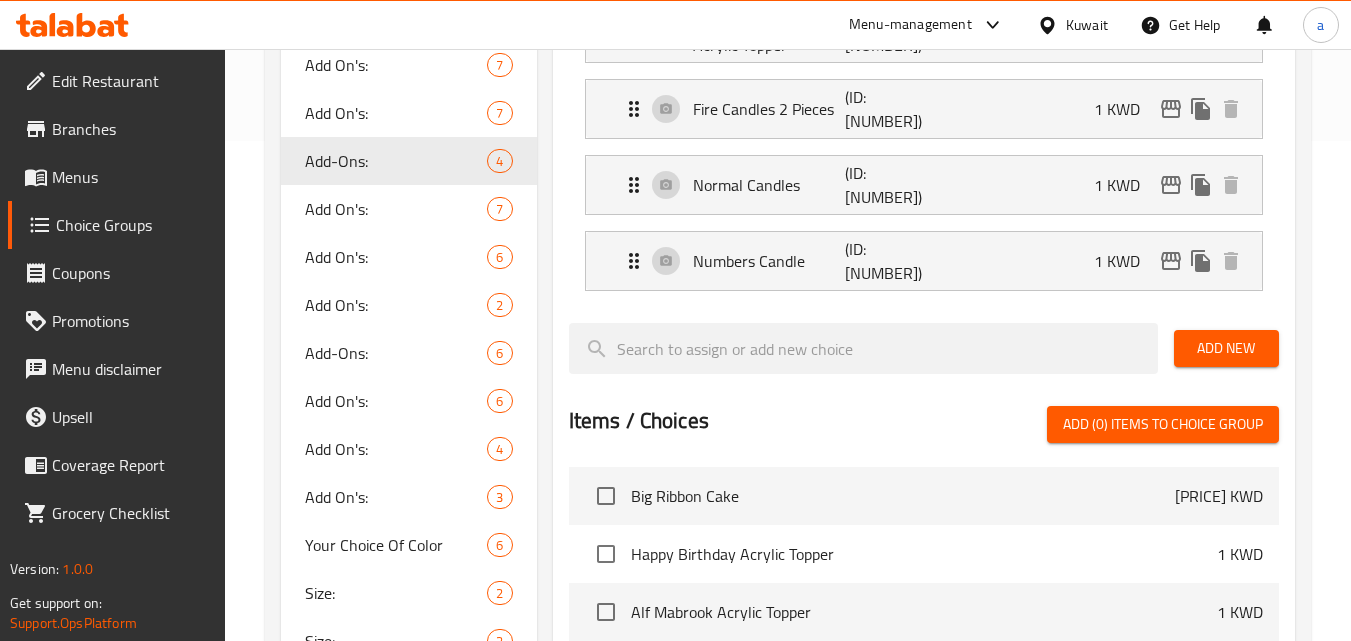 type on "Add-Ons:" 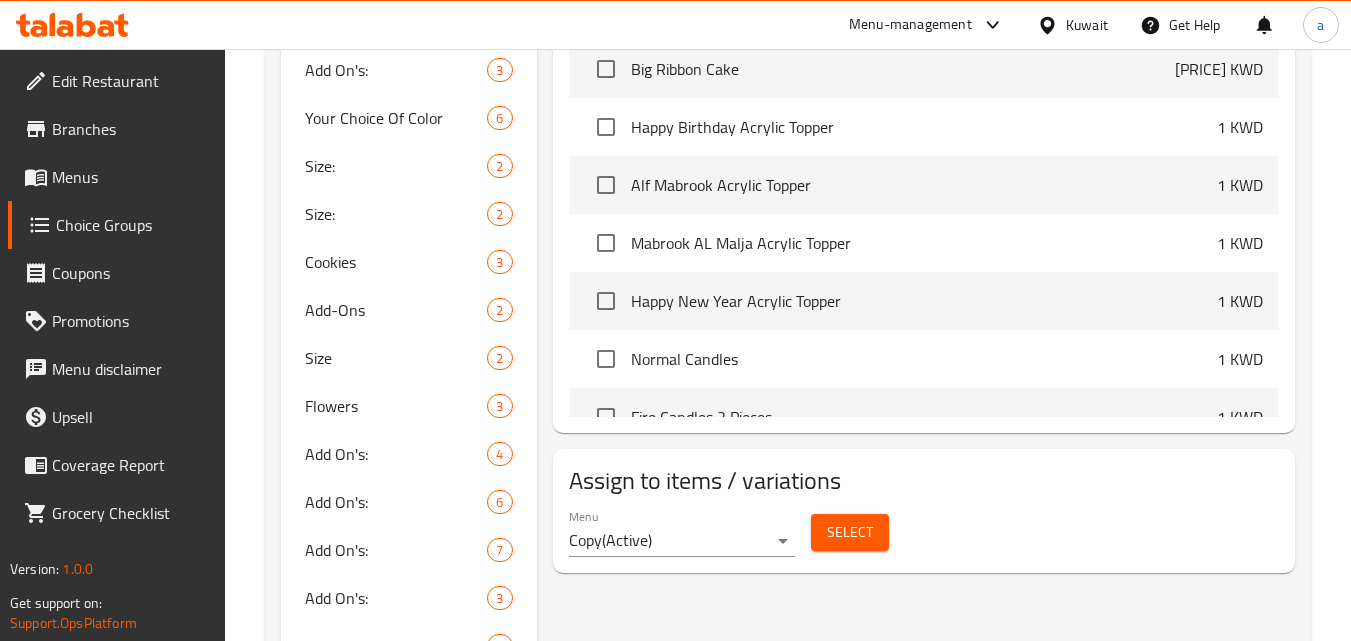 scroll, scrollTop: 1000, scrollLeft: 0, axis: vertical 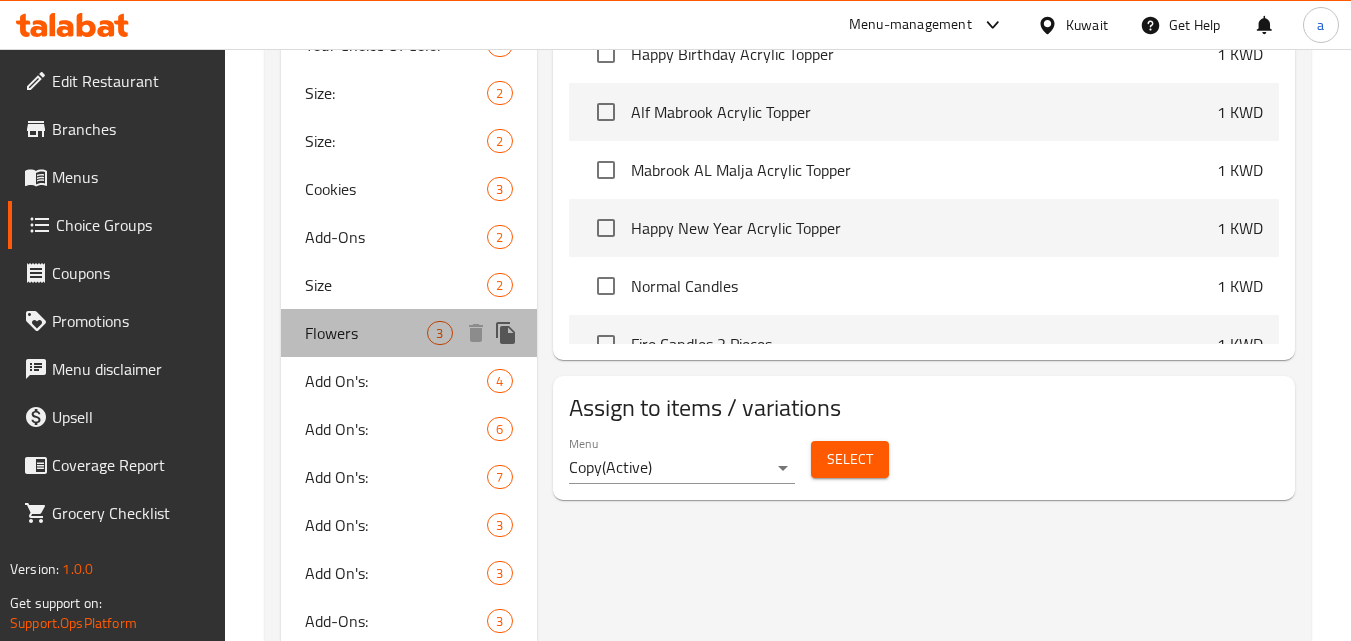 click on "Flowers" at bounding box center [366, 333] 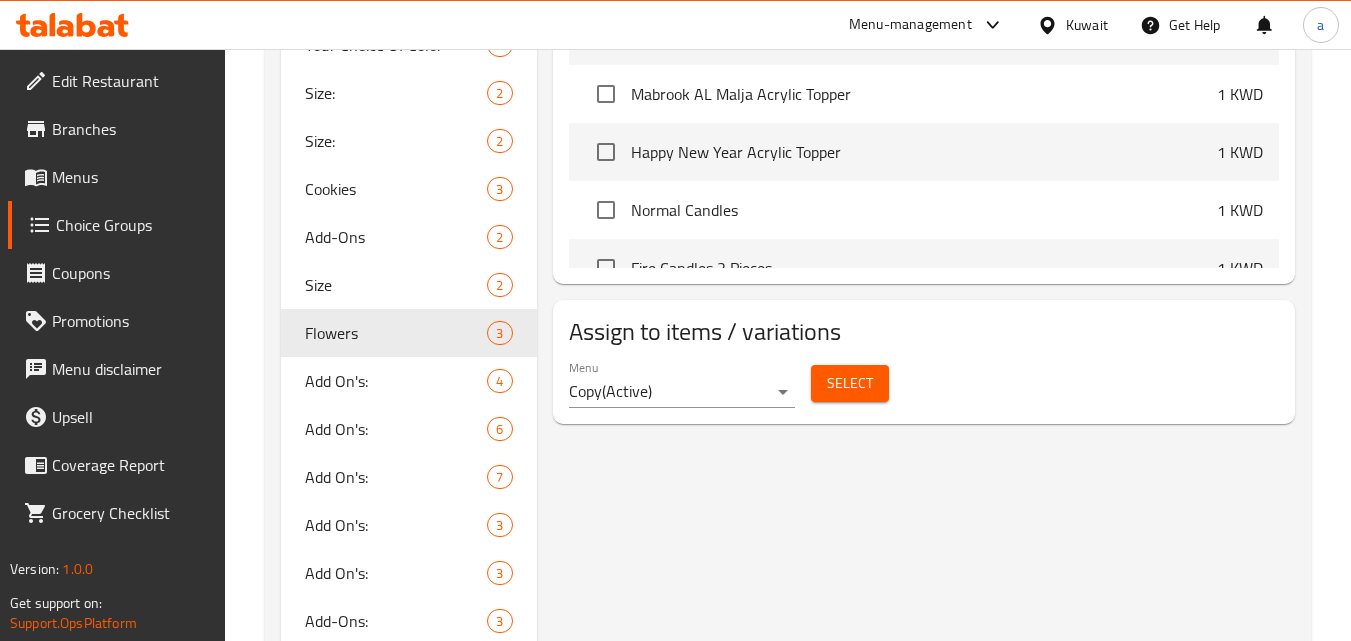 type on "Flowers" 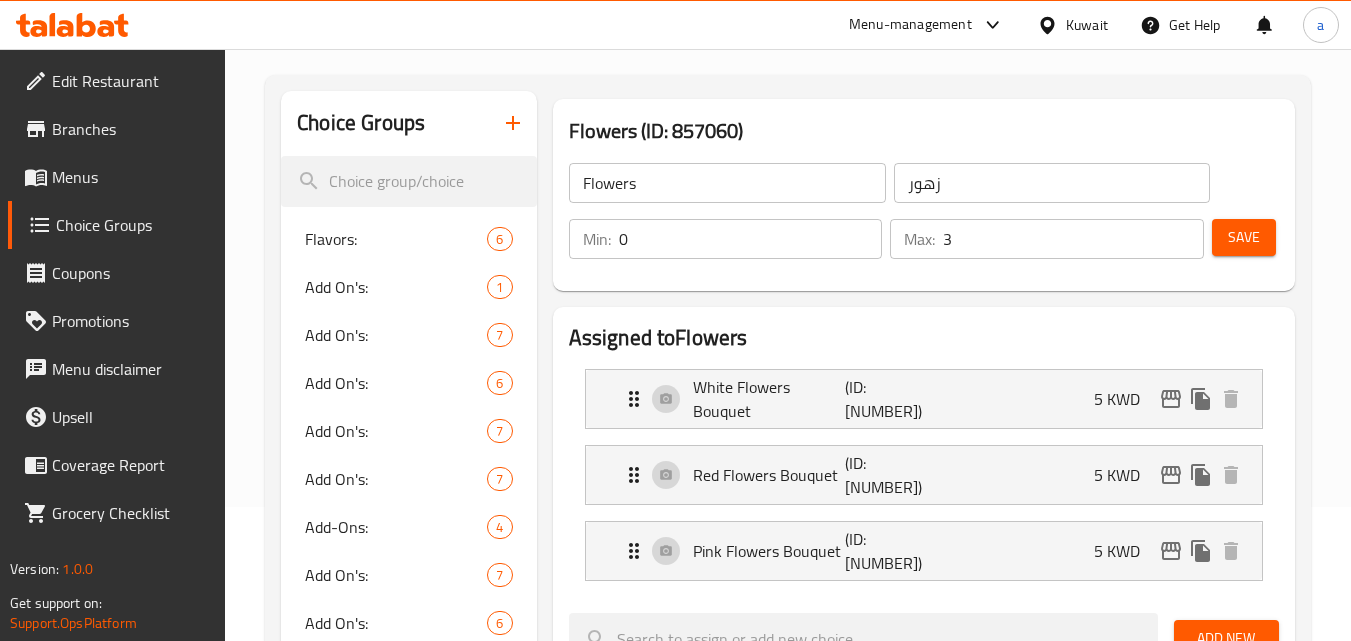 scroll, scrollTop: 0, scrollLeft: 0, axis: both 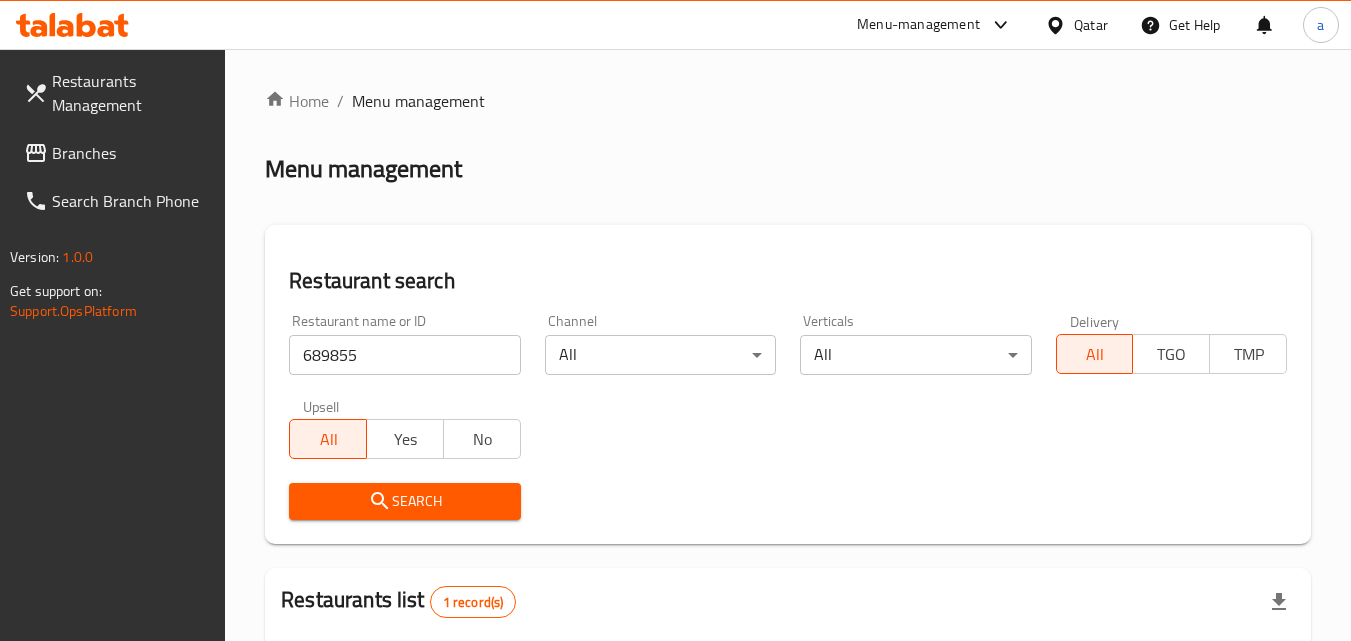 click on "Branches" at bounding box center (117, 153) 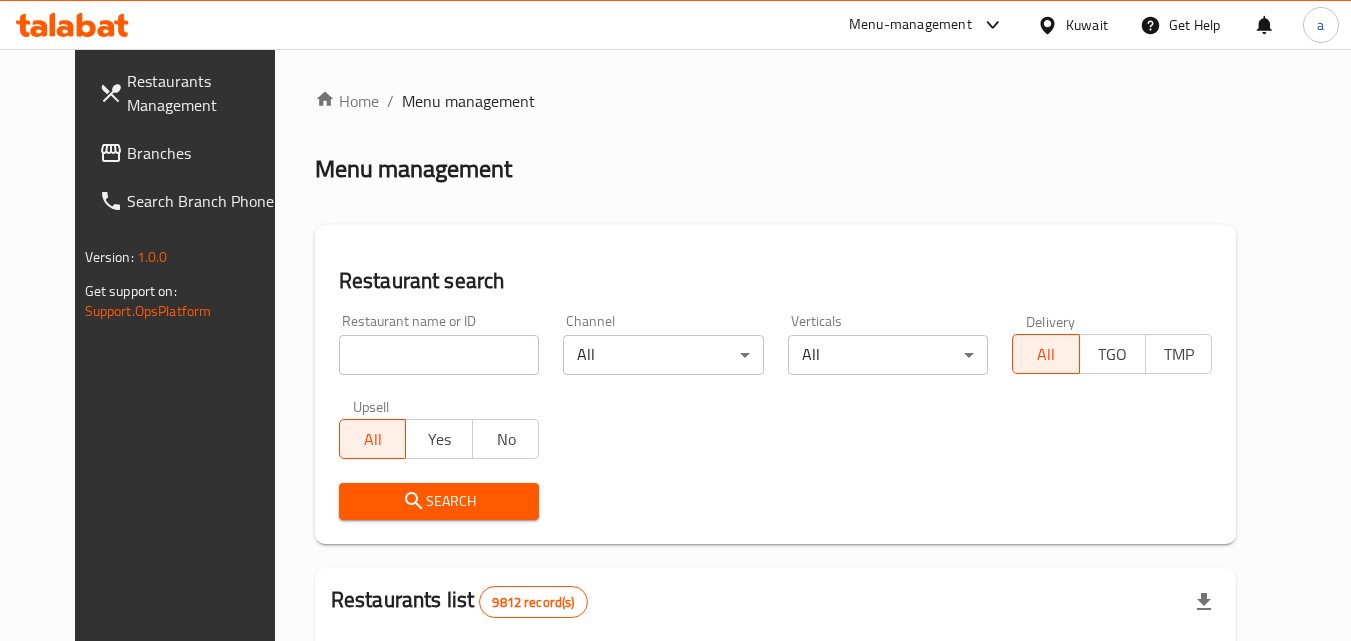 scroll, scrollTop: 0, scrollLeft: 0, axis: both 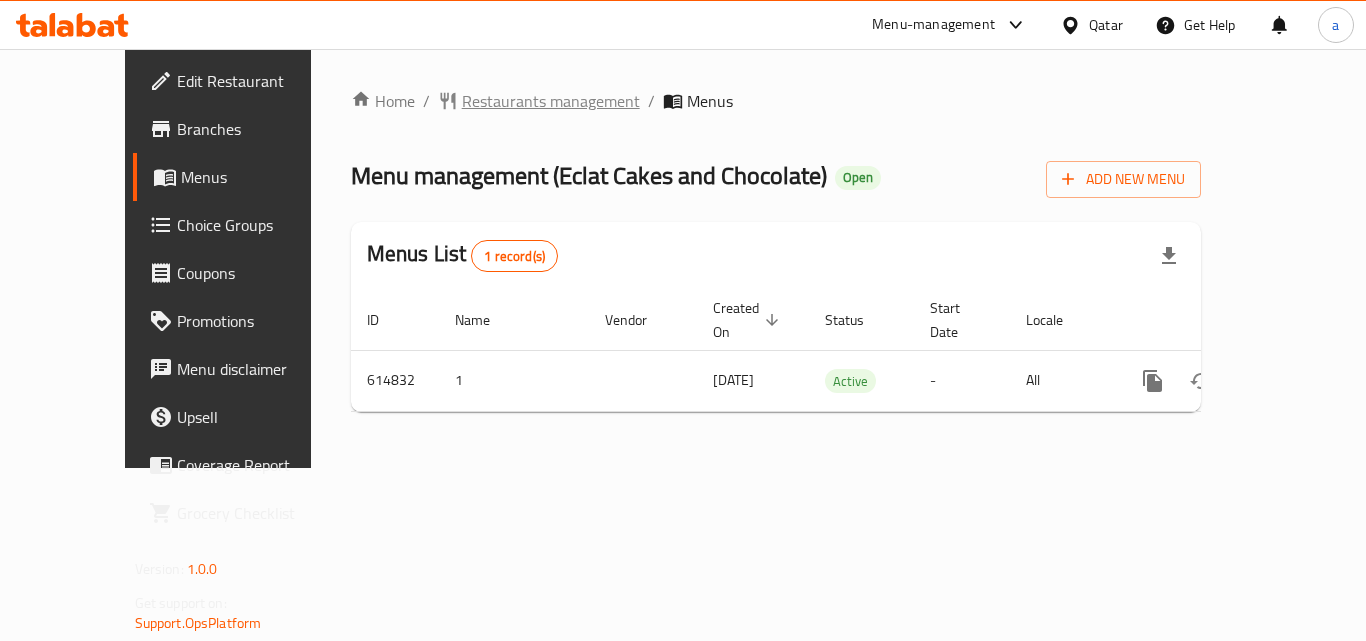 click on "Restaurants management" at bounding box center (551, 101) 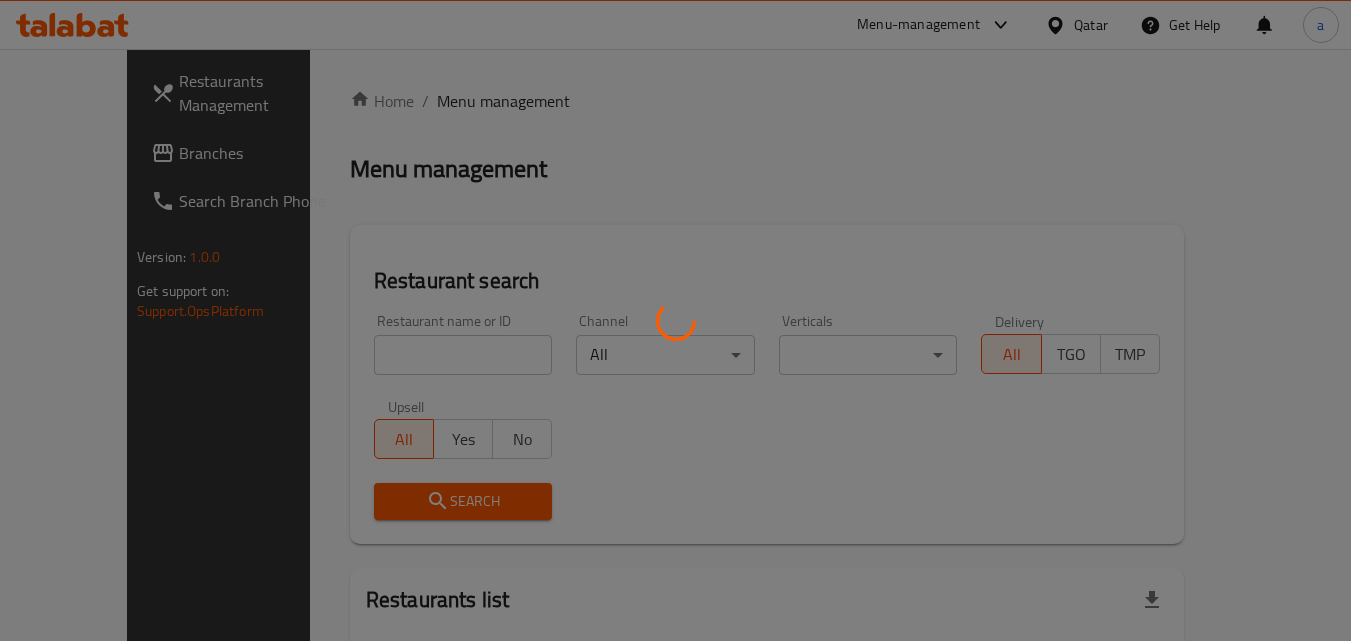 click at bounding box center (675, 320) 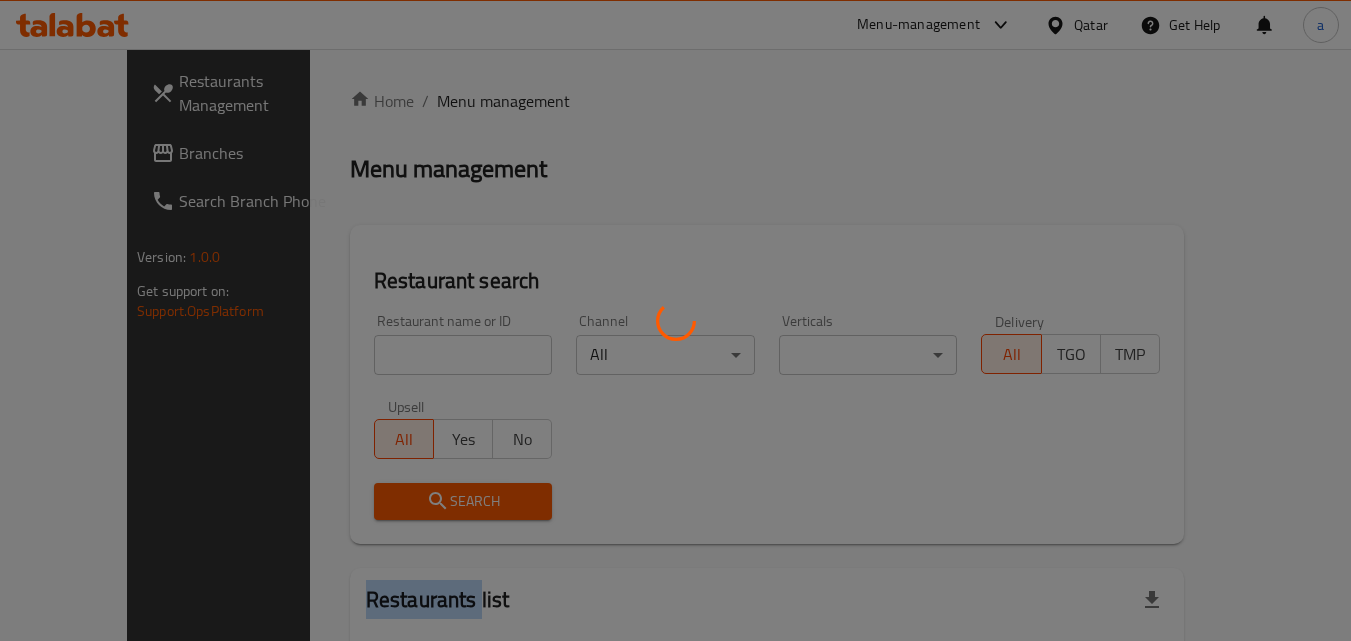 click at bounding box center (675, 320) 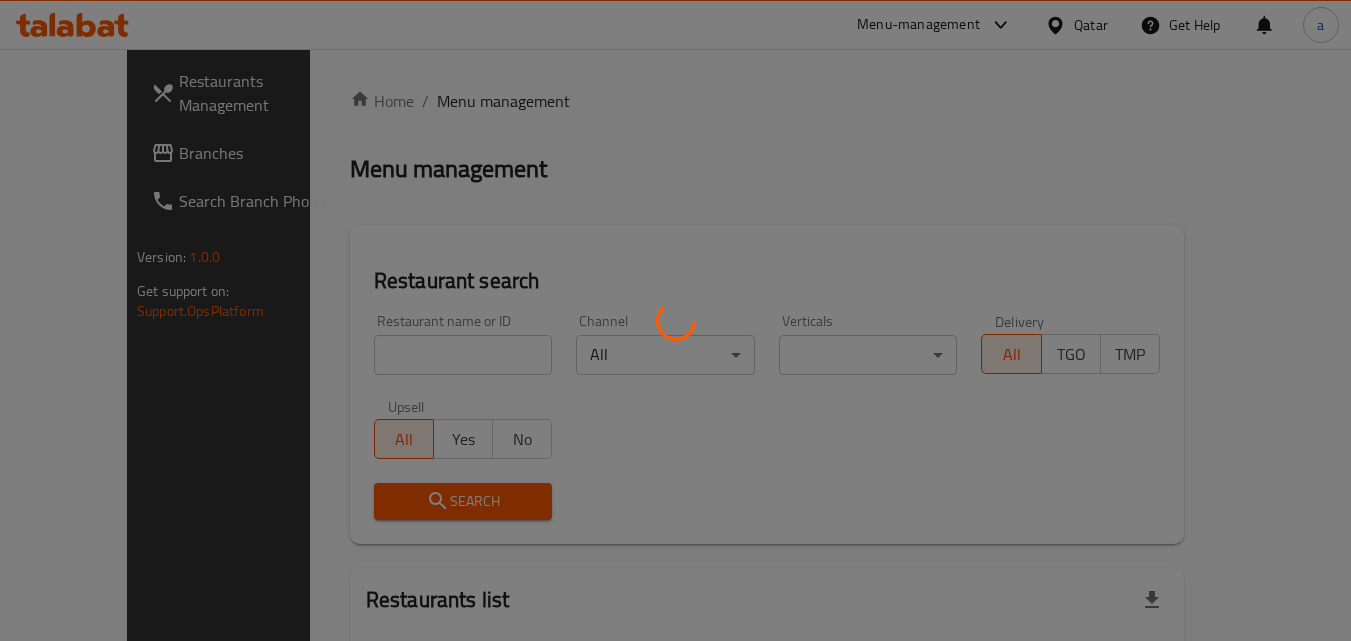 click at bounding box center (675, 320) 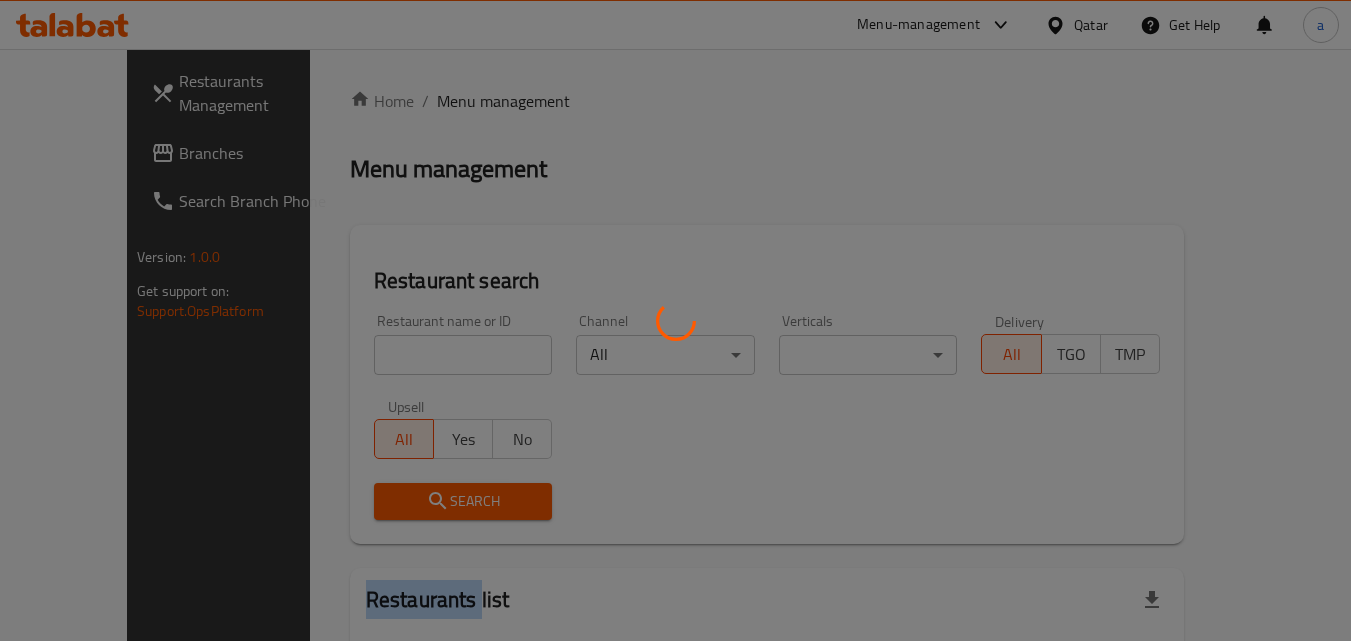 click at bounding box center [675, 320] 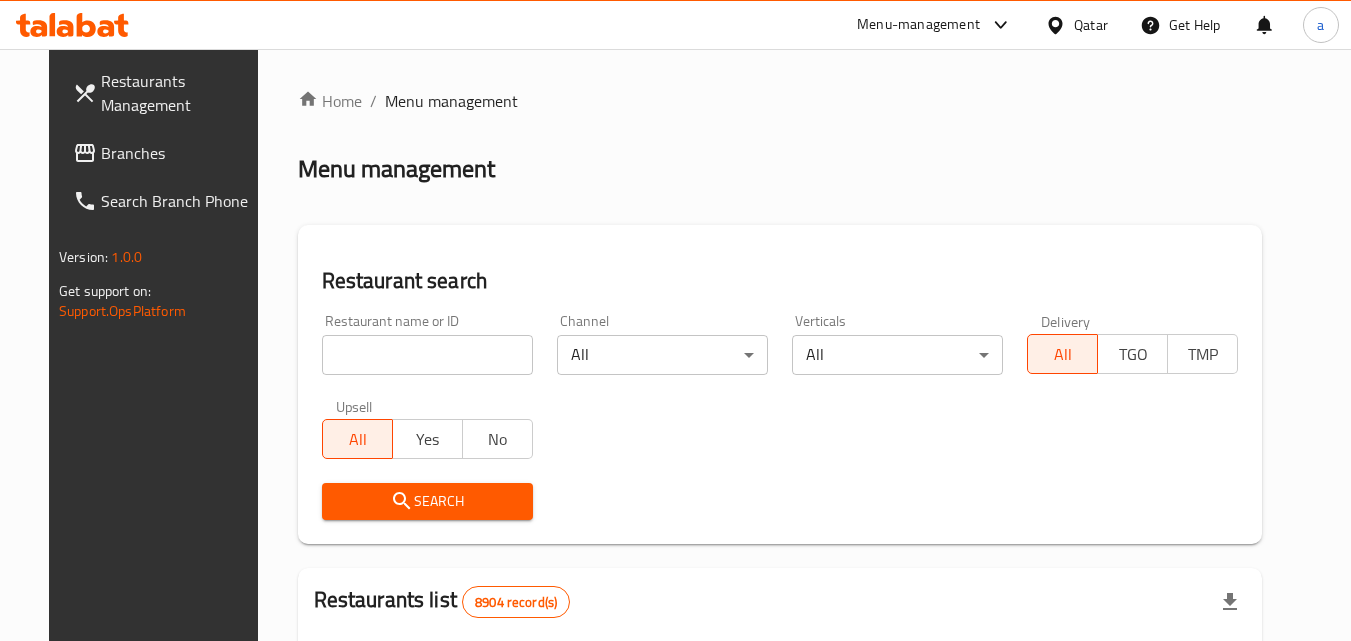 click on "Home / Menu management Menu management Restaurant search Restaurant name or ID Restaurant name or ID Channel All ​ Verticals All ​ Delivery All TGO TMP Upsell All Yes No   Search Restaurants list   8904 record(s) ID sorted ascending Name (En) Name (Ar) Ref. Name Logo Branches Open Busy Closed POS group Status Action 639 Hardee's هارديز TMP 23 18 0 0 Americana-Digital OPEN 663 Jabal Lebnan جبل لبنان 1 1 0 0 HIDDEN 664 Kanafji كنفجي 1 1 0 0 HIDDEN 665 Take Away تيك آوي 1 1 0 0 HIDDEN 666 Zaman Al-Khair Restaurant مطعم زمان الخير 1 0 0 0 INACTIVE 667 Al-Rabwah الربوة 1 0 0 0 INACTIVE 672 Bait Jedy بيت جدي 1 1 0 0 HIDDEN 673 Coffee Centre مركز القهوة 1 0 0 0 INACTIVE 676 Morning fresh مورنيج فريش 1 1 0 0 HIDDEN 680 Al-Qarmouty القرموطي 1 0 0 0 HIDDEN Rows per page: 10 1-10 of 8904" at bounding box center [780, 693] 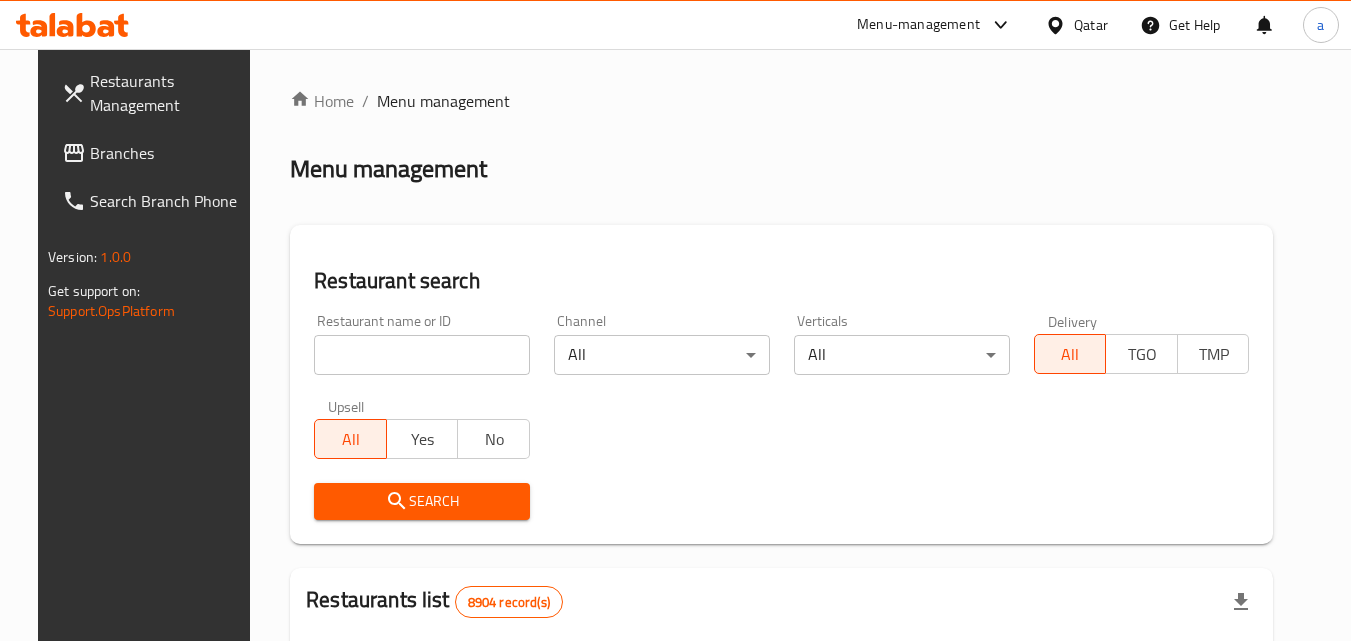 click at bounding box center [422, 355] 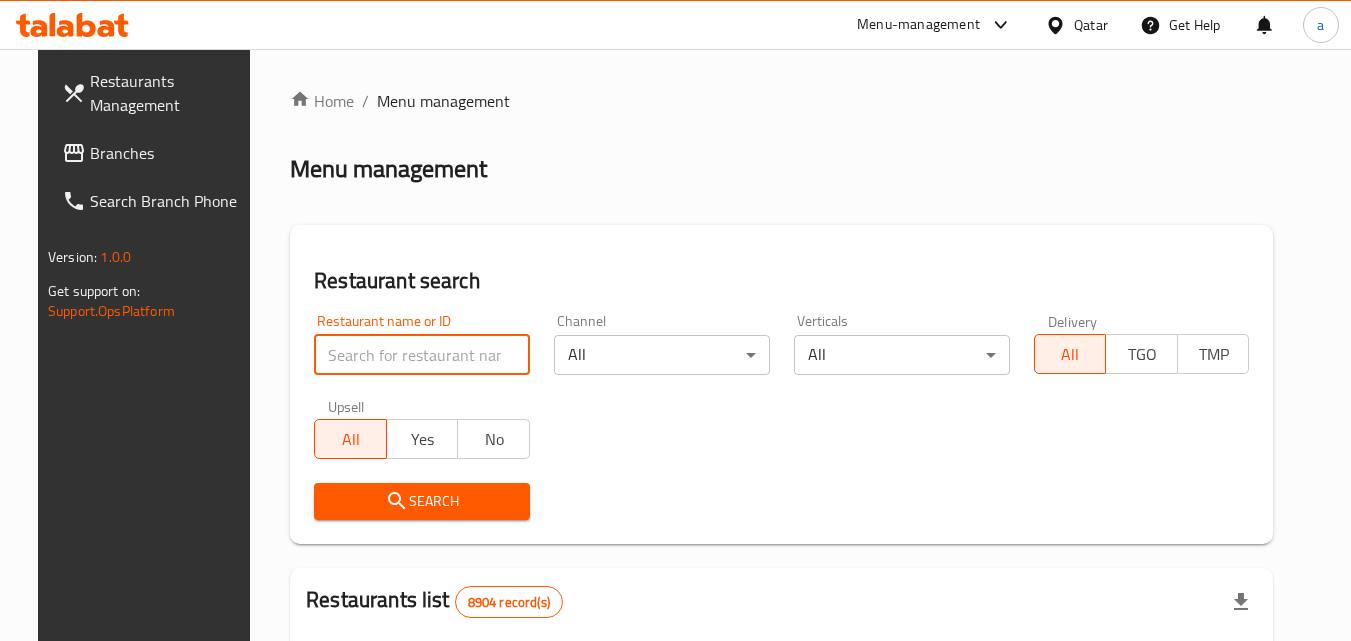 click at bounding box center [422, 355] 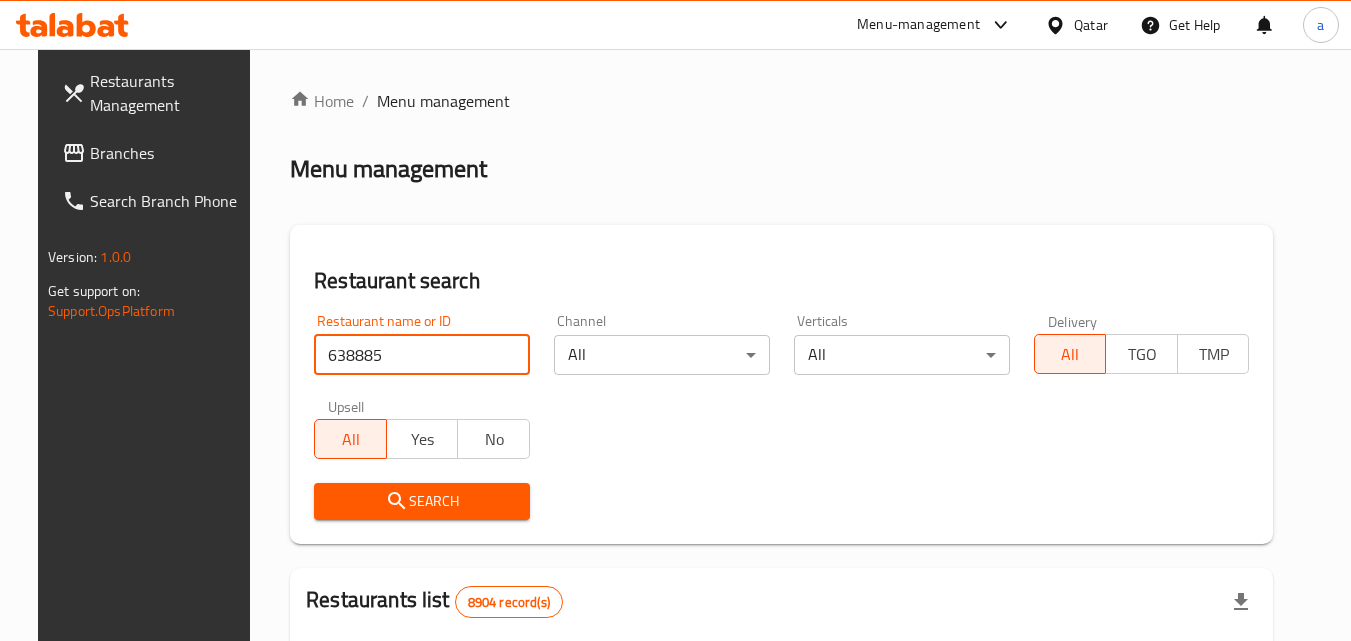 type on "638885" 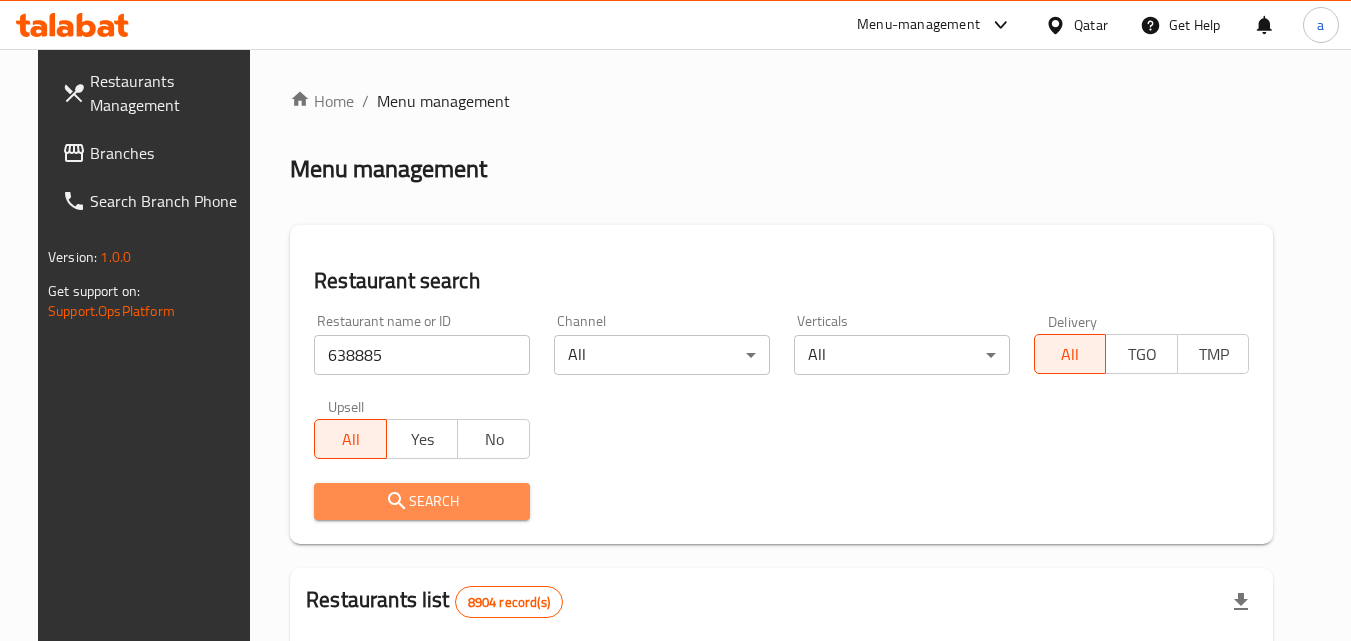 click on "Search" at bounding box center [422, 501] 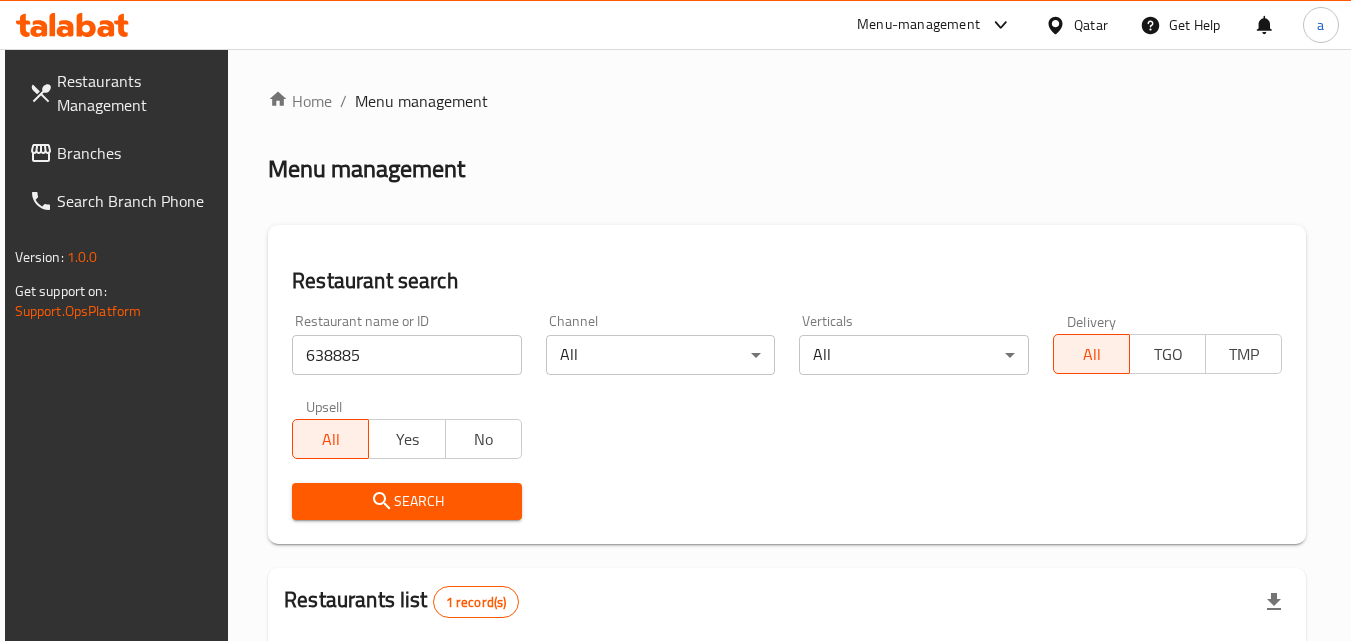 click on "Branches" at bounding box center (122, 153) 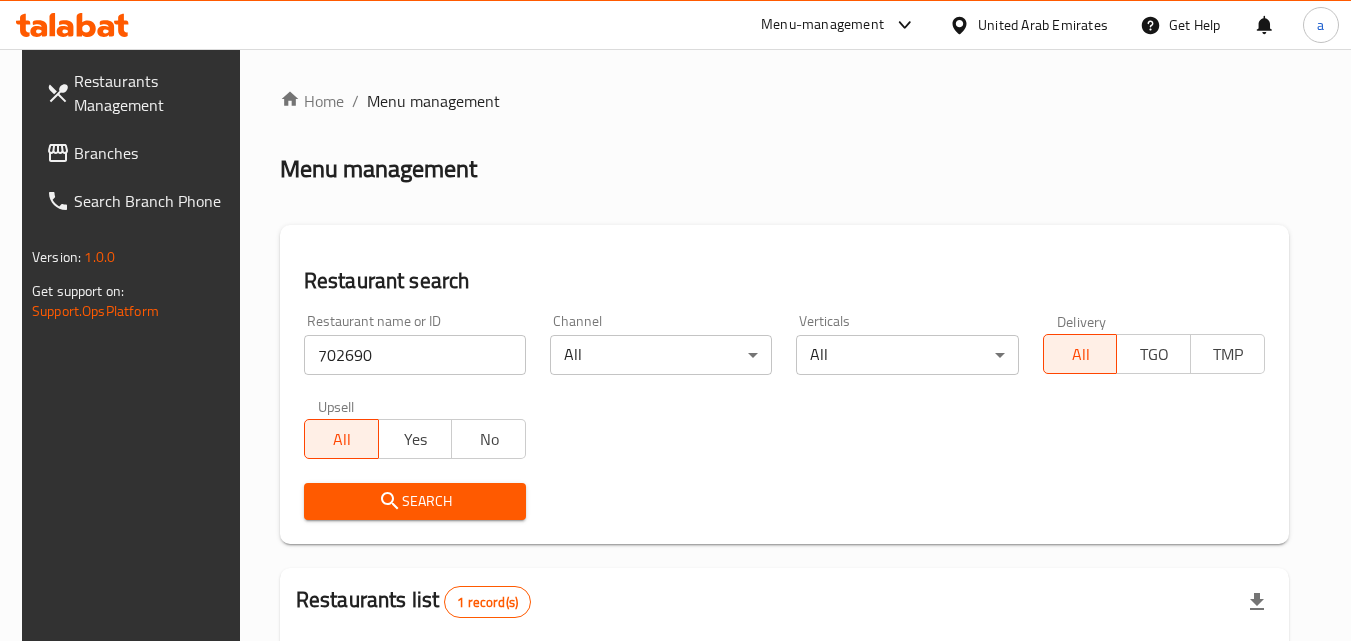 scroll, scrollTop: 0, scrollLeft: 0, axis: both 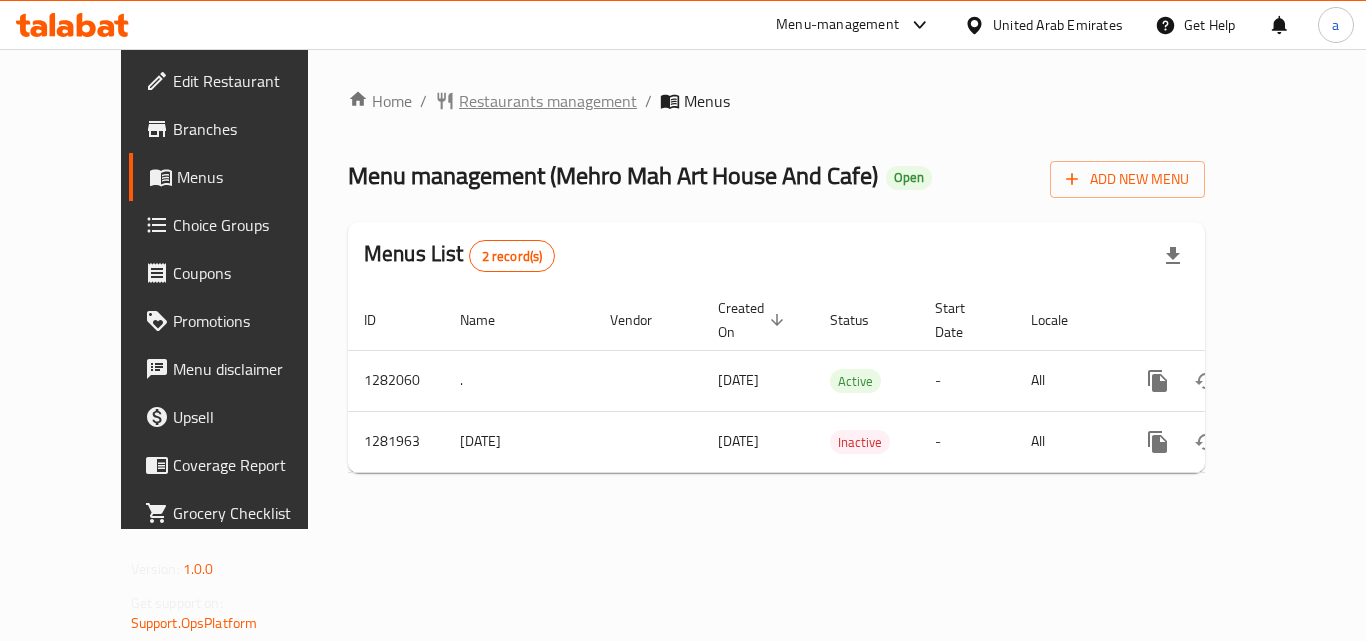 click on "Restaurants management" at bounding box center [548, 101] 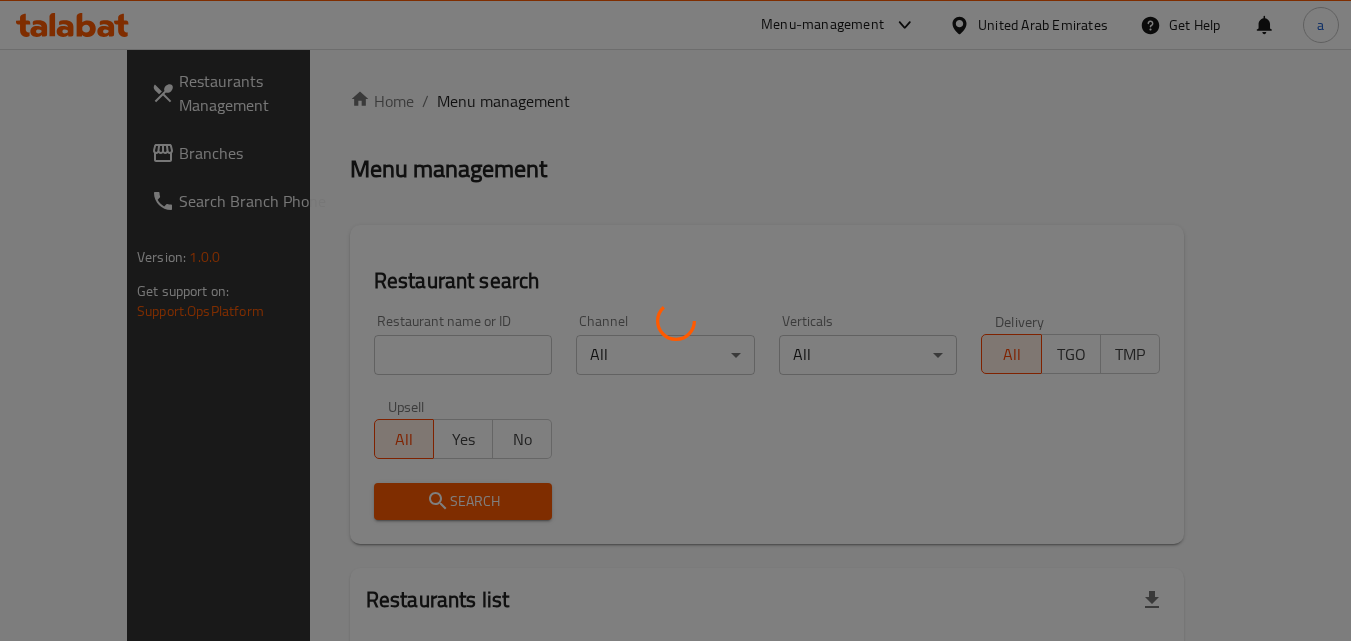 click at bounding box center [675, 320] 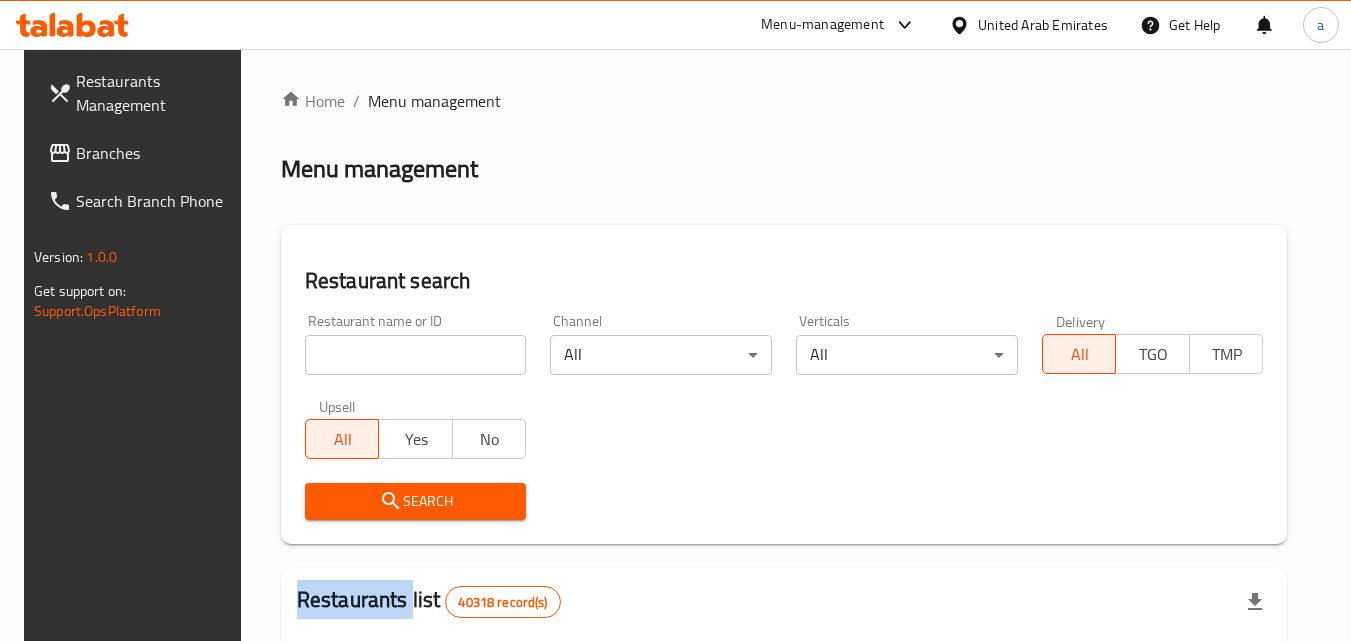 click on "Home / Menu management Menu management Restaurant search Restaurant name or ID Restaurant name or ID Channel All ​ Verticals All ​ Delivery All TGO TMP Upsell All Yes No   Search Restaurants list   40318 record(s) ID sorted ascending Name (En) Name (Ar) Ref. Name Logo Branches Open Busy Closed POS group Status Action 328 Johnny Rockets جوني روكيتس 37 0 1 0 OPEN 330 French Connection فرنش كونكشن 1 0 0 0 INACTIVE 339 Arz Lebanon أرز لبنان Al Karama,Al Barsha & Mirdif 9 1 0 2 OPEN 340 Mega Wraps ميجا رابس 3 0 0 0 INACTIVE 342 Sandella's Flatbread Cafe سانديلاز فلات براد 7 0 0 0 INACTIVE 343 Dragon Hut كوخ التنين 1 0 0 0 INACTIVE 348 Thai Kitchen المطبخ التايلندى 1 0 0 0 INACTIVE 349 Mughal  موغل 1 0 0 0 HIDDEN 350 HOT N COOL (Old) هوت و كول 1 0 0 0 INACTIVE 355 Al Habasha  الحبشة 11 1 0 0 HIDDEN Rows per page: 10 1-10 of 40318" at bounding box center [784, 721] 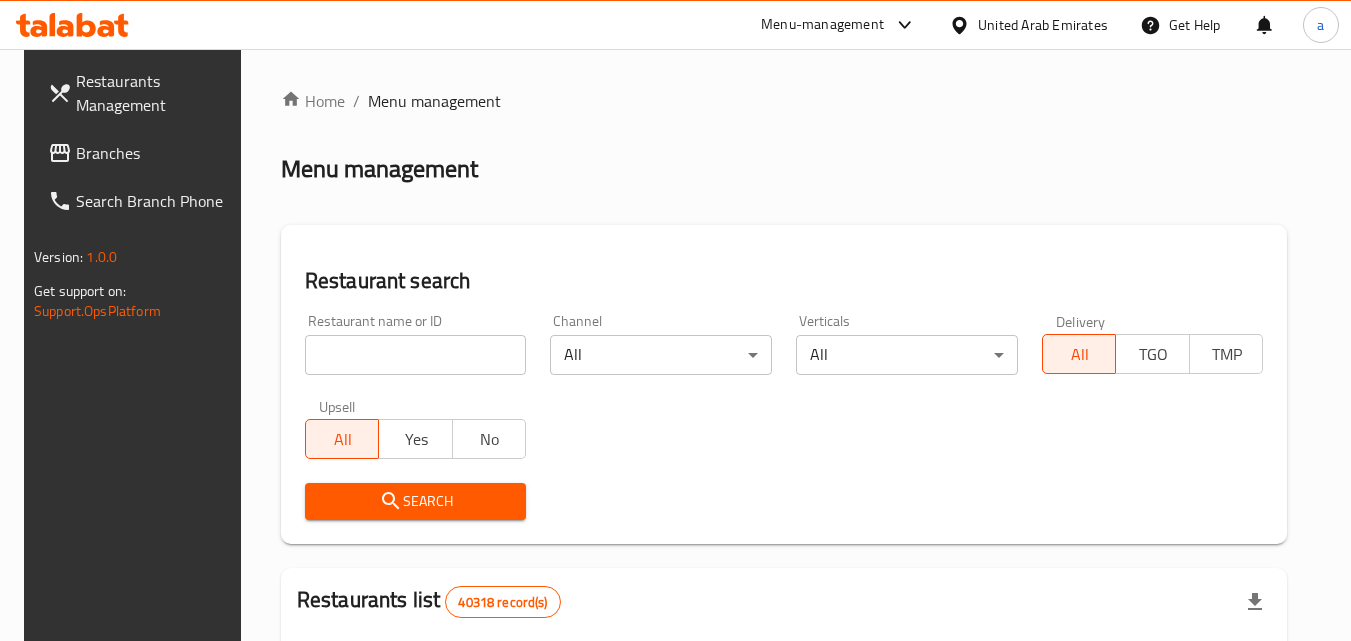 click at bounding box center (416, 355) 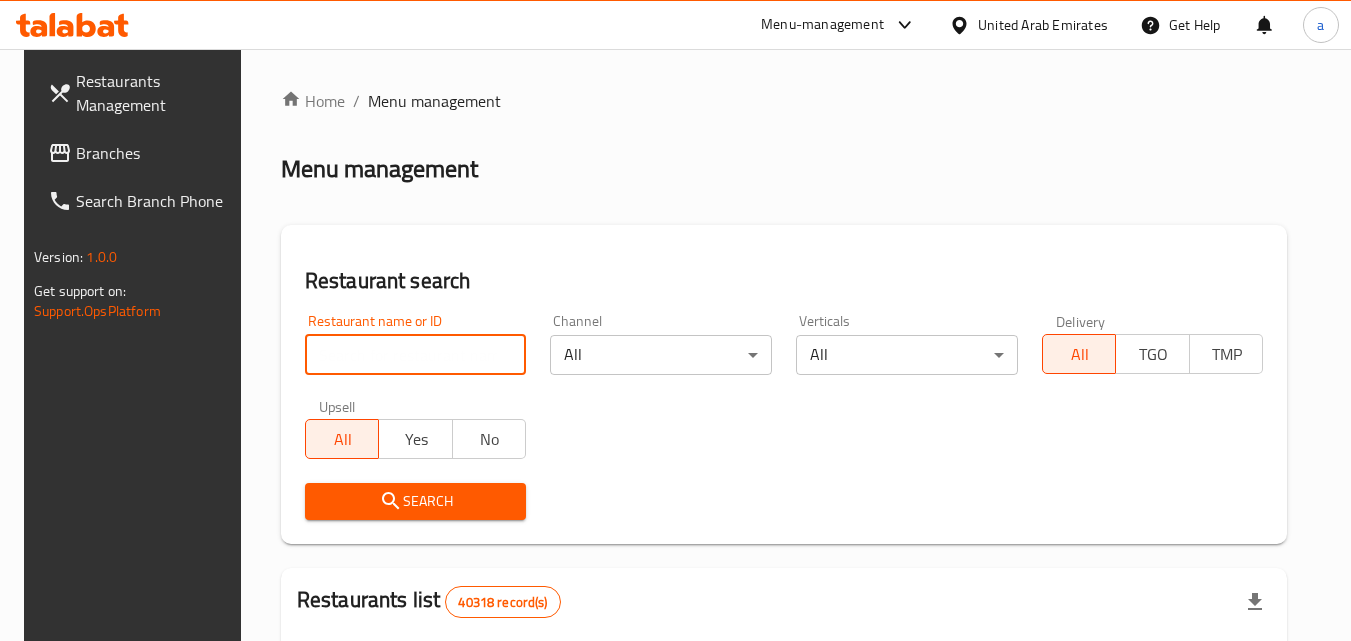 paste on "694634" 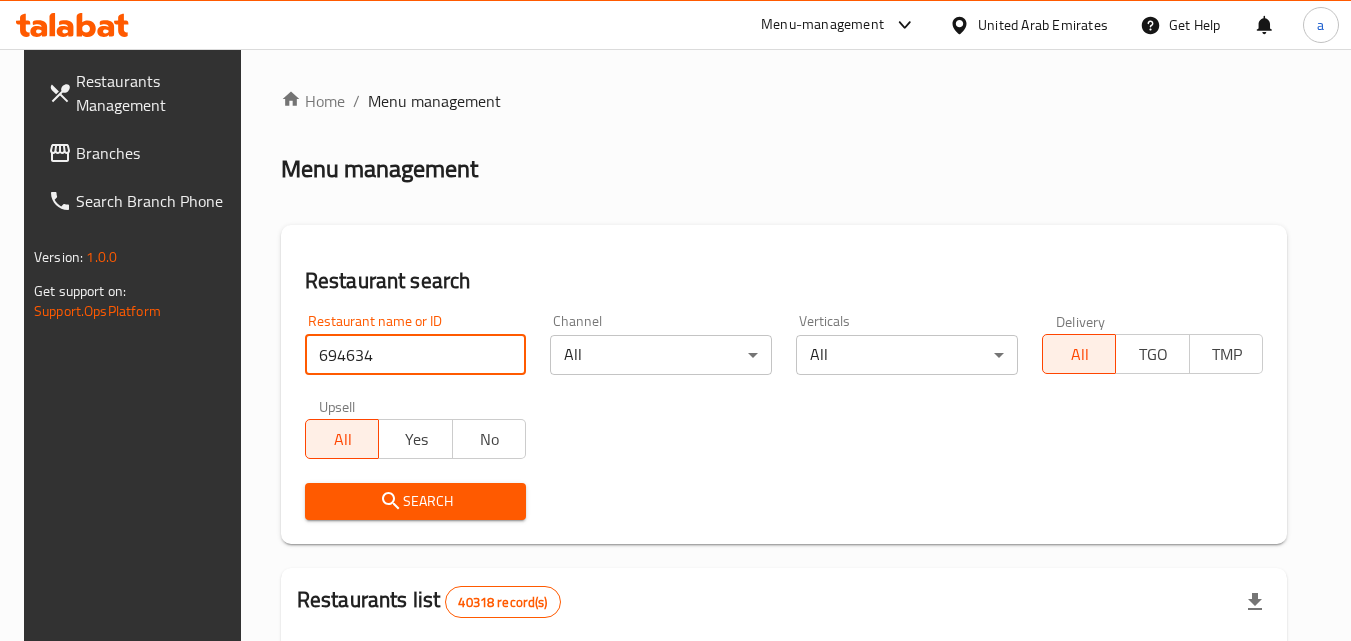 type on "694634" 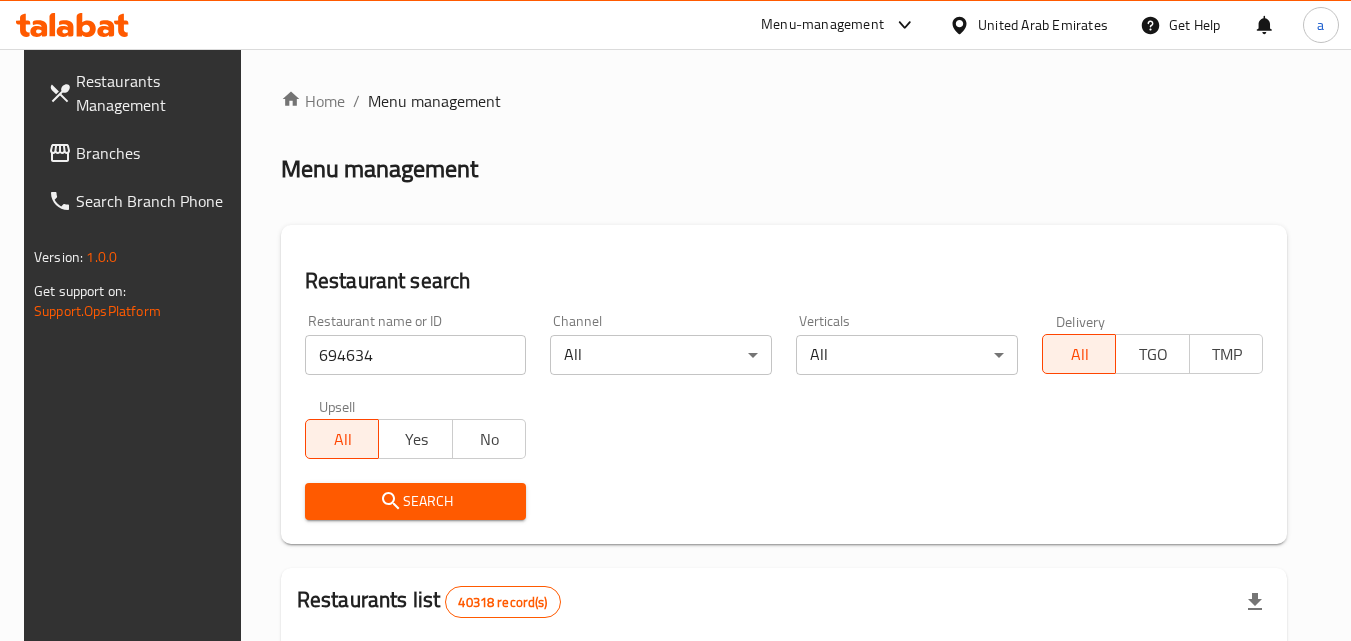 click on "Search" at bounding box center (416, 501) 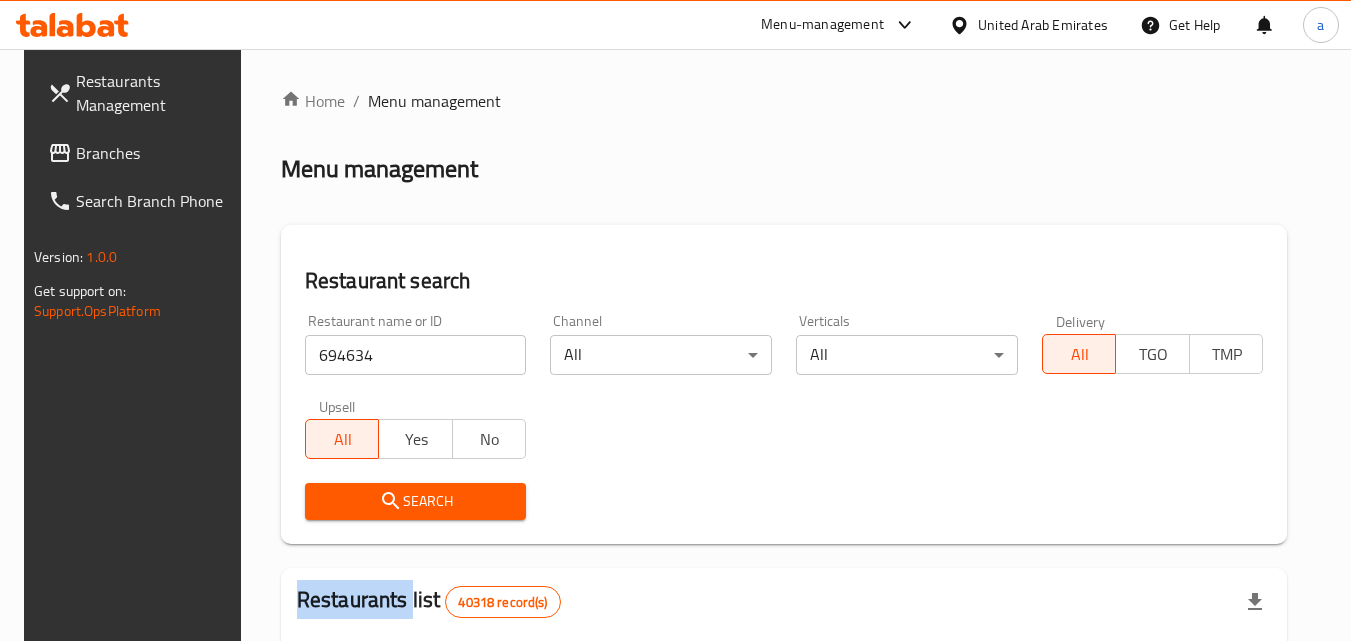 click on "Search" at bounding box center (416, 501) 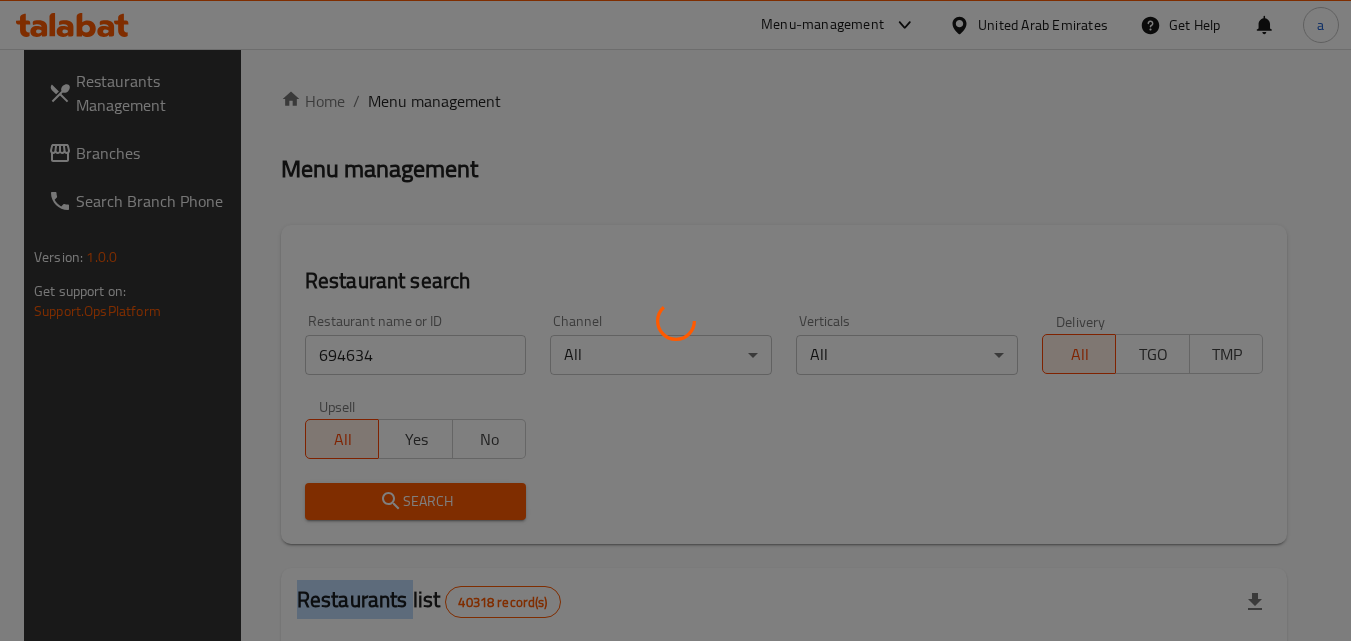 click at bounding box center [675, 320] 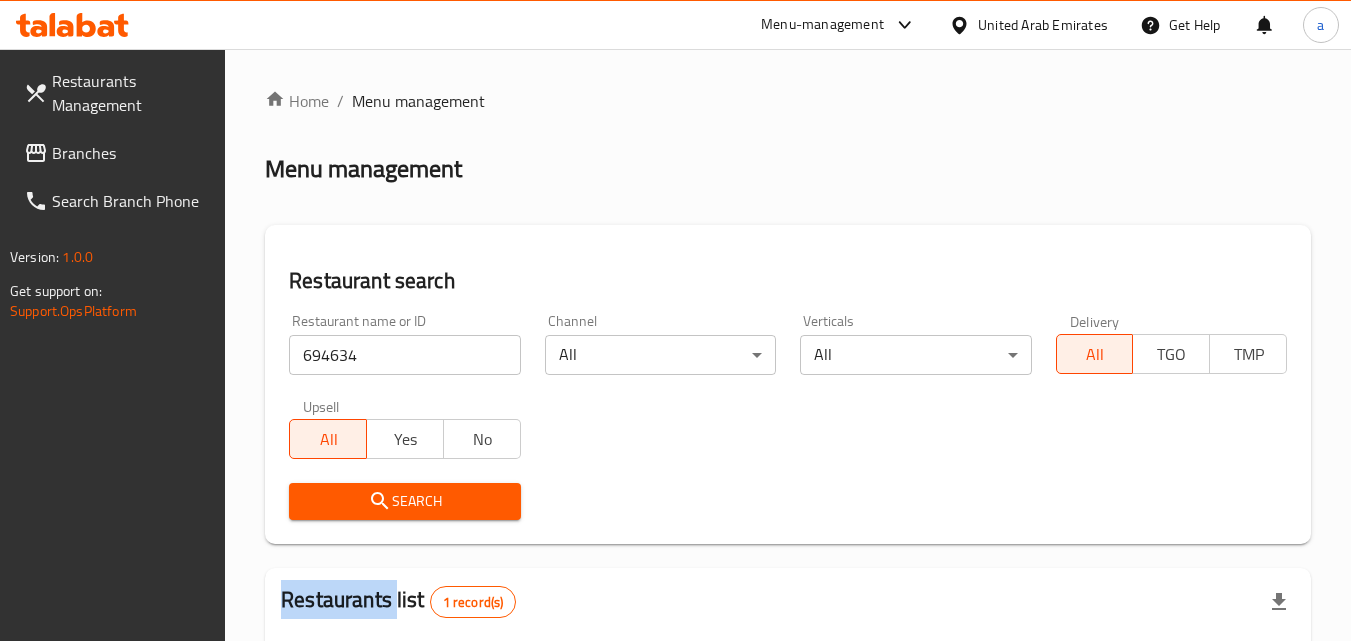 scroll, scrollTop: 251, scrollLeft: 0, axis: vertical 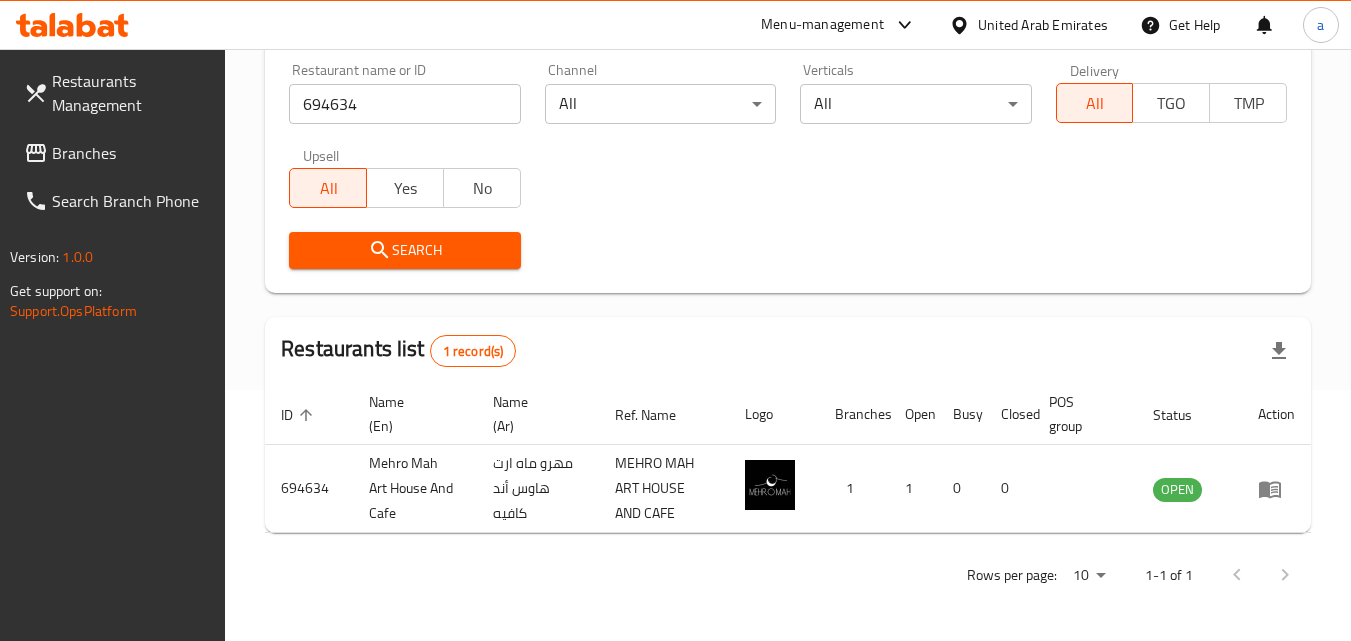 click on "Home / Menu management Menu management Restaurant search Restaurant name or ID 694634 Restaurant name or ID Channel All ​ Verticals All ​ Delivery All TGO TMP Upsell All Yes No   Search Restaurants list   1 record(s) ID sorted ascending Name (En) Name (Ar) Ref. Name Logo Branches Open Busy Closed POS group Status Action 694634 Mehro Mah Art House And Cafe مهرو ماه ارت هاوس أند كافيه MEHRO MAH ART HOUSE AND CAFE 1 1 0 0 OPEN Rows per page: 10 1-1 of 1" at bounding box center [788, 219] 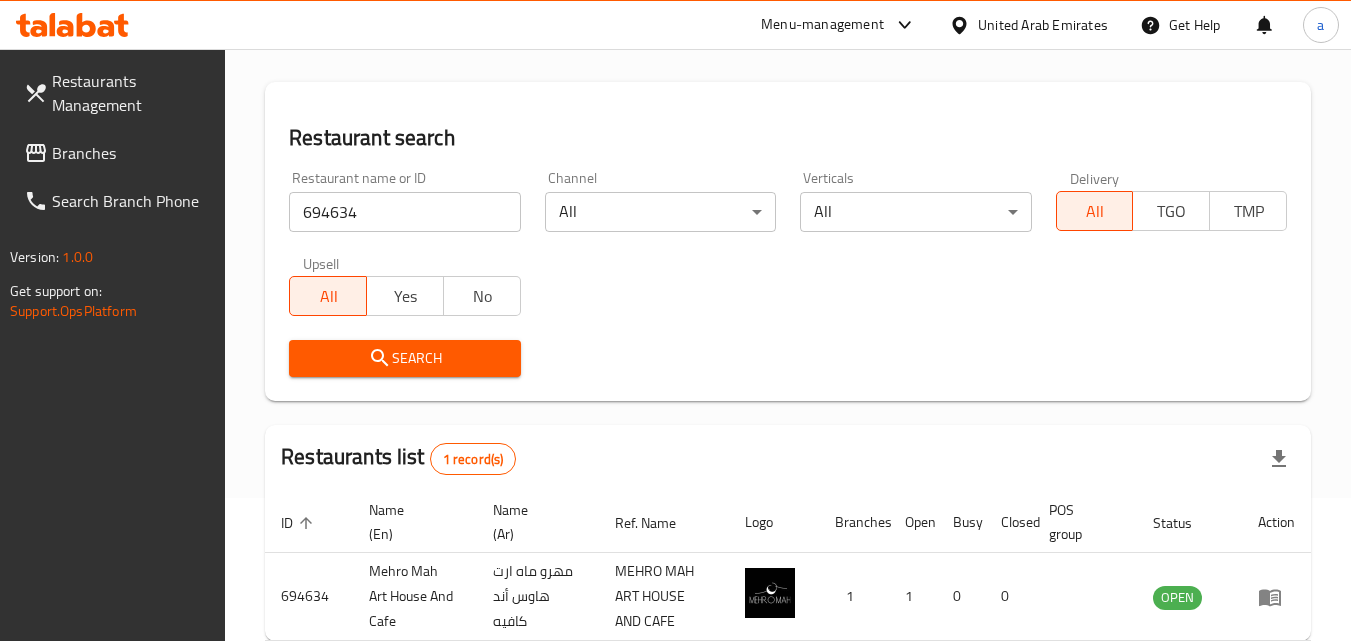 scroll, scrollTop: 251, scrollLeft: 0, axis: vertical 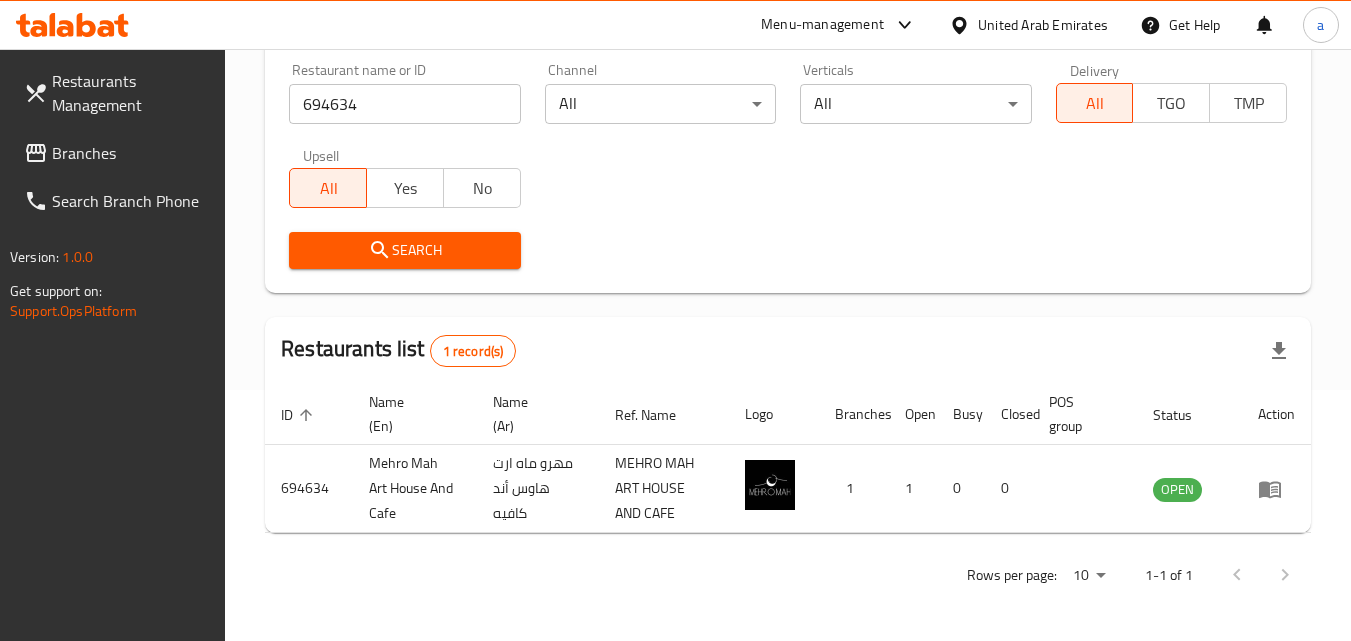 click on "Restaurants Management" at bounding box center (117, 93) 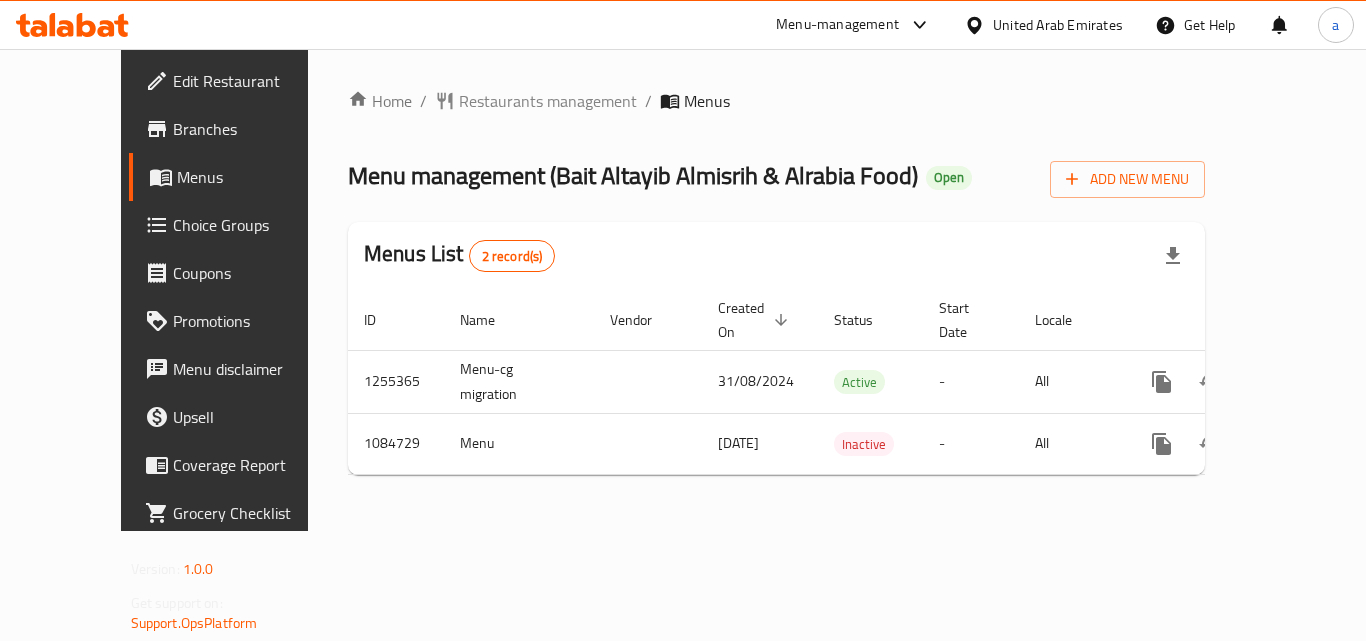 click at bounding box center (683, 320) 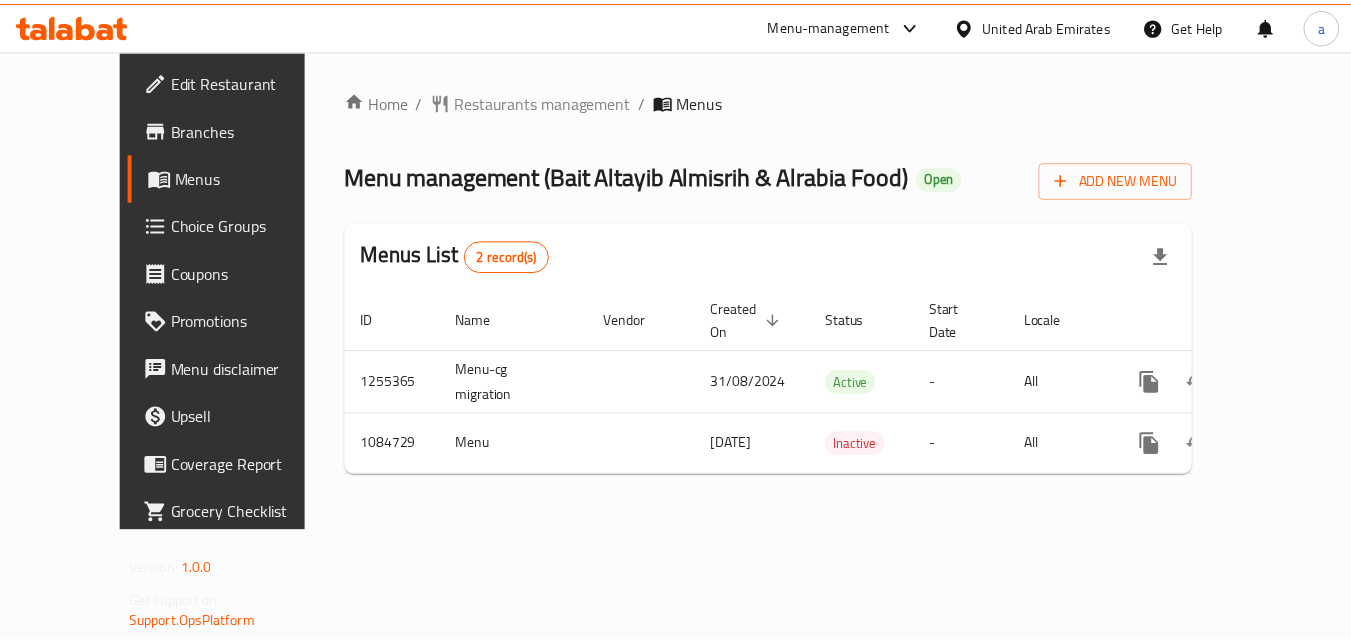 scroll, scrollTop: 0, scrollLeft: 0, axis: both 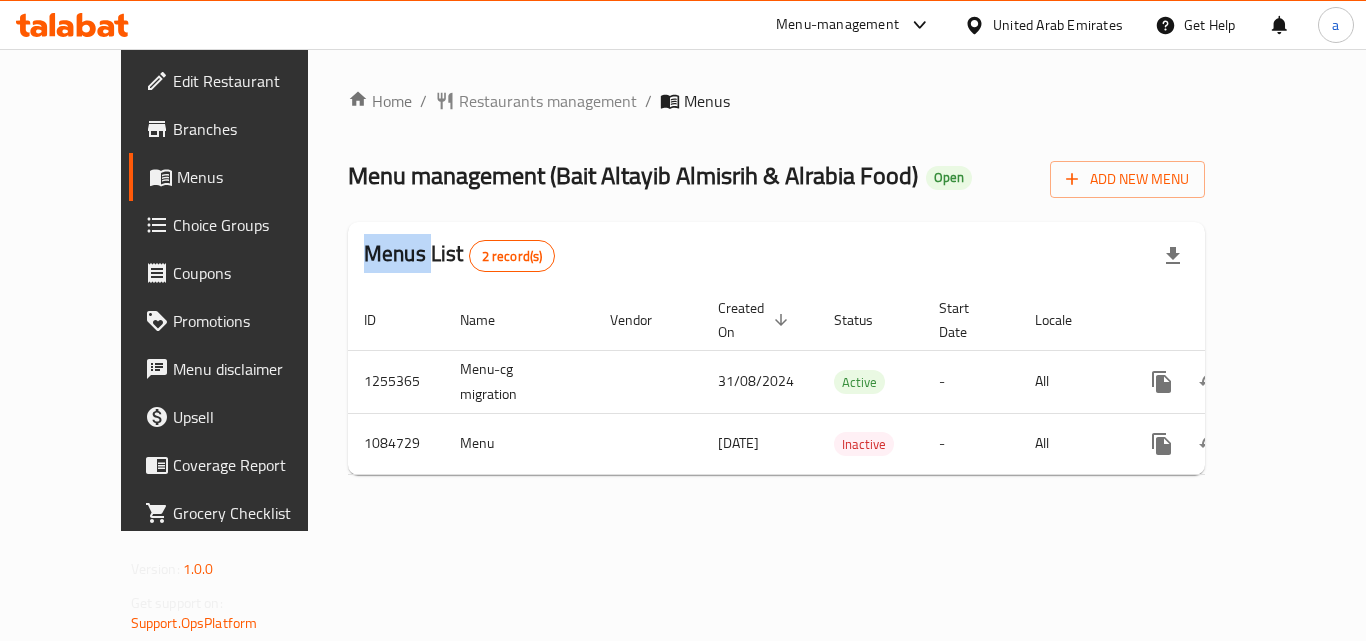 click on "Restaurants management" at bounding box center [548, 101] 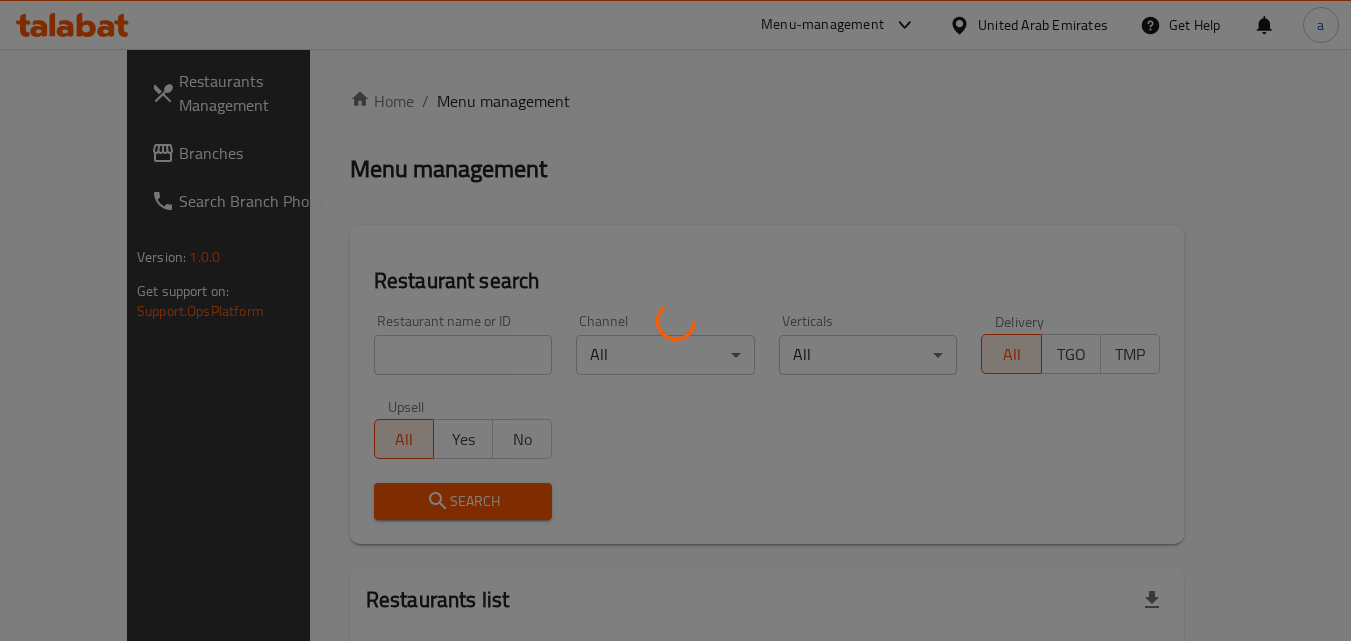 click at bounding box center (675, 320) 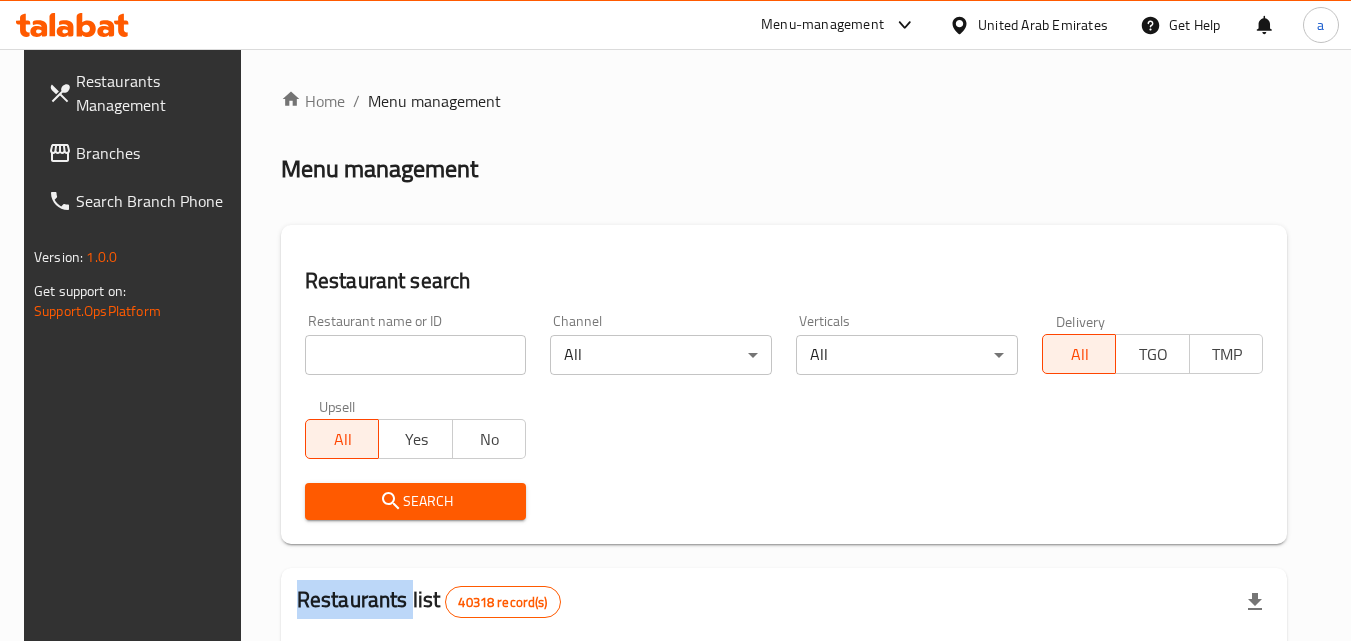click at bounding box center [675, 320] 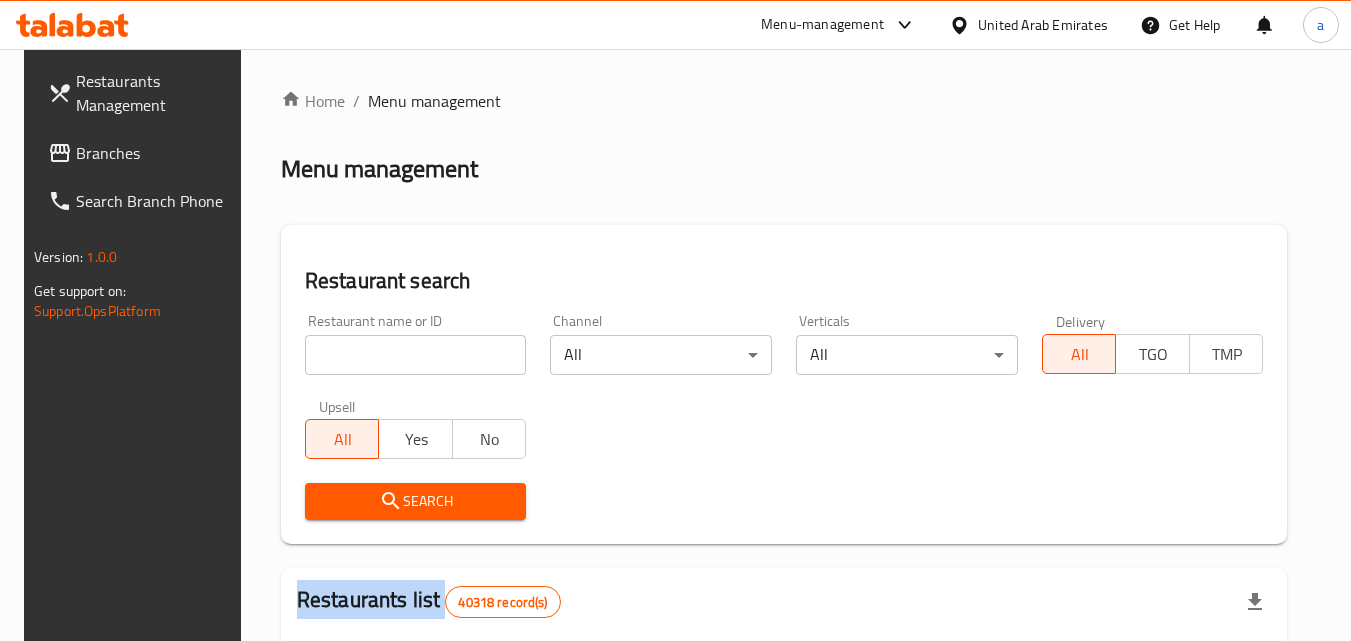 click on "Home / Menu management Menu management Restaurant search Restaurant name or ID Restaurant name or ID Channel All ​ Verticals All ​ Delivery All TGO TMP Upsell All Yes No   Search Restaurants list   40318 record(s) ID sorted ascending Name (En) Name (Ar) Ref. Name Logo Branches Open Busy Closed POS group Status Action 328 Johnny Rockets جوني روكيتس 37 0 1 0 OPEN 330 French Connection فرنش كونكشن 1 0 0 0 INACTIVE 339 Arz Lebanon أرز لبنان Al Karama,Al Barsha & Mirdif 9 1 0 2 OPEN 340 Mega Wraps ميجا رابس 3 0 0 0 INACTIVE 342 Sandella's Flatbread Cafe سانديلاز فلات براد 7 0 0 0 INACTIVE 343 Dragon Hut كوخ التنين 1 0 0 0 INACTIVE 348 Thai Kitchen المطبخ التايلندى 1 0 0 0 INACTIVE 349 Mughal  موغل 1 0 0 0 HIDDEN 350 HOT N COOL (Old) هوت و كول 1 0 0 0 INACTIVE 355 Al Habasha  الحبشة 11 1 0 0 HIDDEN Rows per page: 10 1-10 of 40318" at bounding box center (784, 721) 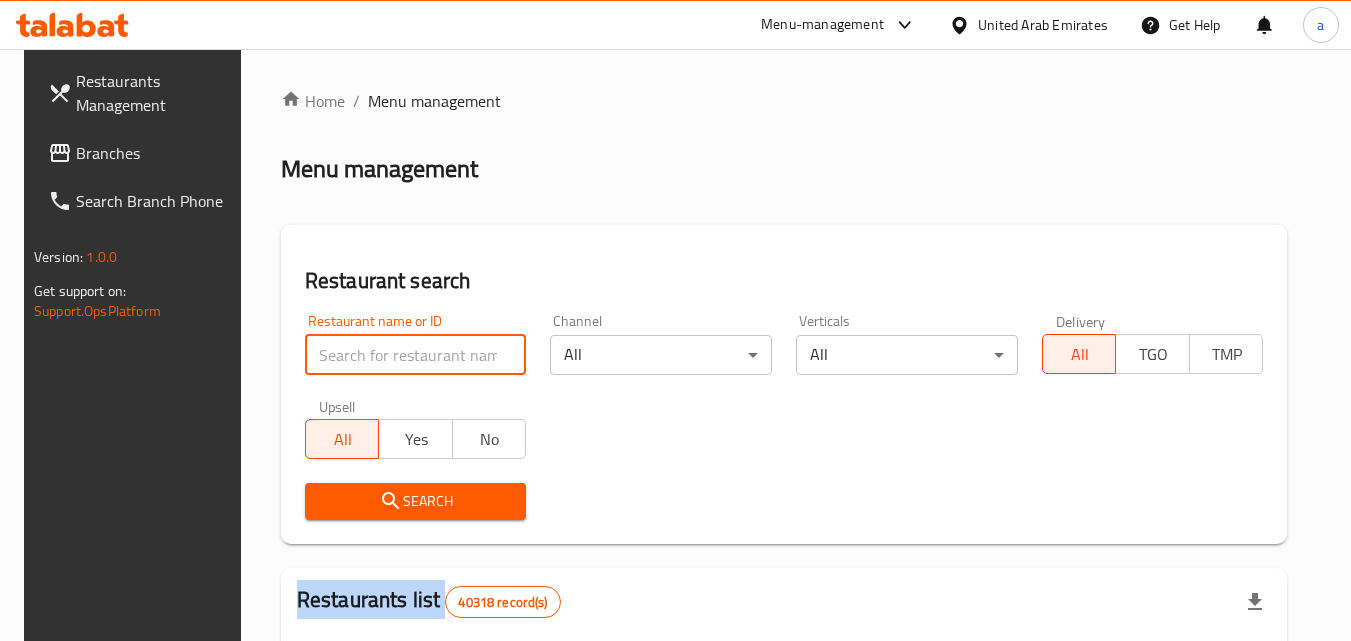 click at bounding box center [416, 355] 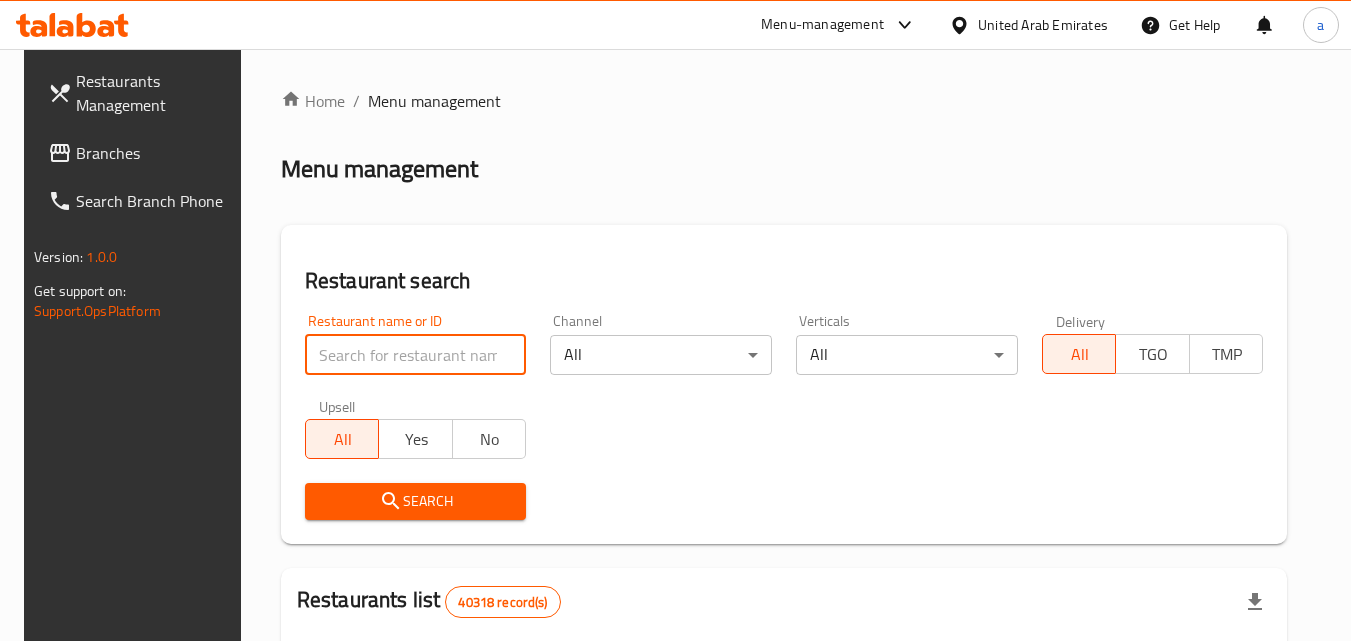 click at bounding box center [416, 355] 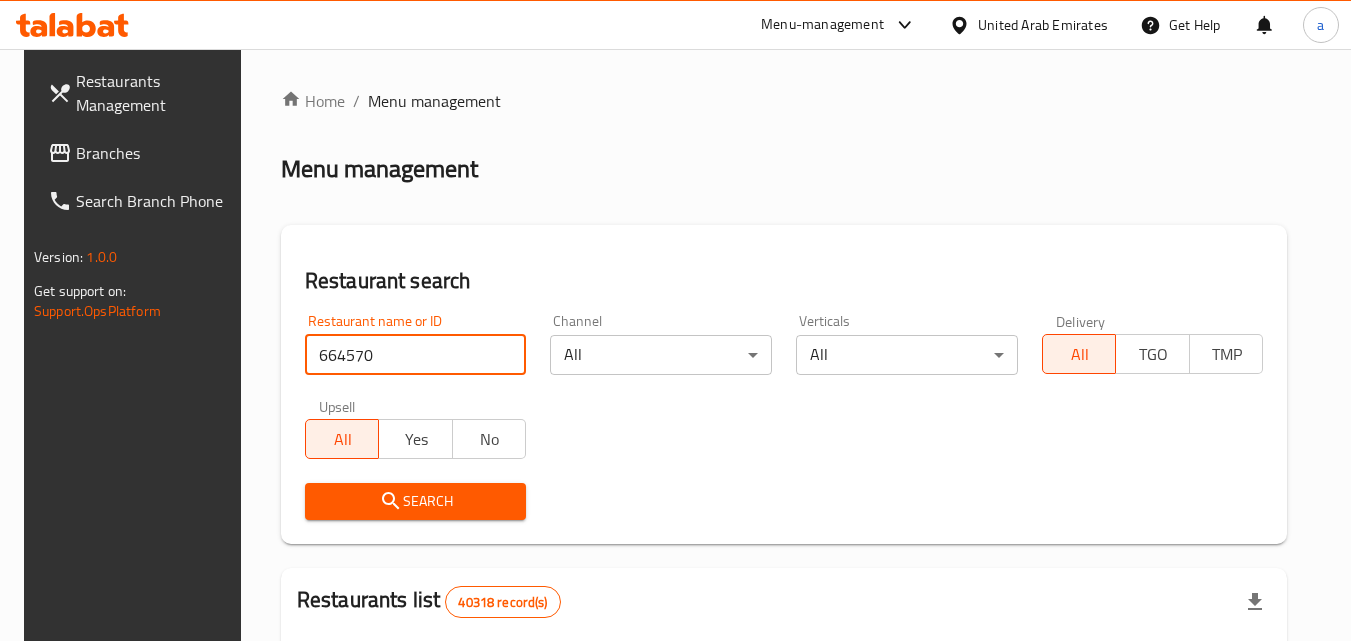type on "664570" 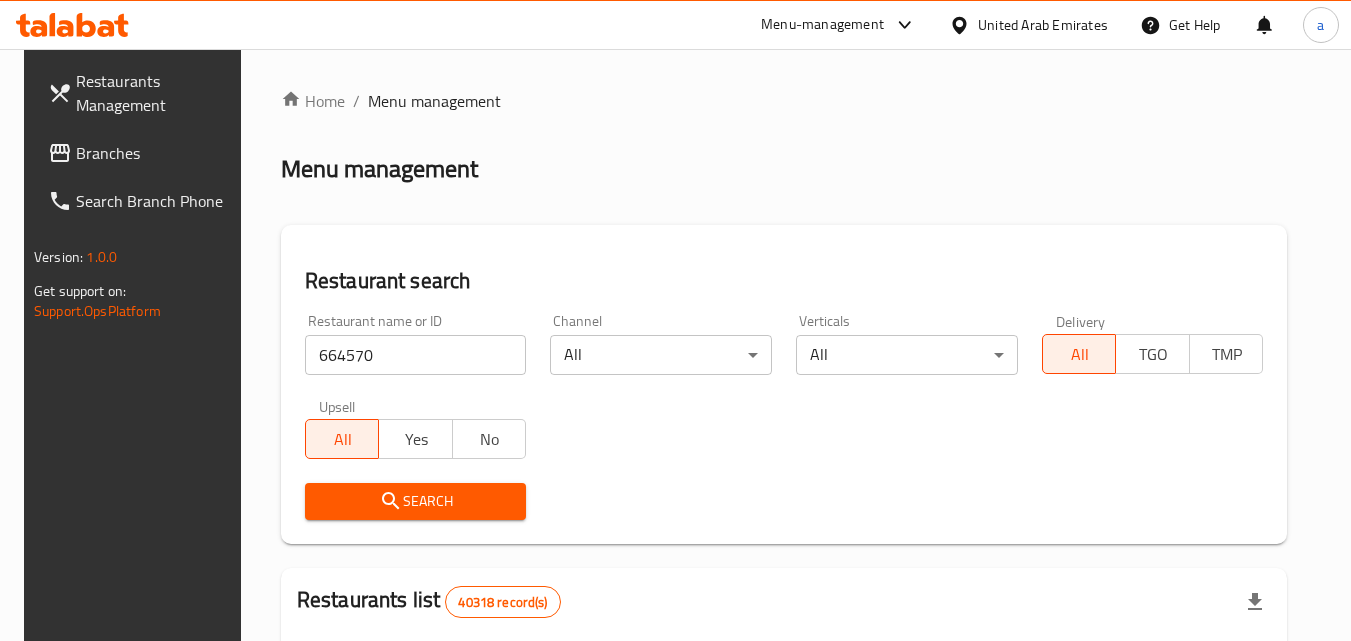 click on "Search" at bounding box center (416, 501) 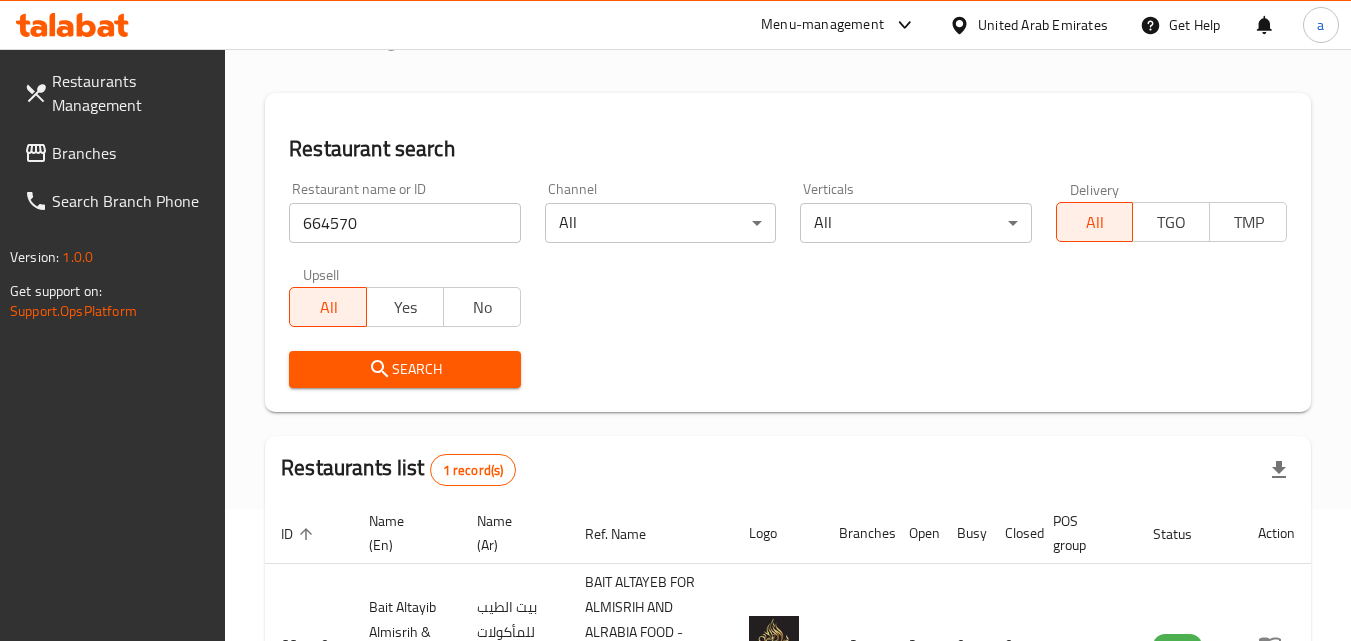 scroll, scrollTop: 300, scrollLeft: 0, axis: vertical 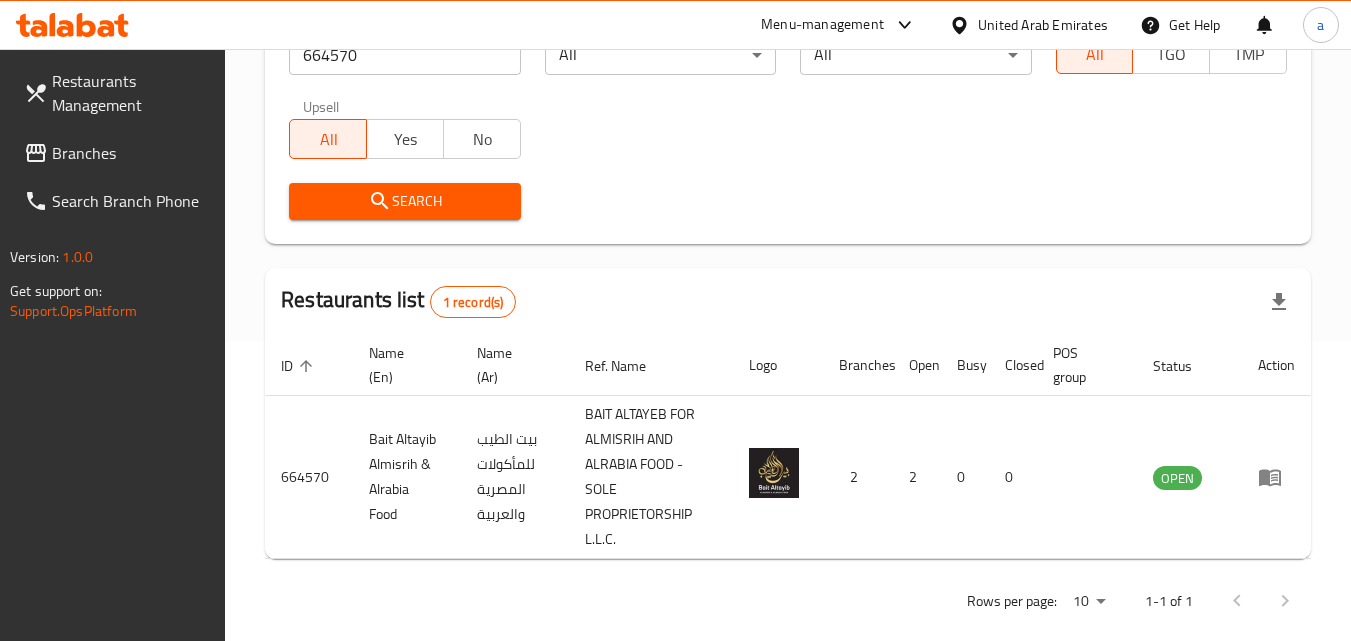 click on "Branches" at bounding box center (131, 153) 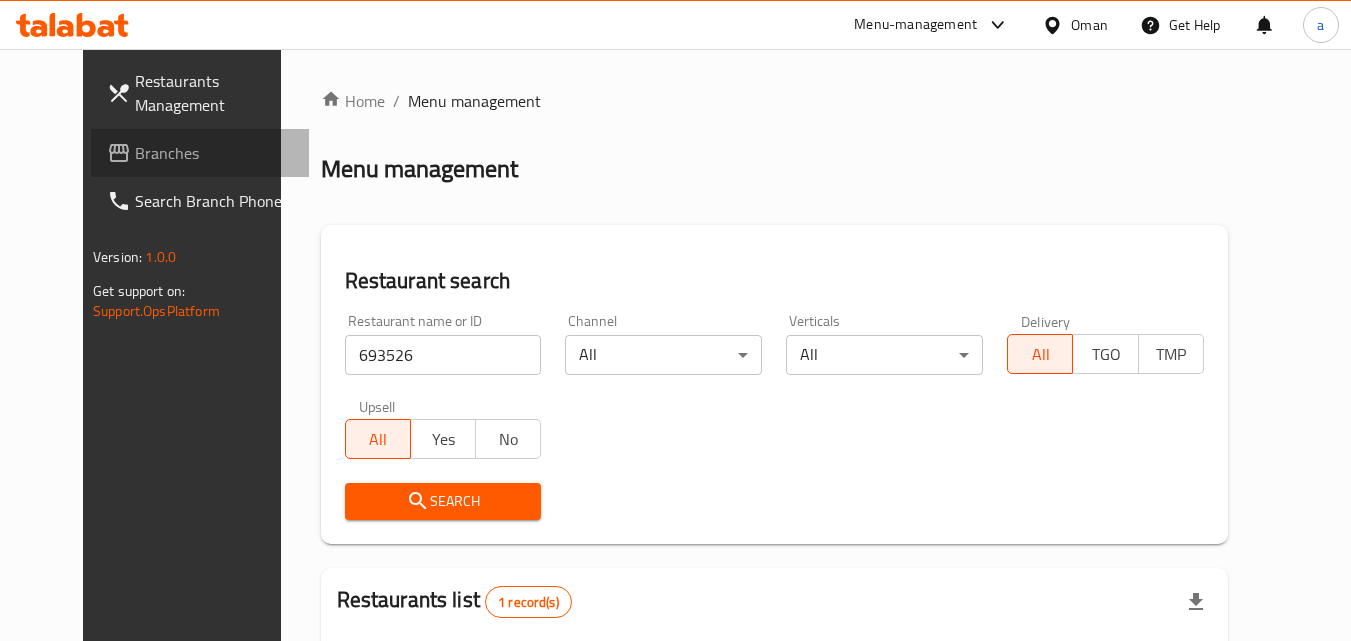 click on "Branches" at bounding box center (200, 153) 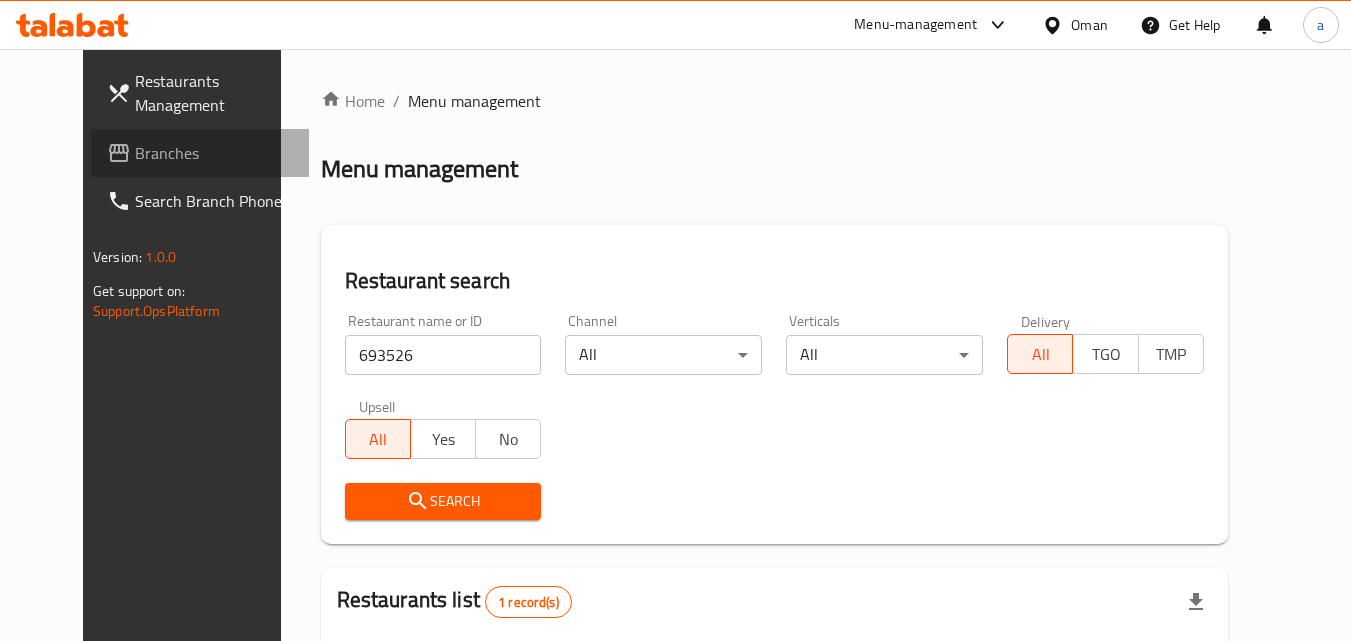 scroll, scrollTop: 34, scrollLeft: 0, axis: vertical 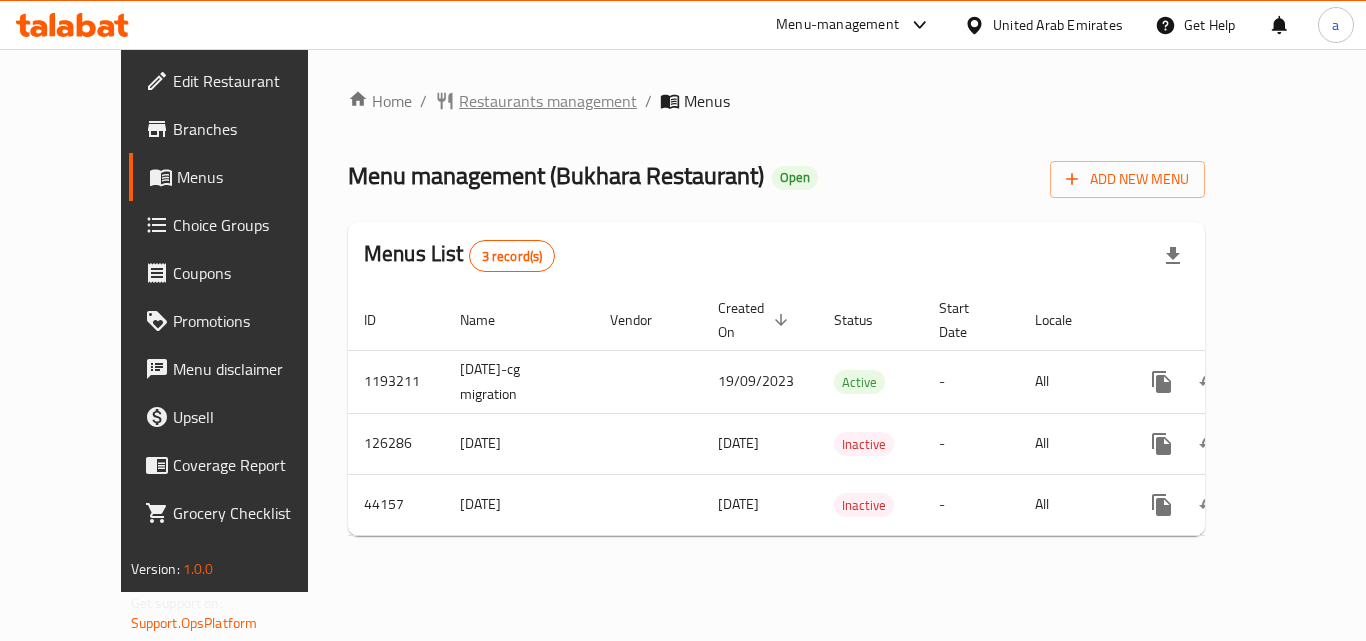 click on "Restaurants management" at bounding box center [548, 101] 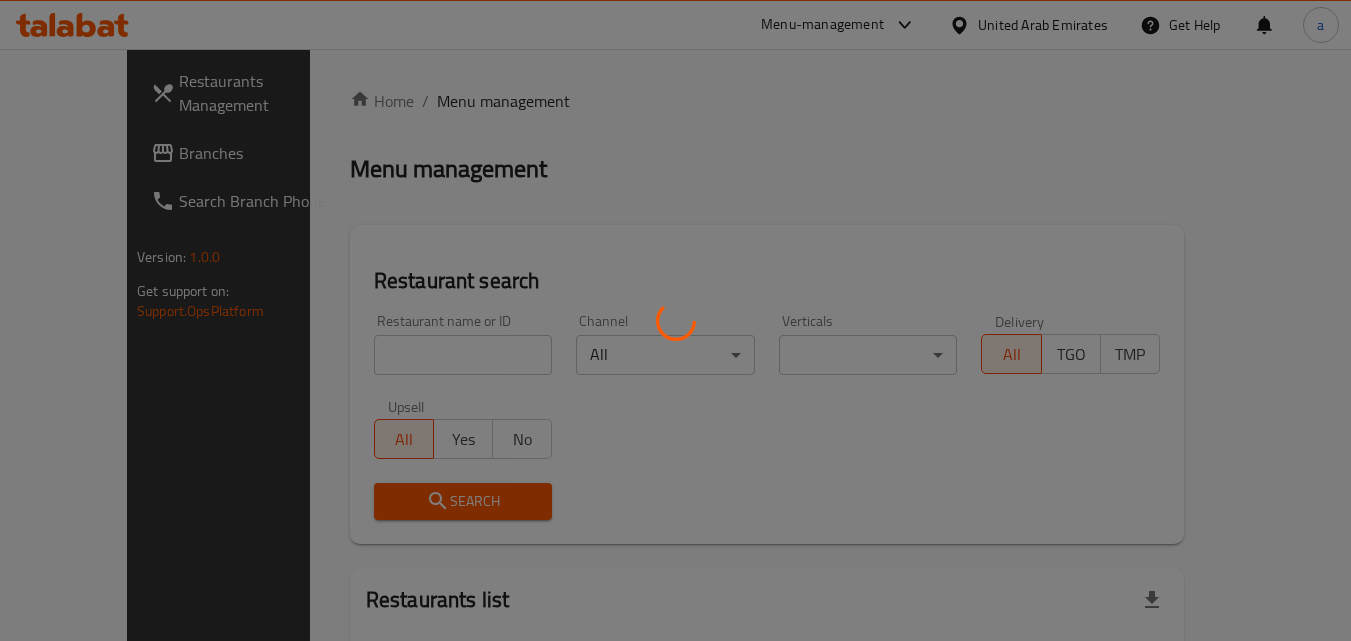 click at bounding box center (675, 320) 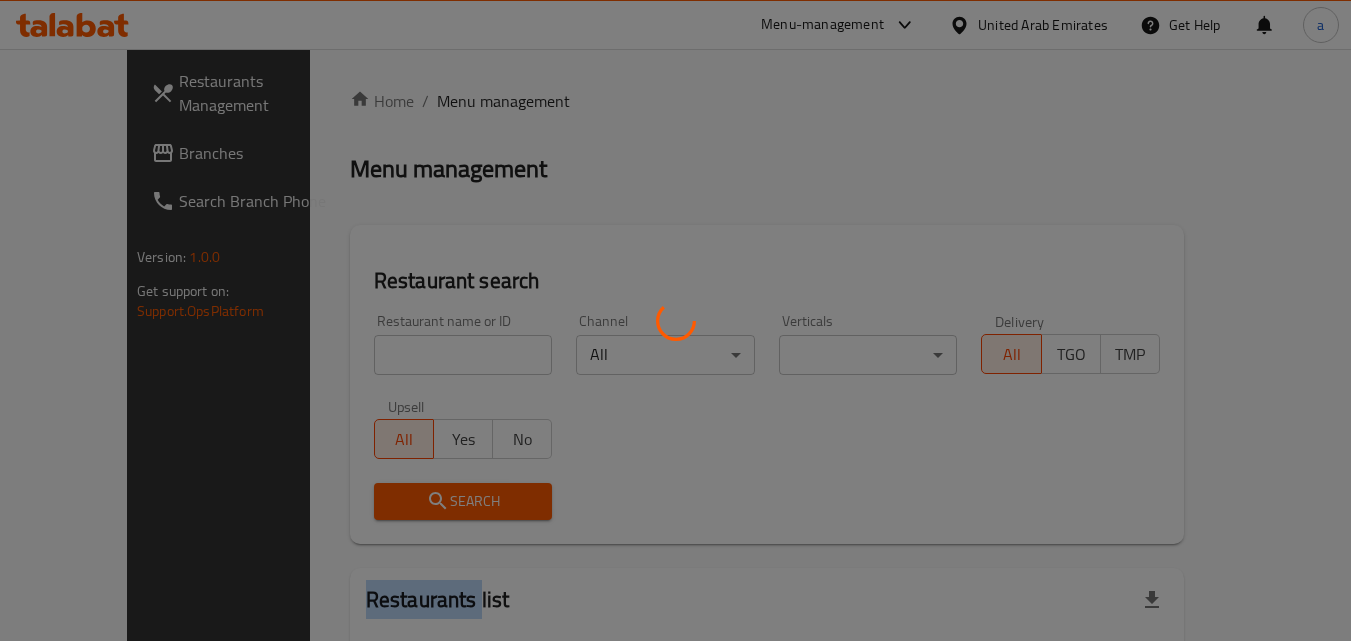 click at bounding box center [675, 320] 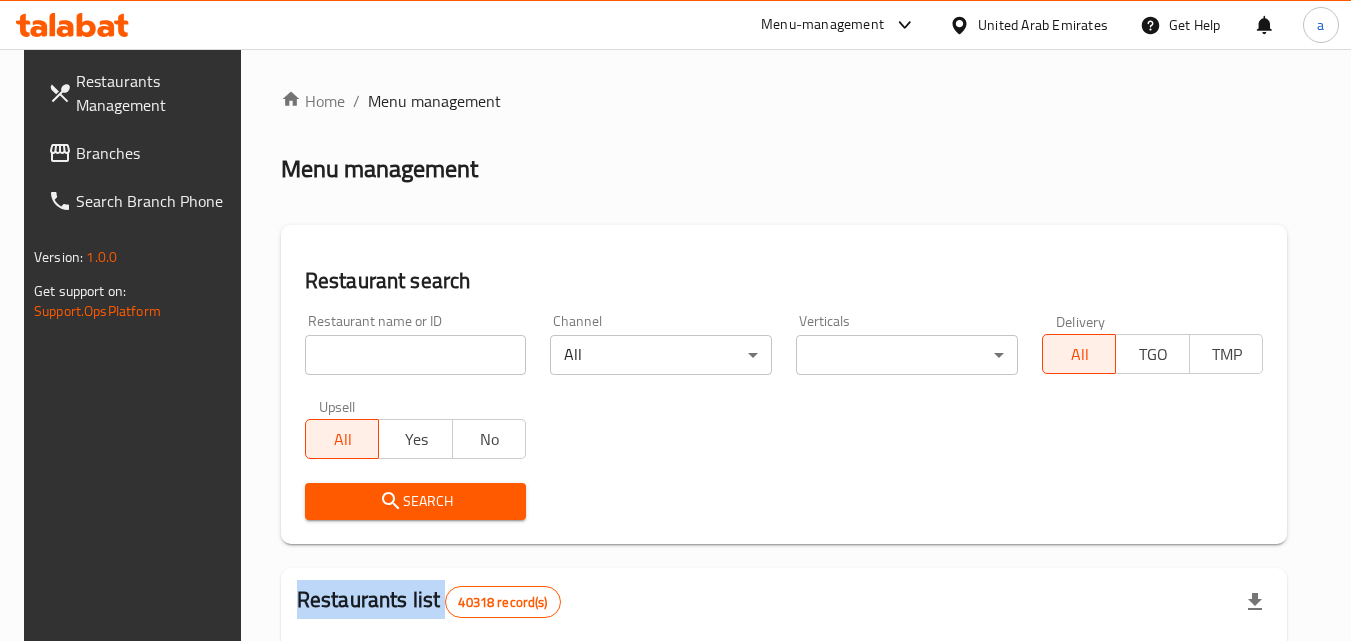 click on "Home / Menu management Menu management Restaurant search Restaurant name or ID Restaurant name or ID Channel All ​ Verticals ​ ​ Delivery All TGO TMP Upsell All Yes No   Search Restaurants list   40318 record(s) ID sorted ascending Name (En) Name (Ar) Ref. Name Logo Branches Open Busy Closed POS group Status Action 328 Johnny Rockets جوني روكيتس 37 0 1 0 OPEN 330 French Connection فرنش كونكشن 1 0 0 0 INACTIVE 339 Arz Lebanon أرز لبنان Al Karama,Al Barsha & Mirdif 9 1 0 2 OPEN 340 Mega Wraps ميجا رابس 3 0 0 0 INACTIVE 342 Sandella's Flatbread Cafe سانديلاز فلات براد 7 0 0 0 INACTIVE 343 Dragon Hut كوخ التنين 1 0 0 0 INACTIVE 348 Thai Kitchen المطبخ التايلندى 1 0 0 0 INACTIVE 349 Mughal  موغل 1 0 0 0 HIDDEN 350 HOT N COOL (Old) هوت و كول 1 0 0 0 INACTIVE 355 Al Habasha  الحبشة 11 1 0 0 HIDDEN Rows per page: 10 1-10 of 40318" at bounding box center (784, 721) 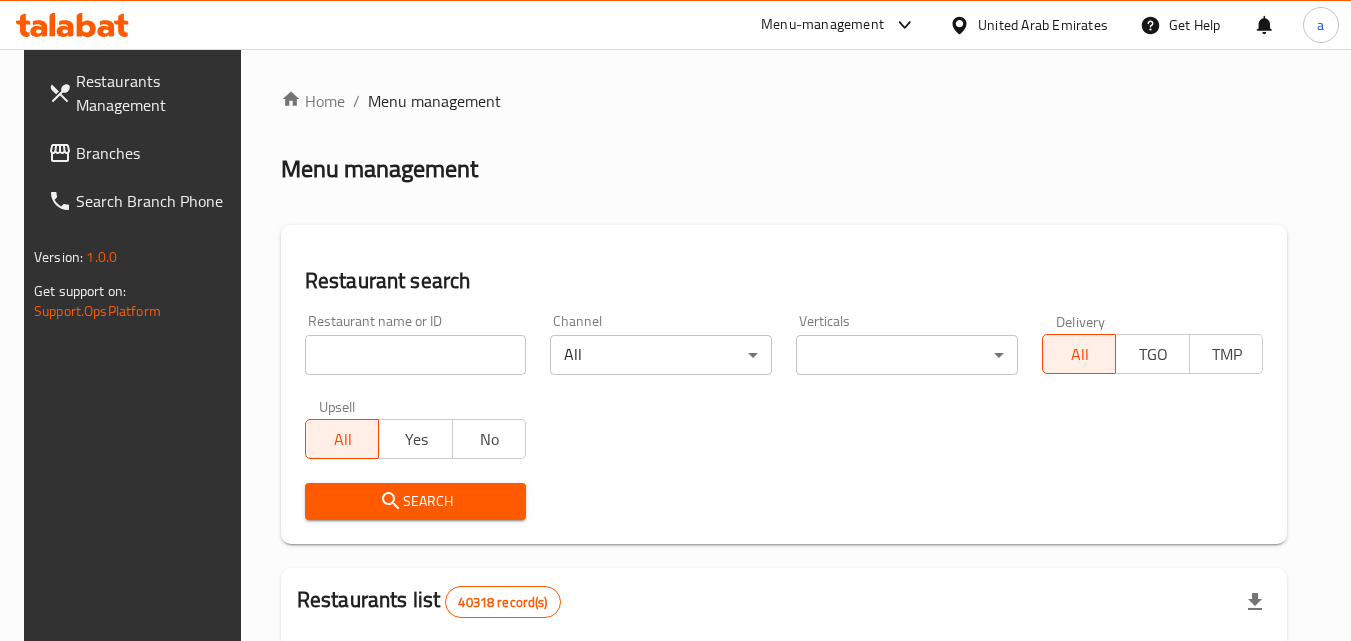 click at bounding box center [416, 355] 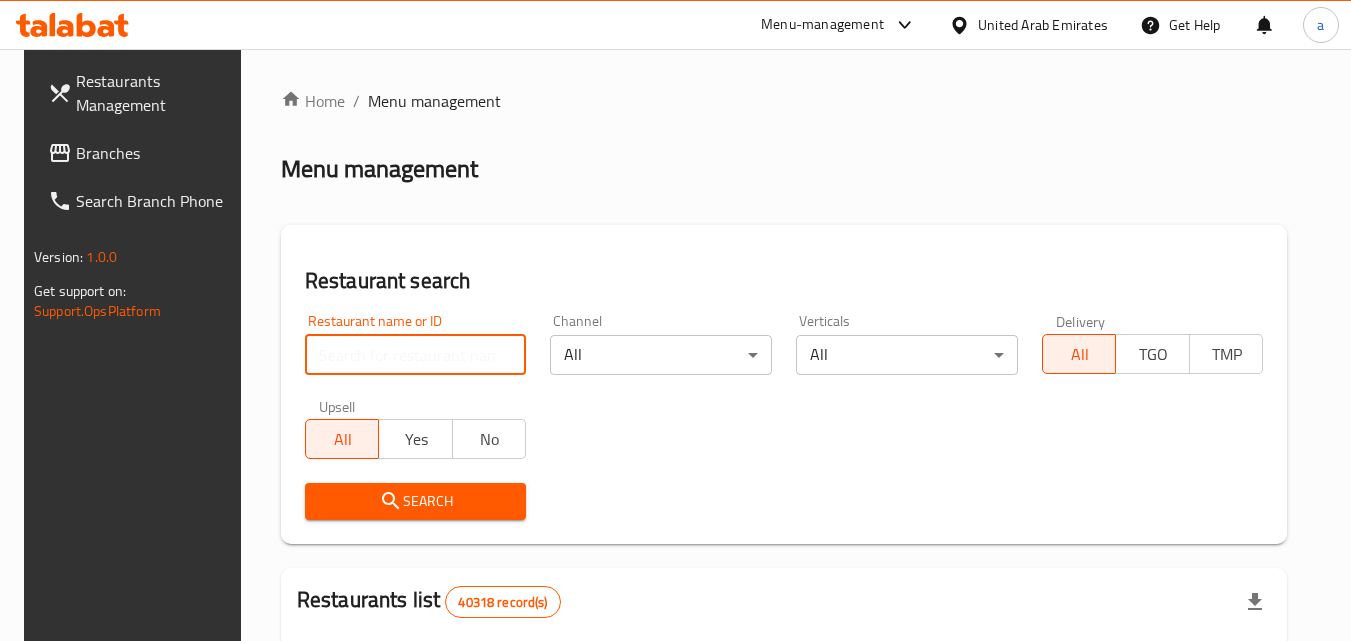 click at bounding box center [416, 355] 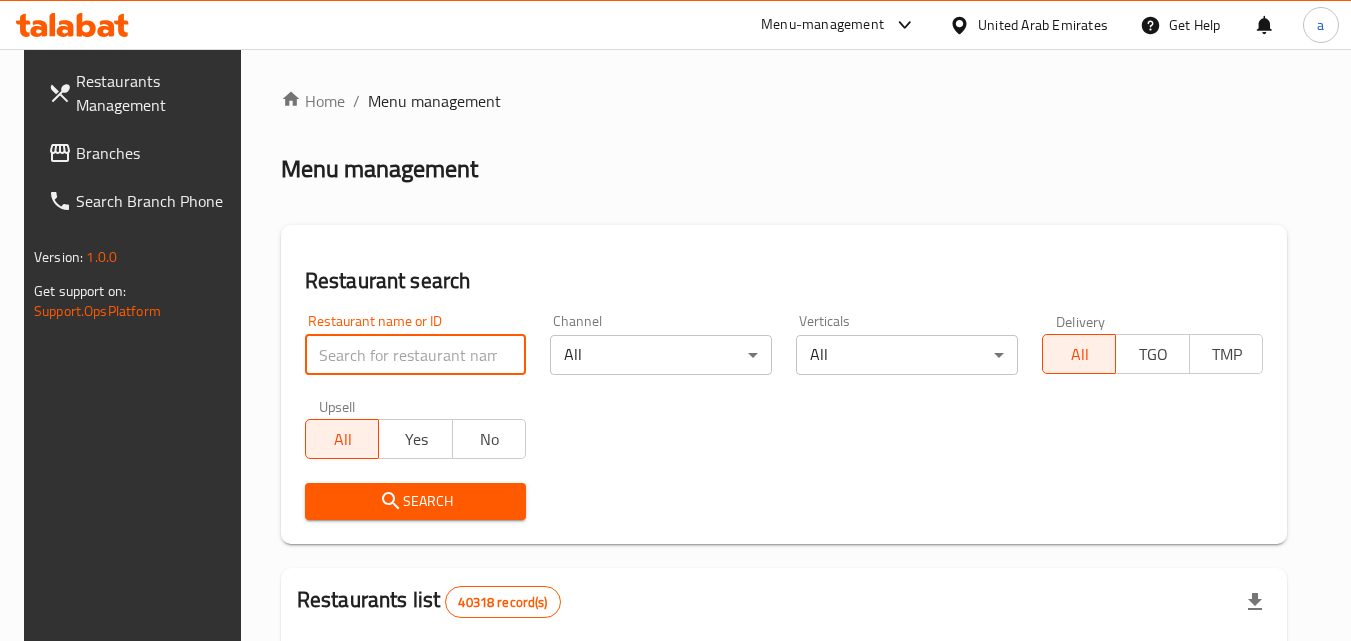 click at bounding box center [416, 355] 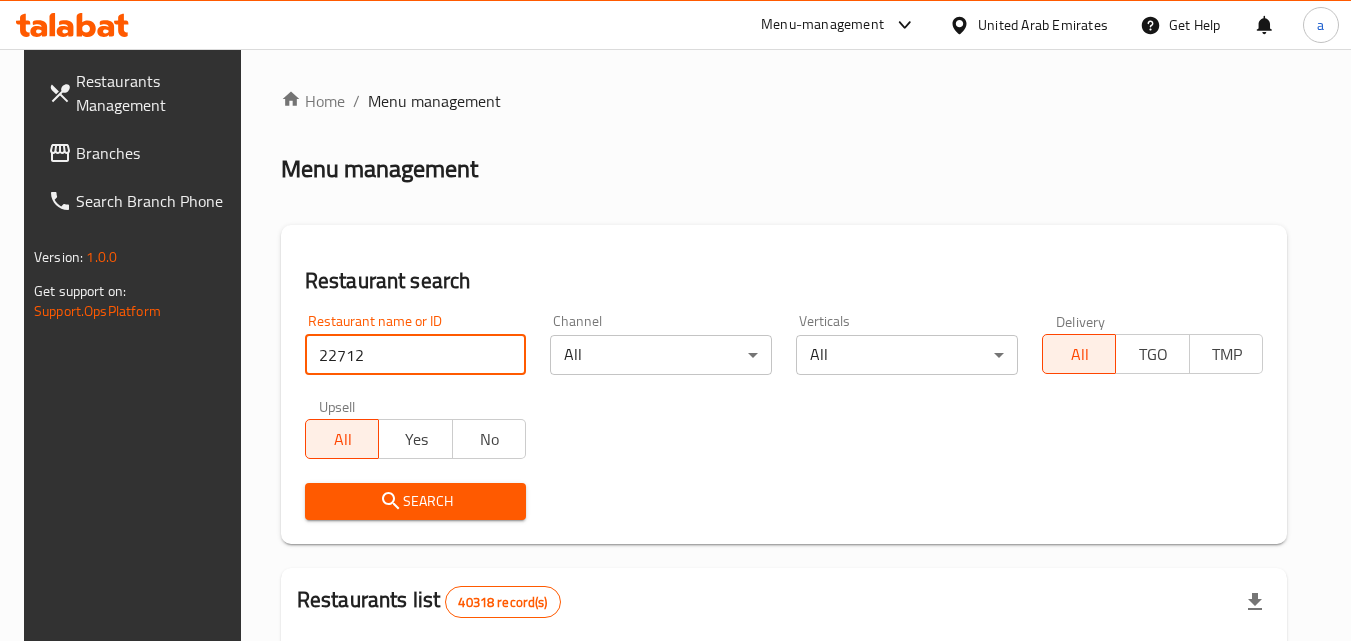 paste on "22712" 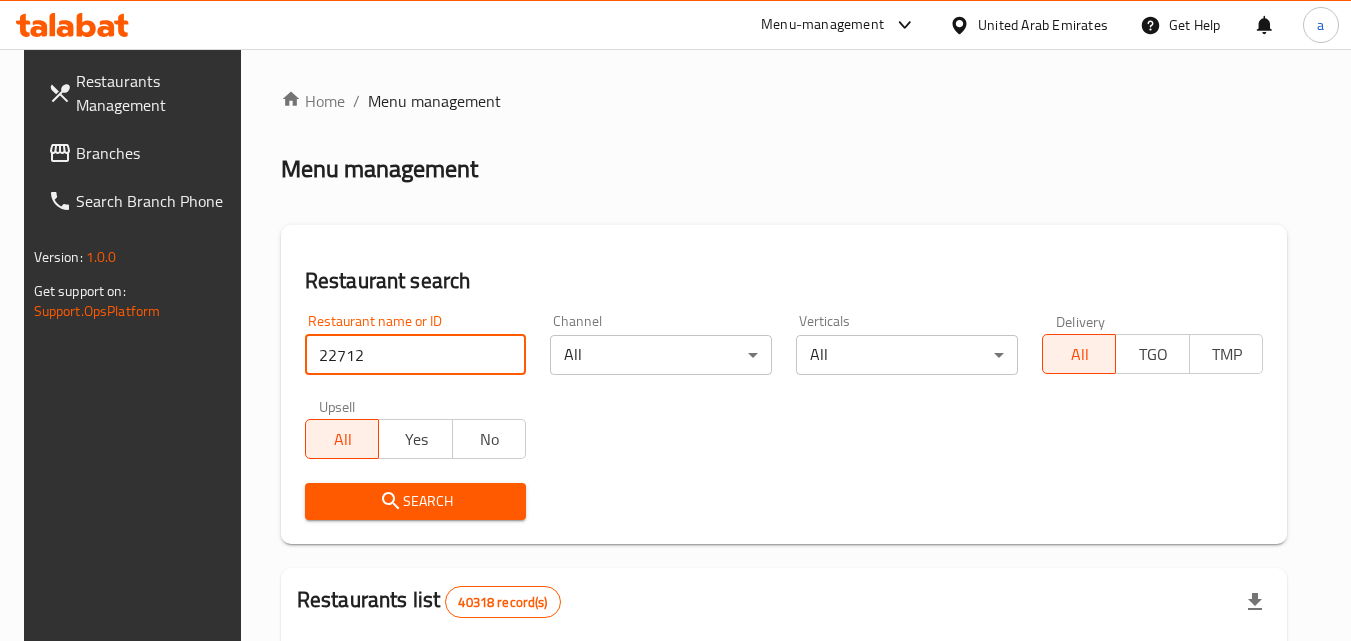 type on "22712" 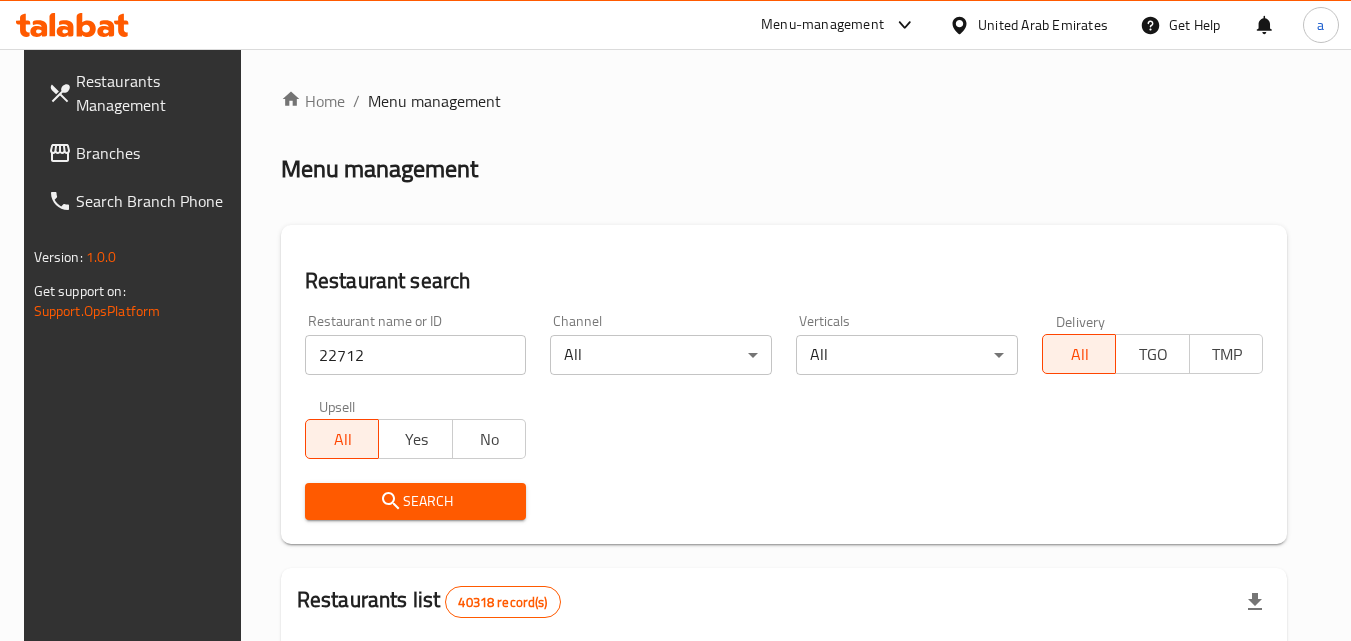 click on "Branches" at bounding box center [155, 153] 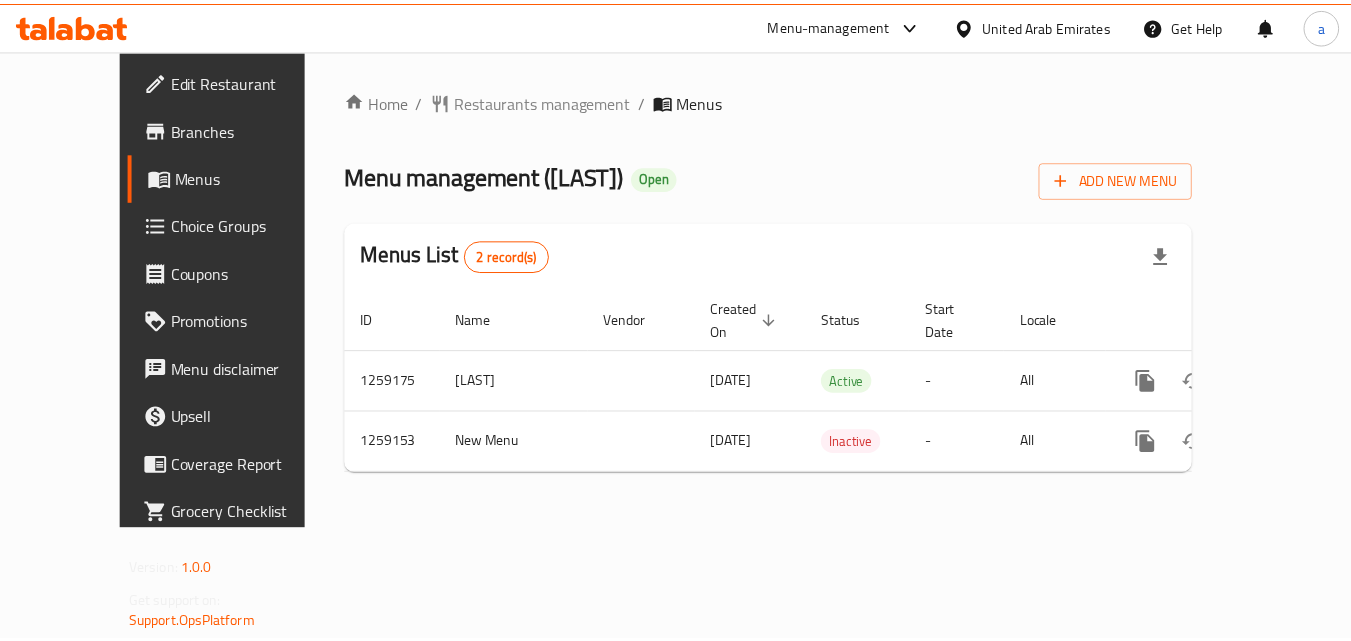 scroll, scrollTop: 0, scrollLeft: 0, axis: both 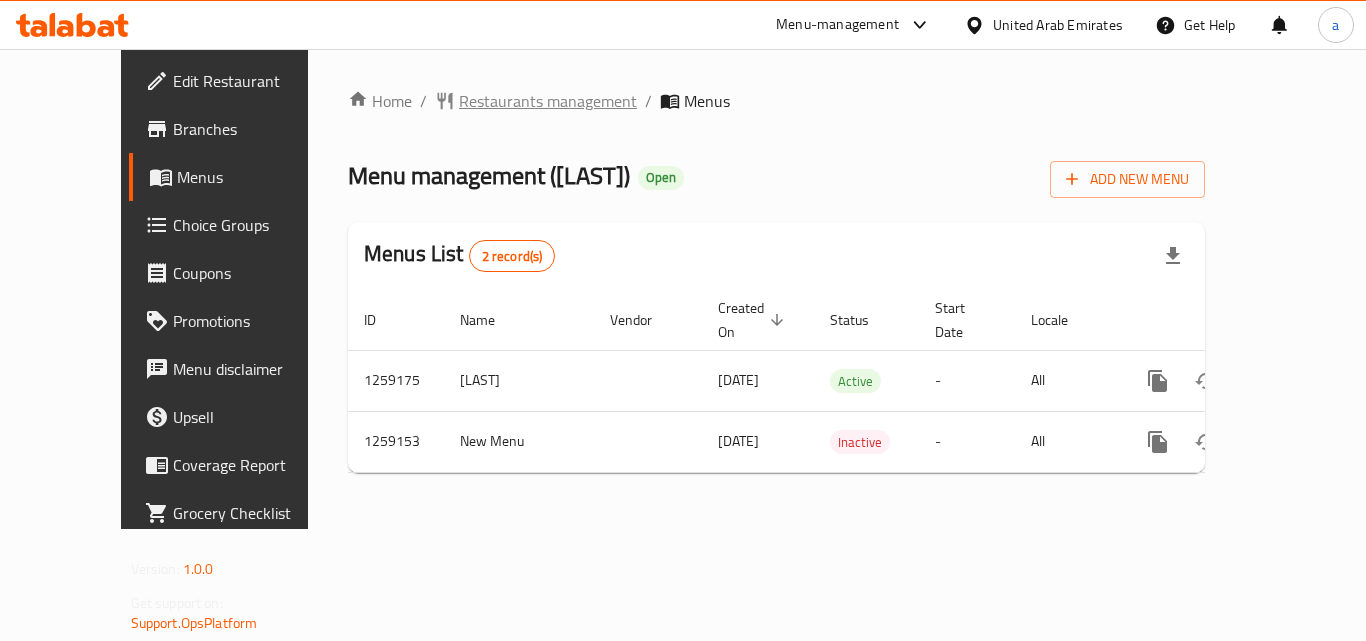 click on "Restaurants management" at bounding box center (548, 101) 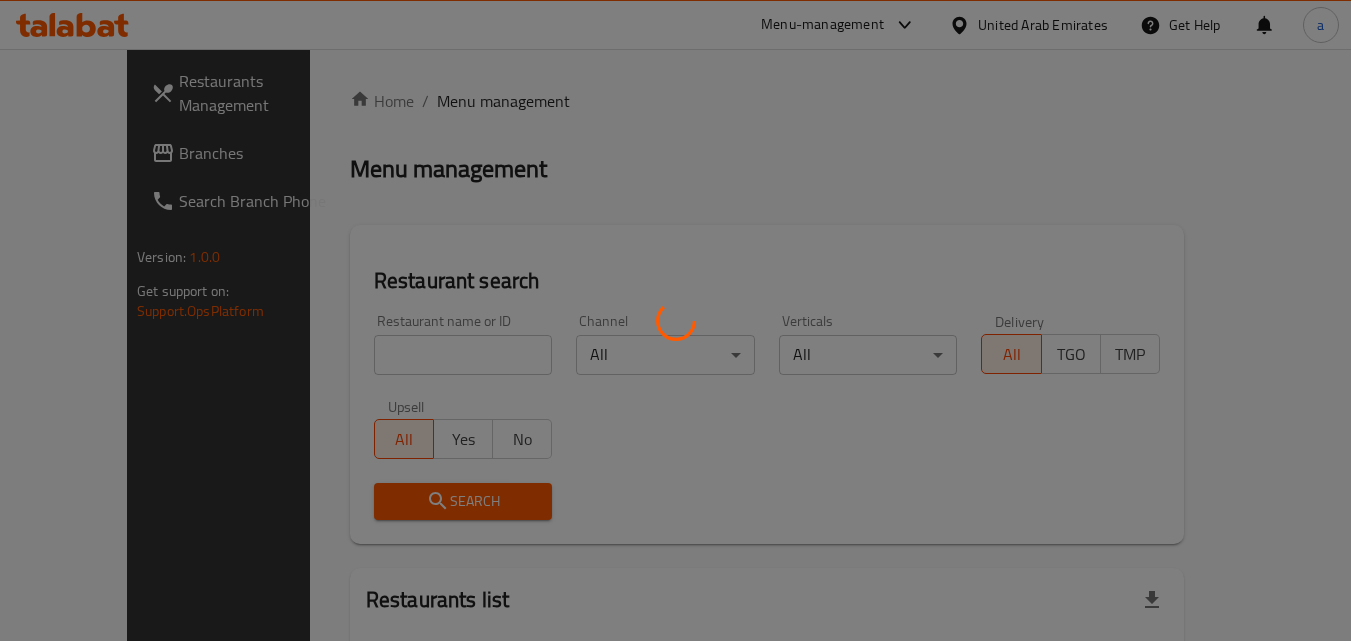 click at bounding box center [675, 320] 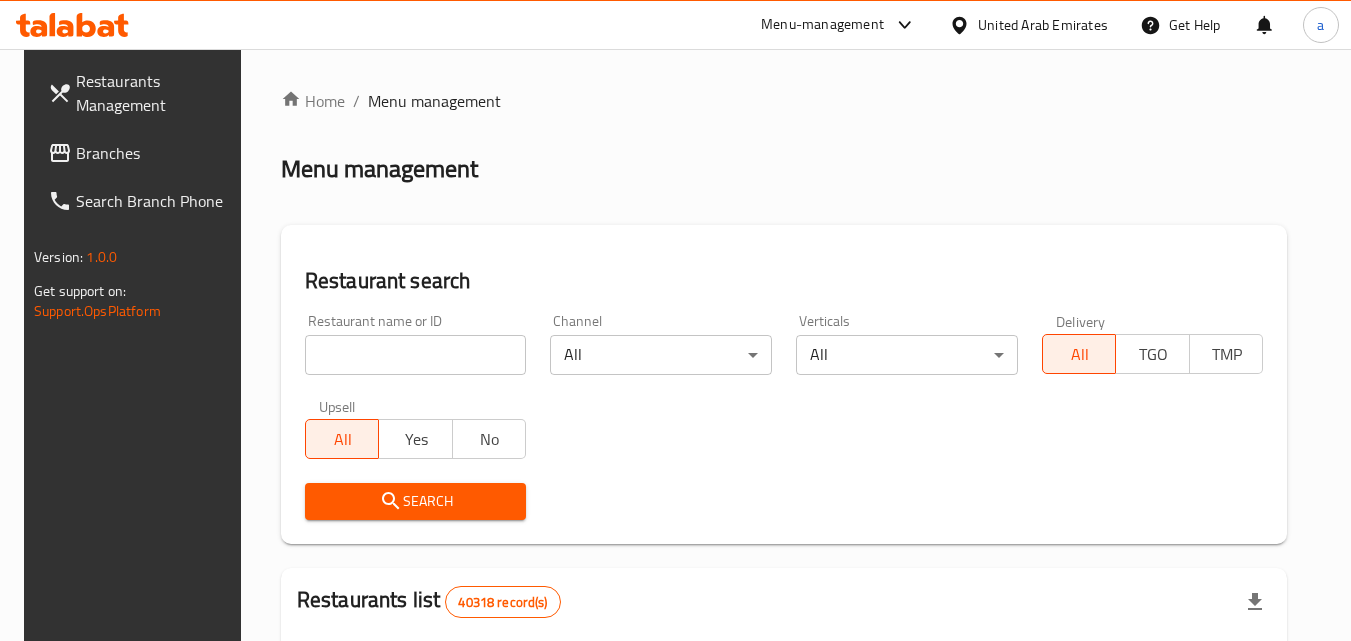 click at bounding box center (416, 355) 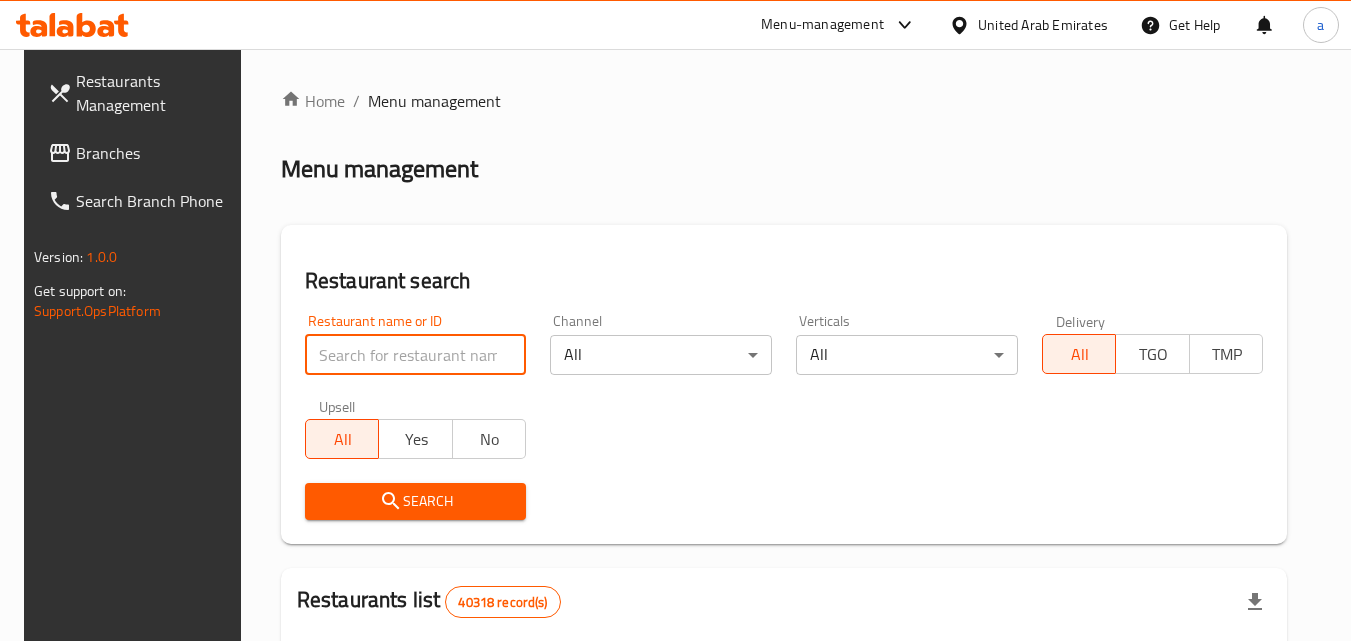 click at bounding box center (416, 355) 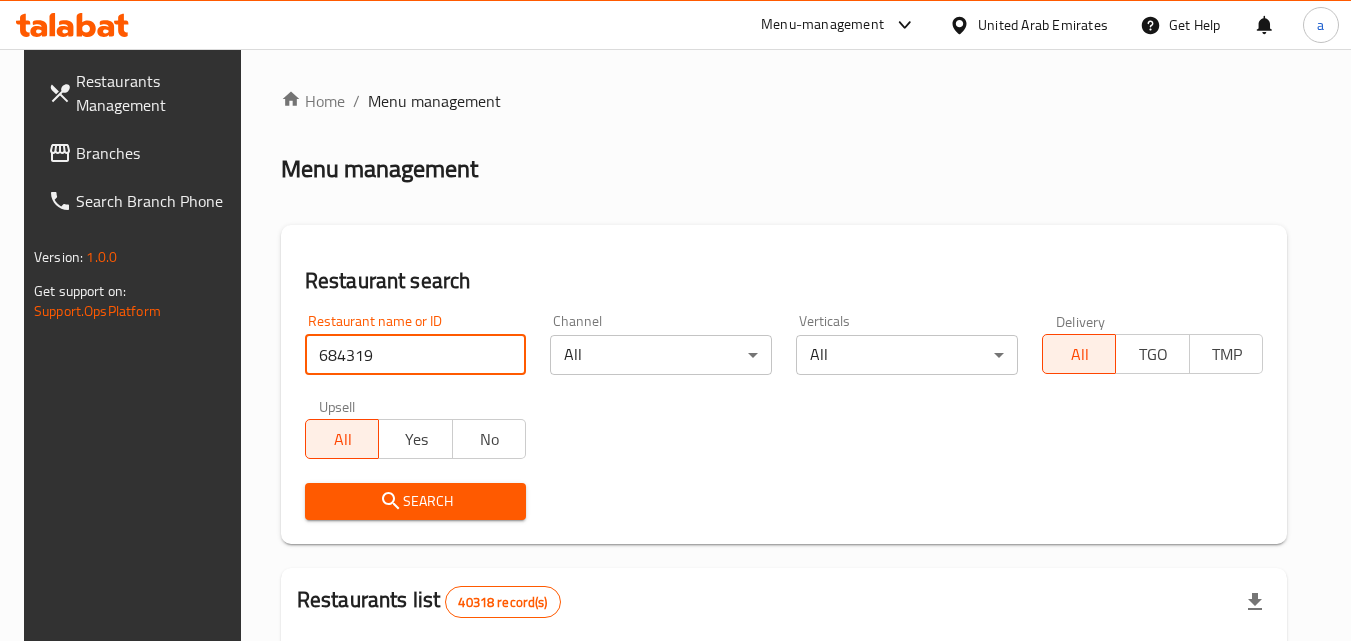 type on "684319" 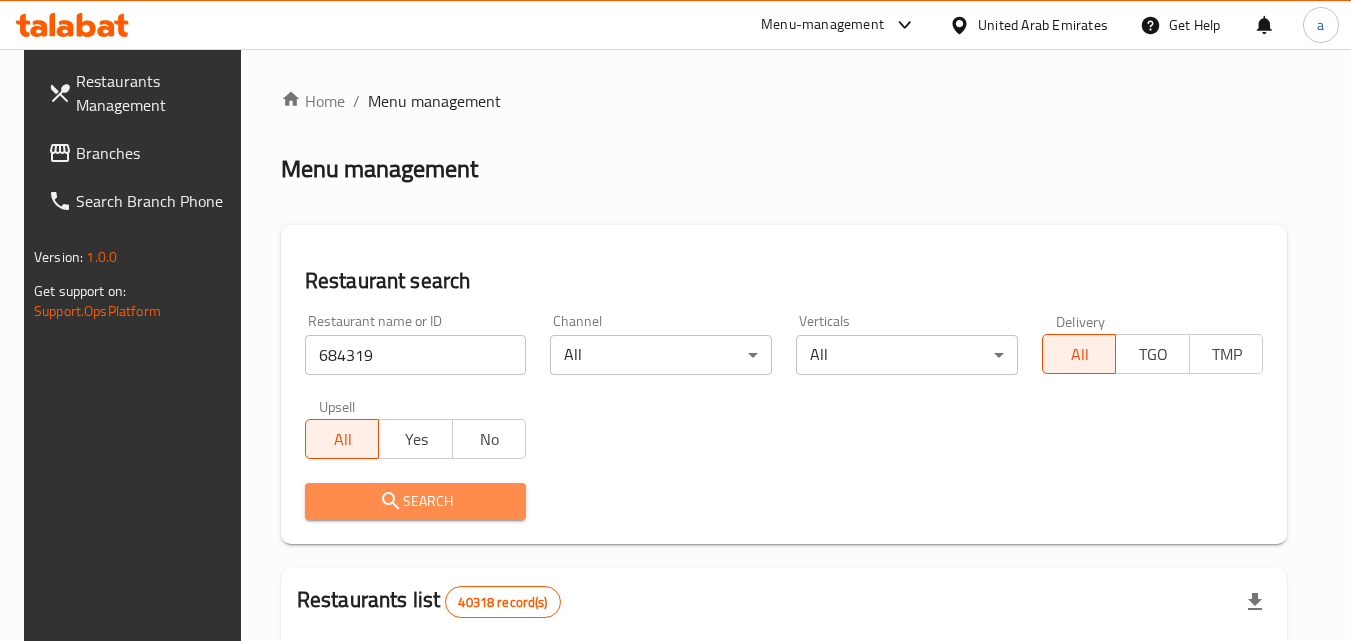 click on "Search" at bounding box center [416, 501] 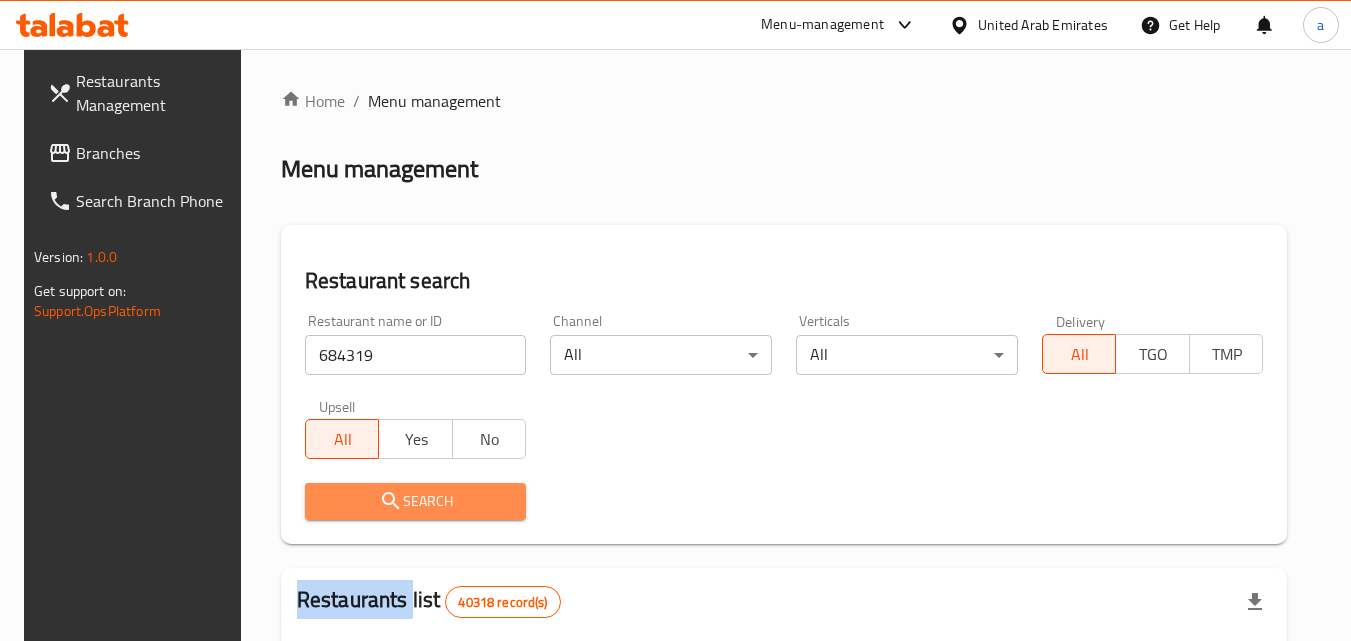 click at bounding box center (675, 320) 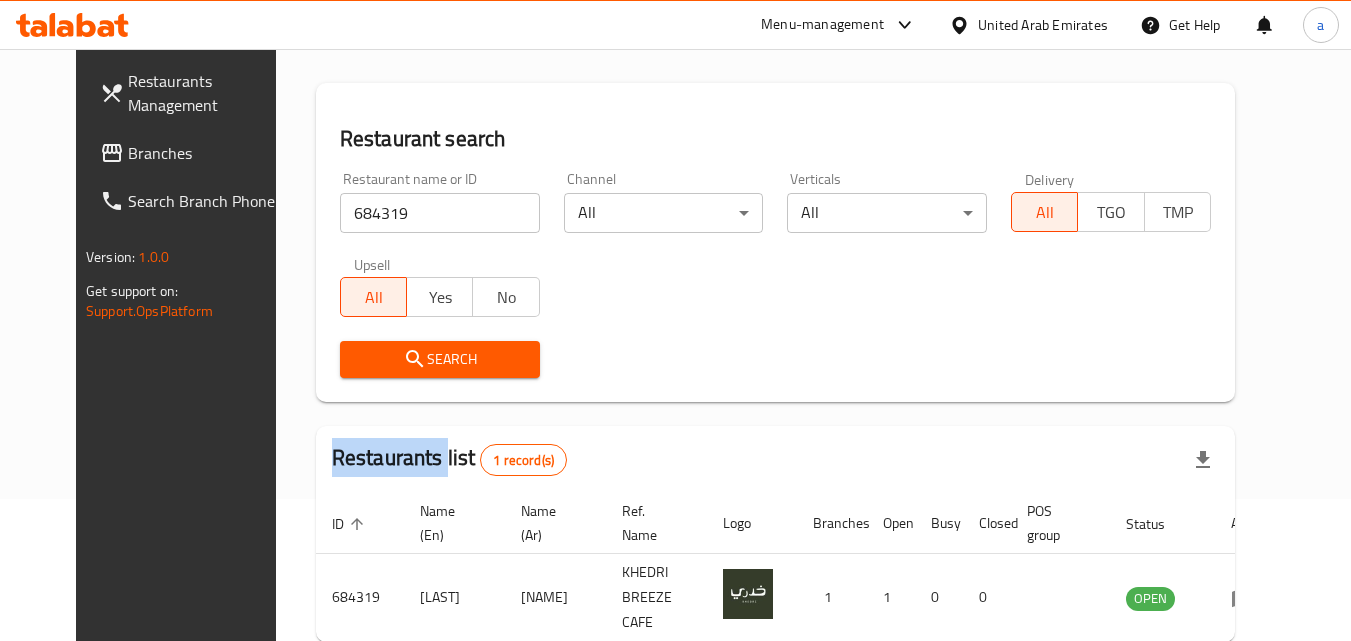 scroll, scrollTop: 34, scrollLeft: 0, axis: vertical 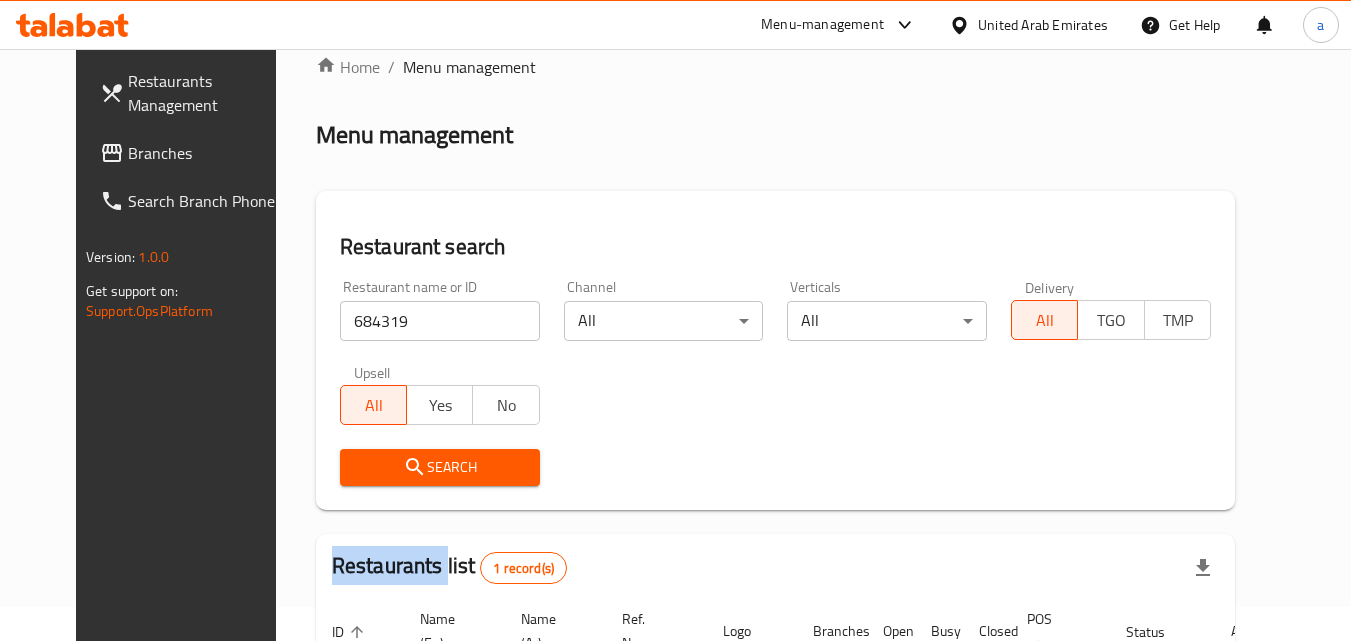 click on "Branches" at bounding box center [207, 153] 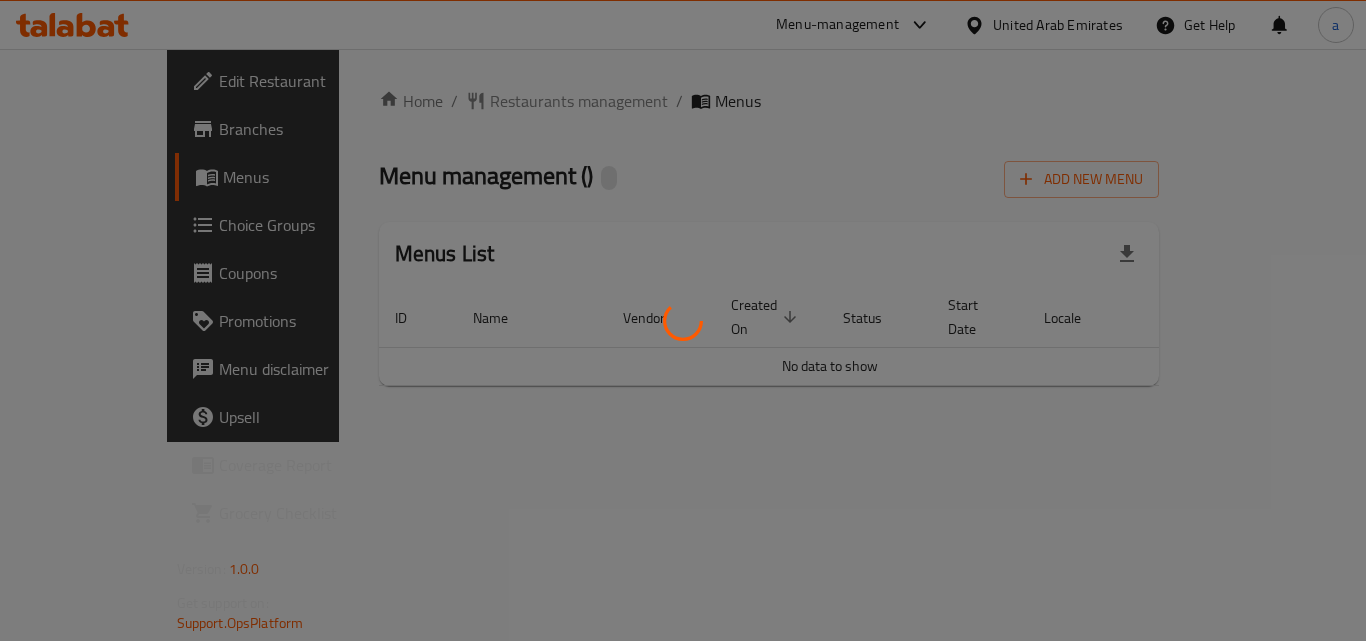 scroll, scrollTop: 0, scrollLeft: 0, axis: both 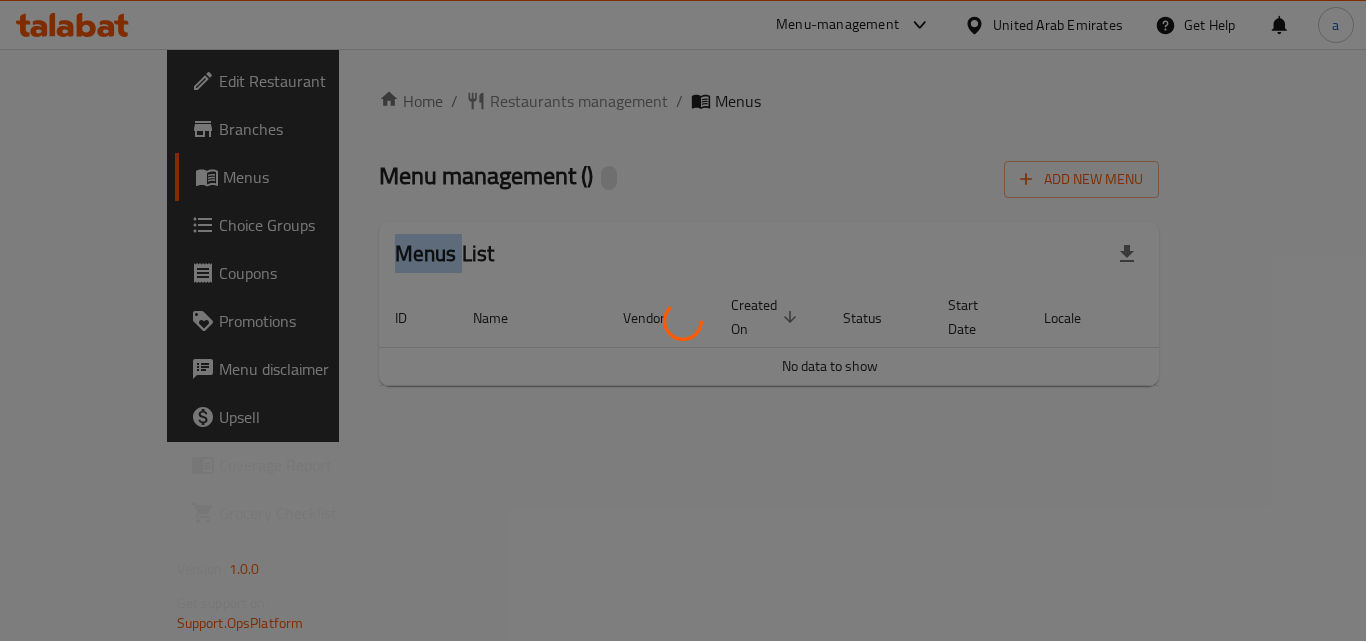 click at bounding box center [683, 320] 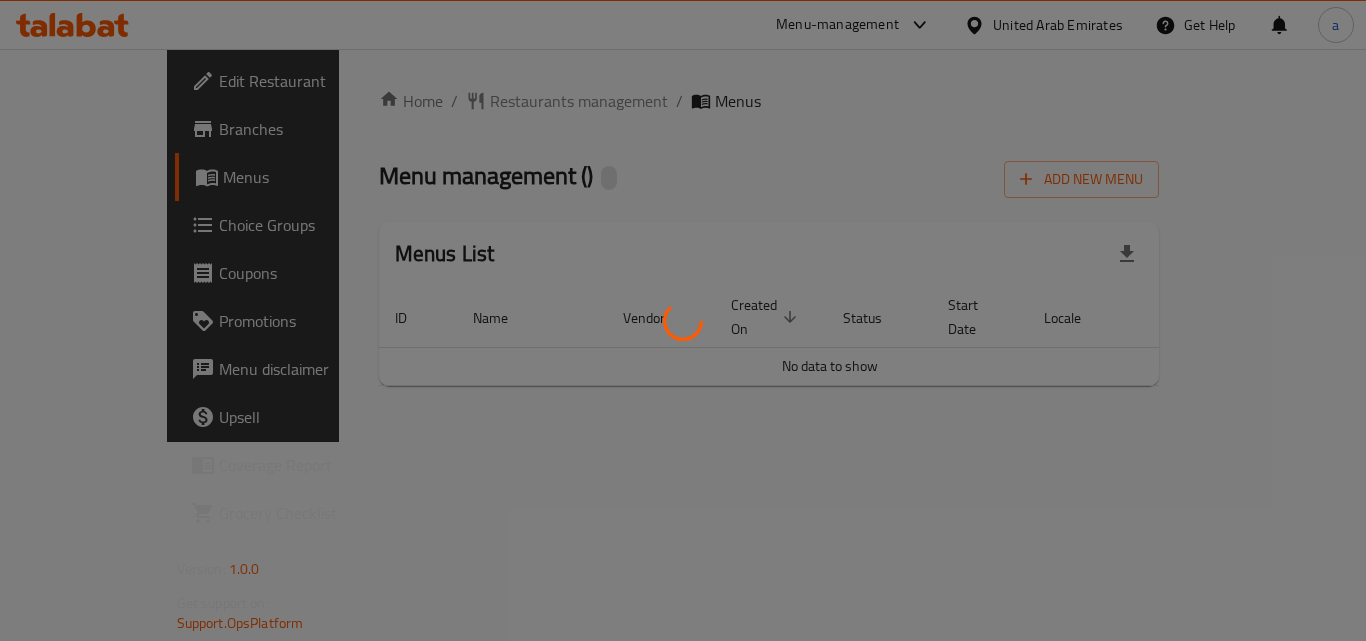 click at bounding box center [683, 320] 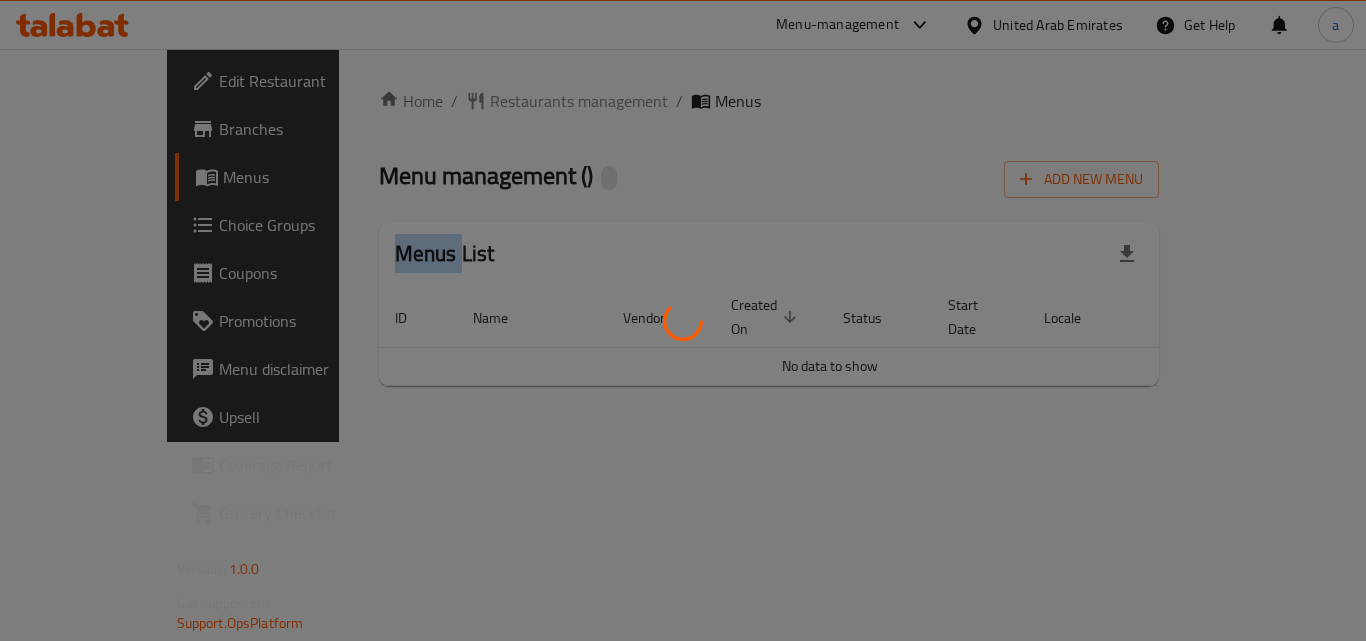 click at bounding box center (683, 320) 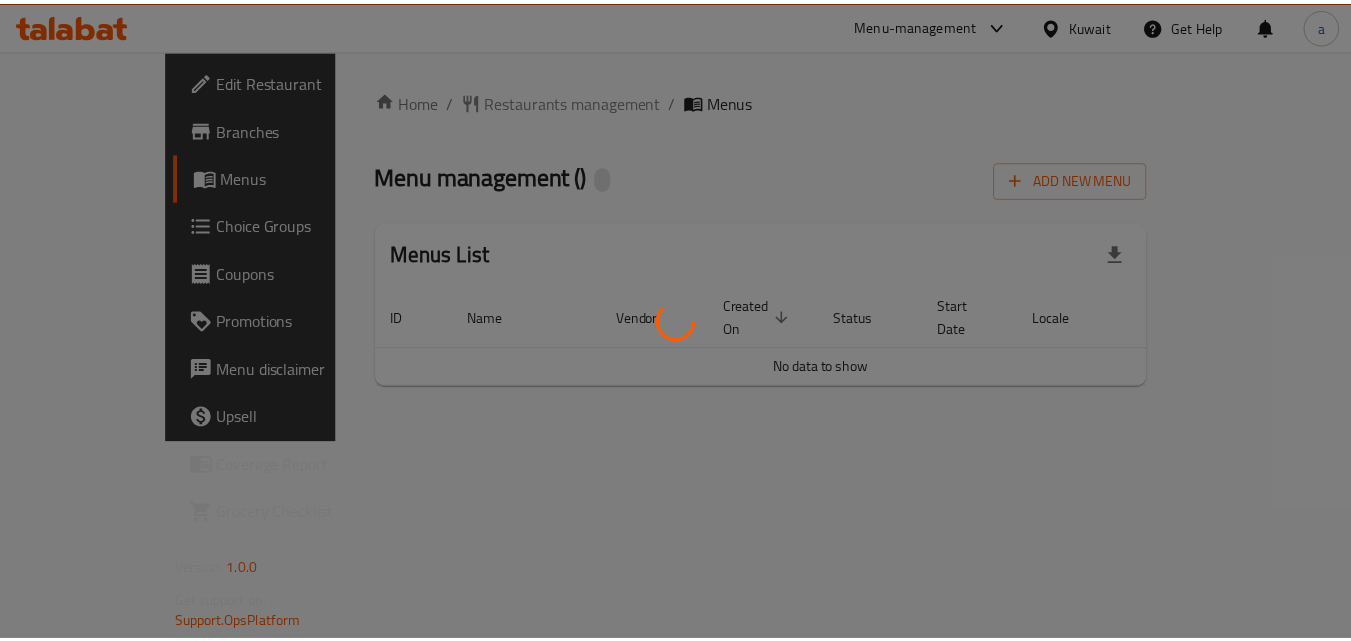 scroll, scrollTop: 0, scrollLeft: 0, axis: both 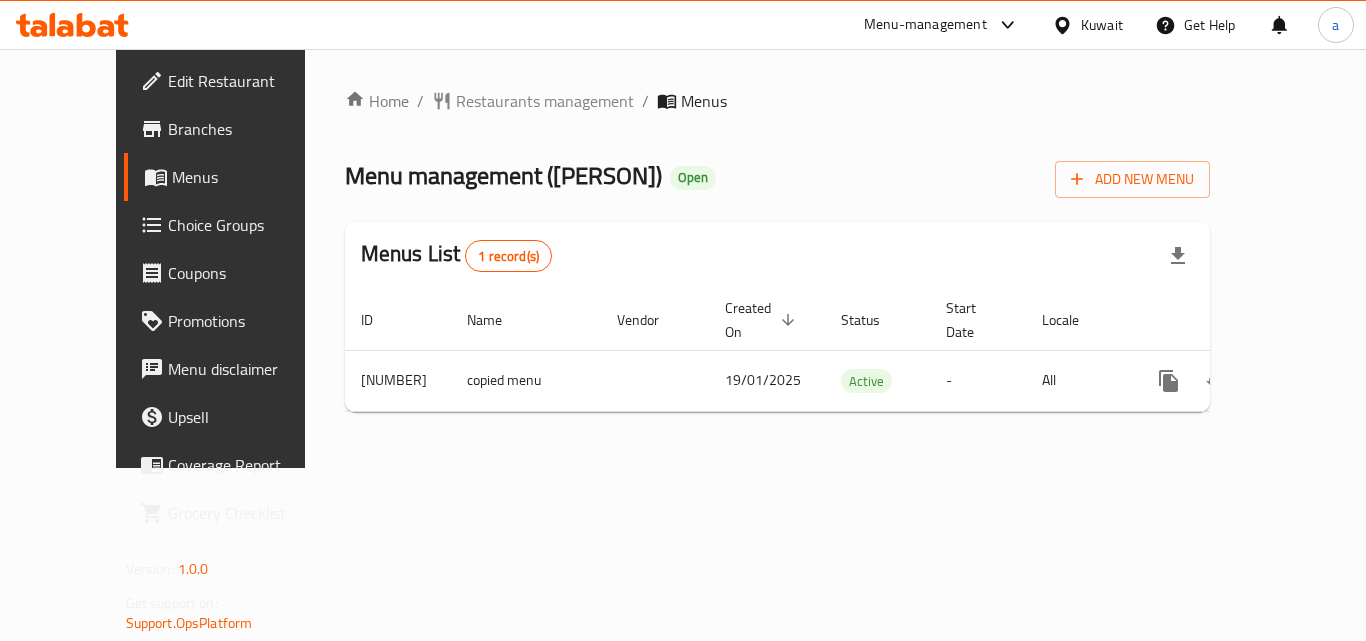 click on "Home / Restaurants management / Menus Menu management ( [NAME] )  Open Add New Menu Menus List   1 record(s) ID Name Vendor Created On sorted descending Status Start Date Locale Actions 1272240 copied menu 19/01/2025 Active - All" at bounding box center (778, 258) 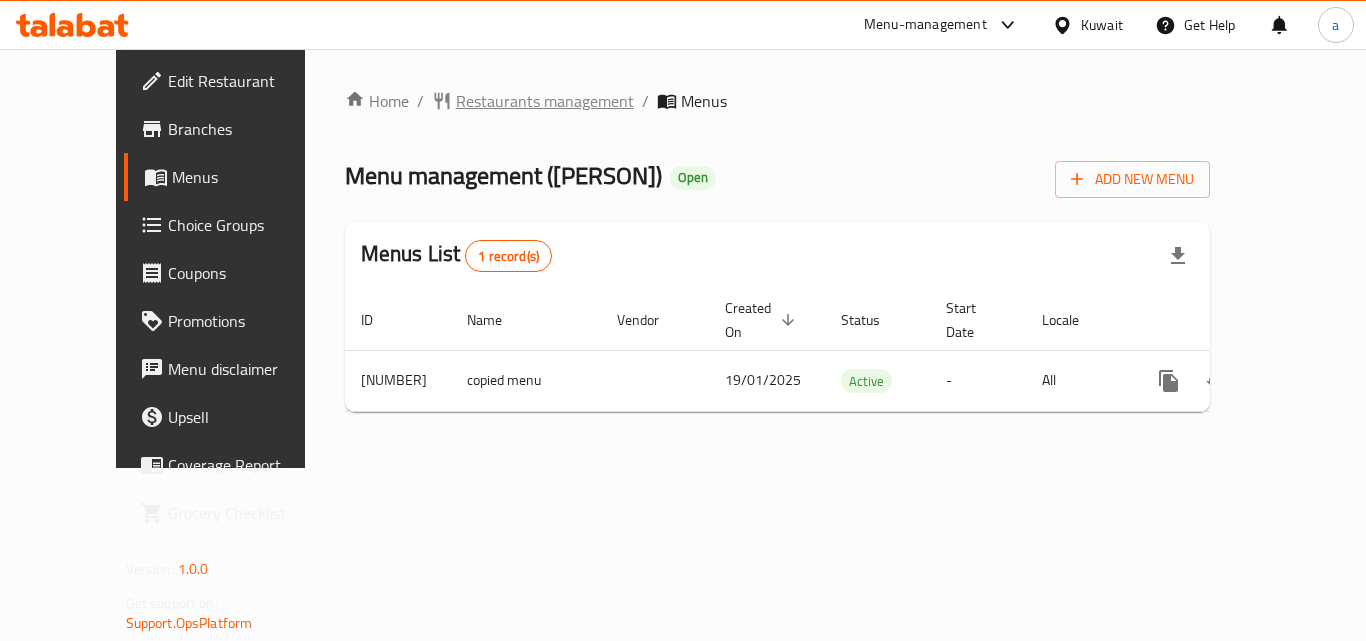 click on "Restaurants management" at bounding box center [545, 101] 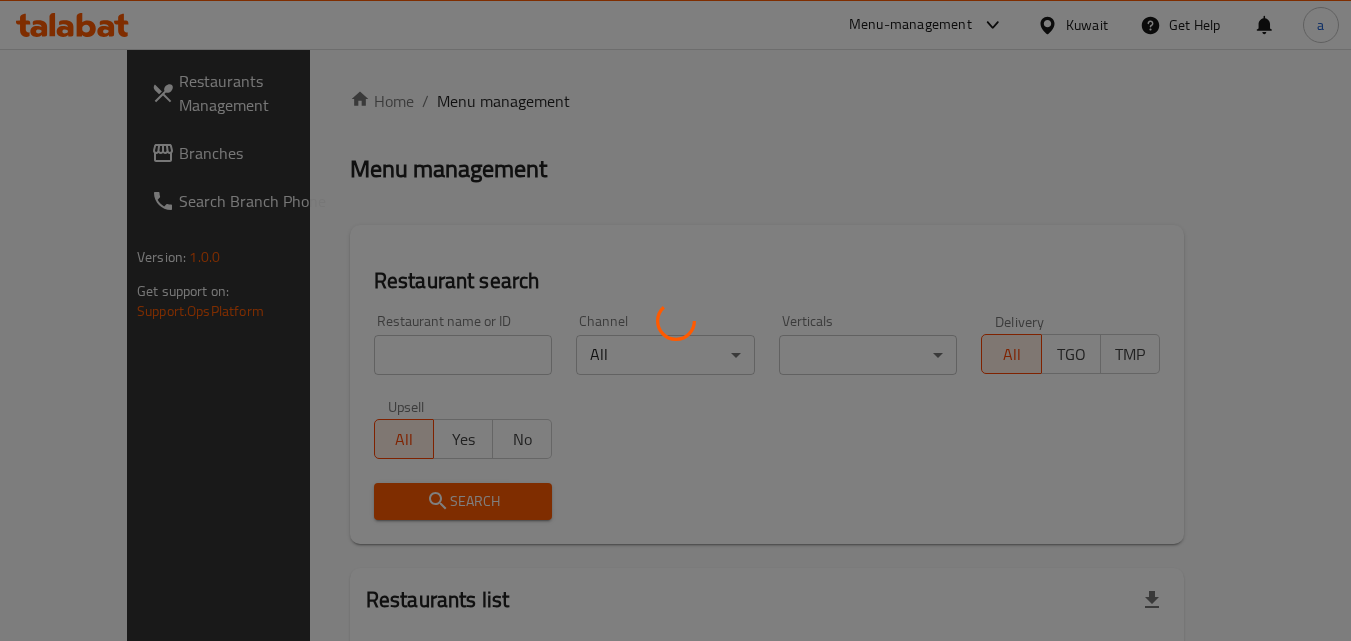 click at bounding box center [675, 320] 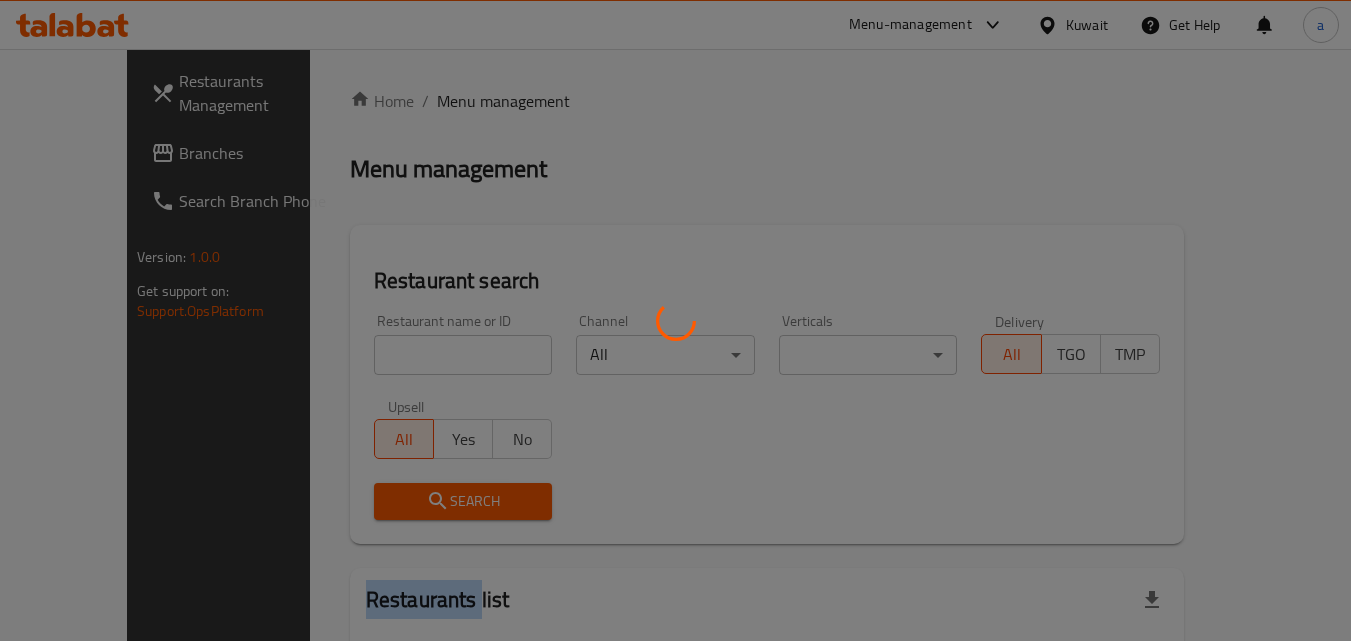 click at bounding box center (675, 320) 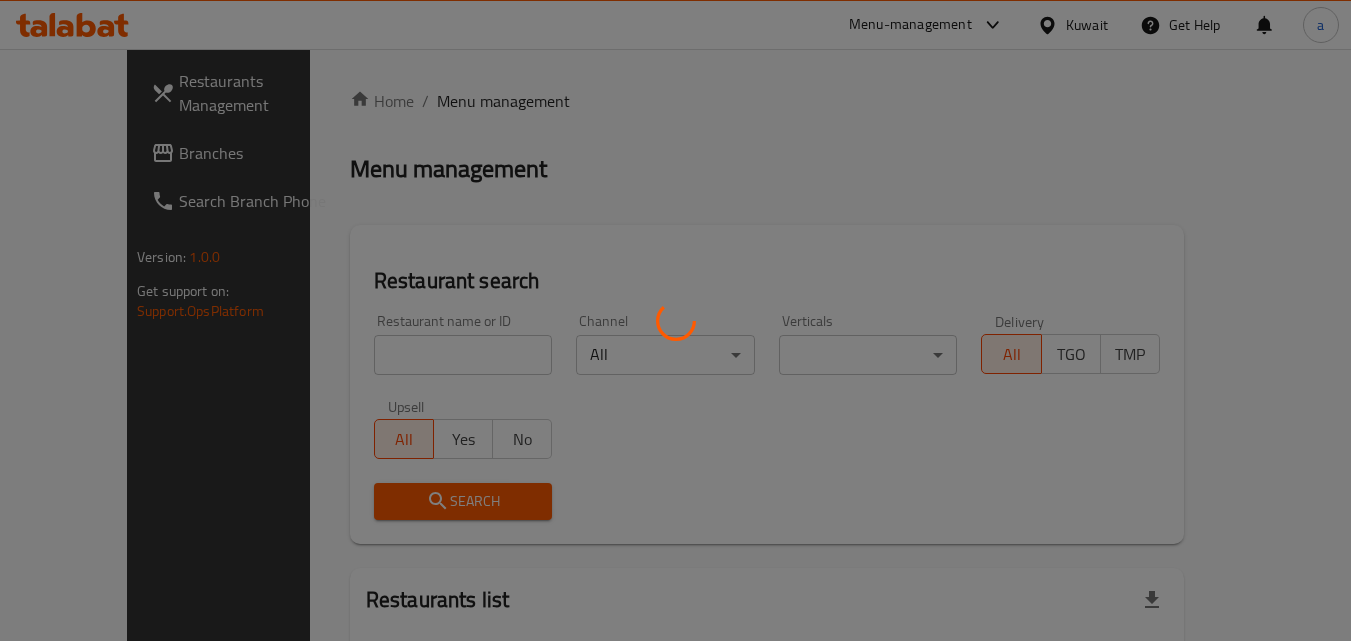click at bounding box center [675, 320] 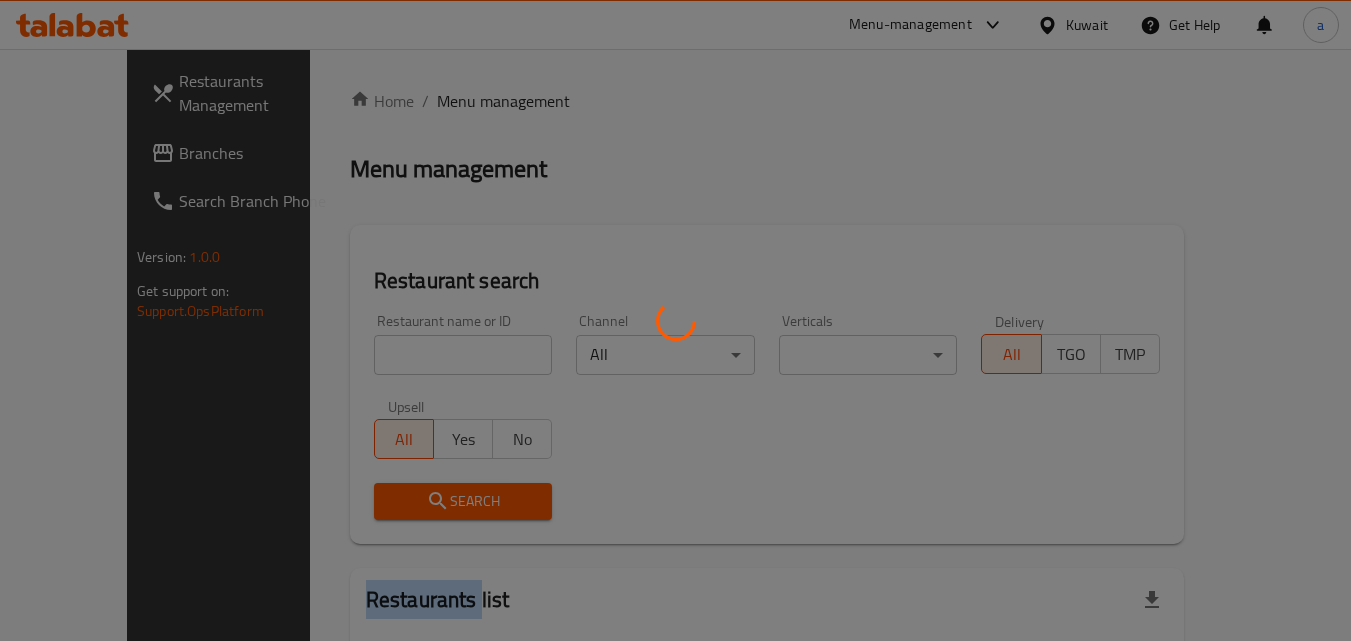 click at bounding box center [675, 320] 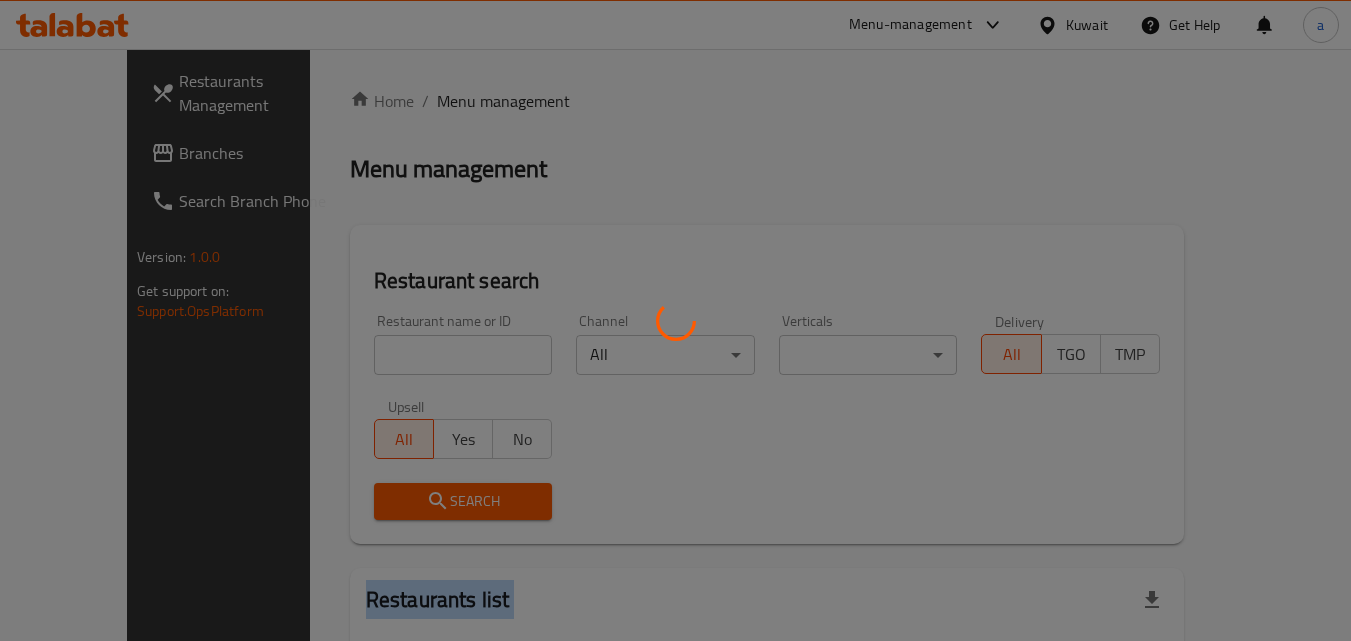 click at bounding box center [675, 320] 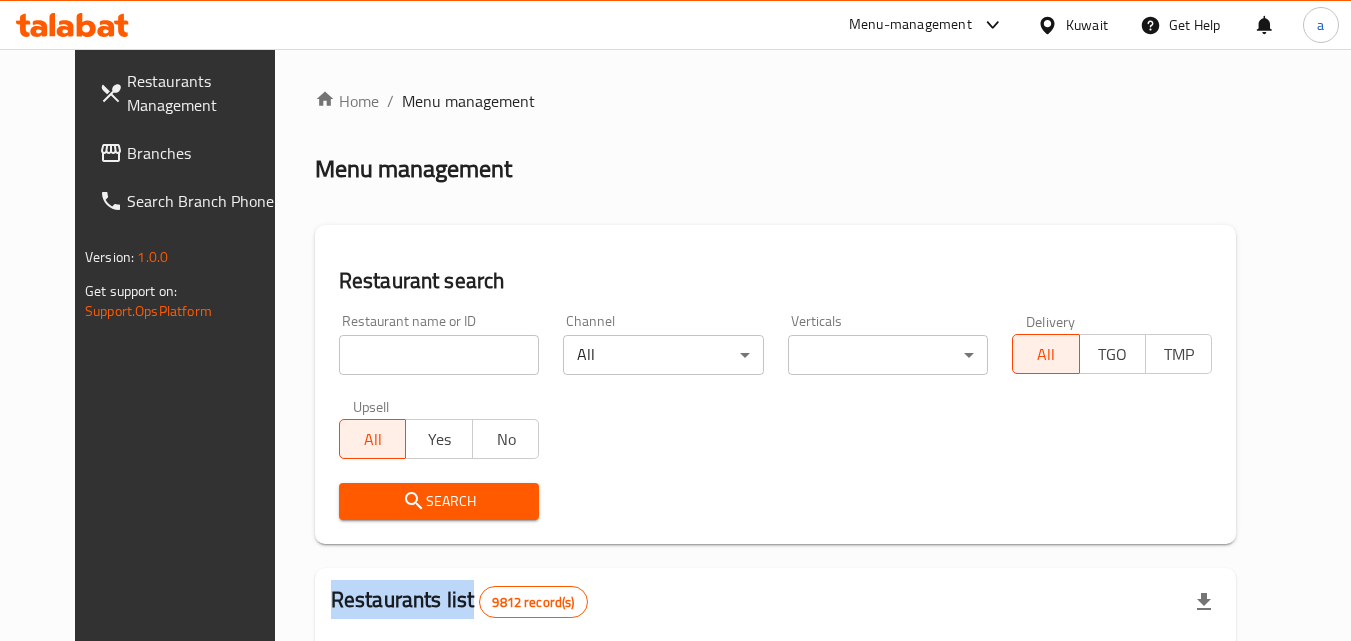 click on "Home / Menu management Menu management Restaurant search Restaurant name or ID Restaurant name or ID Channel All ​ Verticals ​ ​ Delivery All TGO TMP Upsell All Yes No   Search Restaurants list   9812 record(s) ID sorted ascending Name (En) Name (Ar) Ref. Name Logo Branches Open Busy Closed POS group Status Action 1 Little Caesars  ليتل سيزرز 6 0 0 0 INACTIVE 2 Pizza Hut بيتزا هت 68 0 0 2 KFG HIDDEN 3 old kfg BK-3 old kfg BK-3 77 0 0 0 KFG HIDDEN 4 Hardee's هارديز 58 51 0 0 Americana-Digital OPEN 5 Chicken Tikka دجاج تكا 15 12 0 0 OPEN 6 KFC كنتاكى 69 61 0 0 Americana-Digital OPEN 7 Dairy Queen ديري كوين 0 0 0 0 OPEN 8 Mais Alghanim ميس الغانم 11 11 0 0 OCIMS OPEN 9 Maki ماكي 2 2 0 0 OPEN 10 Rose PATISSERIE روز للمعجنات 1 1 0 0 OPEN Rows per page: 10 1-10 of 9812" at bounding box center [776, 696] 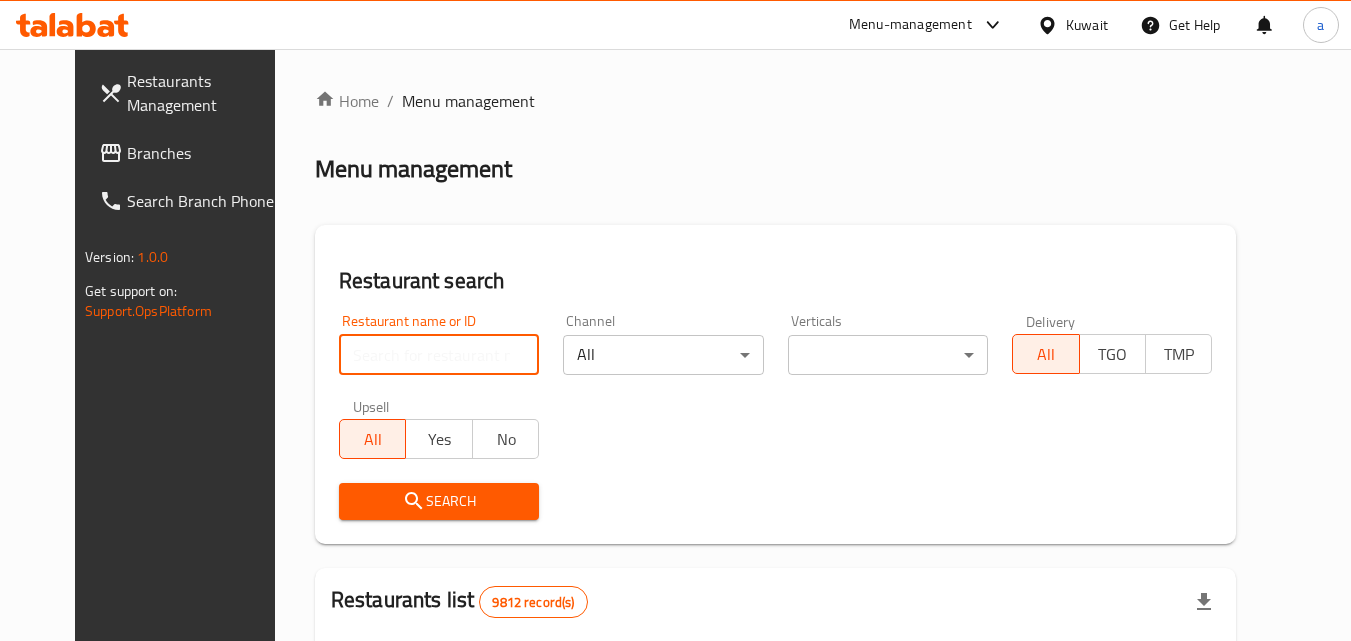 click at bounding box center (439, 355) 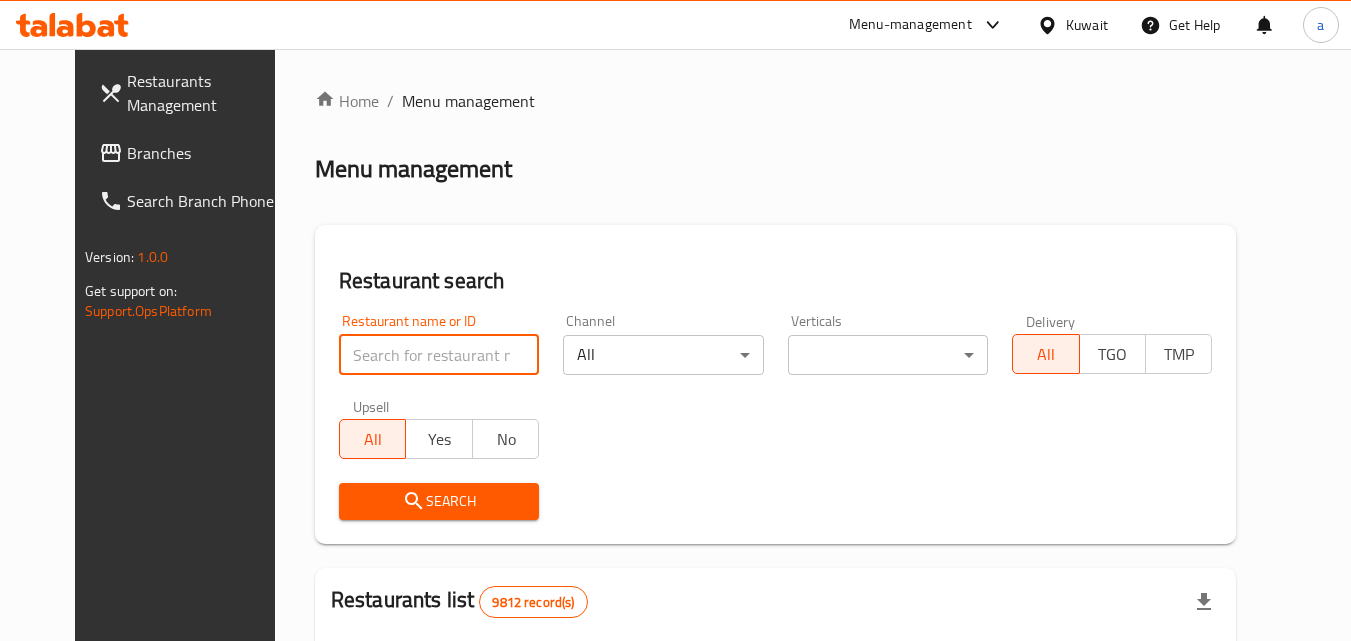 click at bounding box center [439, 355] 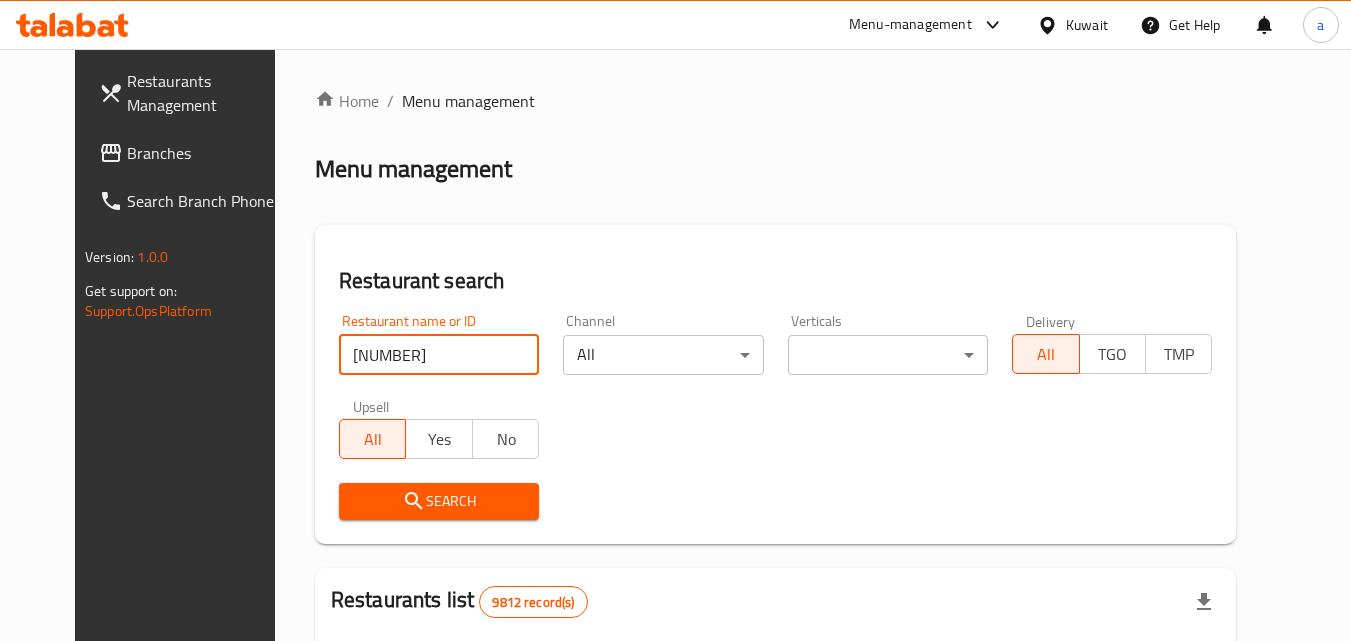 type on "690172" 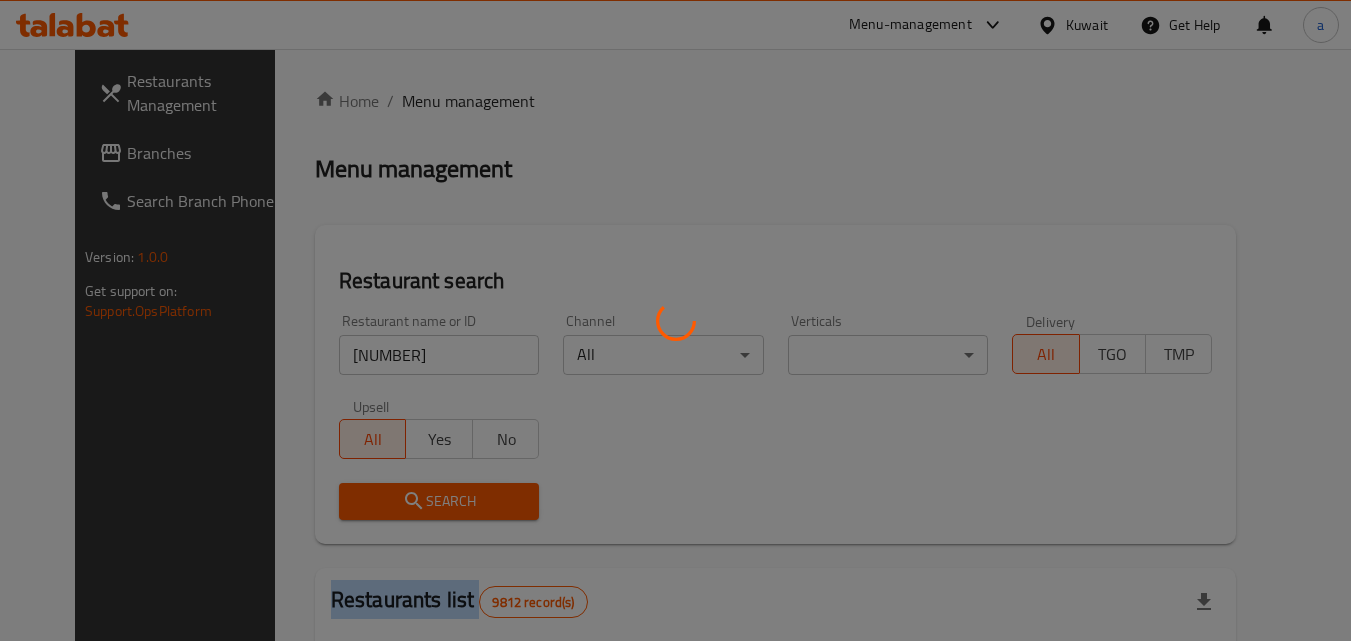 click at bounding box center (675, 320) 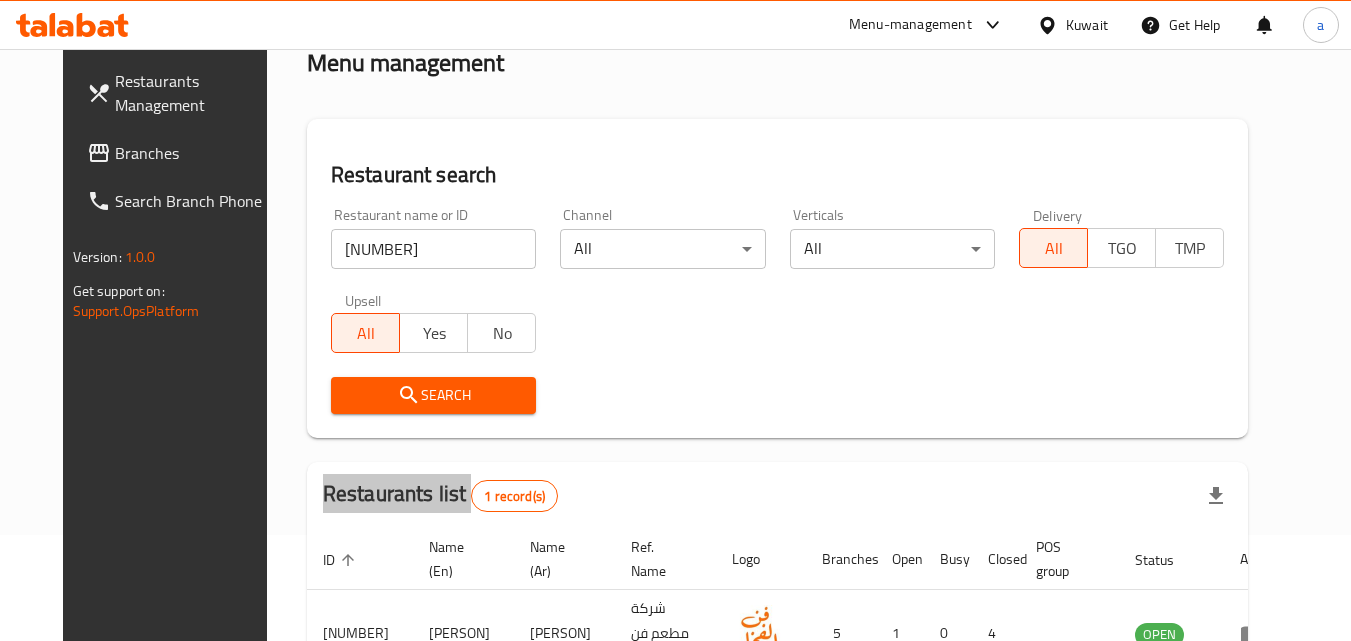 scroll, scrollTop: 34, scrollLeft: 0, axis: vertical 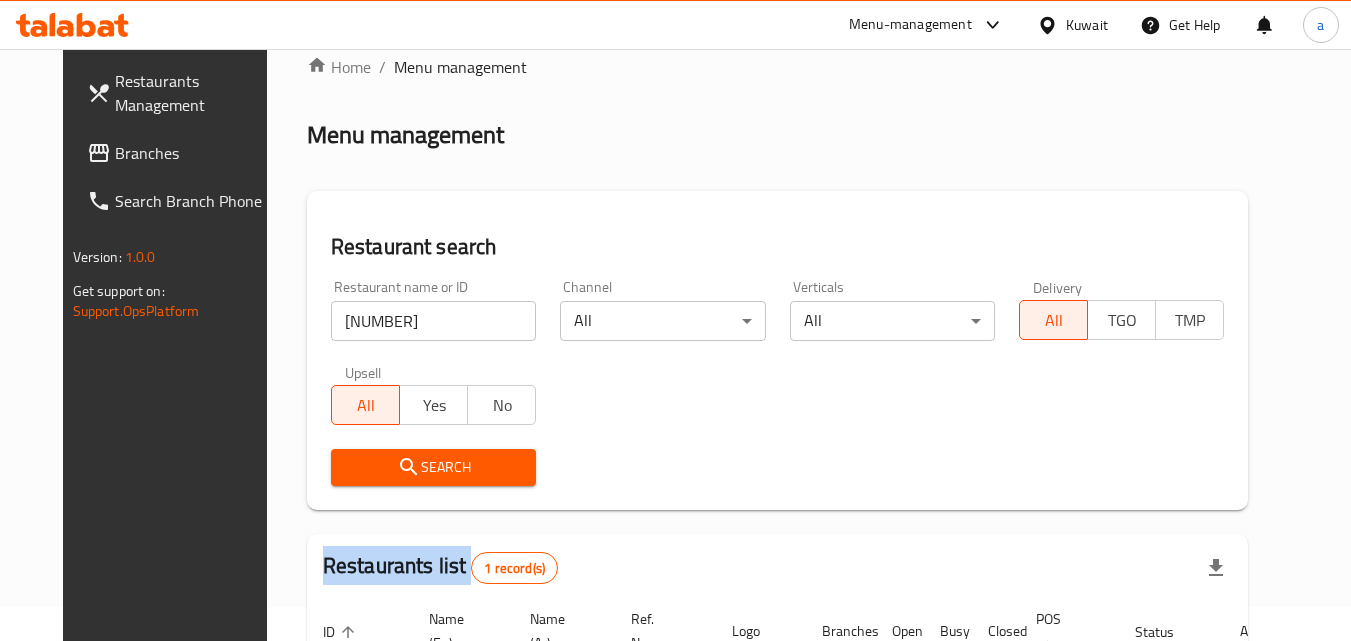 click on "Branches" at bounding box center [180, 153] 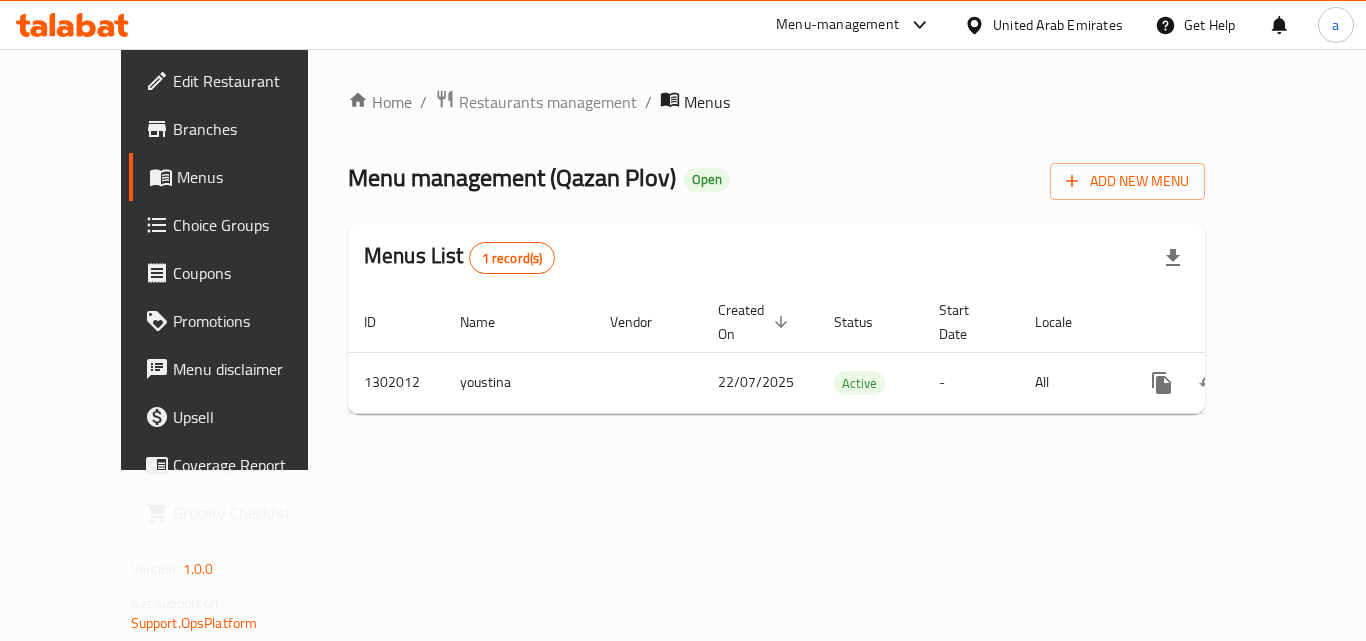 scroll, scrollTop: 0, scrollLeft: 0, axis: both 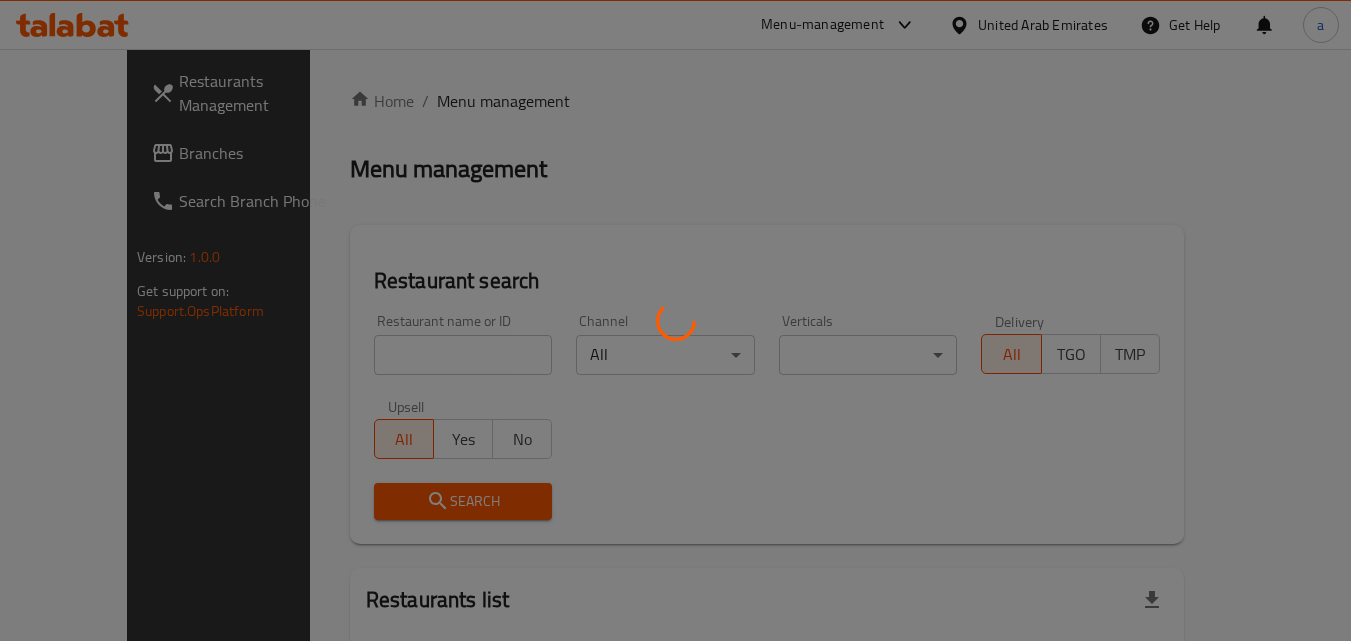click at bounding box center (675, 320) 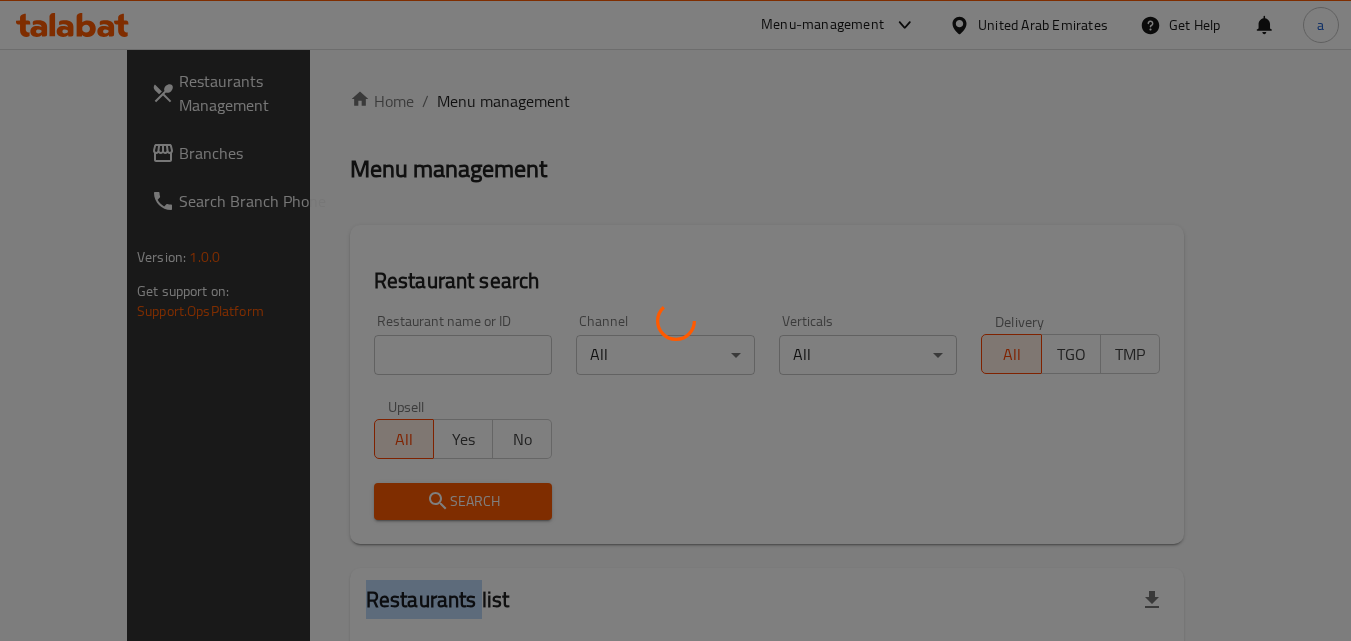 click at bounding box center [675, 320] 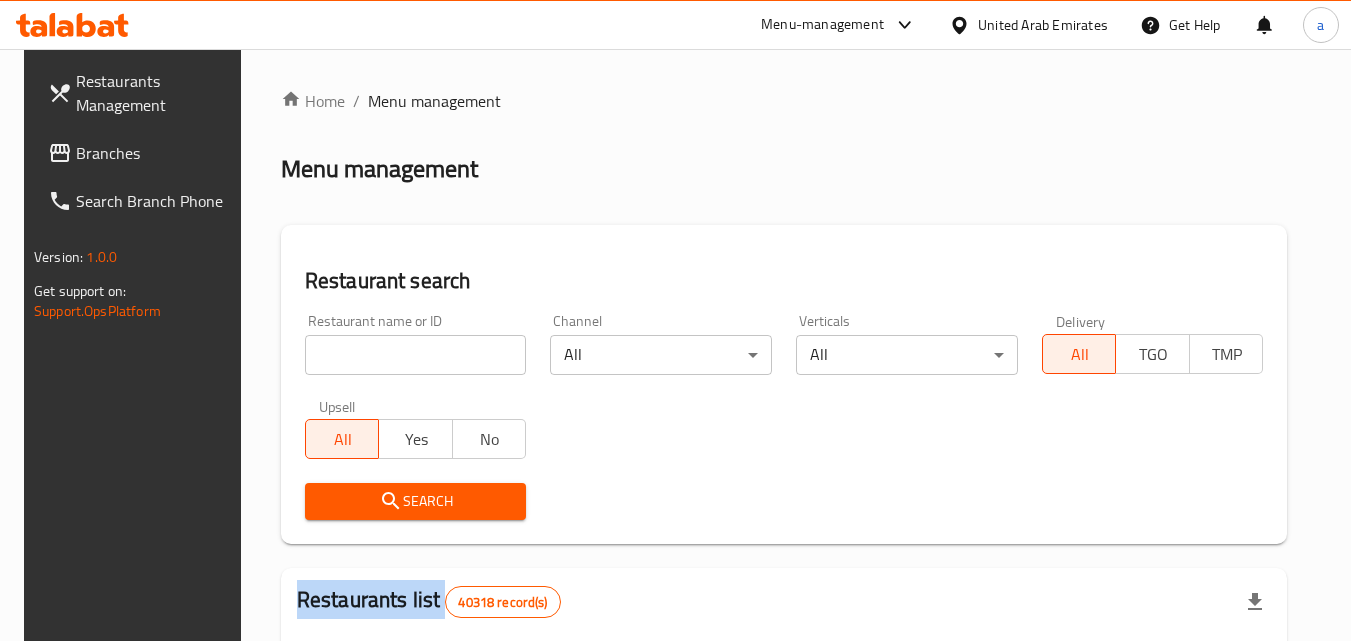 click at bounding box center (675, 320) 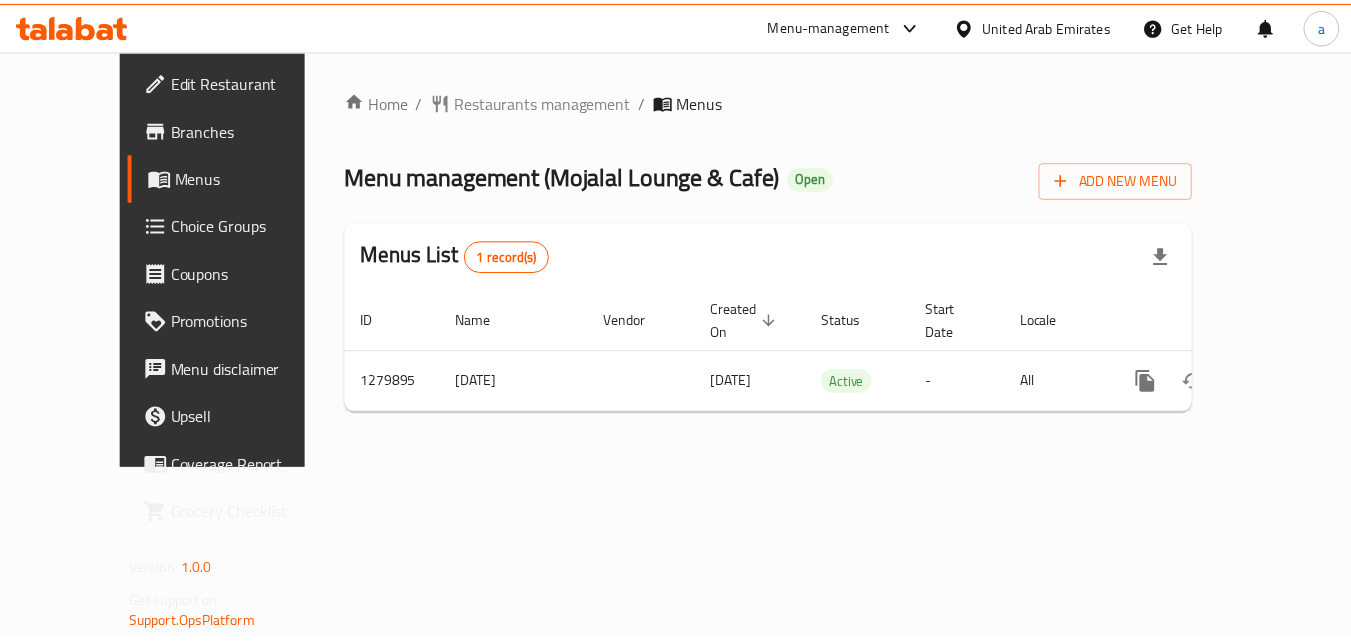 scroll, scrollTop: 0, scrollLeft: 0, axis: both 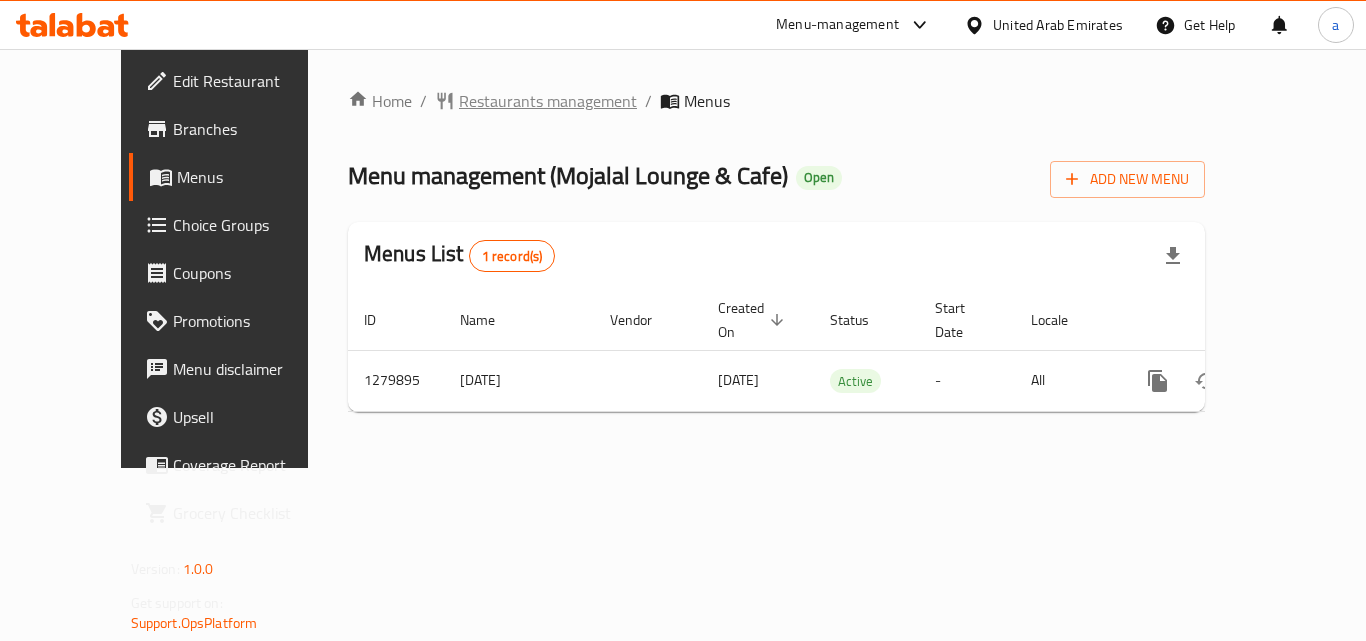 click on "Restaurants management" at bounding box center [548, 101] 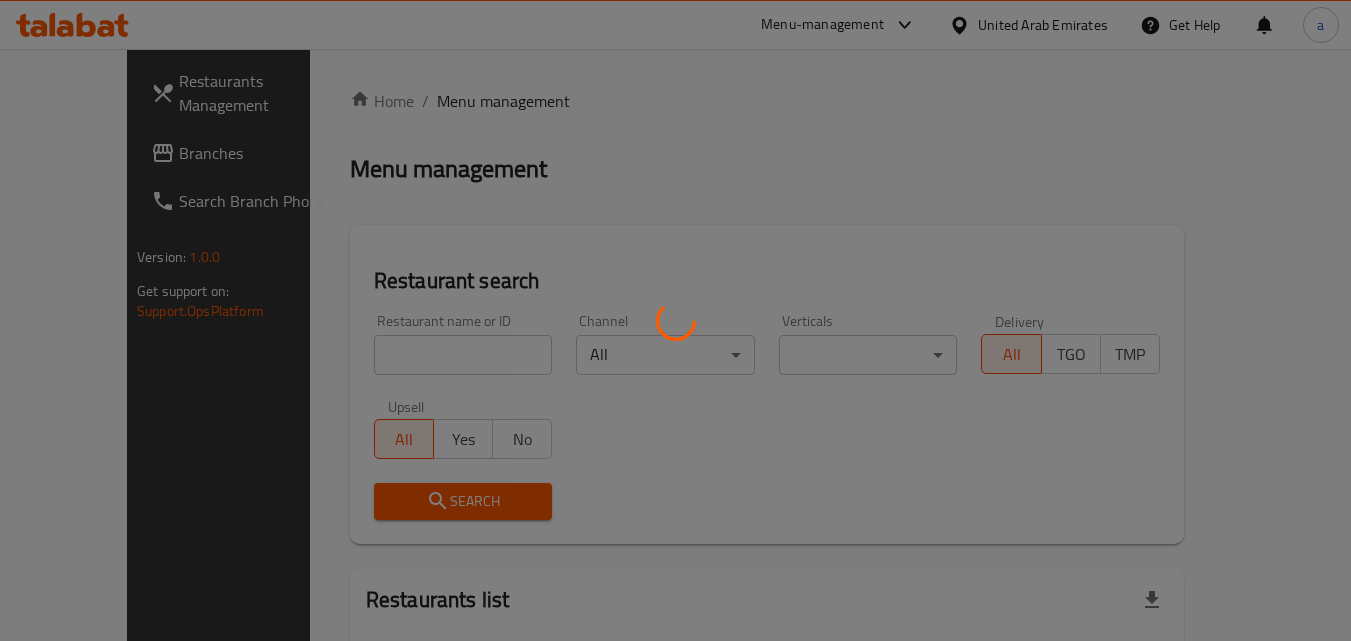 click at bounding box center [675, 320] 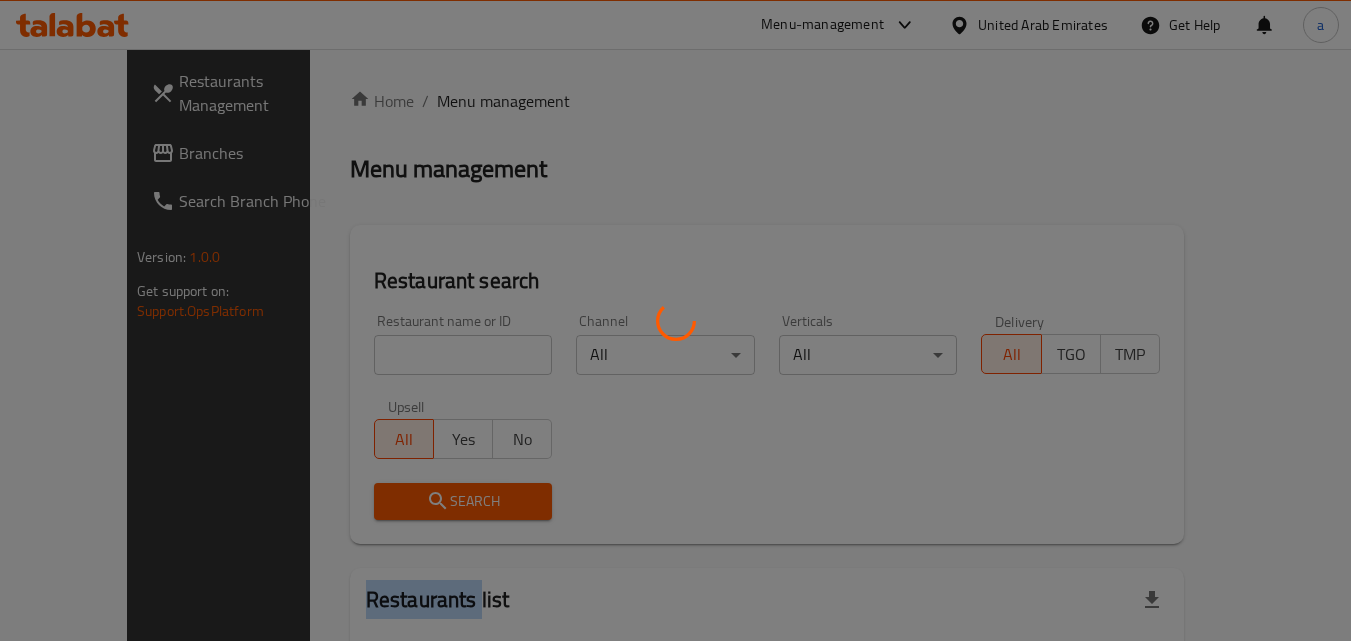 click at bounding box center (675, 320) 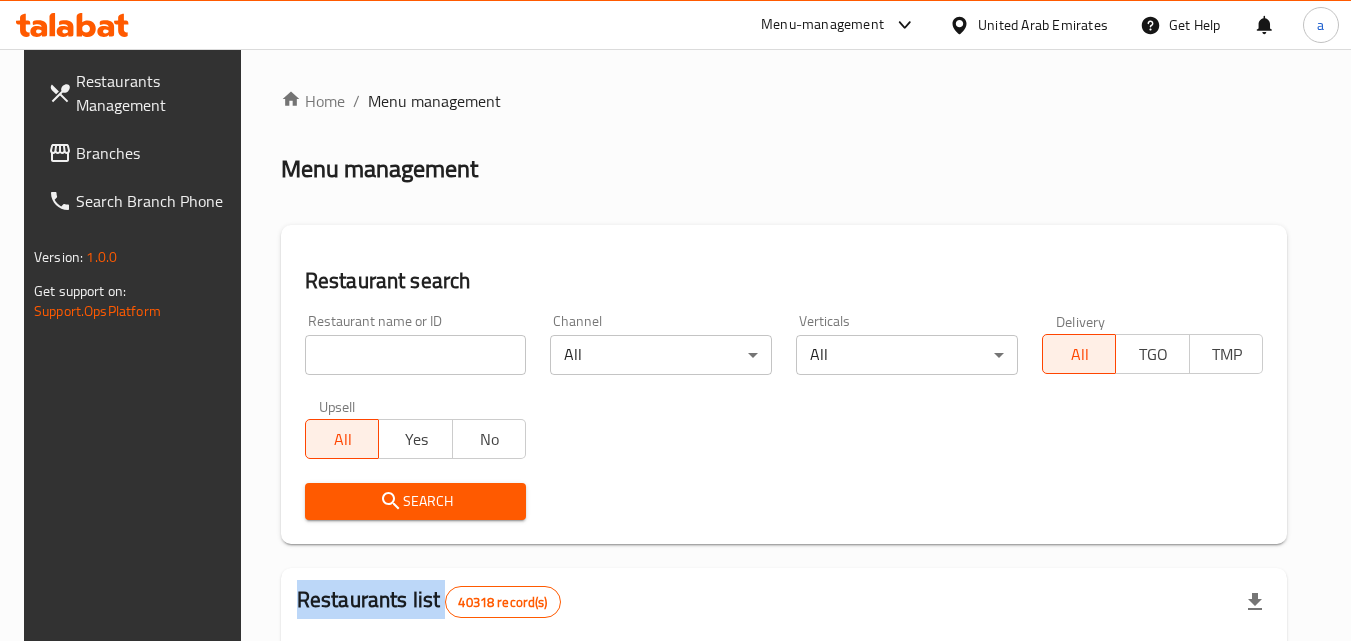 click at bounding box center [675, 320] 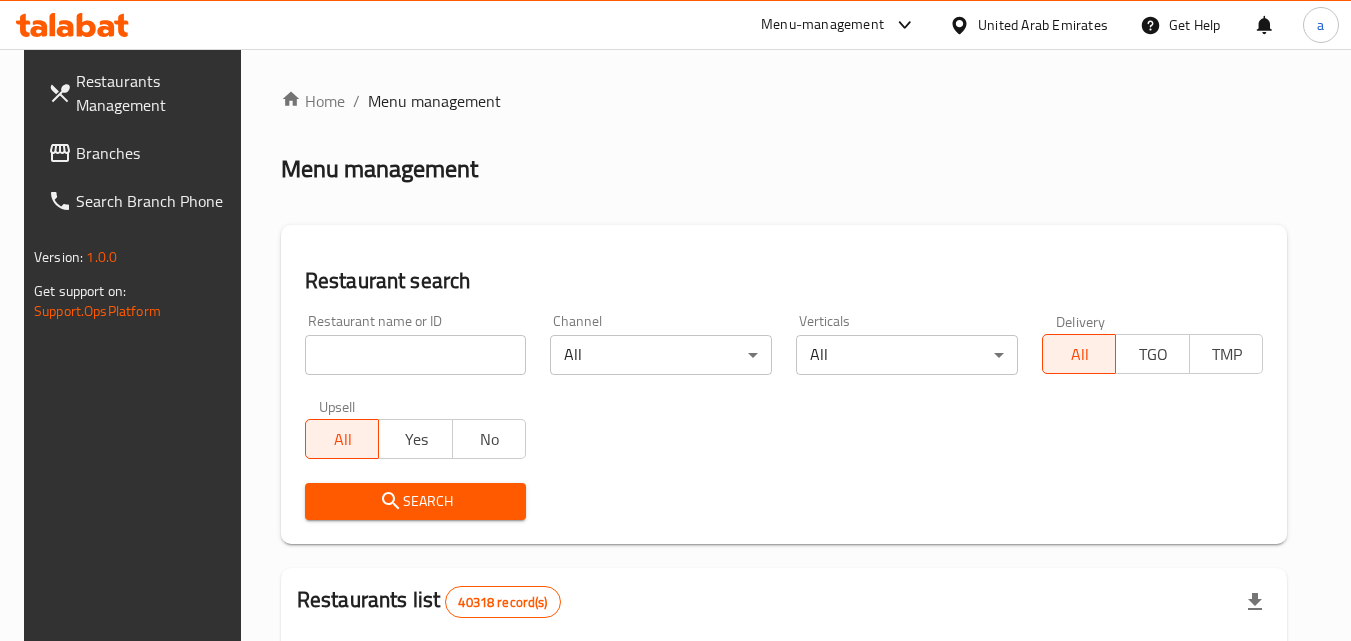 click at bounding box center (416, 355) 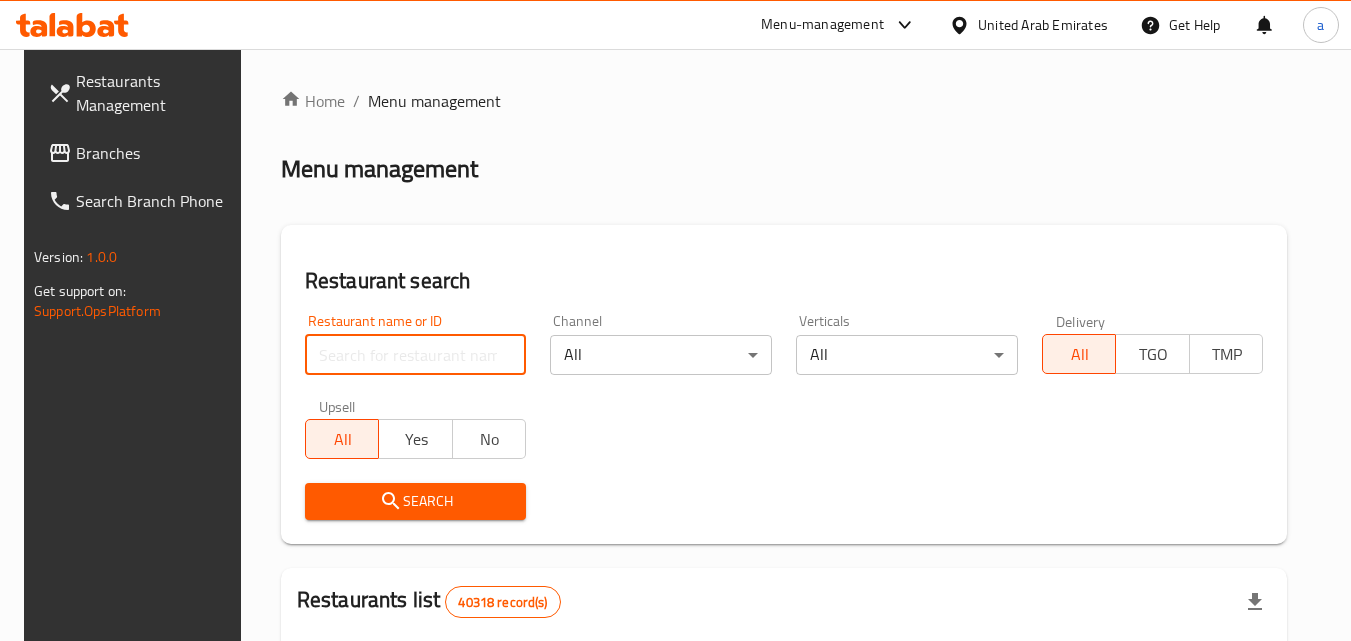 click at bounding box center (416, 355) 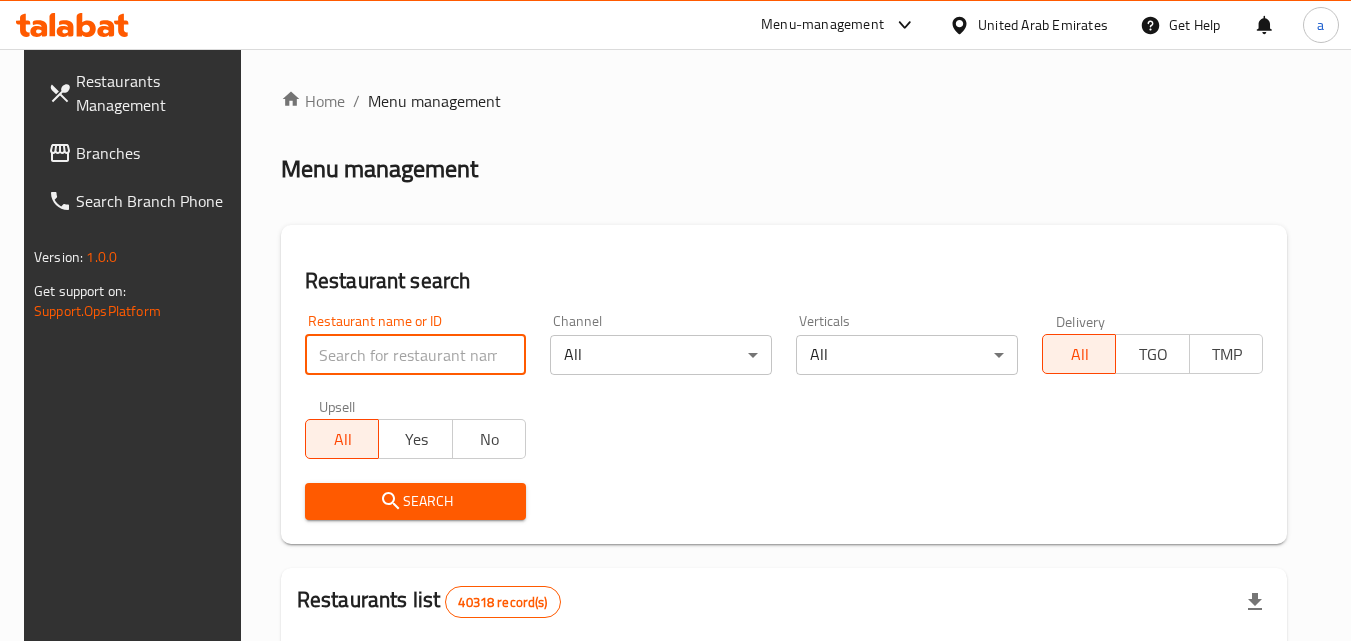 paste on "693510" 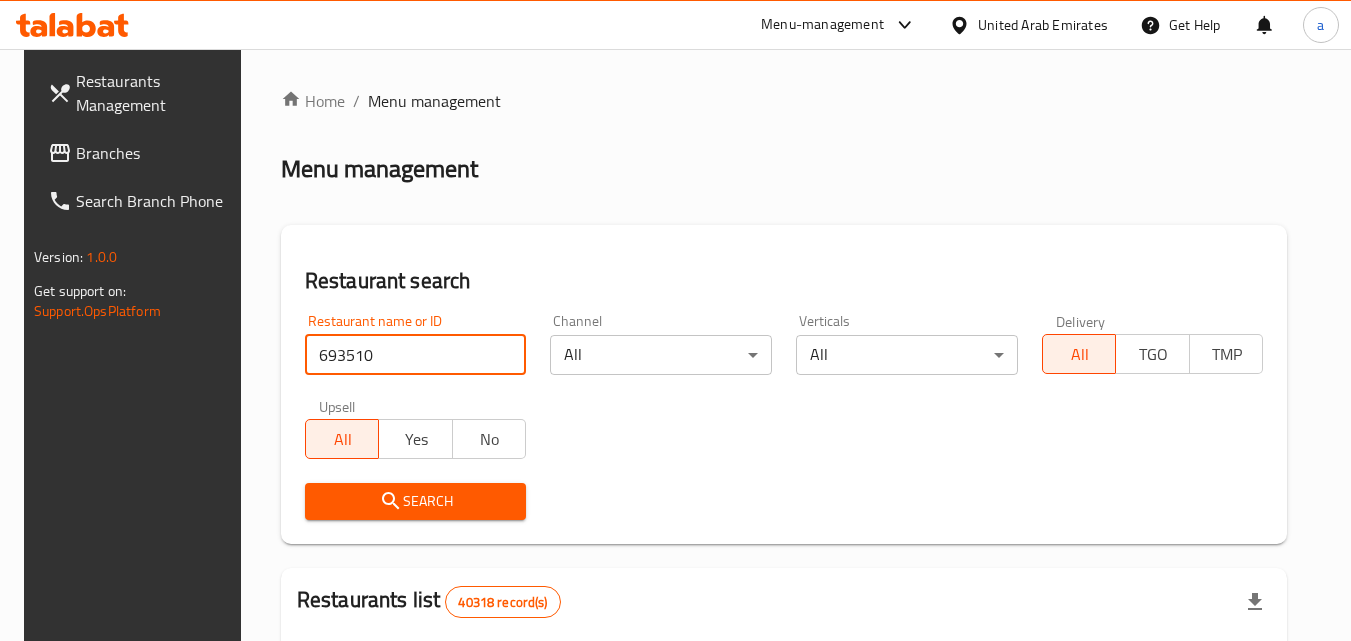 type on "693510" 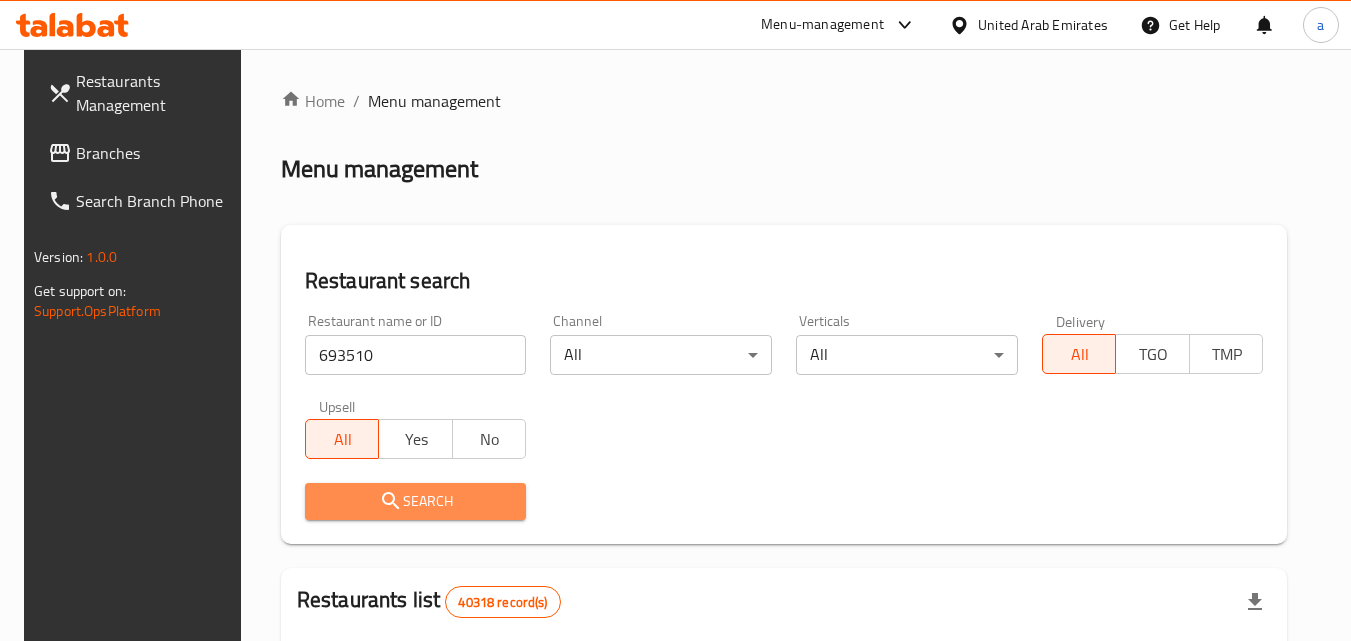 click on "Search" at bounding box center [416, 501] 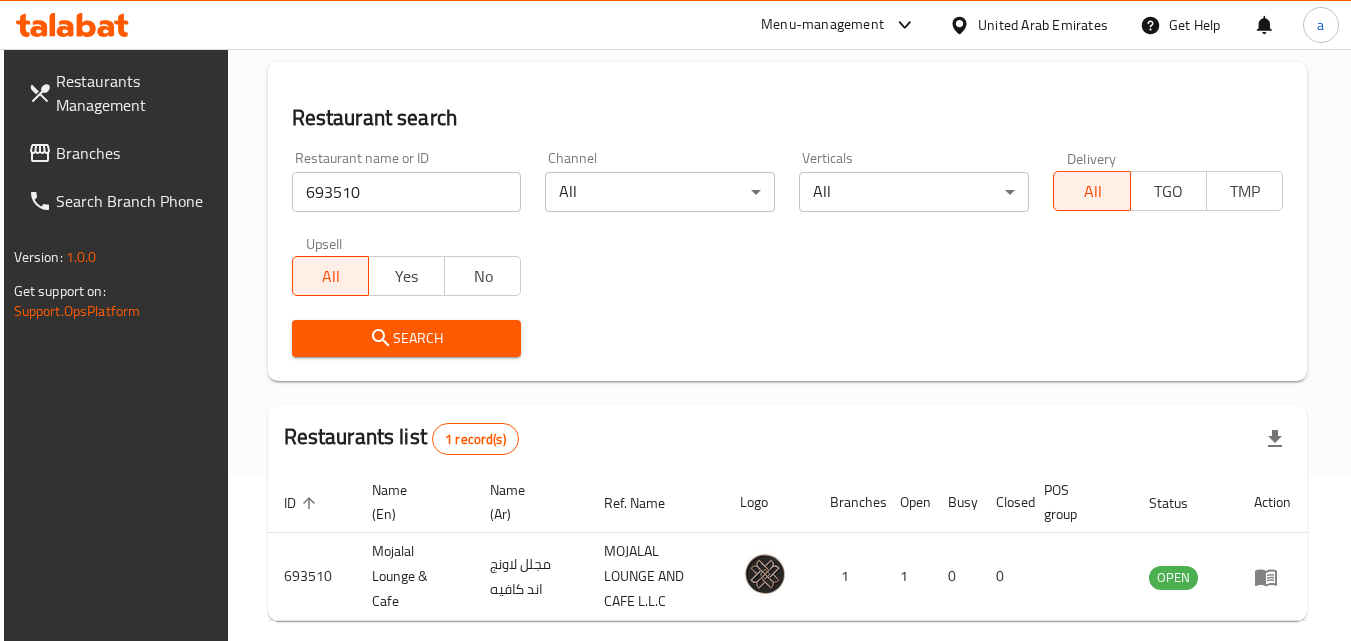 scroll, scrollTop: 51, scrollLeft: 0, axis: vertical 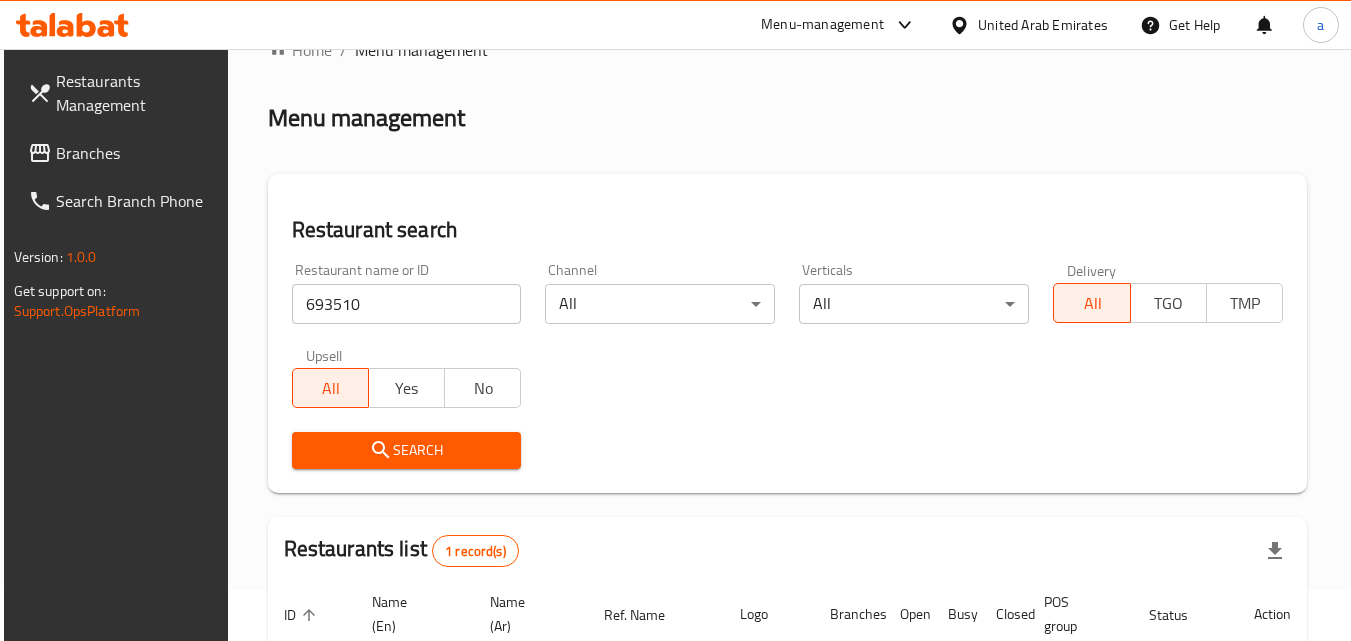 click on "Branches" at bounding box center (135, 153) 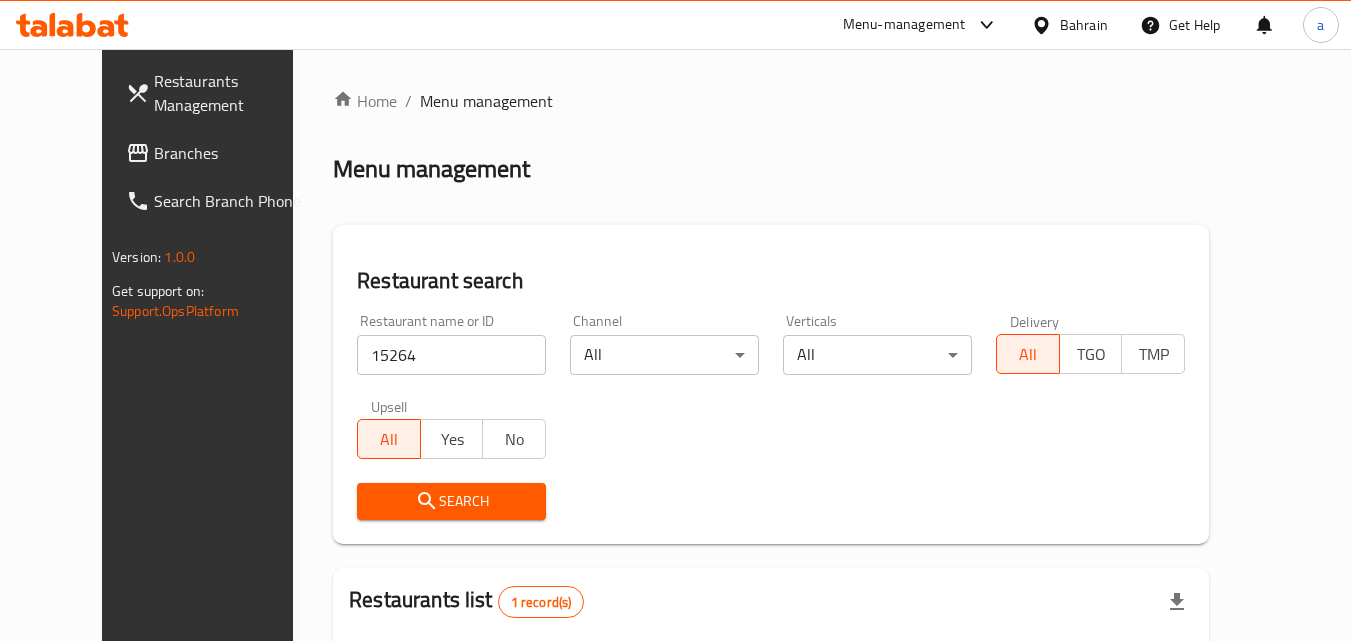 scroll, scrollTop: 0, scrollLeft: 0, axis: both 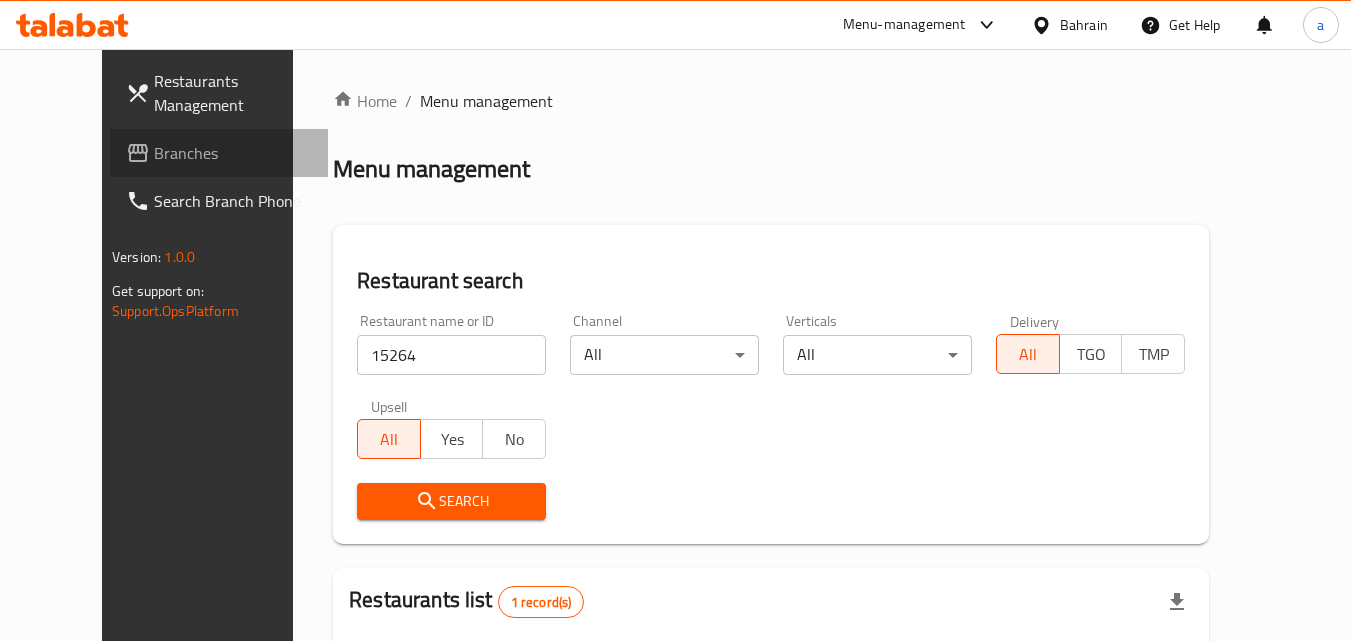 click on "Branches" at bounding box center [233, 153] 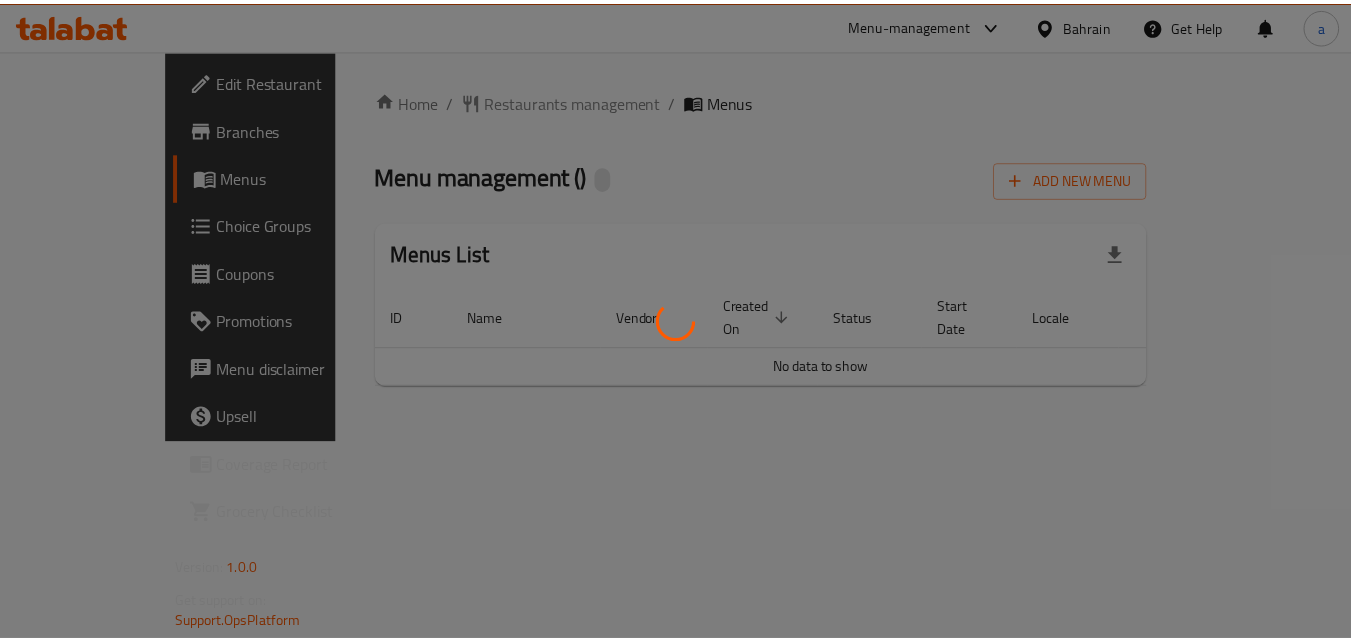 scroll, scrollTop: 0, scrollLeft: 0, axis: both 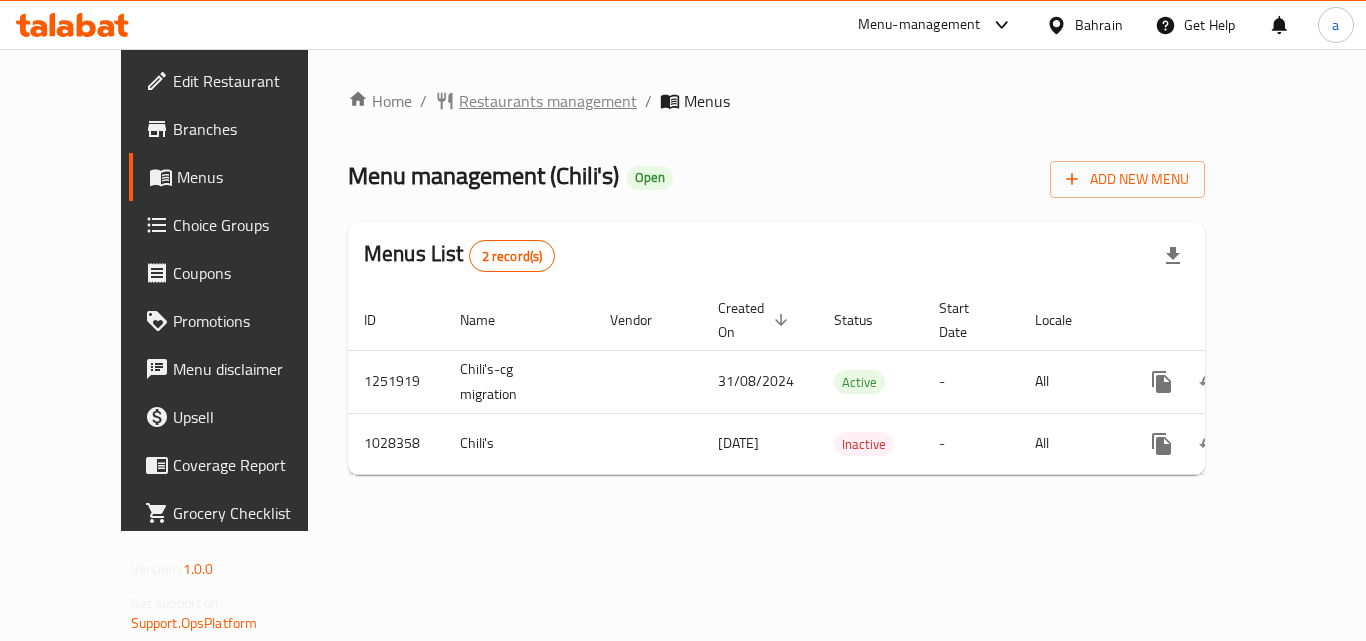 click on "Restaurants management" at bounding box center [548, 101] 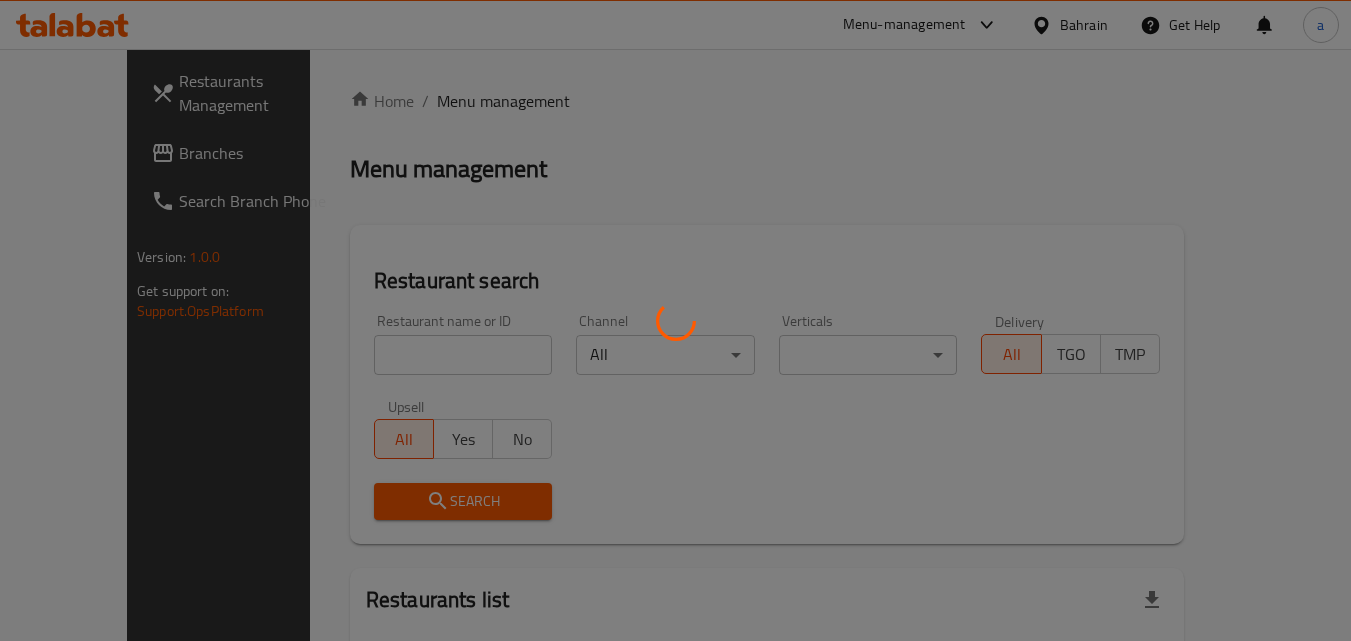 click at bounding box center (675, 320) 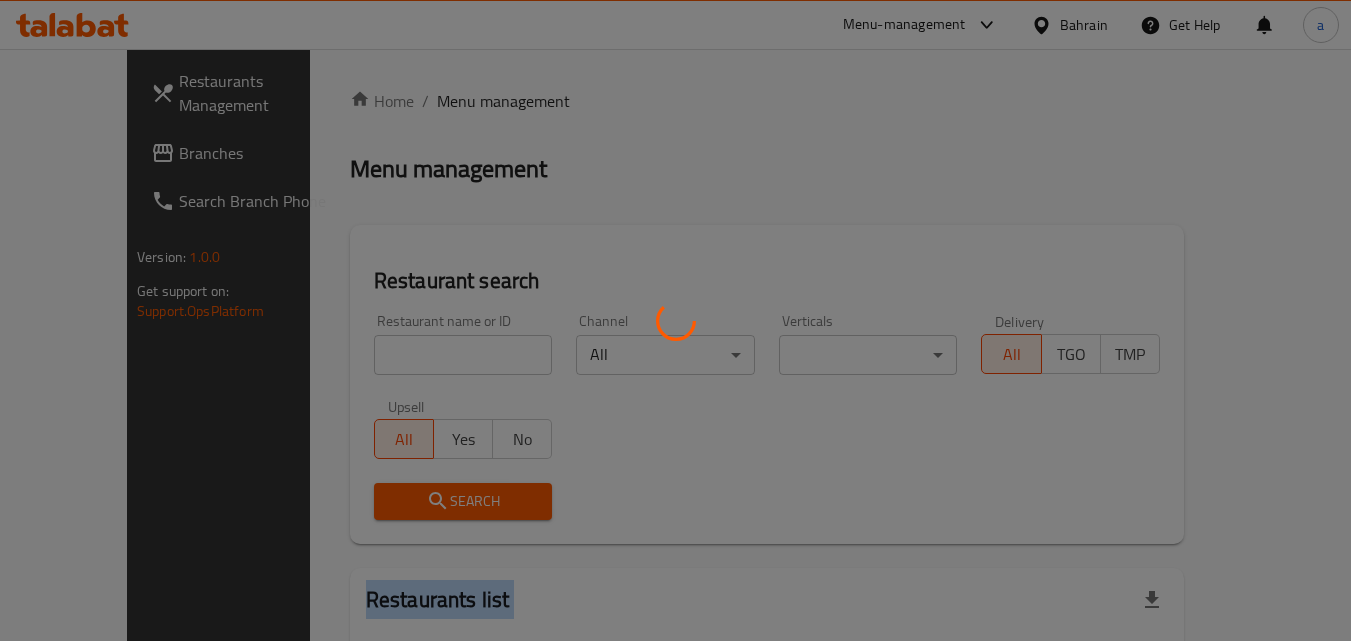 click at bounding box center (675, 320) 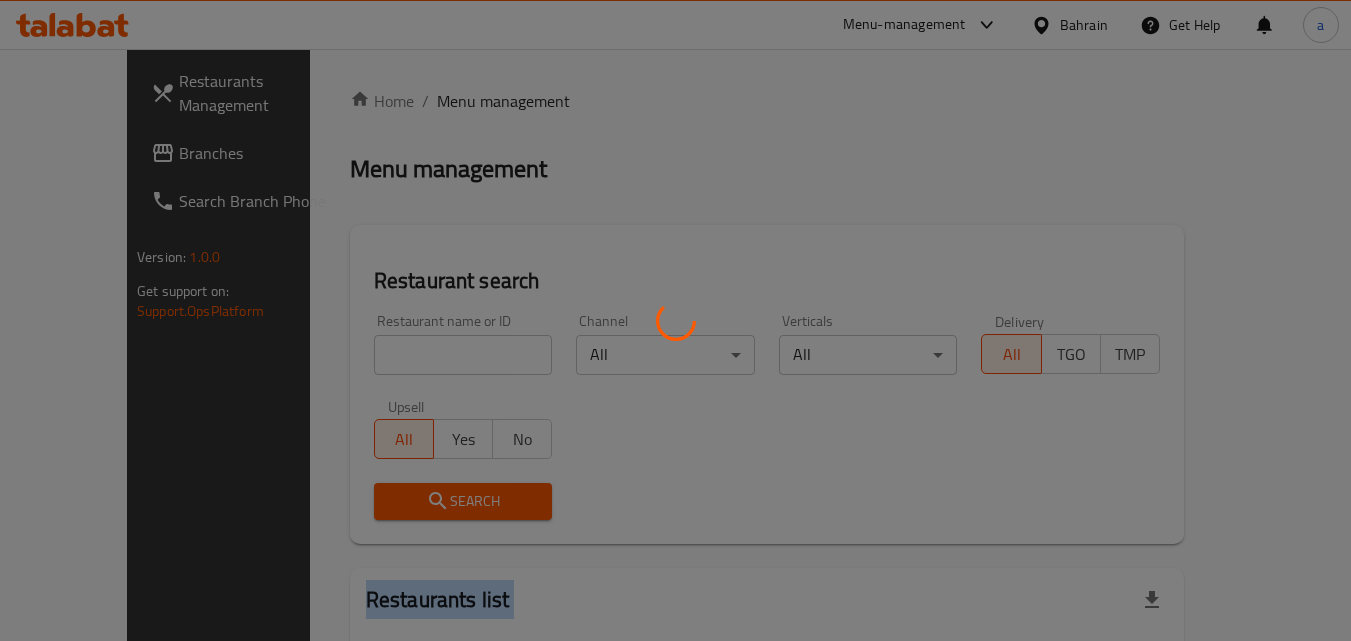 click at bounding box center [675, 320] 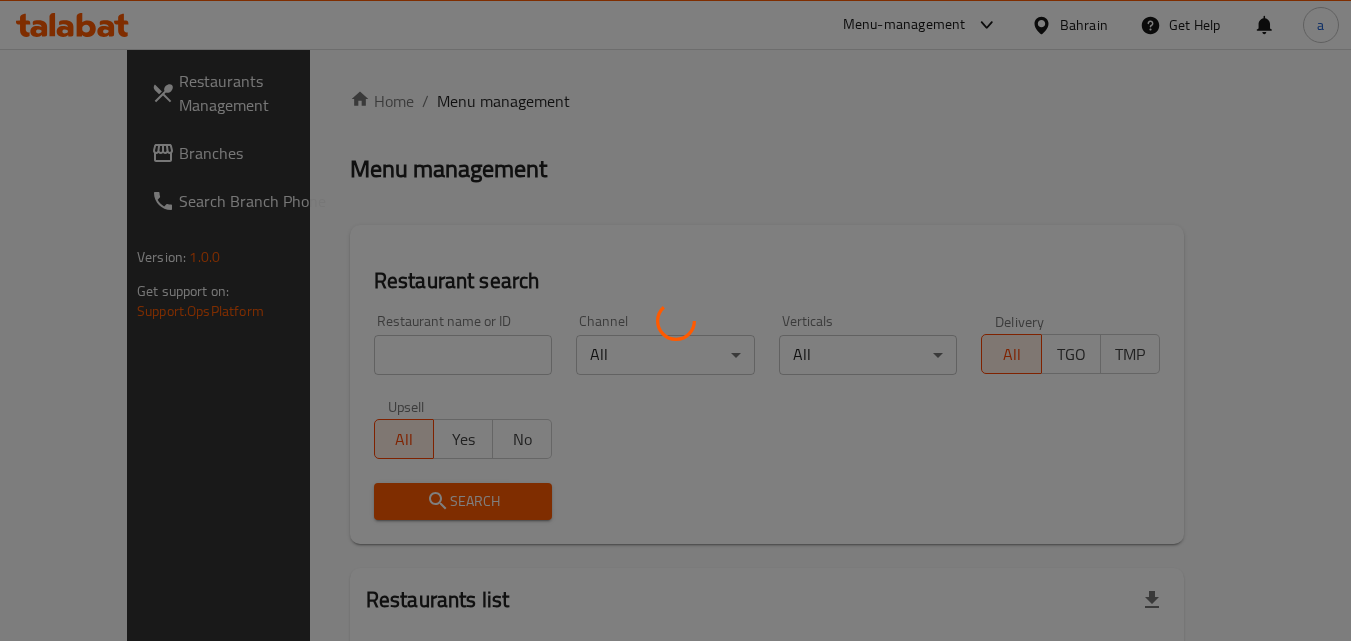 click at bounding box center [675, 320] 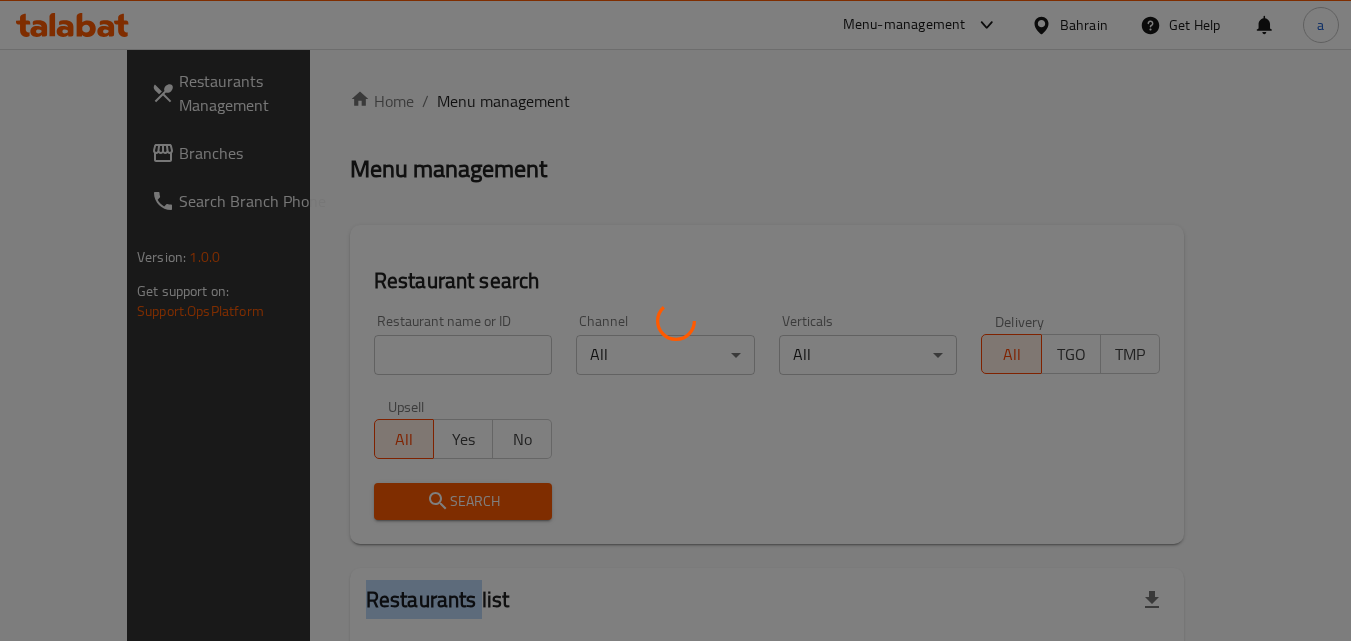 click at bounding box center (675, 320) 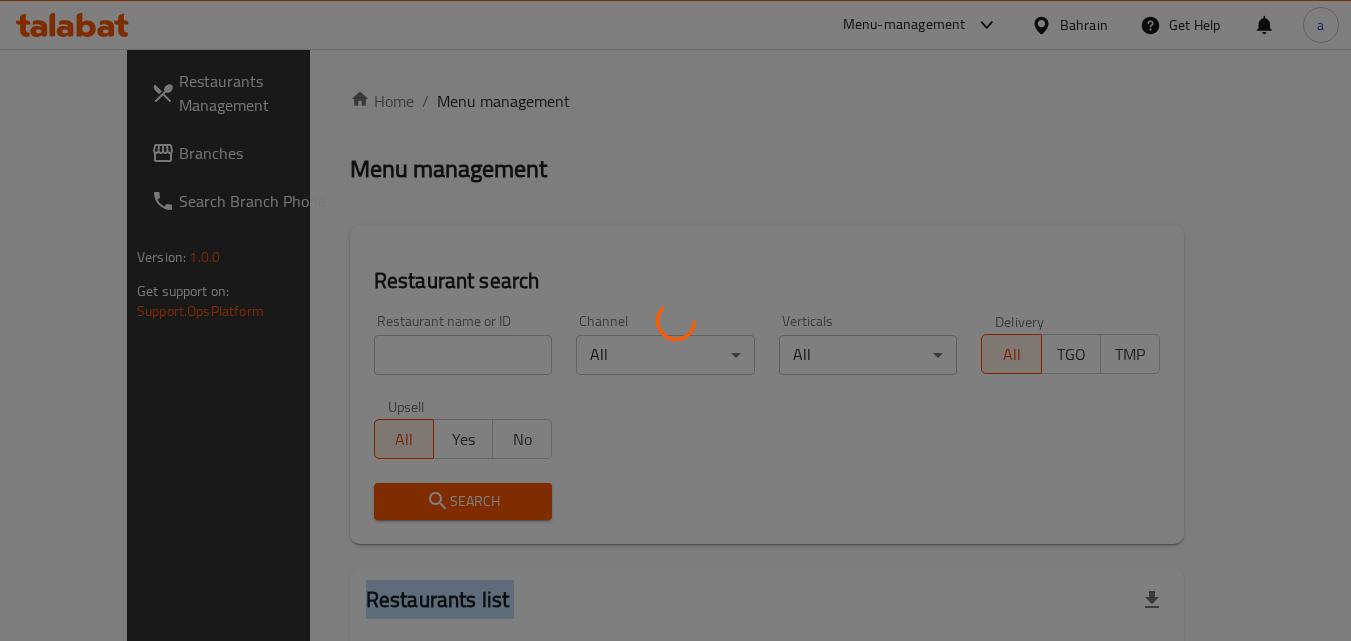 click at bounding box center (675, 320) 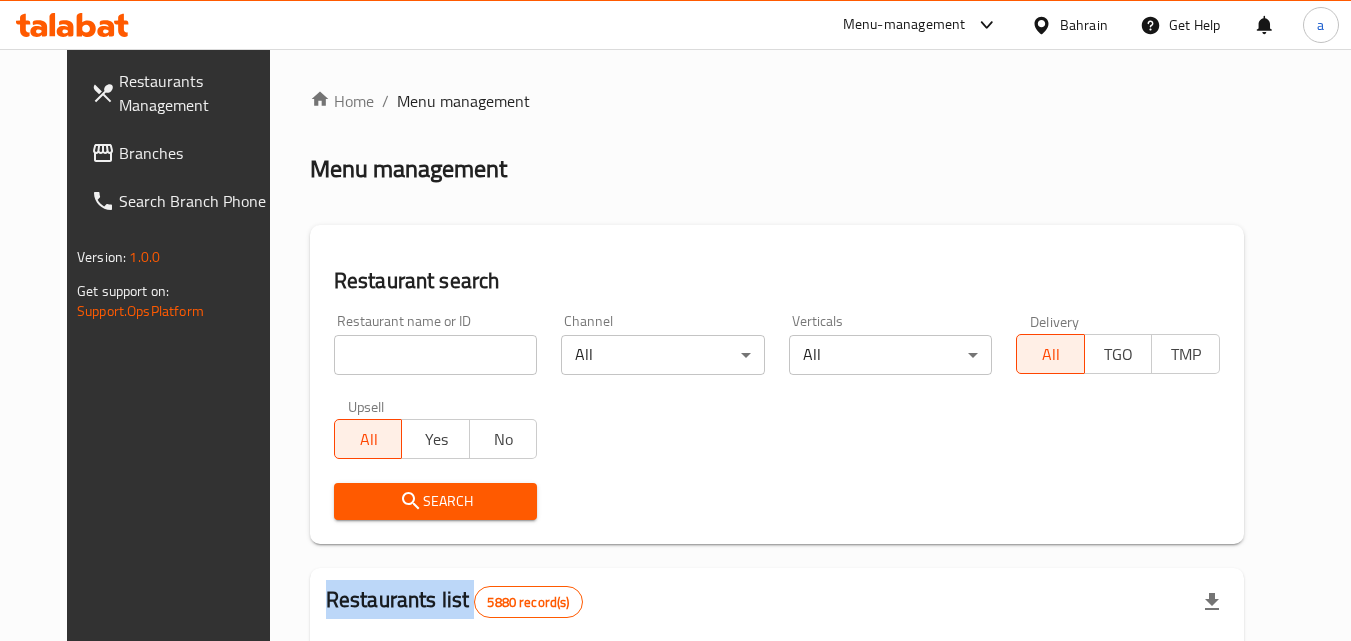 click on "Home / Menu management Menu management Restaurant search Restaurant name or ID Restaurant name or ID Channel All ​ Verticals All ​ Delivery All TGO TMP Upsell All Yes No   Search Restaurants list   5880 record(s) ID sorted ascending Name (En) Name (Ar) Ref. Name Logo Branches Open Busy Closed POS group Status Action 332 Zeitouna زيتونة 4 0 0 0 OPEN 333 Carinos كارينوز 1 0 0 0 INACTIVE 334 Leila Min Lebnan ليلى من لبنان 3 1 0 0 OPEN 335 Johnny Rockets جوني روكيتس 4 0 0 0 INACTIVE 336 Hussien حسين 1 0 0 0 INACTIVE 337 2466 2466 1 0 0 0 INACTIVE 341 Healthy Calorie هيلثي كالوري 7 3 0 0 OPEN 344 Franks A Lot فرانكس ألوت 2 1 0 0 OPEN 346 Mr.Candy مستر.كاندي 1 0 0 0 INACTIVE 351 REDPAN BURGER STEAK رد بان برجر ستيك 1 0 0 0 INACTIVE Rows per page: 10 1-10 of 5880" at bounding box center [777, 709] 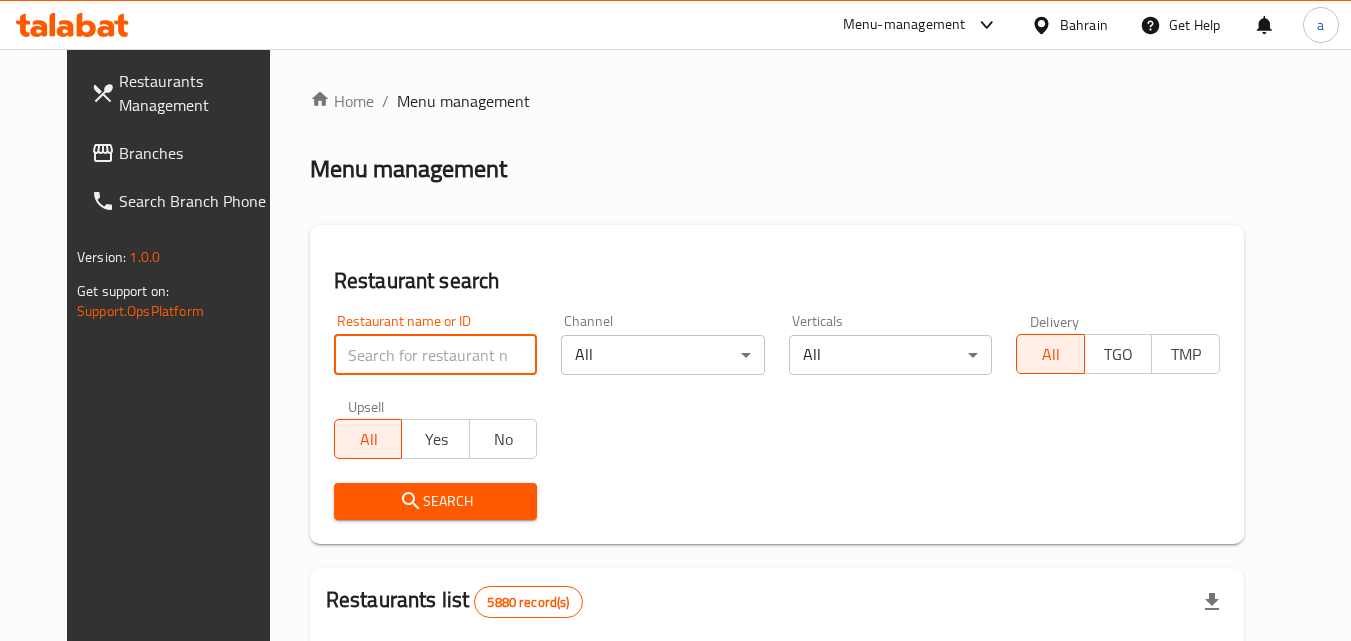 click at bounding box center (436, 355) 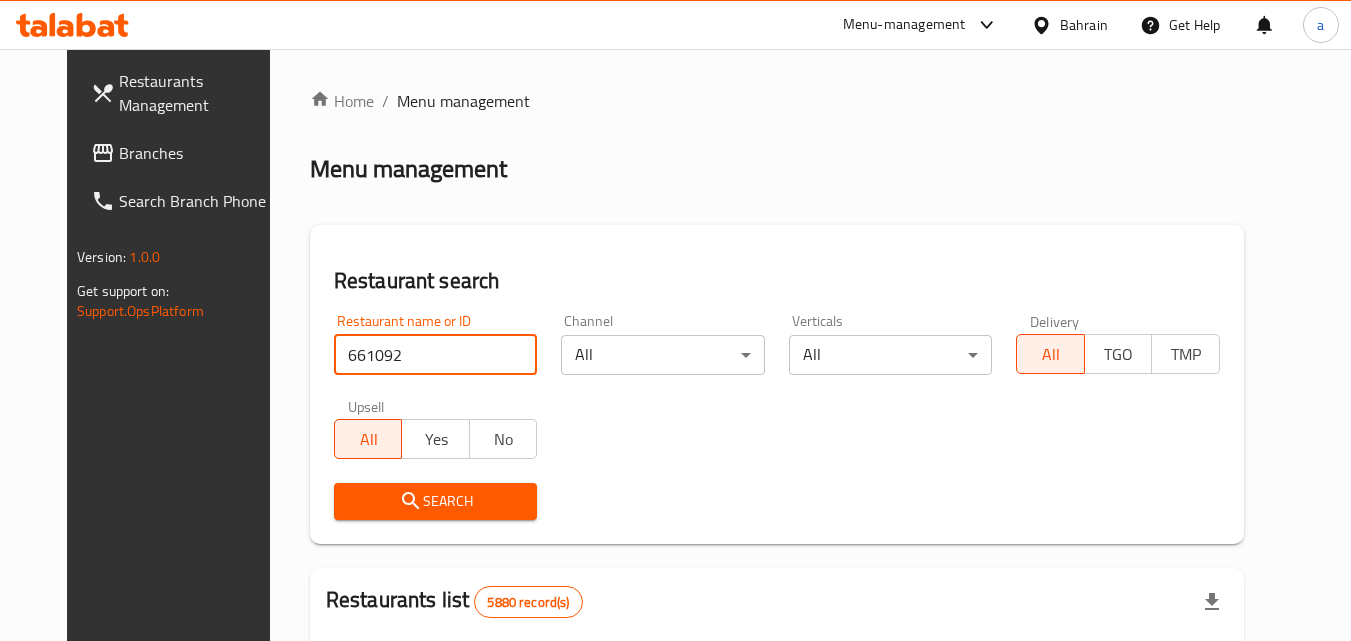type on "661092" 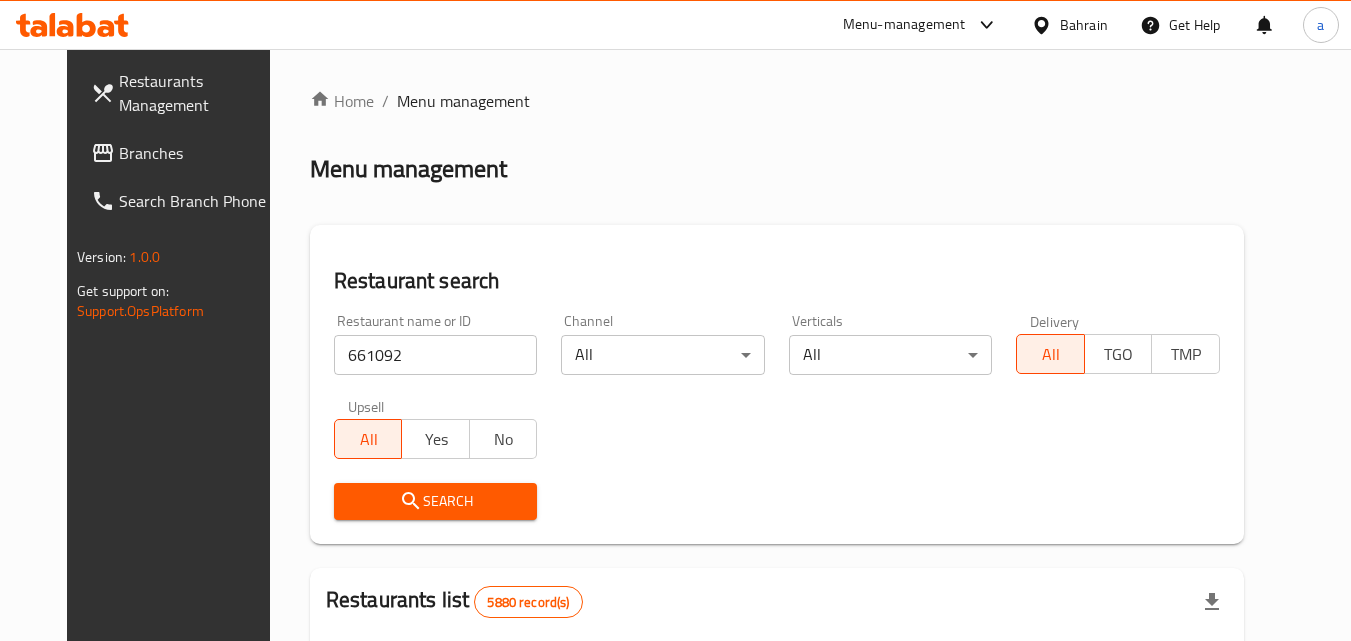 click on "Search" at bounding box center [436, 501] 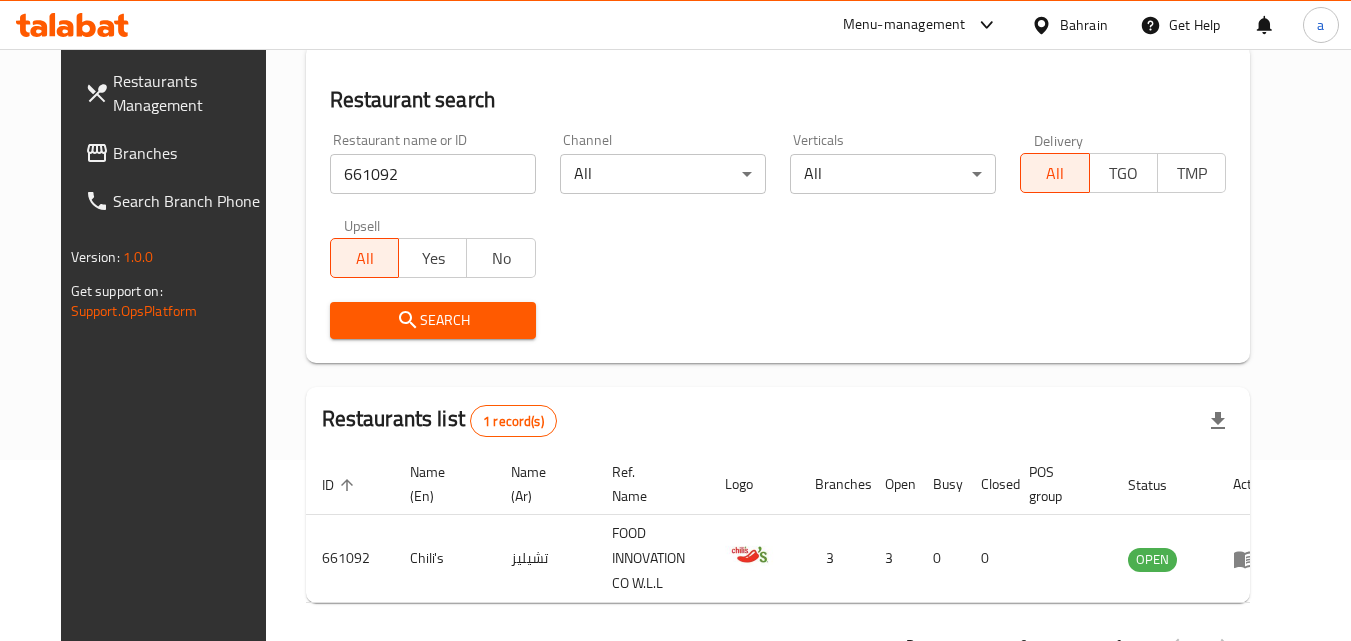 scroll, scrollTop: 151, scrollLeft: 0, axis: vertical 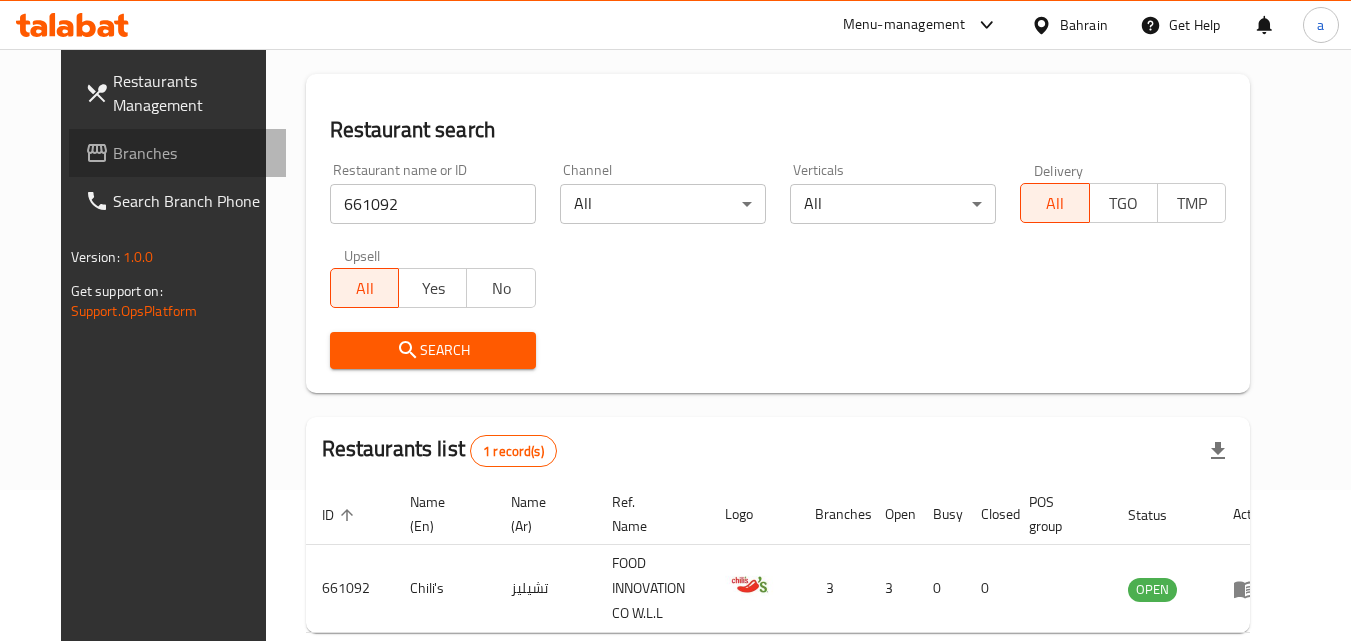 click on "Branches" at bounding box center (192, 153) 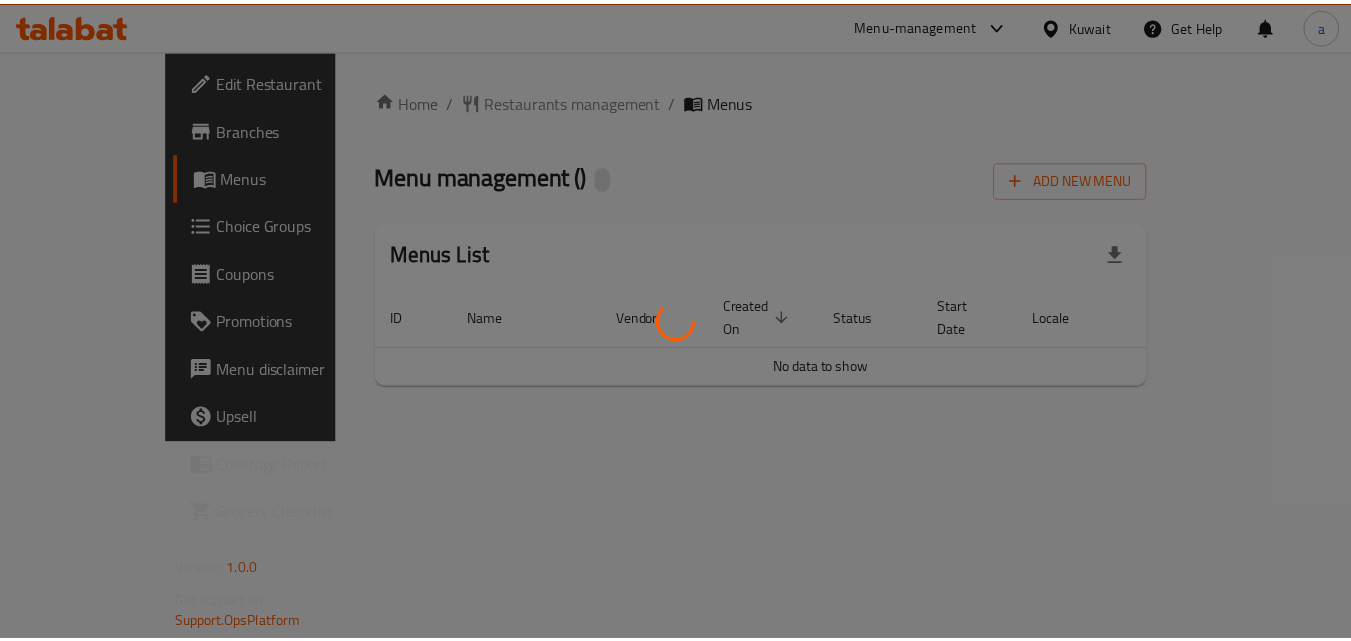 scroll, scrollTop: 0, scrollLeft: 0, axis: both 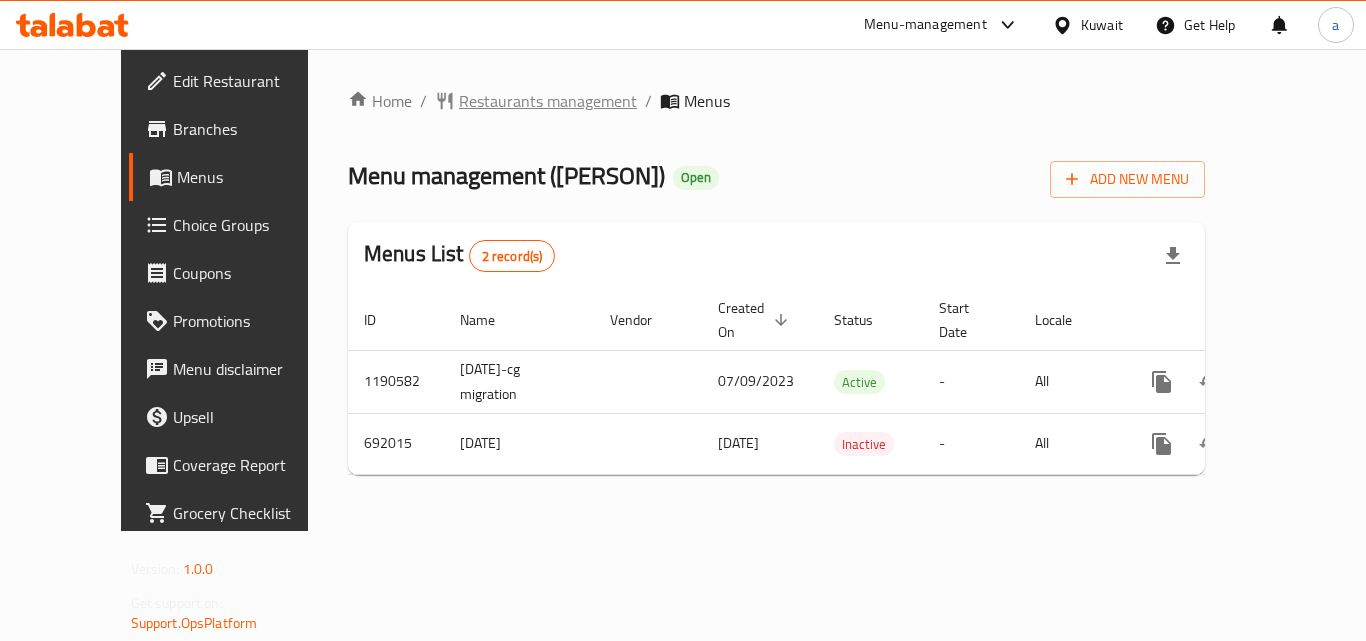click on "Restaurants management" at bounding box center (548, 101) 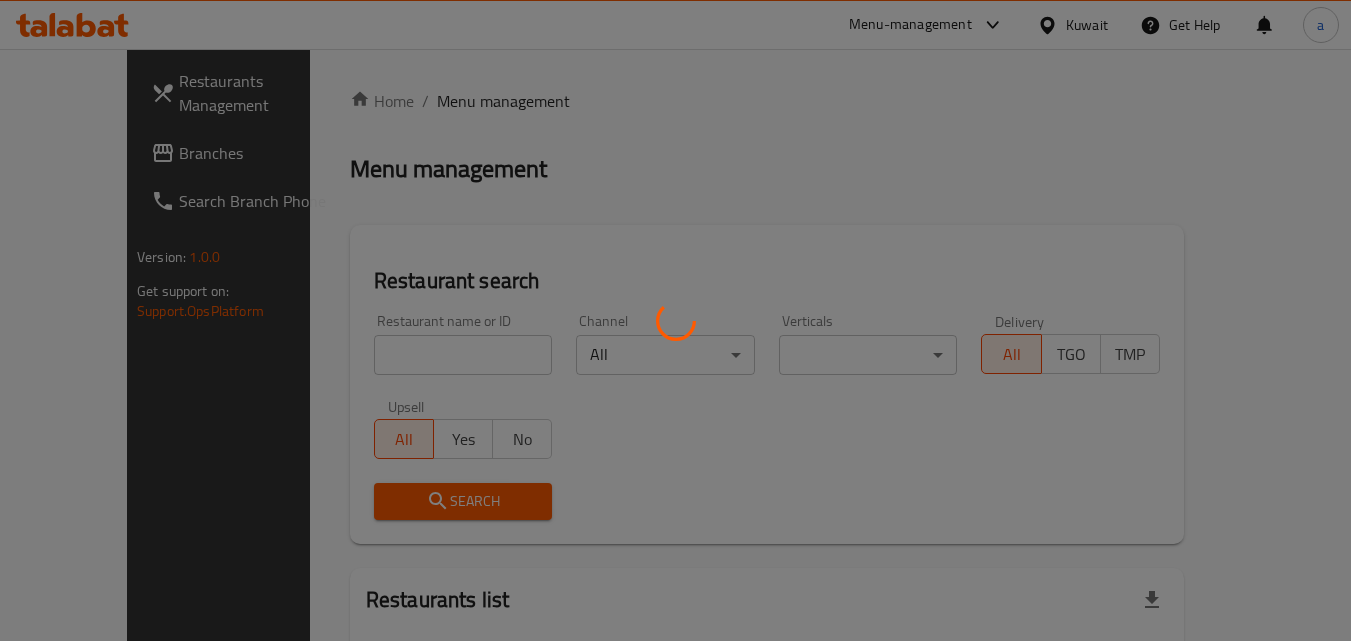 click at bounding box center [675, 320] 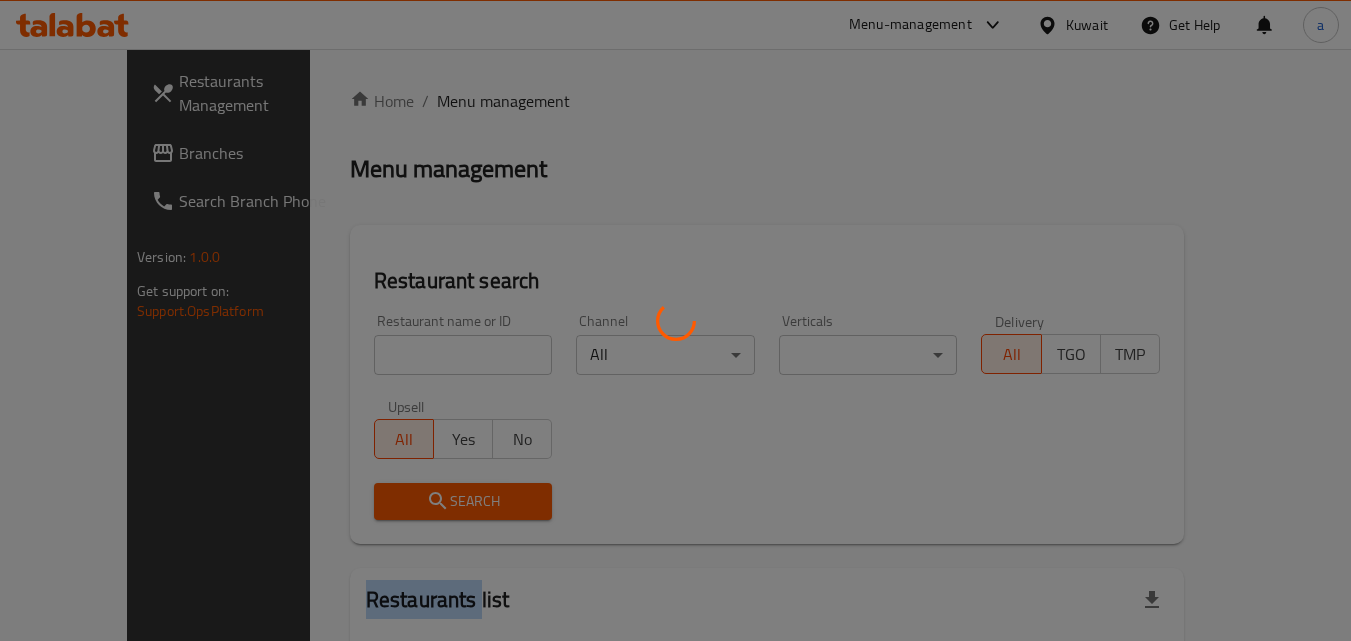 click at bounding box center (675, 320) 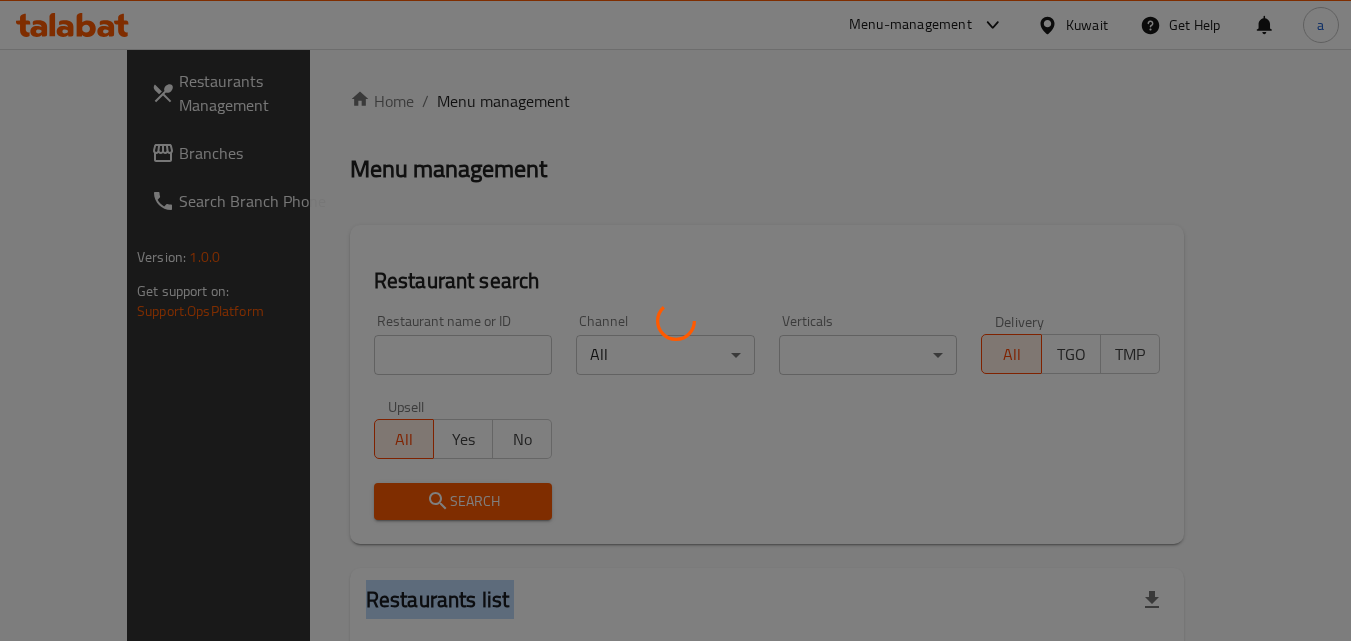 click at bounding box center (675, 320) 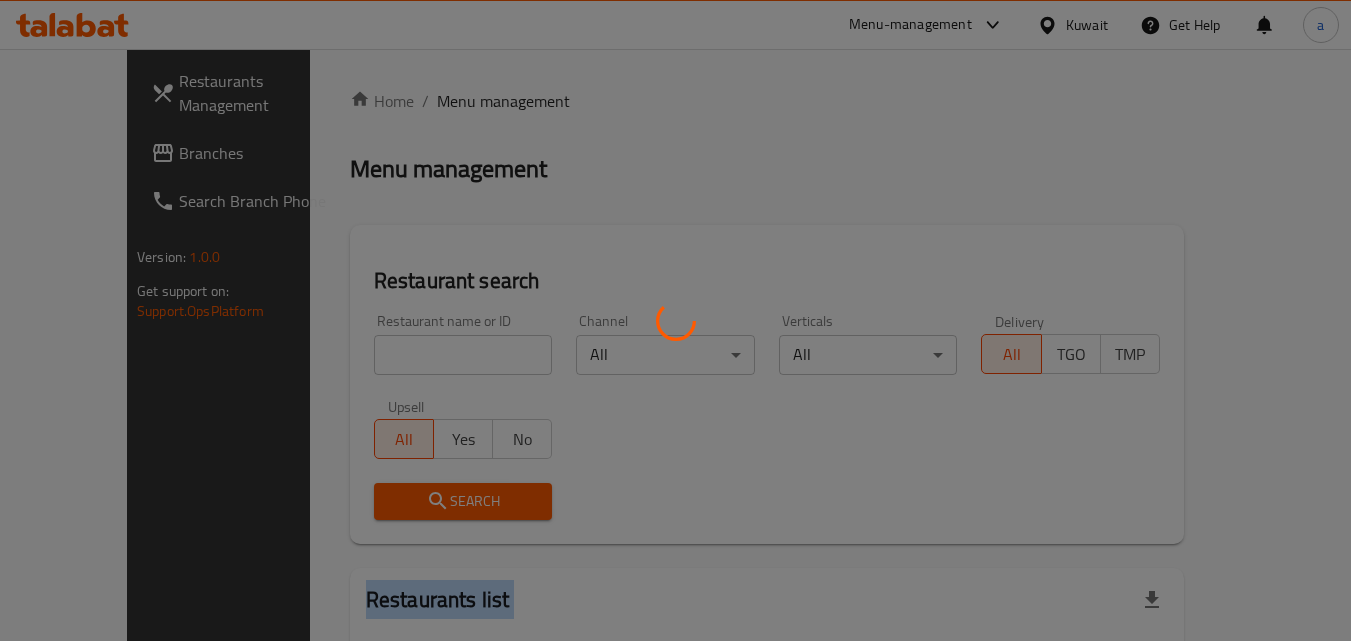 click at bounding box center (675, 320) 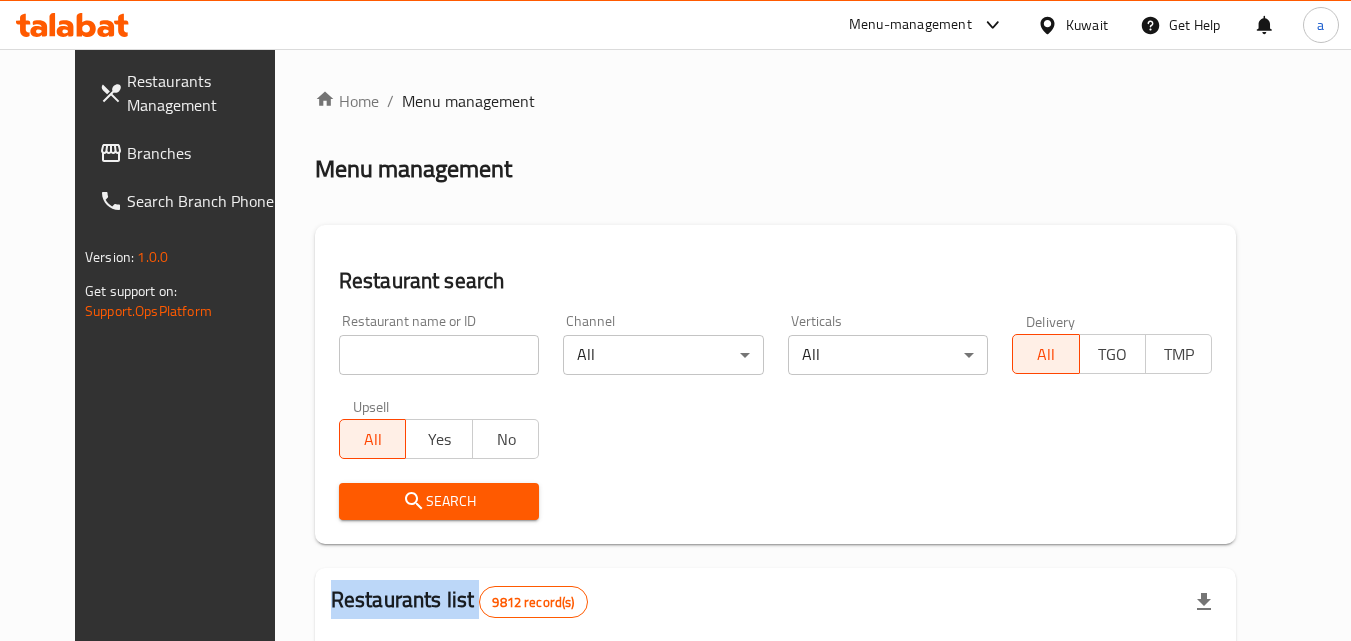 click on "Home / Menu management Menu management Restaurant search Restaurant name or ID Restaurant name or ID Channel All ​ Verticals All ​ Delivery All TGO TMP Upsell All Yes No   Search Restaurants list   9812 record(s) ID sorted ascending Name (En) Name (Ar) Ref. Name Logo Branches Open Busy Closed POS group Status Action 1 Little Caesars  ليتل سيزرز 6 0 0 0 INACTIVE 2 Pizza Hut بيتزا هت 68 0 0 2 KFG HIDDEN 3 old kfg BK-3 old kfg BK-3 77 0 0 0 KFG HIDDEN 4 Hardee's هارديز 58 51 0 0 Americana-Digital OPEN 5 Chicken Tikka دجاج تكا 15 11 1 0 OPEN 6 KFC كنتاكى 69 61 0 0 Americana-Digital OPEN 7 Dairy Queen ديري كوين 0 0 0 0 OPEN 8 Mais Alghanim ميس الغانم 11 11 0 0 OCIMS OPEN 9 Maki ماكي 2 2 0 0 OPEN 10 Rose PATISSERIE روز للمعجنات 1 1 0 0 OPEN Rows per page: 10 1-10 of 9812" at bounding box center (776, 696) 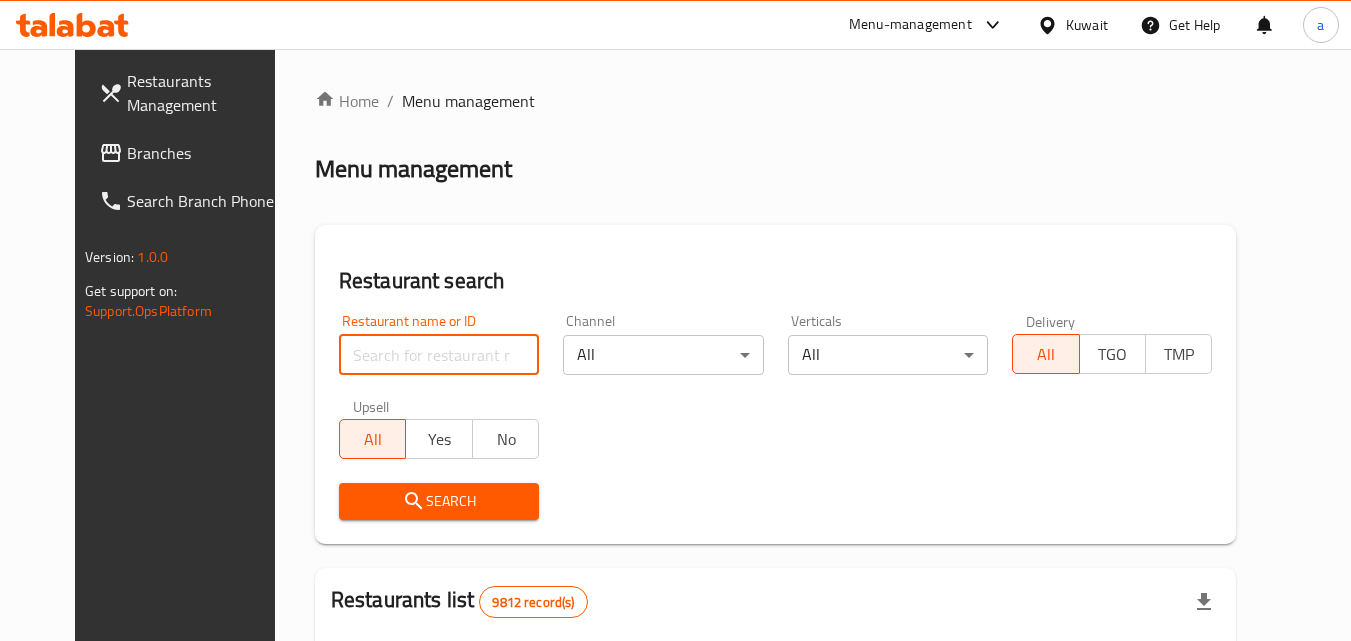 click at bounding box center (439, 355) 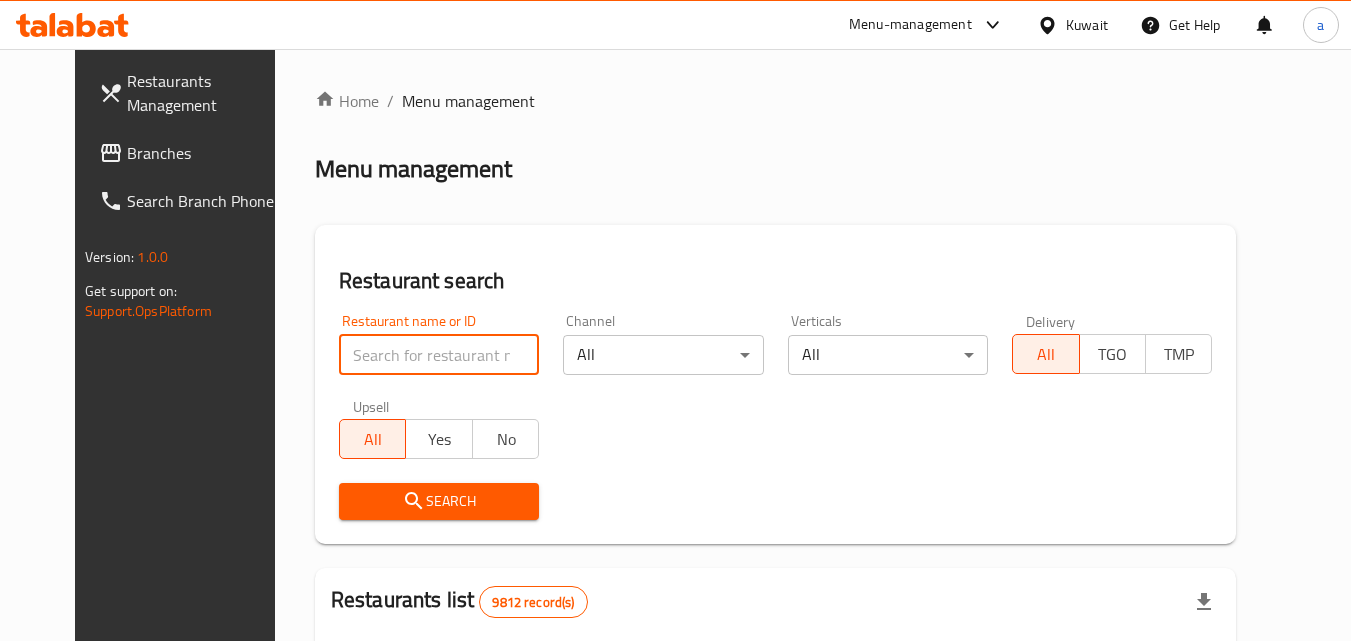 paste on "643360" 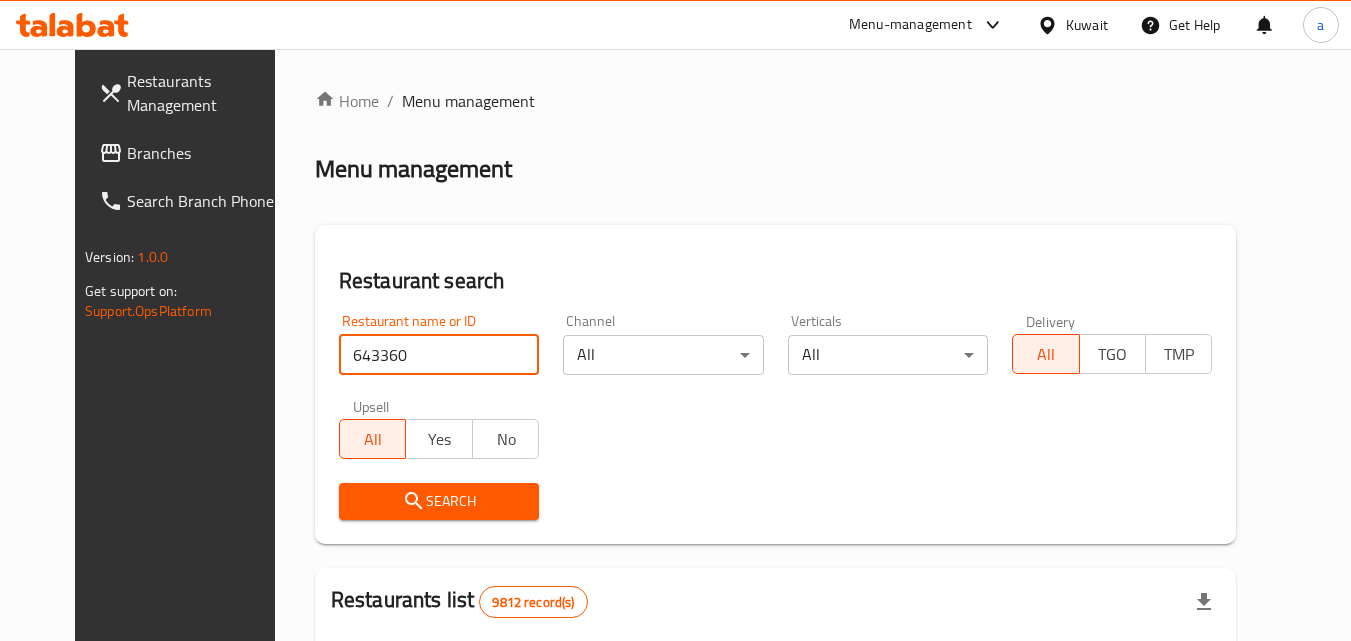 type on "643360" 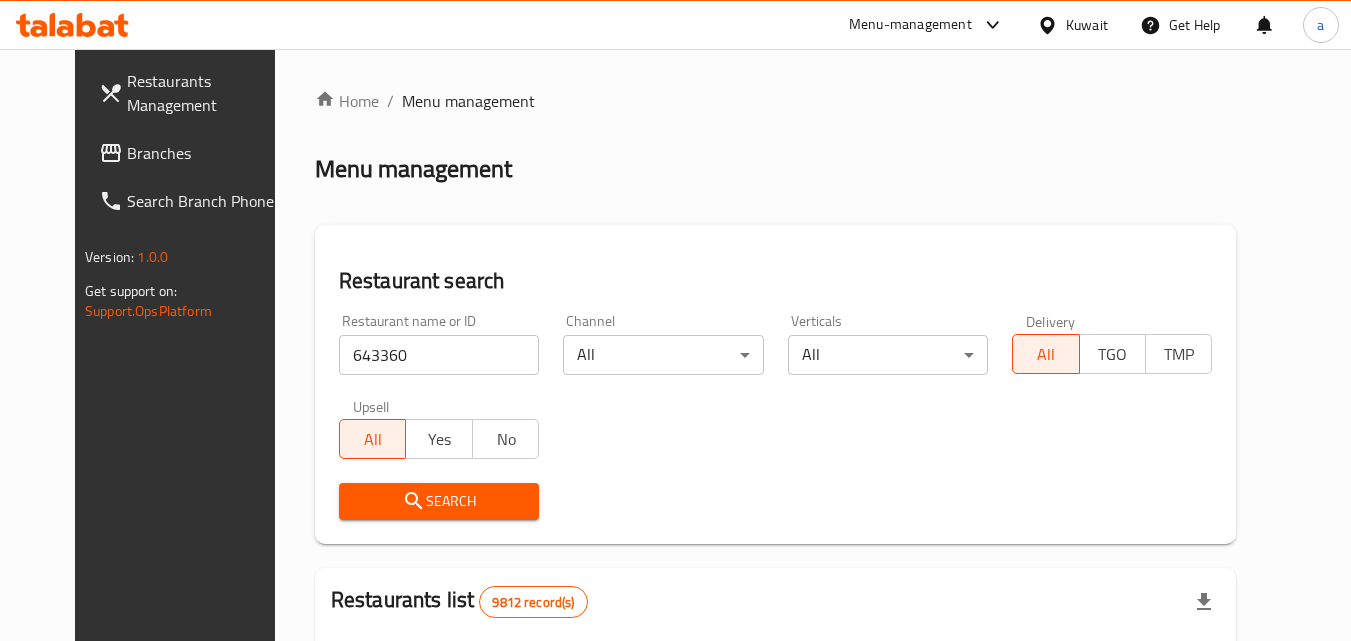 click on "Search" at bounding box center (439, 501) 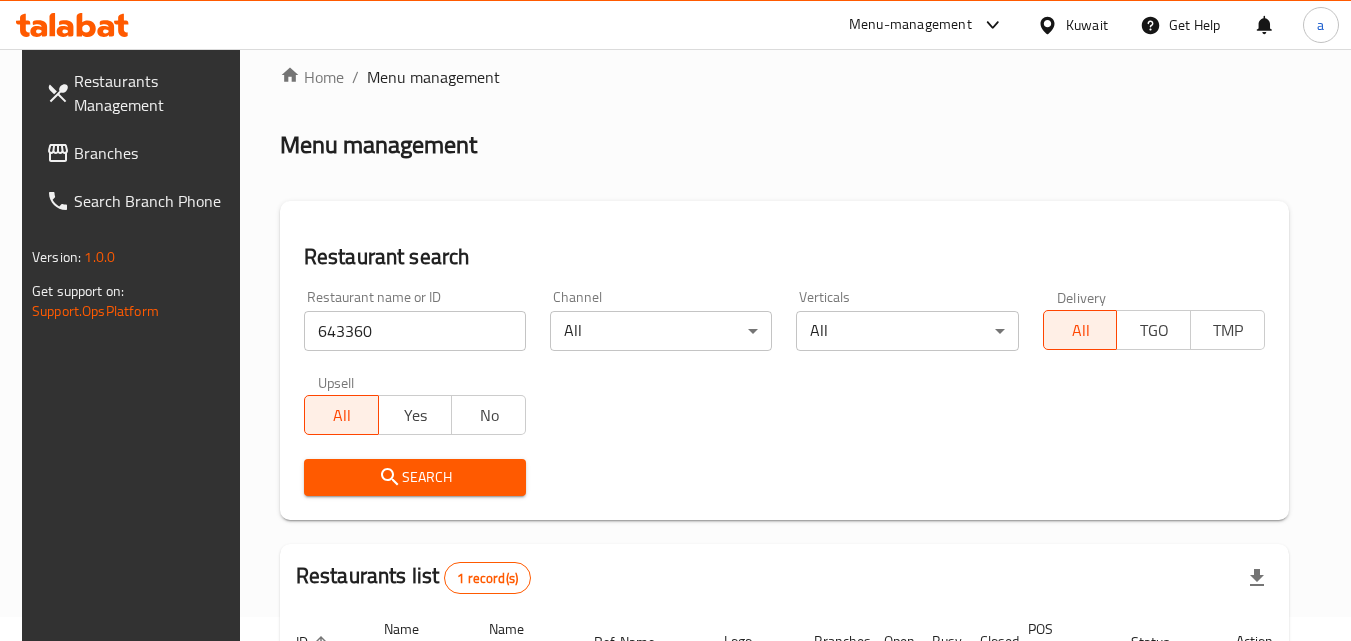 scroll, scrollTop: 0, scrollLeft: 0, axis: both 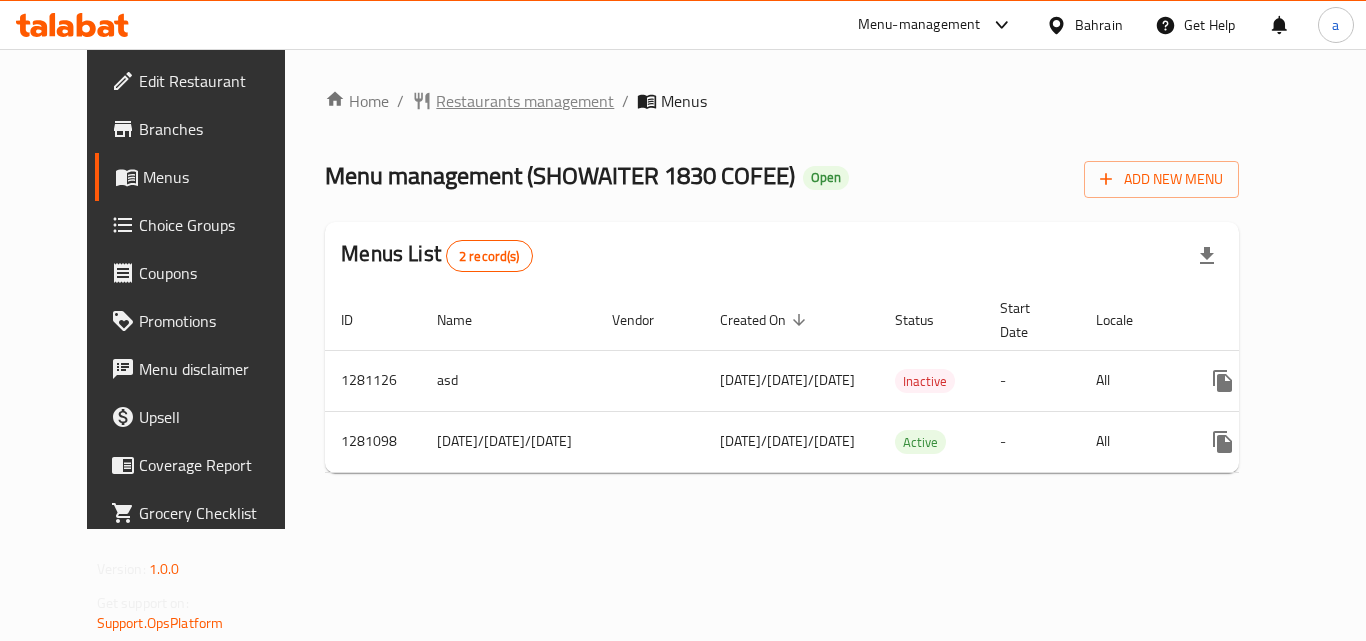 click on "Restaurants management" at bounding box center [525, 101] 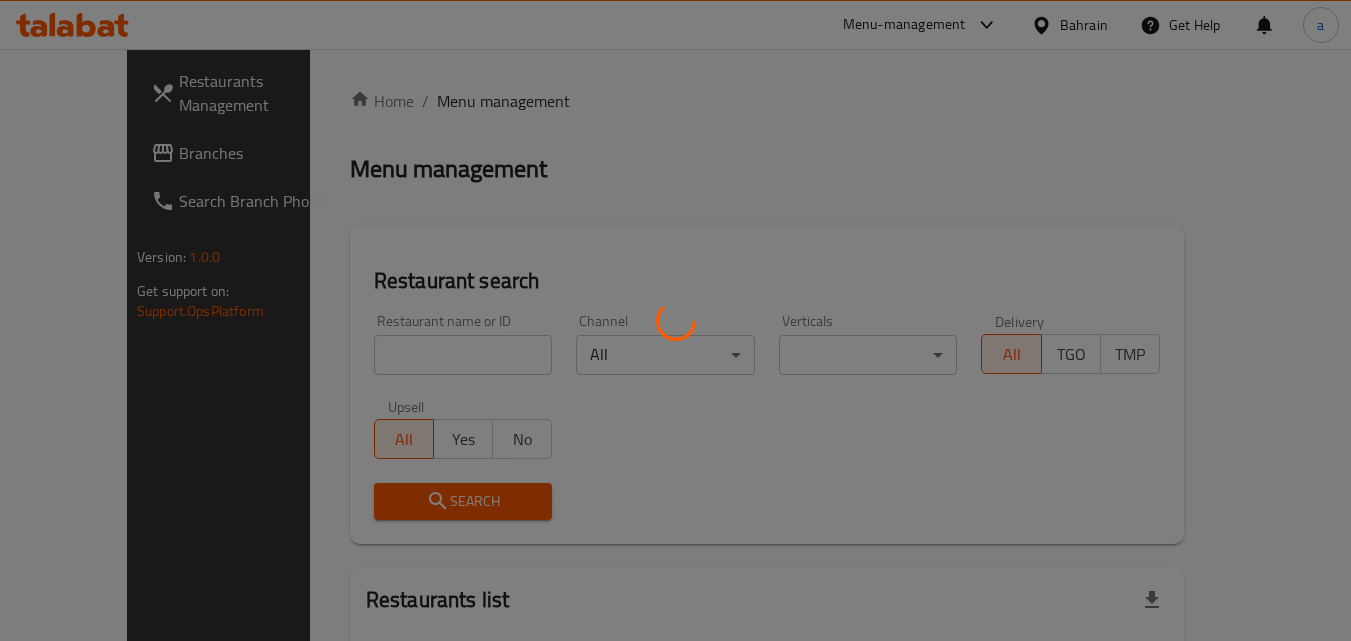 click at bounding box center (675, 320) 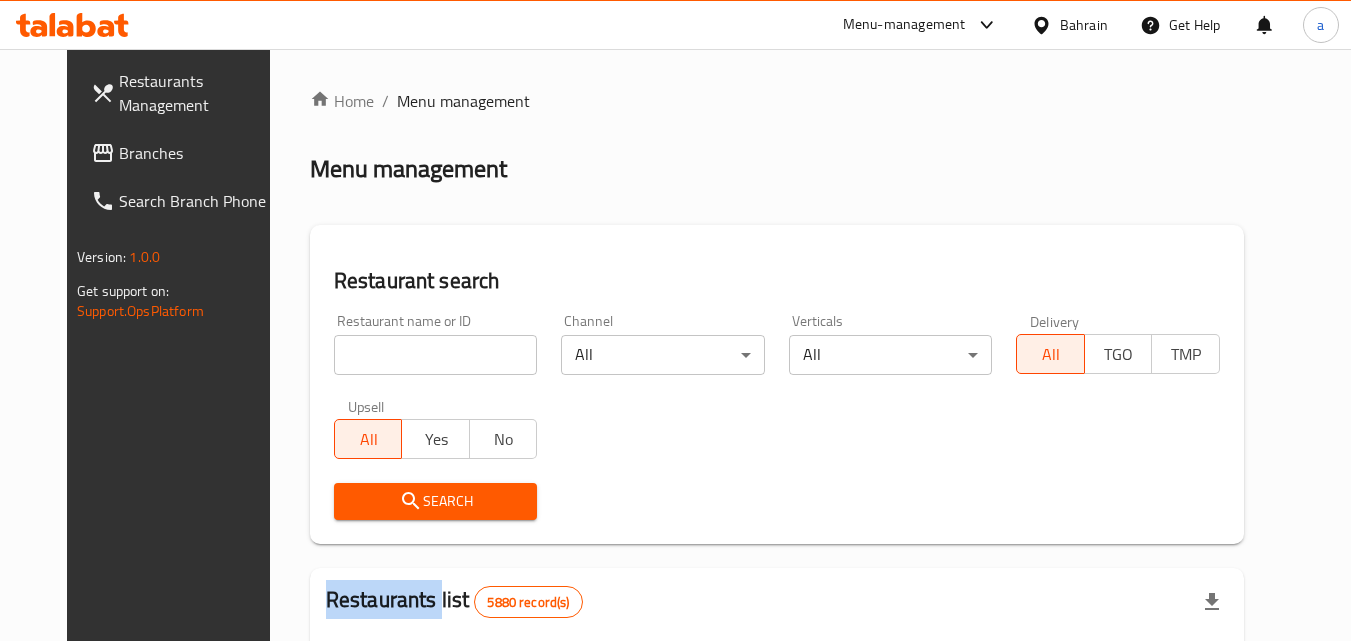 click at bounding box center (675, 320) 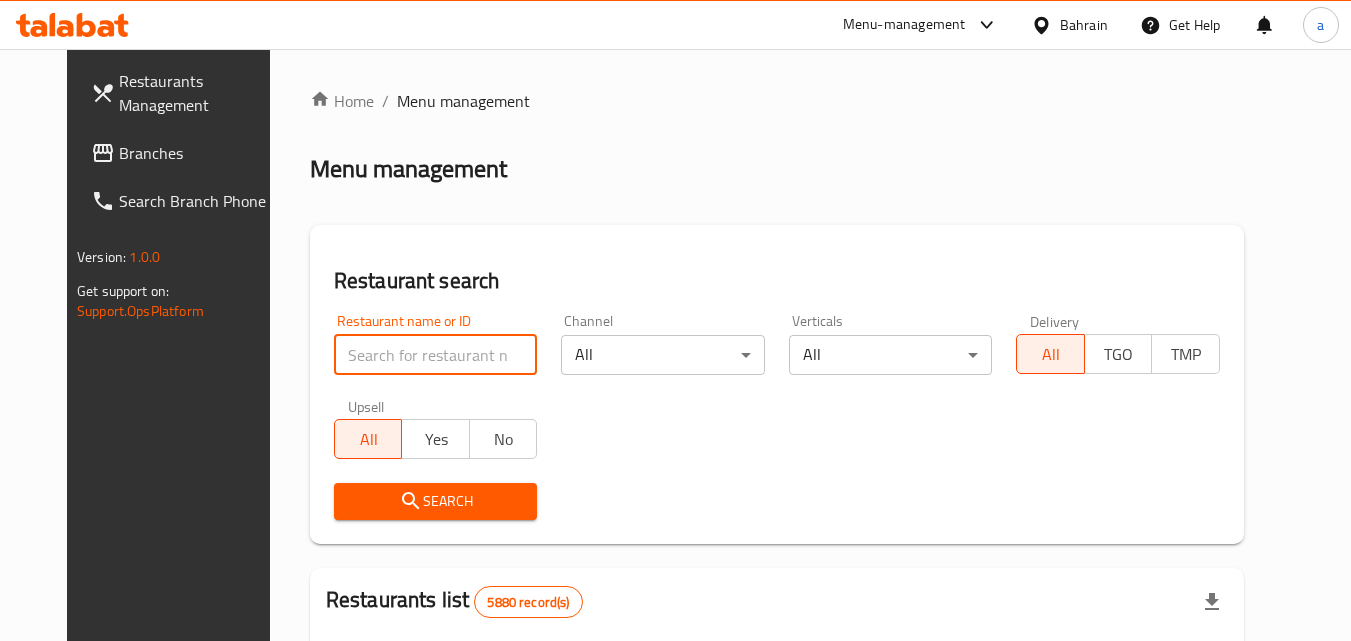 click at bounding box center [436, 355] 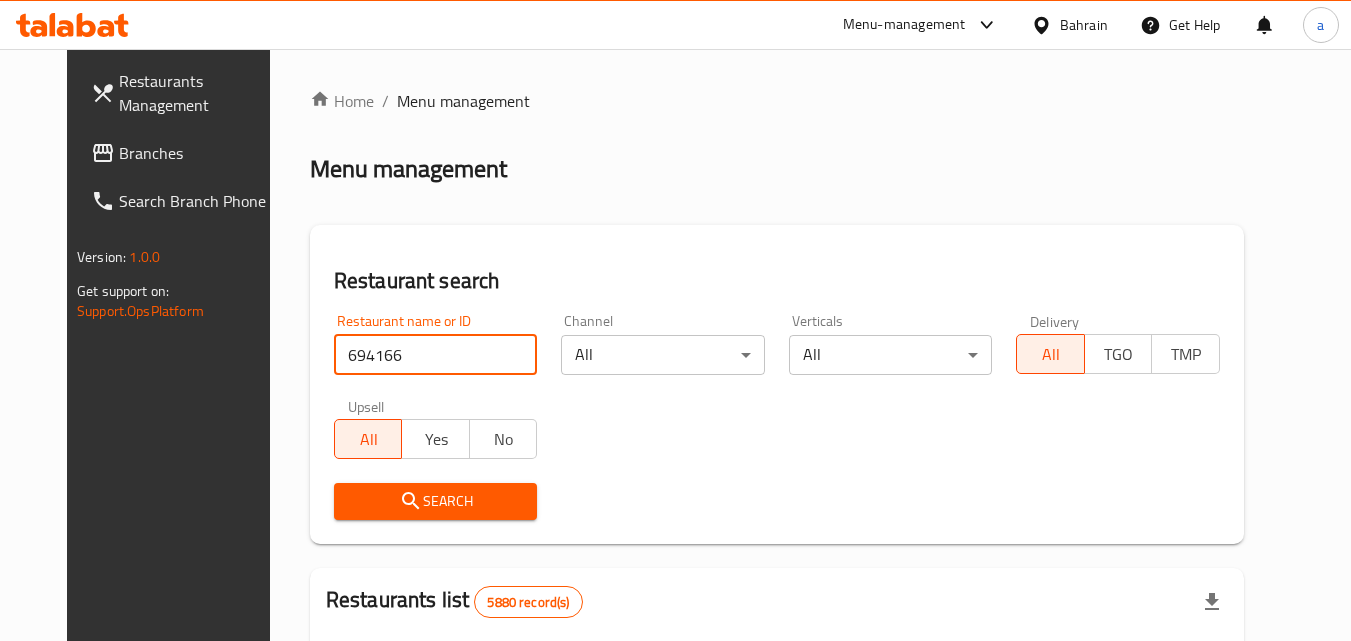 type on "694166" 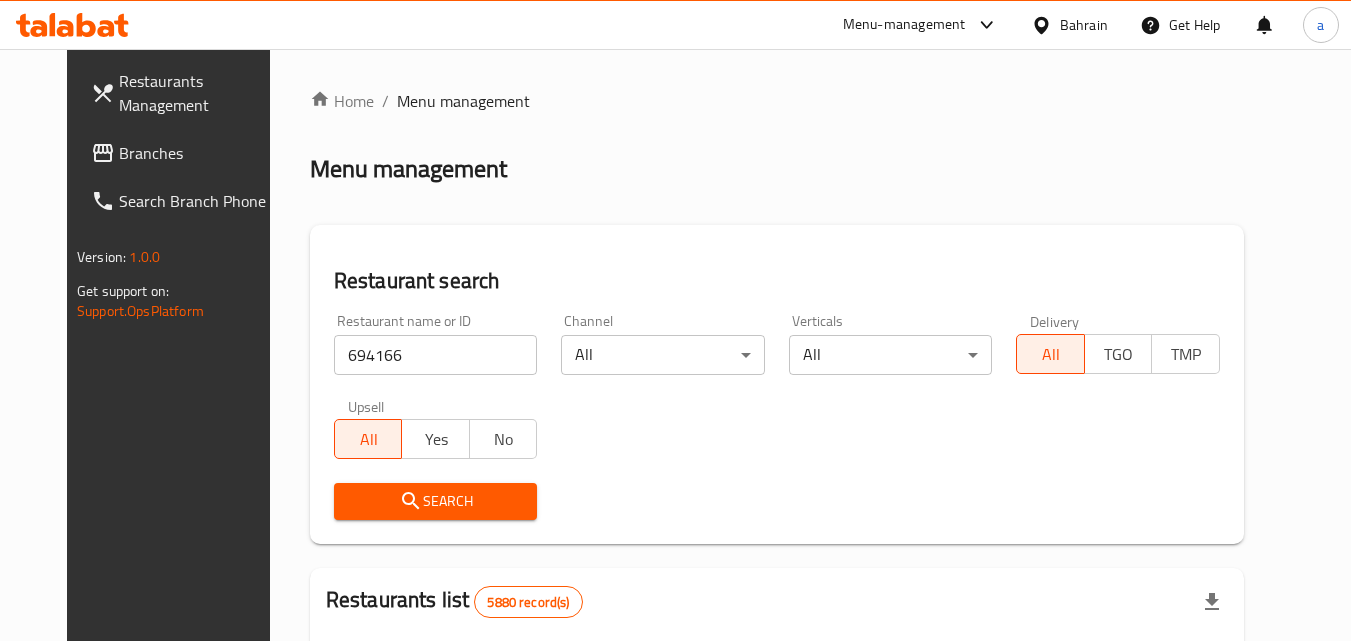click on "Search" at bounding box center [436, 501] 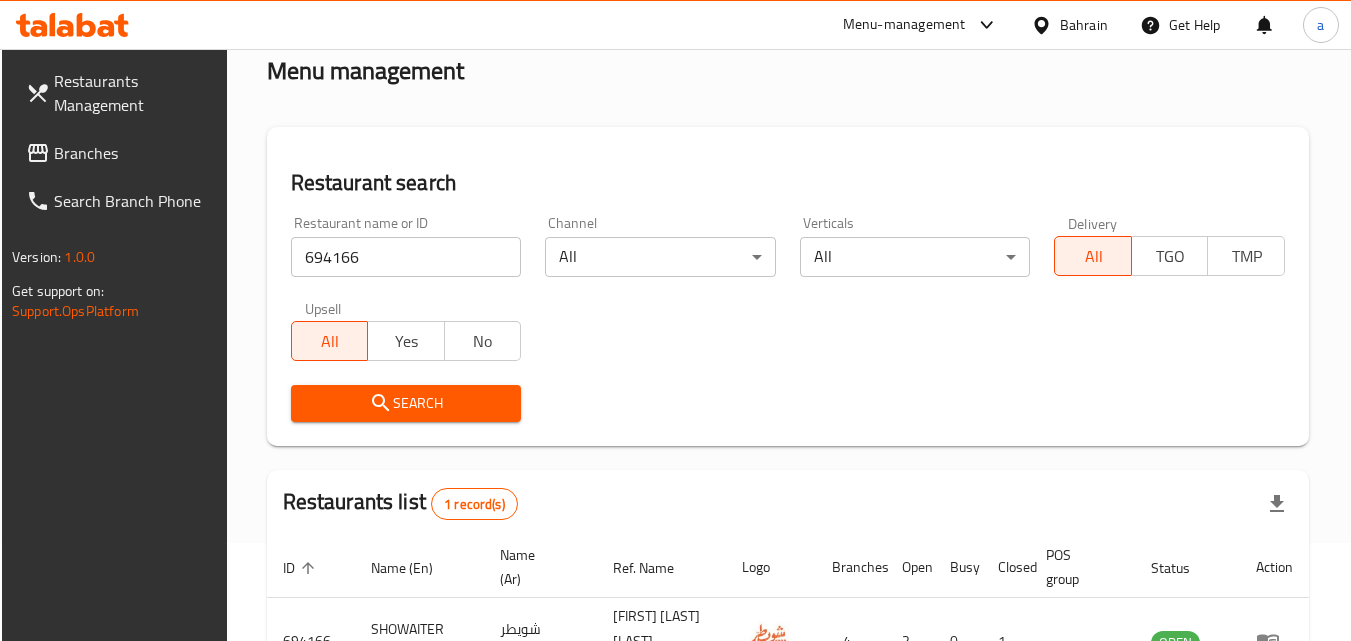 scroll, scrollTop: 0, scrollLeft: 0, axis: both 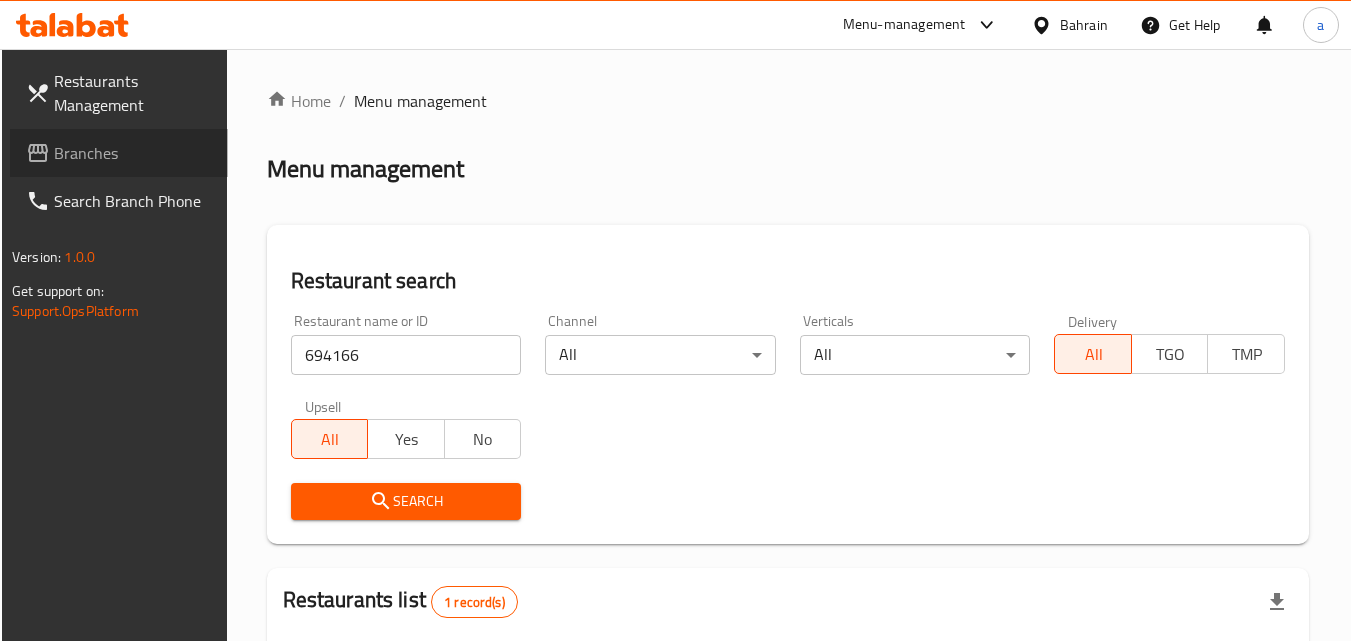 click on "Branches" at bounding box center (133, 153) 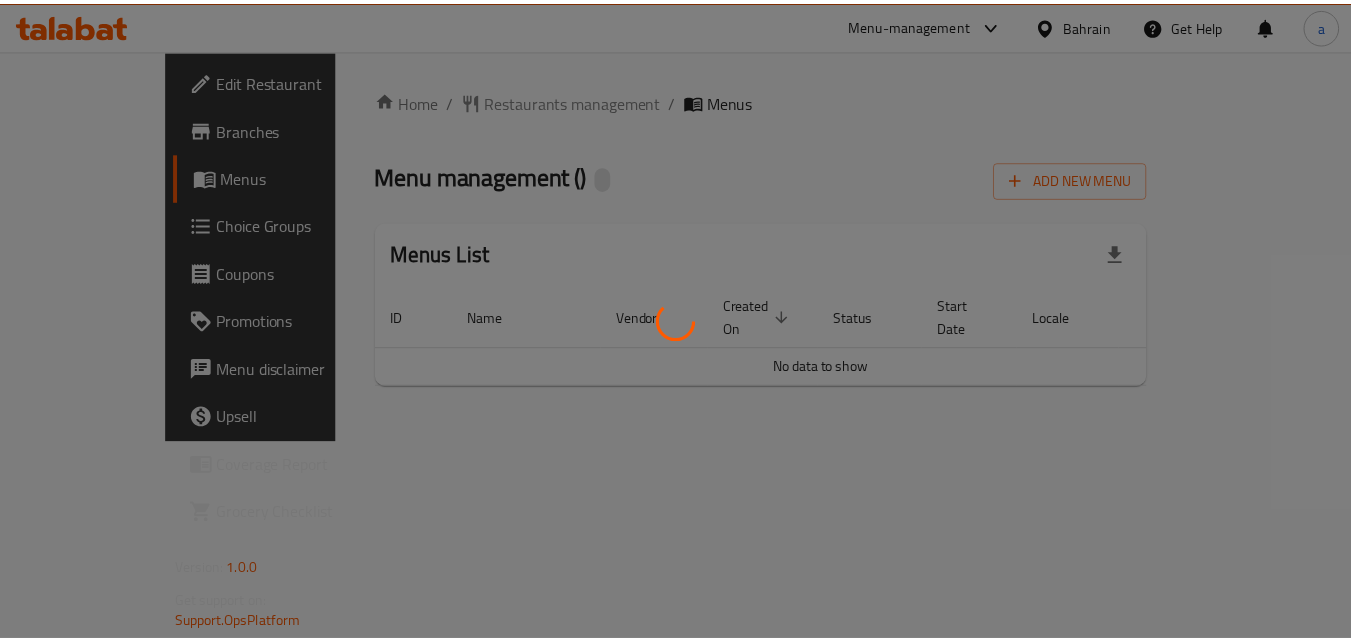 scroll, scrollTop: 0, scrollLeft: 0, axis: both 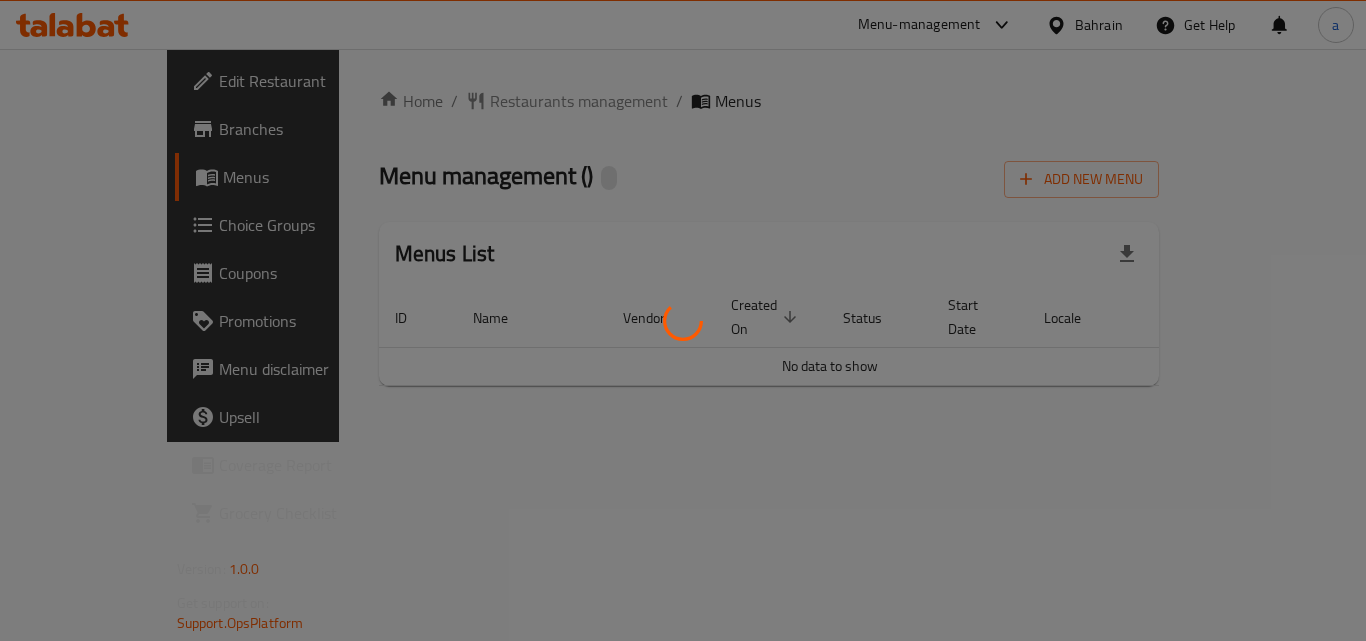 click at bounding box center [683, 320] 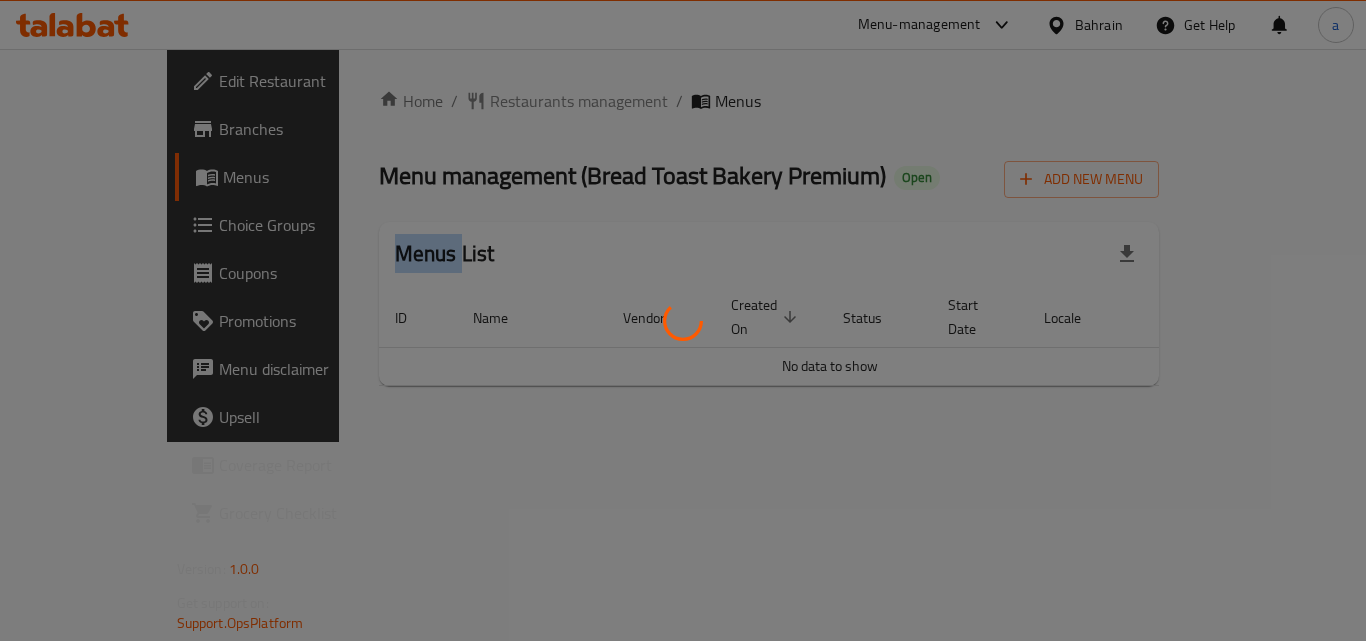 click at bounding box center [683, 320] 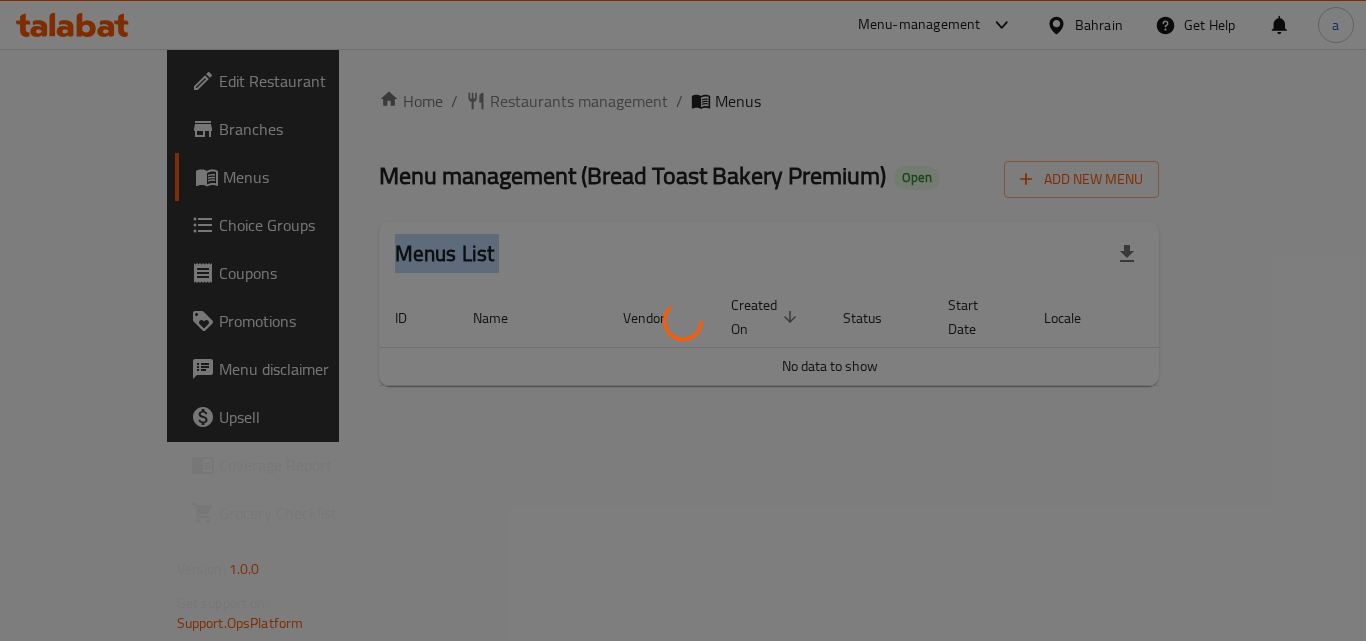 click at bounding box center [683, 320] 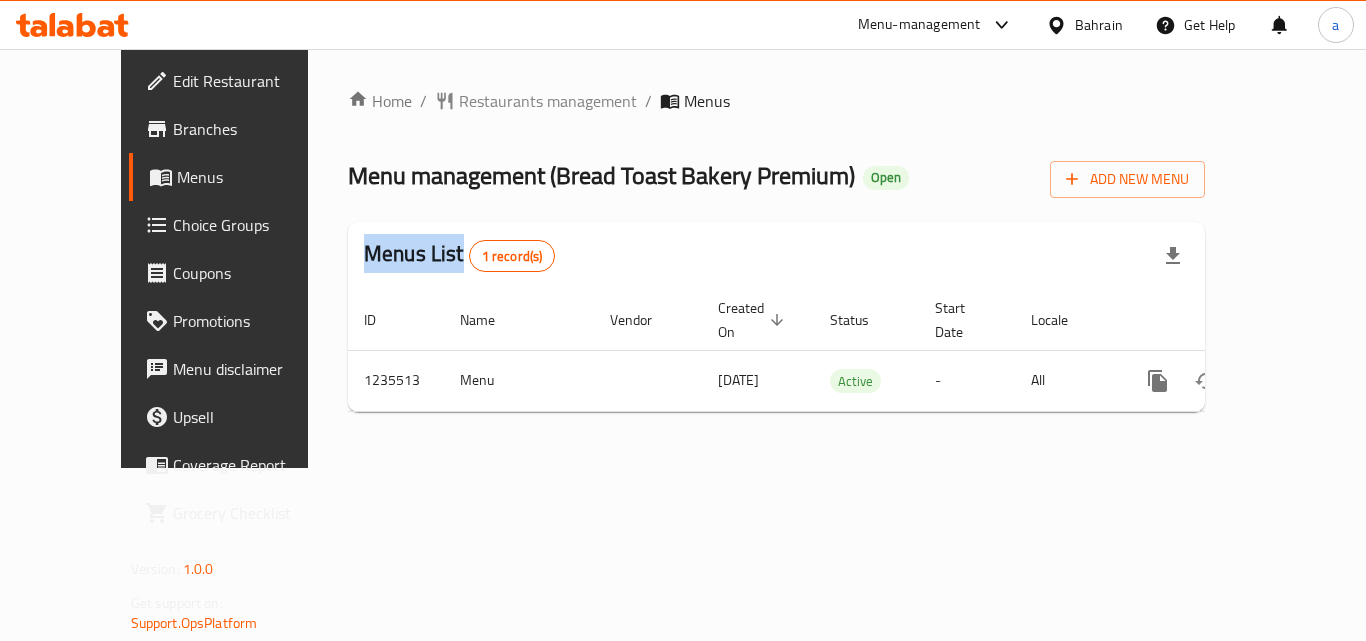 click on "Restaurants management" at bounding box center (548, 101) 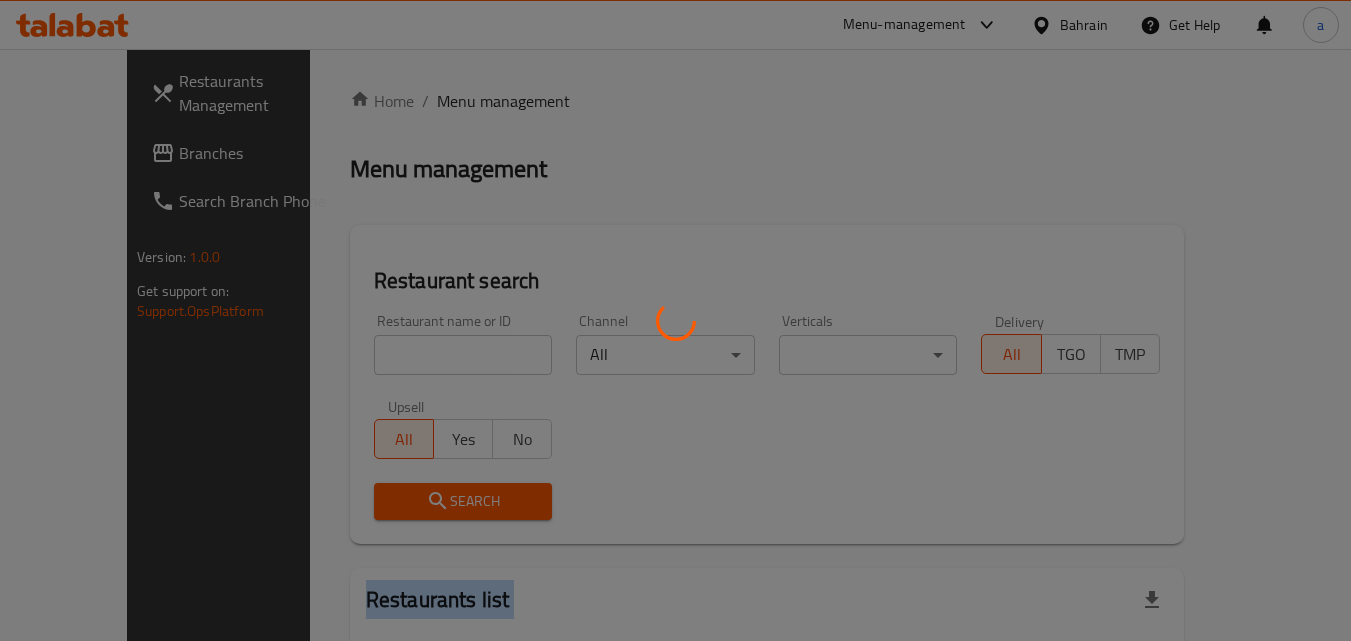 click at bounding box center [675, 320] 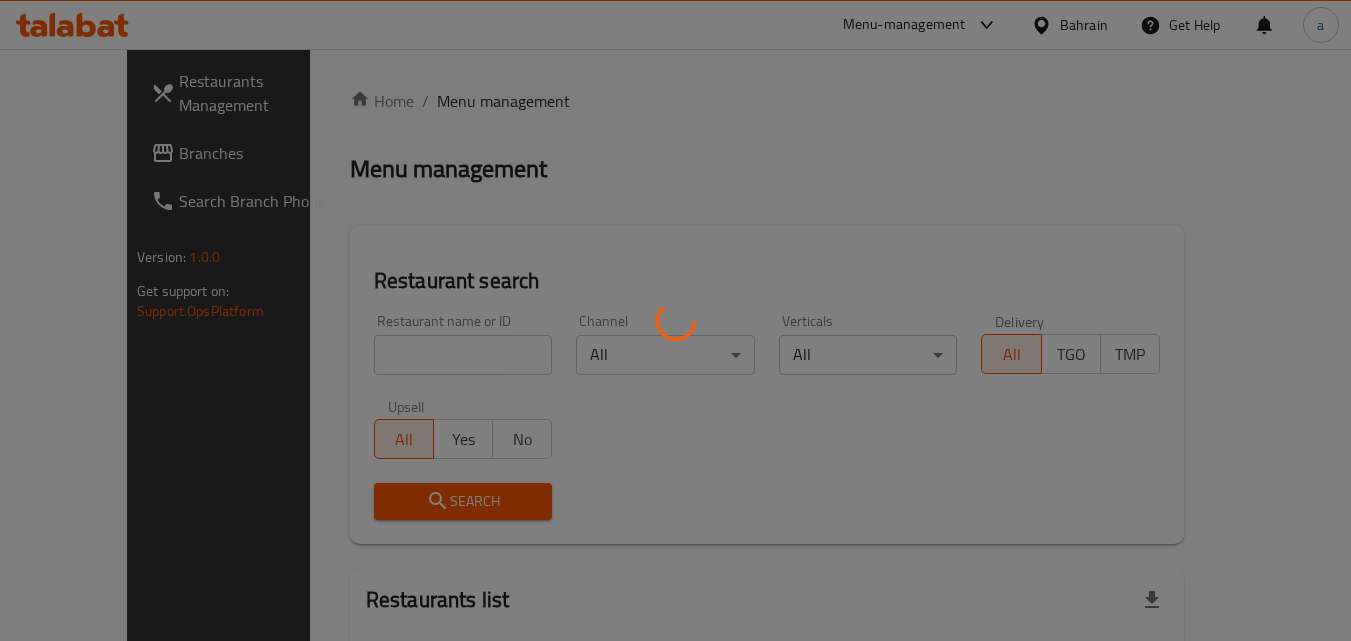 click at bounding box center (675, 320) 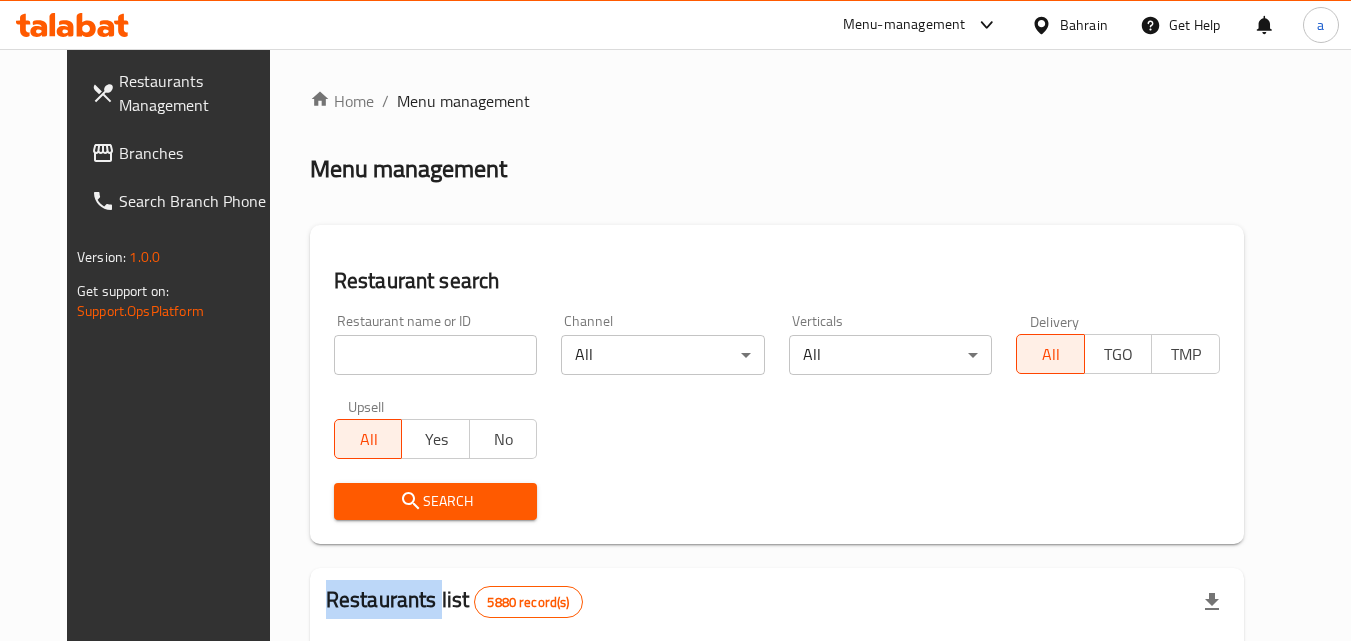 click at bounding box center [675, 320] 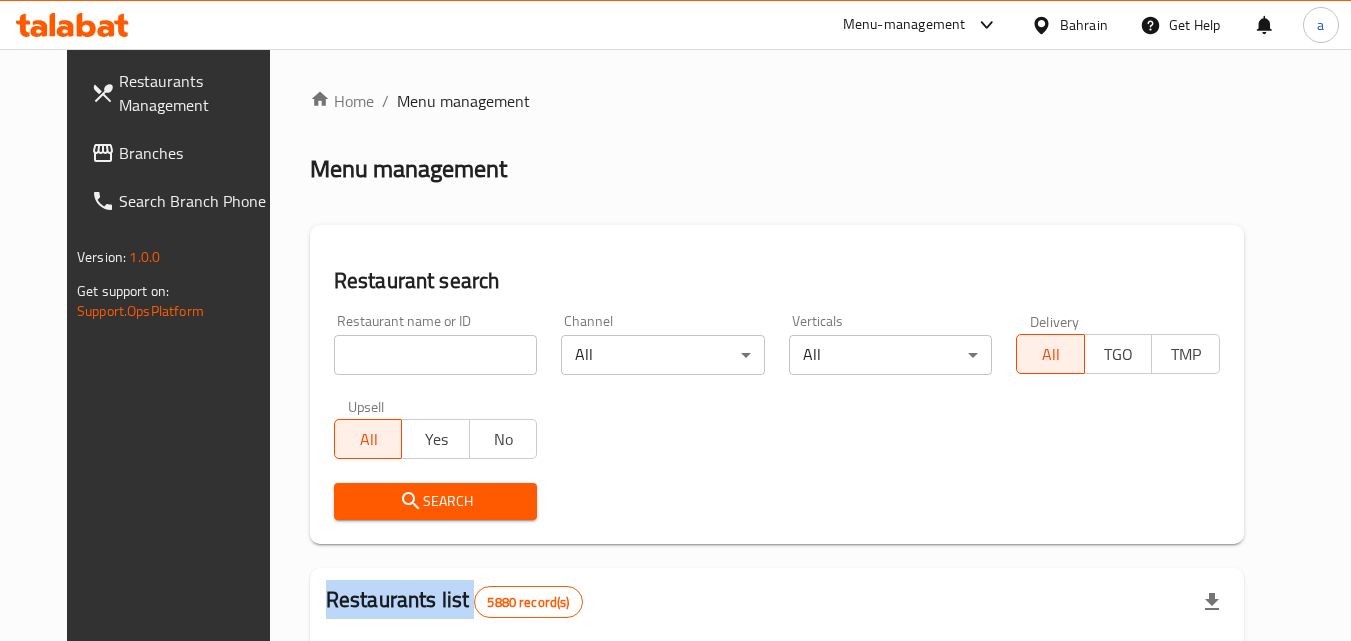 click on "Home / Menu management Menu management Restaurant search Restaurant name or ID Restaurant name or ID Channel All ​ Verticals All ​ Delivery All TGO TMP Upsell All Yes No   Search Restaurants list   5880 record(s) ID sorted ascending Name (En) Name (Ar) Ref. Name Logo Branches Open Busy Closed POS group Status Action 332 Zeitouna زيتونة 4 0 0 0 OPEN 333 Carinos كارينوز 1 0 0 0 INACTIVE 334 Leila Min Lebnan ليلى من لبنان 3 1 0 0 OPEN 335 Johnny Rockets جوني روكيتس 4 0 0 0 INACTIVE 336 Hussien حسين 1 0 0 0 INACTIVE 337 2466 2466 1 0 0 0 INACTIVE 341 Healthy Calorie هيلثي كالوري 7 3 0 0 OPEN 344 Franks A Lot فرانكس ألوت 2 1 0 0 OPEN 346 Mr.Candy مستر.كاندي 1 0 0 0 INACTIVE 351 REDPAN BURGER STEAK رد بان برجر ستيك 1 0 0 0 INACTIVE Rows per page: 10 1-10 of 5880" at bounding box center [777, 709] 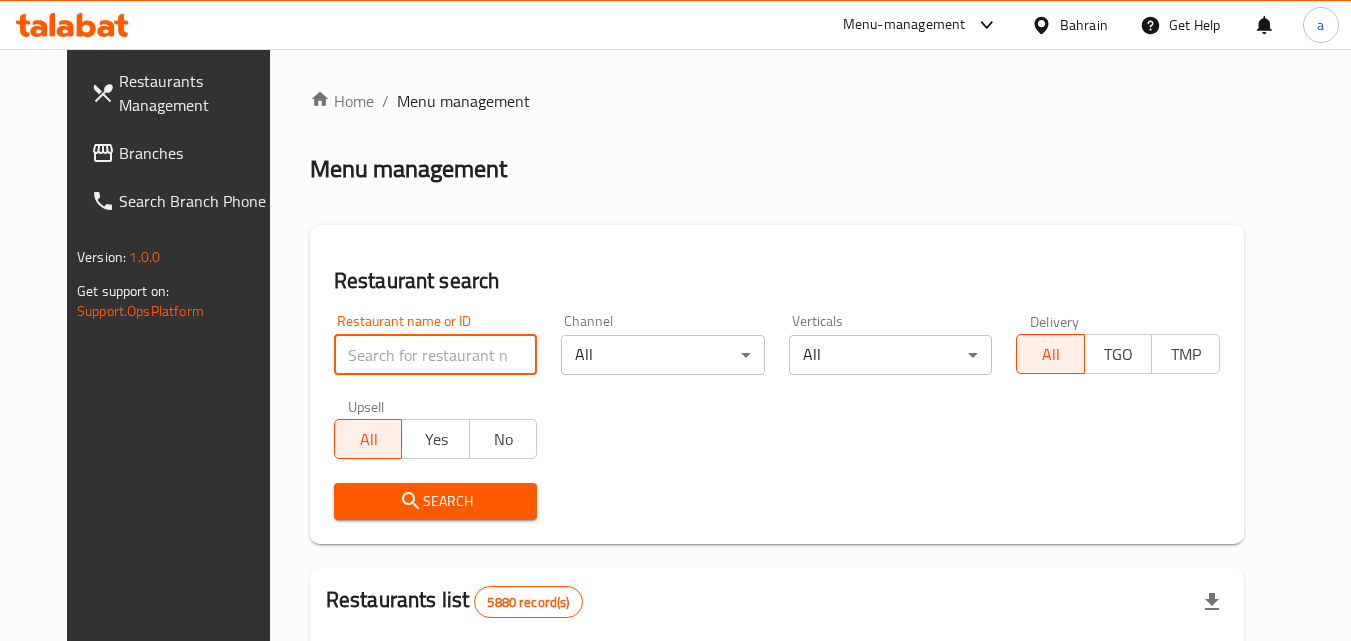 click at bounding box center (436, 355) 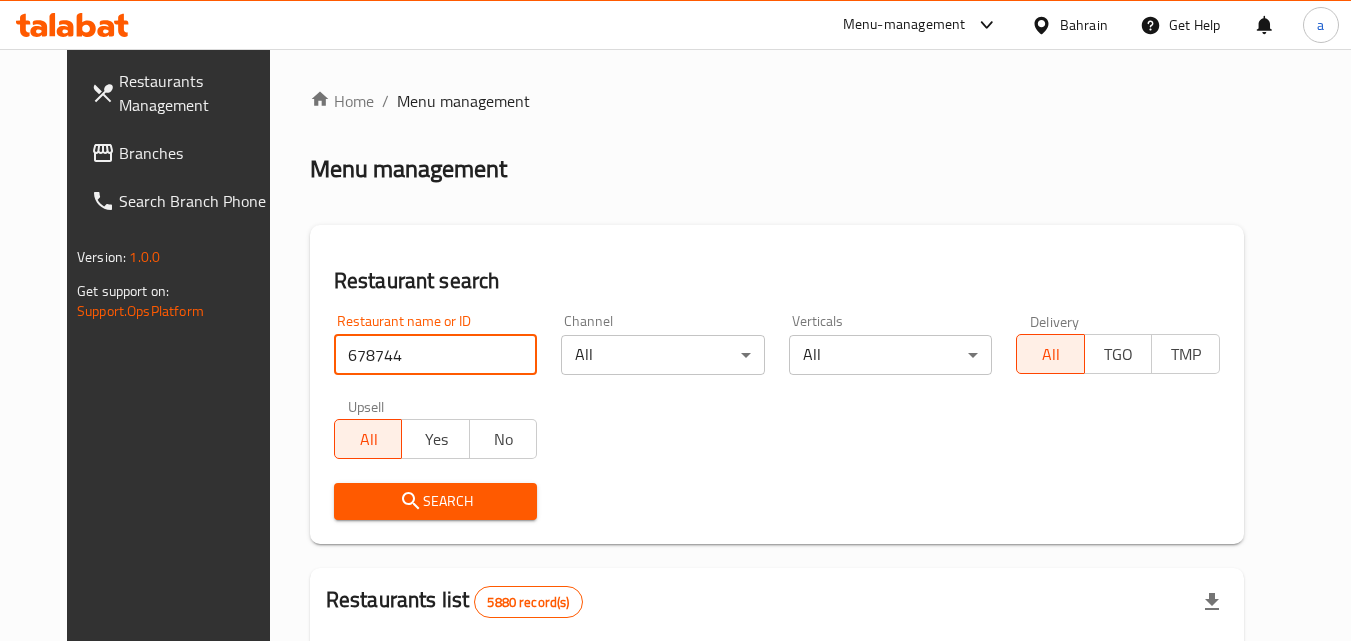 type on "678744" 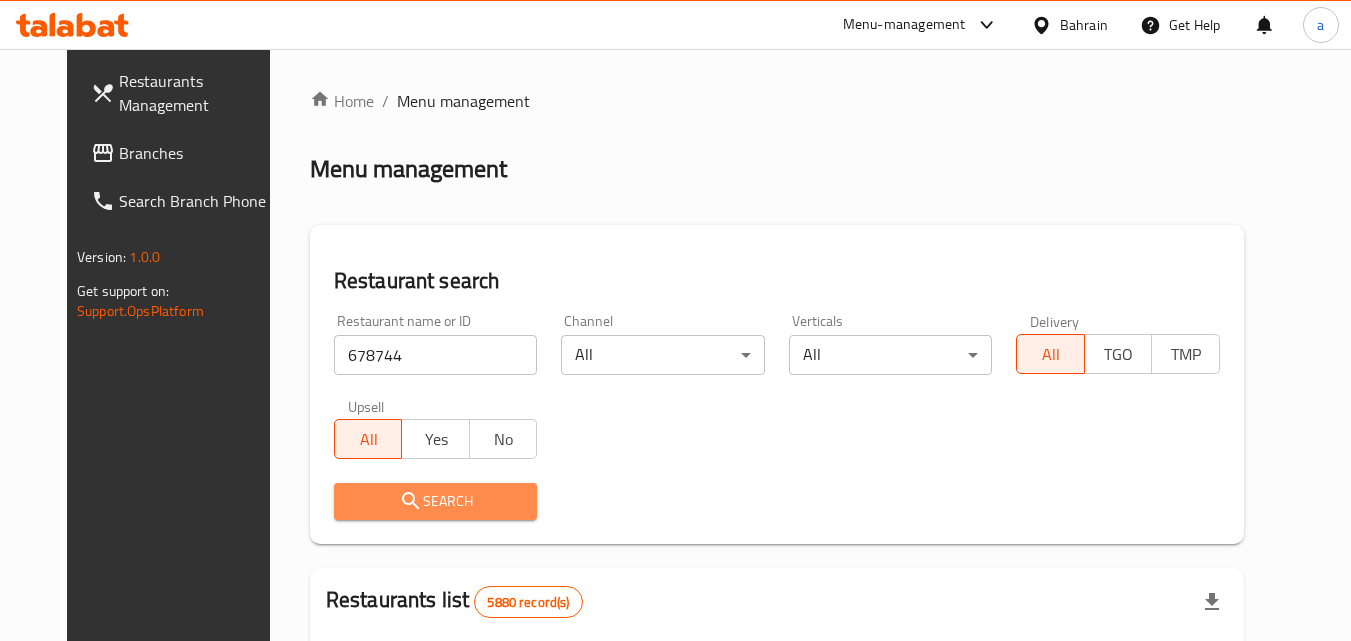 click on "Search" at bounding box center (436, 501) 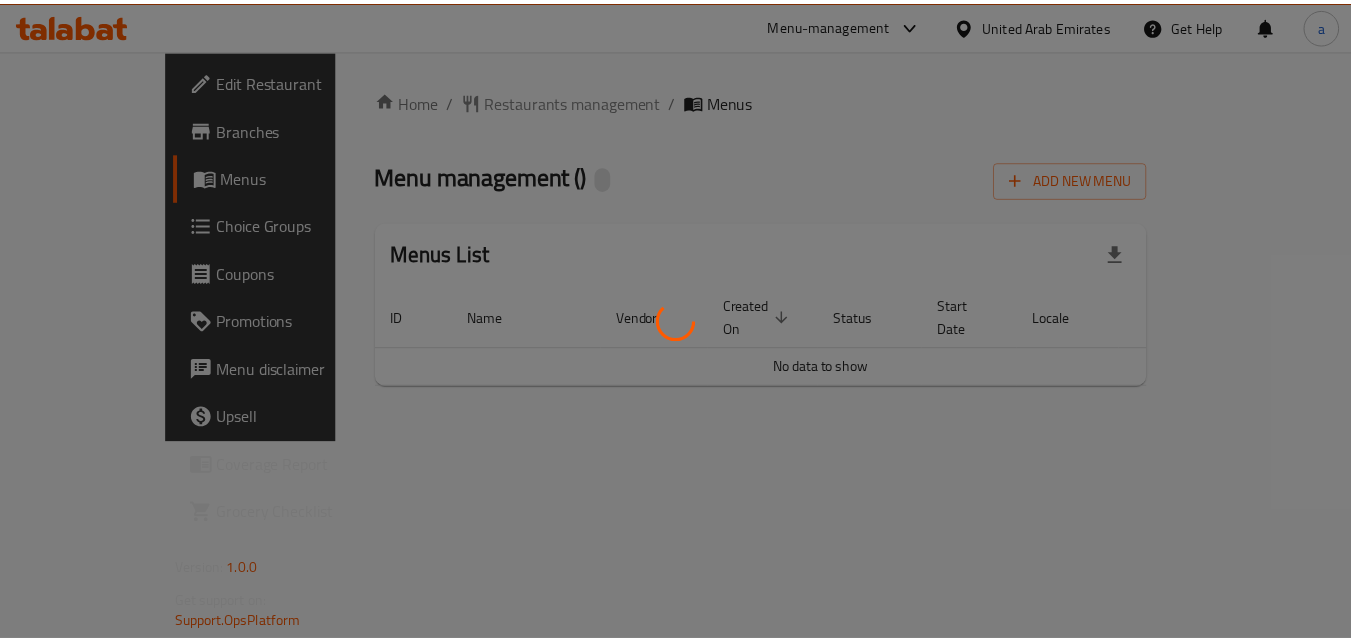 scroll, scrollTop: 0, scrollLeft: 0, axis: both 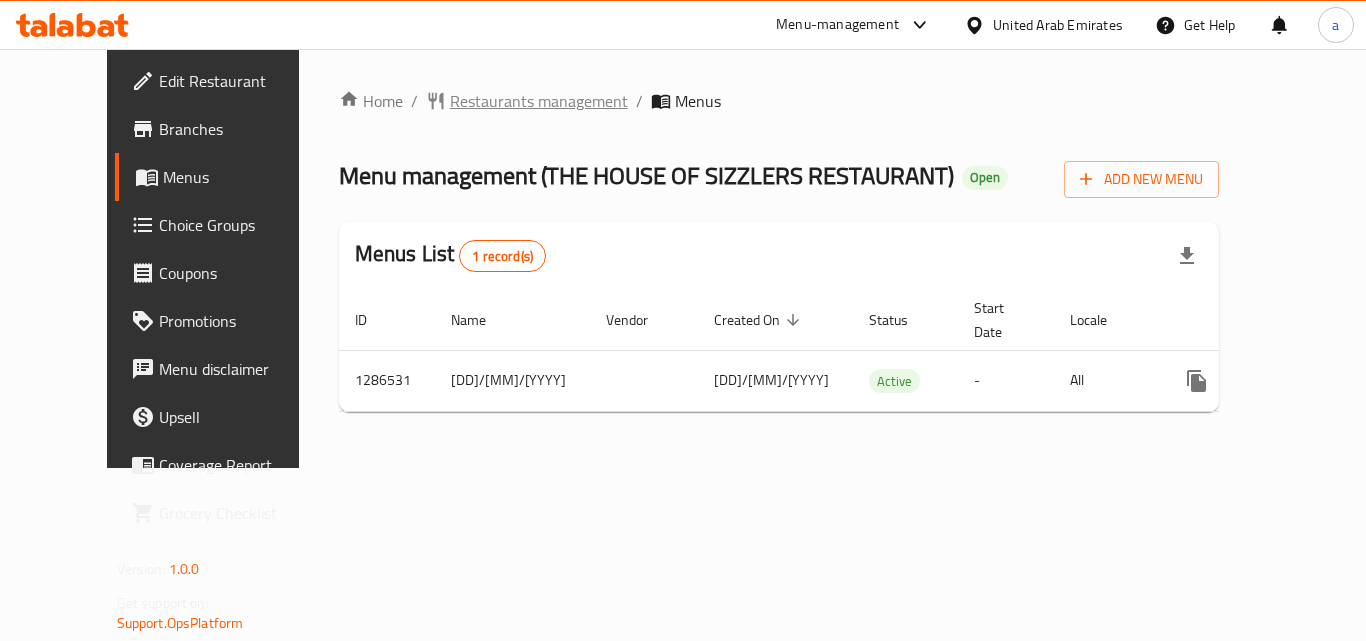 click on "Restaurants management" at bounding box center [539, 101] 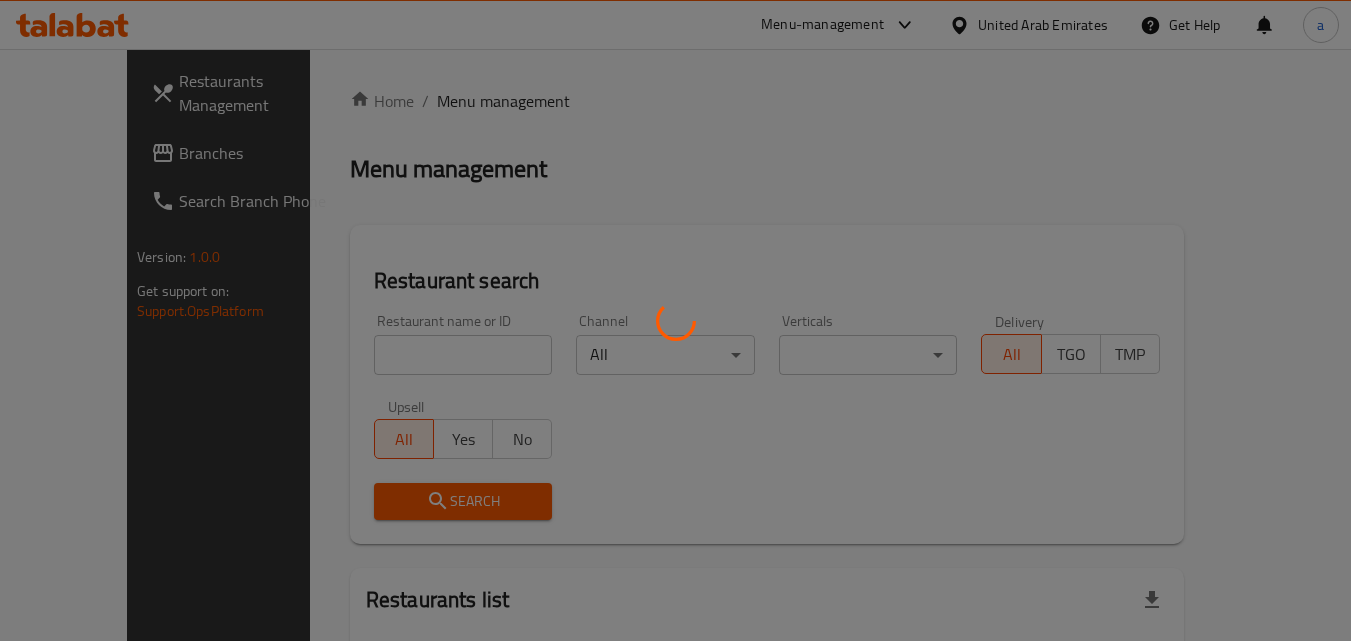click at bounding box center [675, 320] 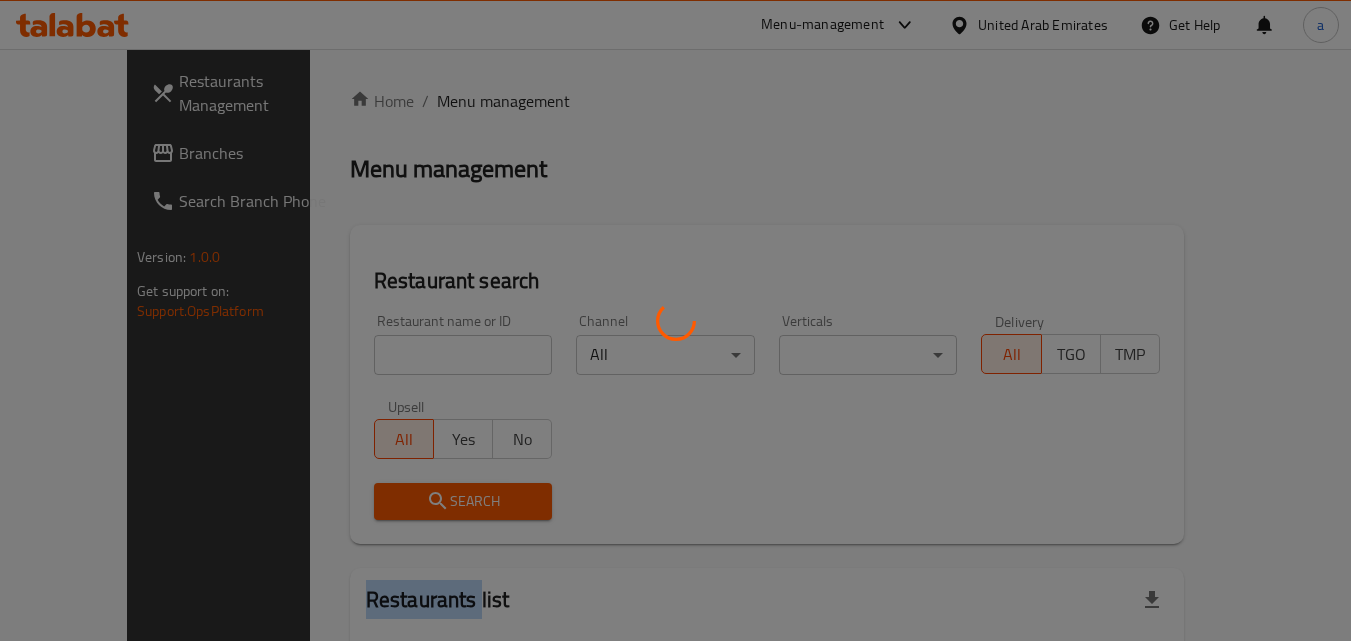 click at bounding box center (675, 320) 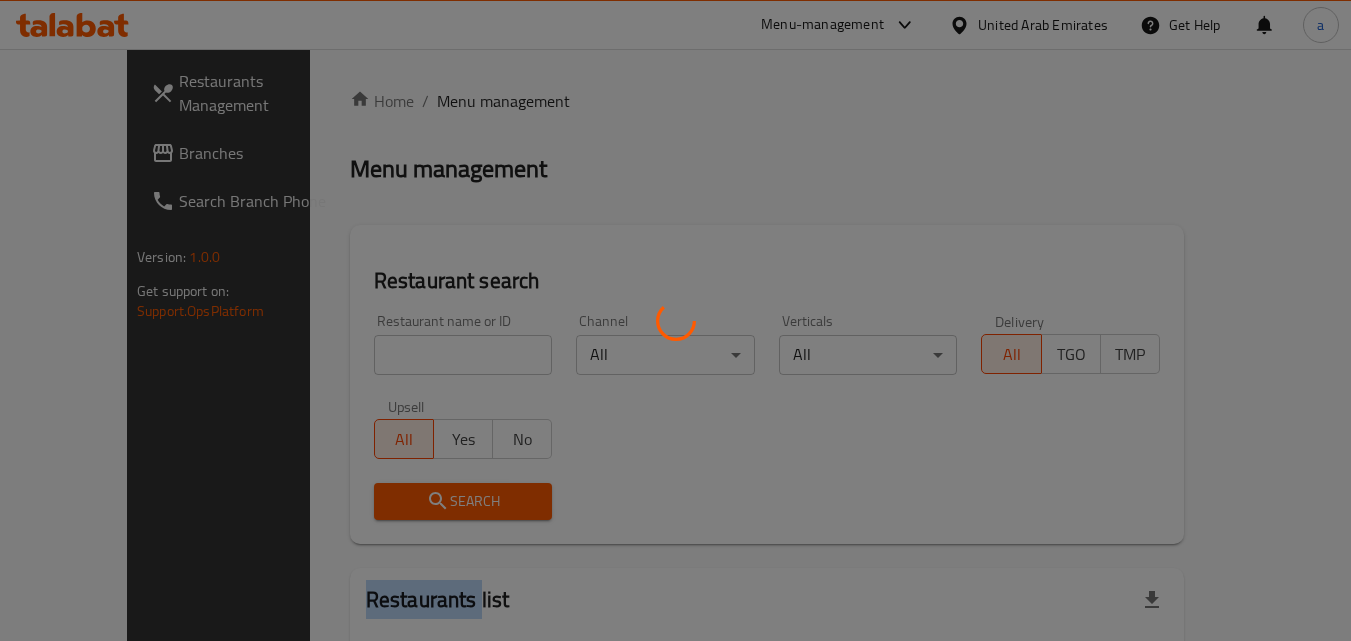 click at bounding box center [675, 320] 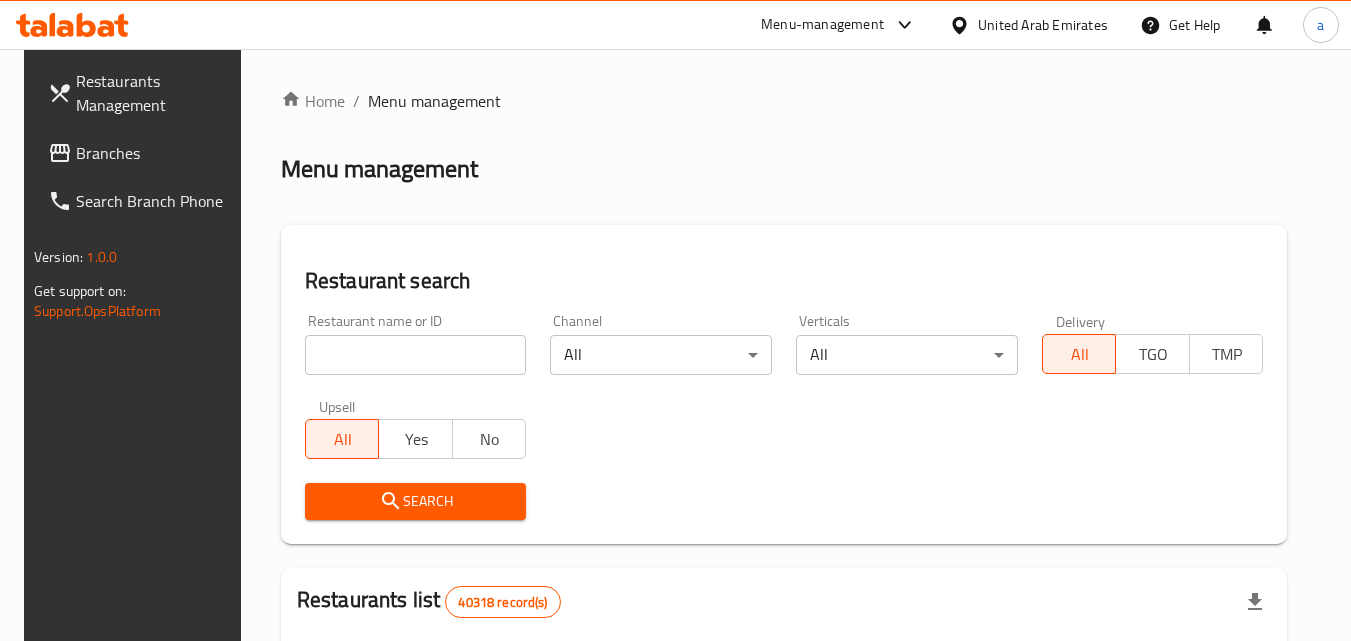click on "Restaurant name or ID Restaurant name or ID" at bounding box center (416, 344) 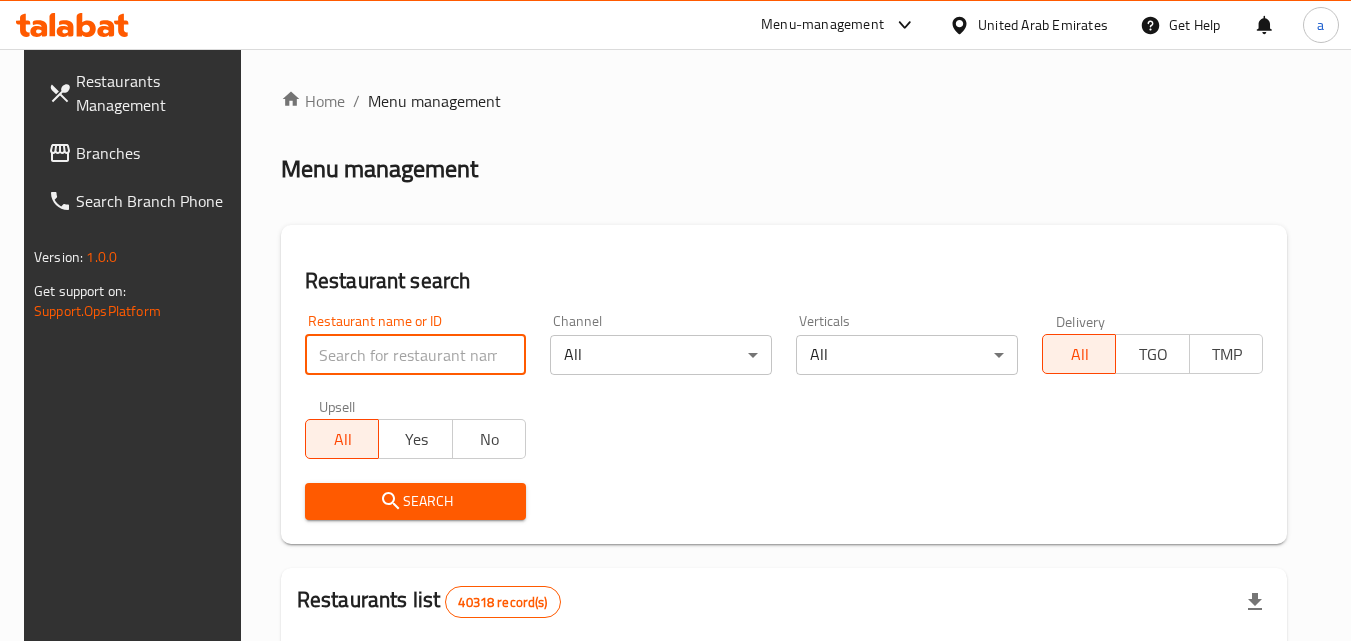 click at bounding box center (416, 355) 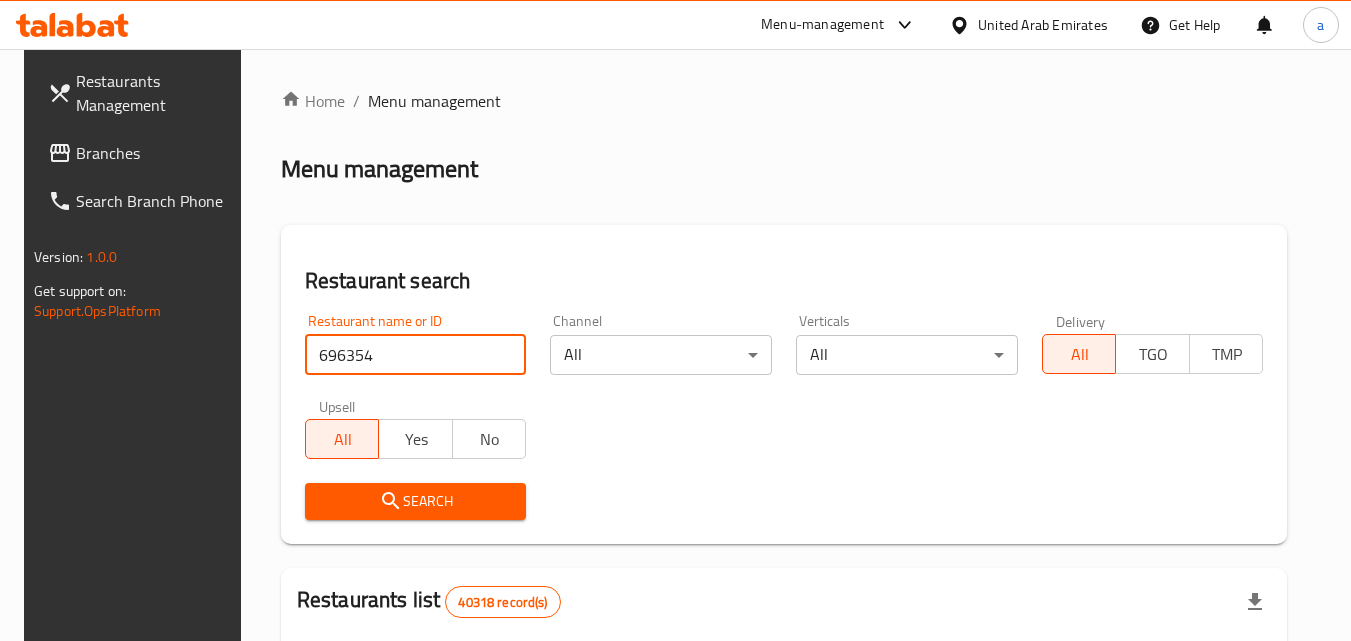 type on "696354" 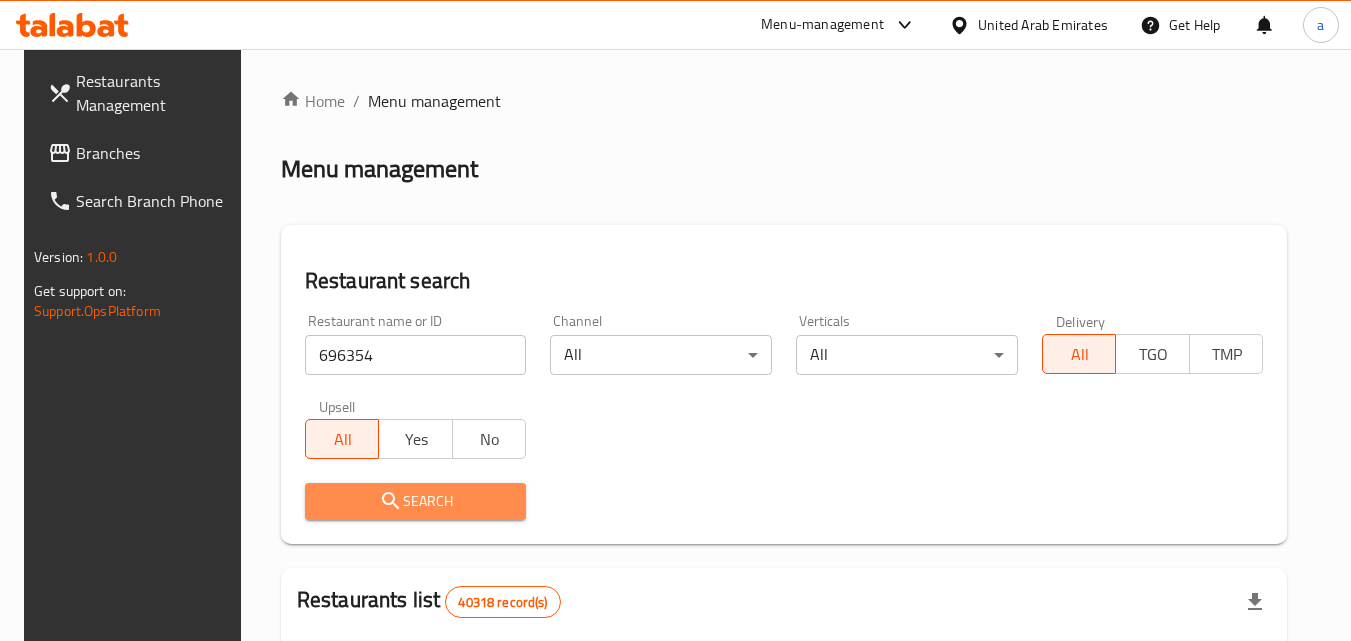 click on "Search" at bounding box center (416, 501) 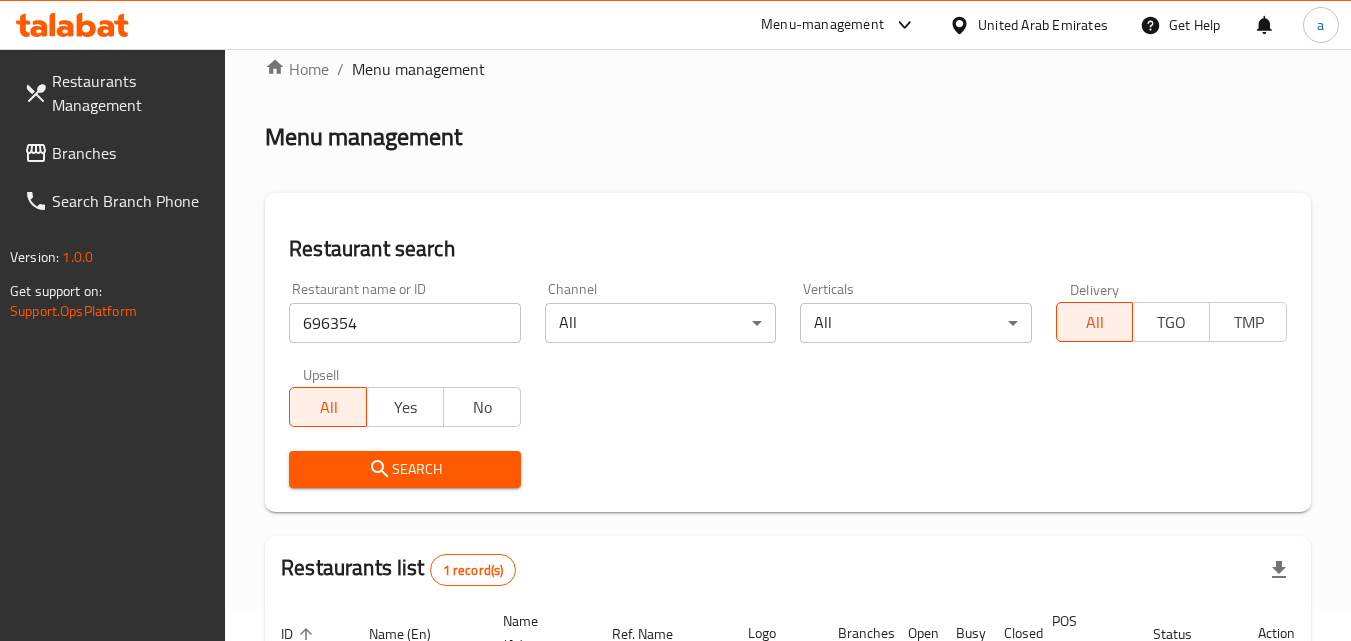 scroll, scrollTop: 0, scrollLeft: 0, axis: both 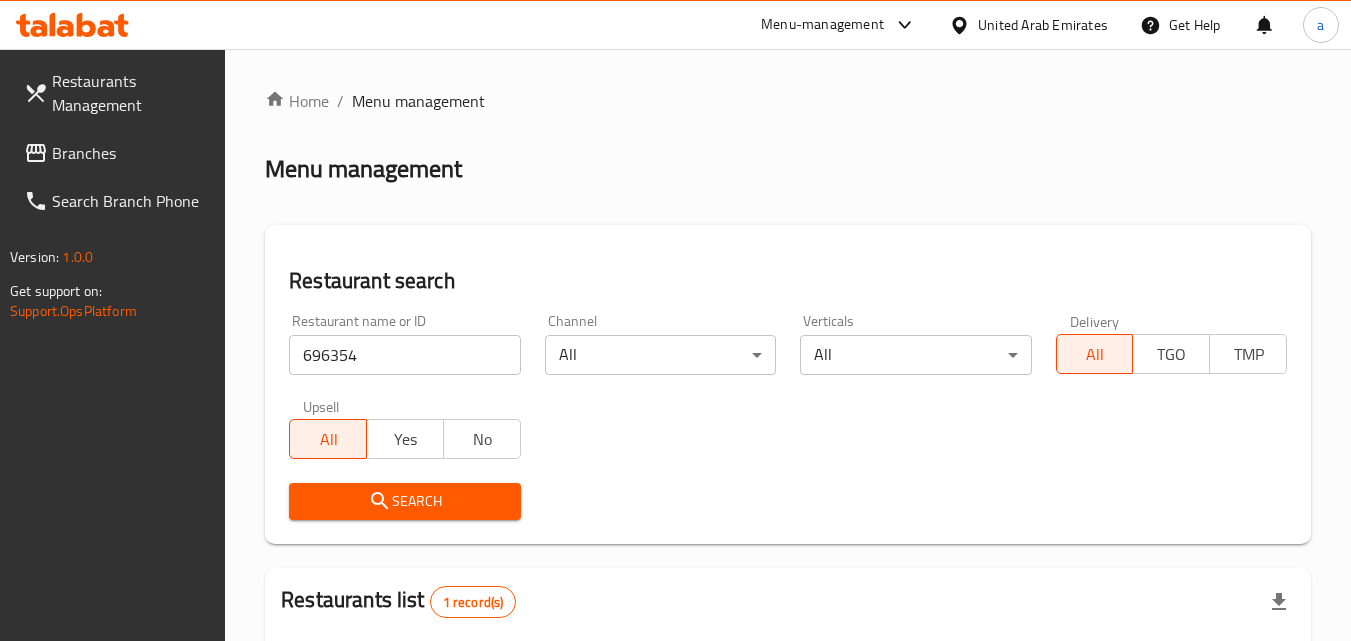 click on "Restaurants Management" at bounding box center (117, 93) 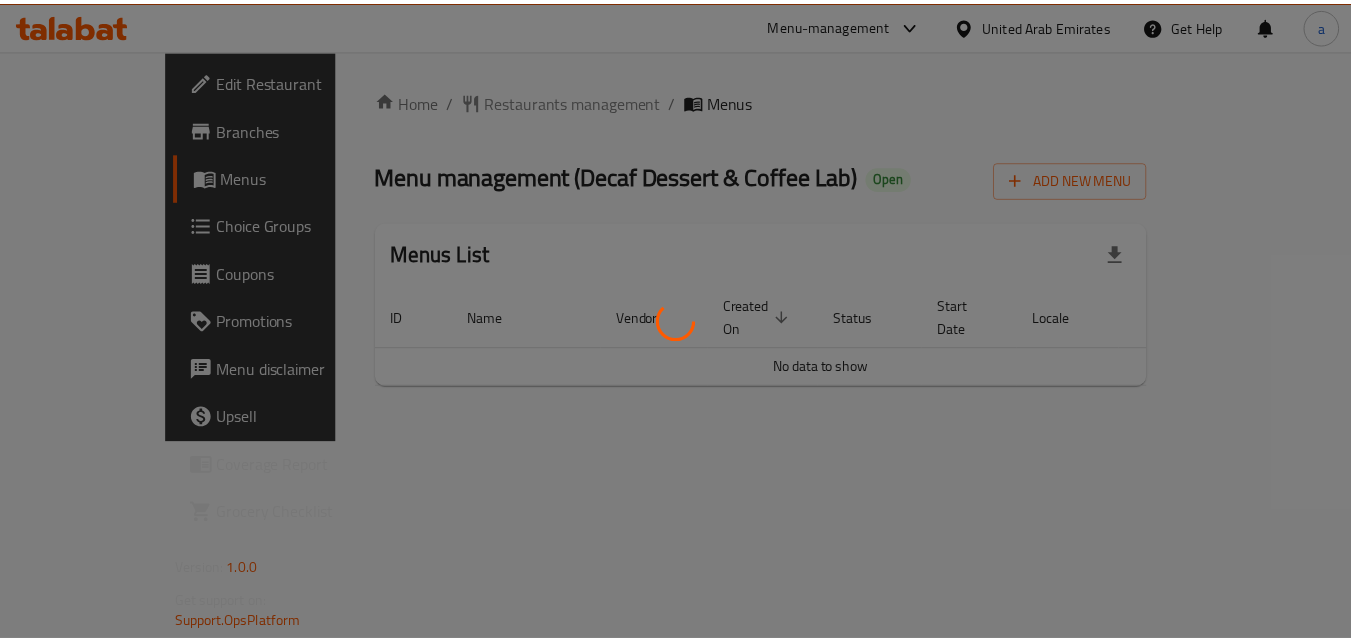 scroll, scrollTop: 0, scrollLeft: 0, axis: both 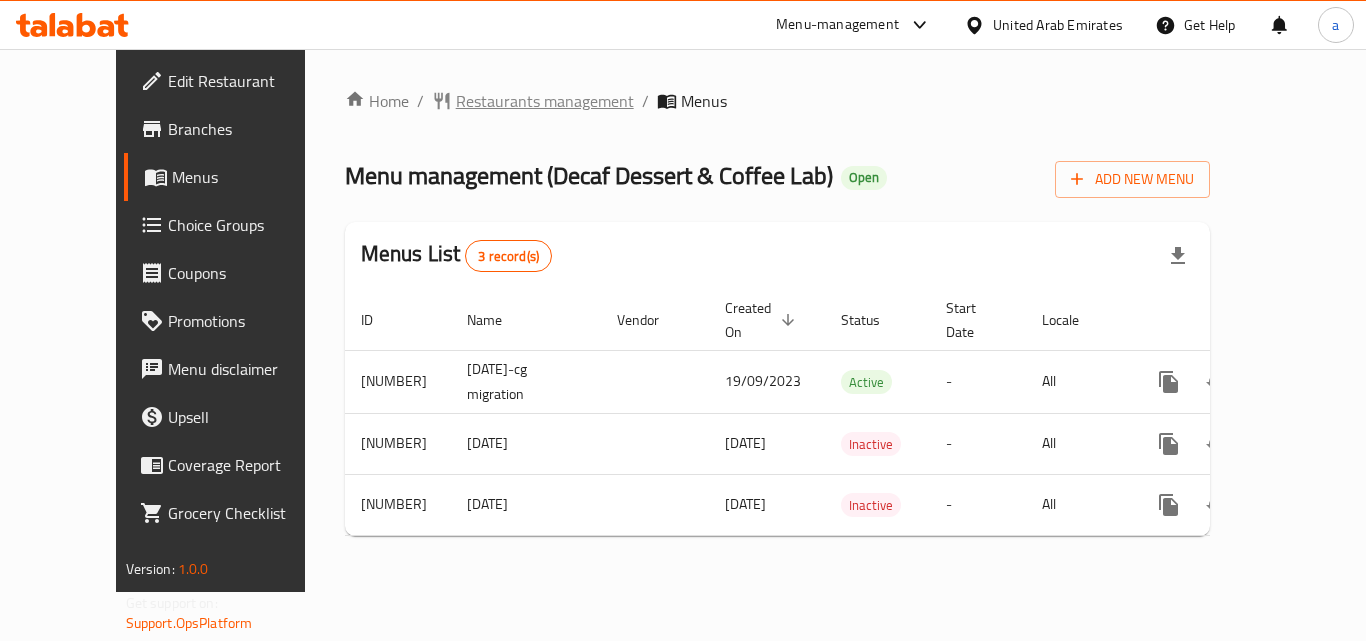 click on "Restaurants management" at bounding box center (545, 101) 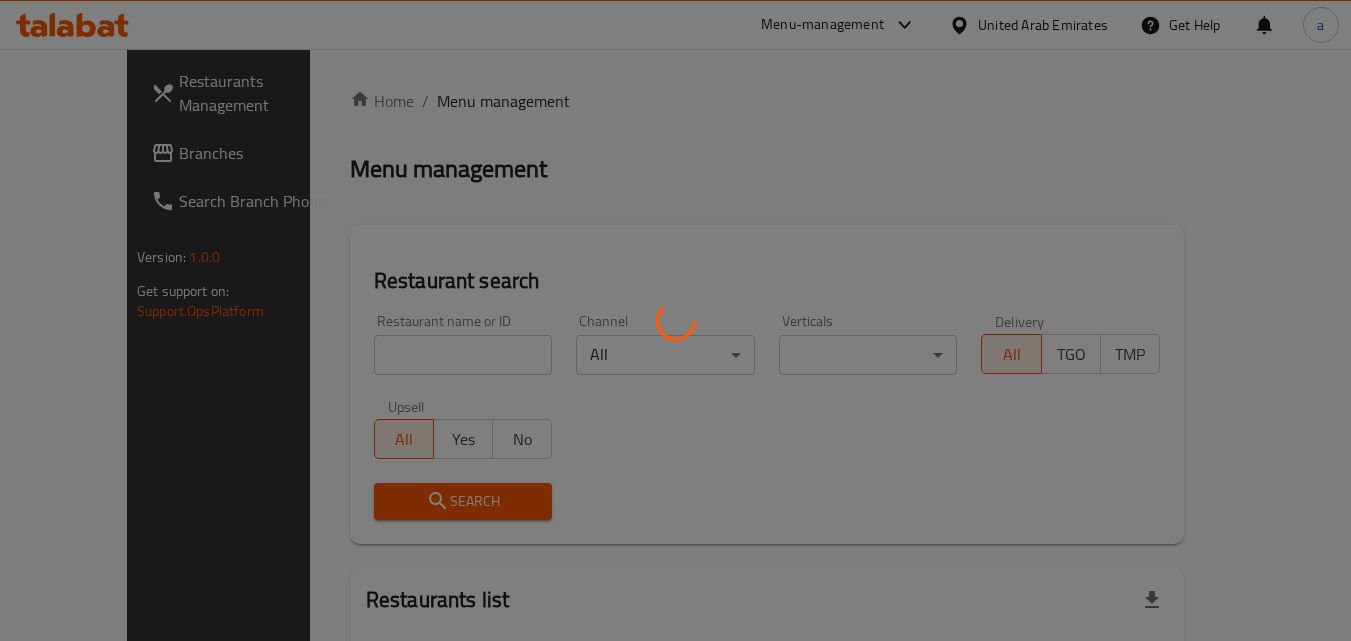 click at bounding box center [675, 320] 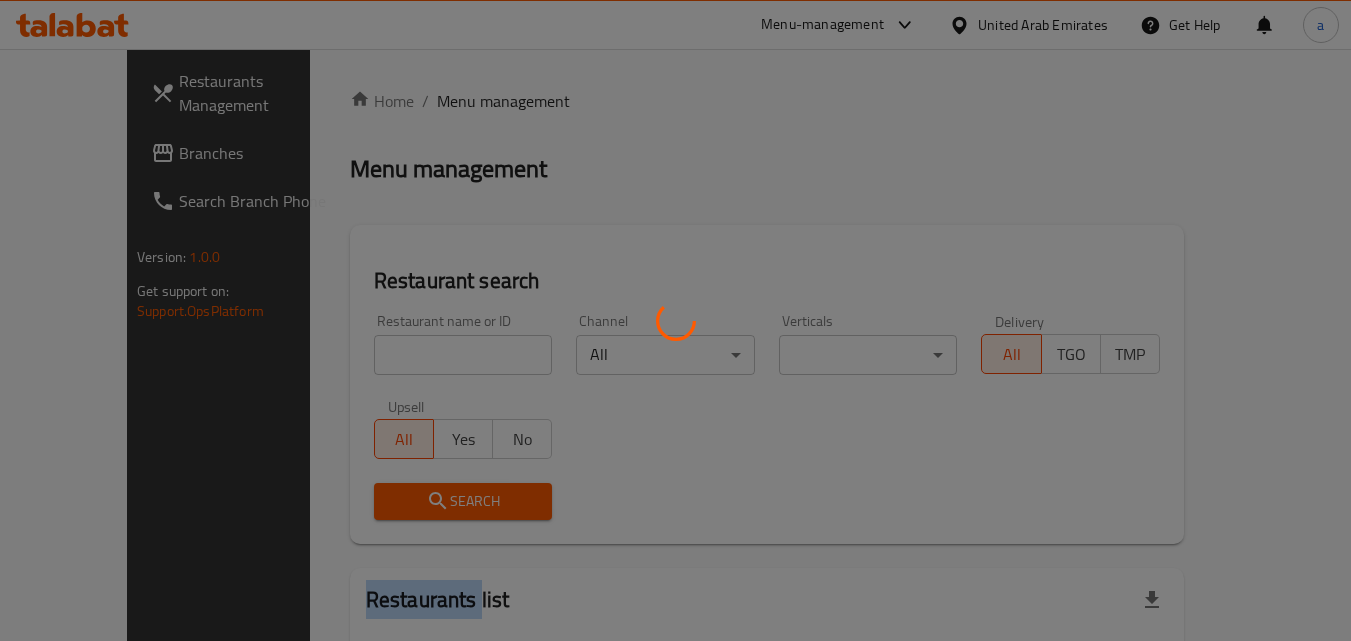 click at bounding box center [675, 320] 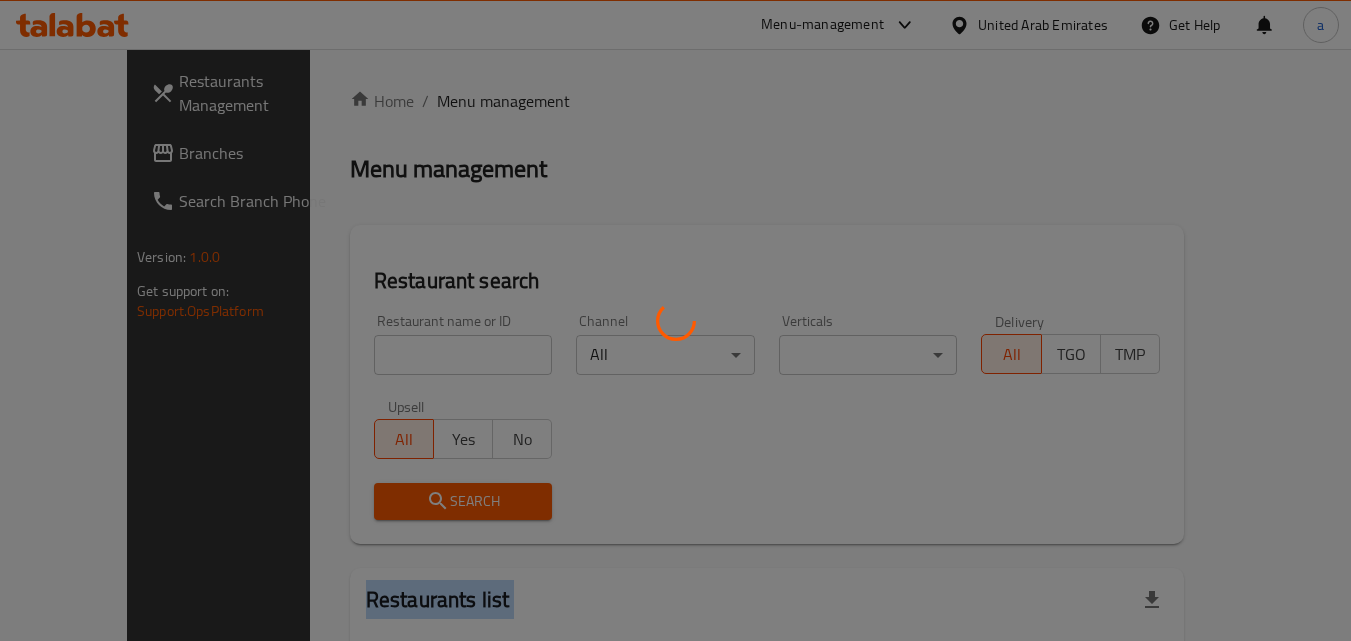 click at bounding box center (675, 320) 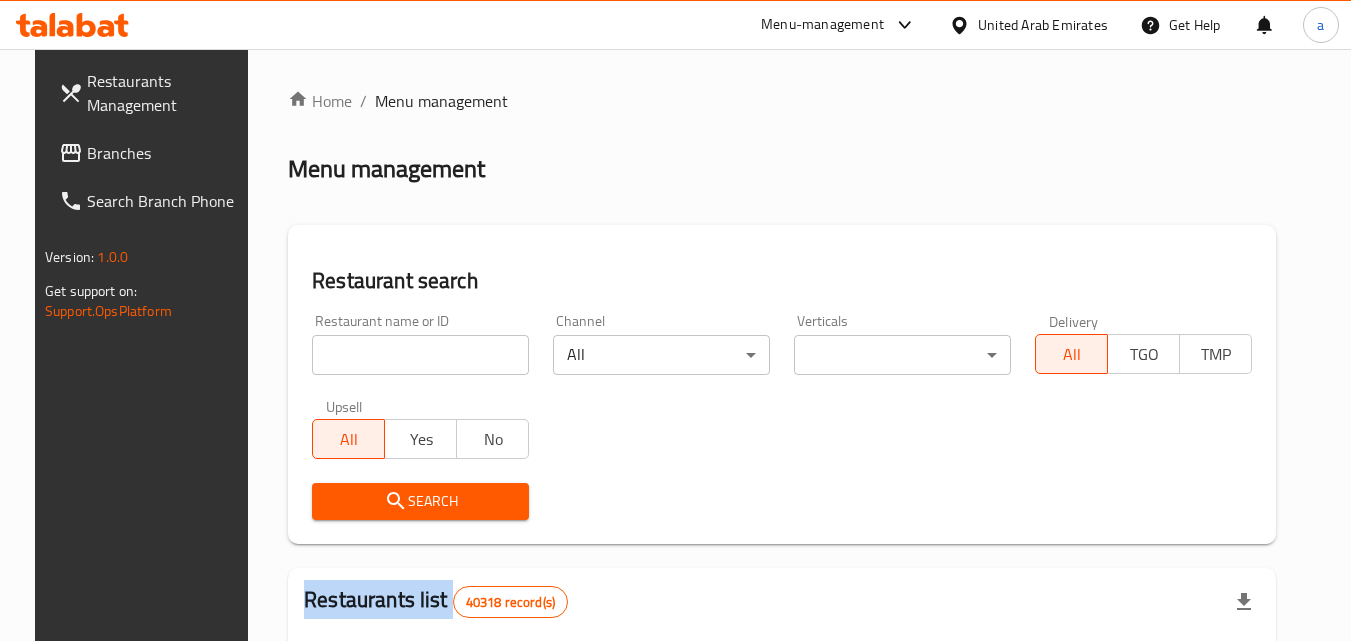 click at bounding box center [675, 320] 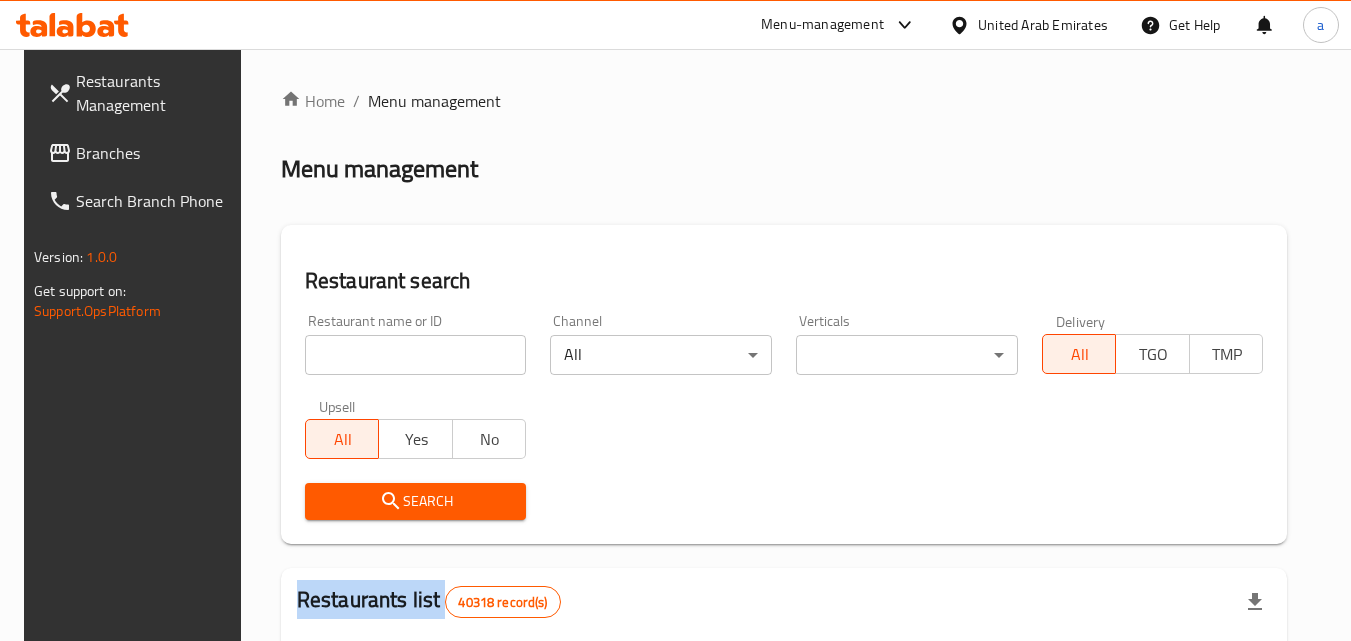 click on "Home / Menu management Menu management Restaurant search Restaurant name or ID Restaurant name or ID Channel All ​ Verticals ​ ​ Delivery All TGO TMP Upsell All Yes No   Search Restaurants list   40318 record(s) ID sorted ascending Name (En) Name (Ar) Ref. Name Logo Branches Open Busy Closed POS group Status Action 328 Johnny Rockets جوني روكيتس 37 0 1 0 OPEN 330 French Connection فرنش كونكشن 1 0 0 0 INACTIVE 339 Arz Lebanon أرز لبنان Al Karama,Al Barsha & Mirdif 9 1 0 2 OPEN 340 Mega Wraps ميجا رابس 3 0 0 0 INACTIVE 342 Sandella's Flatbread Cafe سانديلاز فلات براد 7 0 0 0 INACTIVE 343 Dragon Hut كوخ التنين 1 0 0 0 INACTIVE 348 Thai Kitchen المطبخ التايلندى 1 0 0 0 INACTIVE 349 Mughal  موغل 1 0 0 0 HIDDEN 350 HOT N COOL (Old) هوت و كول 1 0 0 0 INACTIVE 355 Al Habasha  الحبشة 11 1 0 0 HIDDEN Rows per page: 10 1-10 of 40318" at bounding box center [784, 721] 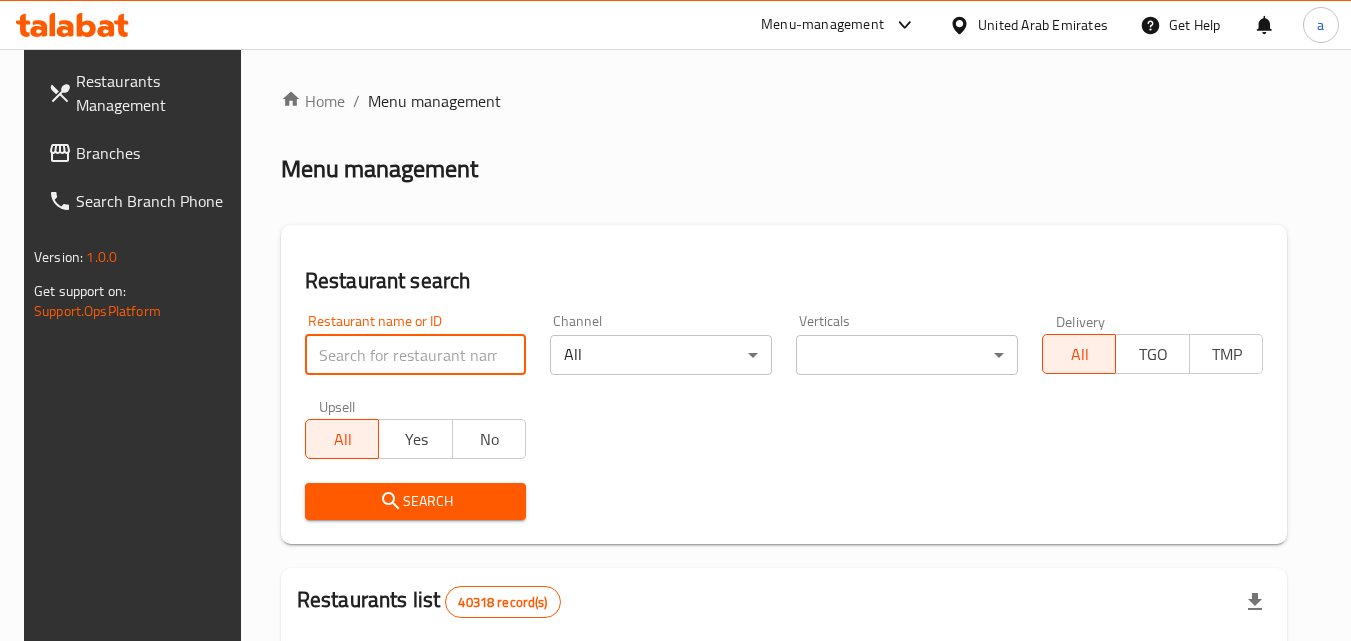 click at bounding box center [416, 355] 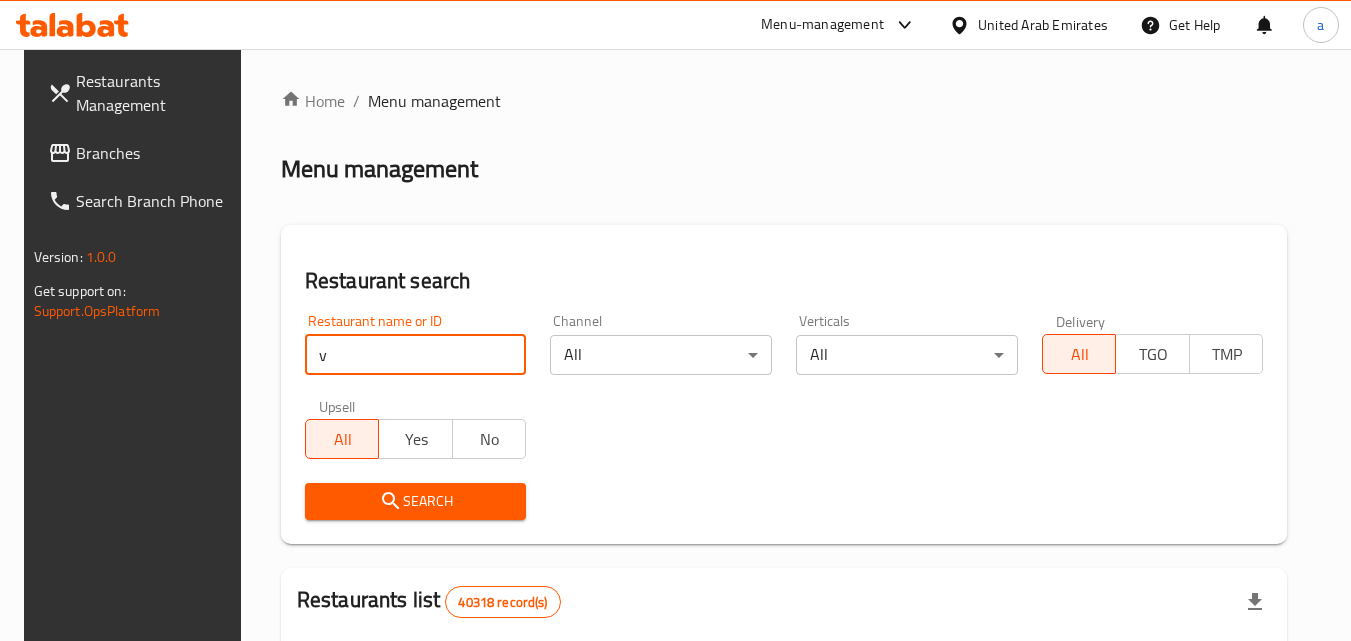 paste on "20917" 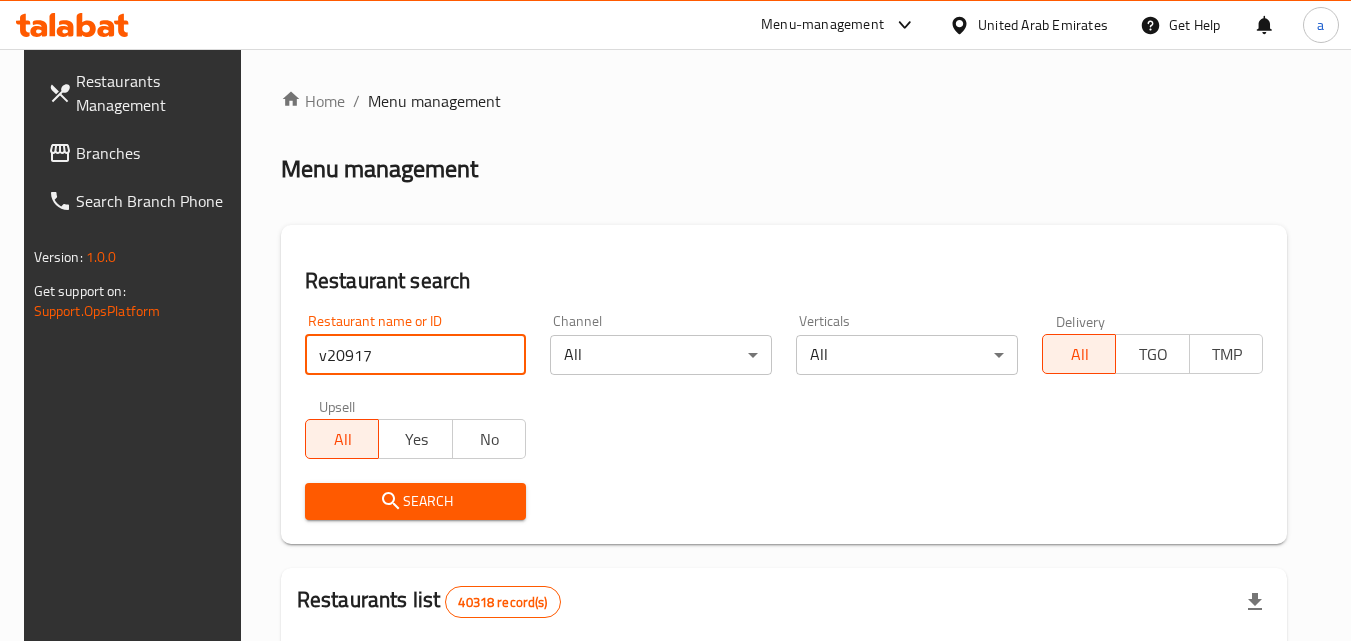 click on "v20917" at bounding box center [416, 355] 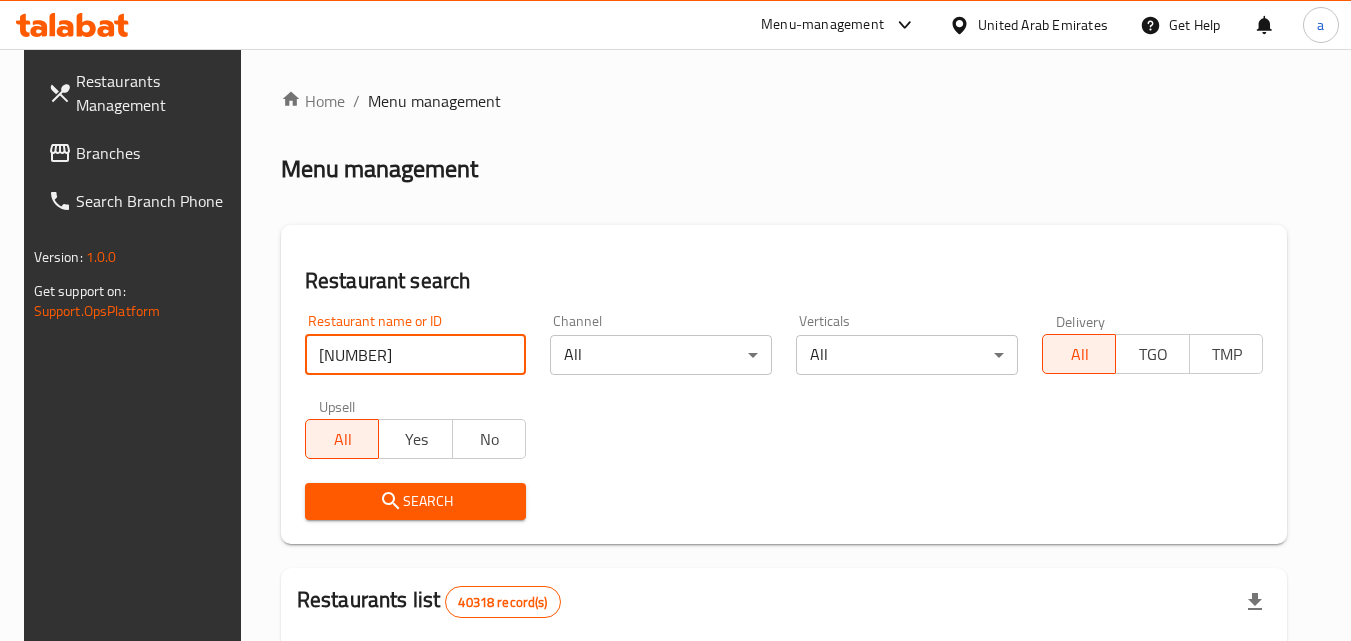 type on "20917" 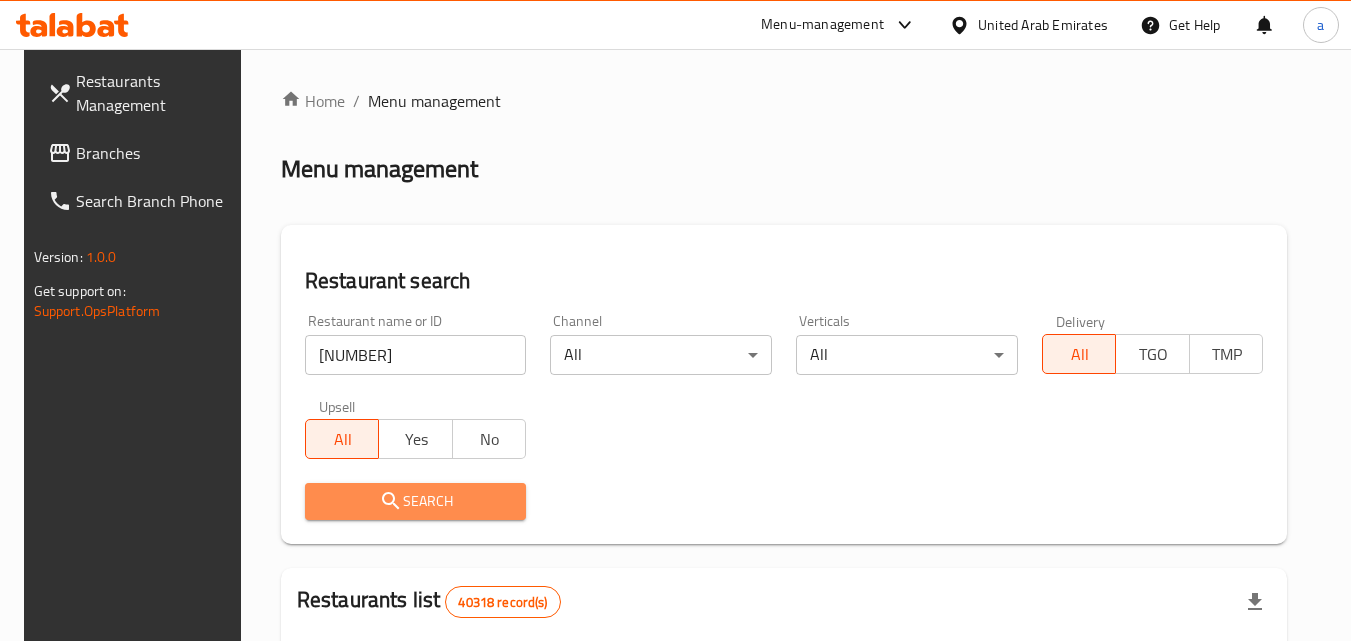 click on "Search" at bounding box center (416, 501) 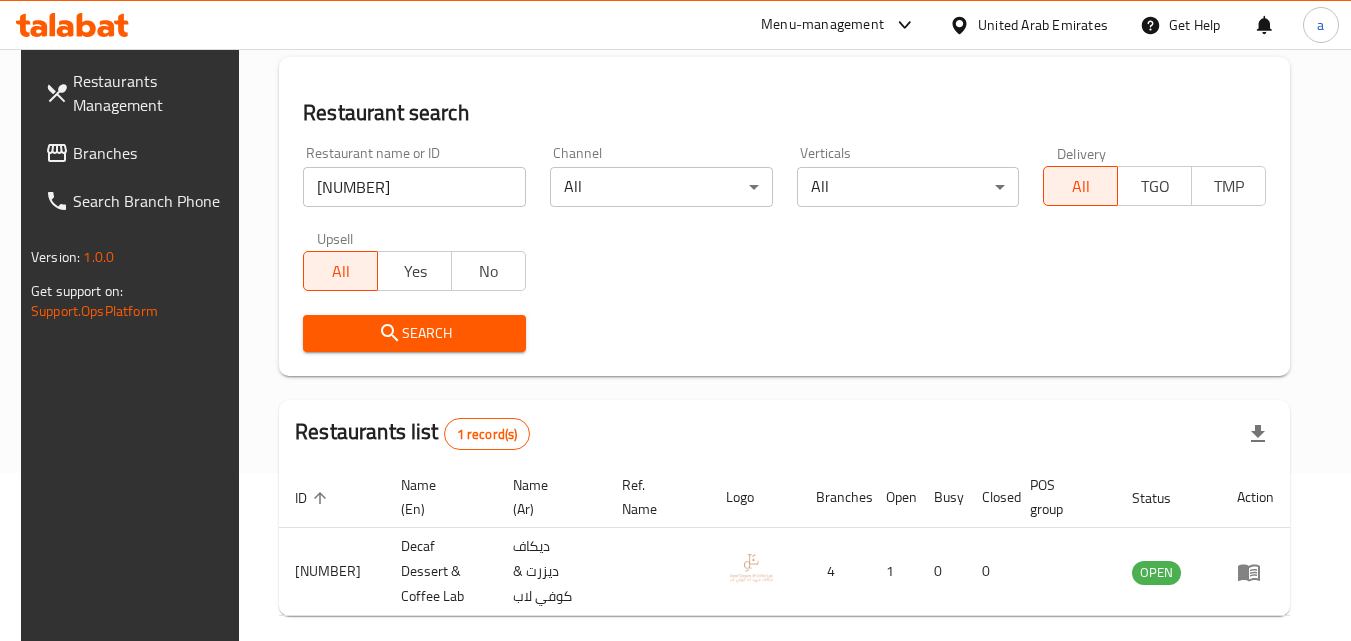 scroll, scrollTop: 134, scrollLeft: 0, axis: vertical 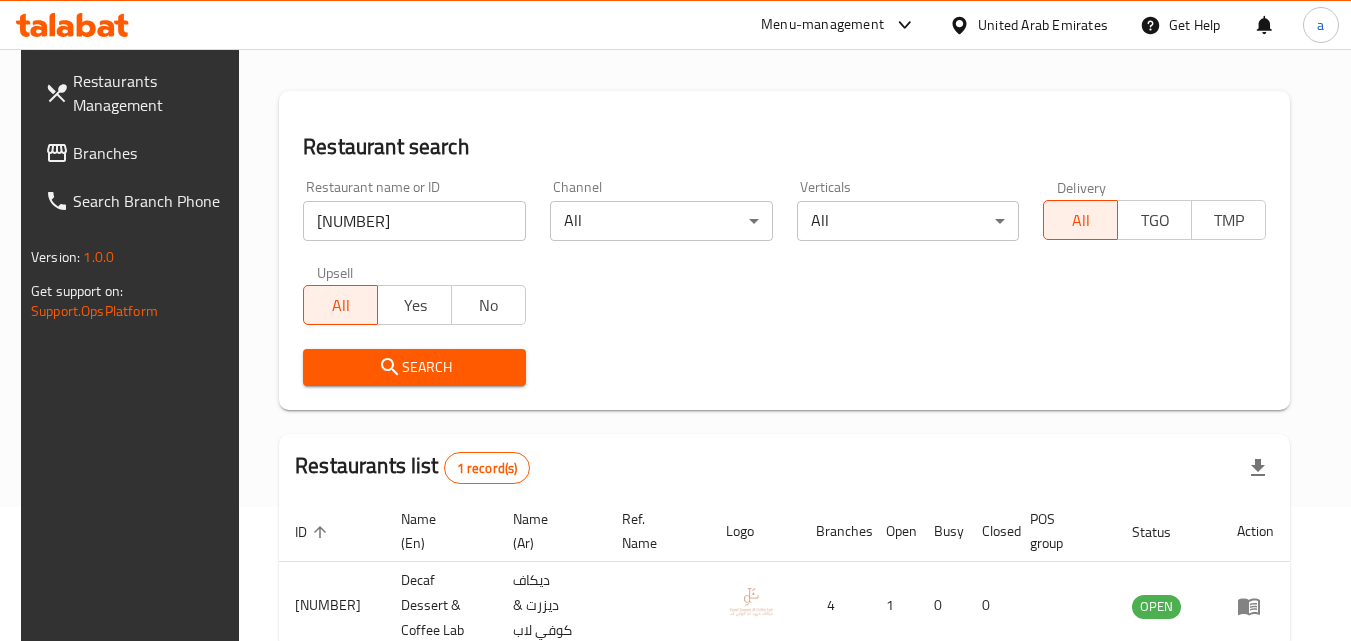 click on "Branches" at bounding box center (152, 153) 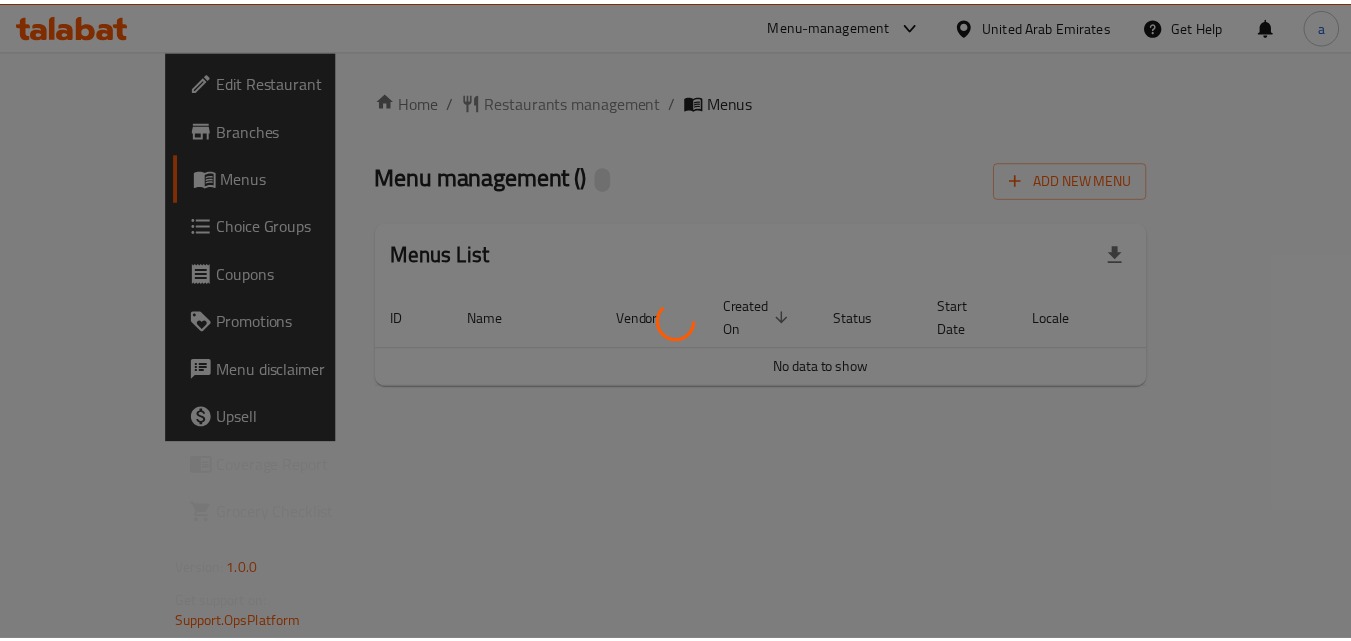 scroll, scrollTop: 0, scrollLeft: 0, axis: both 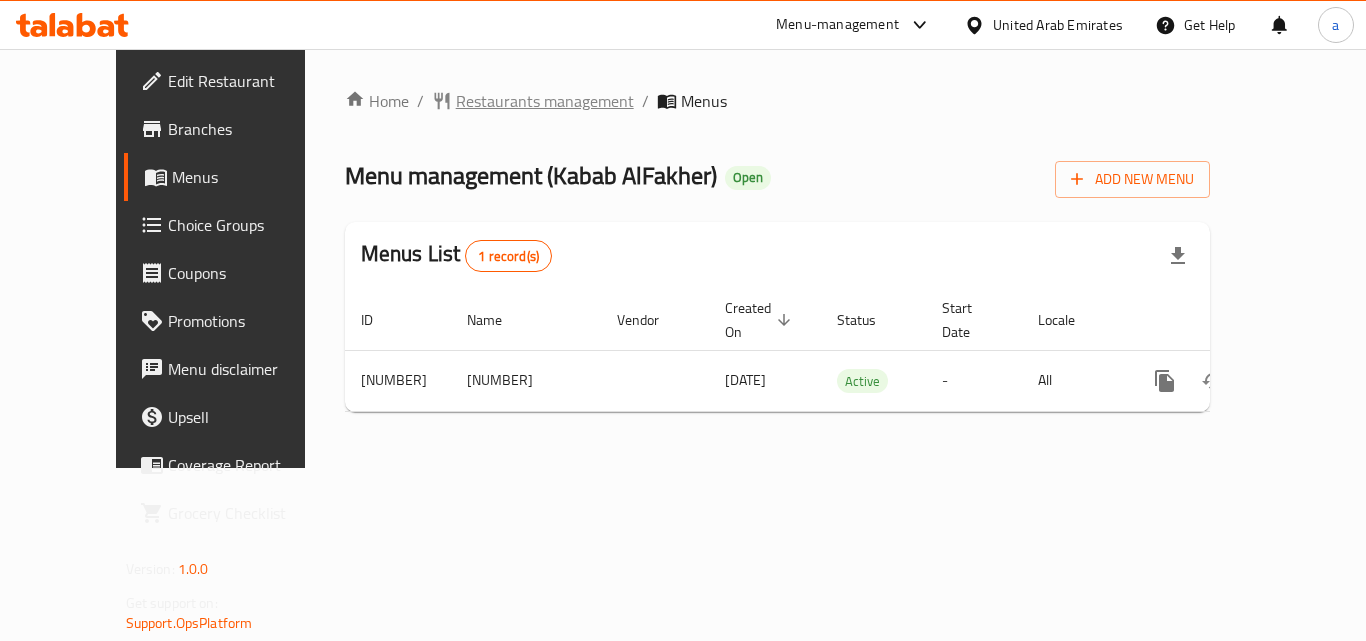 click on "Restaurants management" at bounding box center (545, 101) 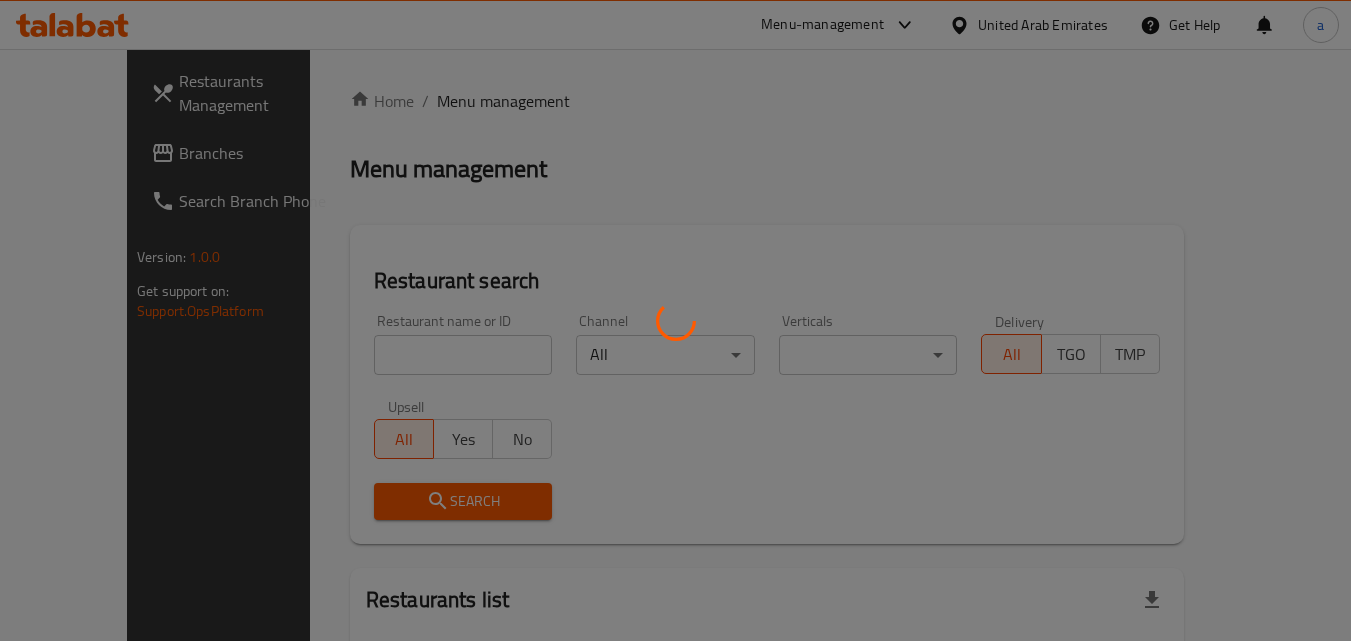 click at bounding box center (675, 320) 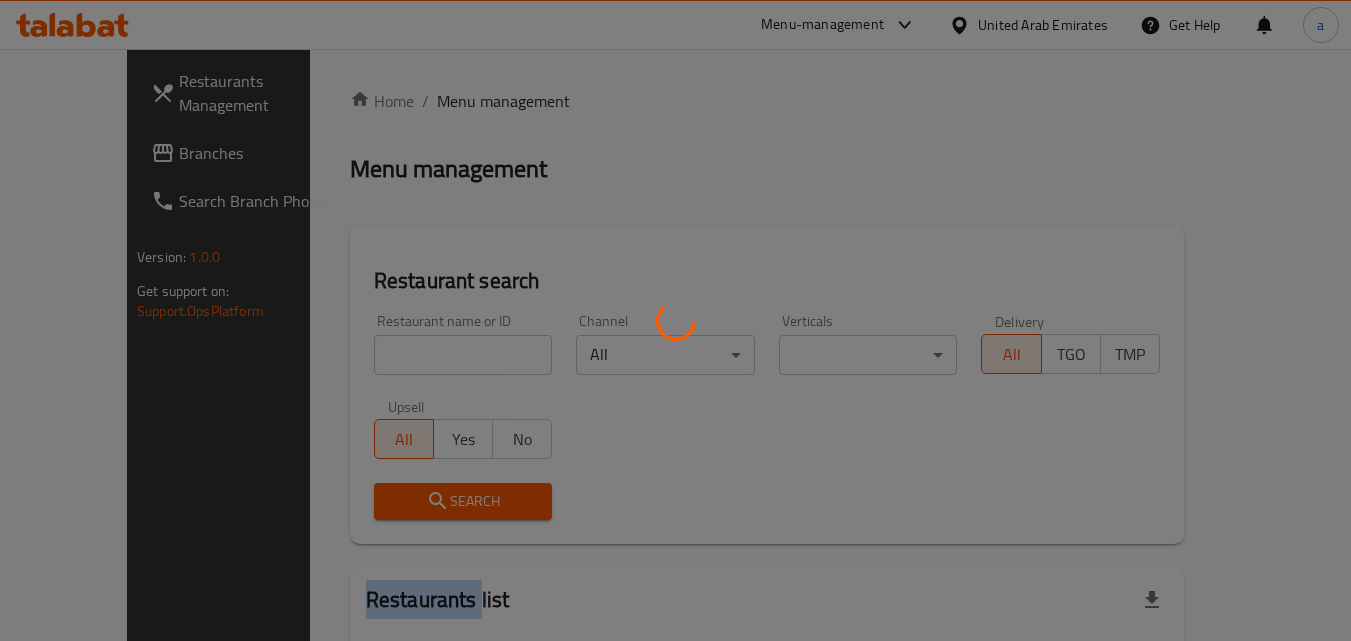 click at bounding box center [675, 320] 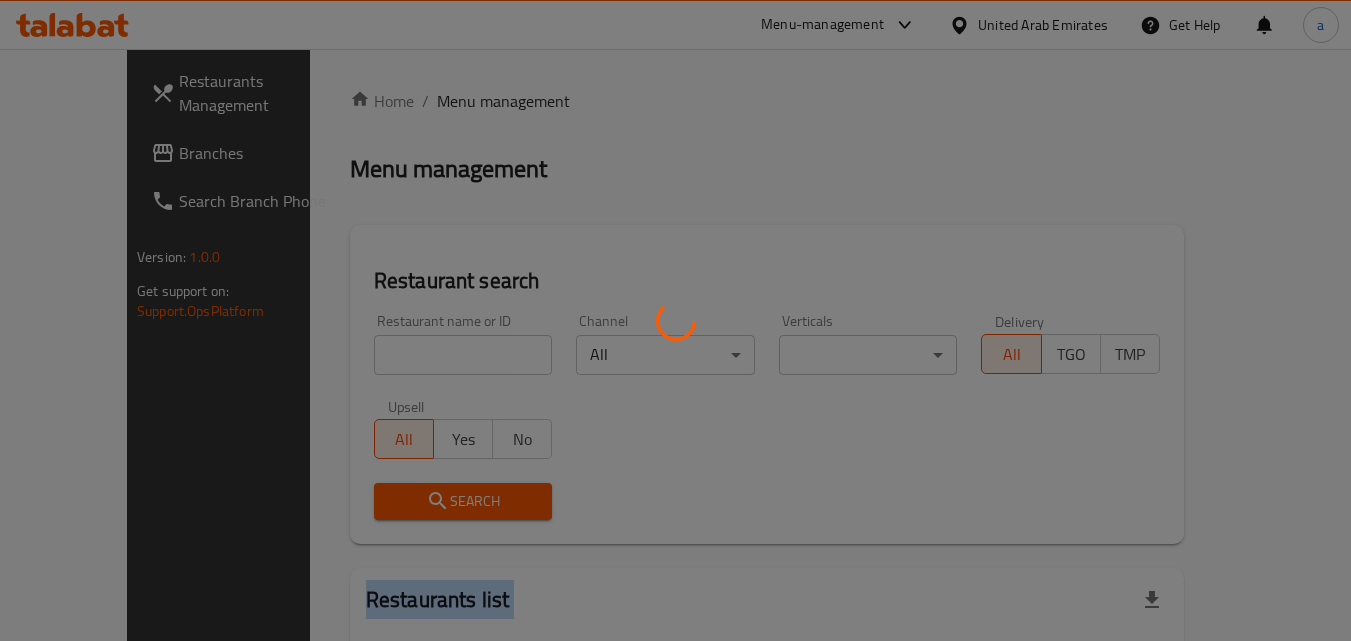 click at bounding box center (675, 320) 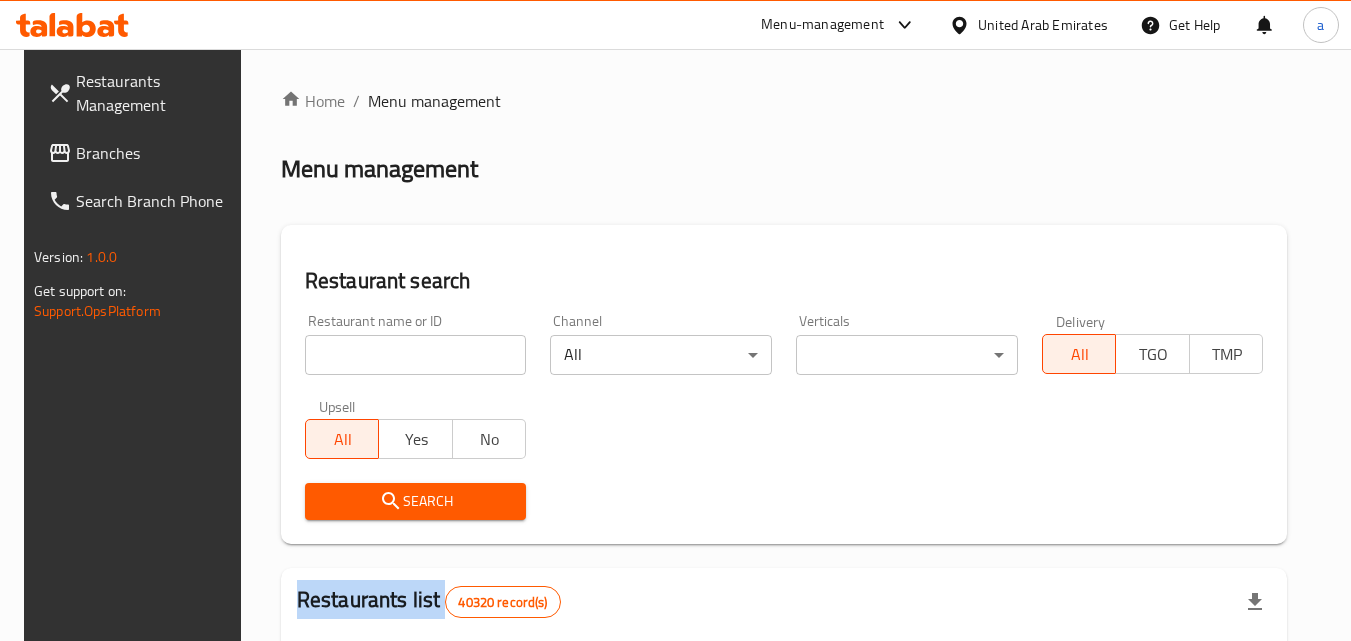 click on "Home / Menu management Menu management Restaurant search Restaurant name or ID Restaurant name or ID Channel All ​ Verticals ​ ​ Delivery All TGO TMP Upsell All Yes No   Search Restaurants list   40320 record(s) ID sorted ascending Name (En) Name (Ar) Ref. Name Logo Branches Open Busy Closed POS group Status Action 328 Johnny Rockets جوني روكيتس 37 0 1 0 OPEN 330 French Connection فرنش كونكشن 1 0 0 0 INACTIVE 339 Arz Lebanon أرز لبنان Al Karama,Al Barsha & Mirdif 9 1 0 2 OPEN 340 Mega Wraps ميجا رابس 3 0 0 0 INACTIVE 342 Sandella's Flatbread Cafe سانديلاز فلات براد 7 0 0 0 INACTIVE 343 Dragon Hut كوخ التنين 1 0 0 0 INACTIVE 348 Thai Kitchen المطبخ التايلندى 1 0 0 0 INACTIVE 349 Mughal  موغل 1 0 0 0 HIDDEN 350 HOT N COOL (Old) هوت و كول 1 0 0 0 INACTIVE 355 Al Habasha  الحبشة 11 1 0 0 HIDDEN Rows per page: 10 1-10 of 40320" at bounding box center [784, 721] 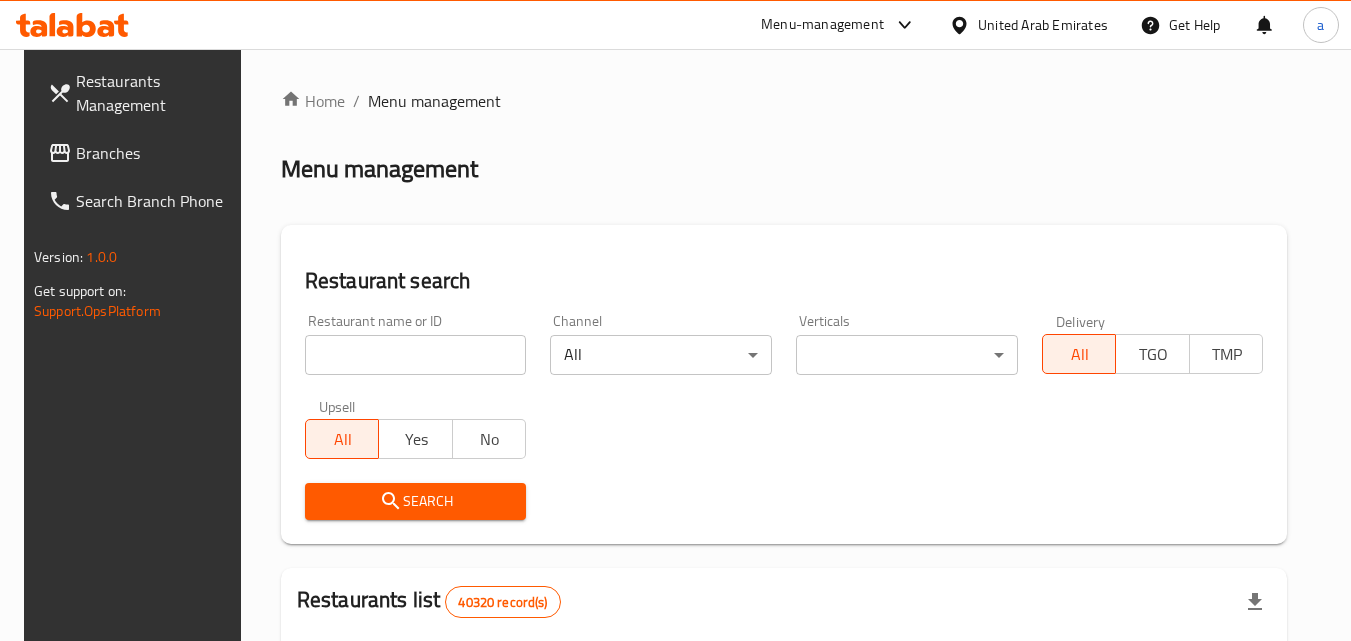 click at bounding box center (416, 355) 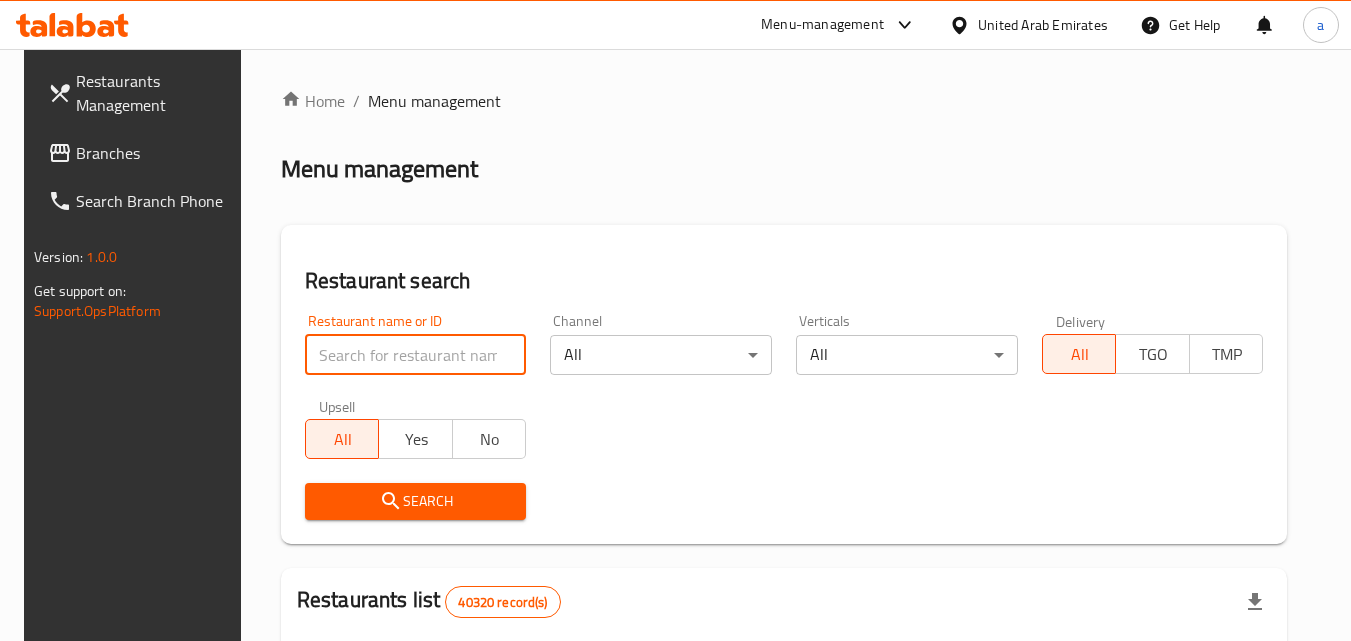 click at bounding box center [416, 355] 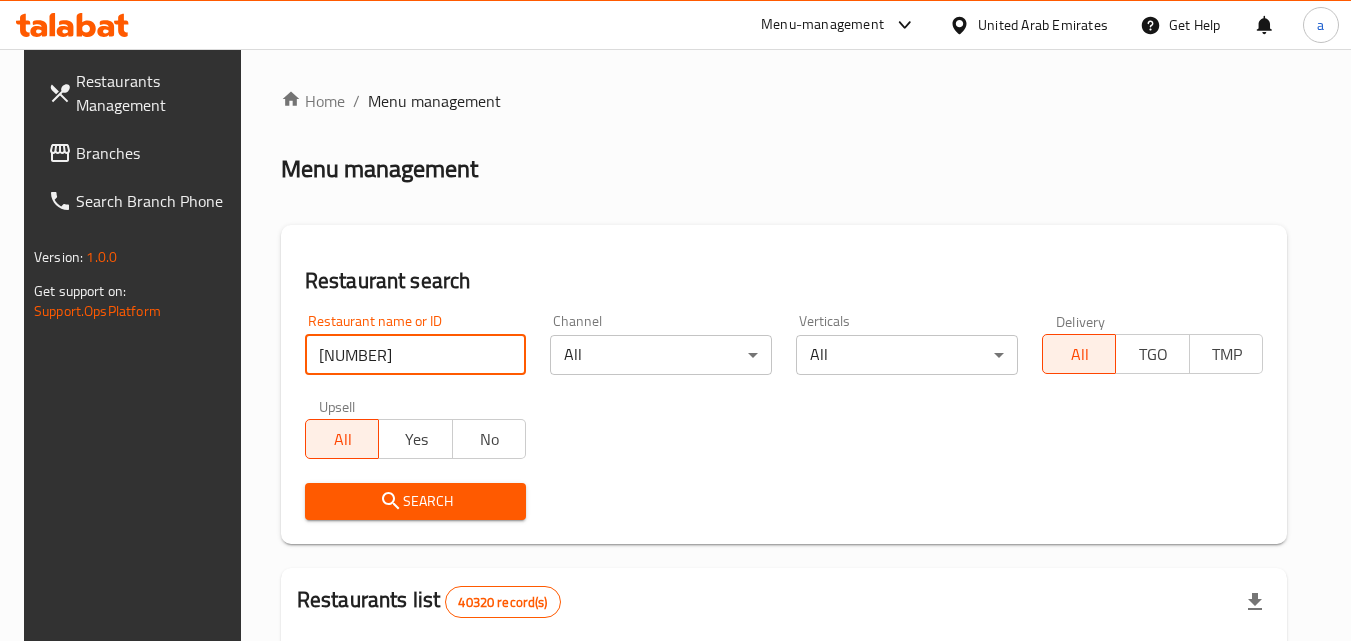 type on "700568" 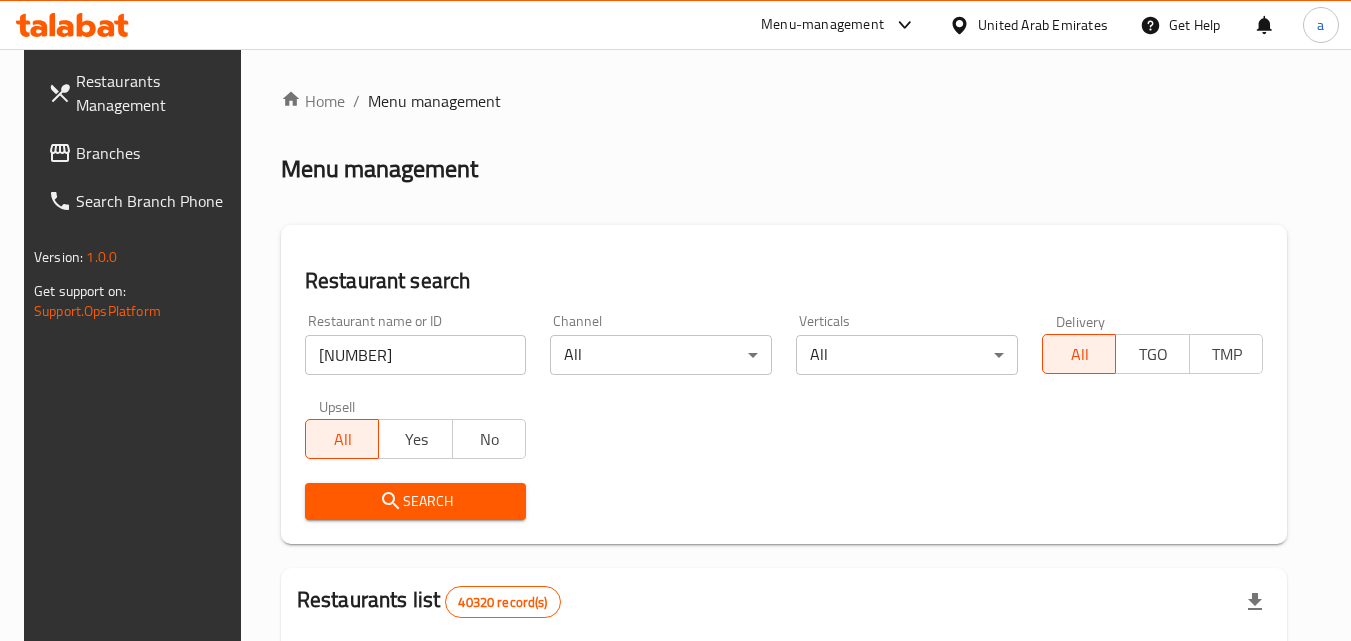 click on "Search" at bounding box center [416, 501] 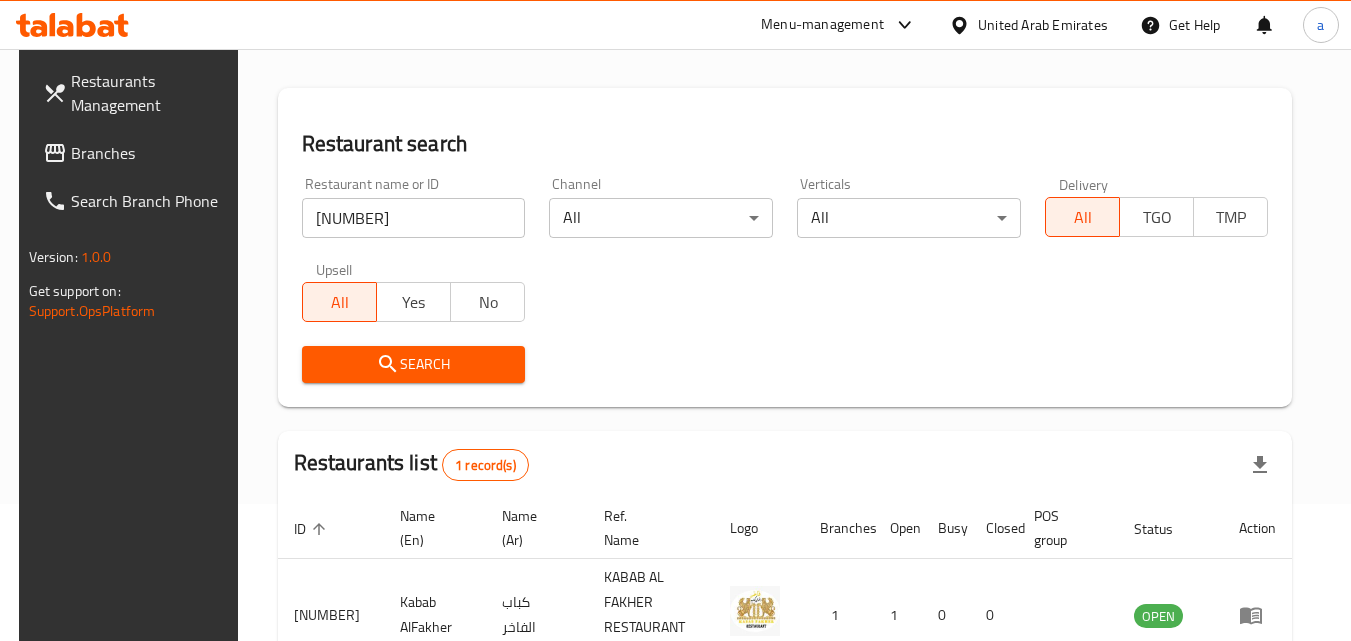 scroll, scrollTop: 0, scrollLeft: 0, axis: both 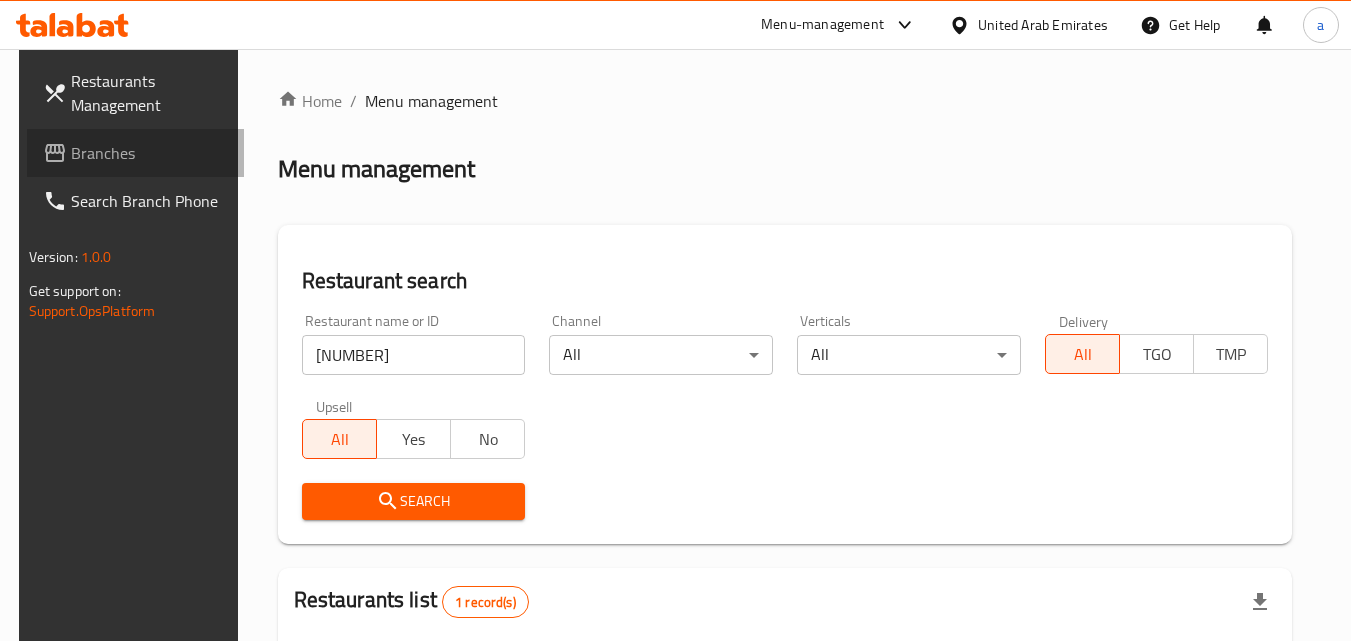 click on "Branches" at bounding box center (150, 153) 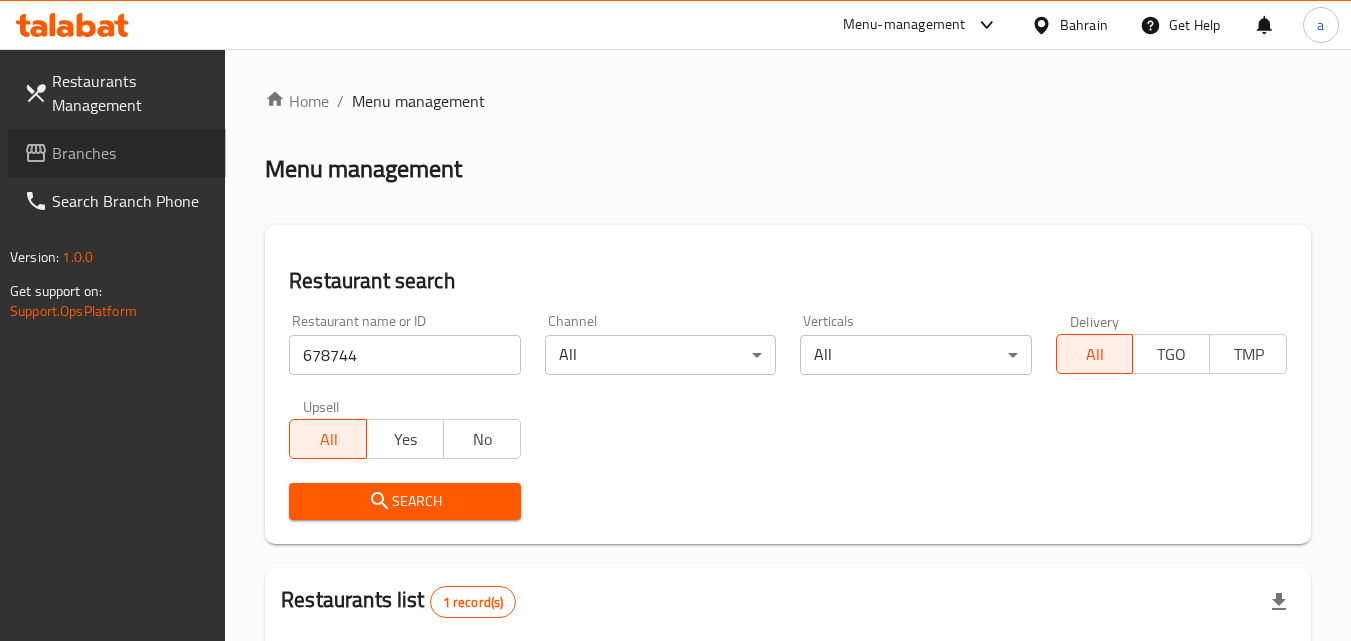 click on "Branches" at bounding box center (131, 153) 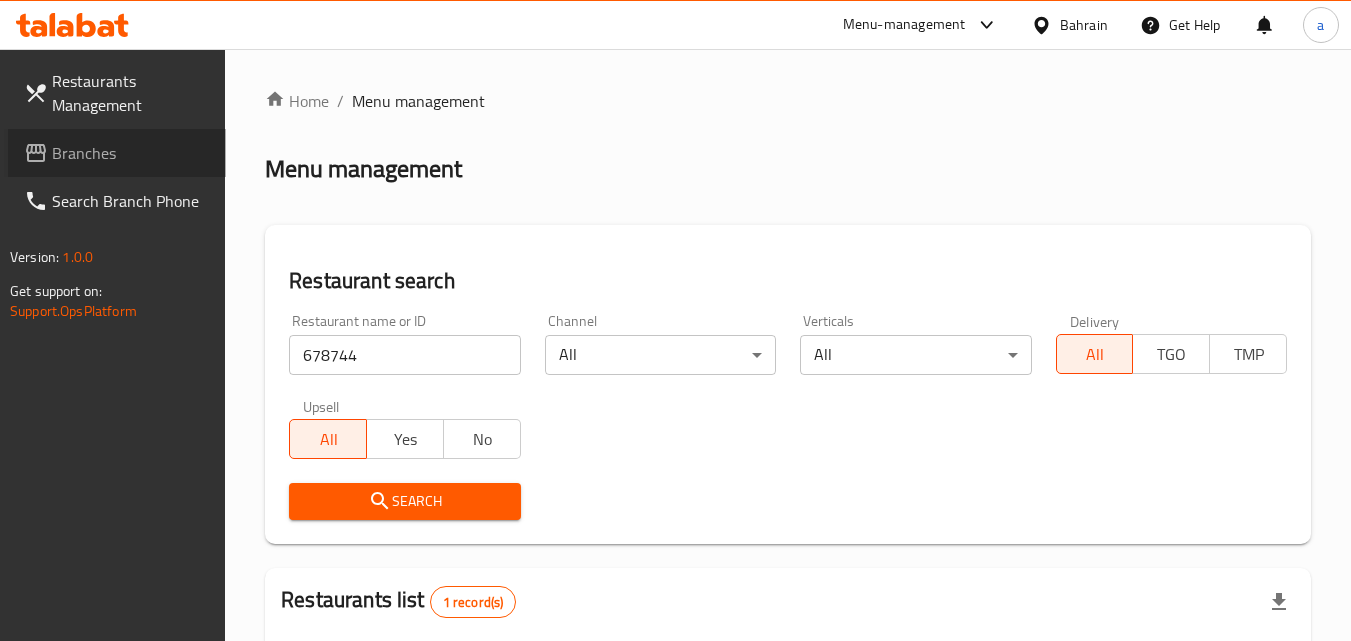 scroll, scrollTop: 0, scrollLeft: 0, axis: both 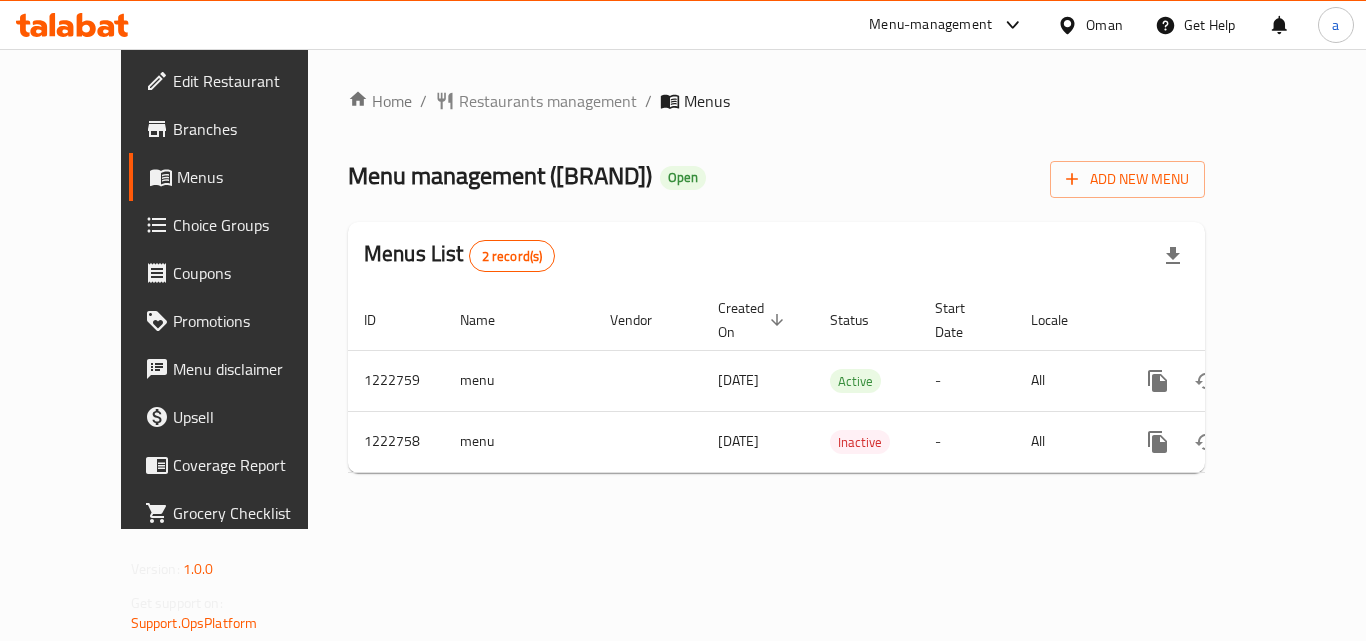 click on "[BRAND] / Restaurants management / Menus Menu management ( [BRAND] )  Open Add New Menu Menus List   2 record(s) ID Name Vendor Created On sorted descending Status Start Date Locale Actions 1222759 menu 12/02/2024 Active - All 1222758 menu 12/02/2024 Inactive - All" at bounding box center [776, 289] 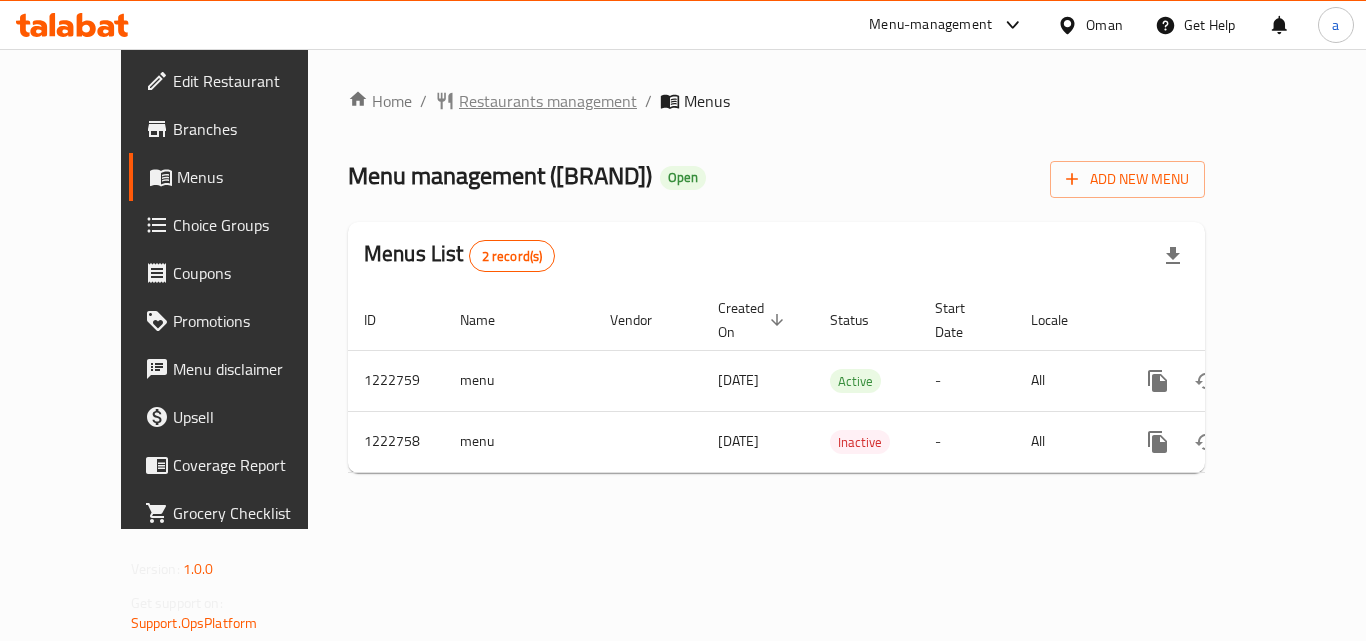 click on "Restaurants management" at bounding box center [548, 101] 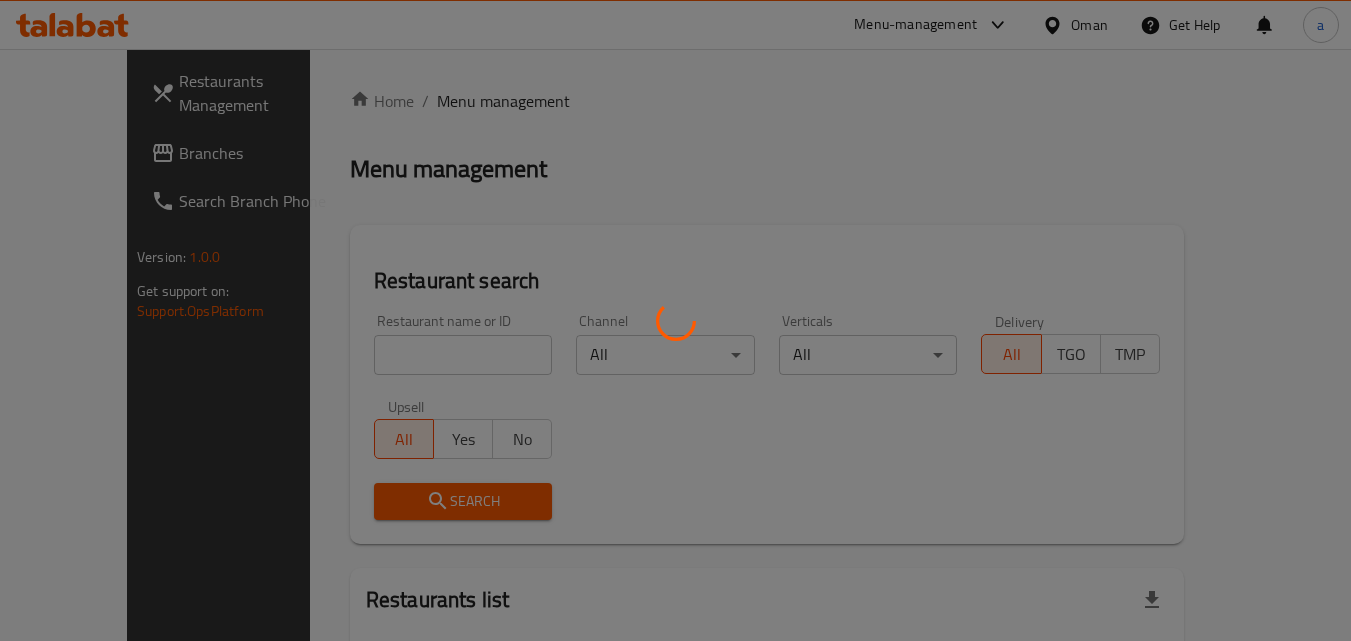 click at bounding box center (675, 320) 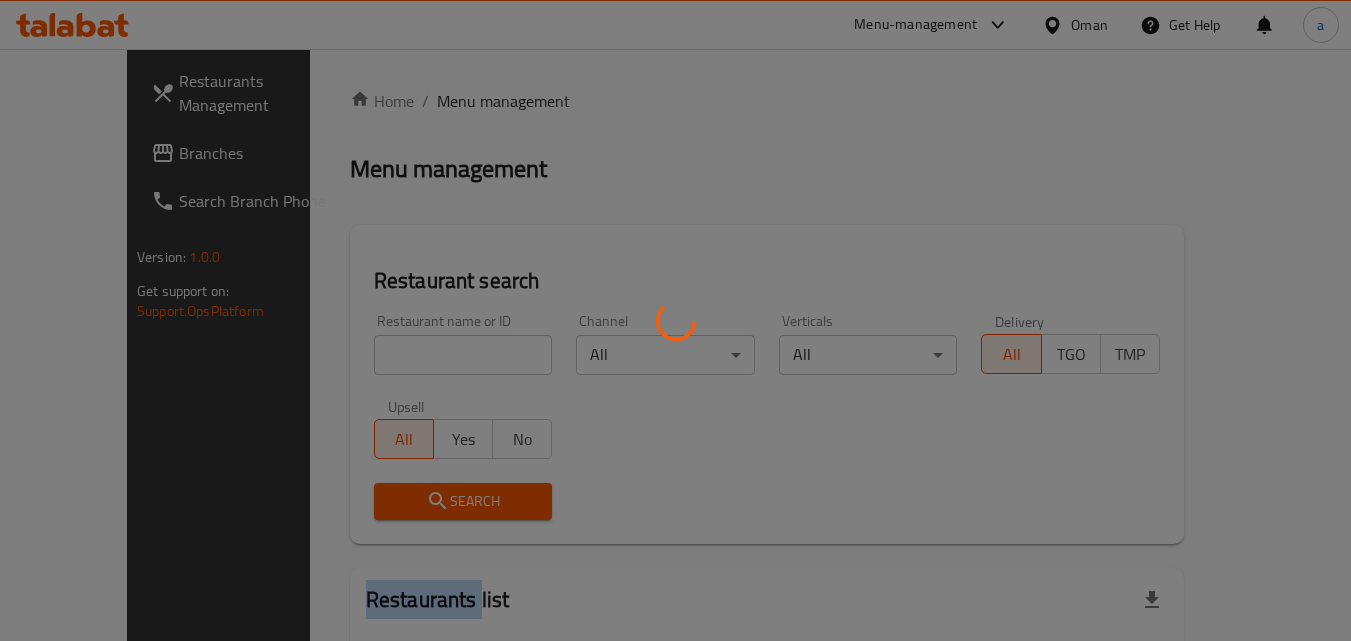click at bounding box center [675, 320] 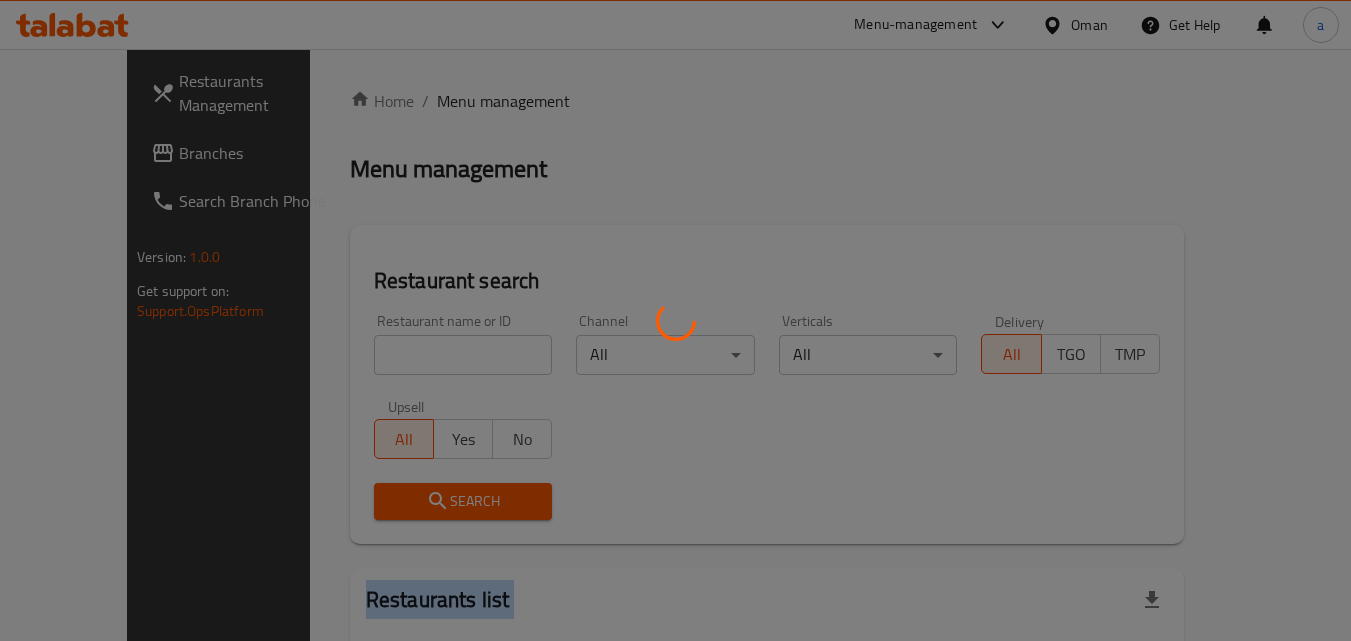 click at bounding box center (675, 320) 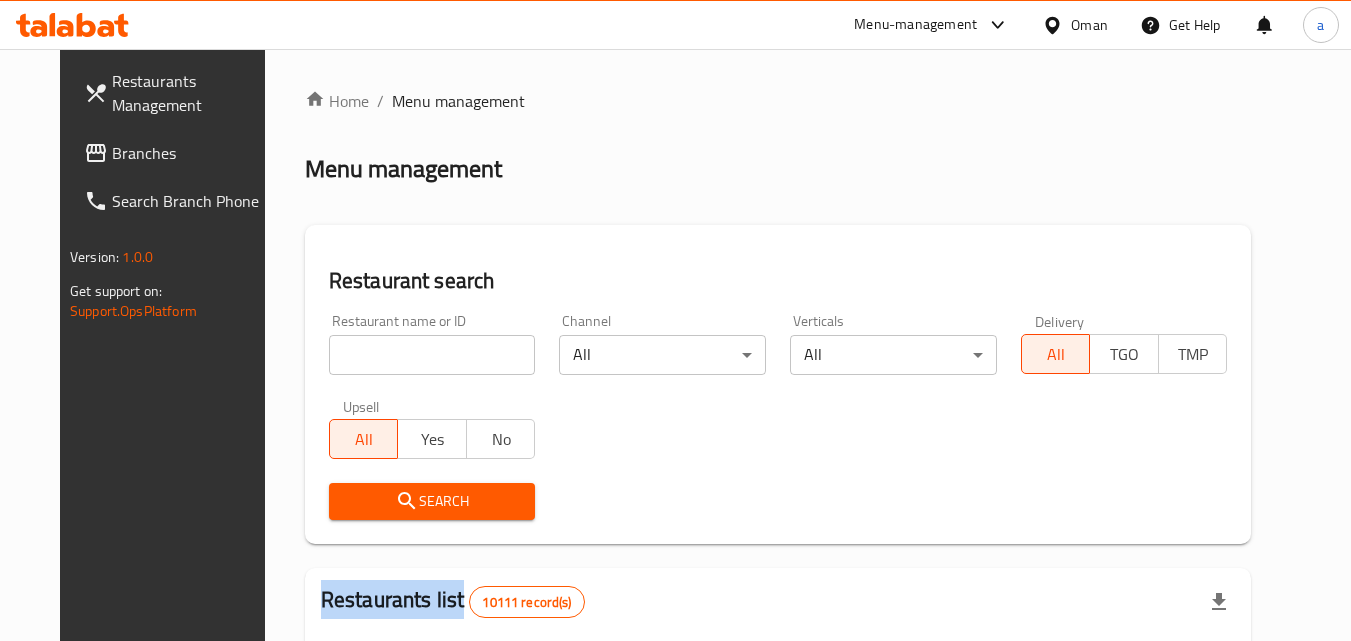 click at bounding box center (675, 320) 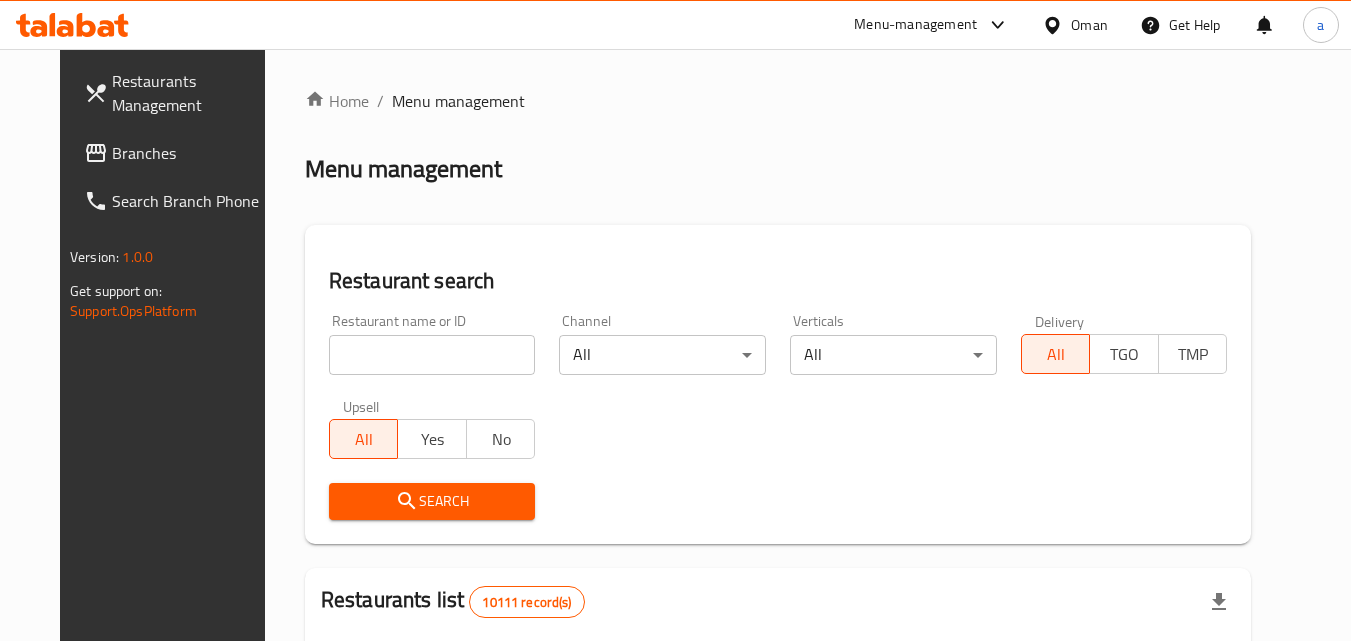 click at bounding box center (432, 355) 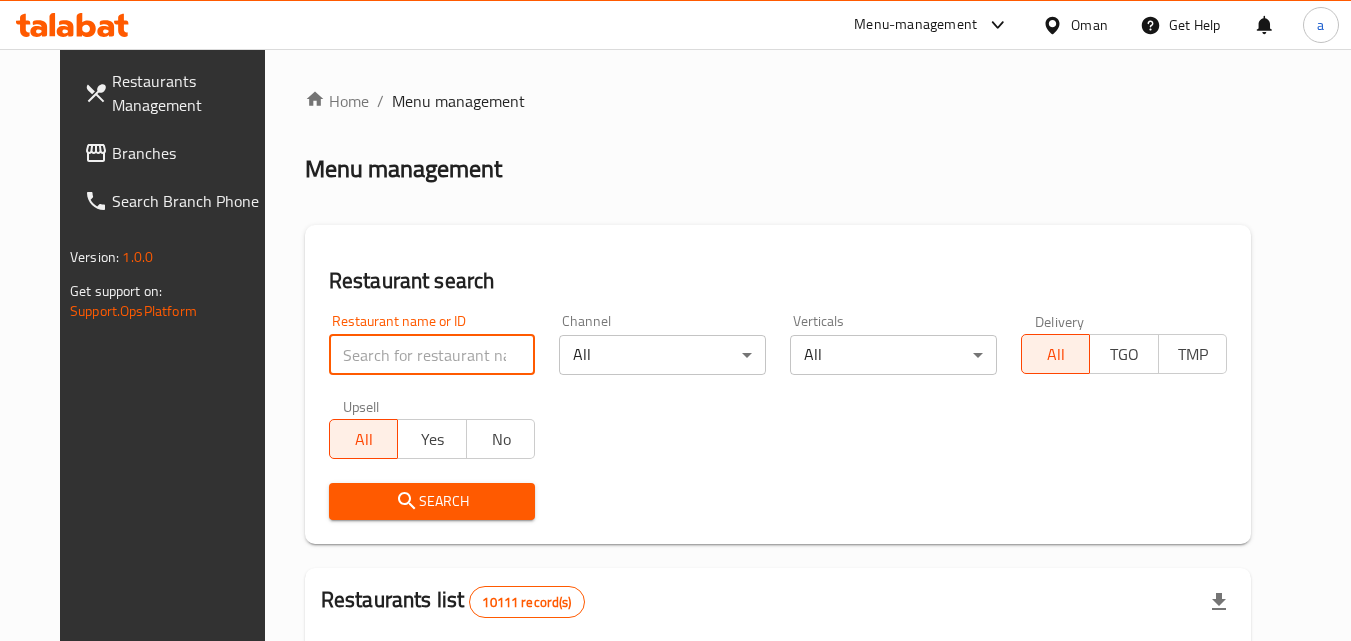 click at bounding box center [432, 355] 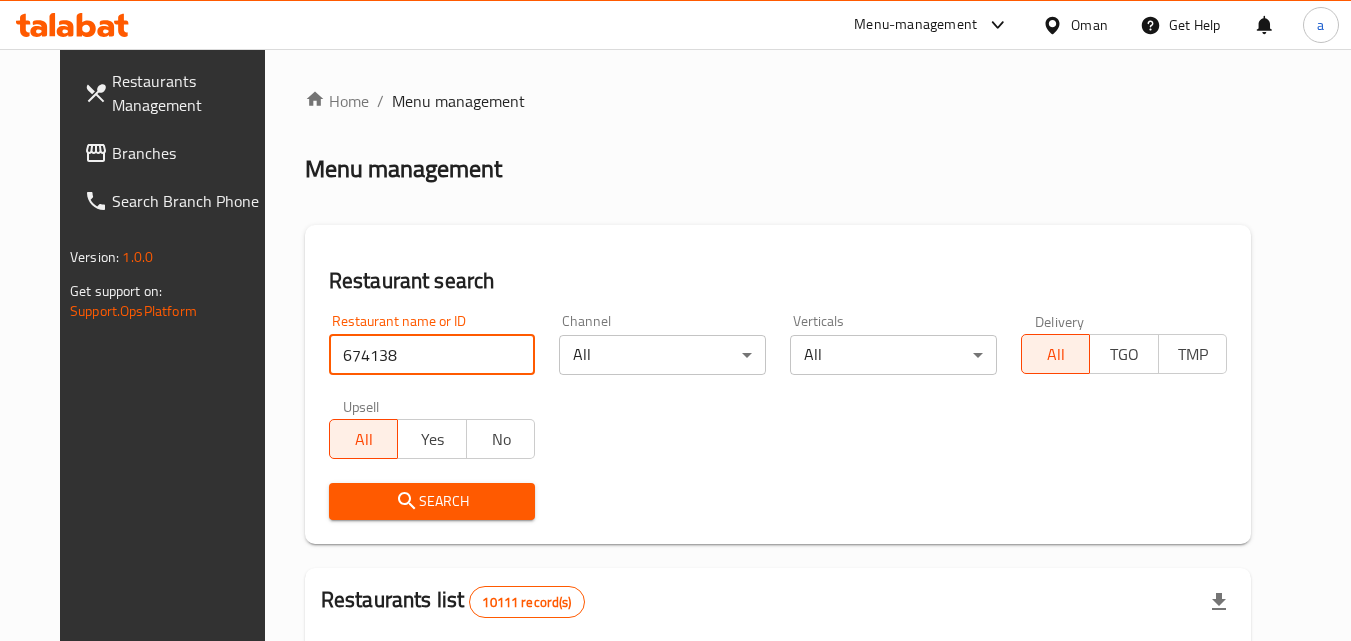 type on "674138" 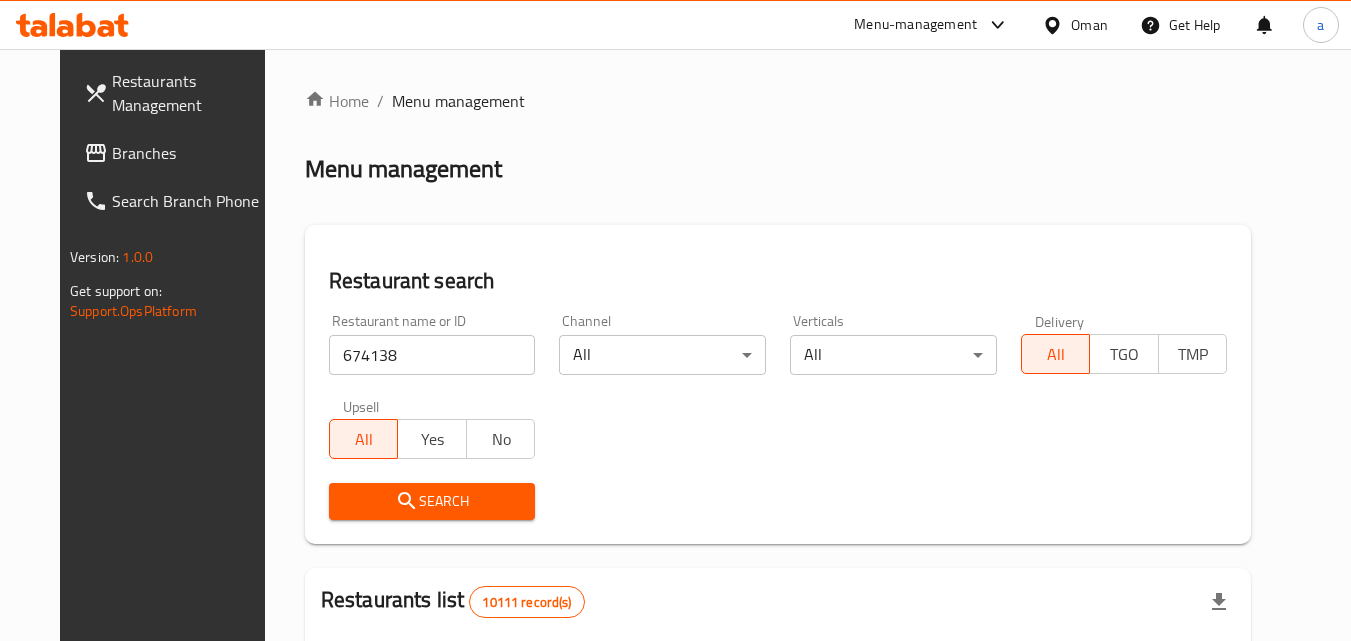click 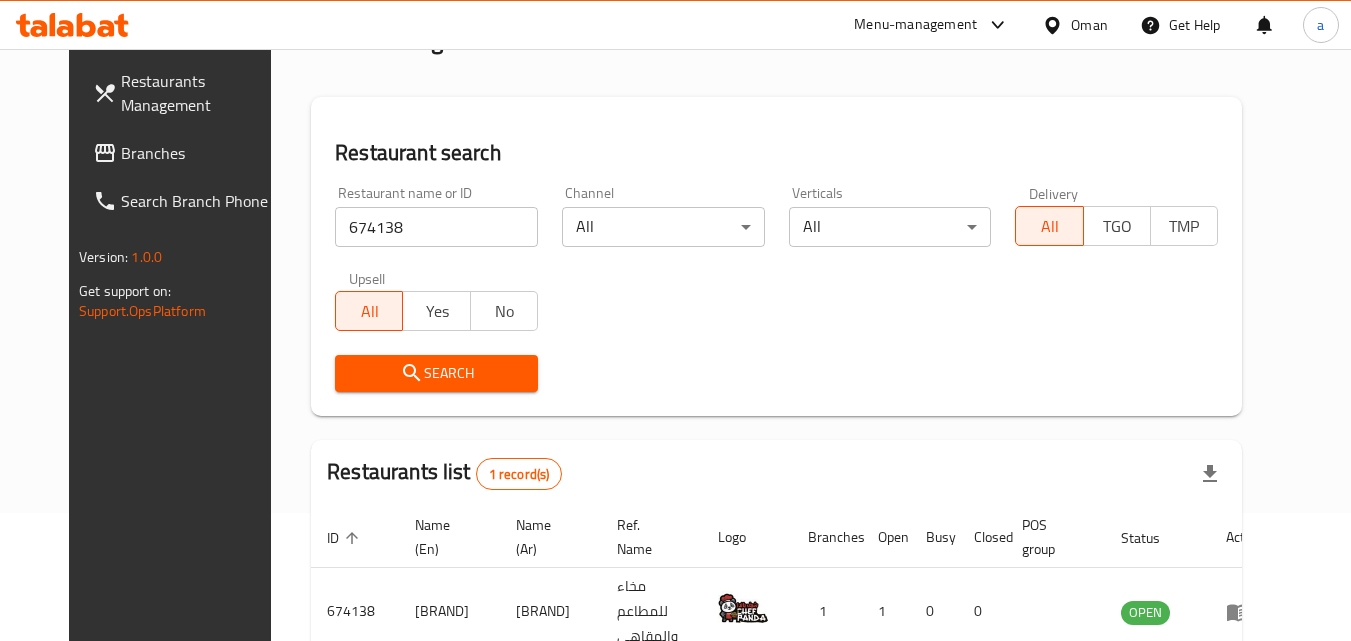 scroll, scrollTop: 234, scrollLeft: 0, axis: vertical 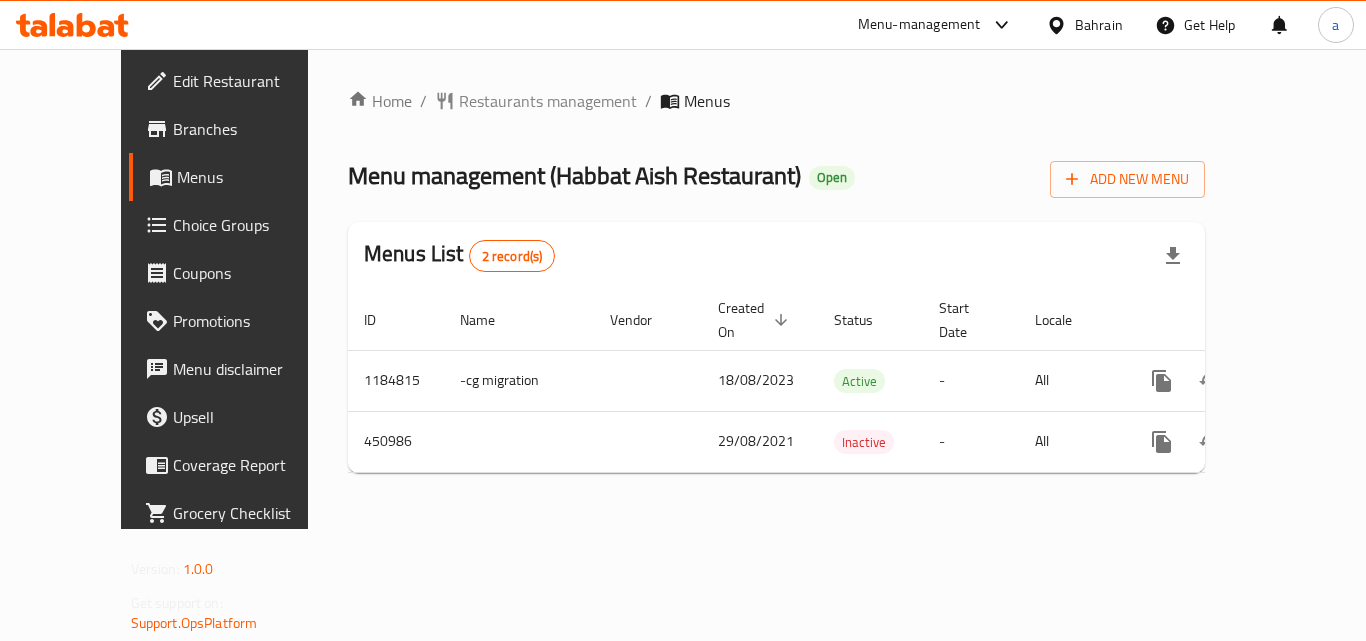 click on "Home / Restaurants management / Menus Menu management ( Habbat Aish Restaurant )  Open Add New Menu Menus List   2 record(s) ID Name Vendor Created On sorted descending Status Start Date Locale Actions 1184815 -cg migration 18/08/2023 Active - All 450986 29/08/2021 Inactive - All" at bounding box center [776, 289] 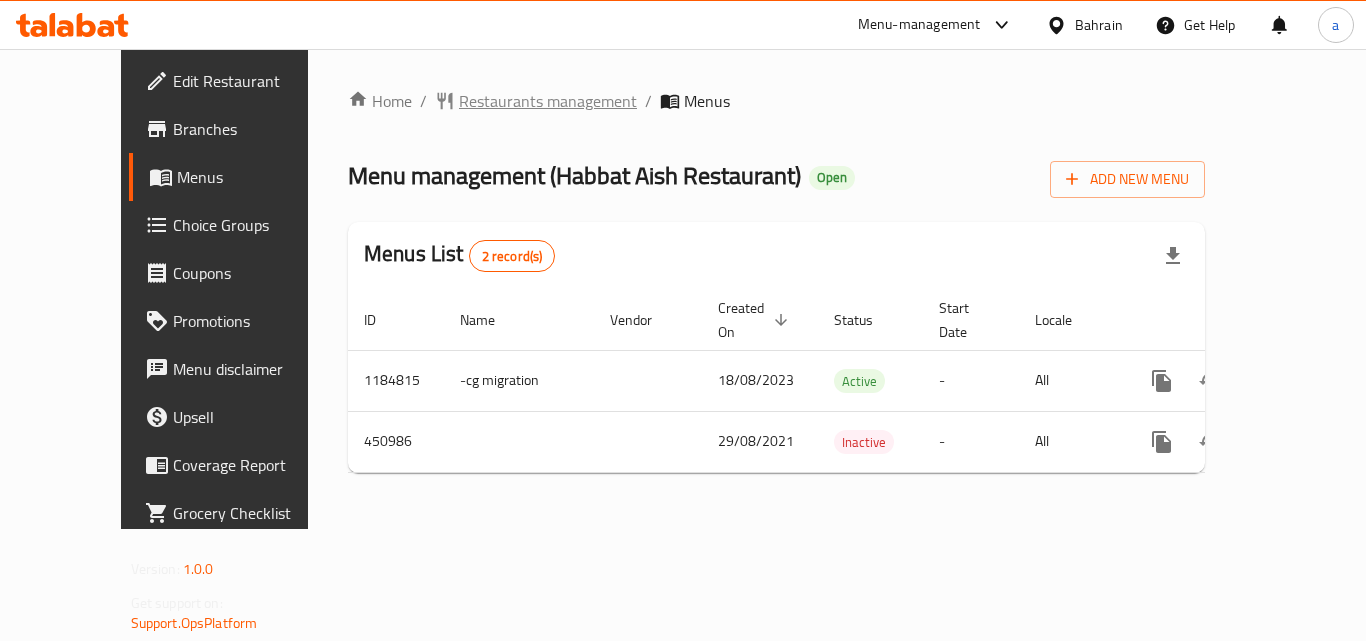 click on "Restaurants management" at bounding box center [548, 101] 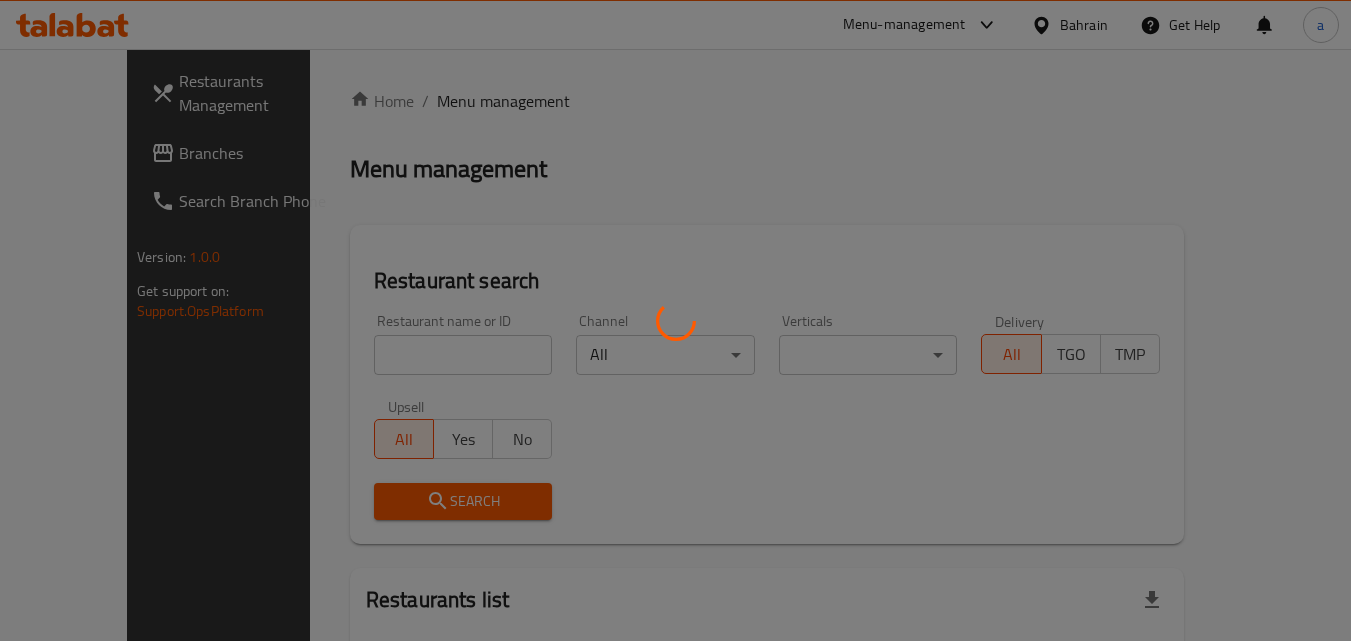 click at bounding box center (675, 320) 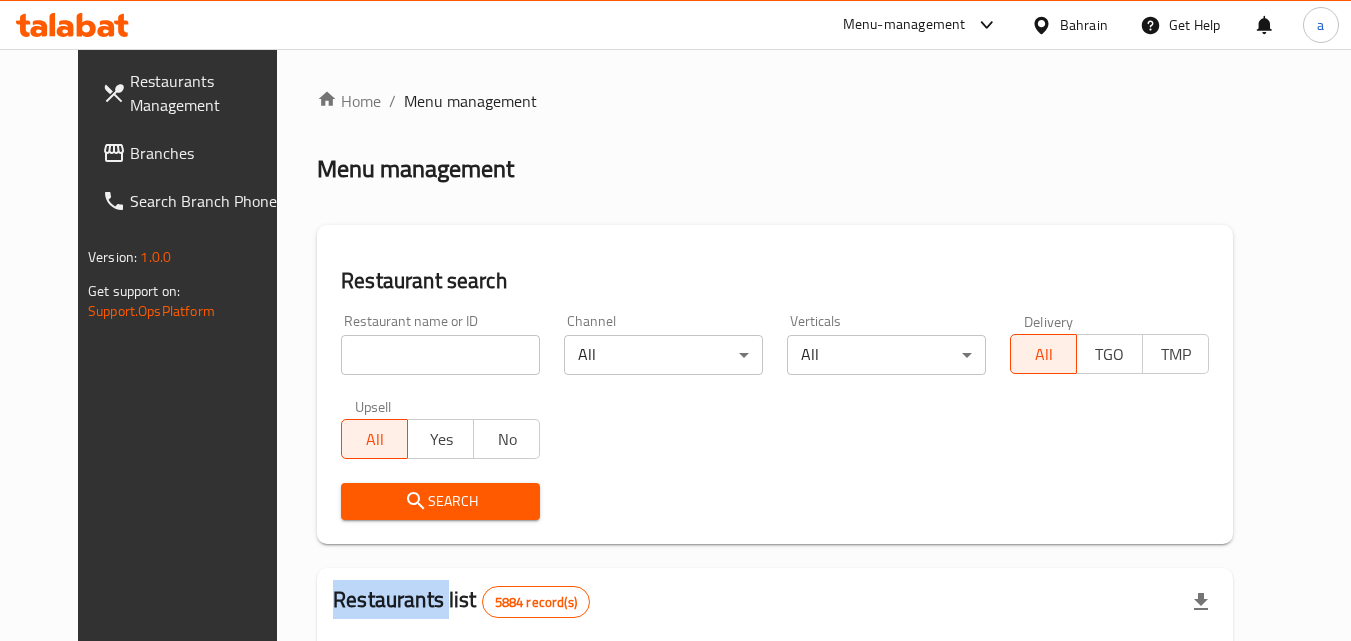 click at bounding box center (675, 320) 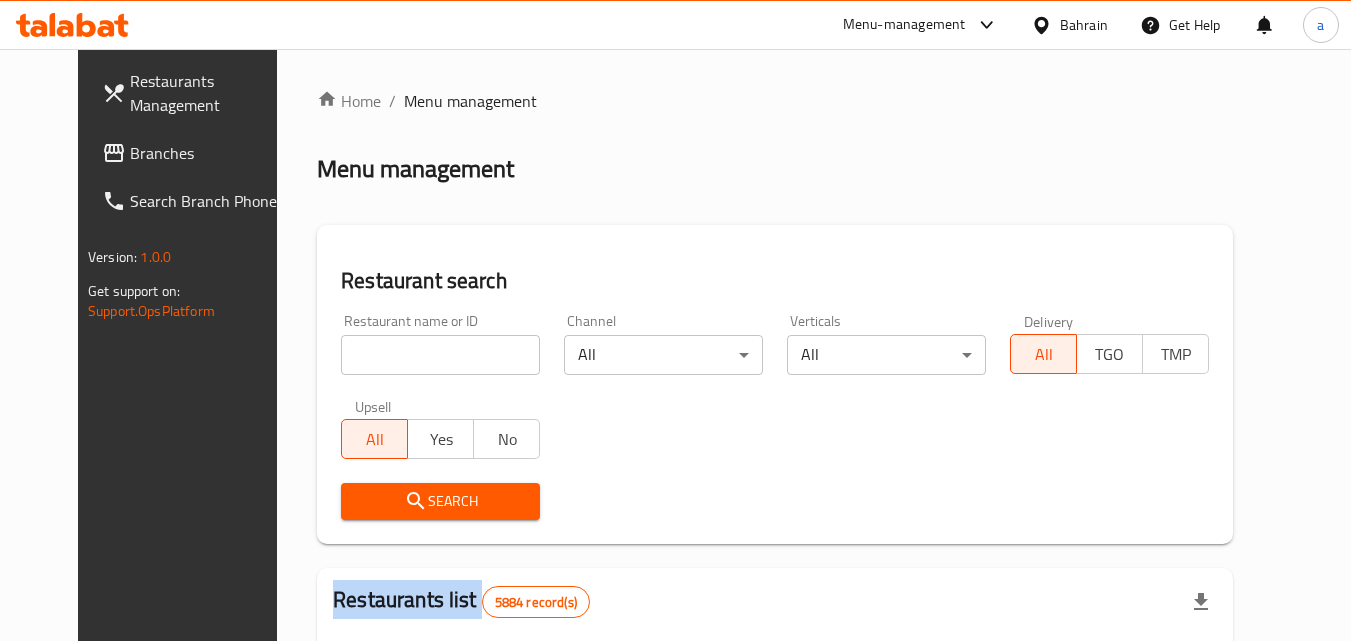 click on "Home / Menu management Menu management Restaurant search Restaurant name or ID Restaurant name or ID Channel All ​ Verticals All ​ Delivery All TGO TMP Upsell All Yes No   Search Restaurants list   5884 record(s) ID sorted ascending Name (En) Name (Ar) Ref. Name Logo Branches Open Busy Closed POS group Status Action 332 Zeitouna زيتونة 4 0 0 0 OPEN 333 Carinos كارينوز 1 0 0 0 INACTIVE 334 Leila Min Lebnan ليلى من لبنان 3 1 0 0 OPEN 335 Johnny Rockets جوني روكيتس 4 0 0 0 INACTIVE 336 Hussien حسين 1 0 0 0 INACTIVE 337 2466 2466 1 0 0 0 INACTIVE 341 Healthy Calorie هيلثي كالوري 7 3 0 0 OPEN 344 Franks A Lot فرانكس ألوت 2 1 0 0 OPEN 346 Mr.Candy مستر.كاندي 1 0 0 0 INACTIVE 351 REDPAN BURGER STEAK رد بان برجر ستيك 1 0 0 0 INACTIVE Rows per page: 10 1-10 of 5884" at bounding box center [775, 693] 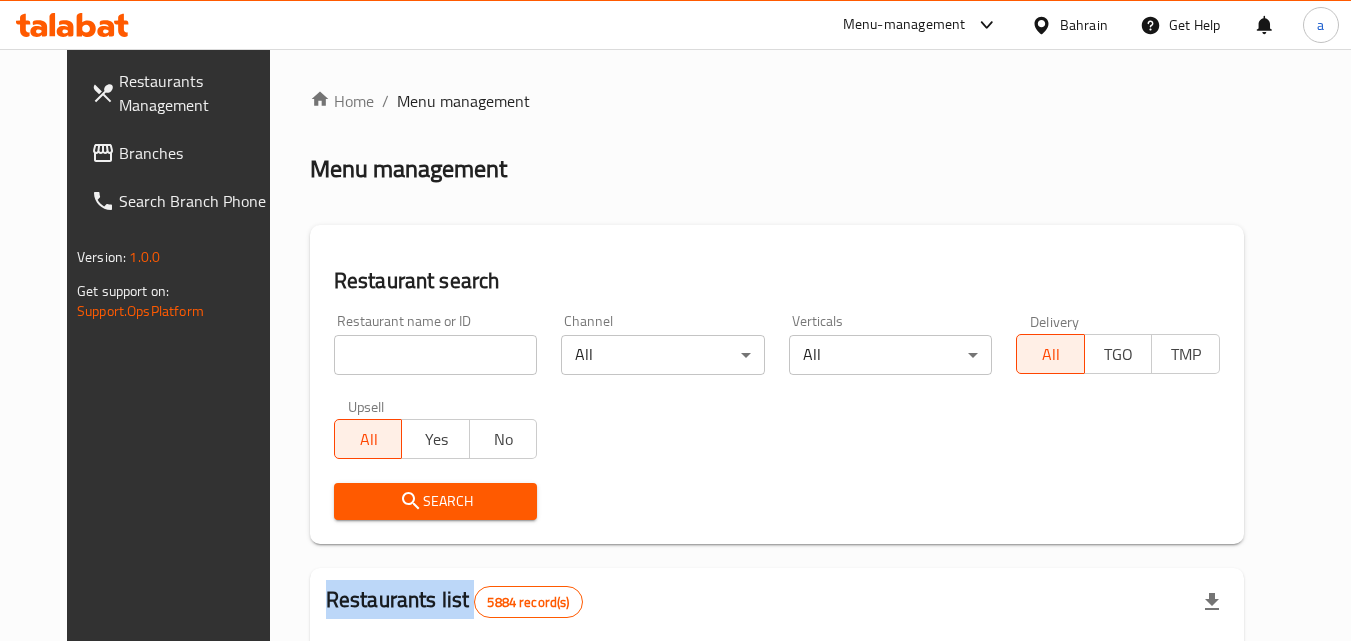 click at bounding box center (436, 355) 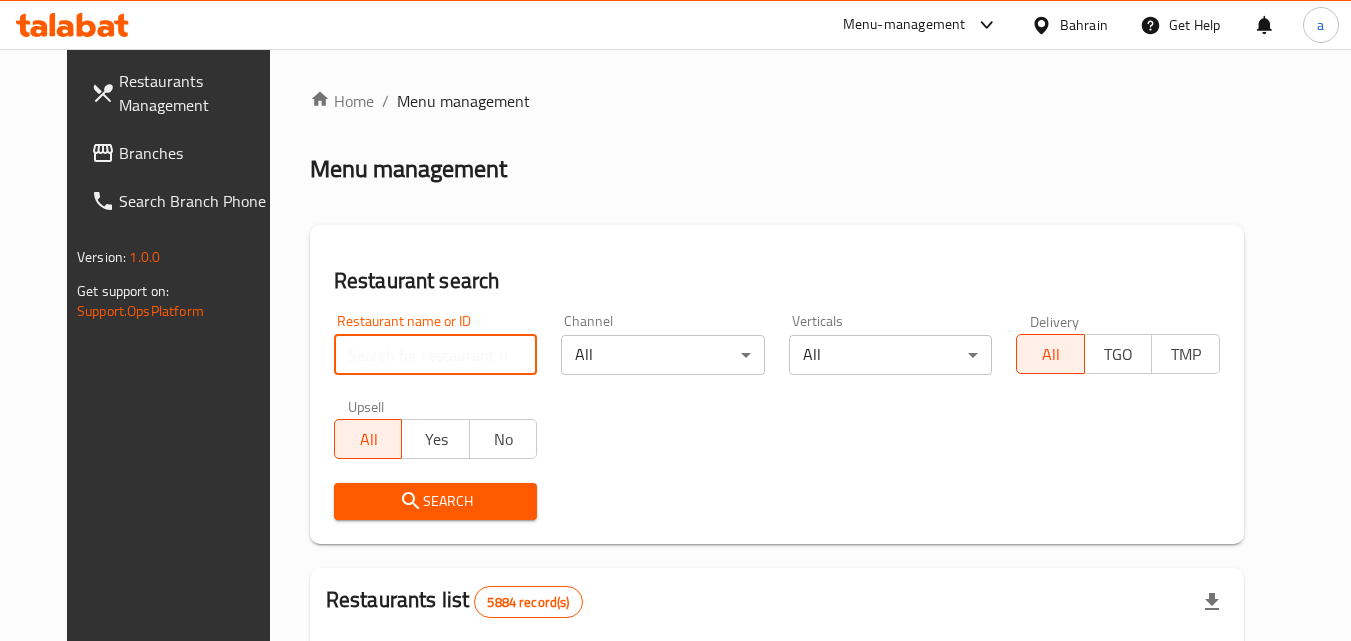 paste on "633161" 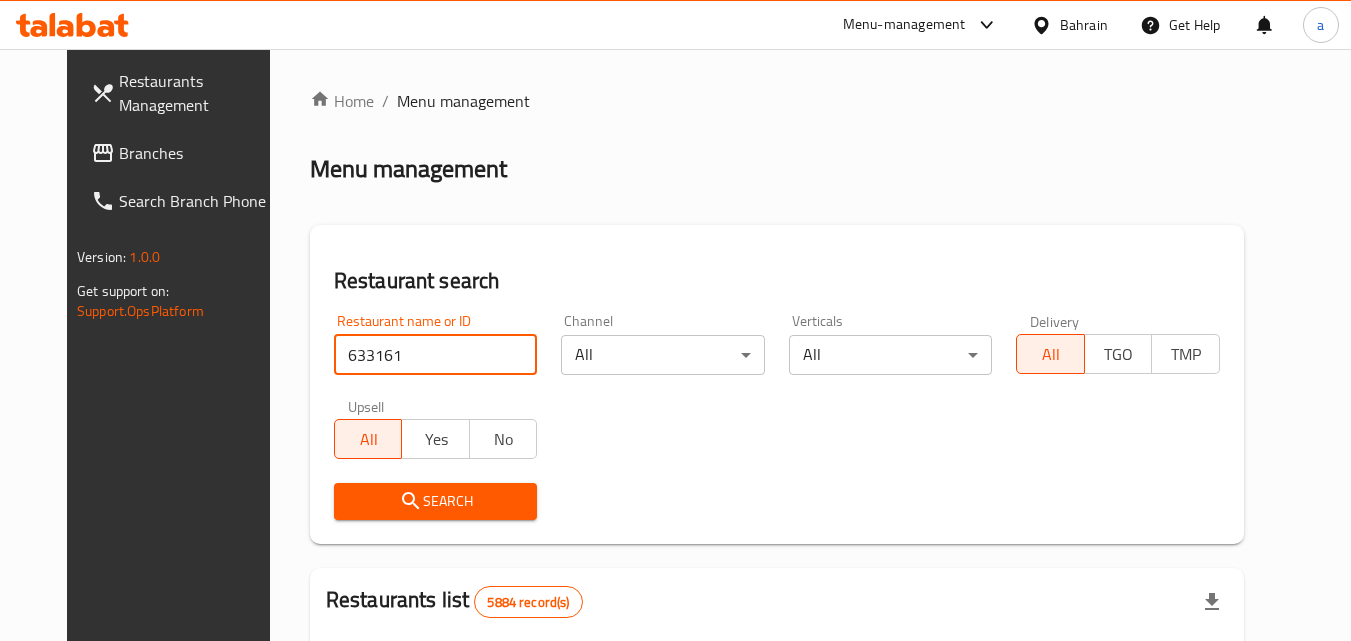 type on "633161" 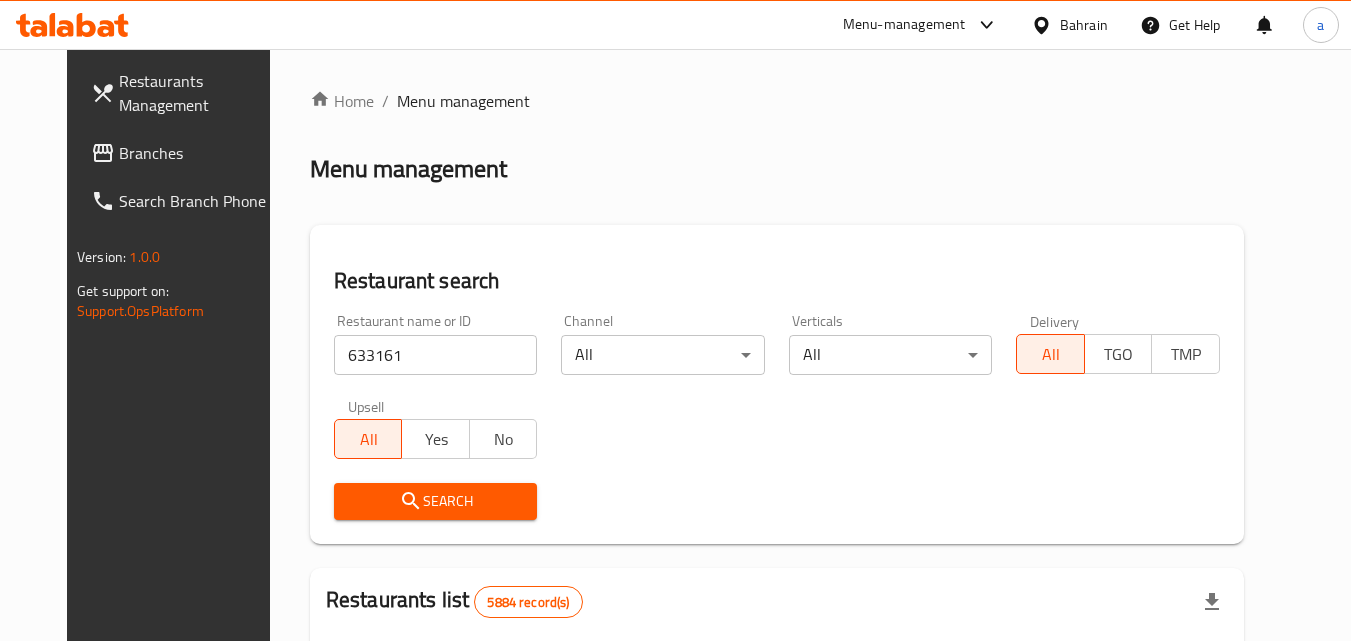 click 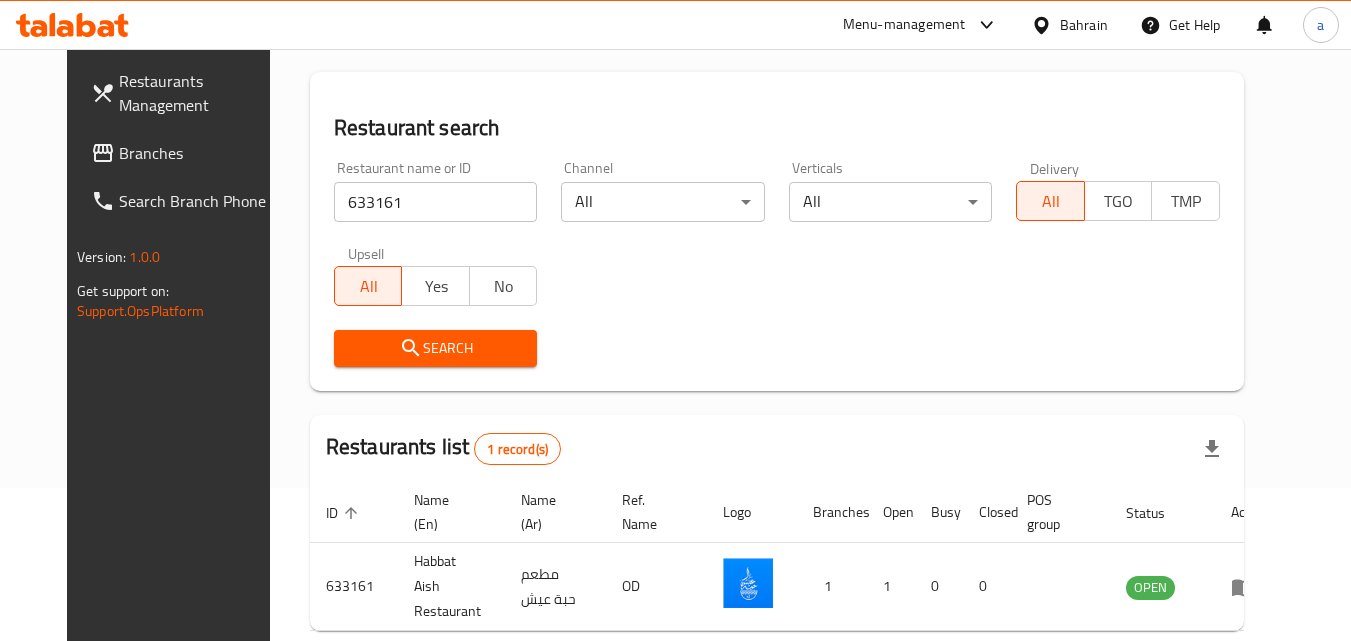 scroll, scrollTop: 0, scrollLeft: 0, axis: both 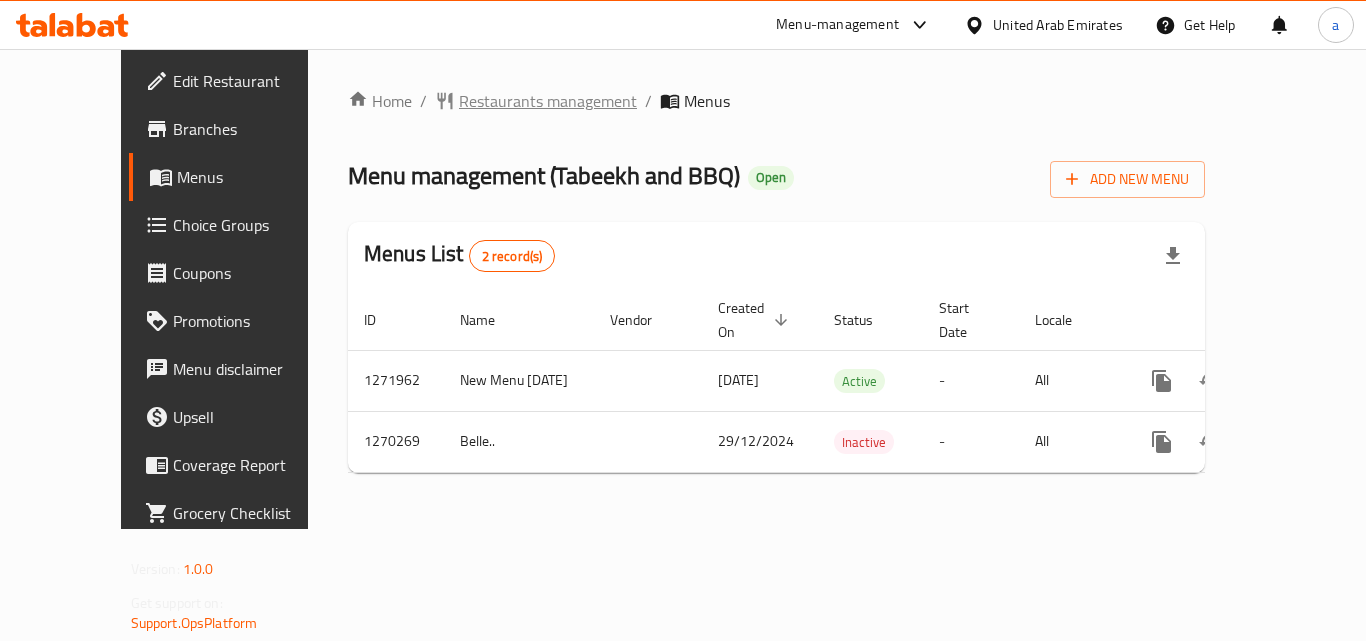 click on "Restaurants management" at bounding box center (548, 101) 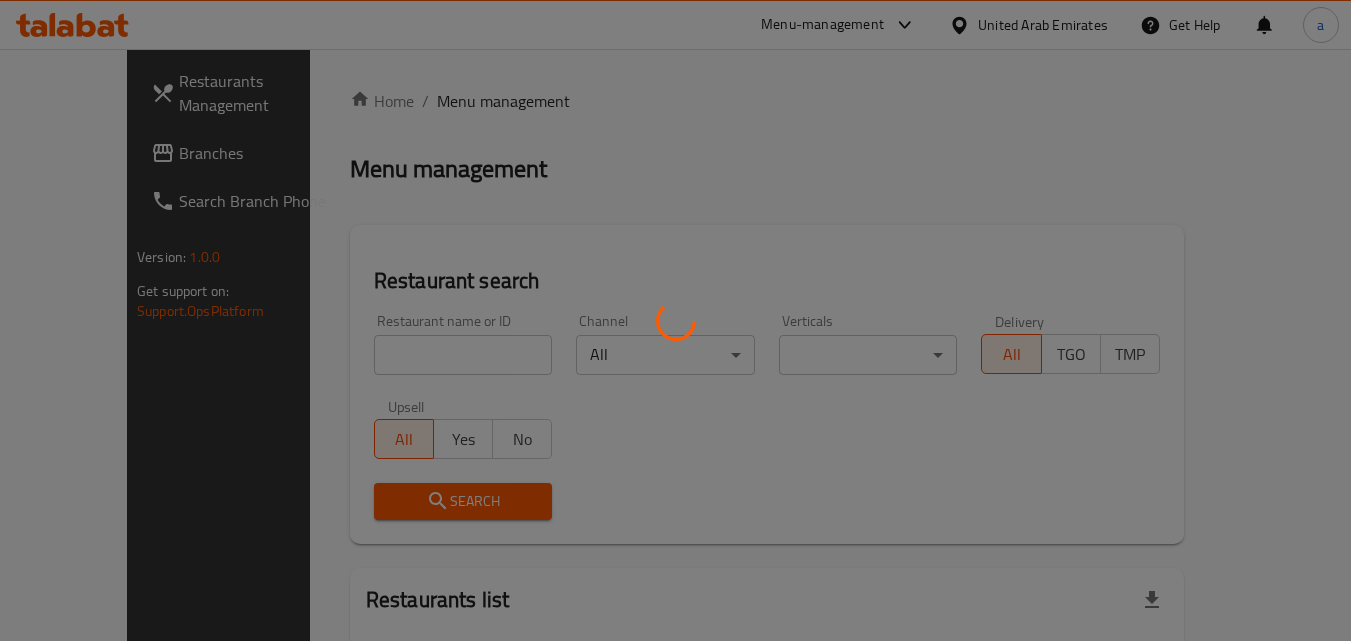 click at bounding box center (675, 320) 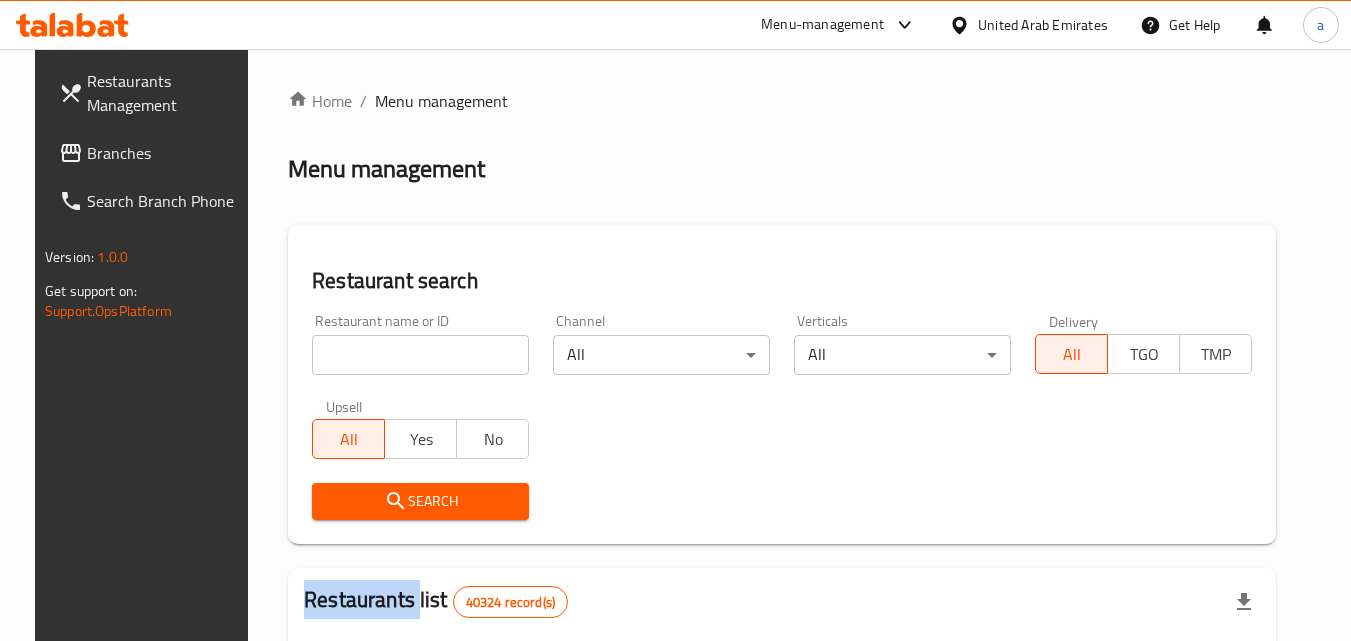 click at bounding box center [675, 320] 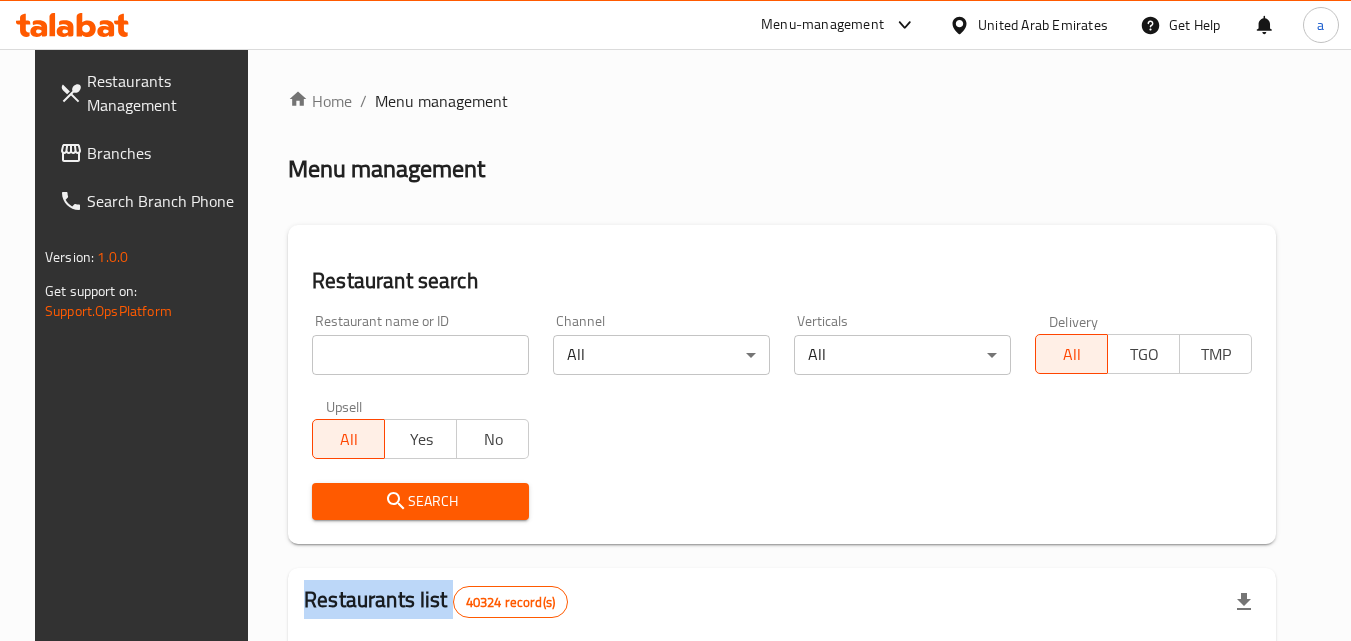 click on "Home / Menu management Menu management Restaurant search Restaurant name or ID Restaurant name or ID Channel All ​ Verticals All ​ Delivery All TGO TMP Upsell All Yes No   Search Restaurants list   40324 record(s) ID sorted ascending Name (En) Name (Ar) Ref. Name Logo Branches Open Busy Closed POS group Status Action 328 Johnny Rockets جوني روكيتس 37 0 1 0 OPEN 330 French Connection فرنش كونكشن 1 0 0 0 INACTIVE 339 Arz Lebanon أرز لبنان Al Karama,Al Barsha ​ Mirdif 9 1 0 2 OPEN 340 Mega Wraps ميجا رابس 3 0 0 0 INACTIVE 342 Sandella's Flatbread Cafe سانديلاز فلات براد 7 0 0 0 INACTIVE 343 Dragon Hut كوخ التنين 1 0 0 0 INACTIVE 348 Thai Kitchen المطبخ التايلندى 1 0 0 0 INACTIVE 349 Mughal  موغل 1 0 0 0 HIDDEN 350 HOT N COOL (Old) هوت و كول 1 0 0 0 INACTIVE 355 Al Habasha  الحبشة 11 1 0 0 HIDDEN Rows per page: 10 1-10 of 40324" at bounding box center [782, 717] 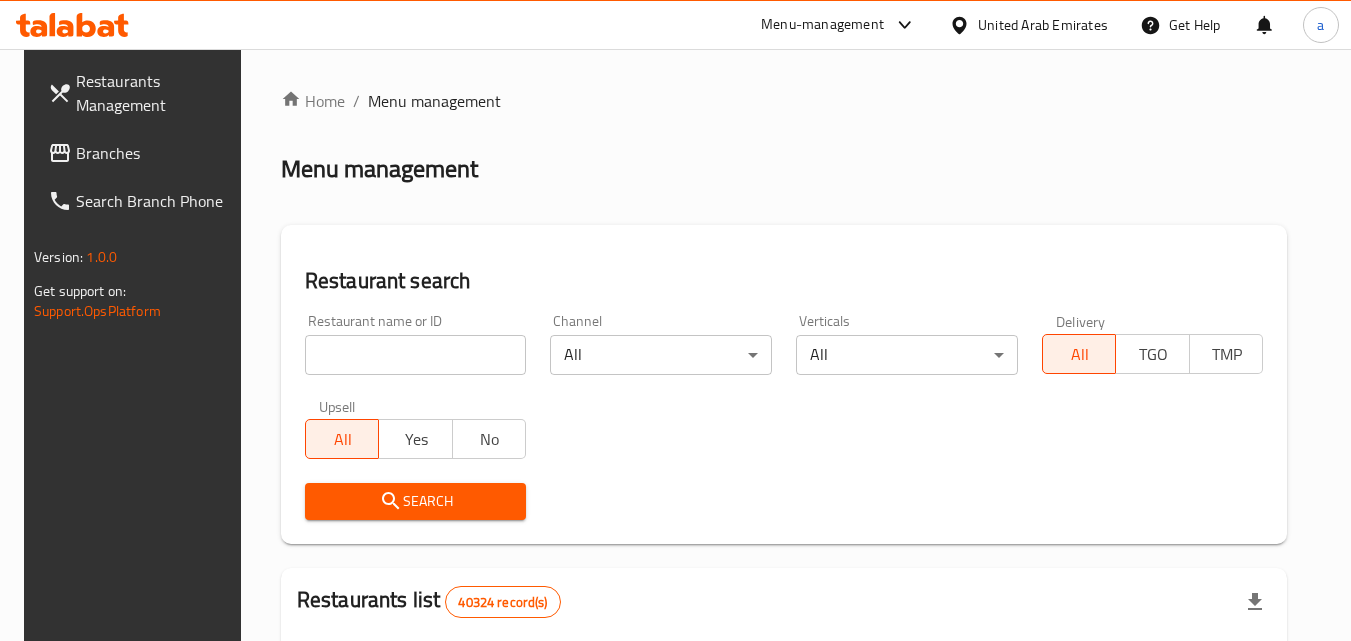 click at bounding box center (416, 355) 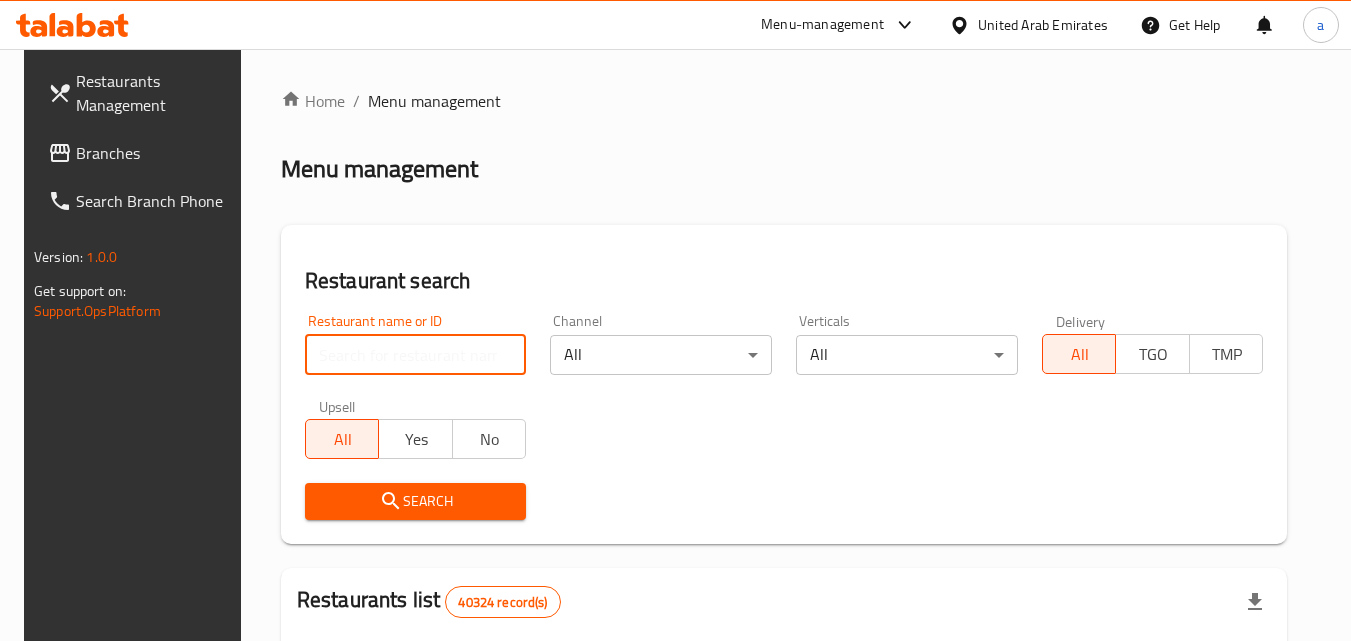 paste on "689107" 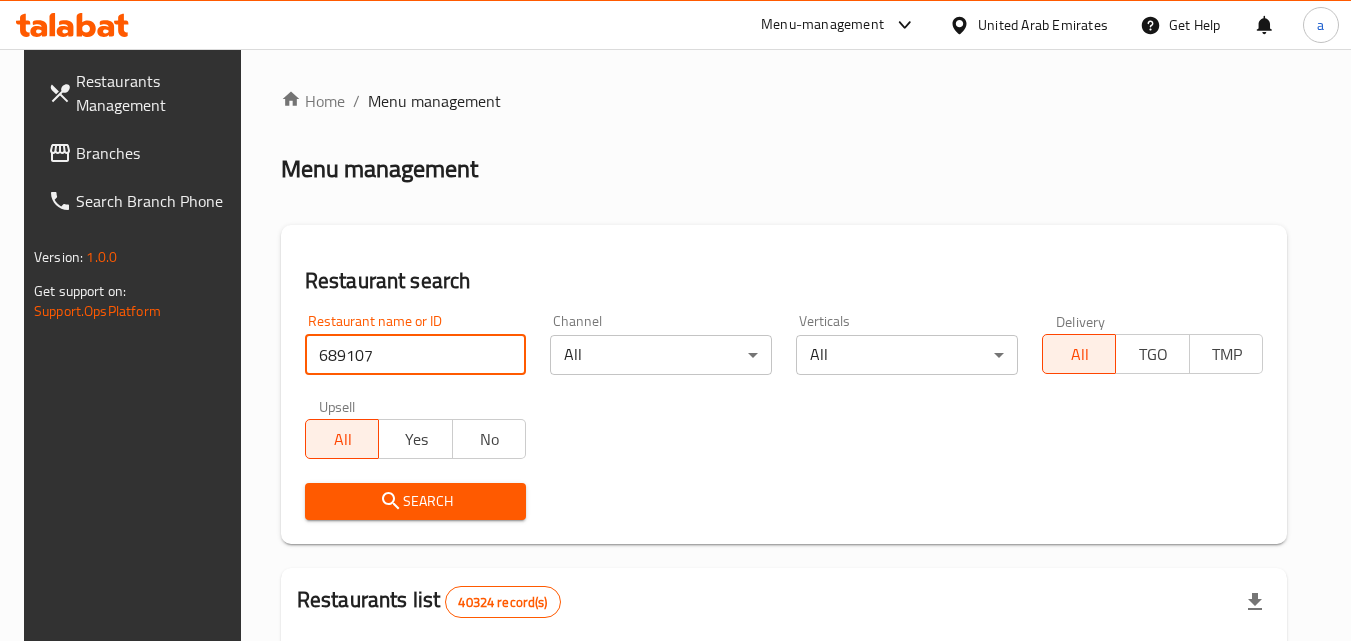 type on "689107" 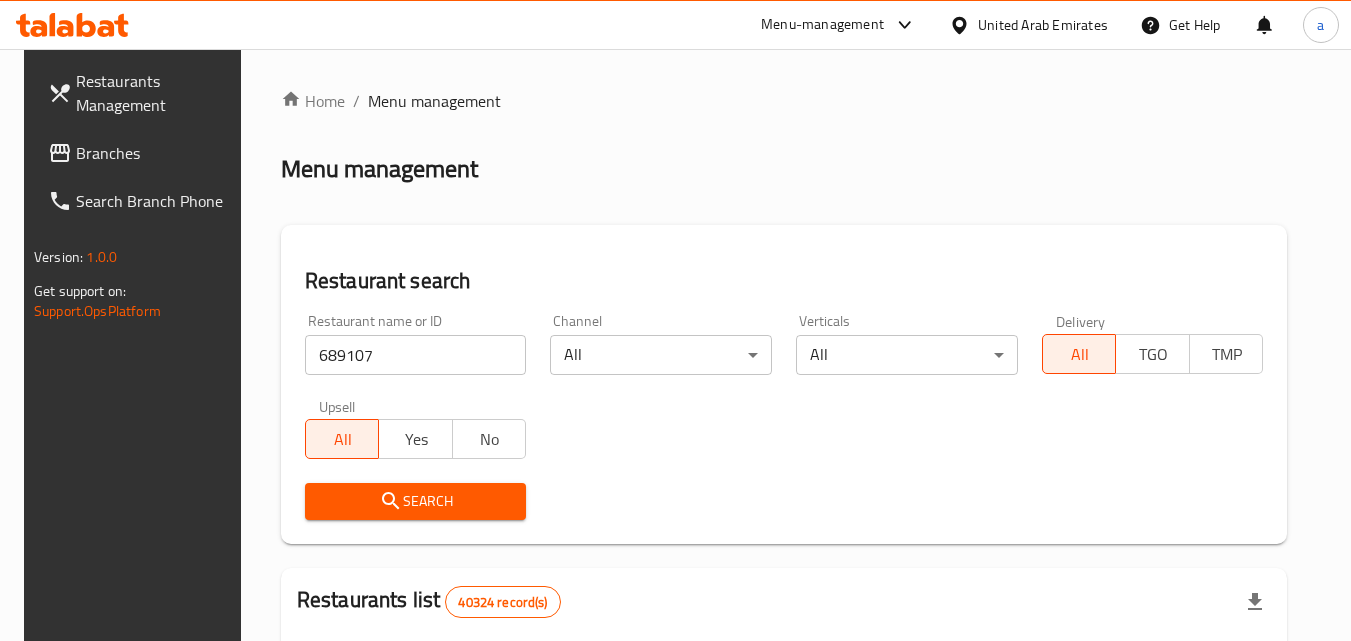 click on "Search" at bounding box center (416, 501) 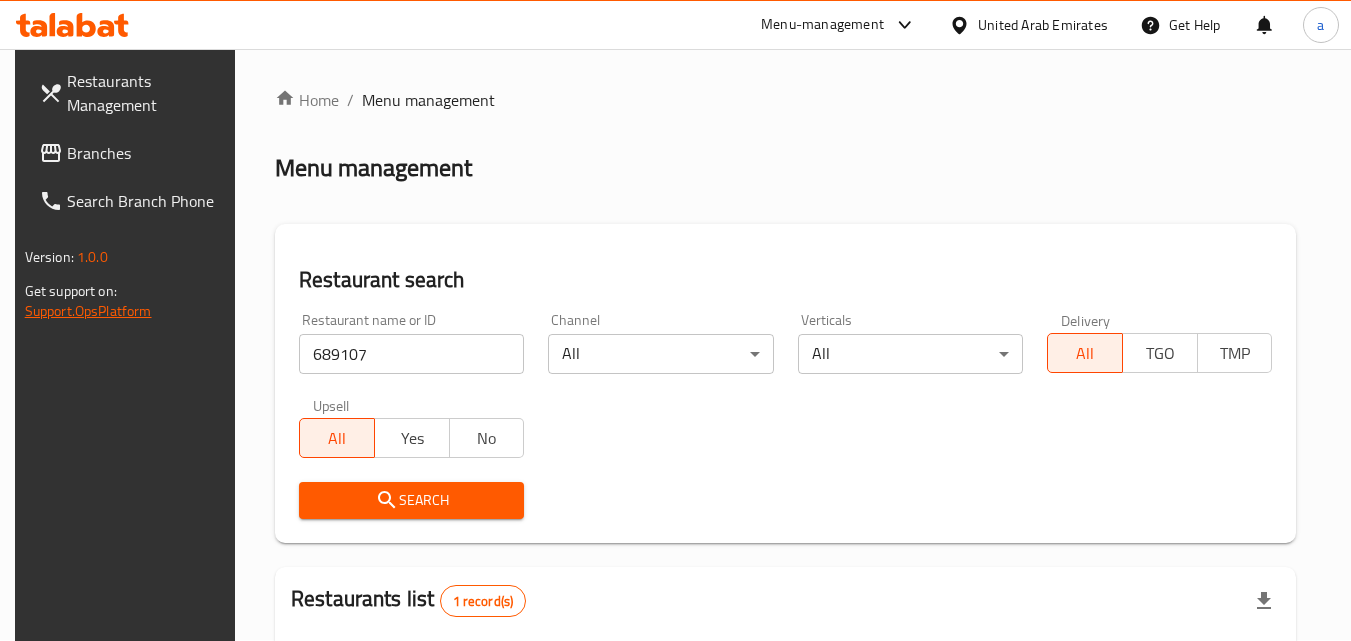 scroll, scrollTop: 0, scrollLeft: 0, axis: both 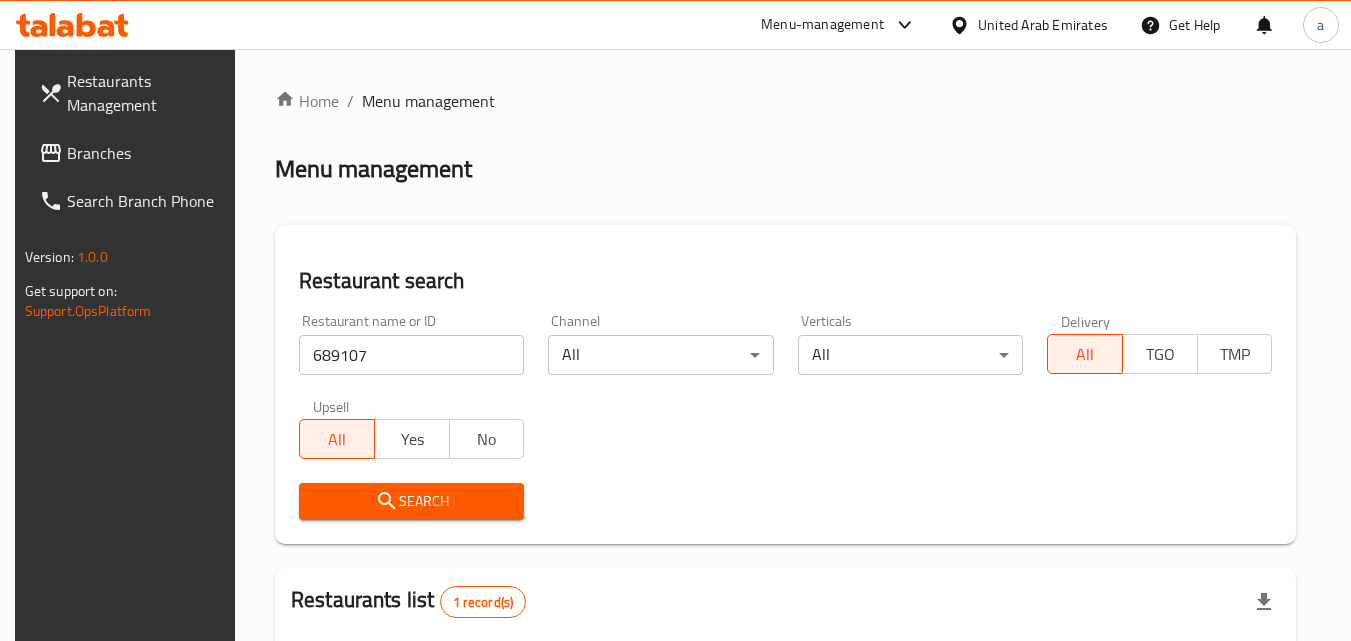 click on "Branches" at bounding box center [146, 153] 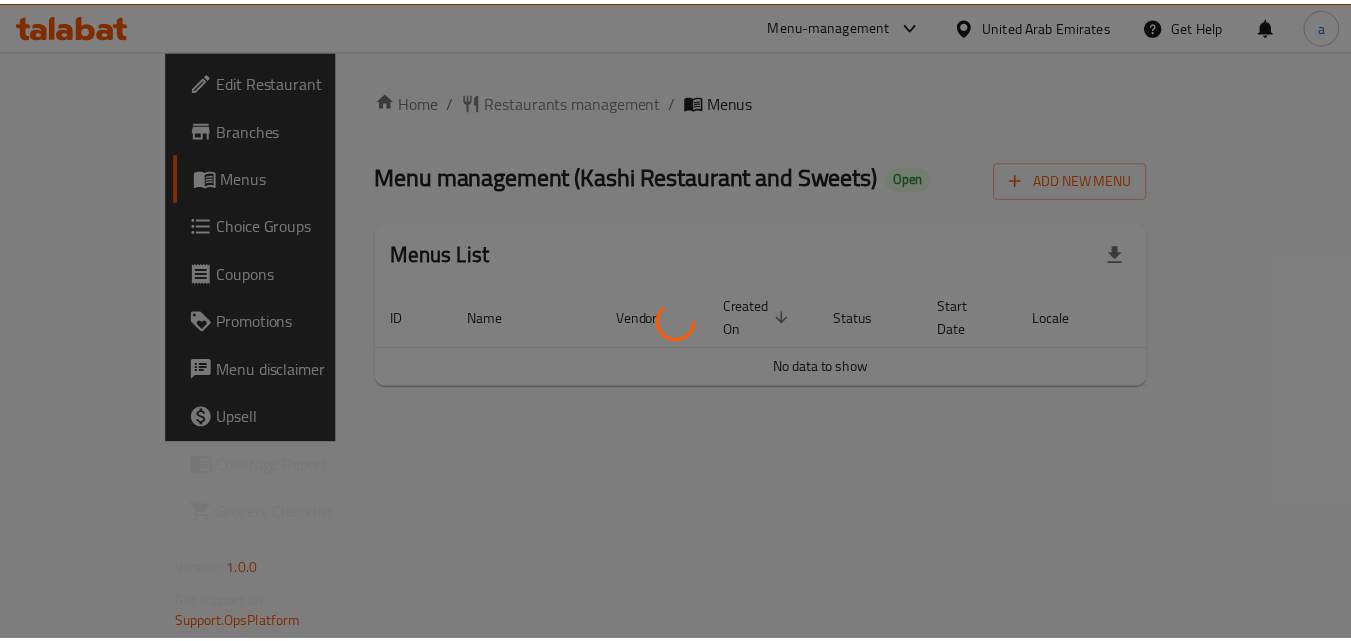 scroll, scrollTop: 0, scrollLeft: 0, axis: both 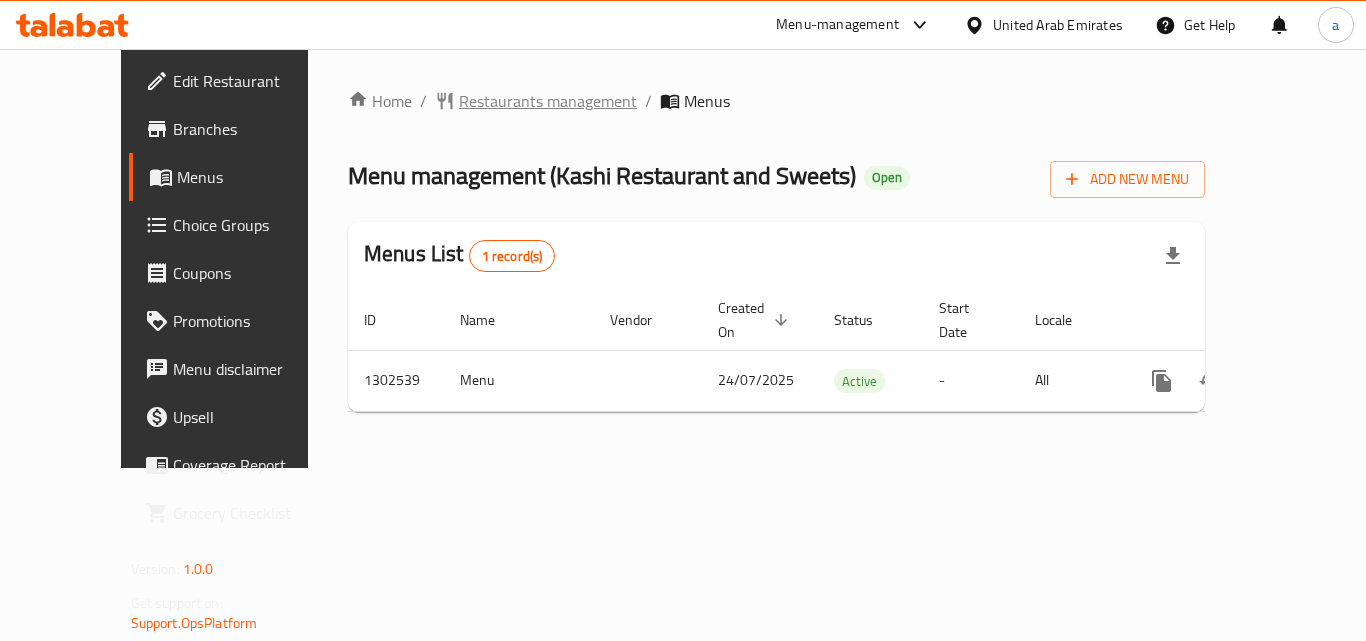 click on "Restaurants management" at bounding box center [548, 101] 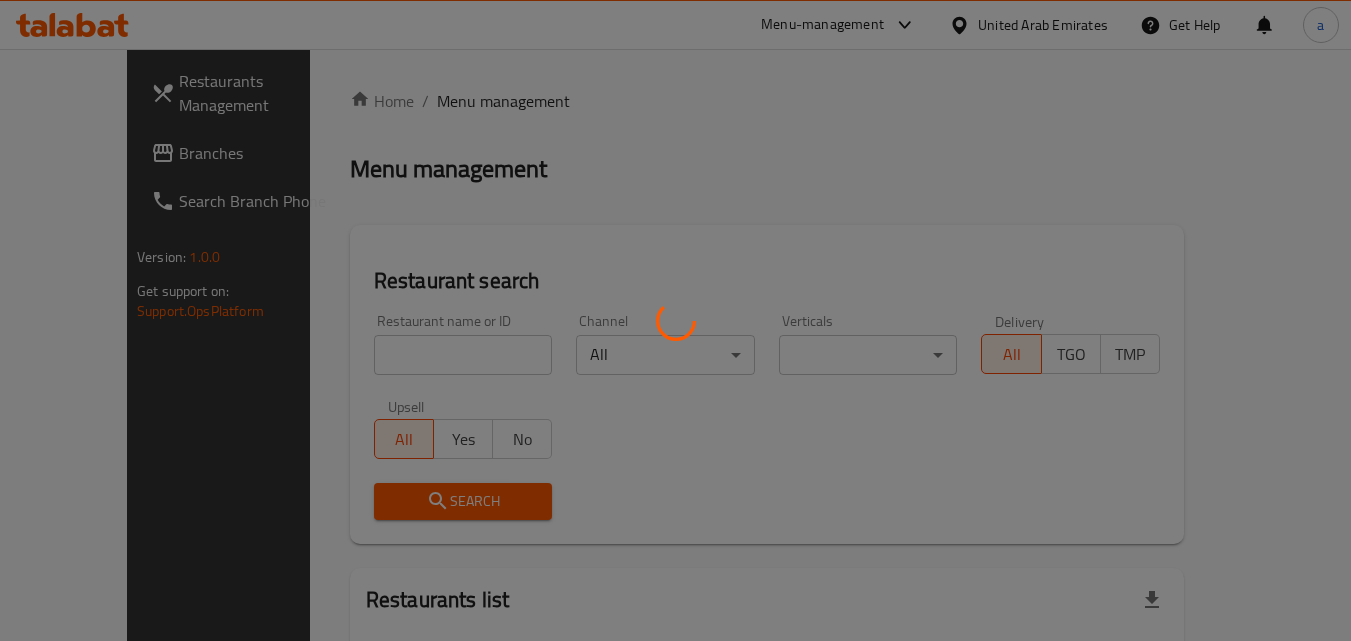 click at bounding box center [675, 320] 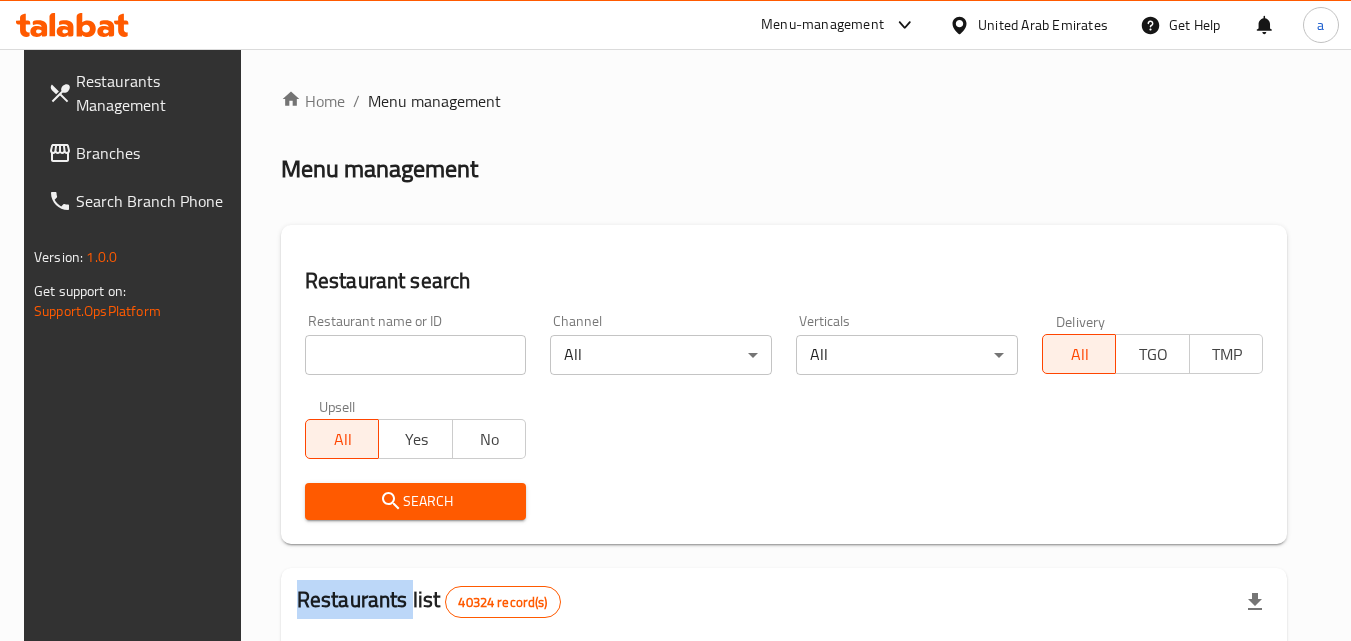 click at bounding box center (675, 320) 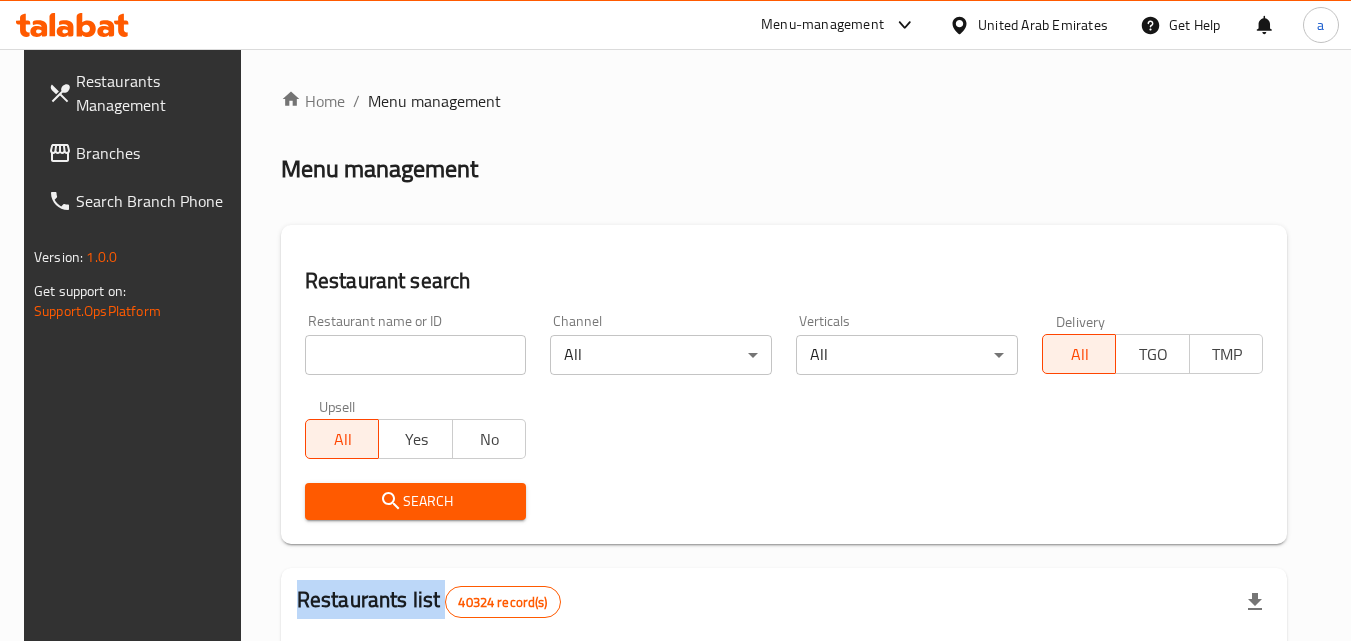 click on "Home / Menu management Menu management Restaurant search Restaurant name or ID Restaurant name or ID Channel All ​ Verticals All ​ Delivery All TGO TMP Upsell All Yes No   Search Restaurants list   40324 record(s) ID sorted ascending Name (En) Name (Ar) Ref. Name Logo Branches Open Busy Closed POS group Status Action 328 [NAME] [LASTNAME] [NAME] [LASTNAME] 37 0 1 0 OPEN 330 [NAME] [LASTNAME] [NAME] [LASTNAME] 1 0 0 0 INACTIVE 339 [NAME] [LASTNAME] [NAME] [LASTNAME] Al Karama,Al Barsha ​ ​ Mirdif 9 1 0 2 OPEN 340 [NAME] [LASTNAME] [NAME] [LASTNAME] 3 0 0 0 INACTIVE 342 [NAME] [LASTNAME] [NAME] [LASTNAME] 7 0 0 0 INACTIVE 343 [NAME] [LASTNAME] [NAME] [LASTNAME] 1 0 0 0 INACTIVE 348 [NAME] [LASTNAME] [NAME] [LASTNAME] 1 0 0 0 INACTIVE 349 [NAME] [LASTNAME] [NAME] [LASTNAME] 1 0 0 0 HIDDEN 350 [NAME] [LASTNAME] [NAME] [LASTNAME] 1 0 0 0 INACTIVE 355 [NAME] [LASTNAME] [NAME] [LASTNAME] 11 1 0 0 HIDDEN Rows per page: 10 1-10 of 40324" at bounding box center (784, 721) 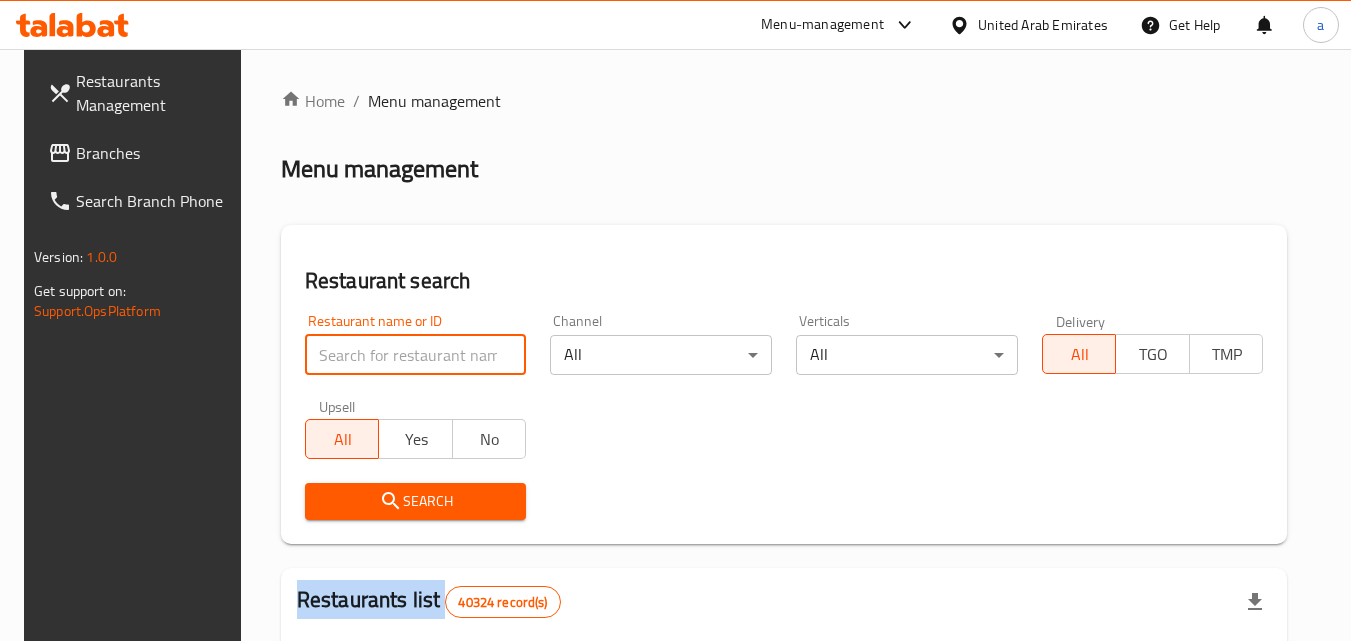 click at bounding box center [416, 355] 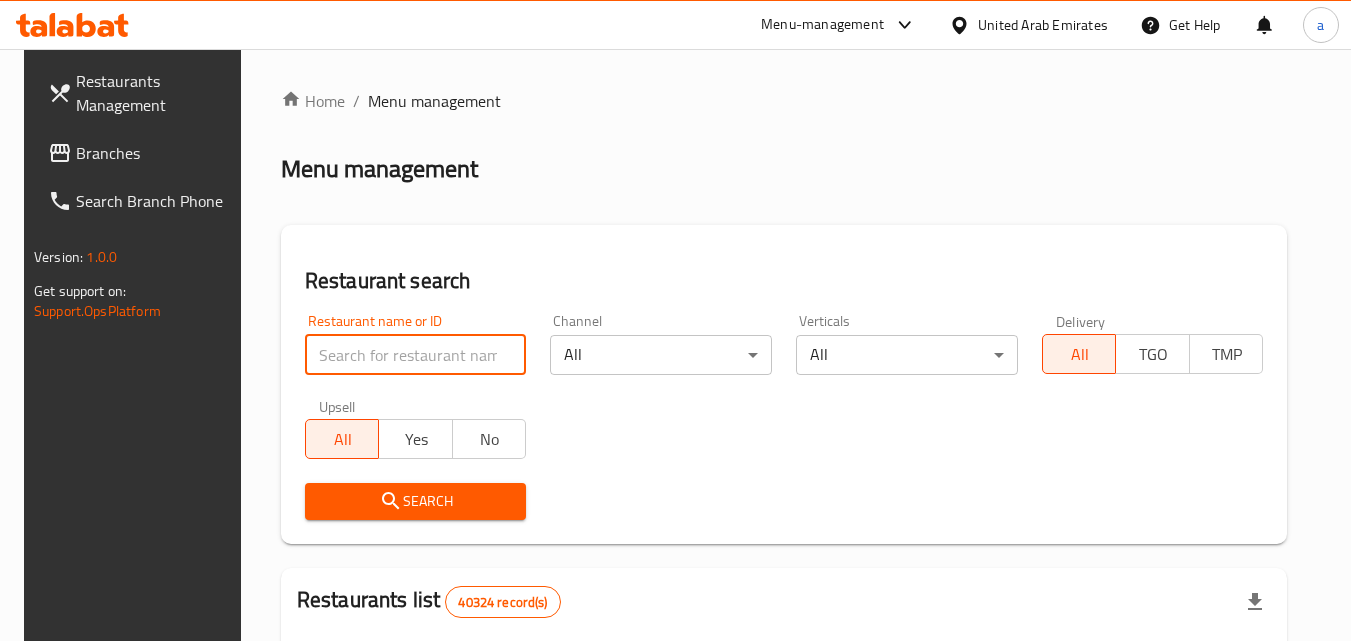 click at bounding box center (416, 355) 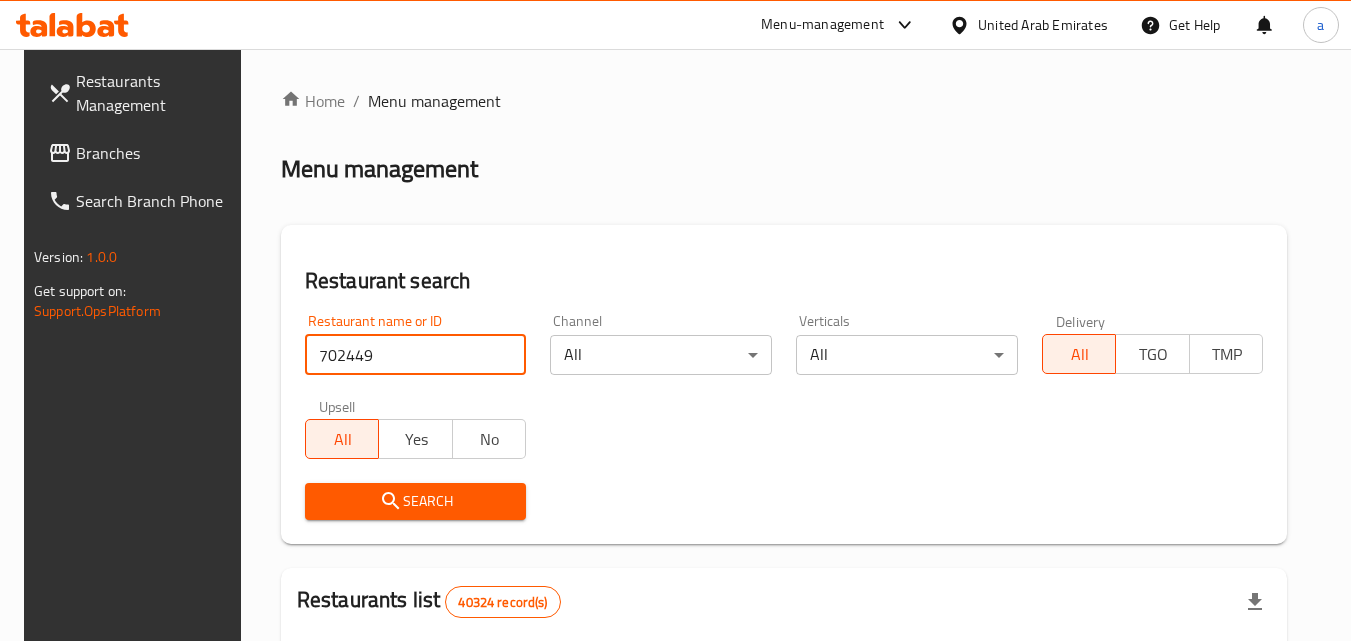 type on "702449" 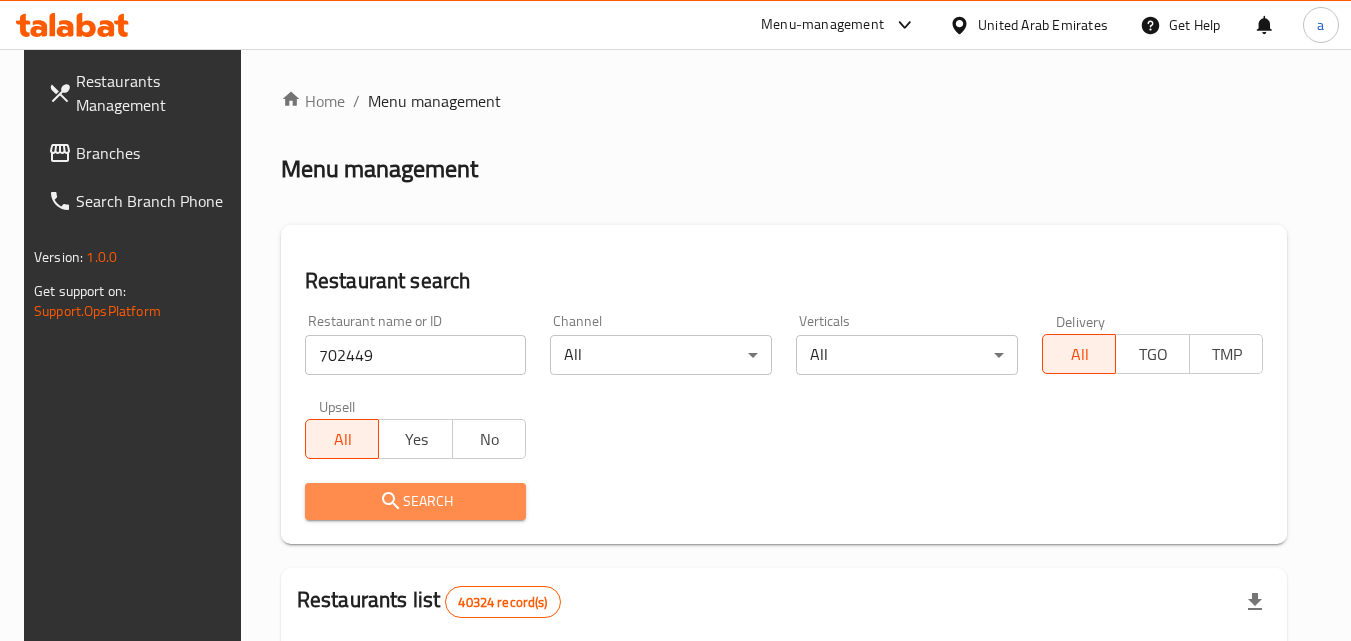 click on "Search" at bounding box center (416, 501) 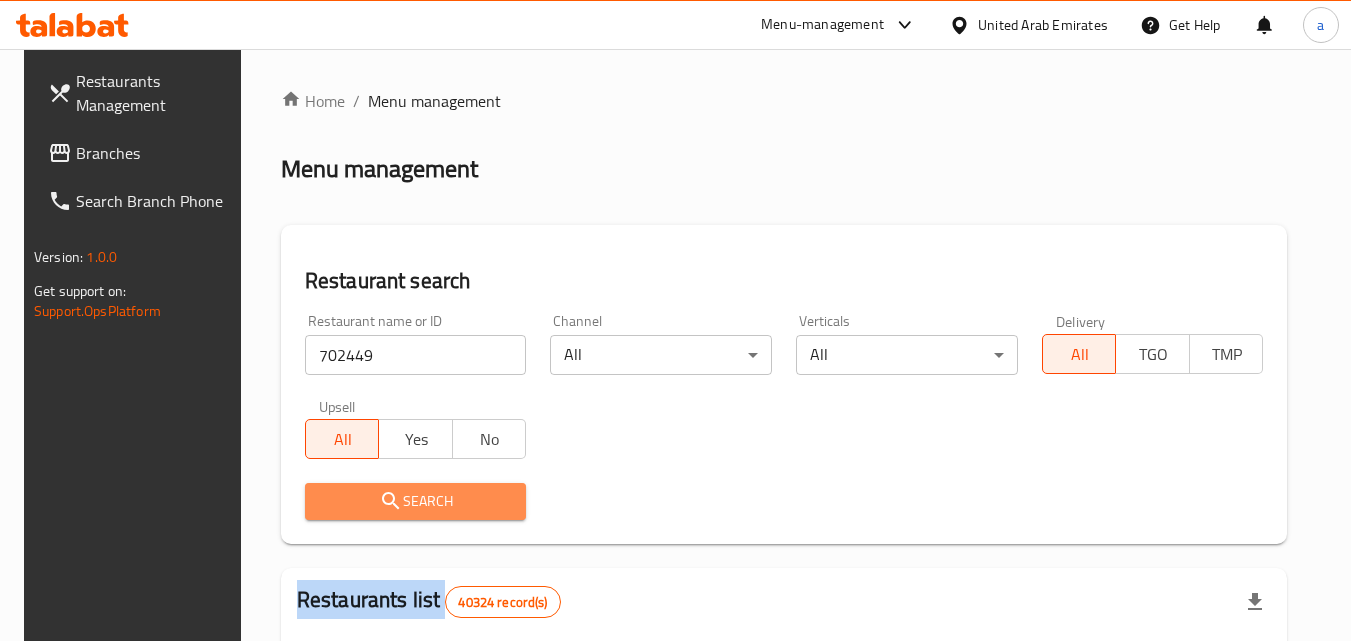 click at bounding box center (675, 320) 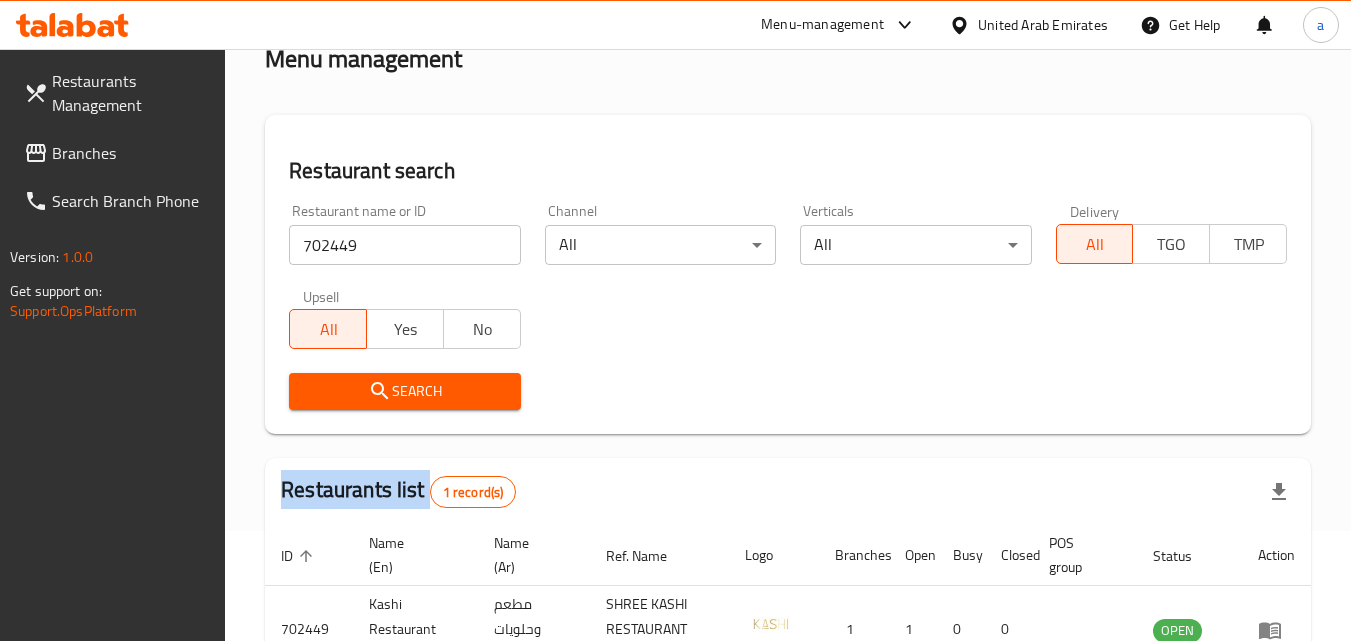 scroll, scrollTop: 251, scrollLeft: 0, axis: vertical 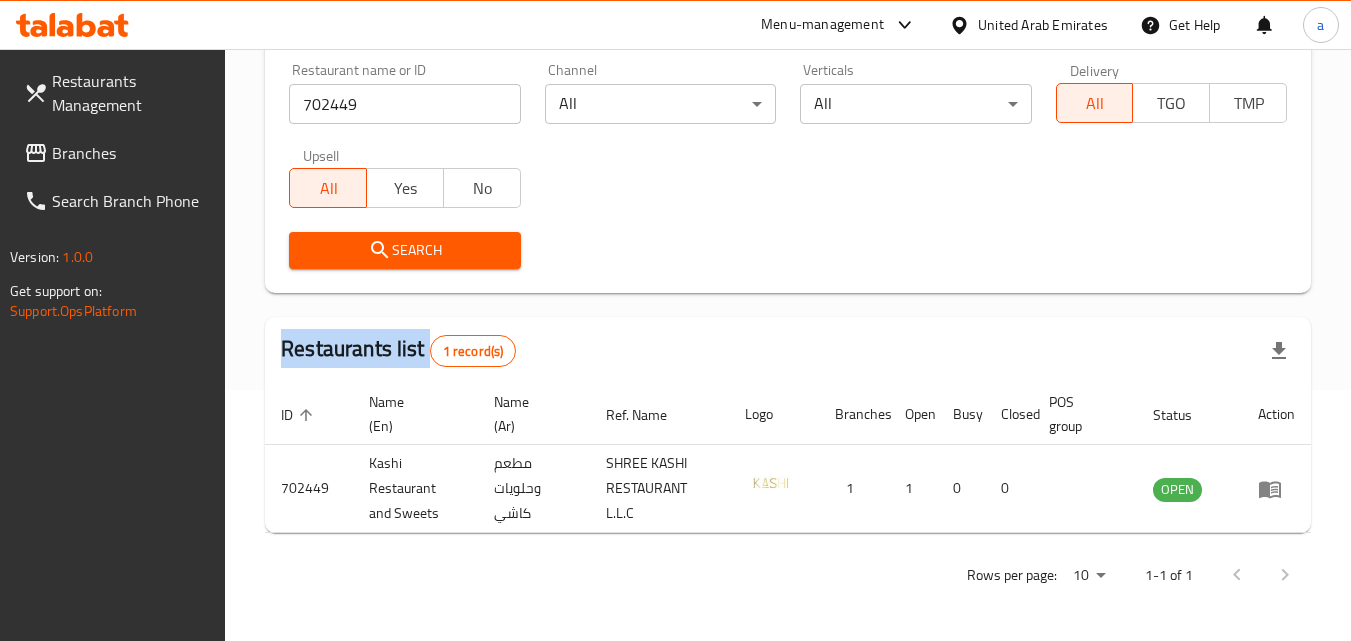 click at bounding box center (38, 153) 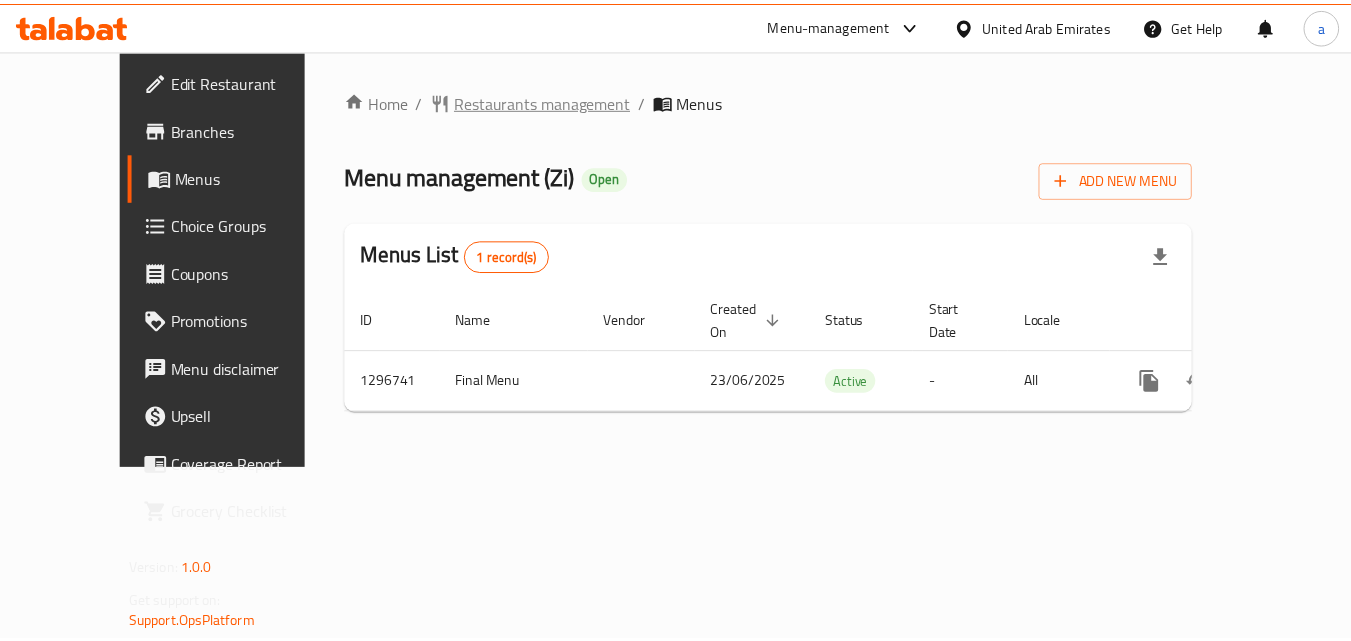 scroll, scrollTop: 0, scrollLeft: 0, axis: both 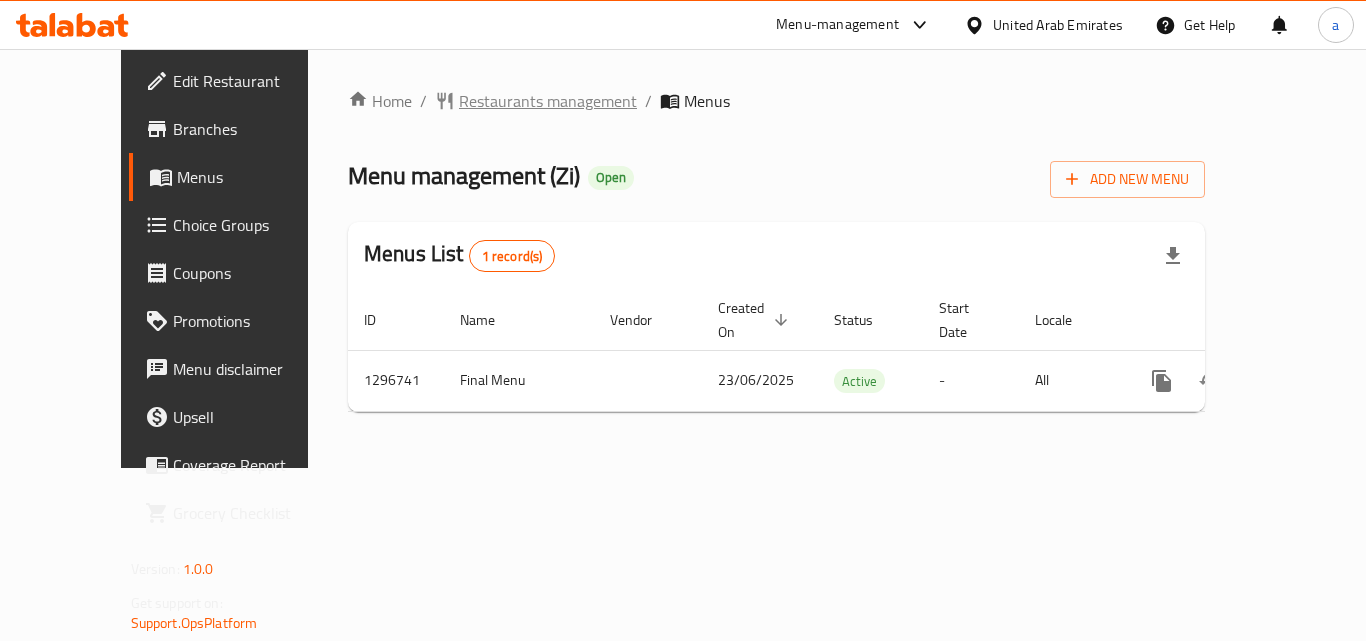 click on "Restaurants management" at bounding box center [548, 101] 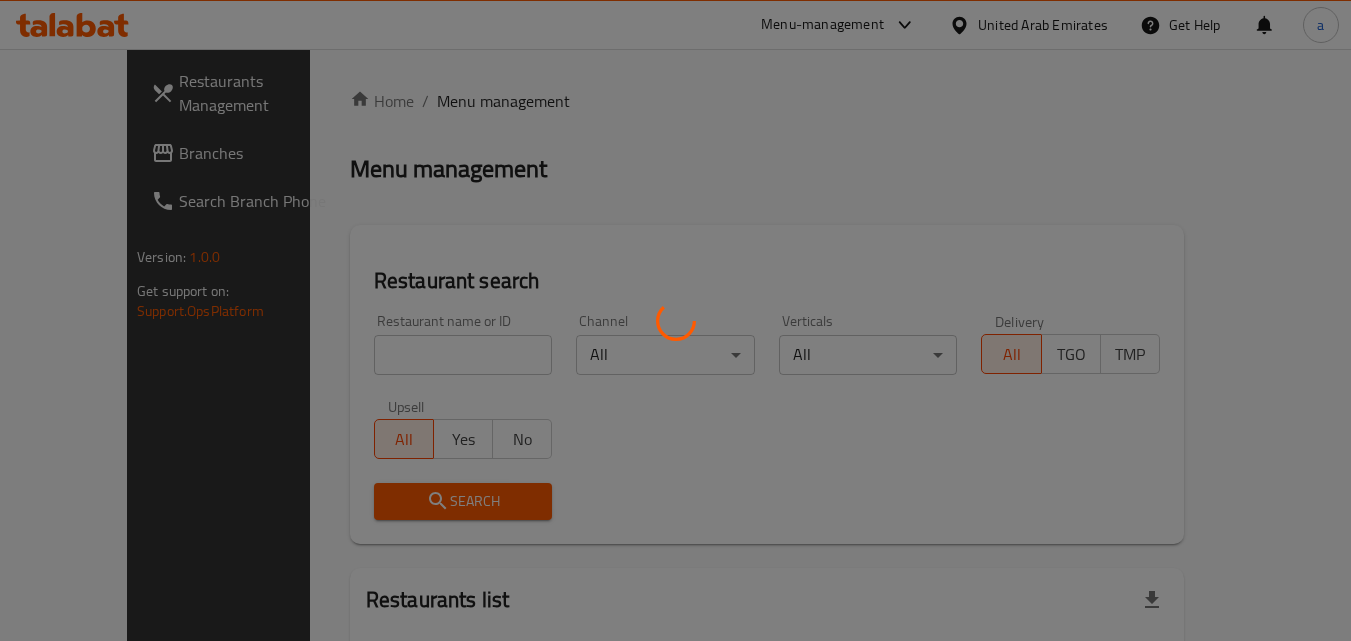 click at bounding box center [675, 320] 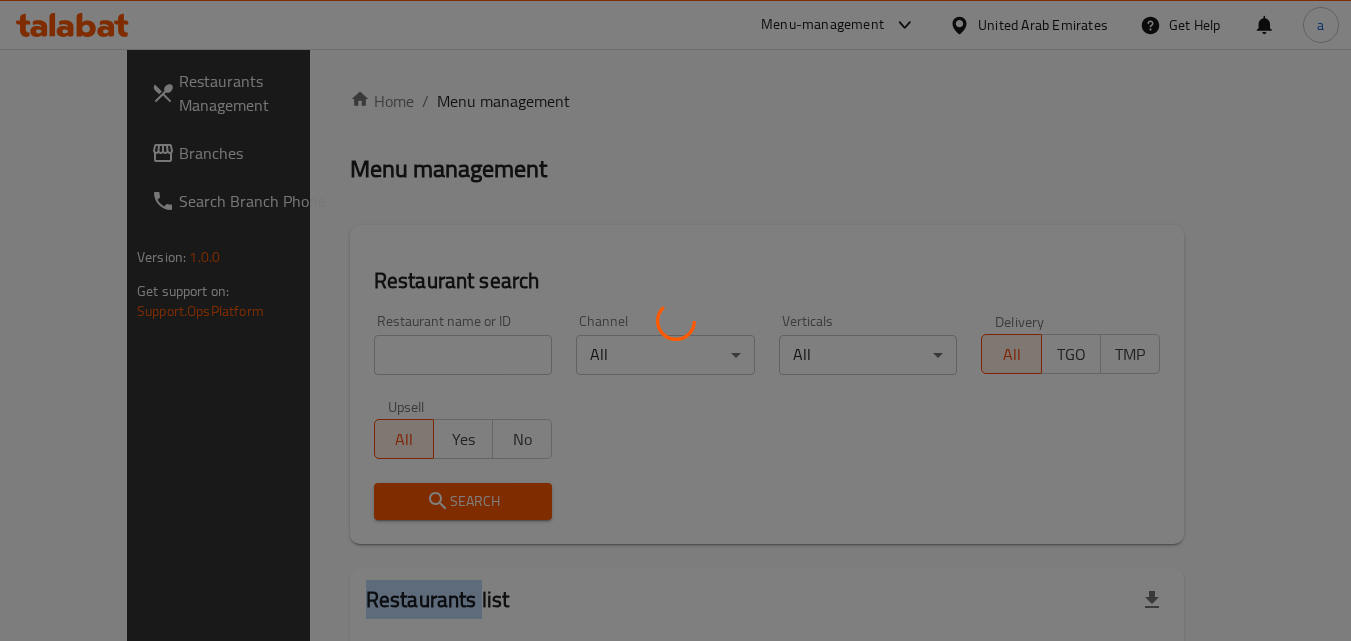 click at bounding box center [675, 320] 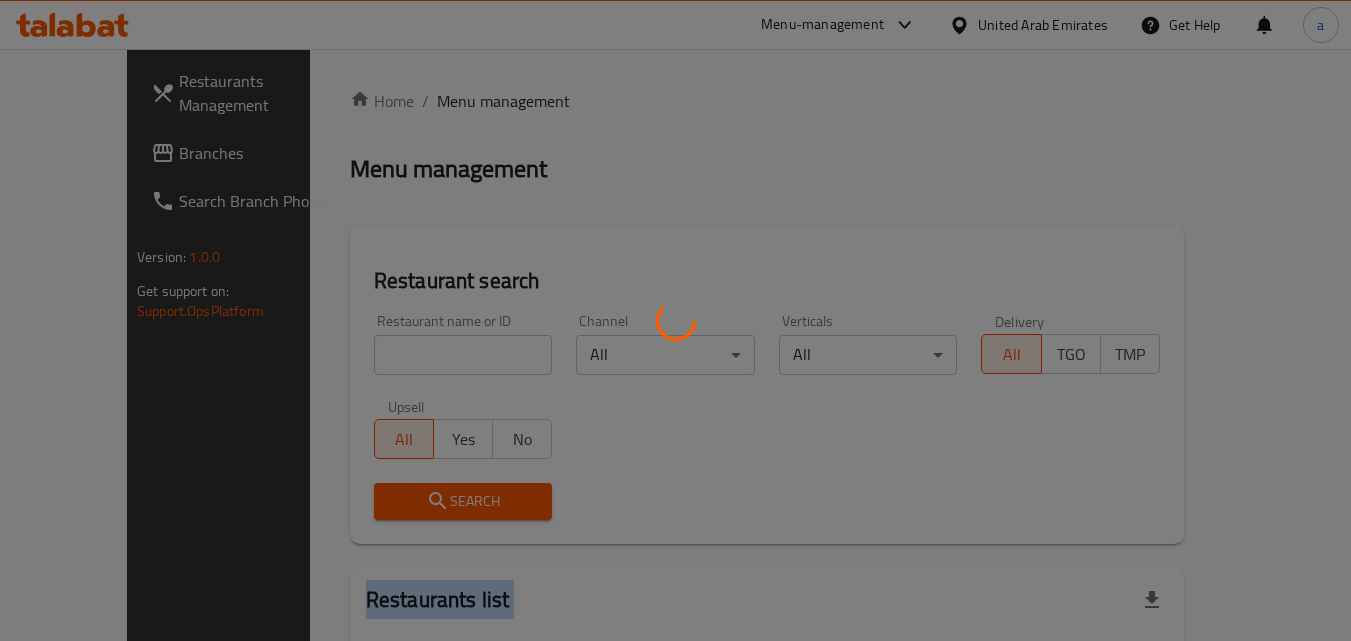 click at bounding box center (675, 320) 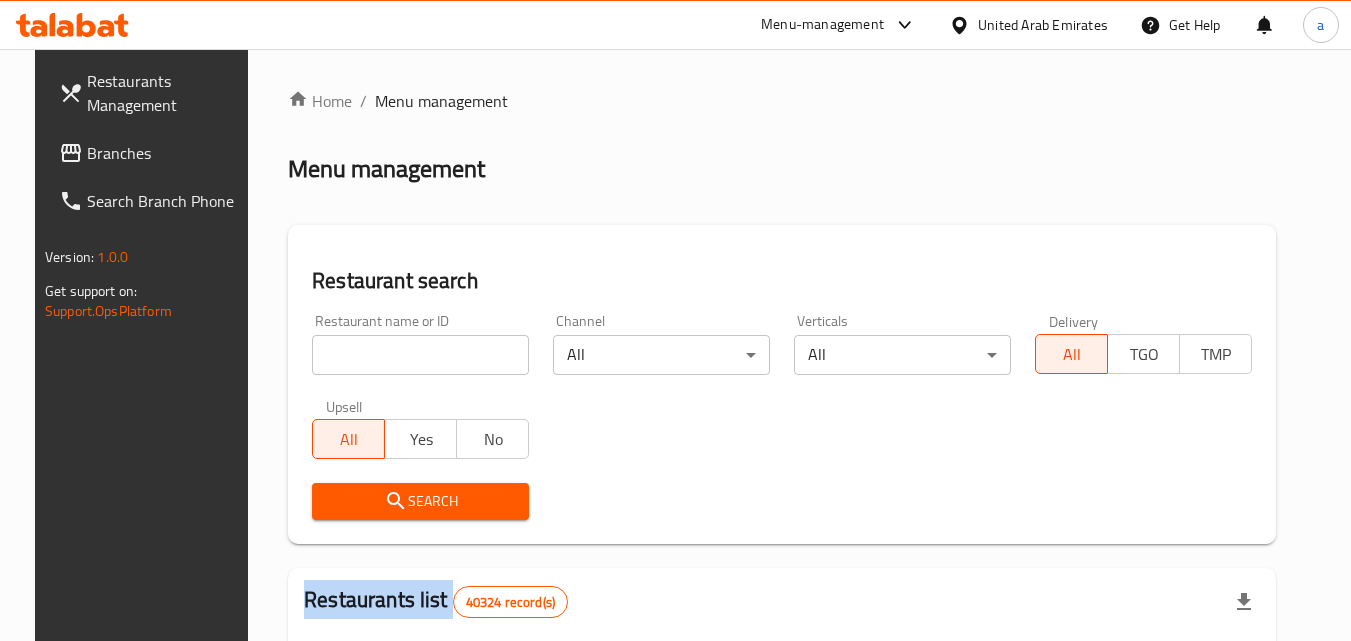 click at bounding box center [675, 320] 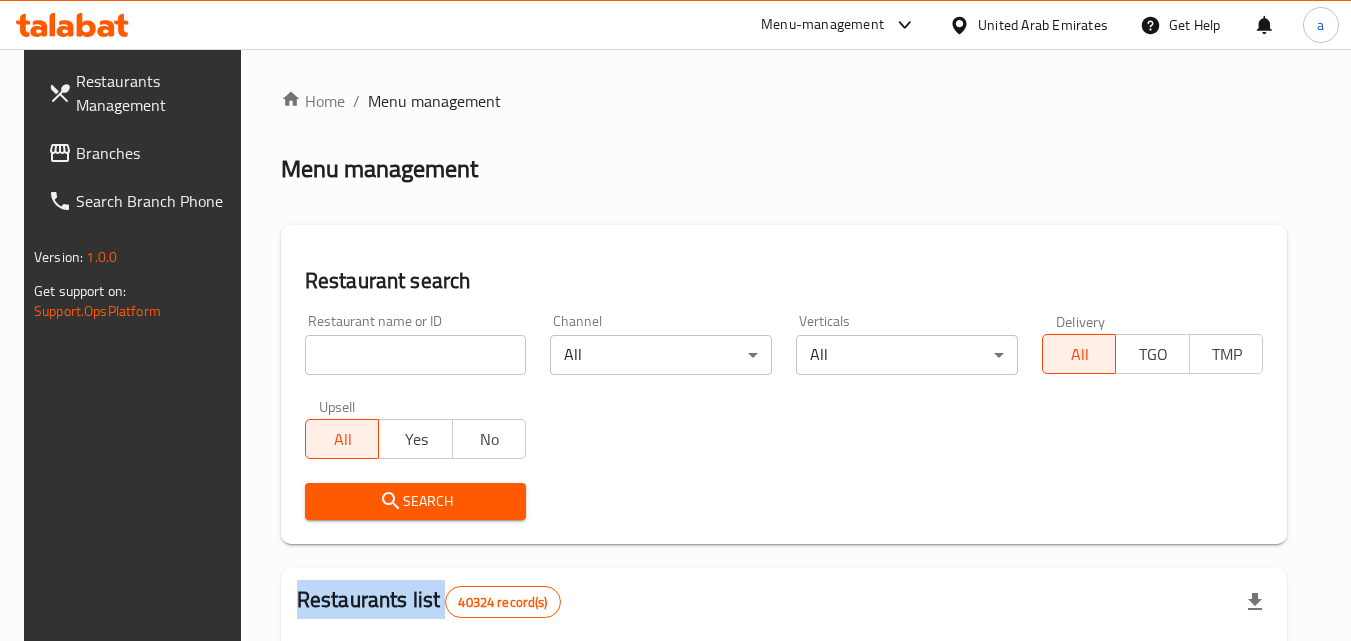 click on "Home / Menu management Menu management Restaurant search Restaurant name or ID Restaurant name or ID Channel All ​ Verticals All ​ Delivery All TGO TMP Upsell All Yes No   Search Restaurants list   40324 record(s) ID sorted ascending Name (En) Name (Ar) Ref. Name Logo Branches Open Busy Closed POS group Status Action 328 [NAME] [LASTNAME] [NAME] [LASTNAME] 37 0 1 0 OPEN 330 [NAME] [LASTNAME] [NAME] [LASTNAME] 1 0 0 0 INACTIVE 339 [NAME] [LASTNAME] [NAME] [LASTNAME] Al Karama,Al Barsha ​ ​ Mirdif 9 1 0 2 OPEN 340 [NAME] [LASTNAME] [NAME] [LASTNAME] 3 0 0 0 INACTIVE 342 [NAME] [LASTNAME] [NAME] [LASTNAME] 7 0 0 0 INACTIVE 343 [NAME] [LASTNAME] [NAME] [LASTNAME] 1 0 0 0 INACTIVE 348 [NAME] [LASTNAME] [NAME] [LASTNAME] 1 0 0 0 INACTIVE 349 [NAME] [LASTNAME] [NAME] [LASTNAME] 1 0 0 0 HIDDEN 350 [NAME] [LASTNAME] [NAME] [LASTNAME] 1 0 0 0 INACTIVE 355 [NAME] [LASTNAME] [NAME] [LASTNAME] 11 1 0 0 HIDDEN Rows per page: 10 1-10 of 40324" at bounding box center [784, 721] 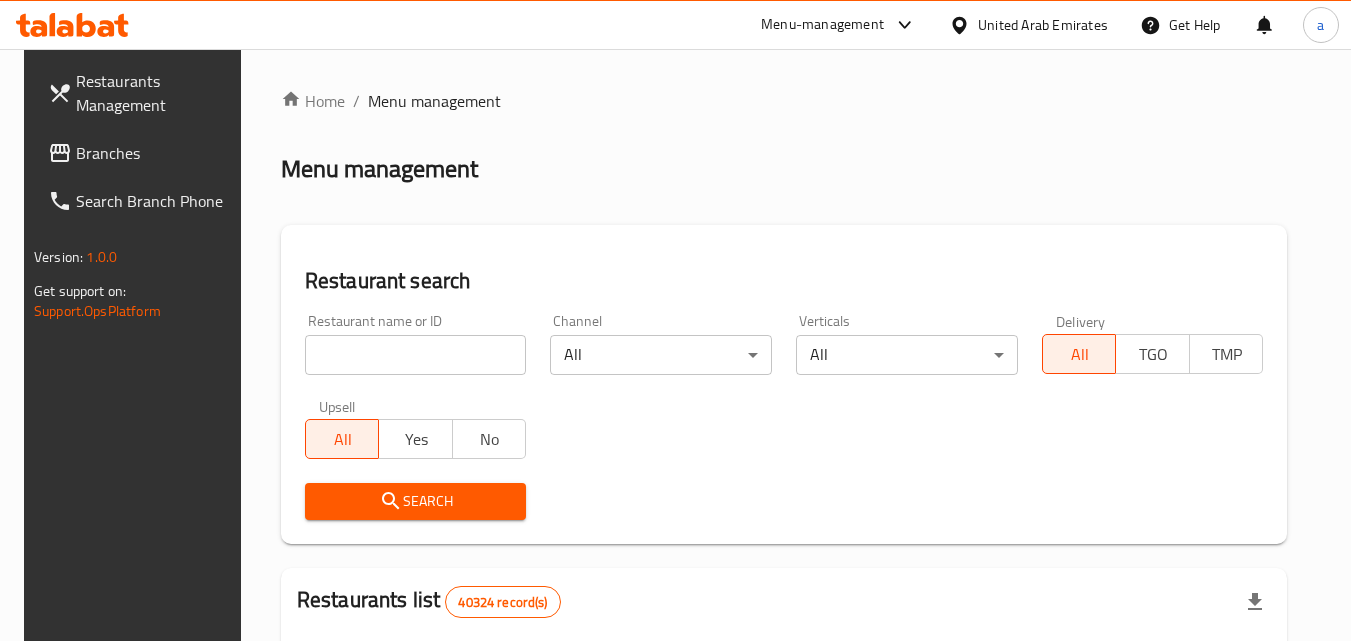 click at bounding box center (416, 355) 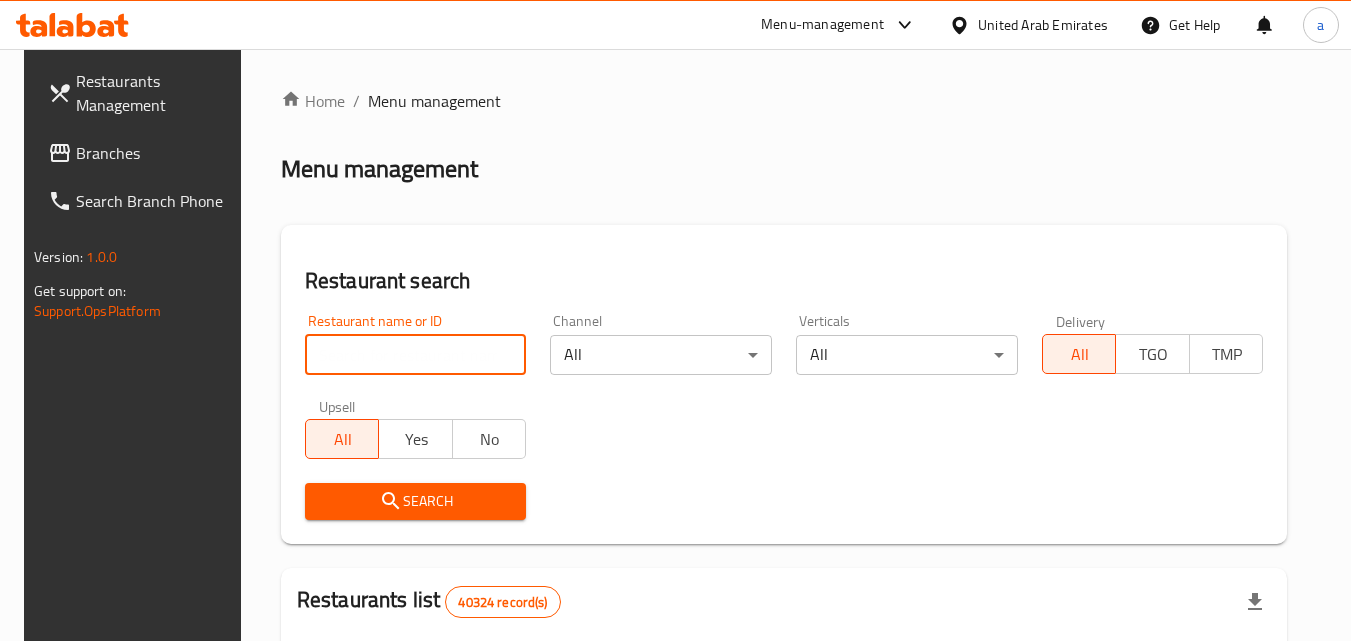 click at bounding box center [416, 355] 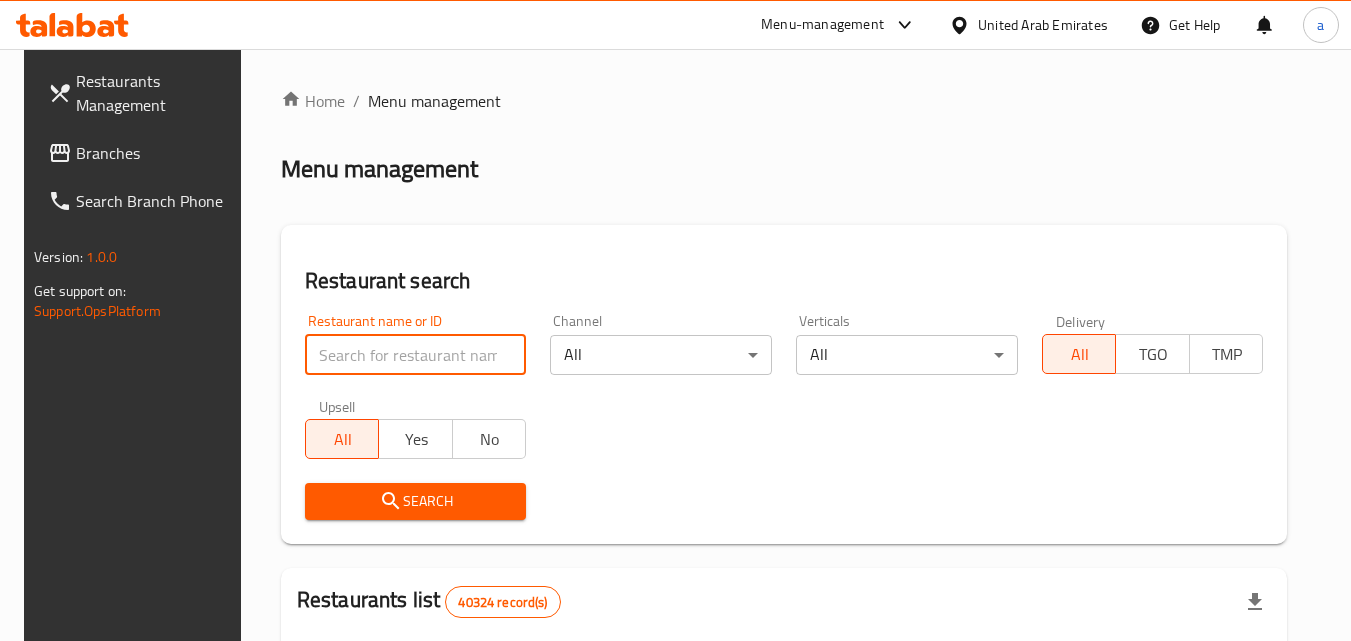 click at bounding box center [416, 355] 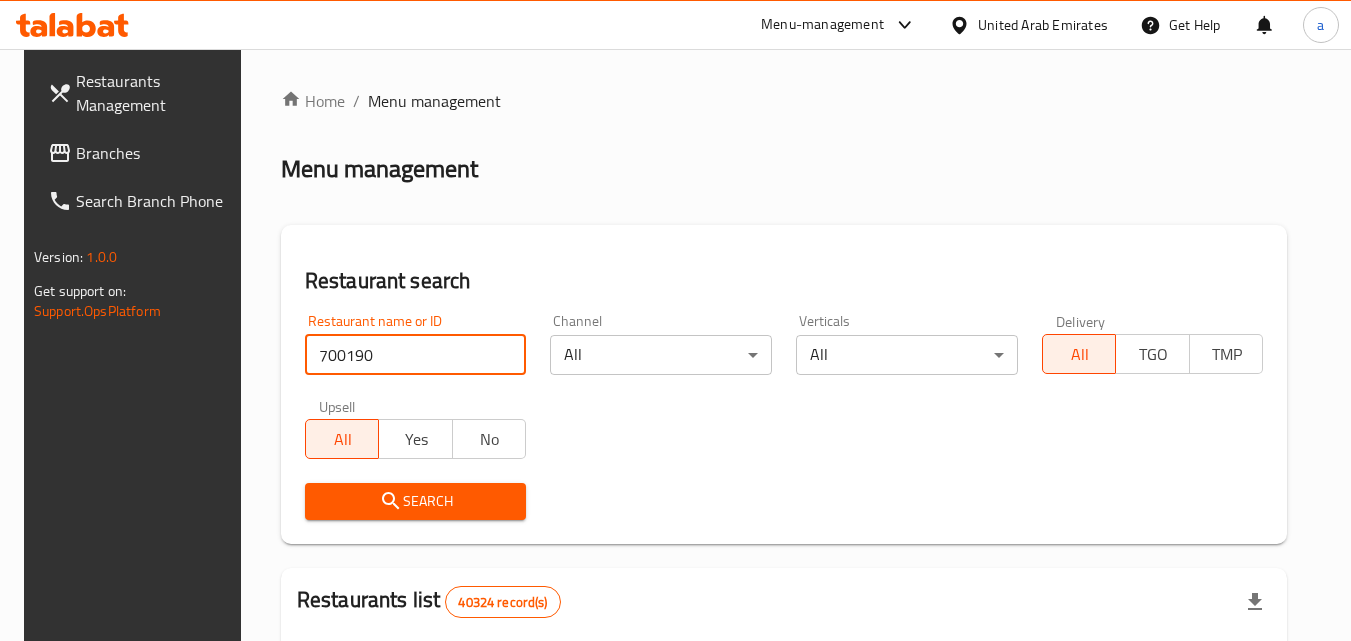 type on "700190" 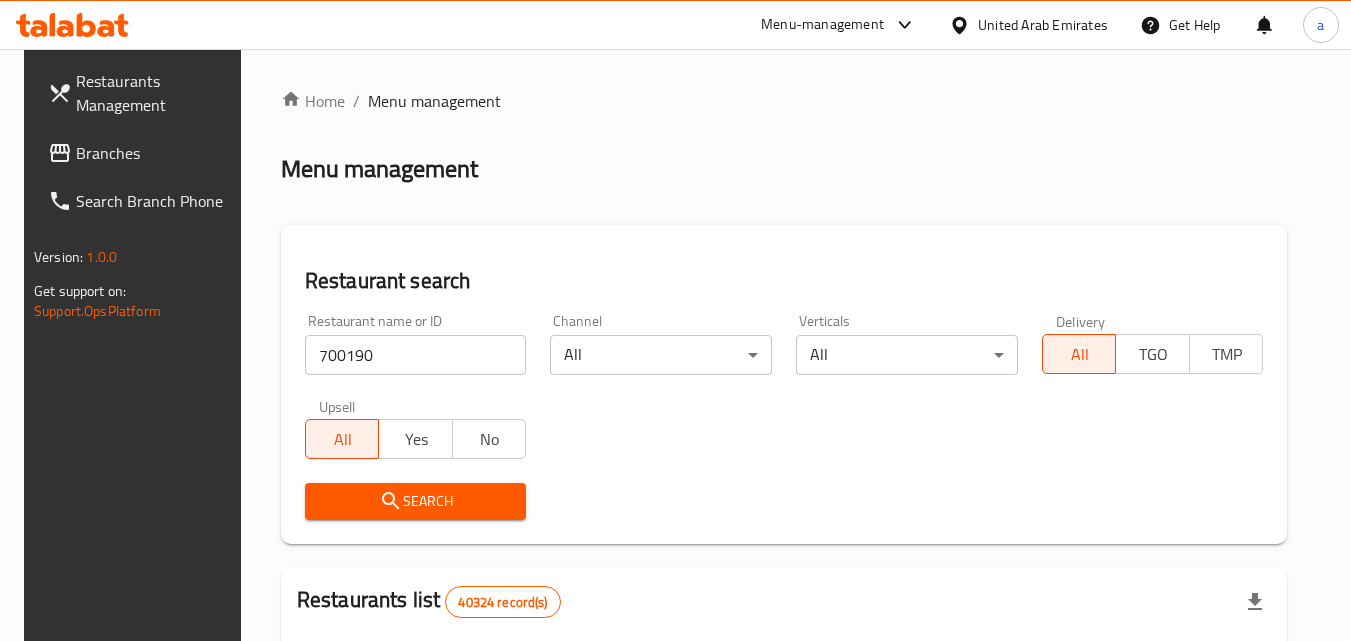 click on "Search" at bounding box center (416, 501) 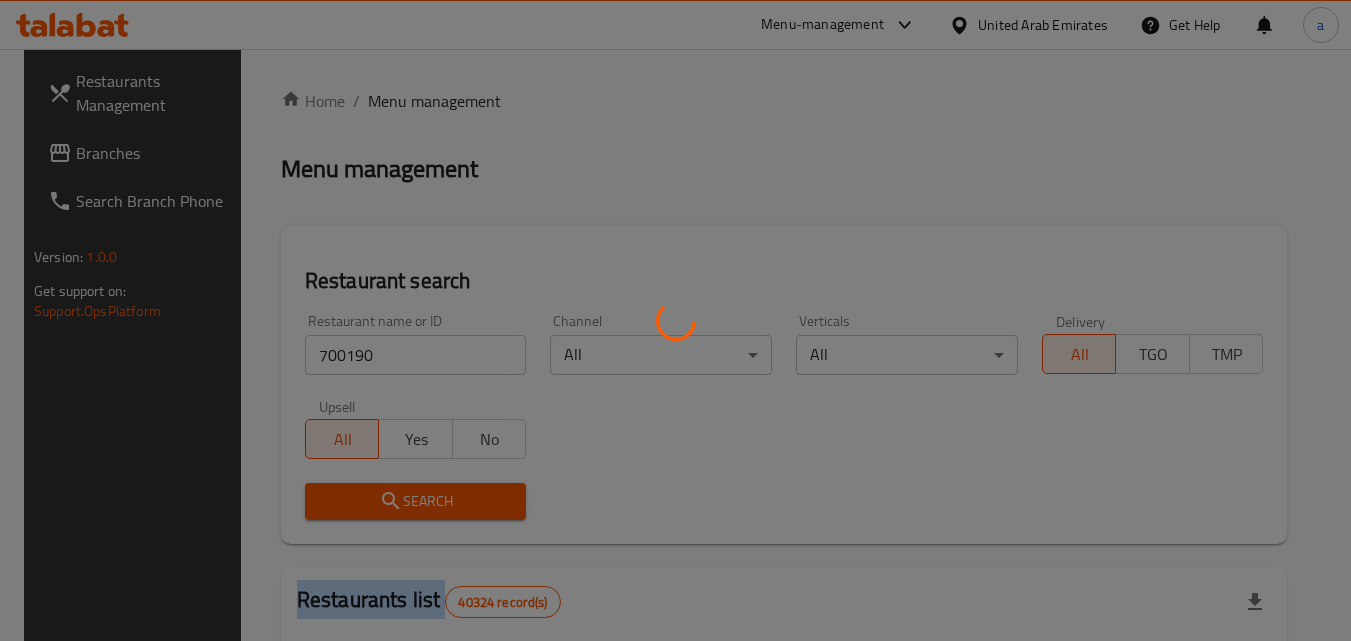 click at bounding box center (675, 320) 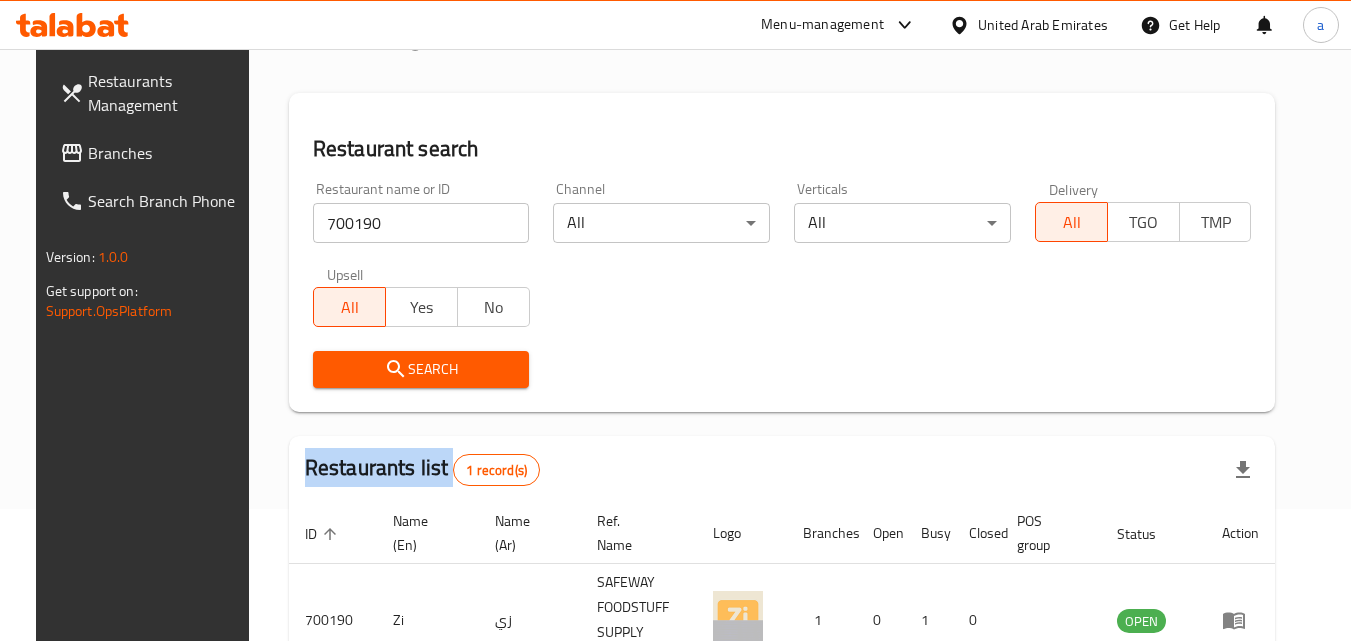 scroll, scrollTop: 0, scrollLeft: 0, axis: both 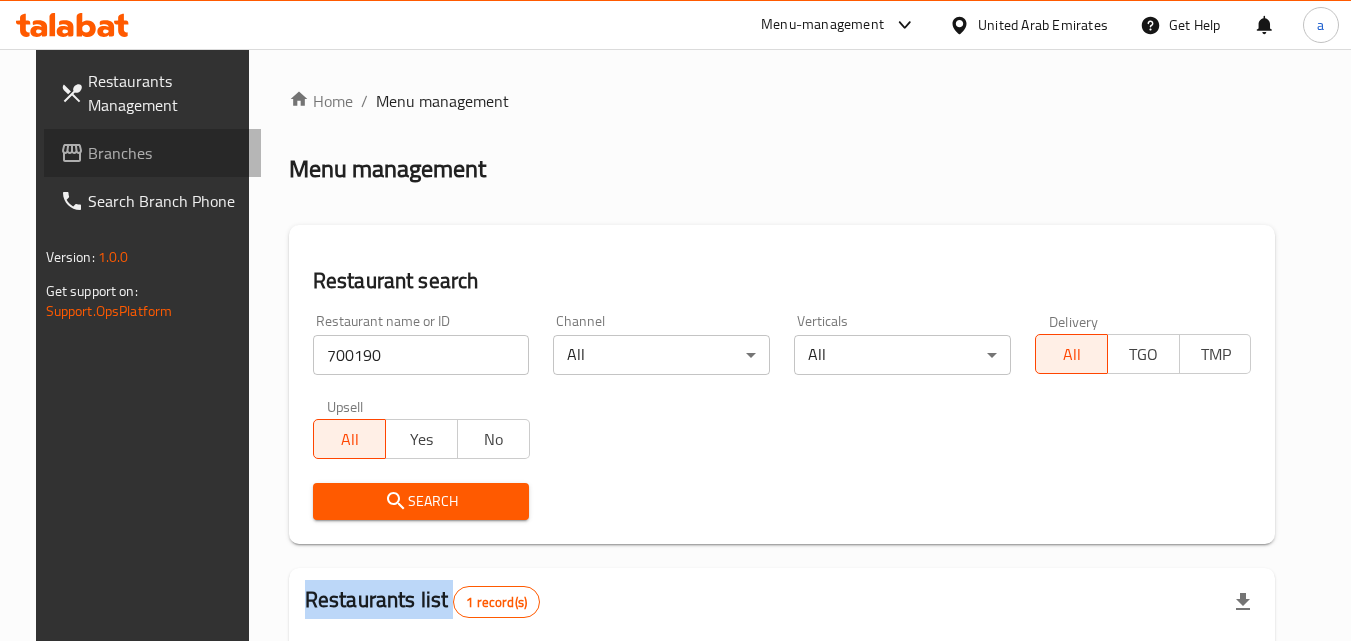 click on "Branches" at bounding box center (167, 153) 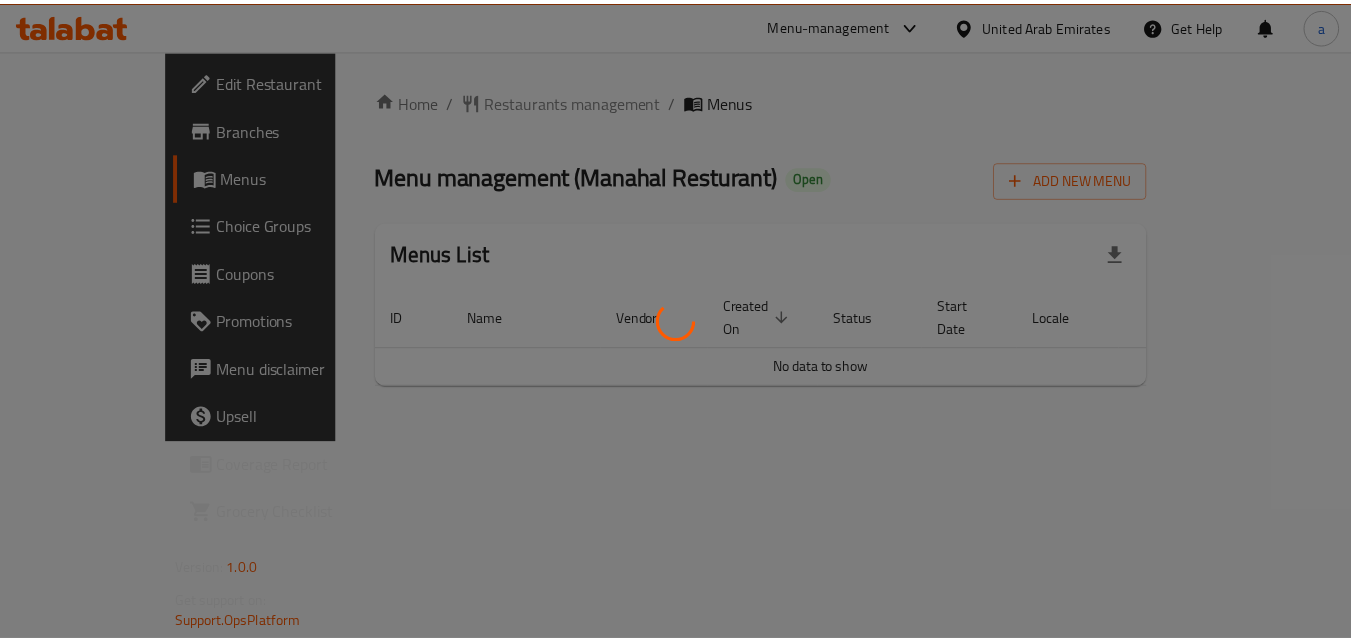 scroll, scrollTop: 0, scrollLeft: 0, axis: both 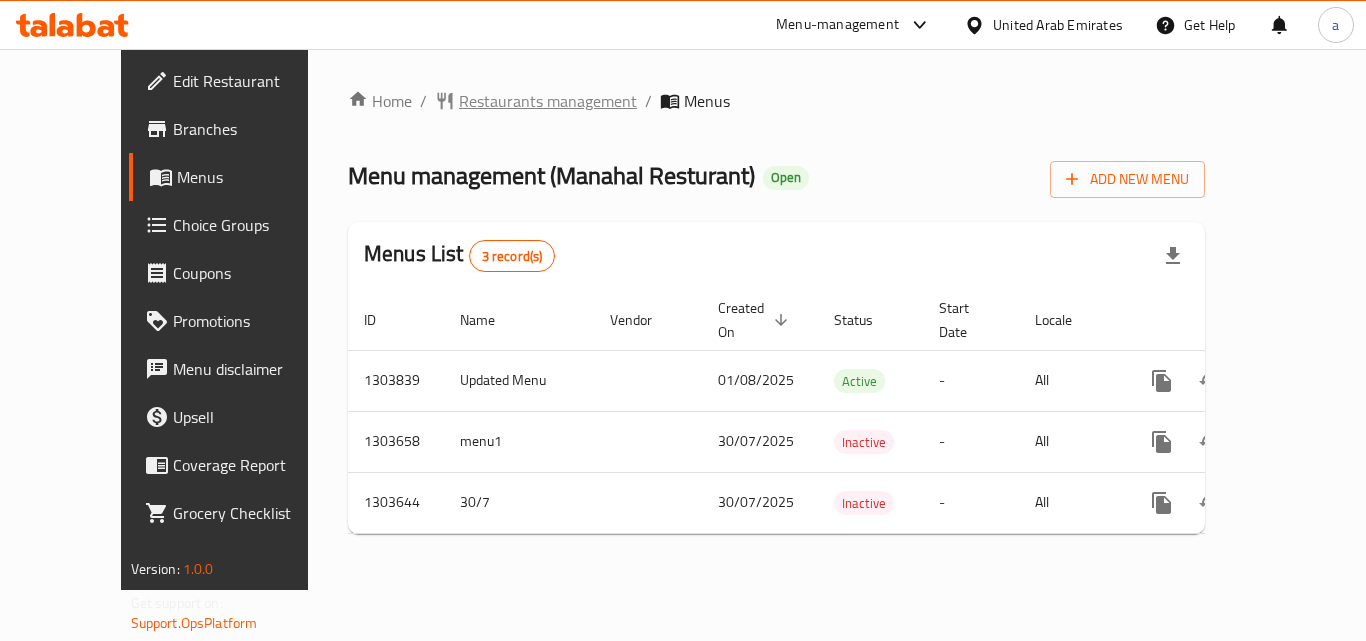 click on "Restaurants management" at bounding box center [548, 101] 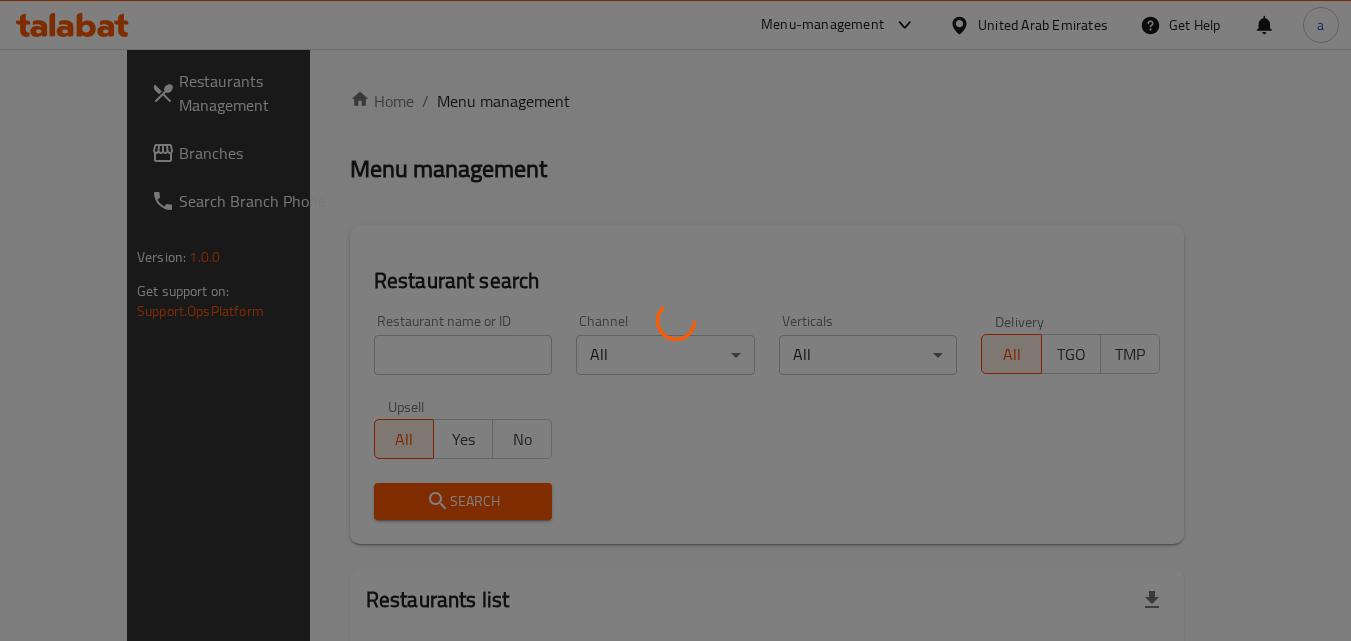 click at bounding box center [675, 320] 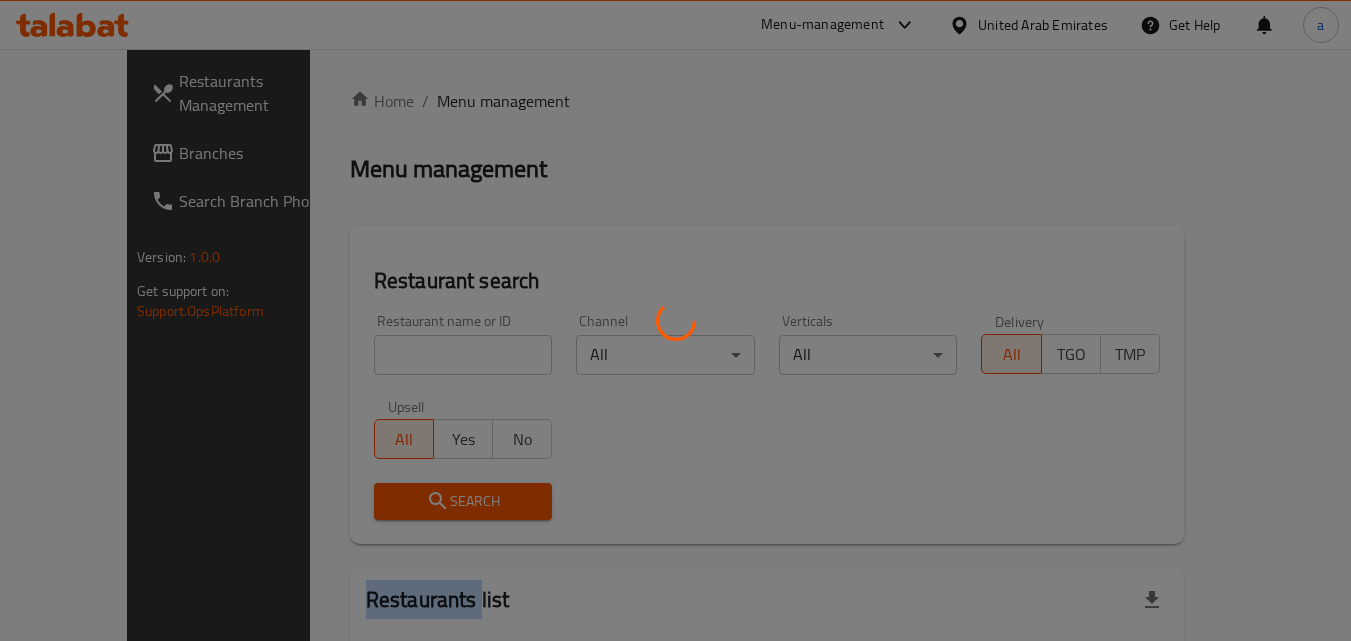 click at bounding box center [675, 320] 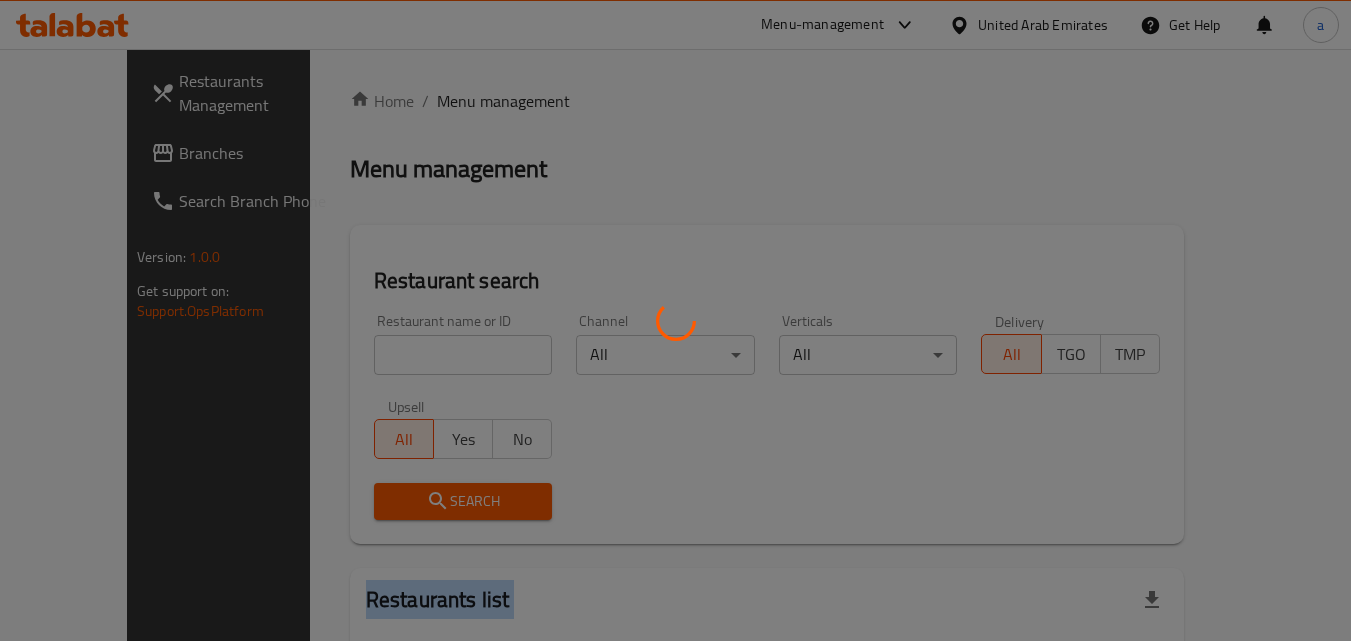 click at bounding box center (675, 320) 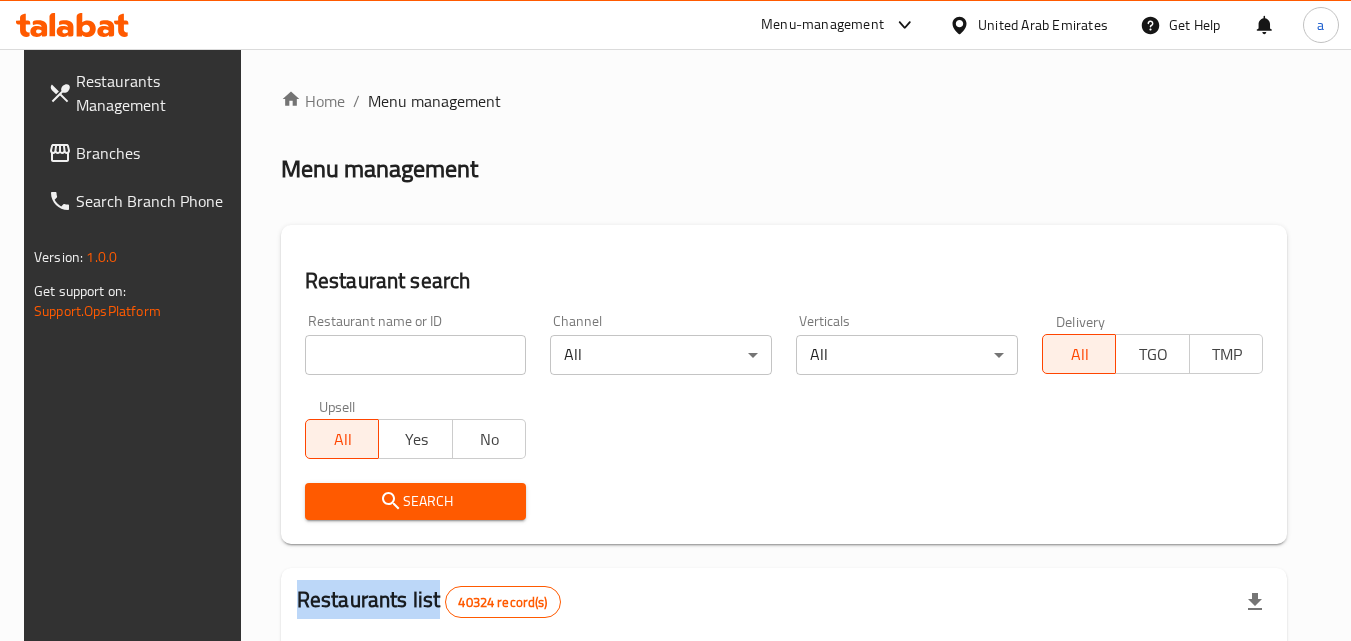 click at bounding box center [416, 355] 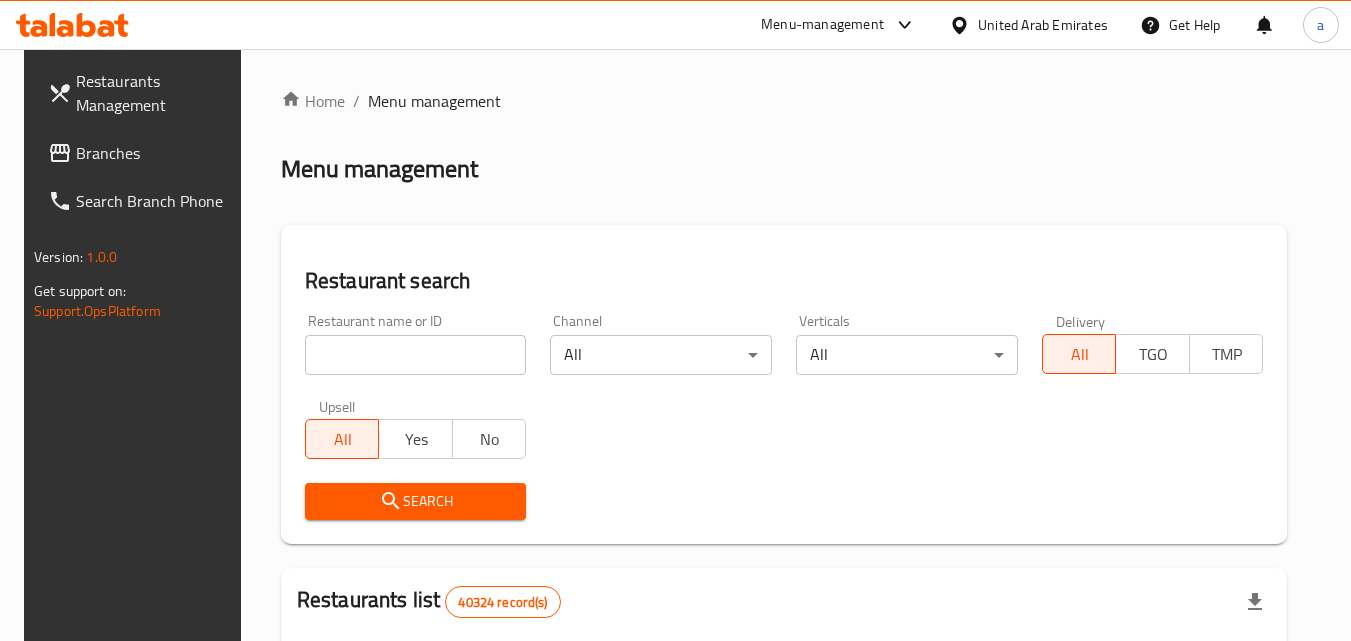 click at bounding box center (416, 355) 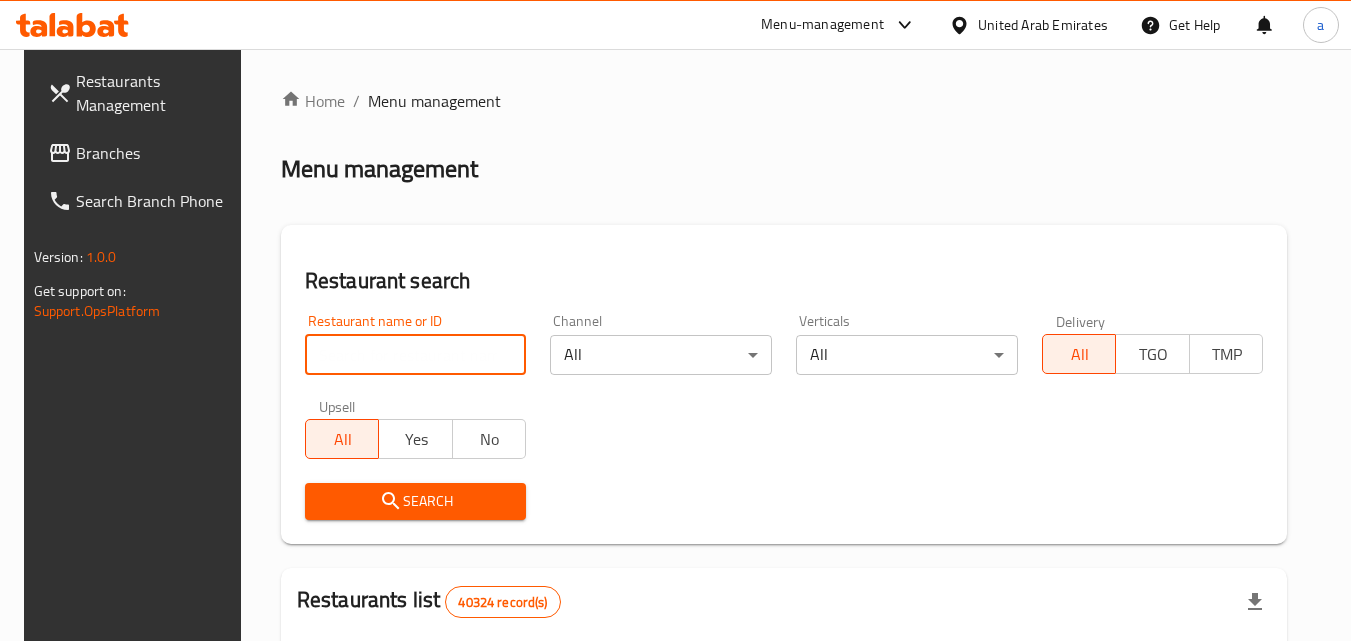 paste on "702876" 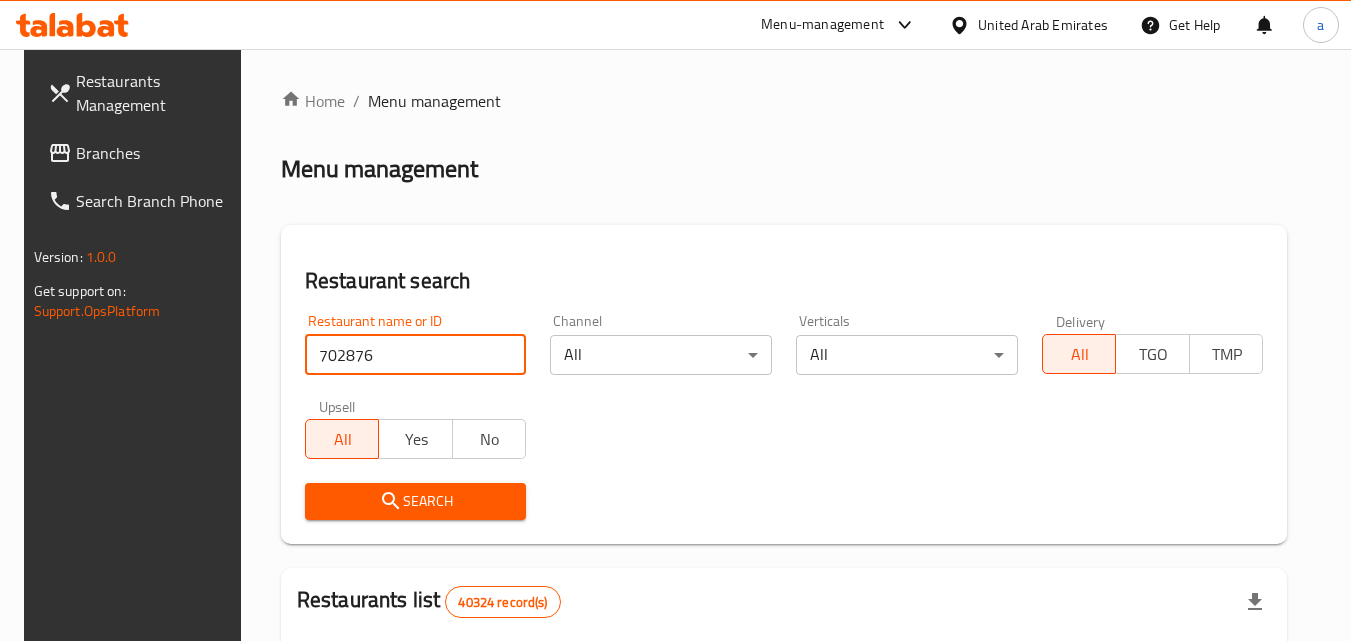 type on "702876" 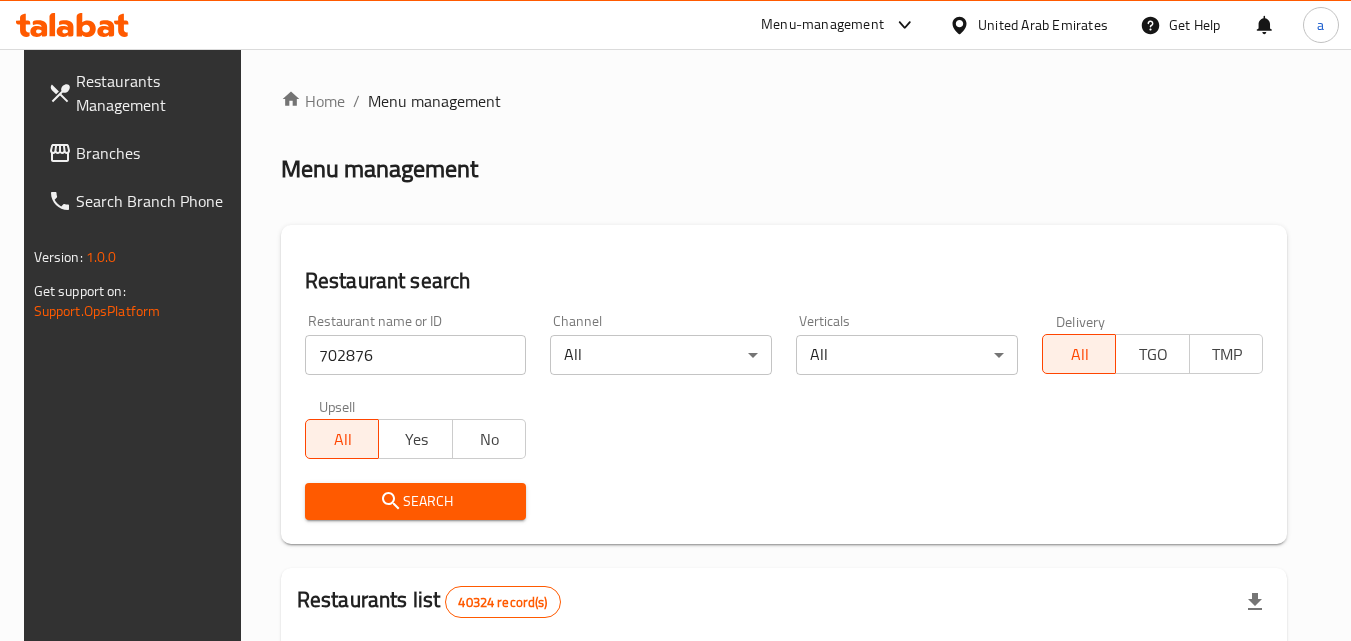 click 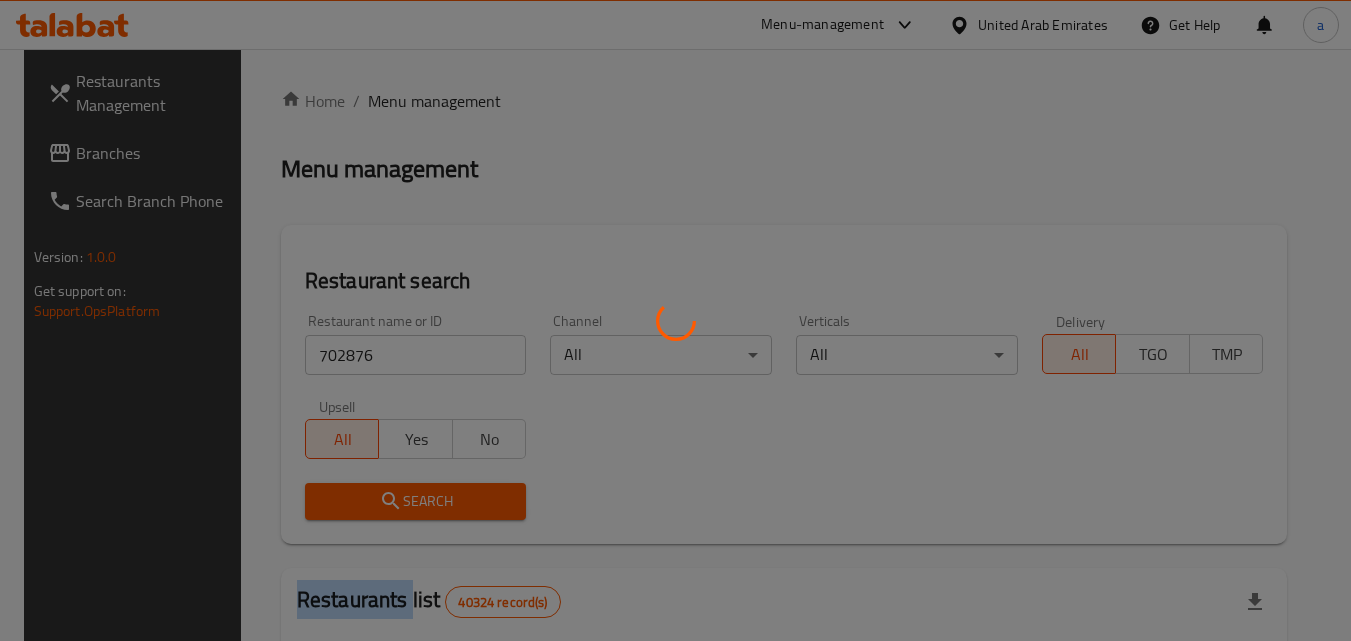 click at bounding box center [675, 320] 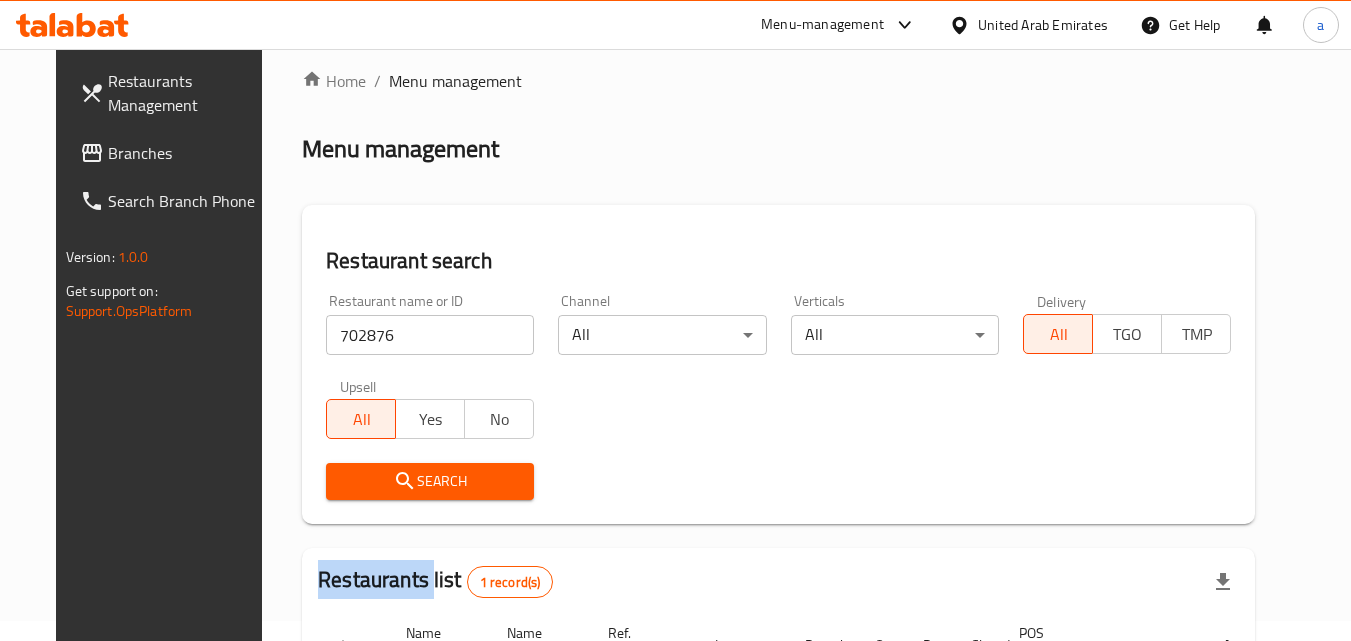 scroll, scrollTop: 0, scrollLeft: 0, axis: both 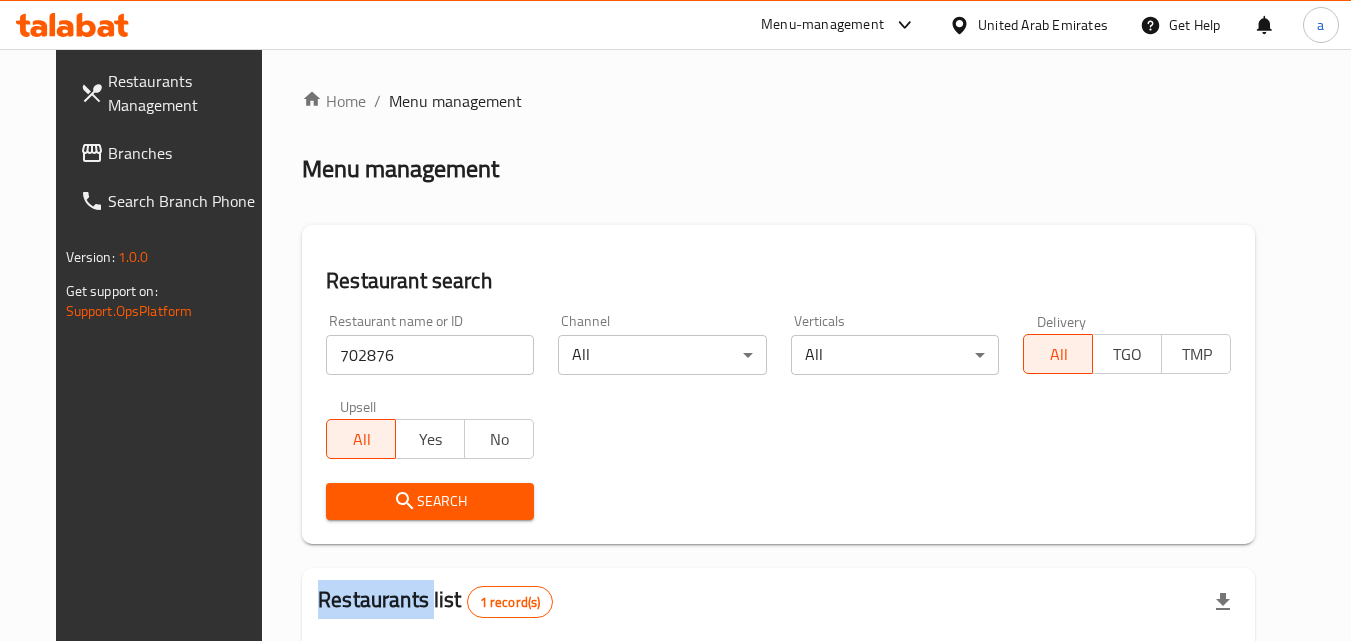 click 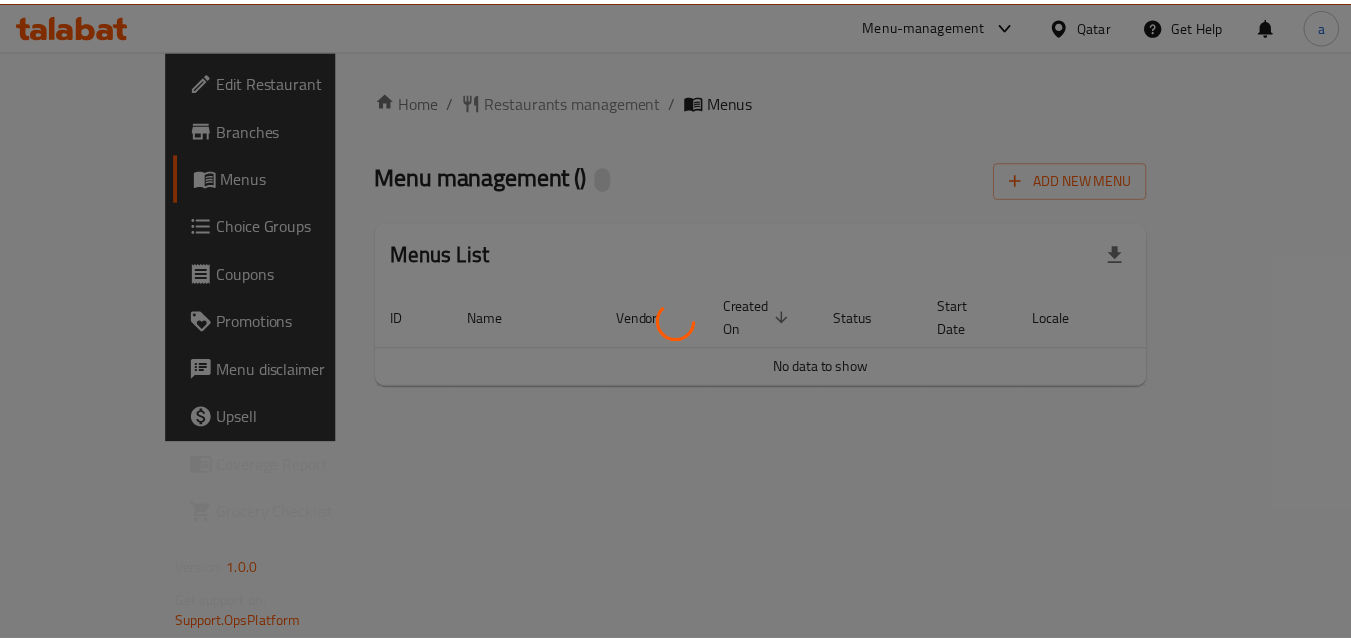 scroll, scrollTop: 0, scrollLeft: 0, axis: both 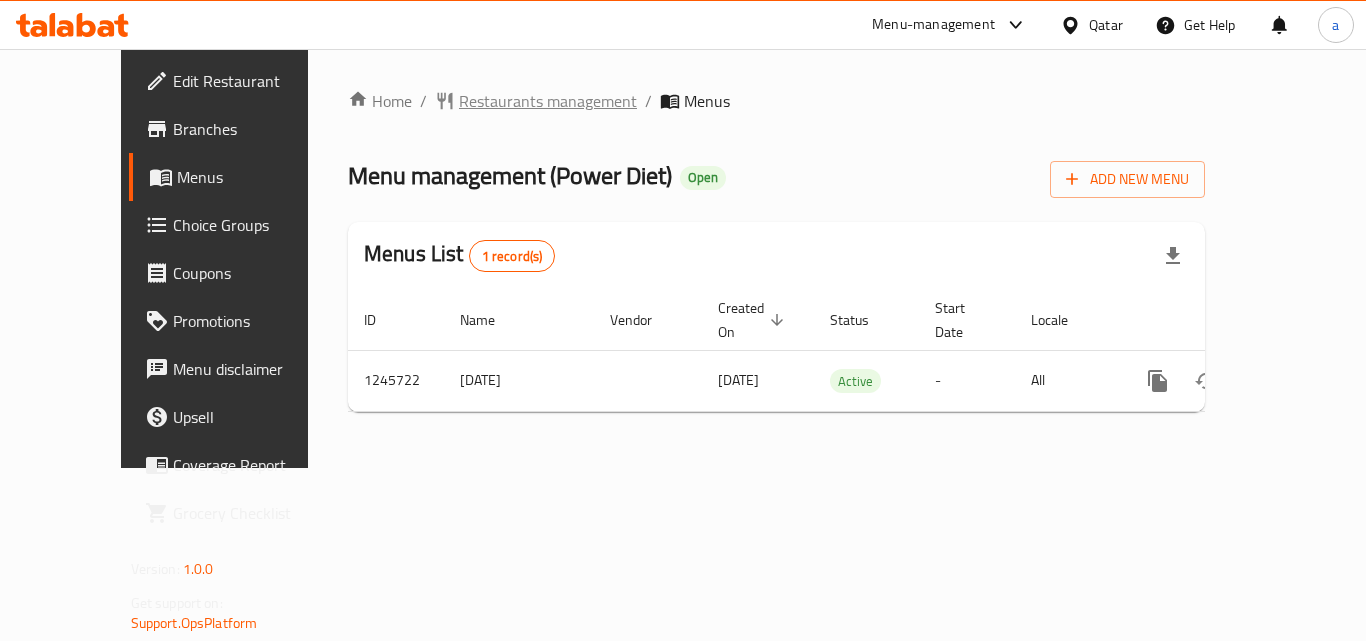 click on "Restaurants management" at bounding box center [548, 101] 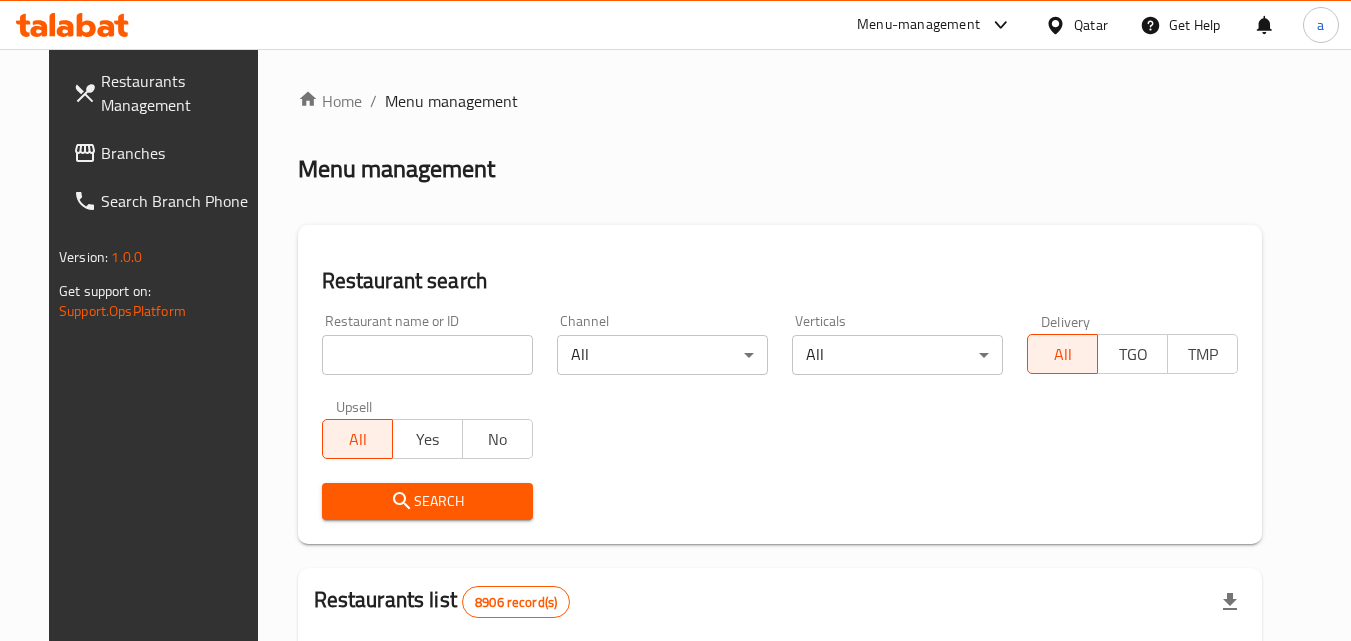 click at bounding box center [675, 320] 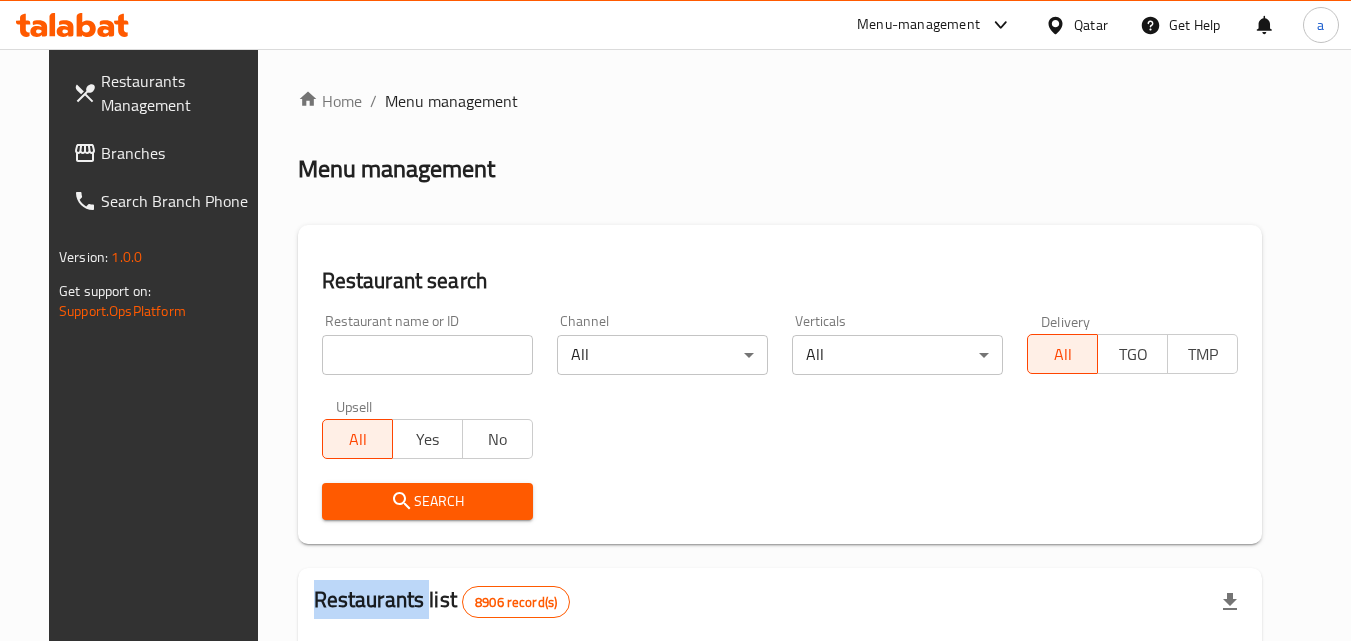 click at bounding box center (675, 320) 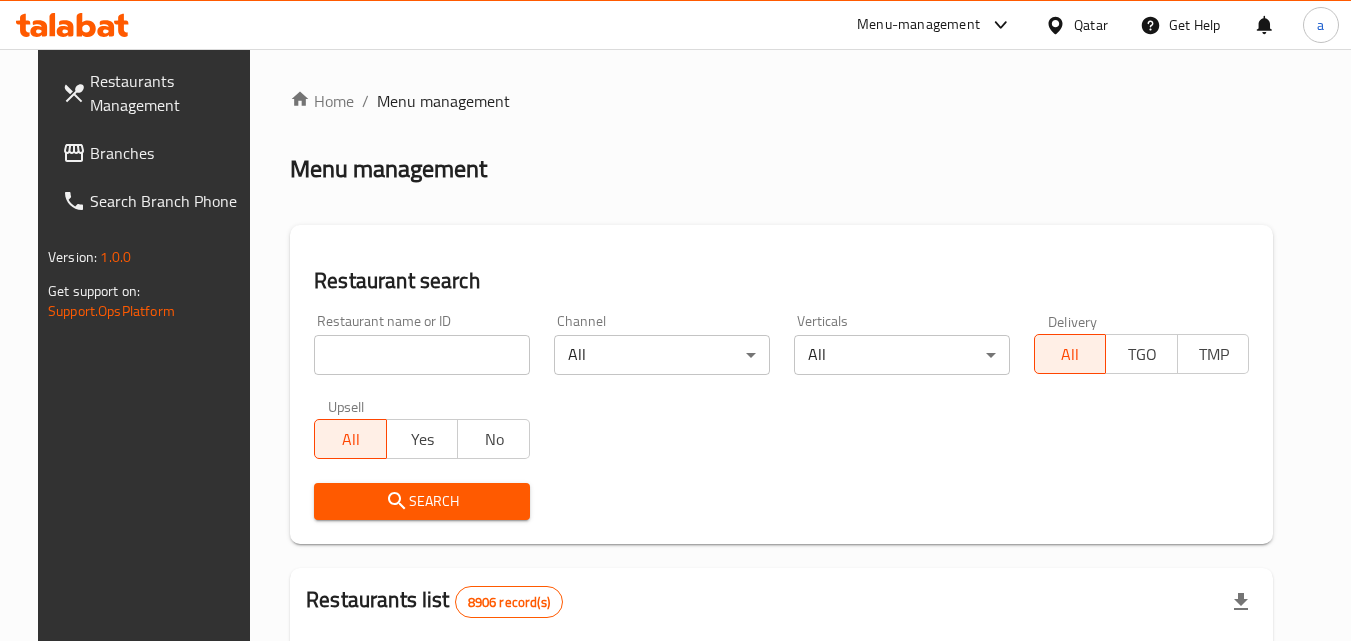 click at bounding box center [422, 355] 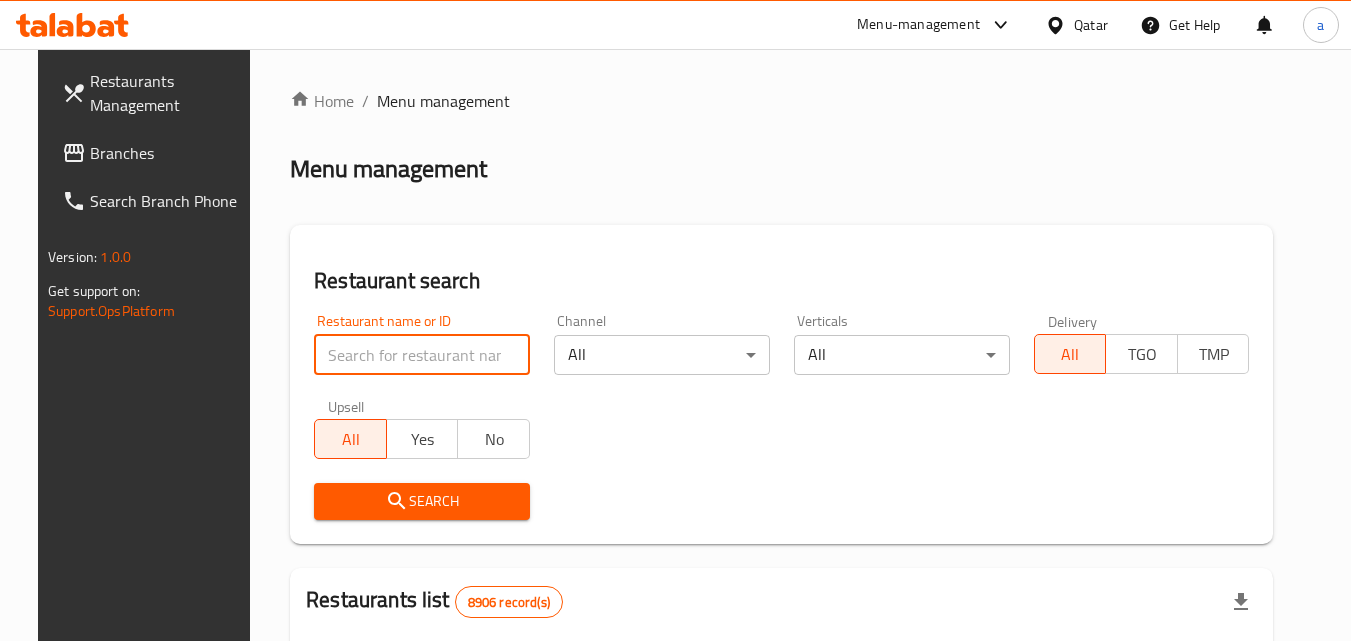 paste on "682710" 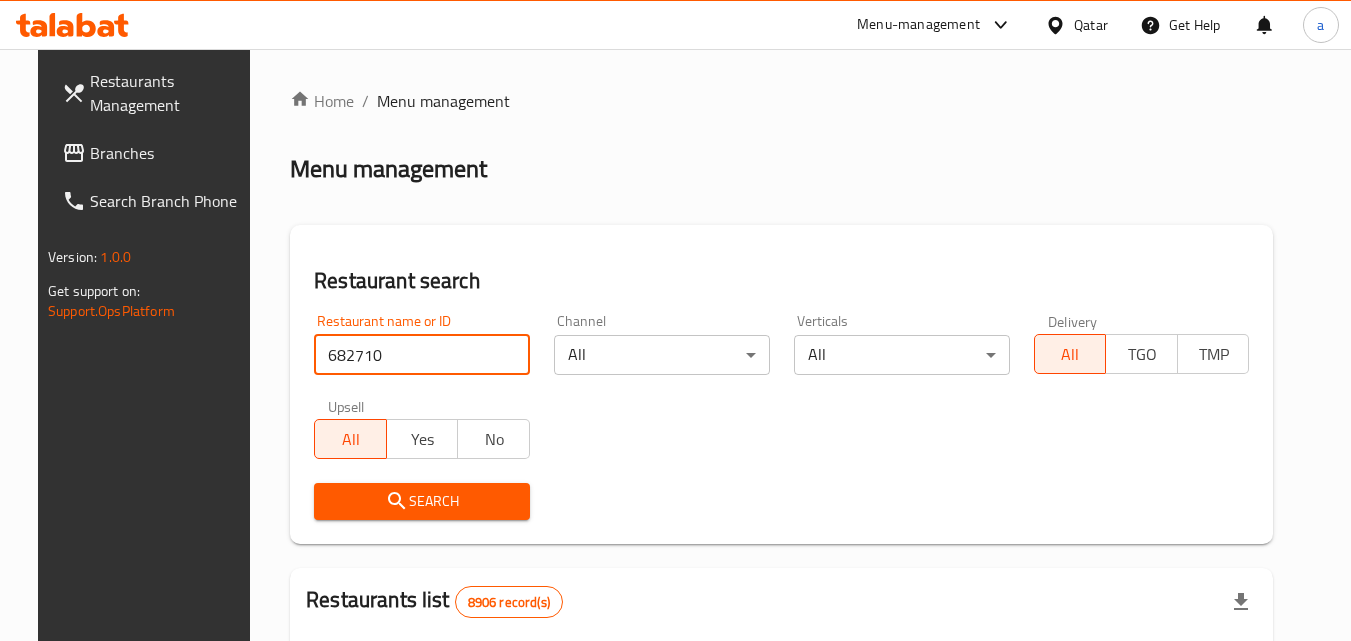 type on "682710" 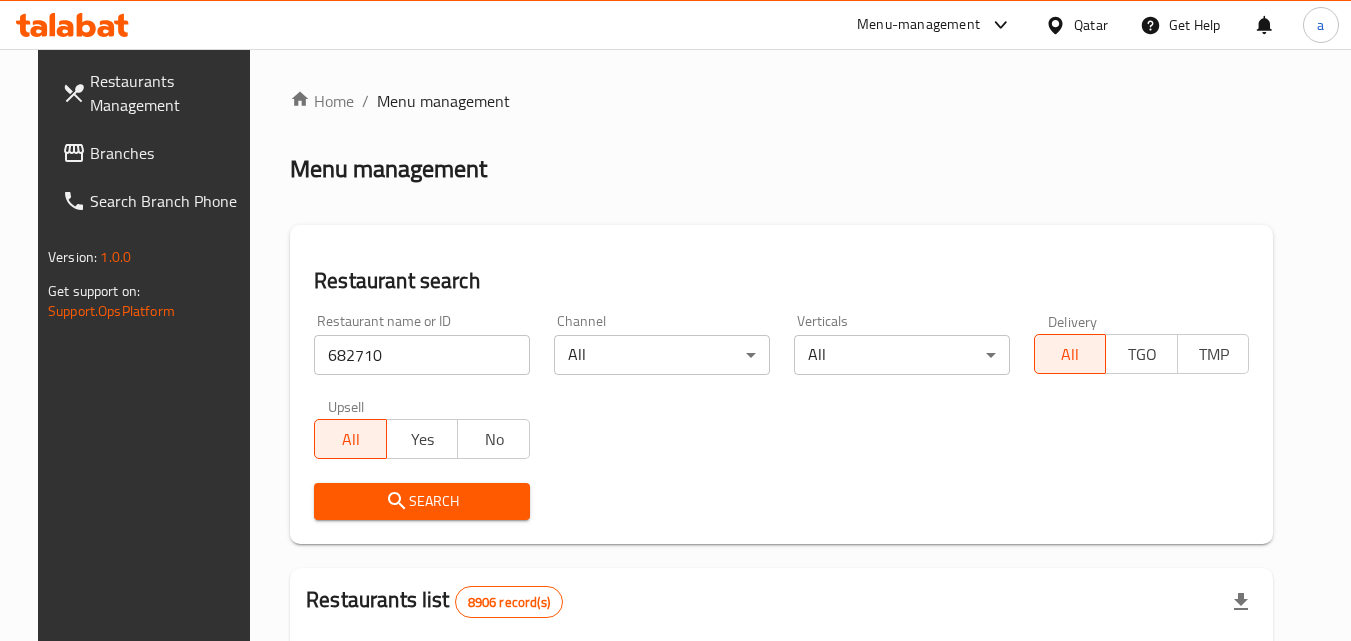 click on "Search" at bounding box center [422, 501] 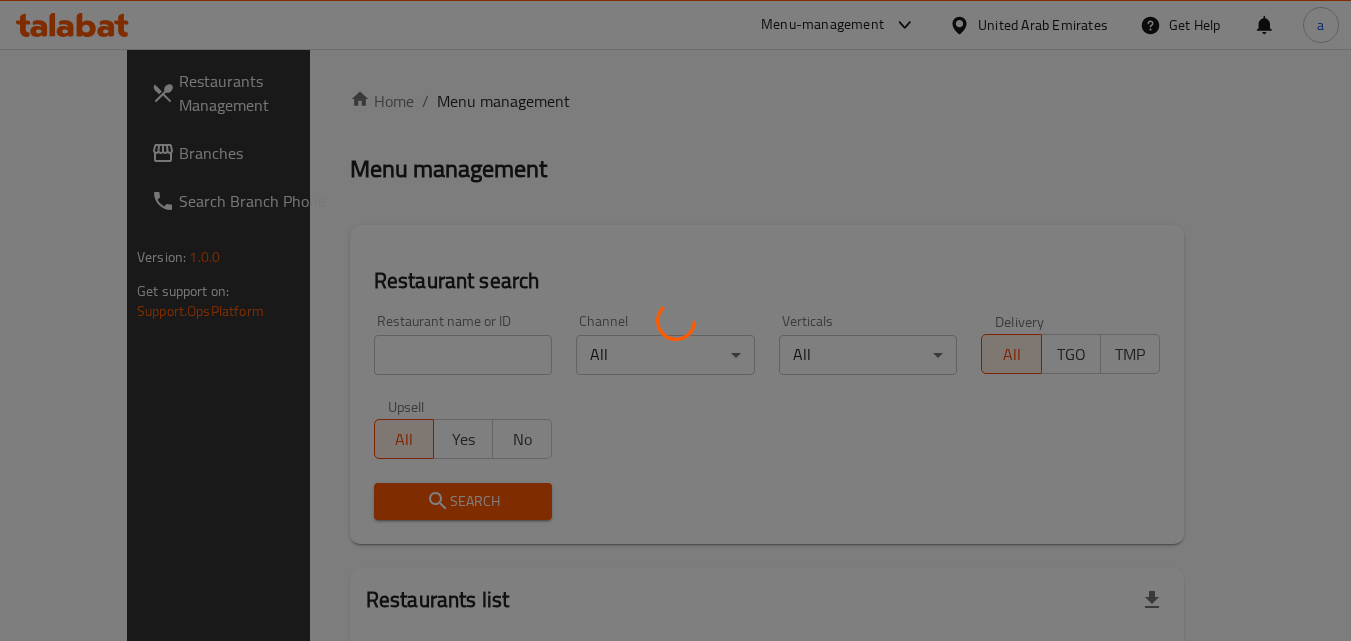 scroll, scrollTop: 0, scrollLeft: 0, axis: both 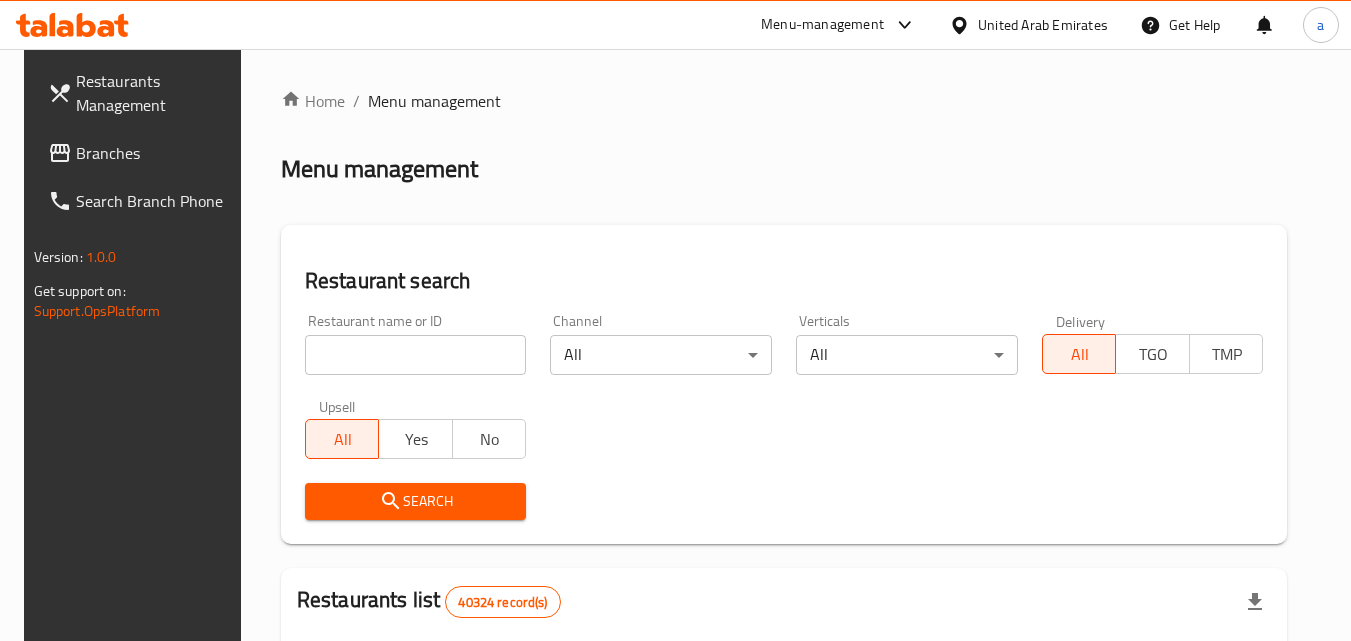 click on "Restaurant name or ID Restaurant name or ID" at bounding box center (416, 344) 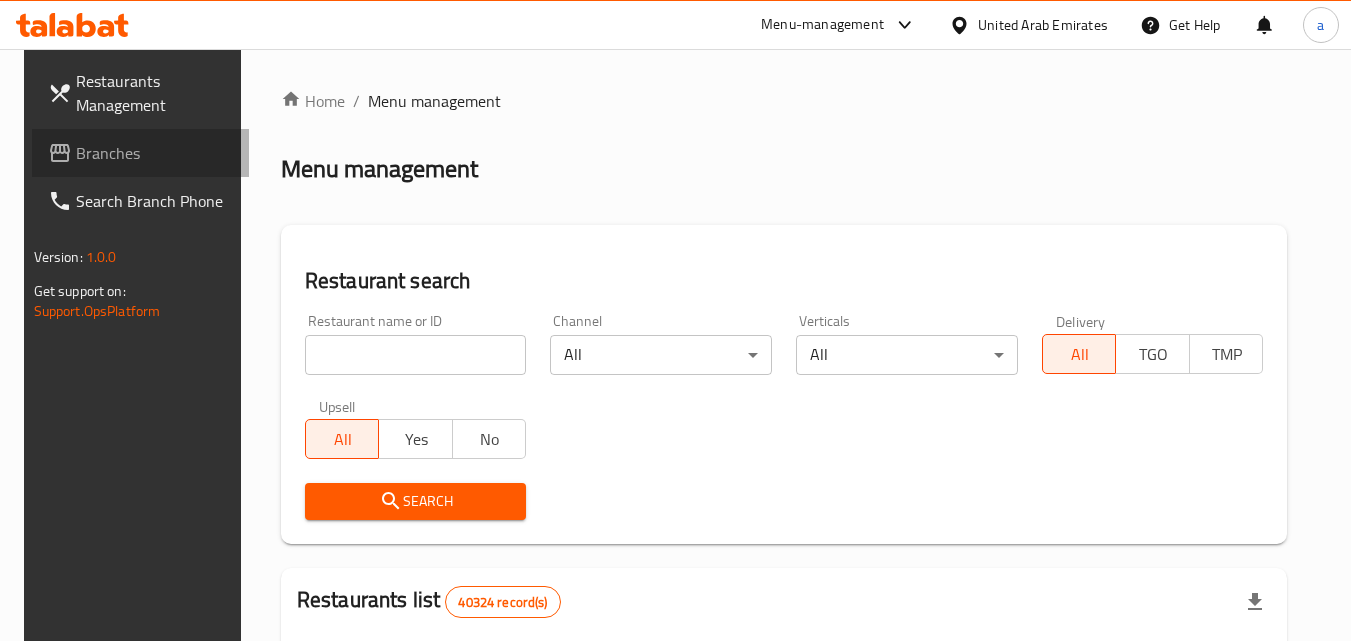 click on "Branches" at bounding box center [155, 153] 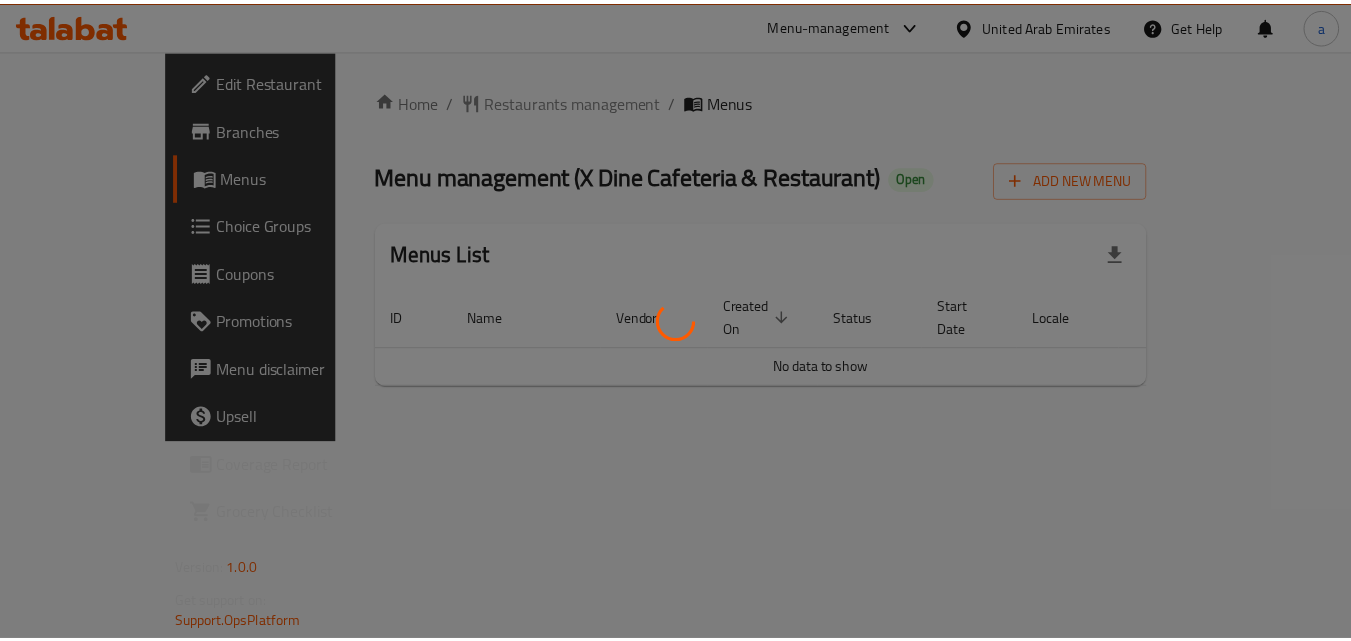 scroll, scrollTop: 0, scrollLeft: 0, axis: both 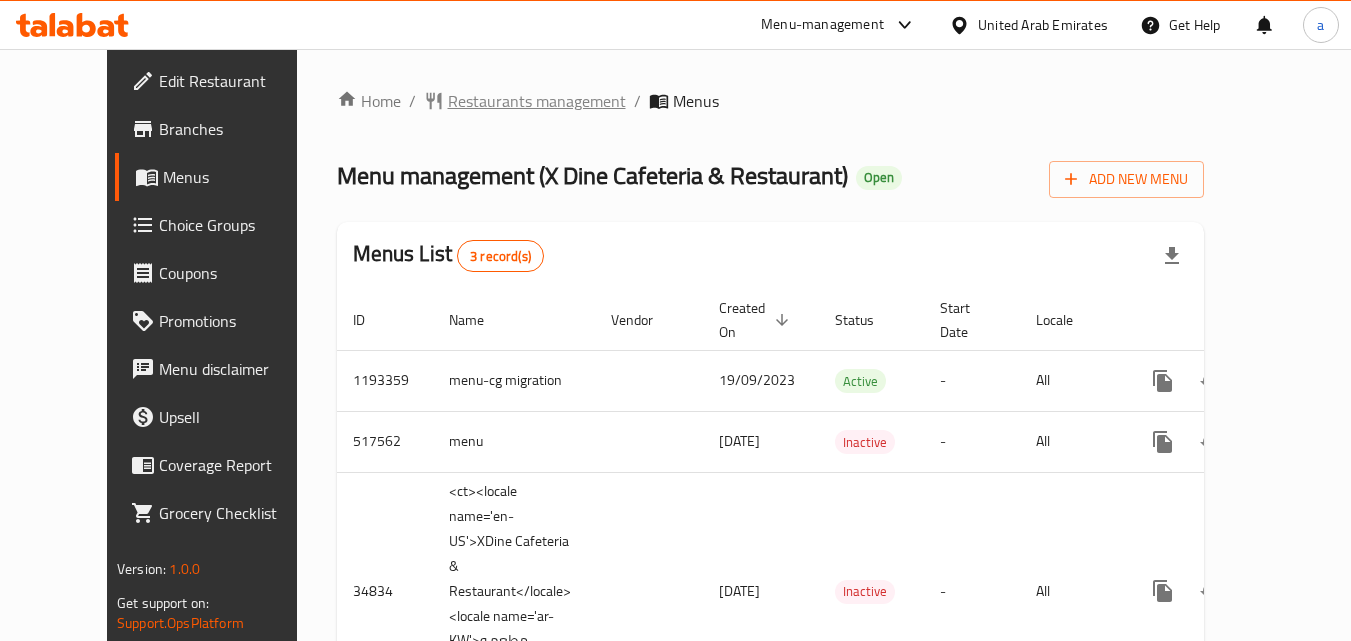 click on "Restaurants management" at bounding box center (537, 101) 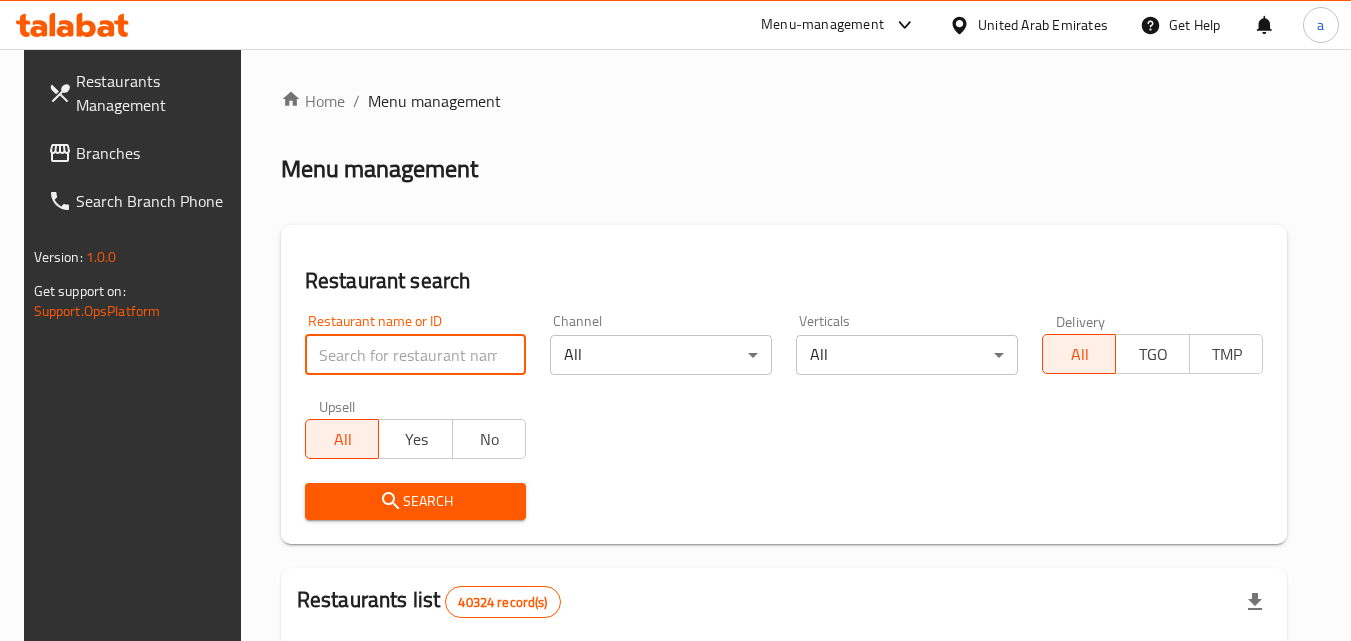 click at bounding box center (416, 355) 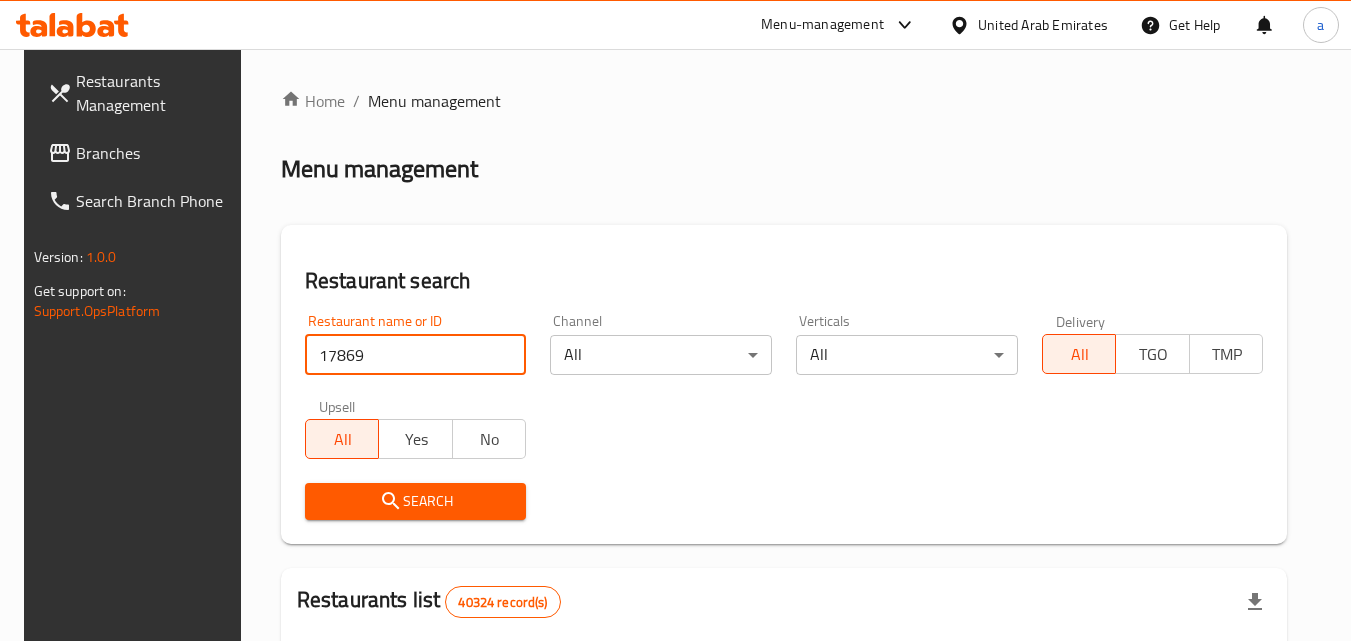 type on "17869" 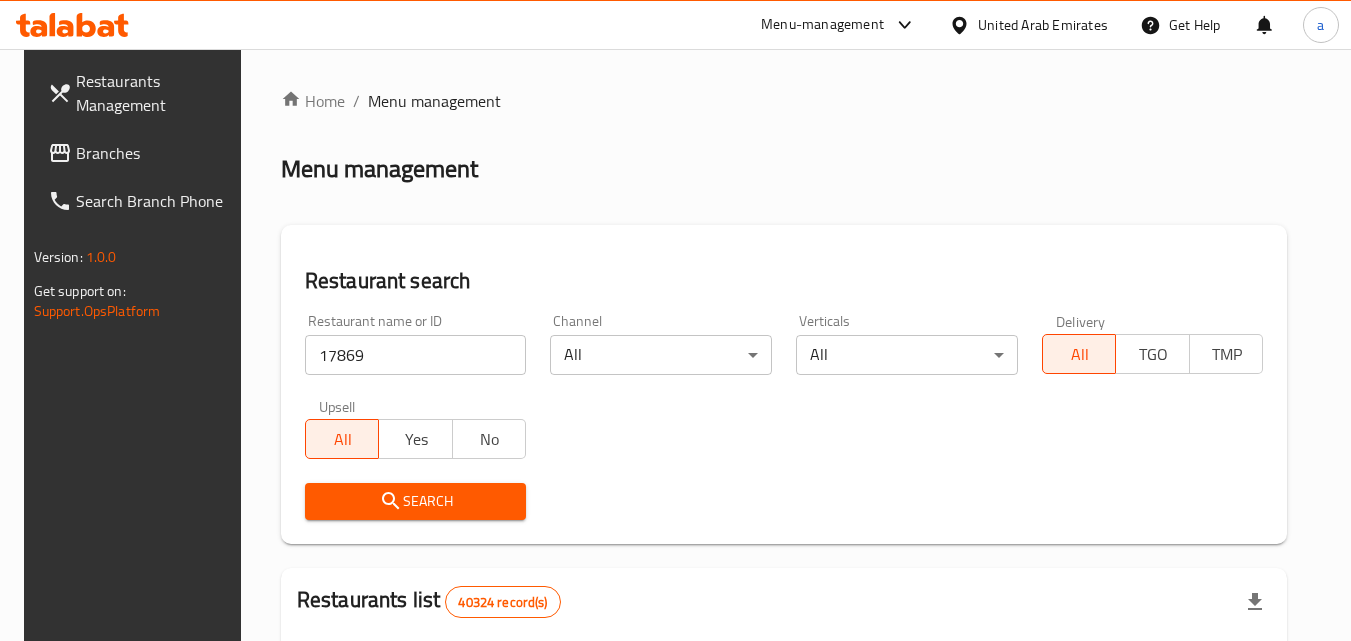 click on "Search" at bounding box center (416, 501) 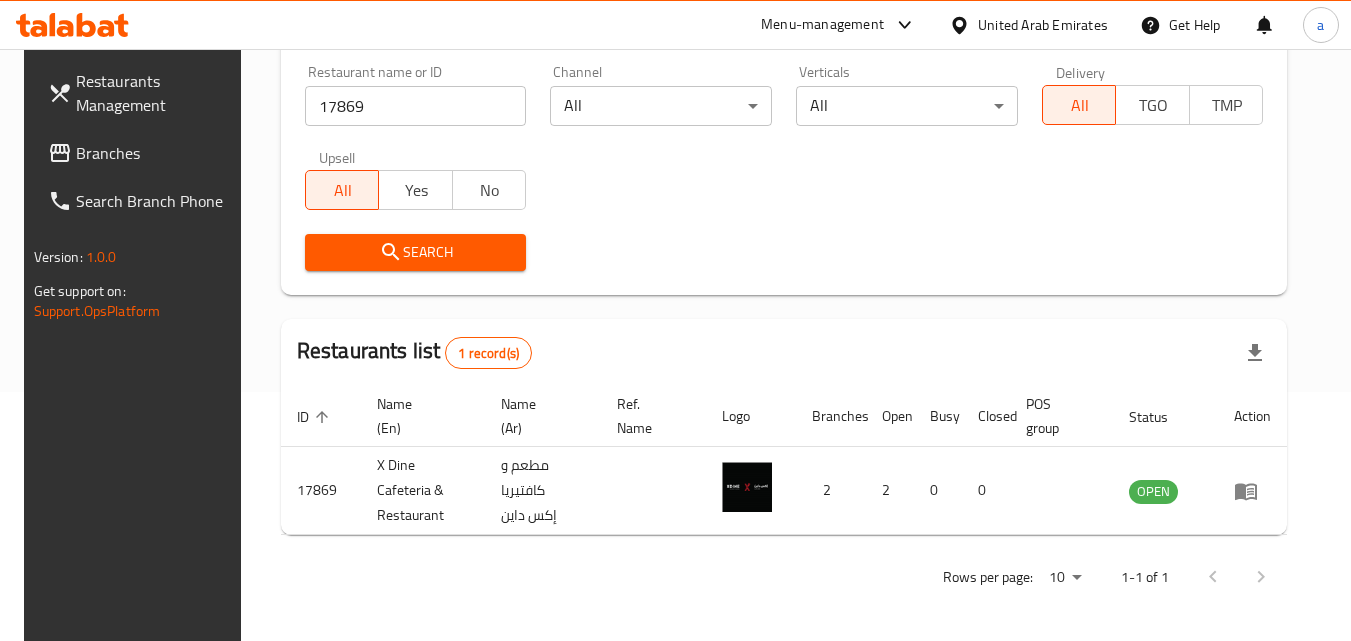 scroll, scrollTop: 251, scrollLeft: 0, axis: vertical 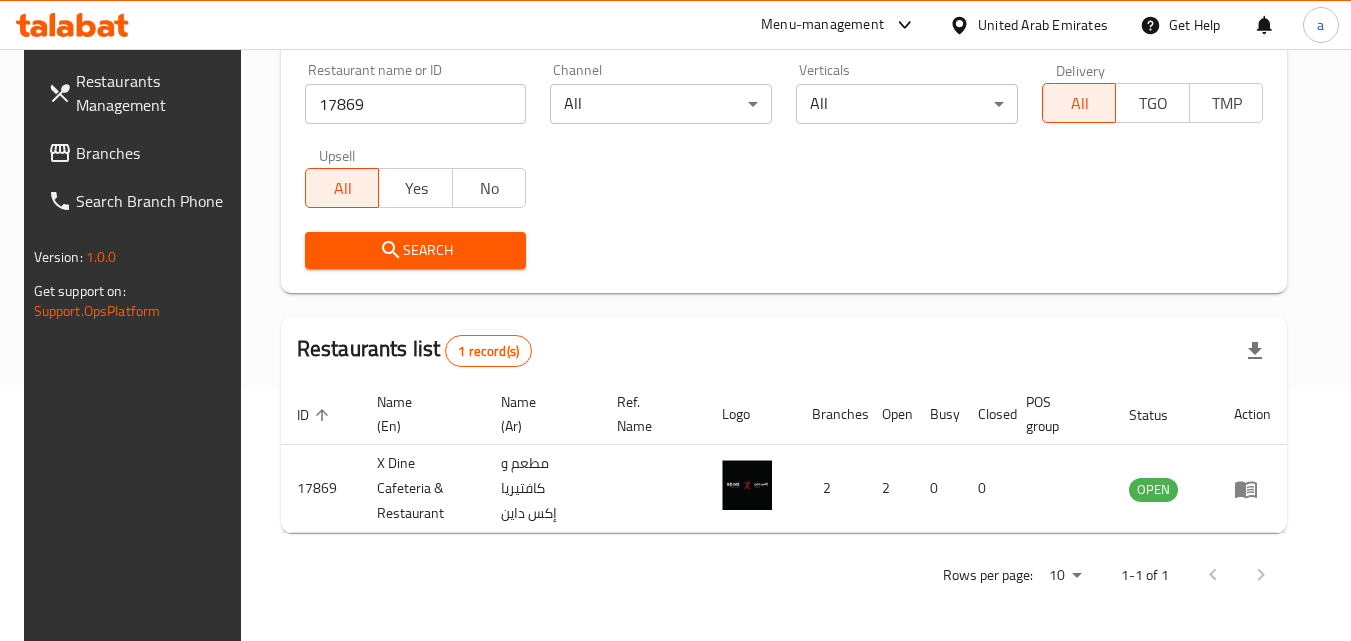 click on "Branches" at bounding box center [155, 153] 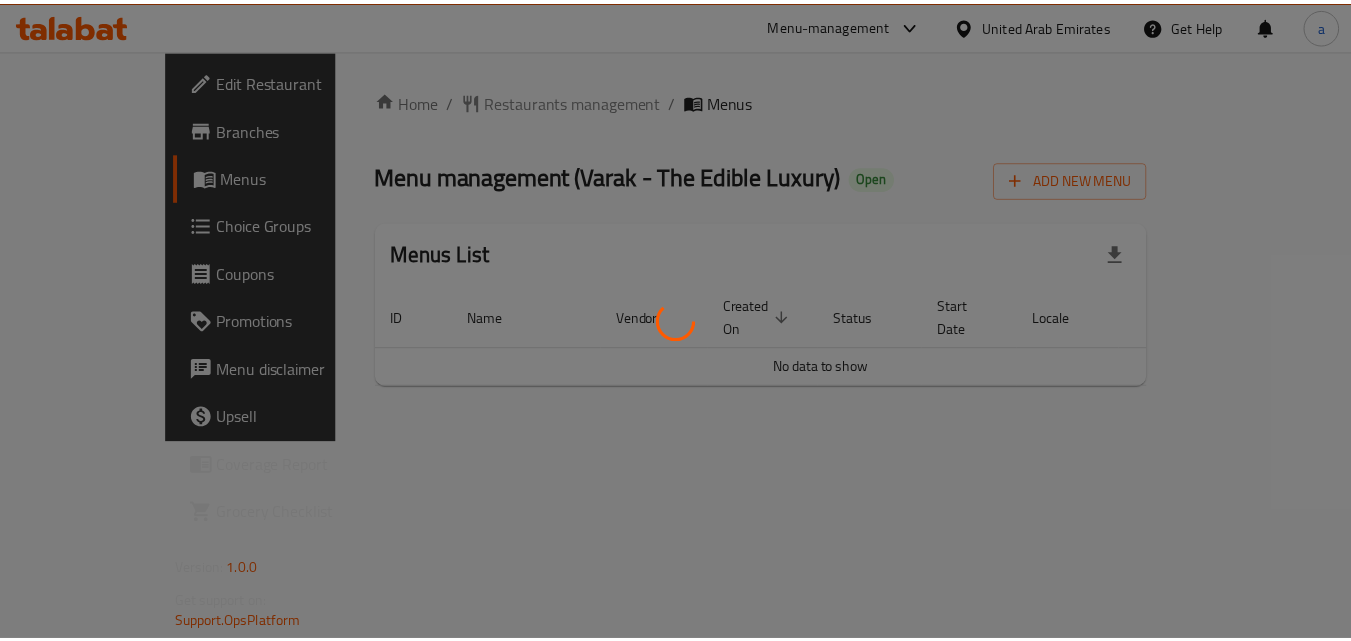 scroll, scrollTop: 0, scrollLeft: 0, axis: both 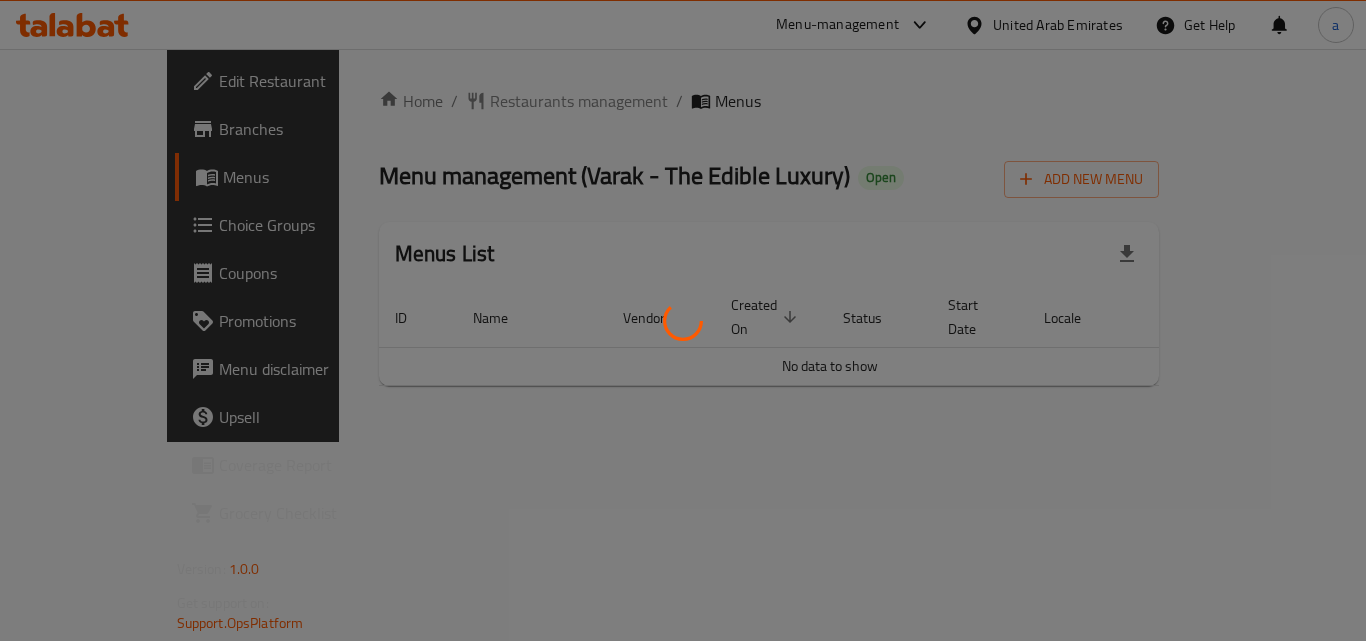 click on "Home / Restaurants management / Menus Menu management ( Varak - The Edible Luxury )  Open Add New Menu Menus List   ID Name Vendor Created On sorted descending Status Start Date Locale Actions No data to show" at bounding box center (769, 245) 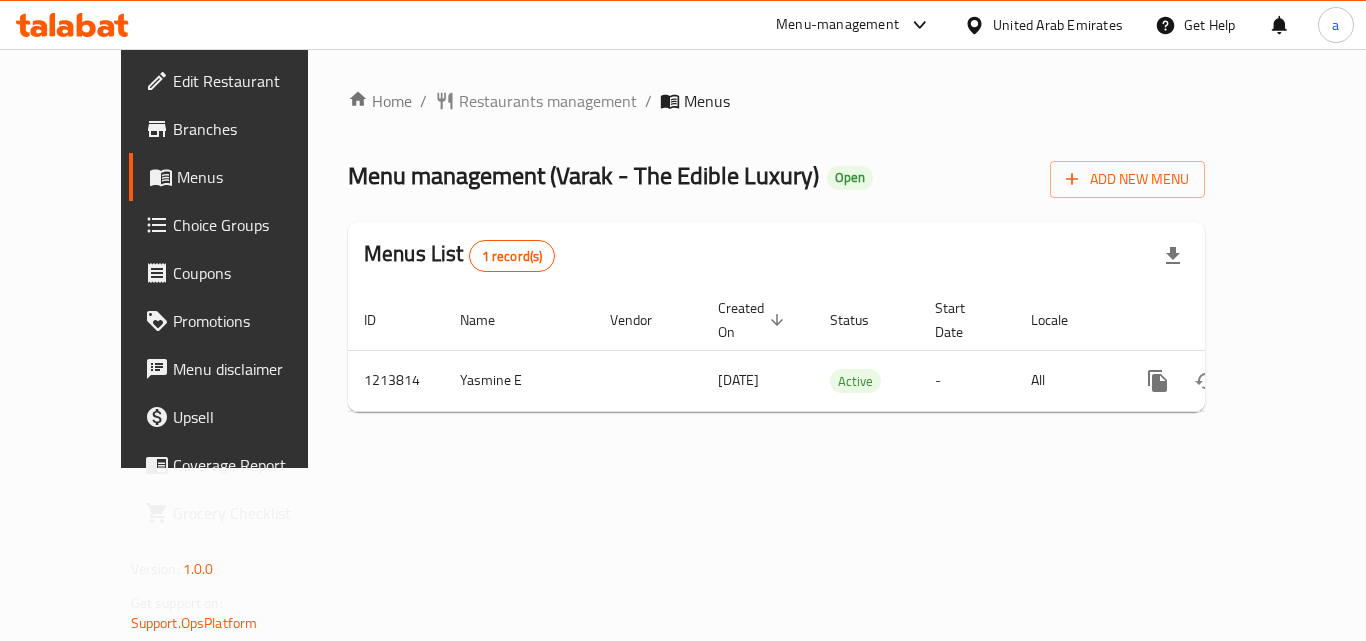 click on "Restaurants management" at bounding box center (548, 101) 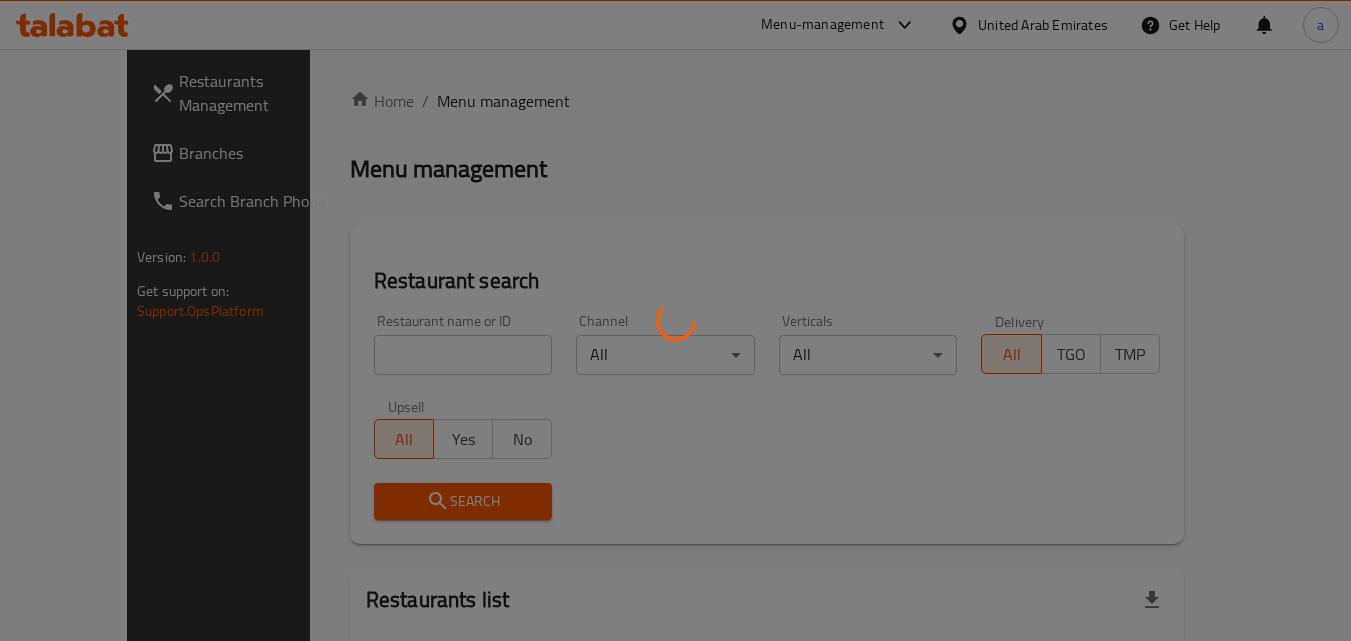 click at bounding box center (675, 320) 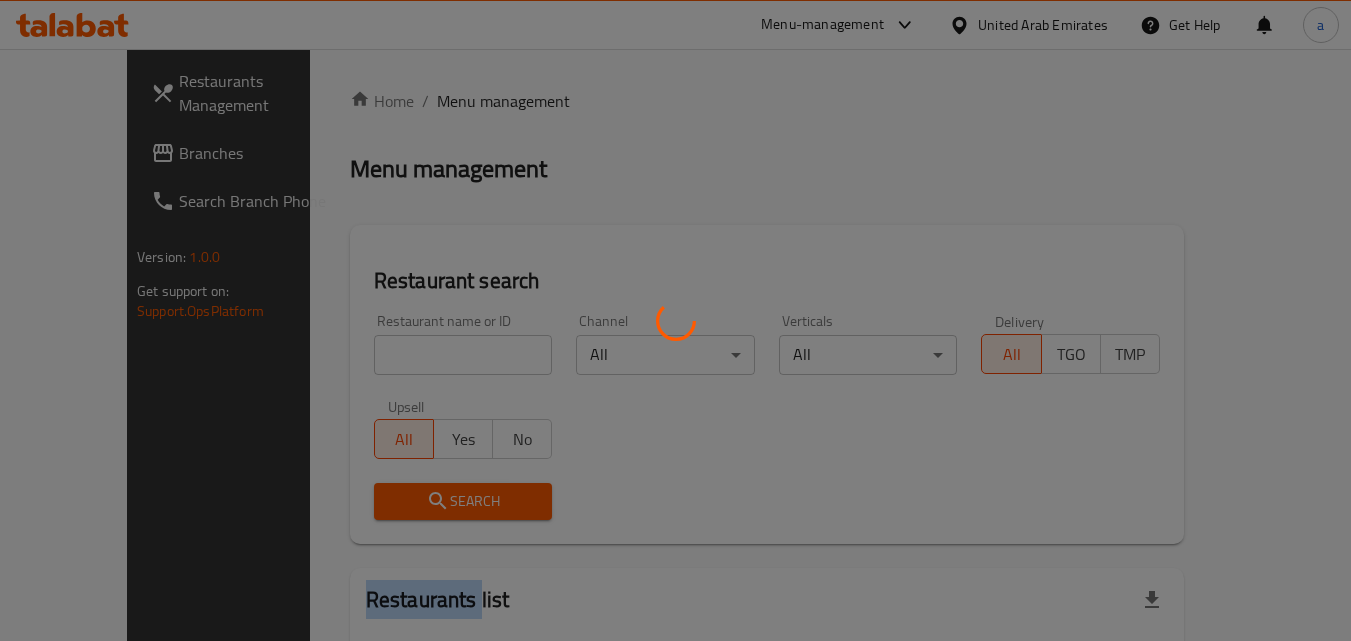 click at bounding box center (675, 320) 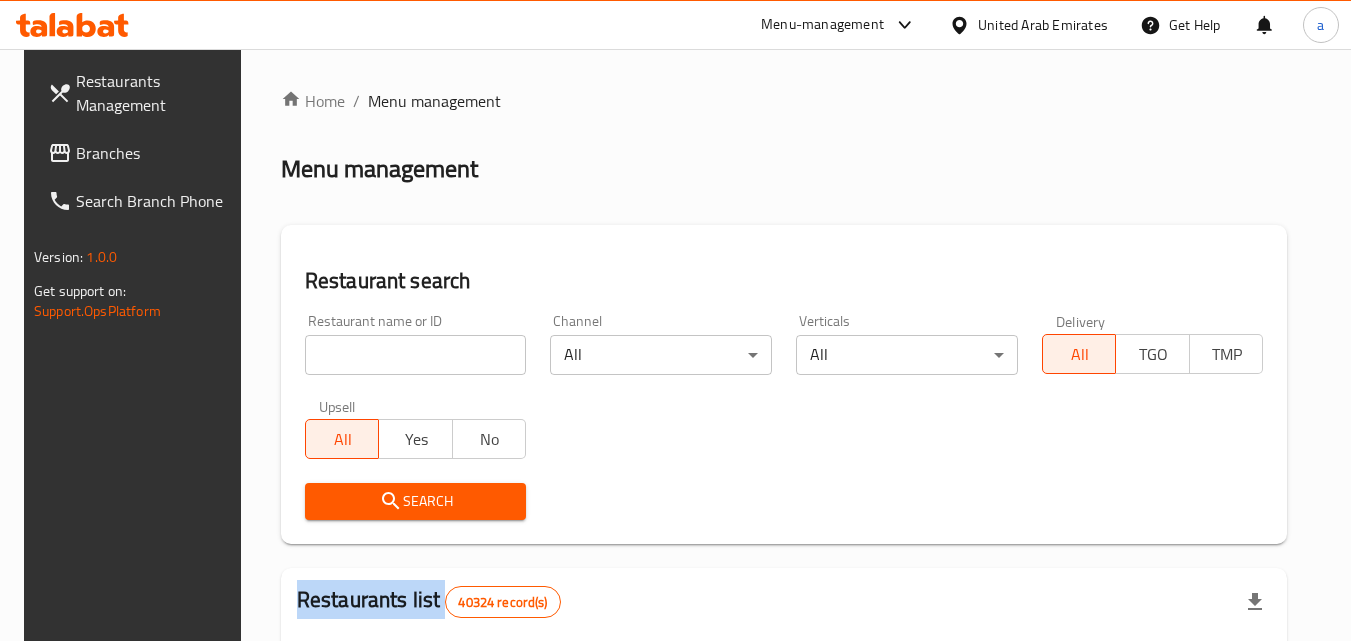 click on "Home / Menu management Menu management Restaurant search Restaurant name or ID Restaurant name or ID Channel All ​ Verticals All ​ Delivery All TGO TMP Upsell All Yes No   Search Restaurants list   40324 record(s) ID sorted ascending Name (En) Name (Ar) Ref. Name Logo Branches Open Busy Closed POS group Status Action 328 Johnny Rockets جوني روكيتس 37 0 1 0 OPEN 330 French Connection فرنش كونكشن 1 0 0 0 INACTIVE 339 Arz Lebanon أرز لبنان Al Karama,Al Barsha & Mirdif 9 1 0 2 OPEN 340 Mega Wraps ميجا رابس 3 0 0 0 INACTIVE 342 Sandella's Flatbread Cafe سانديلاز فلات براد 7 0 0 0 INACTIVE 343 Dragon Hut كوخ التنين 1 0 0 0 INACTIVE 348 Thai Kitchen المطبخ التايلندى 1 0 0 0 INACTIVE 349 Mughal  موغل 1 0 0 0 HIDDEN 350 HOT N COOL (Old) هوت و كول 1 0 0 0 INACTIVE 355 Al Habasha  الحبشة 11 1 0 0 HIDDEN Rows per page: 10 1-10 of 40324" at bounding box center (784, 721) 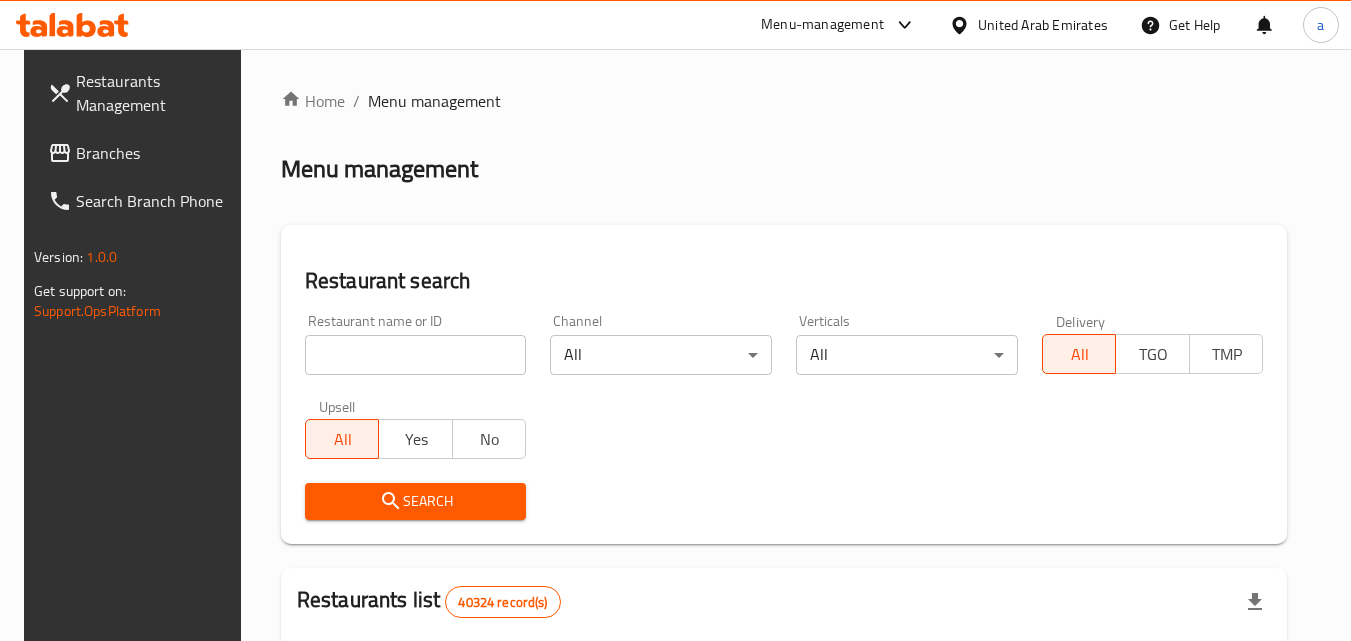 click at bounding box center [416, 355] 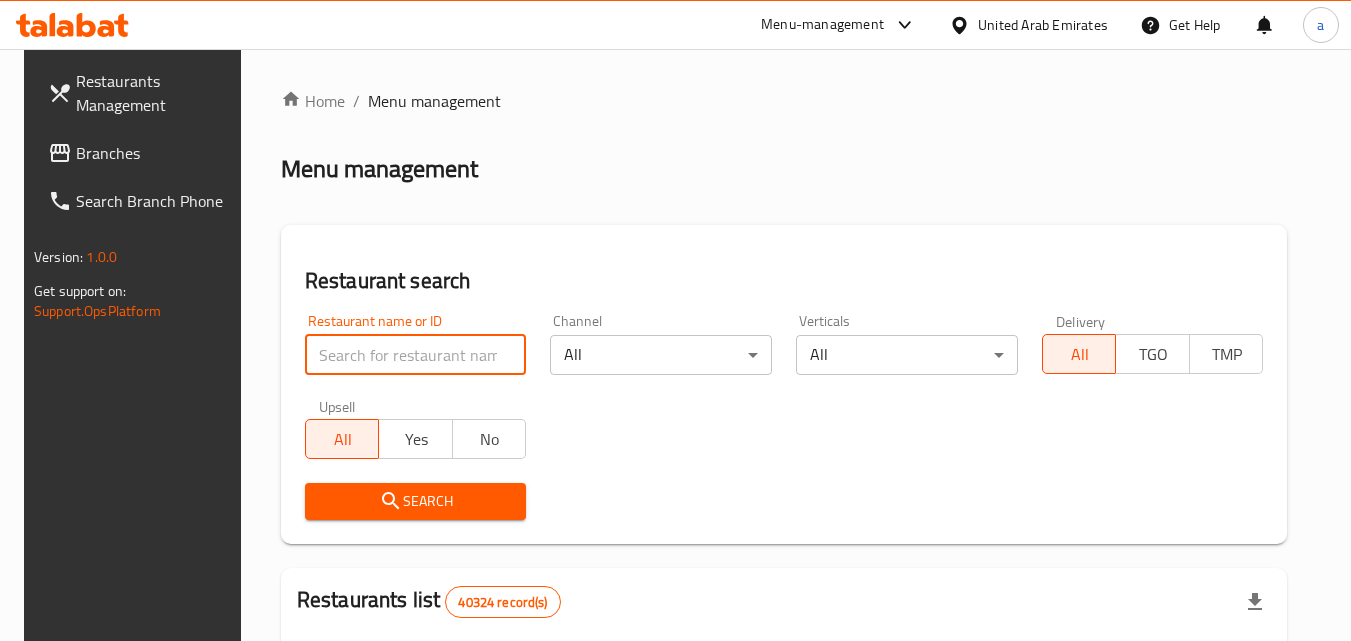 click at bounding box center (416, 355) 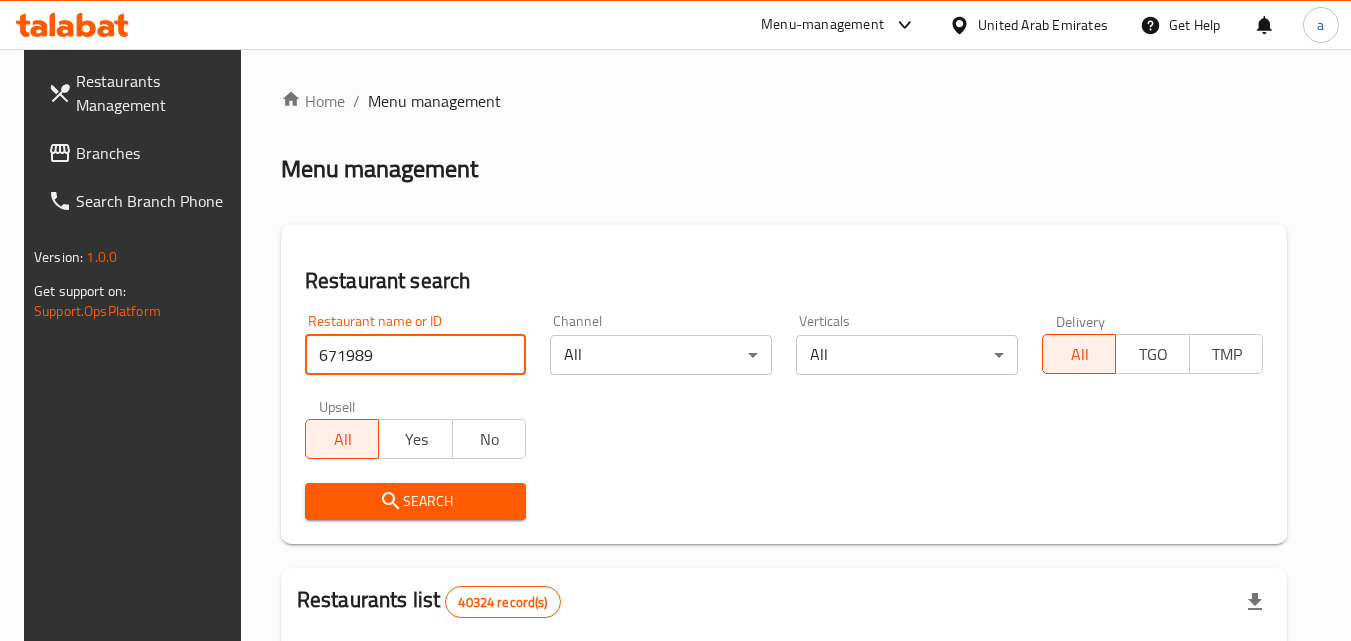 type on "671989" 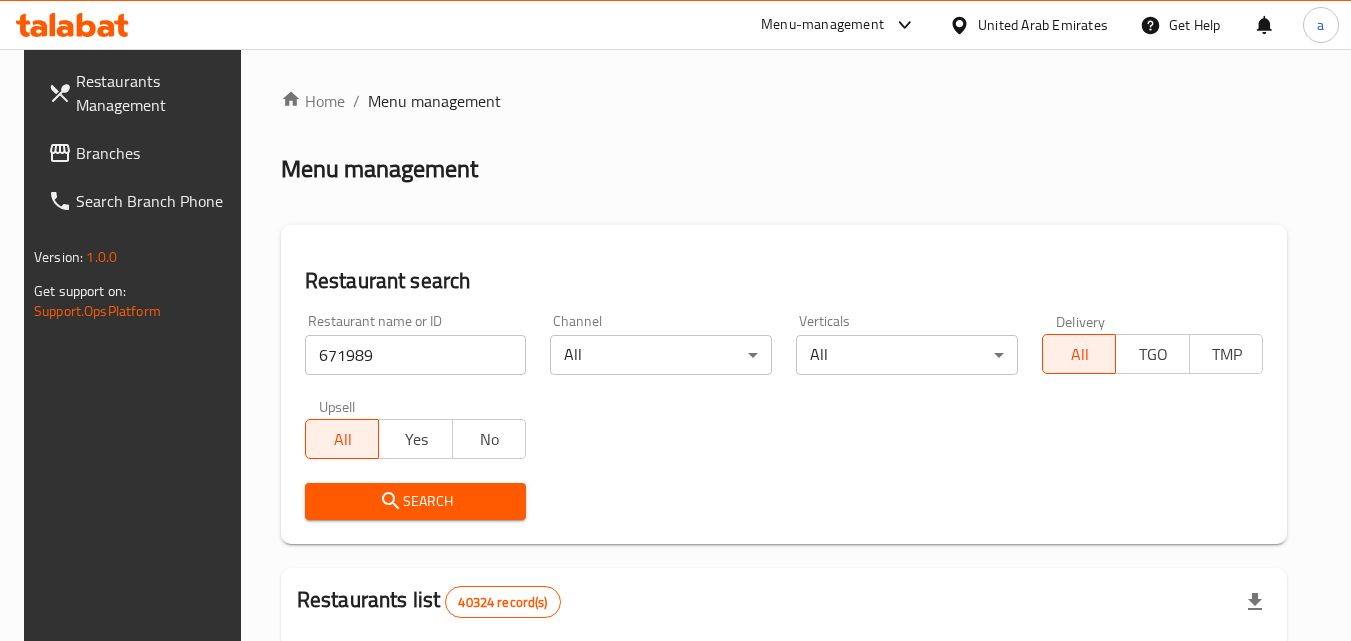 click on "Search" at bounding box center (416, 501) 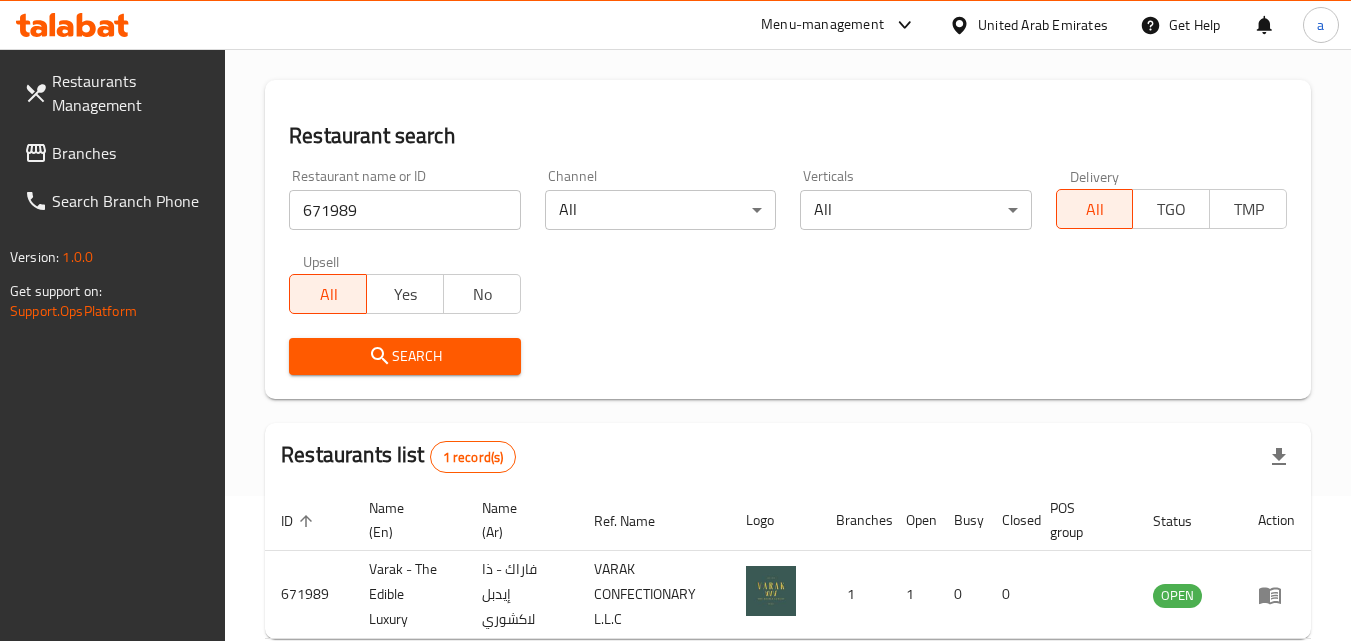 scroll, scrollTop: 51, scrollLeft: 0, axis: vertical 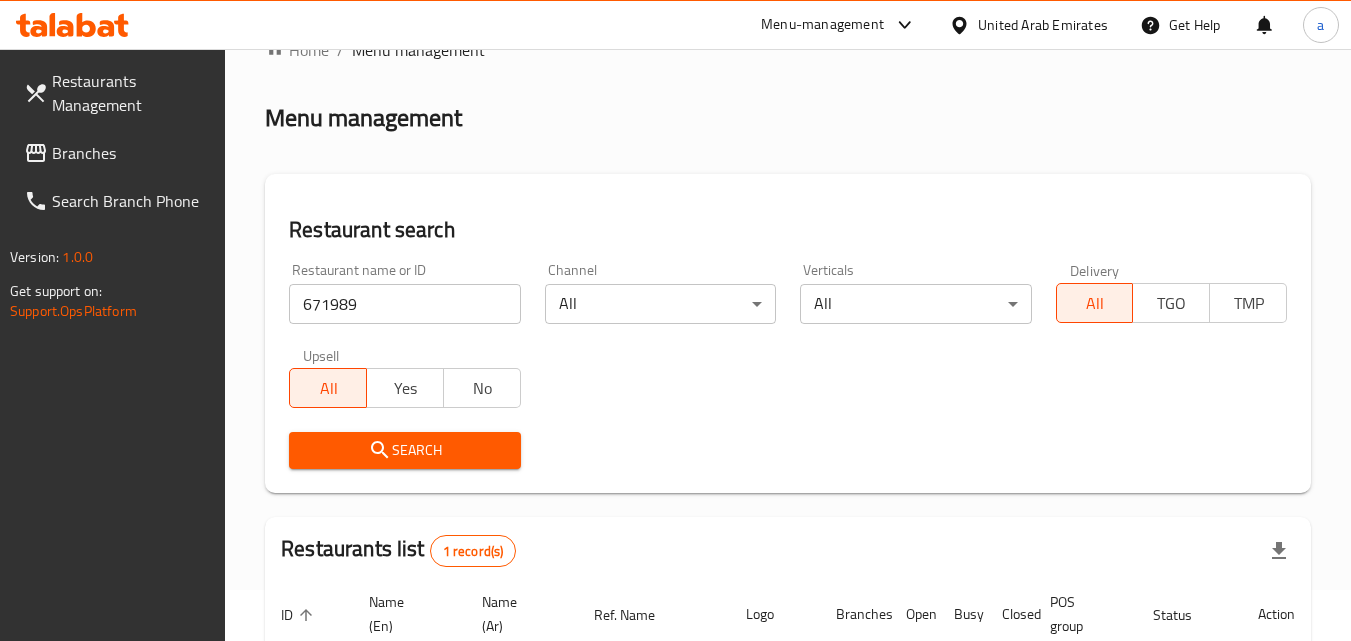 click on "Branches" at bounding box center (131, 153) 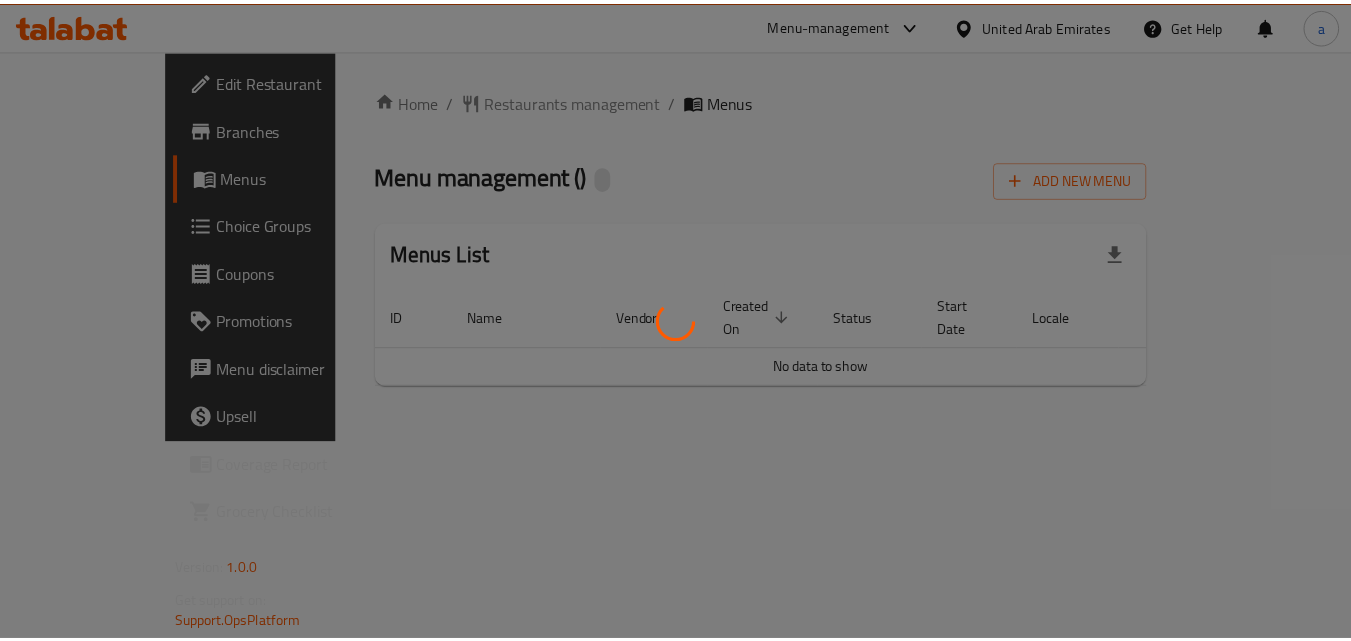 scroll, scrollTop: 0, scrollLeft: 0, axis: both 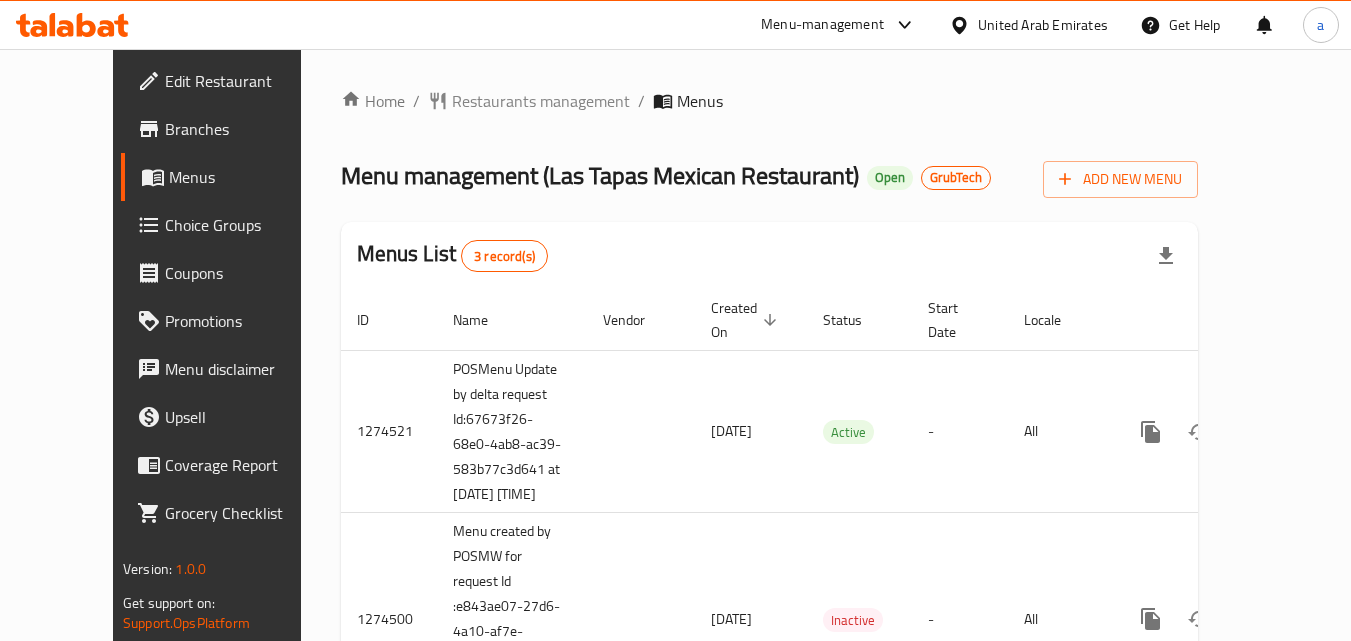 click on "Home / Restaurants management / Menus Menu management ( Las Tapas Mexican Restaurant )  Open GrubTech Add New Menu Menus List   3 record(s) ID Name Vendor Created On sorted descending Status Start Date Locale Actions 1274521 POSMenu Update by delta request Id:67673f26-68e0-4ab8-ac39-583b77c3d641 at 7/31/2025 2:31:48 AM 04/02/2025 Active - All 1274500 Menu created by POSMW for request Id :e843ae07-27d6-4a10-af7e-f4696c2db4ac and set active on '2025-02-04T18:16:52.3482721Z' 04/02/2025 Inactive - All 1218822 POSMenu Update by delta request Id:c457538e-1787-4838-9294-bc1c90759cda at 1/21/2024 8:32:11 PM 15/01/2024 Inactive - All" at bounding box center [769, 509] 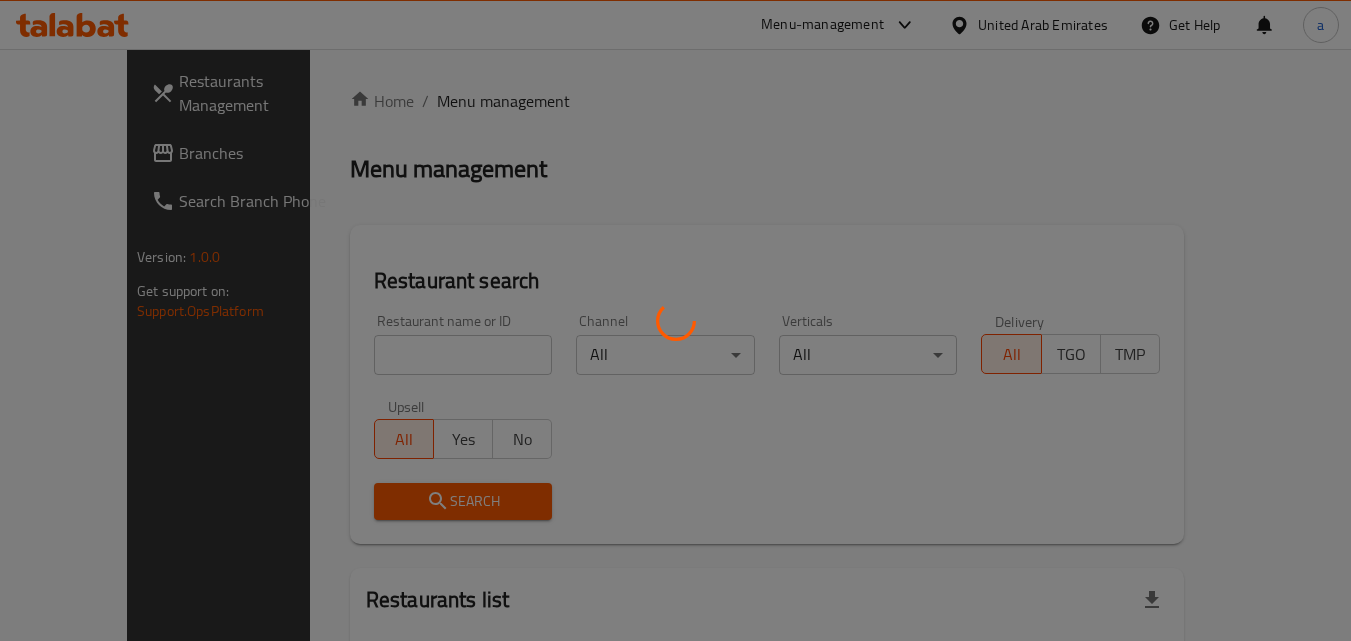click at bounding box center [675, 320] 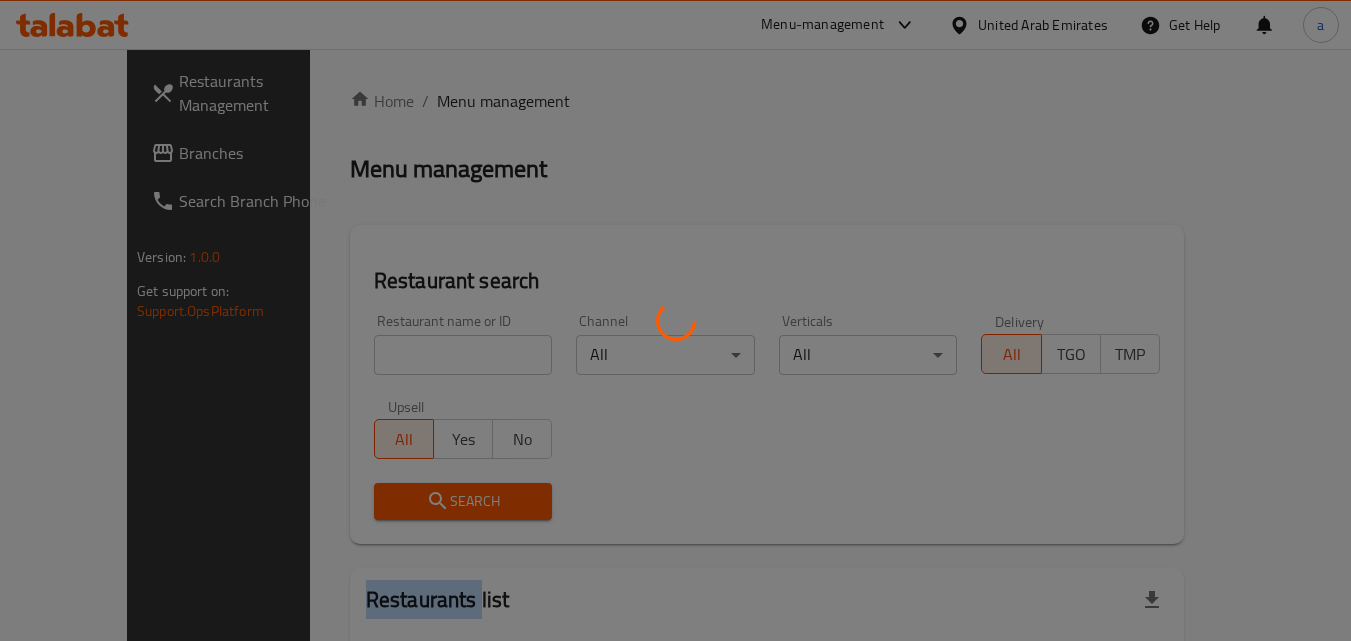 click at bounding box center (675, 320) 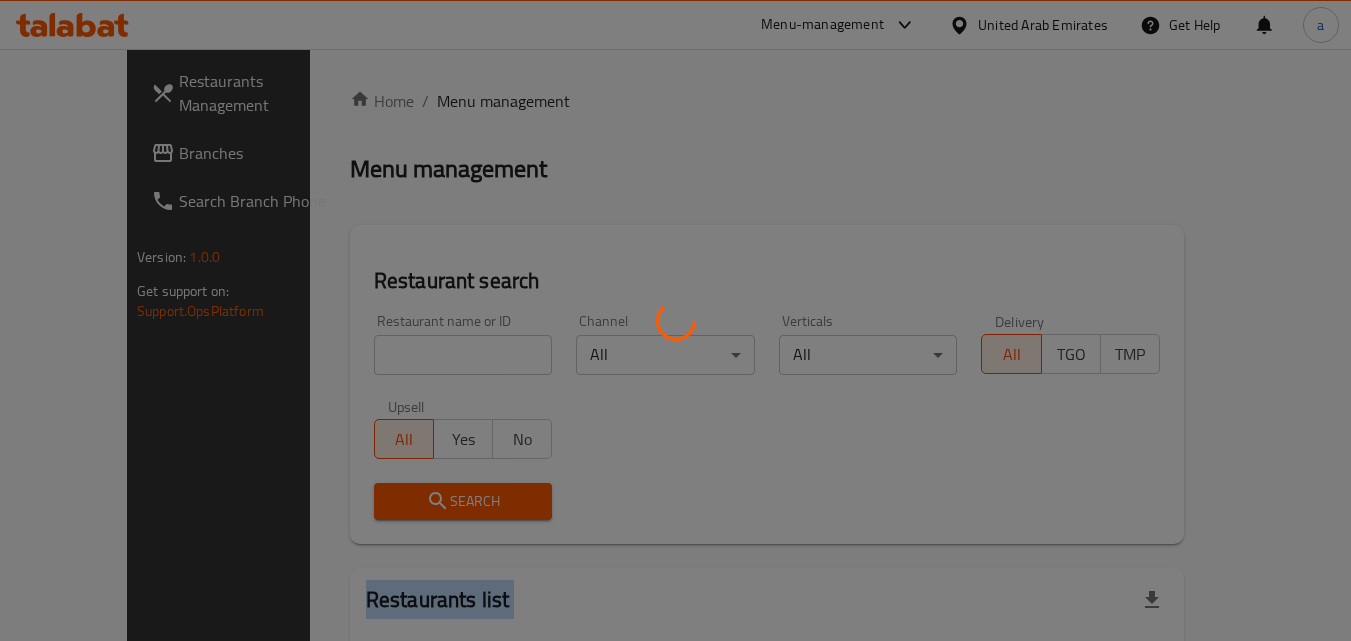 click at bounding box center [675, 320] 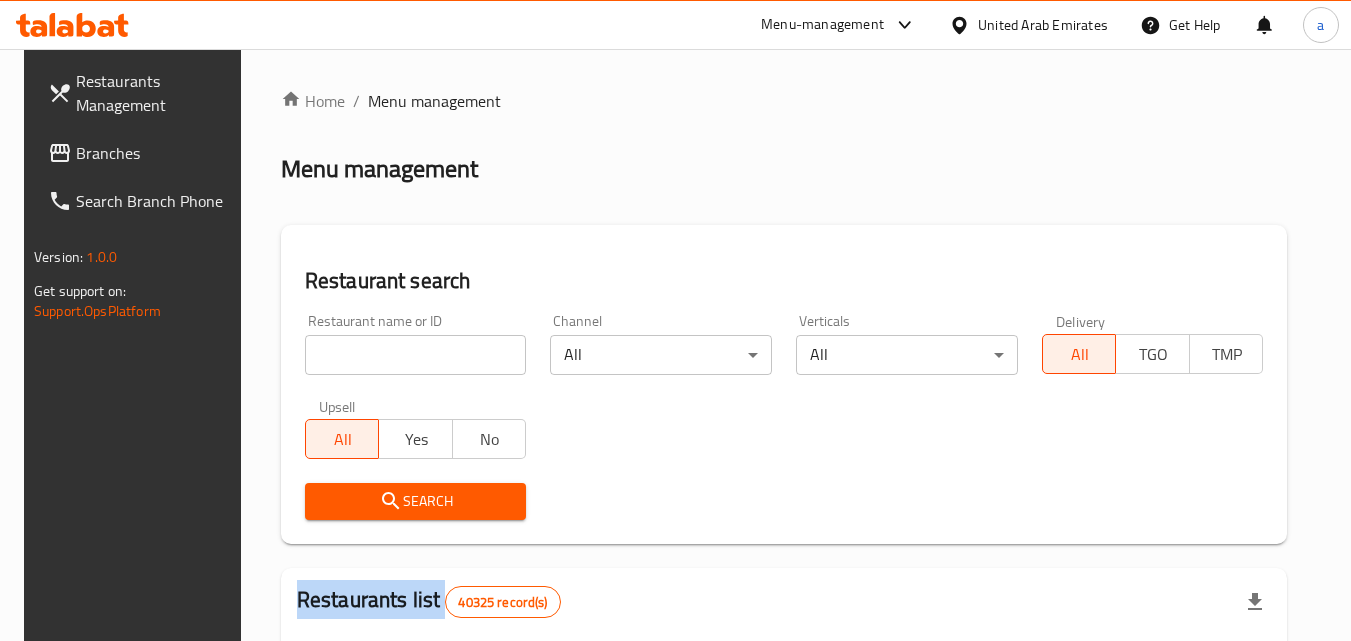 click at bounding box center [675, 320] 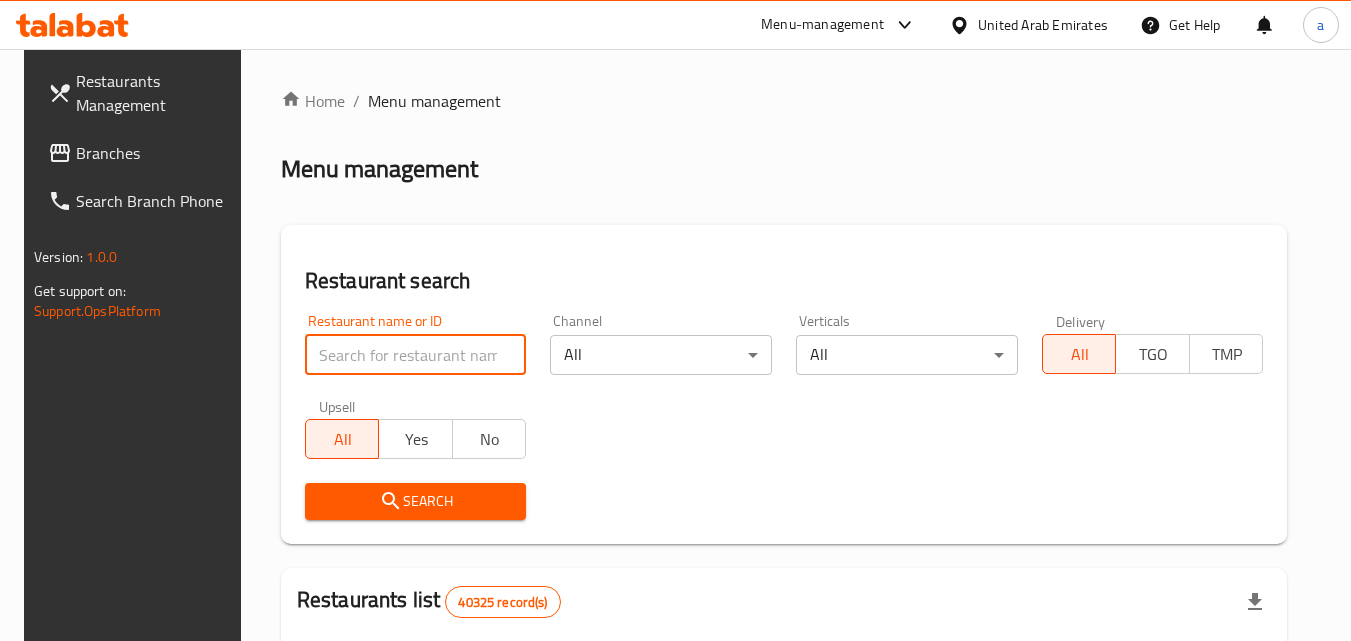 click at bounding box center (416, 355) 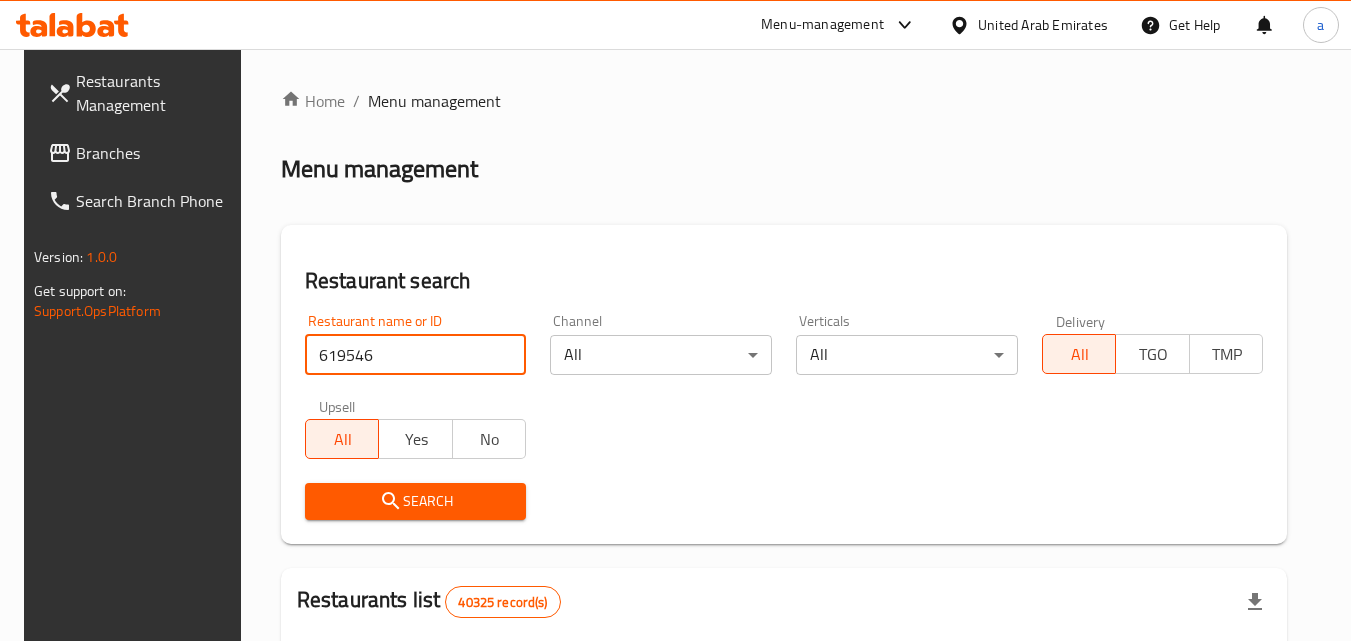 type on "619546" 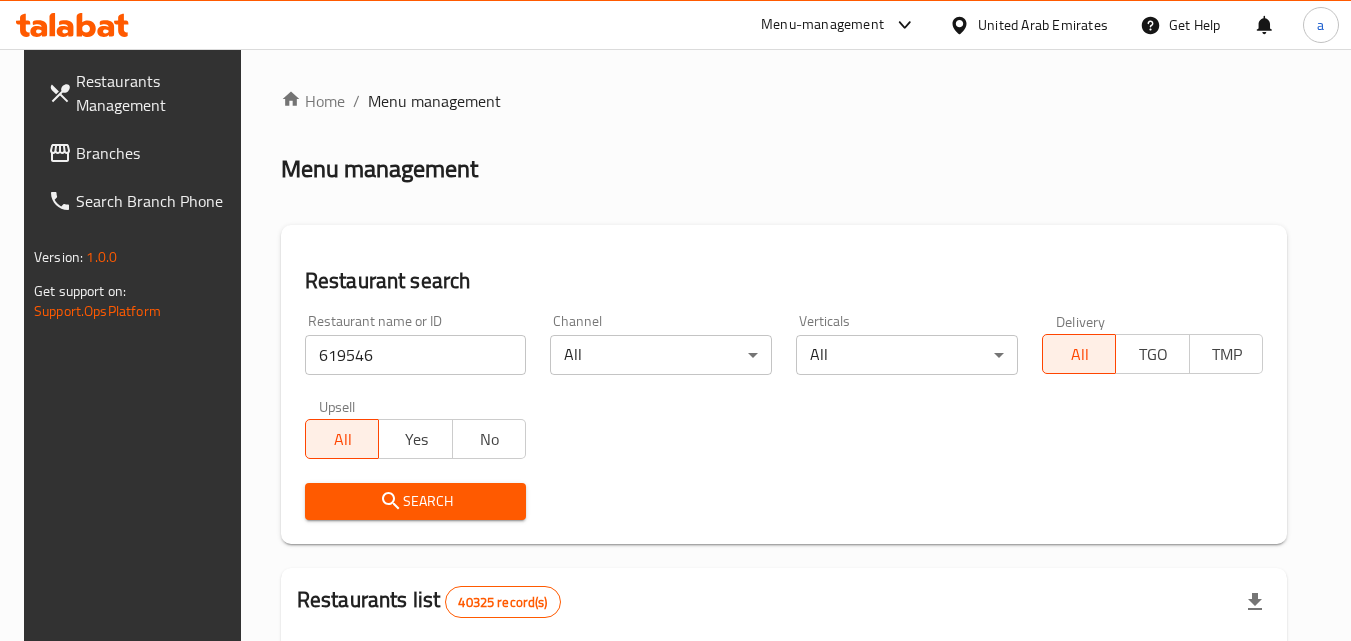 click on "Search" at bounding box center (416, 501) 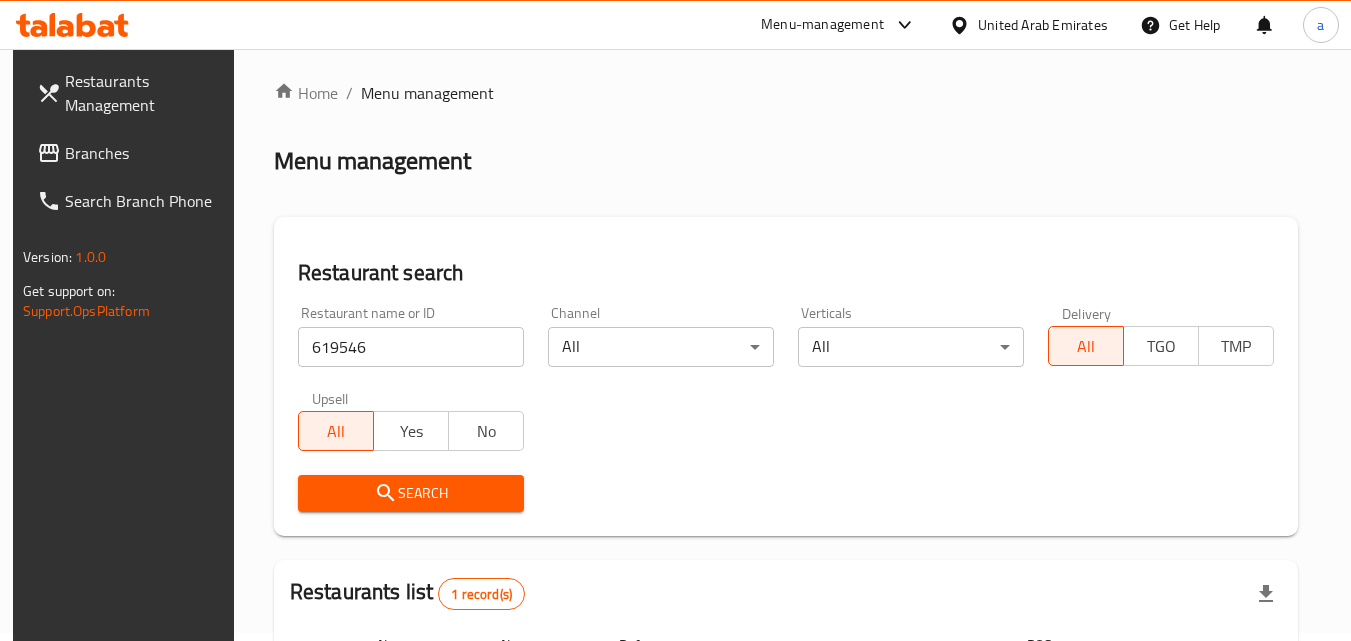 scroll, scrollTop: 0, scrollLeft: 0, axis: both 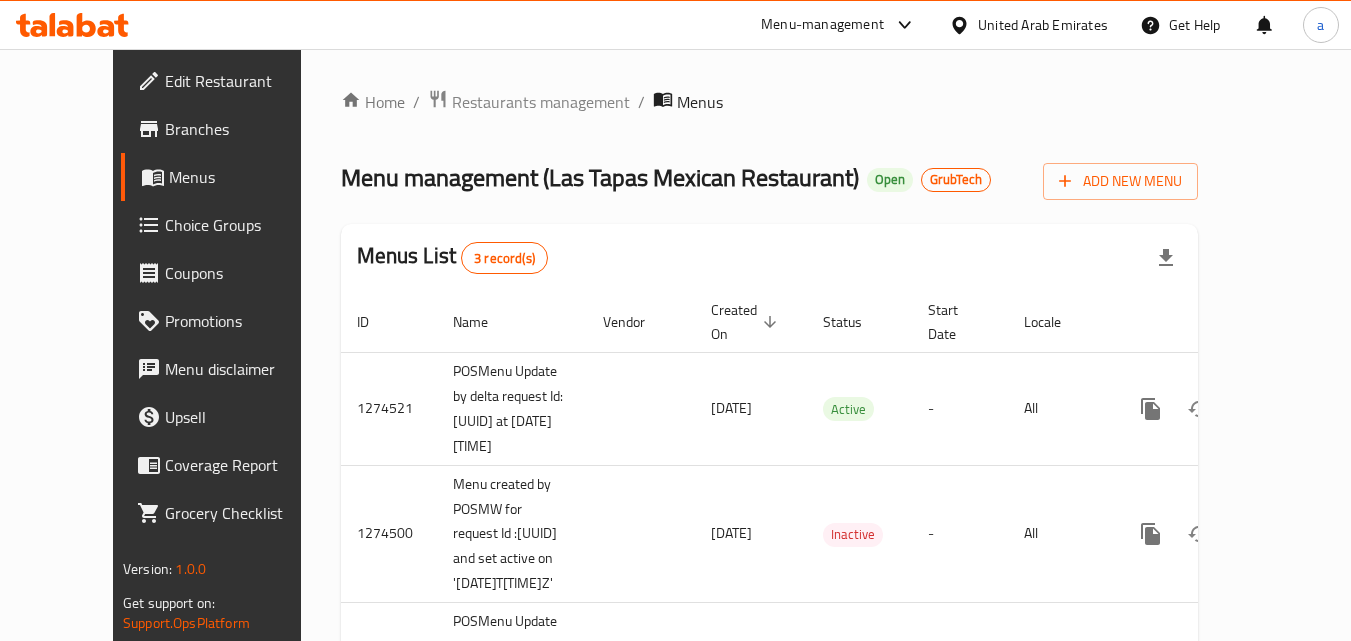 click on "Choice Groups" at bounding box center (244, 225) 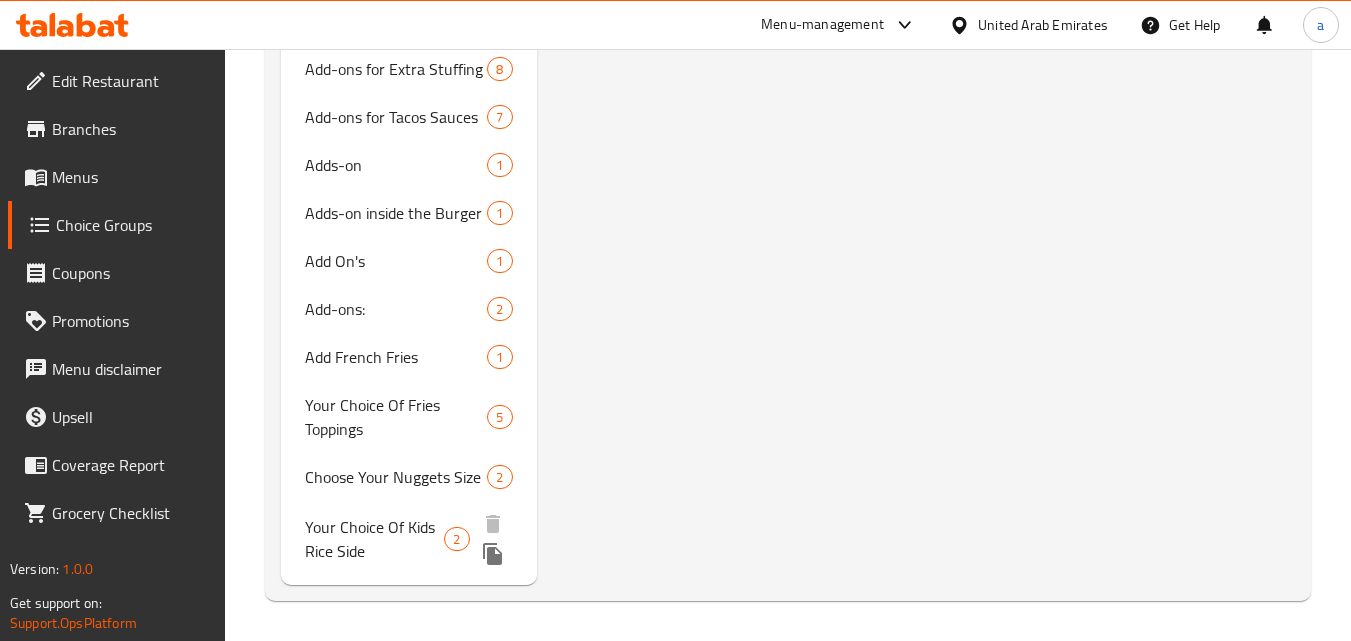 scroll, scrollTop: 2778, scrollLeft: 0, axis: vertical 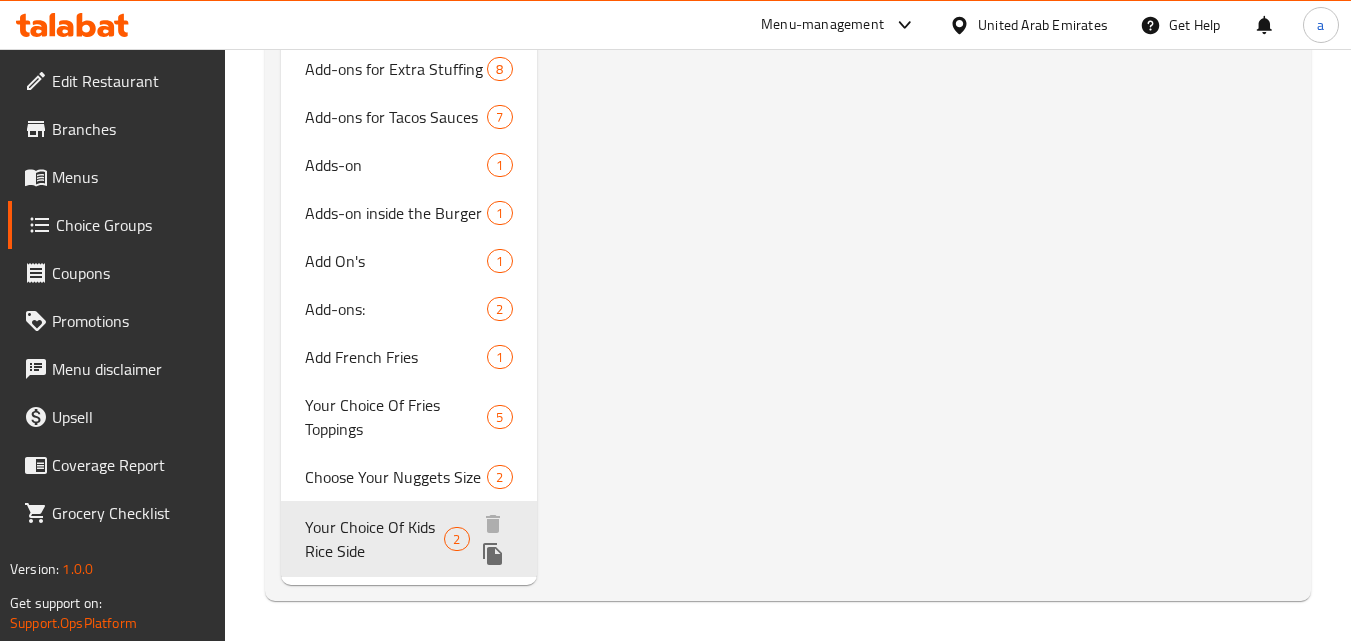 type on "Your Choice Of Kids Rice Side" 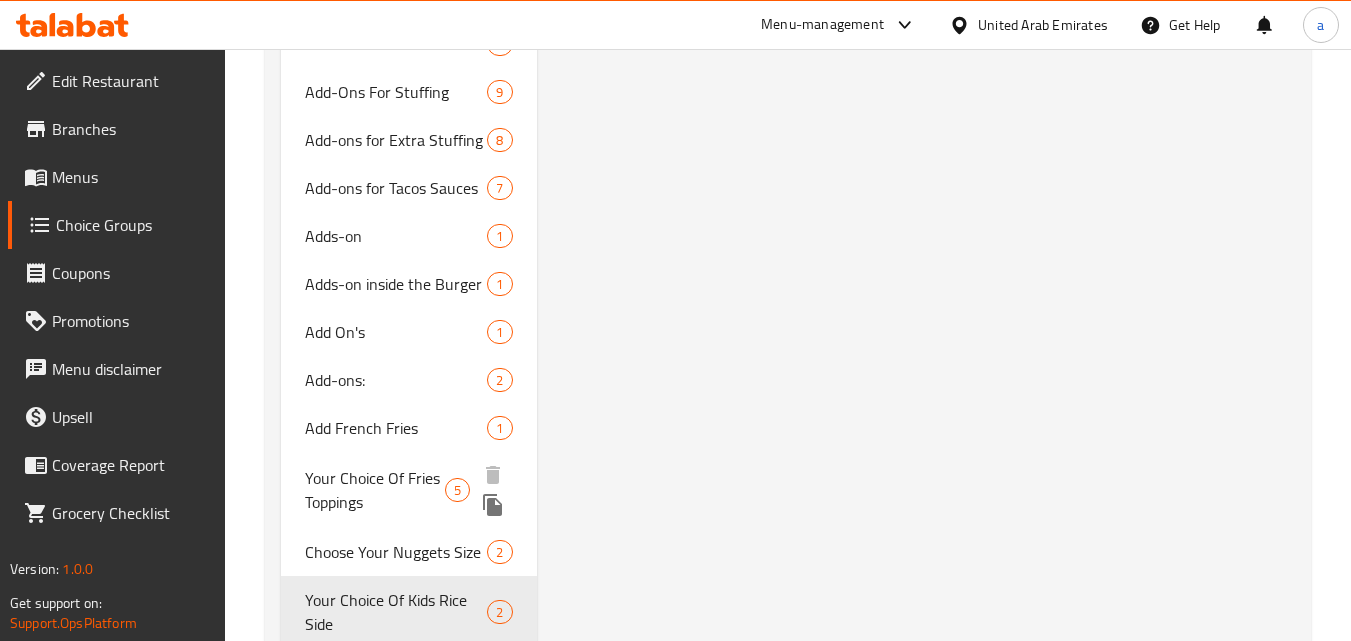 scroll, scrollTop: 2778, scrollLeft: 0, axis: vertical 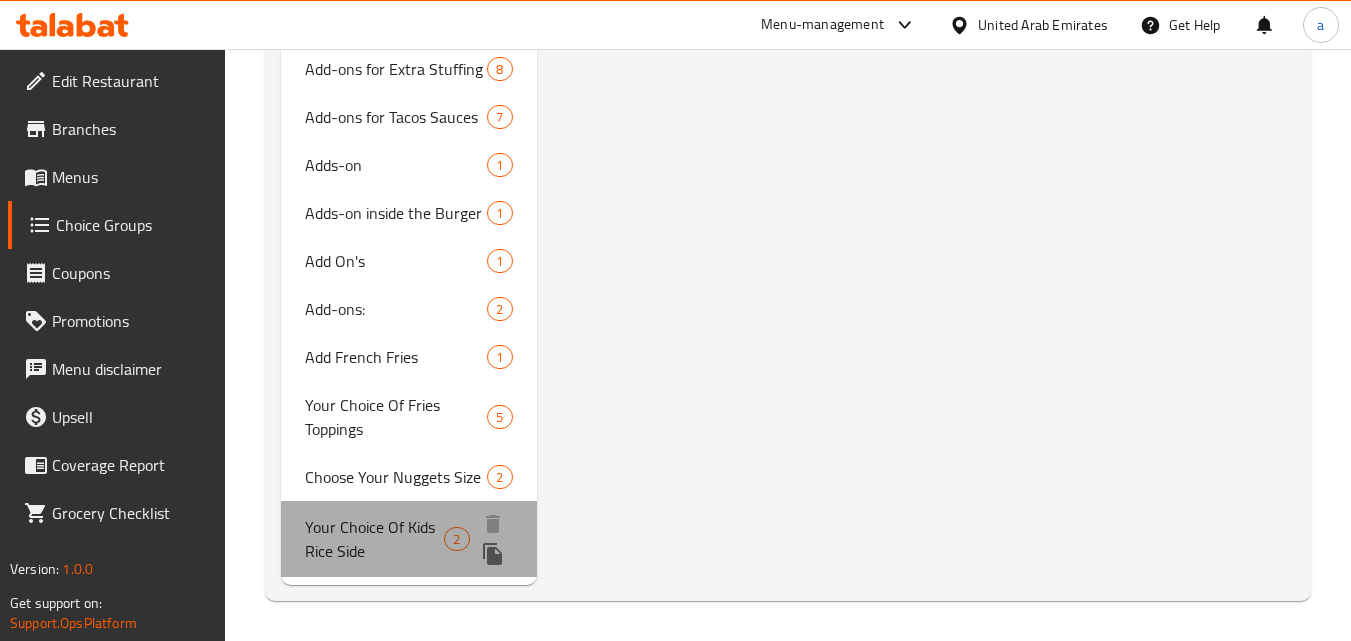 click on "Your Choice Of Kids Rice Side" at bounding box center (374, 539) 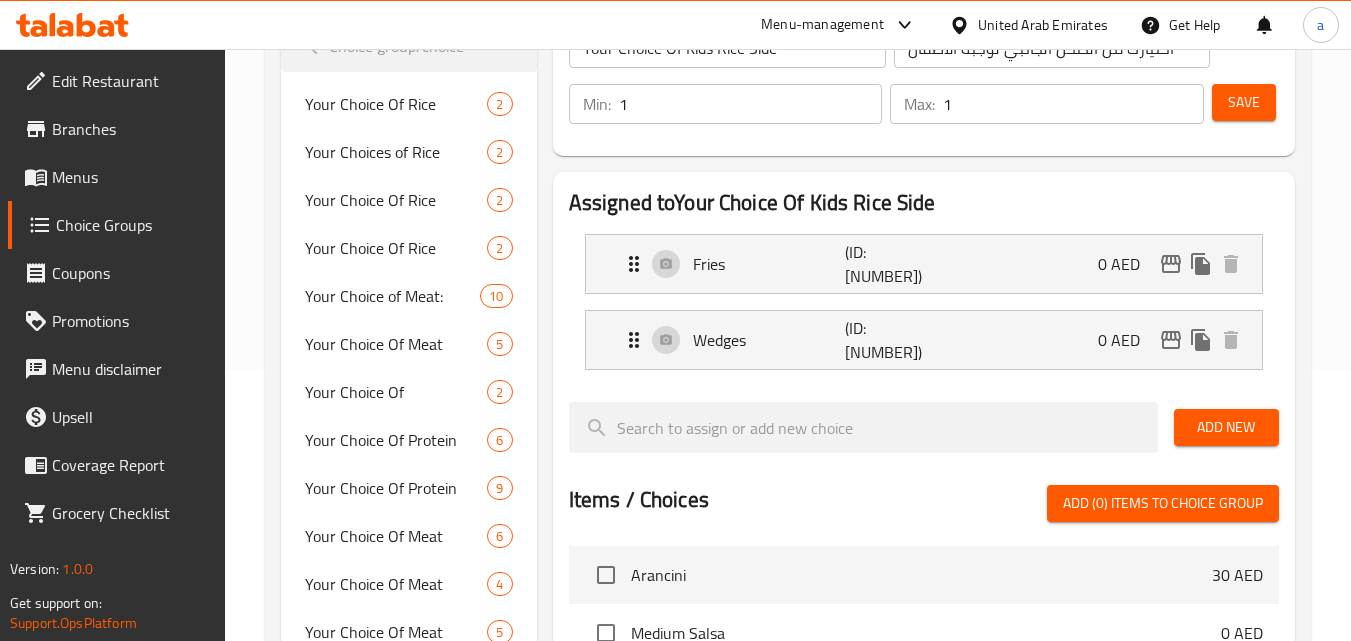 scroll, scrollTop: 174, scrollLeft: 0, axis: vertical 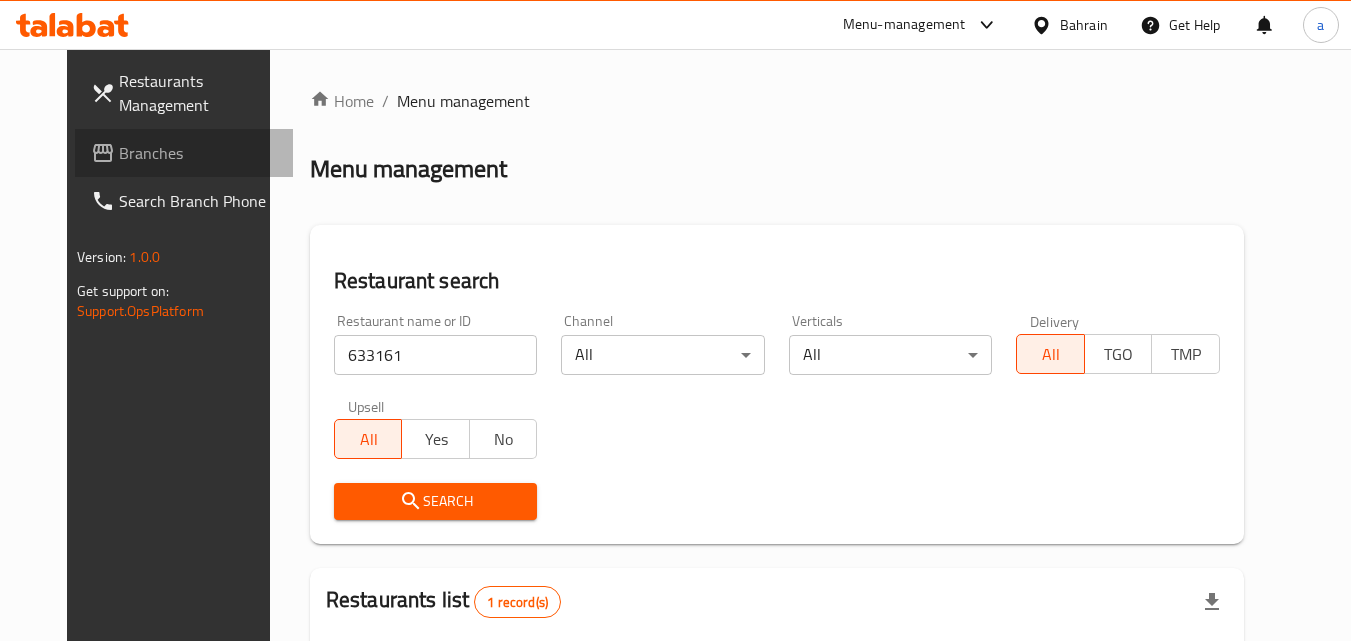 click on "Branches" at bounding box center [198, 153] 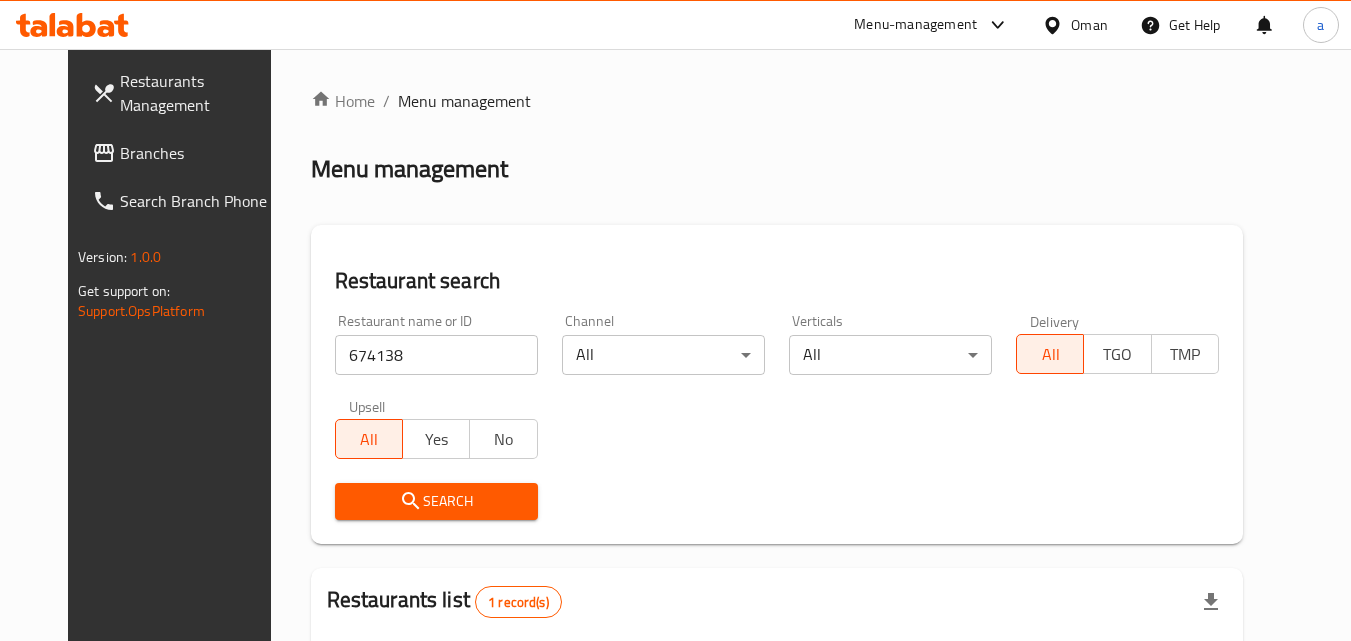 scroll, scrollTop: 234, scrollLeft: 0, axis: vertical 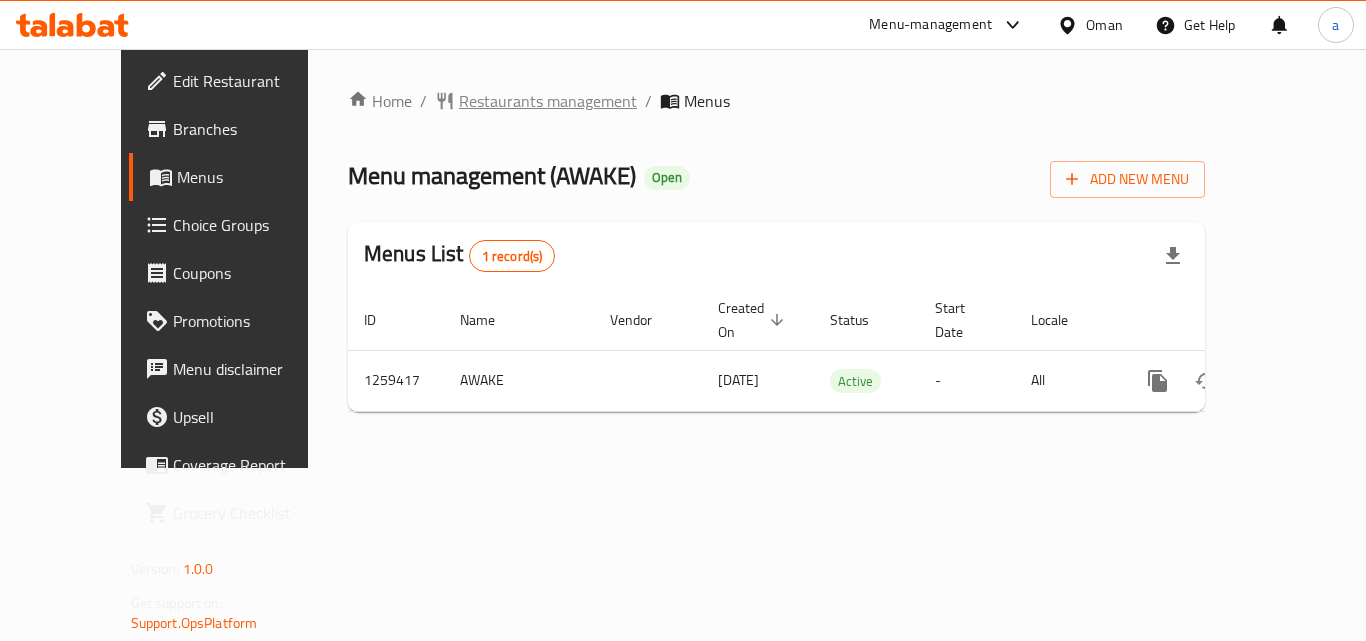 click on "Restaurants management" at bounding box center (548, 101) 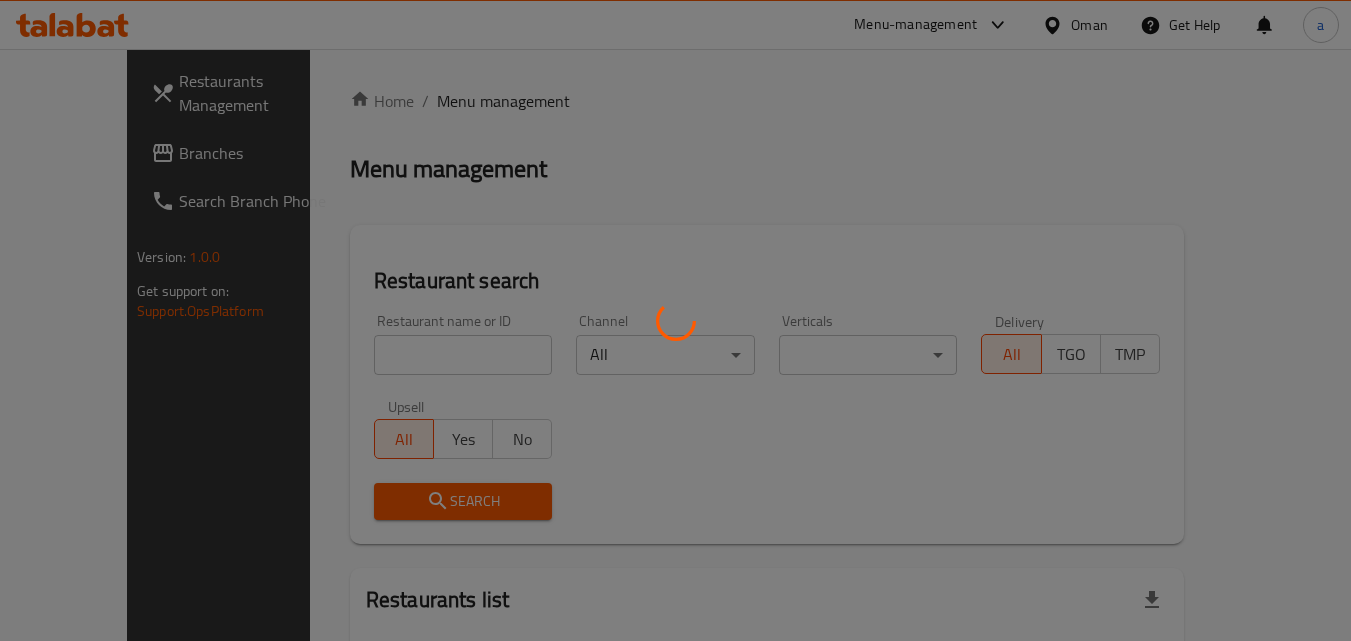 click at bounding box center [675, 320] 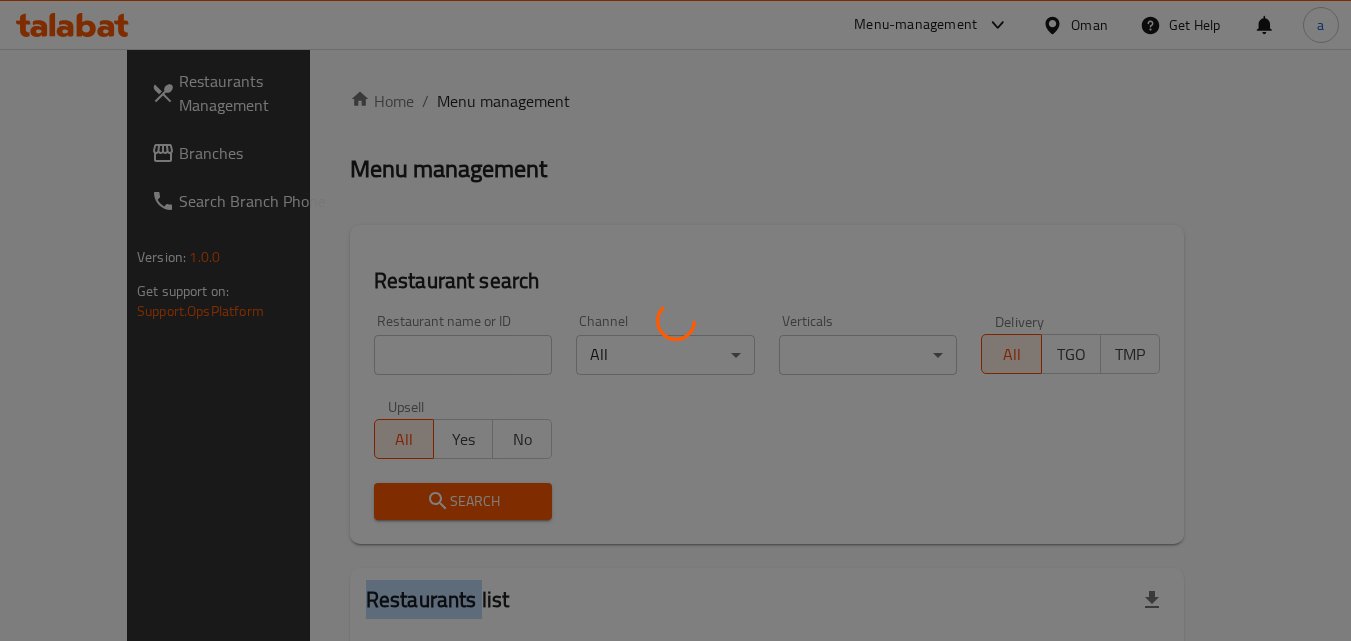 click at bounding box center (675, 320) 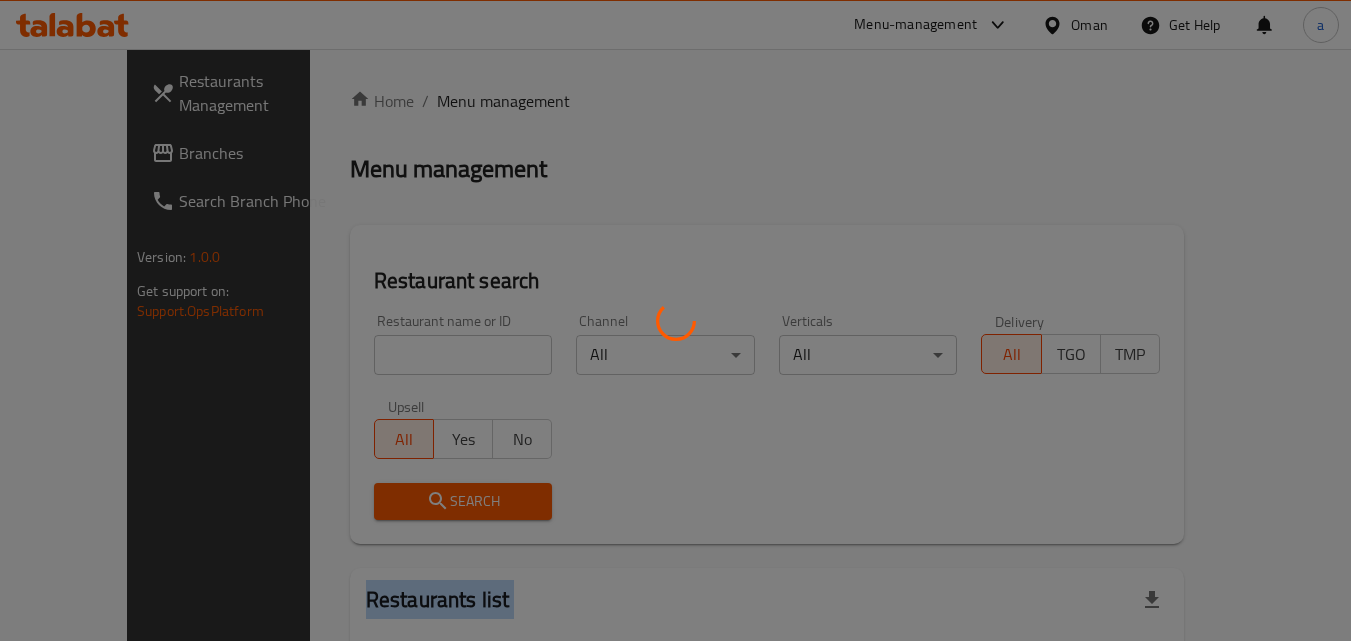 click at bounding box center (675, 320) 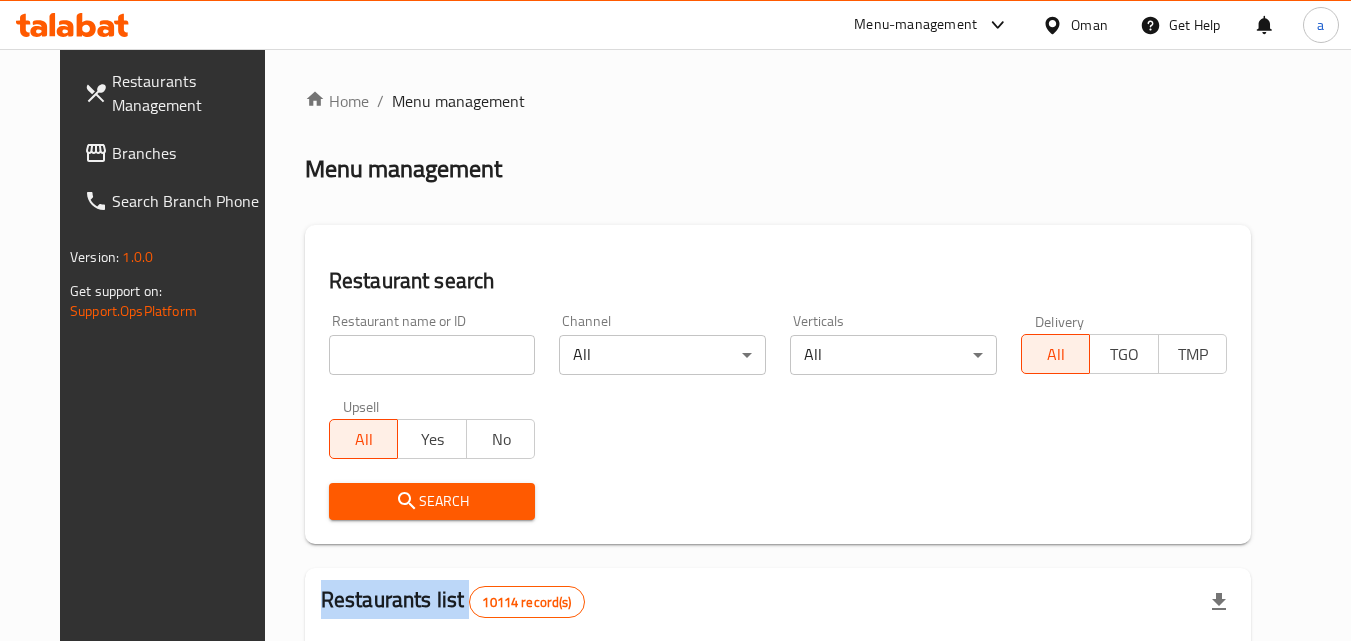 click on "Home / Menu management Menu management Restaurant search Restaurant name or ID Restaurant name or ID Channel All ​ Verticals All ​ Delivery All TGO TMP Upsell All Yes No   Search Restaurants list   10114 record(s) ID sorted ascending Name (En) Name (Ar) Ref. Name Logo Branches Open Busy Closed POS group Status Action 401 Spicy Village قرية التوابل 2 0 0 0 HIDDEN 412 NARENJ نارنج 1 1 0 0 HIDDEN 415 Best Burger بست برجر 2 0 0 0 INACTIVE 416 HOT POT RESTAURANT مطعم الوعاء الساخن Darsait Branch  1 0 0 0 INACTIVE 417 FUSION فيوجن 1 0 0 0 INACTIVE 420 BAMBOO KITCHEN بامبو كتشن 1 1 0 0 HIDDEN 422 GOLDEN BEAN CAFE مقهى البن الذهبي 1 1 0 0 INACTIVE 424 Just Grilled جست جريلد 1 0 0 0 INACTIVE 467 MEERATH FAMOUS ميرات المشهورة 1 1 0 0 OPEN 470 ZAIKA DELHI KA مذاق من دلهي  1 0 0 0 INACTIVE Rows per page: 10 1-10 of 10114" at bounding box center [778, 734] 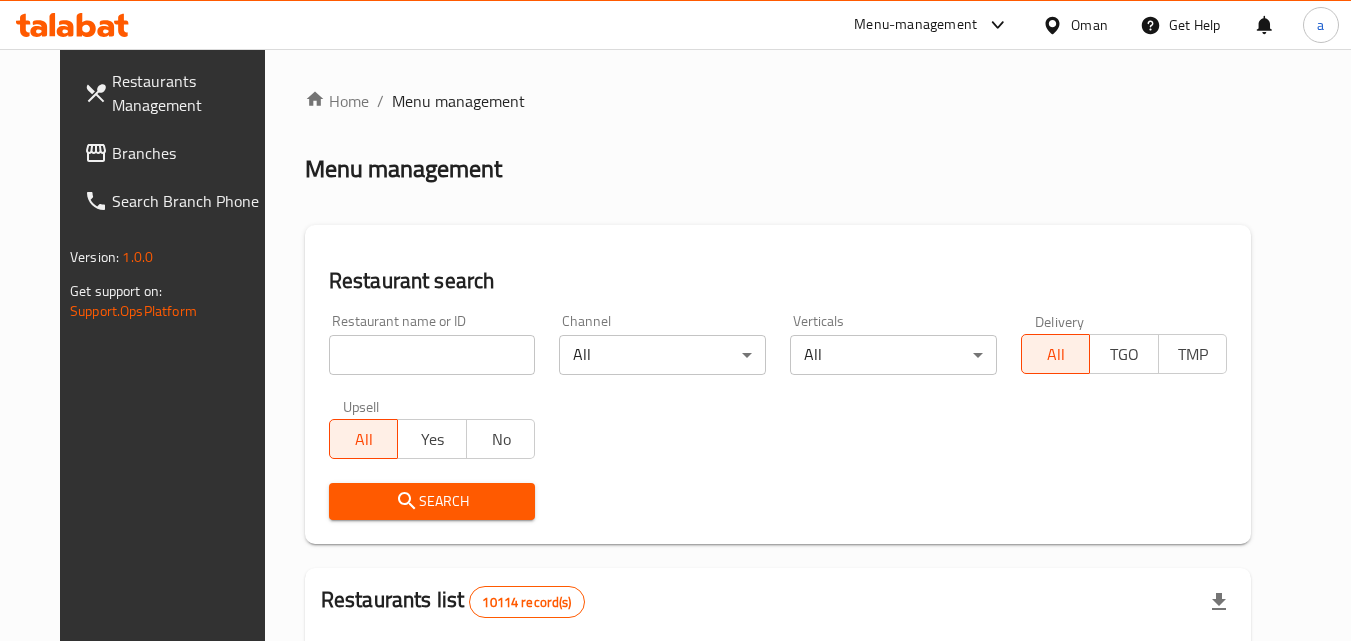 click at bounding box center [432, 355] 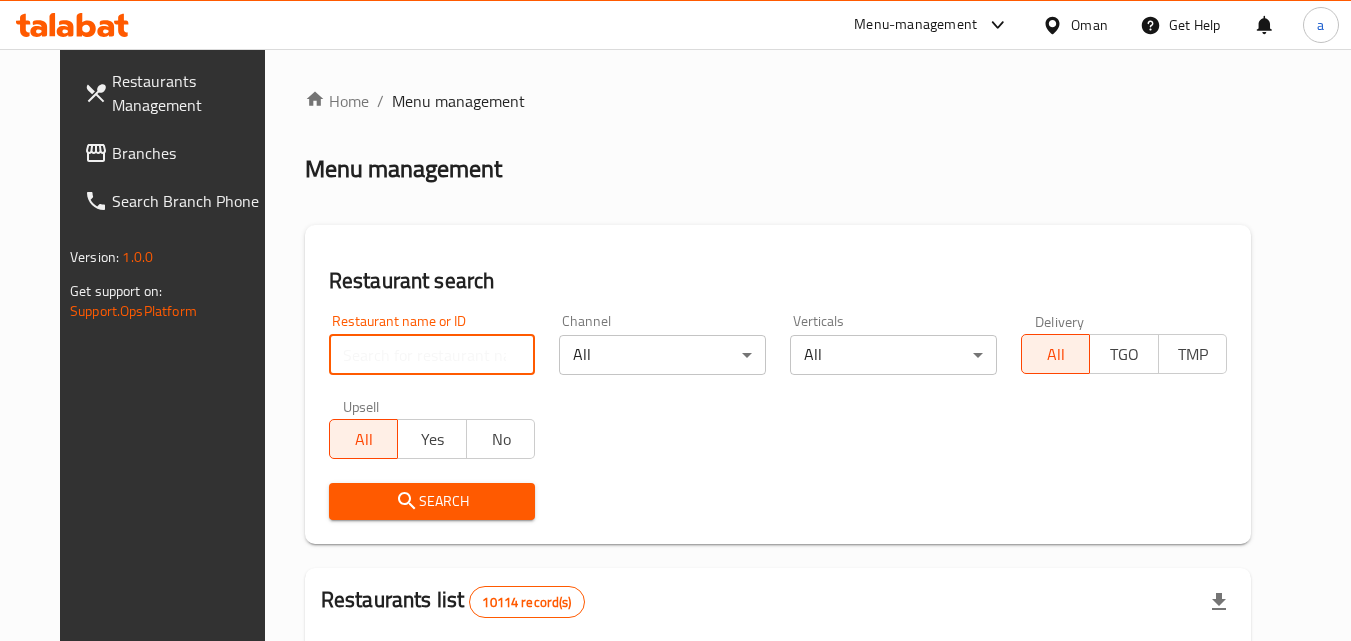 click at bounding box center (432, 355) 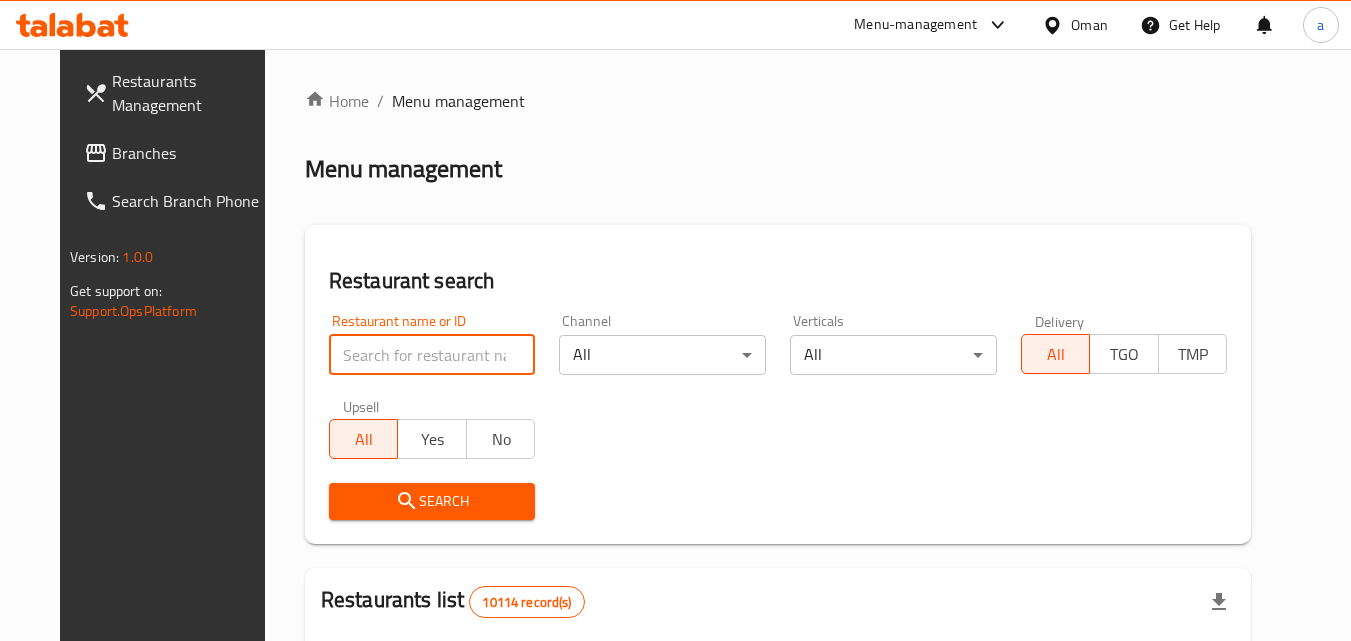 paste on "684480" 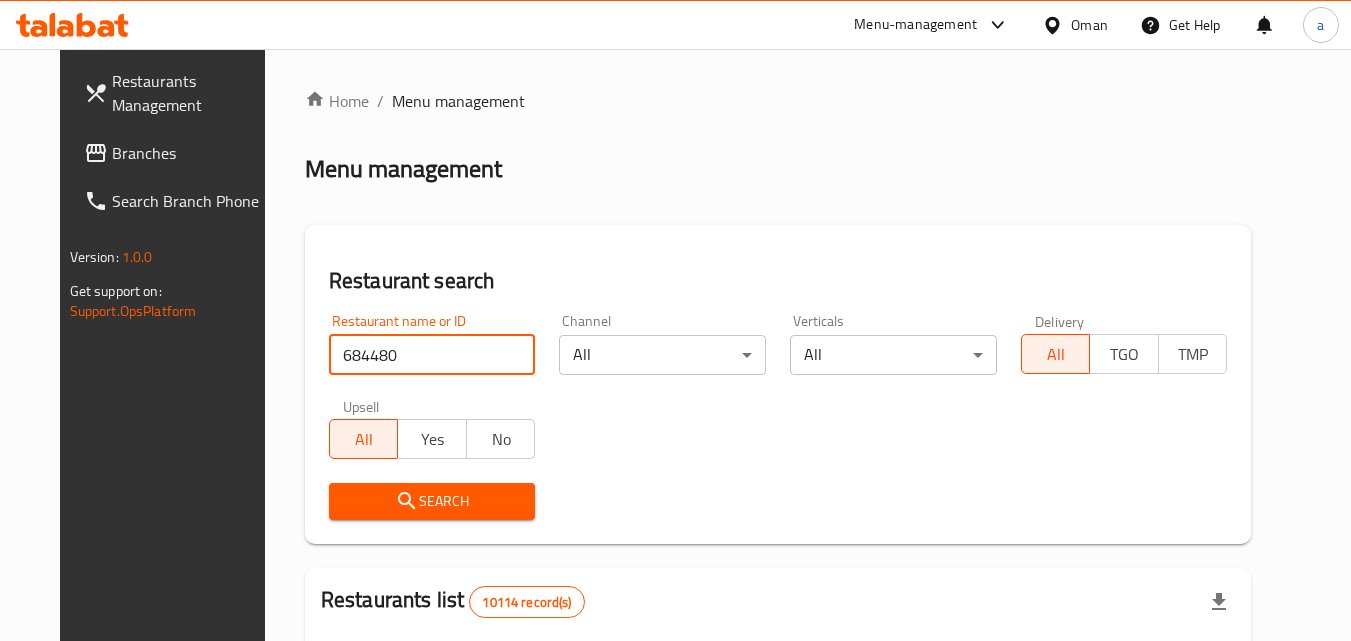 type on "684480" 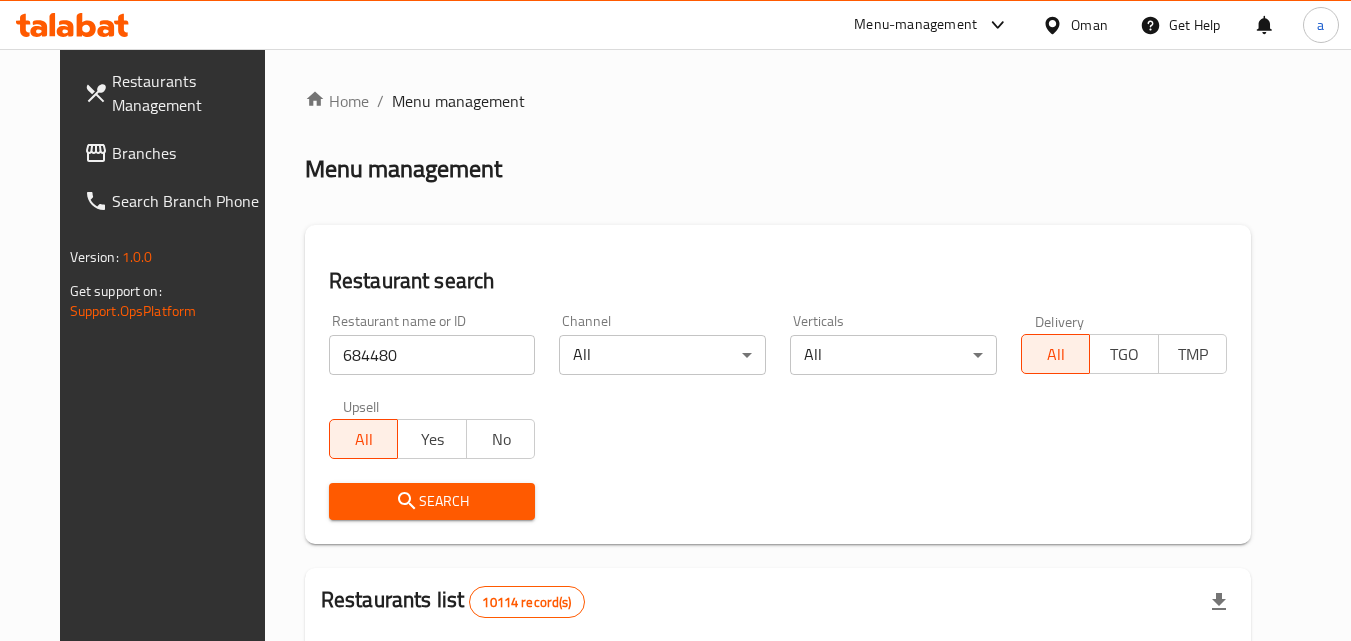 click on "Search" at bounding box center [432, 501] 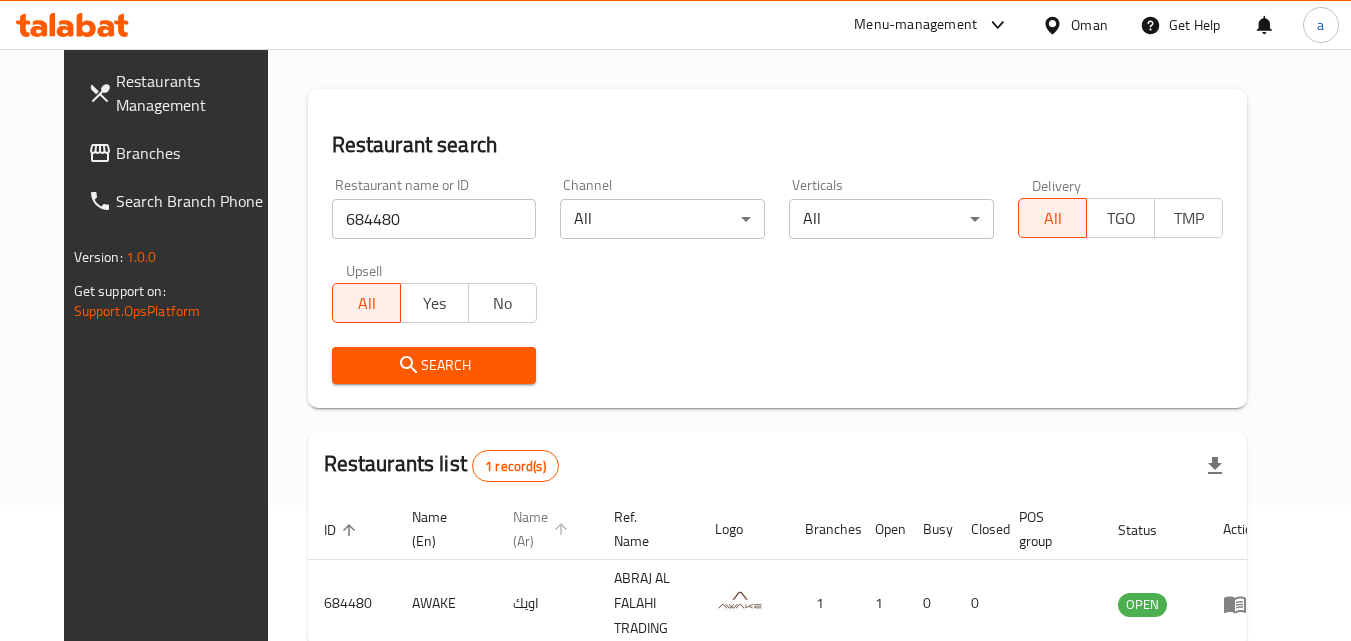 scroll, scrollTop: 0, scrollLeft: 0, axis: both 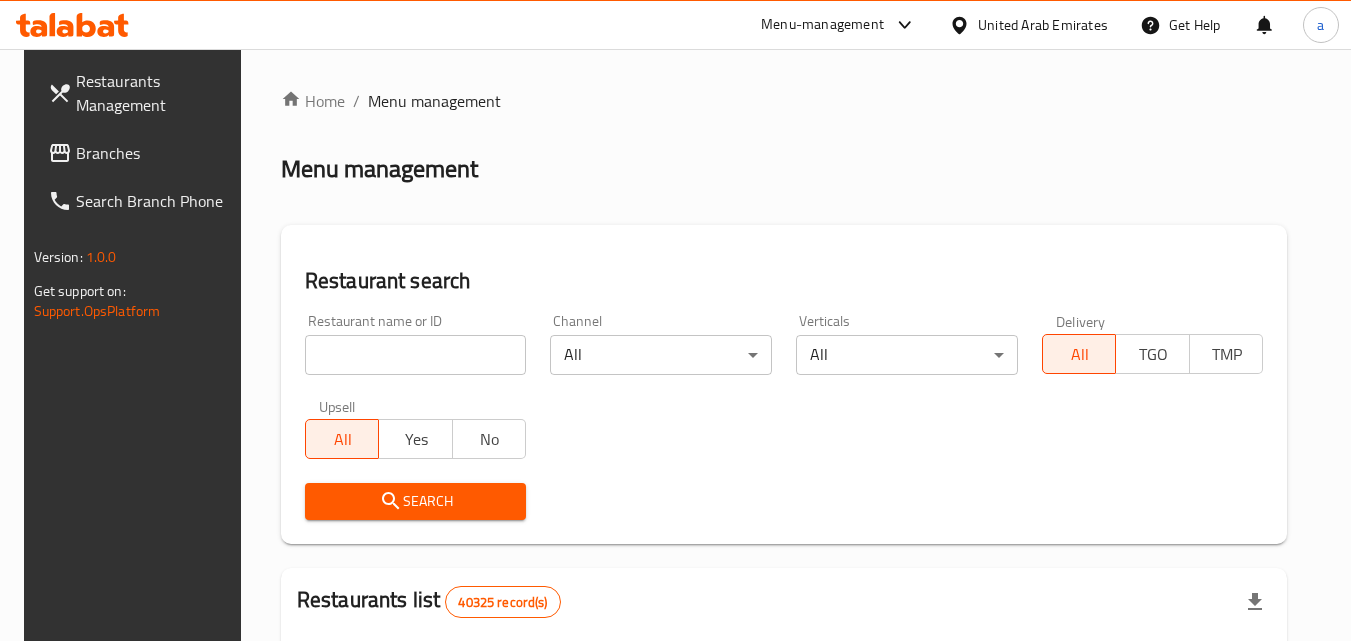 click on "Branches" at bounding box center [155, 153] 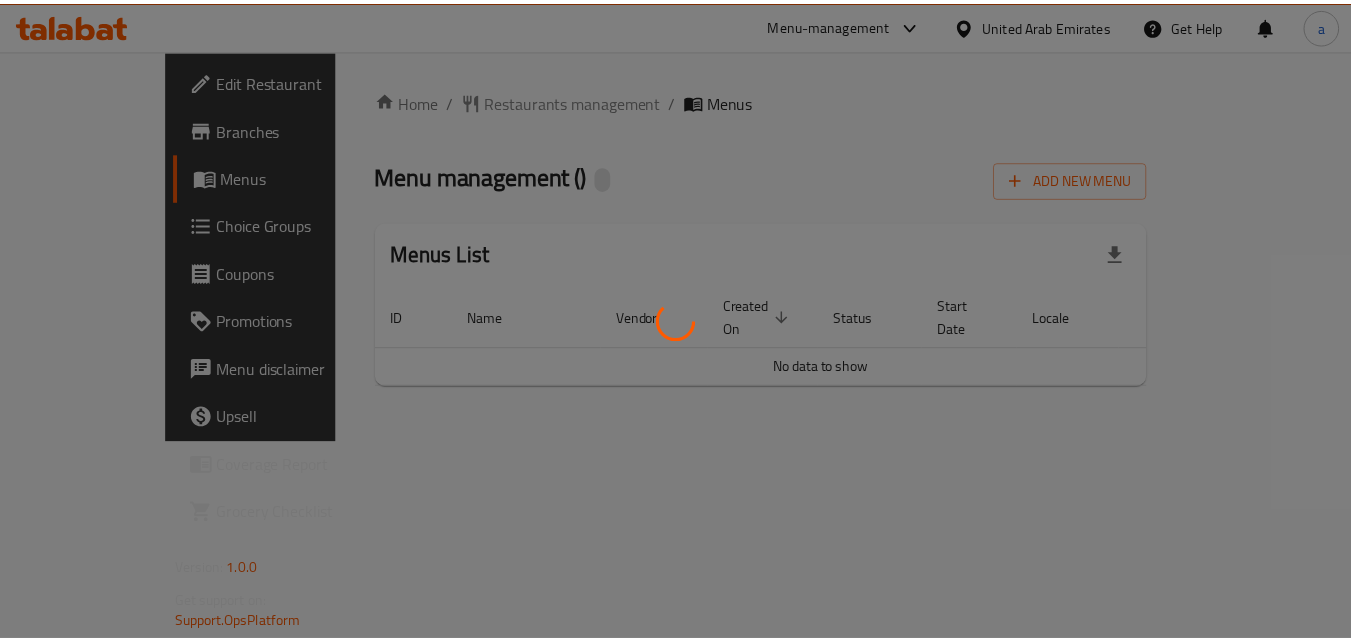 scroll, scrollTop: 0, scrollLeft: 0, axis: both 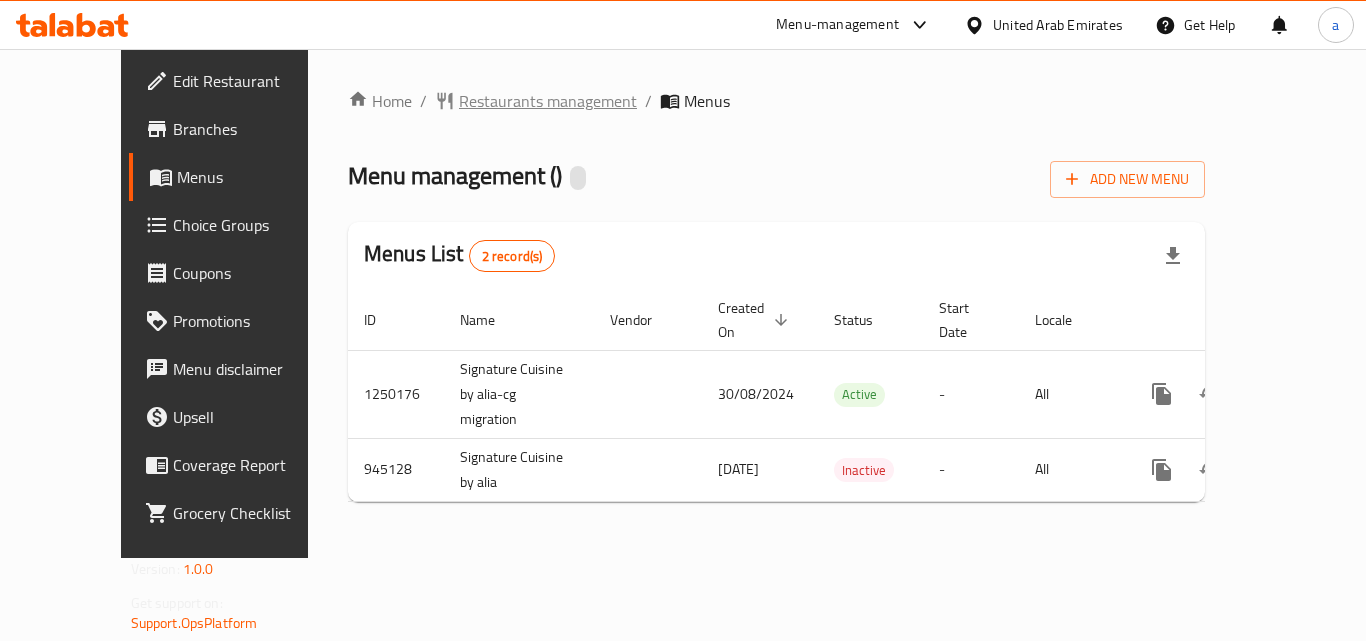 click on "Restaurants management" at bounding box center [548, 101] 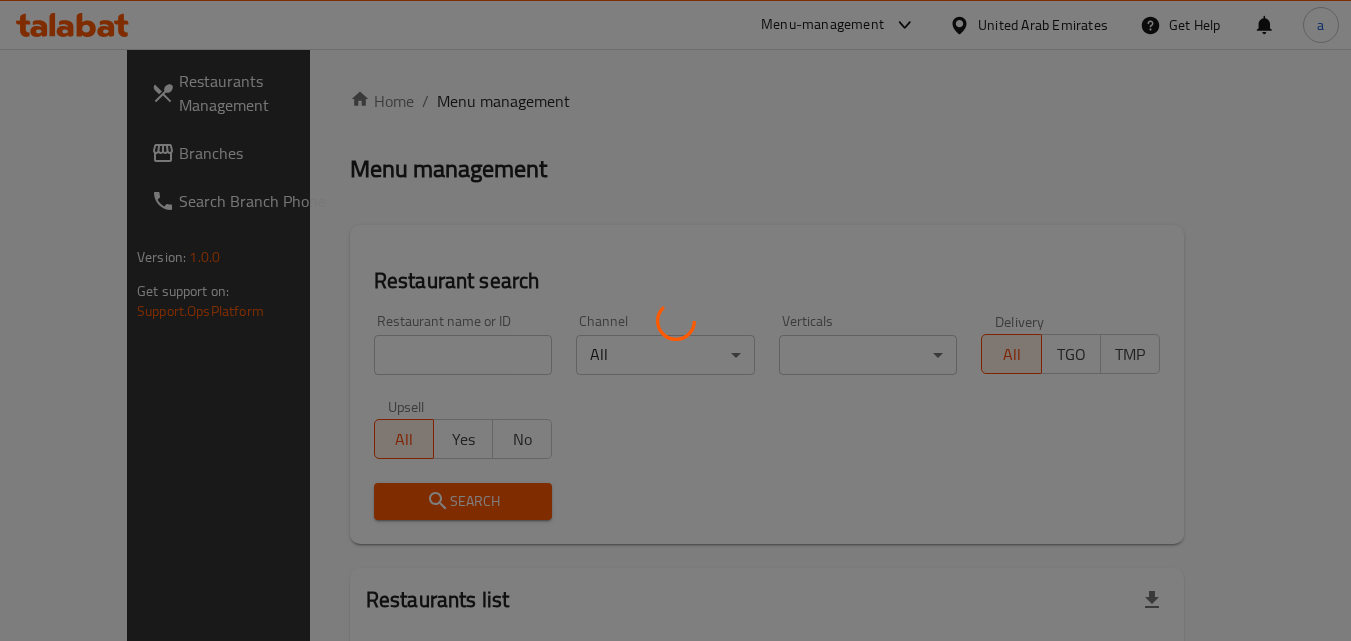 click at bounding box center (675, 320) 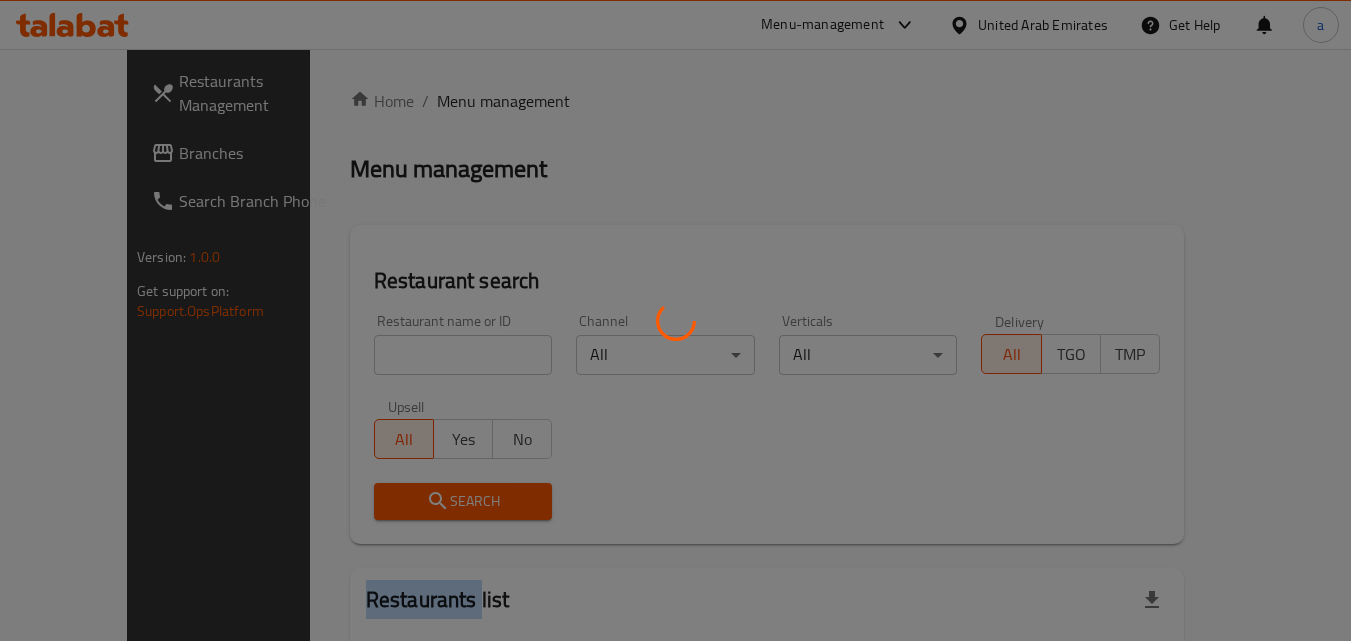 click at bounding box center (675, 320) 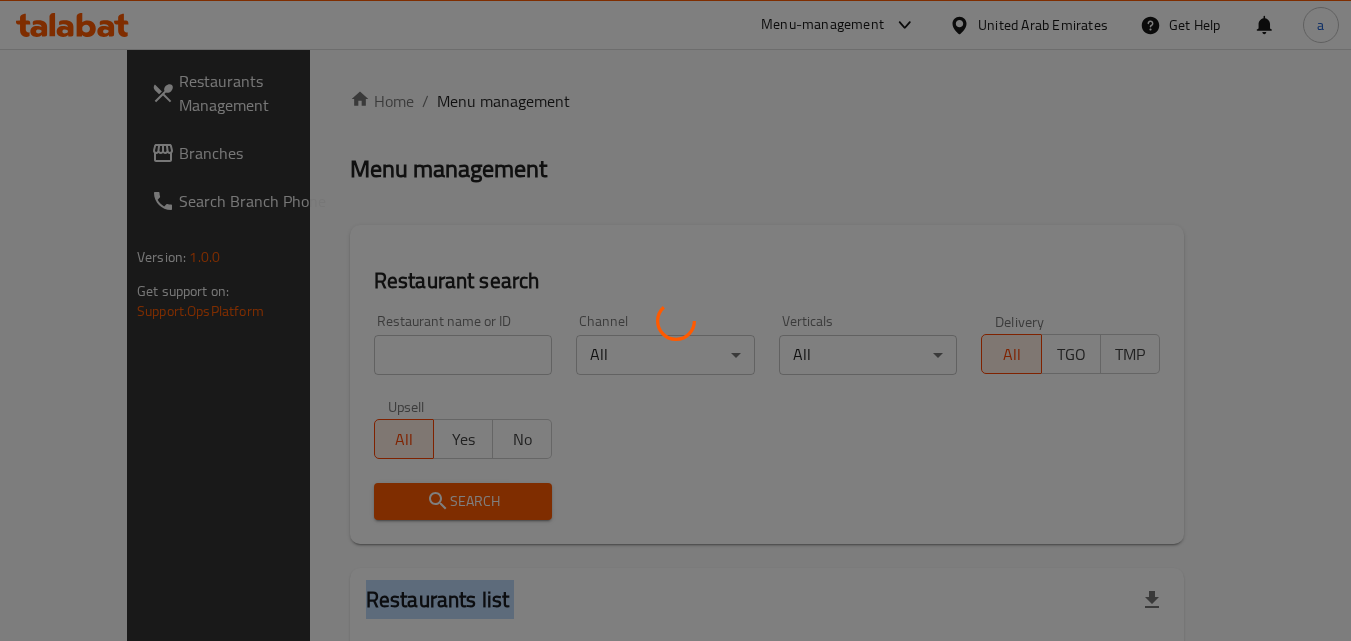 click at bounding box center [675, 320] 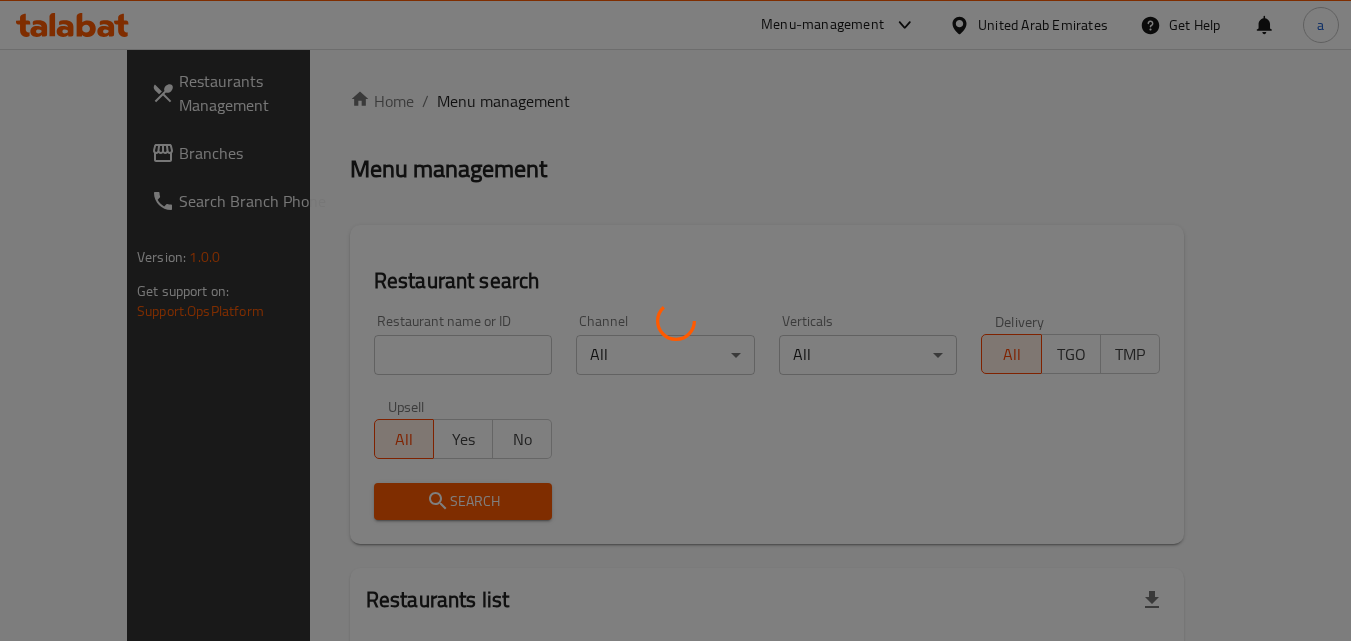 click at bounding box center (675, 320) 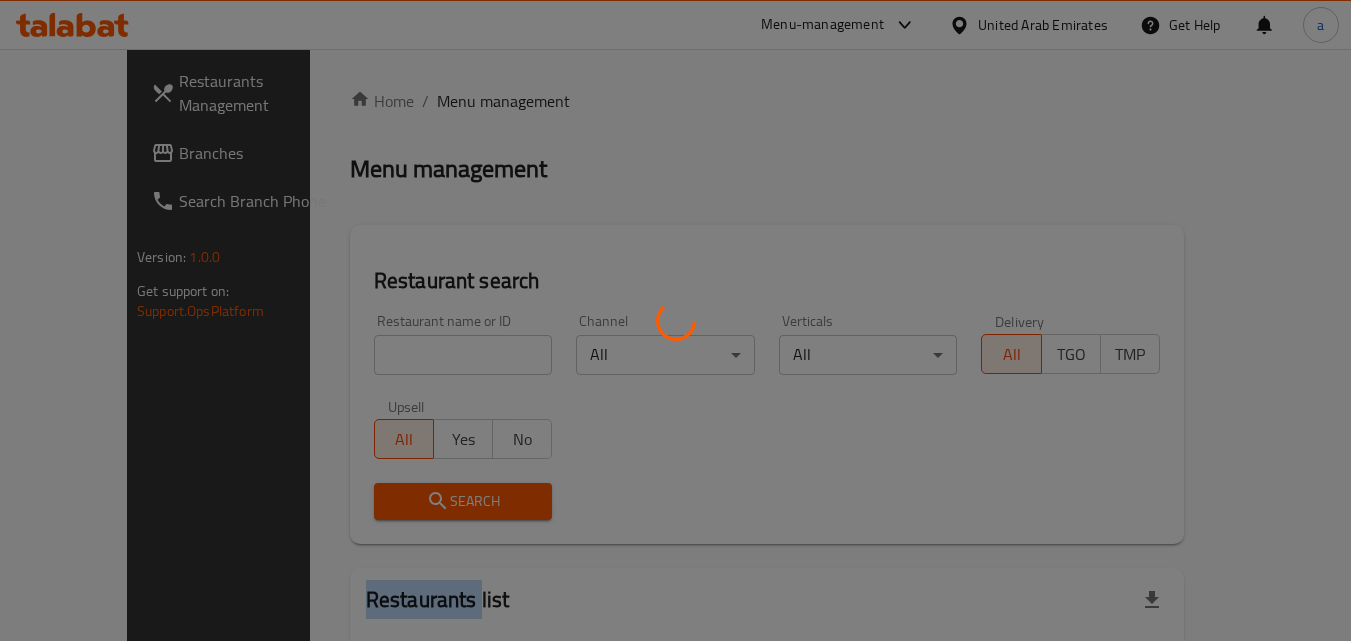 click at bounding box center [675, 320] 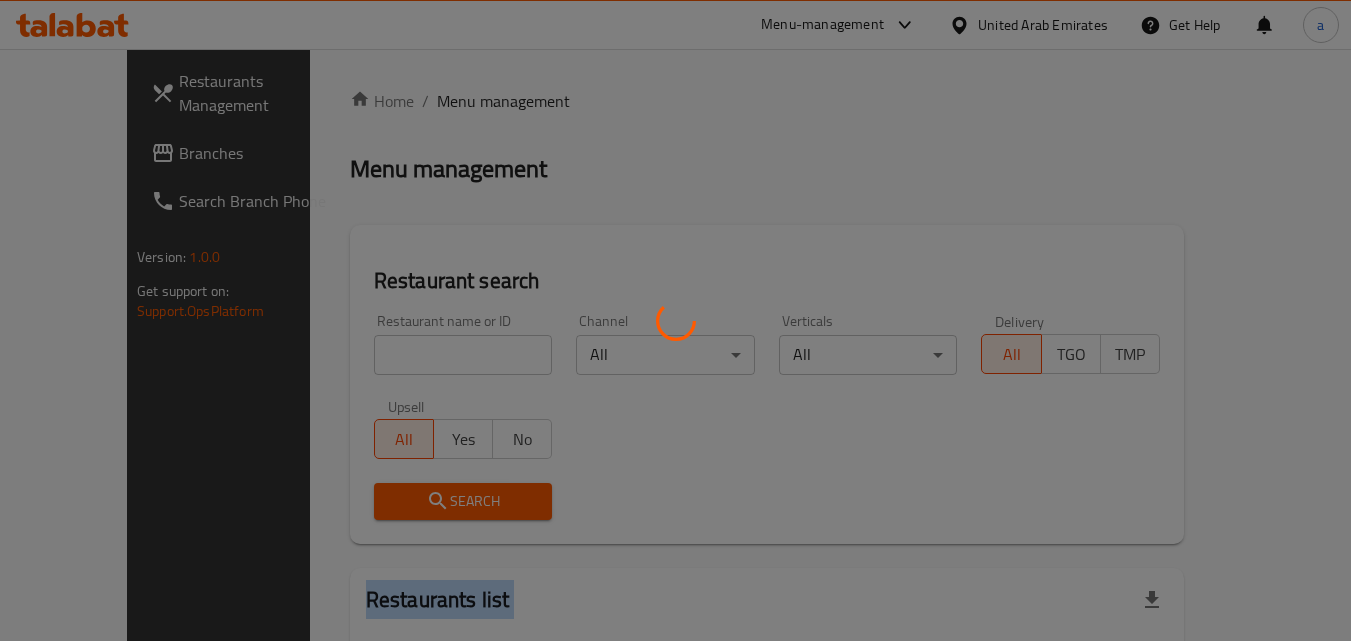 click at bounding box center [675, 320] 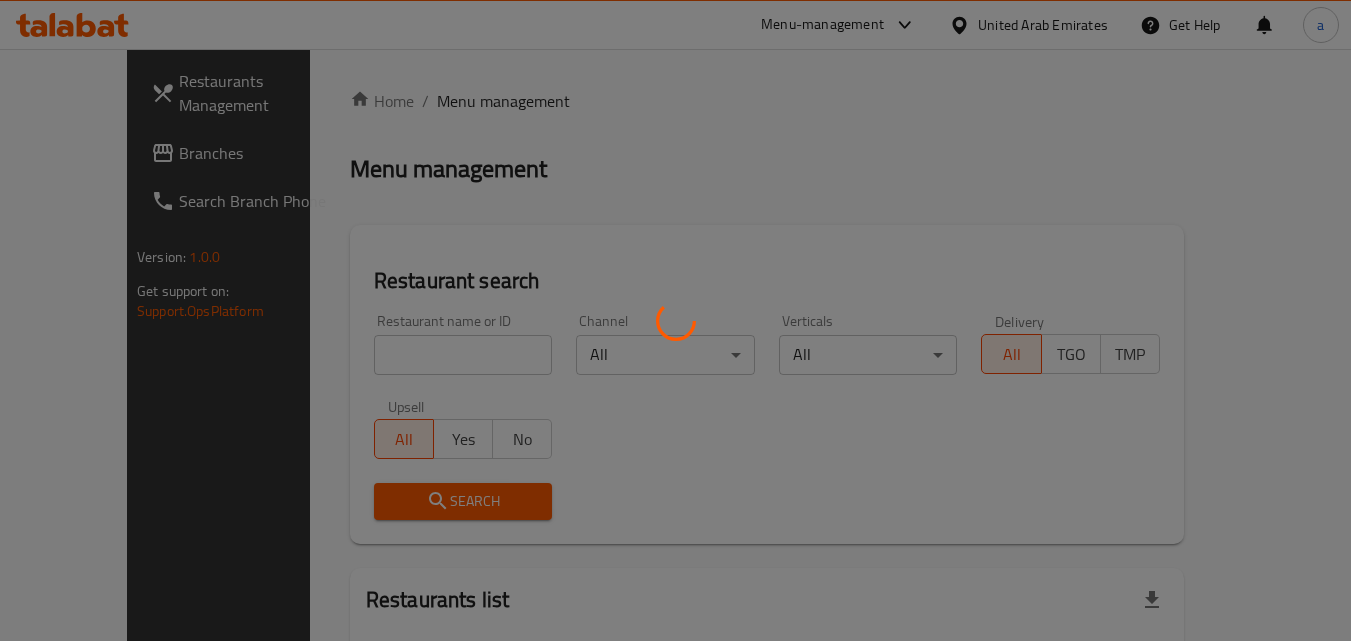 click at bounding box center (675, 320) 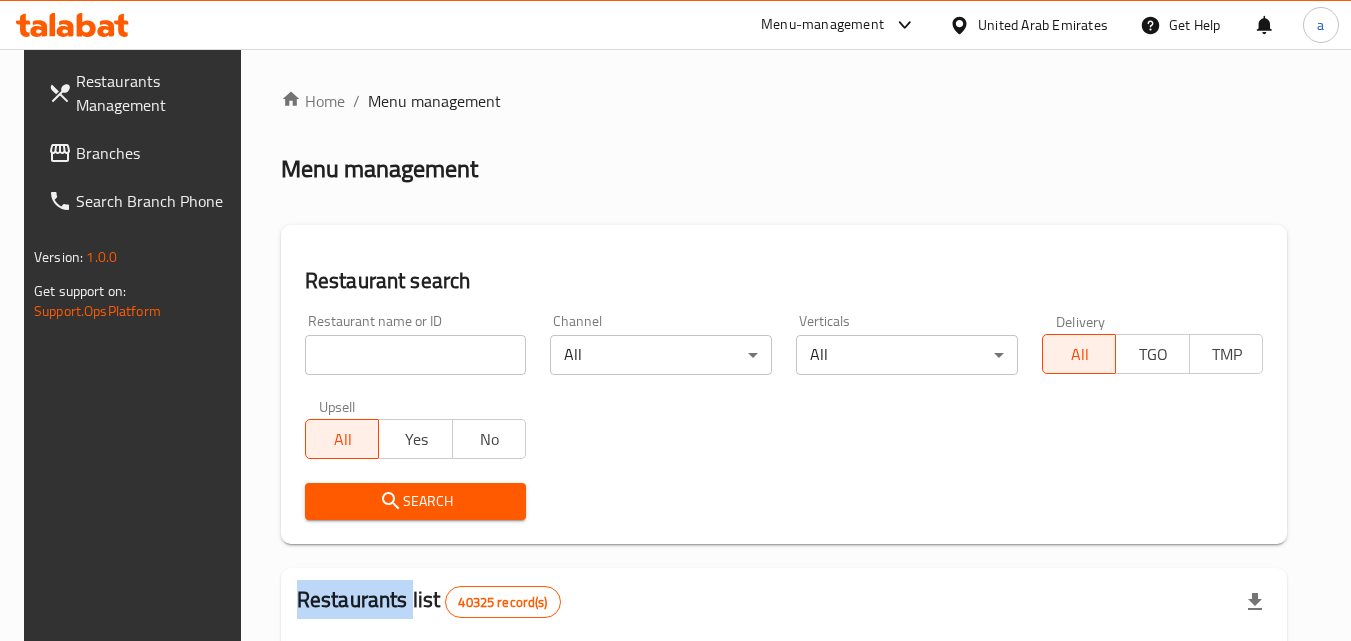 click on "Home / Menu management Menu management Restaurant search Restaurant name or ID Restaurant name or ID Channel All ​ Verticals All ​ Delivery All TGO TMP Upsell All Yes No   Search Restaurants list   40325 record(s) ID sorted ascending Name (En) Name (Ar) Ref. Name Logo Branches Open Busy Closed POS group Status Action 328 [BRAND] جوني روكيتس 37 0 1 0 OPEN 330 [BRAND] فرنش كونكشن 1 0 0 0 INACTIVE 339 [BRAND] أرز لبنان [AREA], [AREA] ​ [AREA] 9 1 0 2 OPEN 340 [BRAND] ميجا رابس 3 0 0 0 INACTIVE 342 [BRAND] سانديلاز فلات براد 7 0 0 0 INACTIVE 343 [BRAND] كوخ التنين 1 0 0 0 INACTIVE 348 [BRAND] المطبخ التايلندى 1 0 0 0 INACTIVE 349 [BRAND]  موغل 1 0 0 0 HIDDEN 350 [BRAND] (Old) هوت و كول 1 0 0 0 INACTIVE 355 [BRAND]  الحبشة 11 1 0 0 HIDDEN Rows per page: 10 1-10 of 40325" at bounding box center [784, 721] 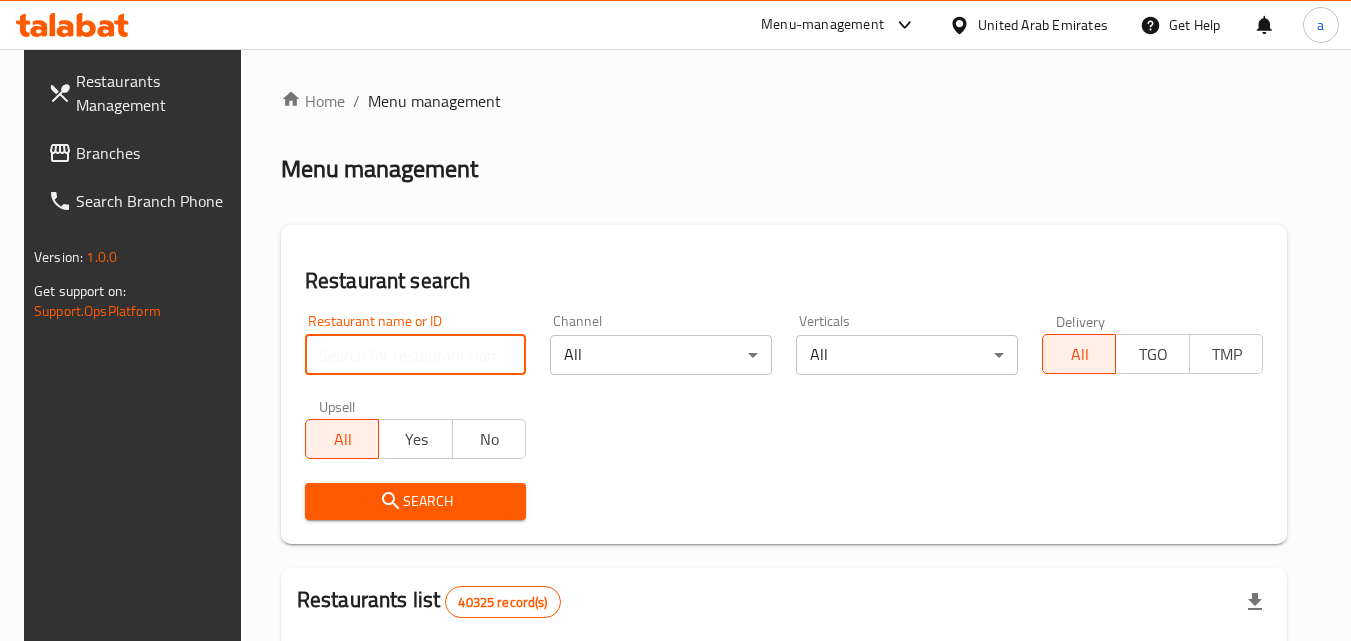 click at bounding box center (416, 355) 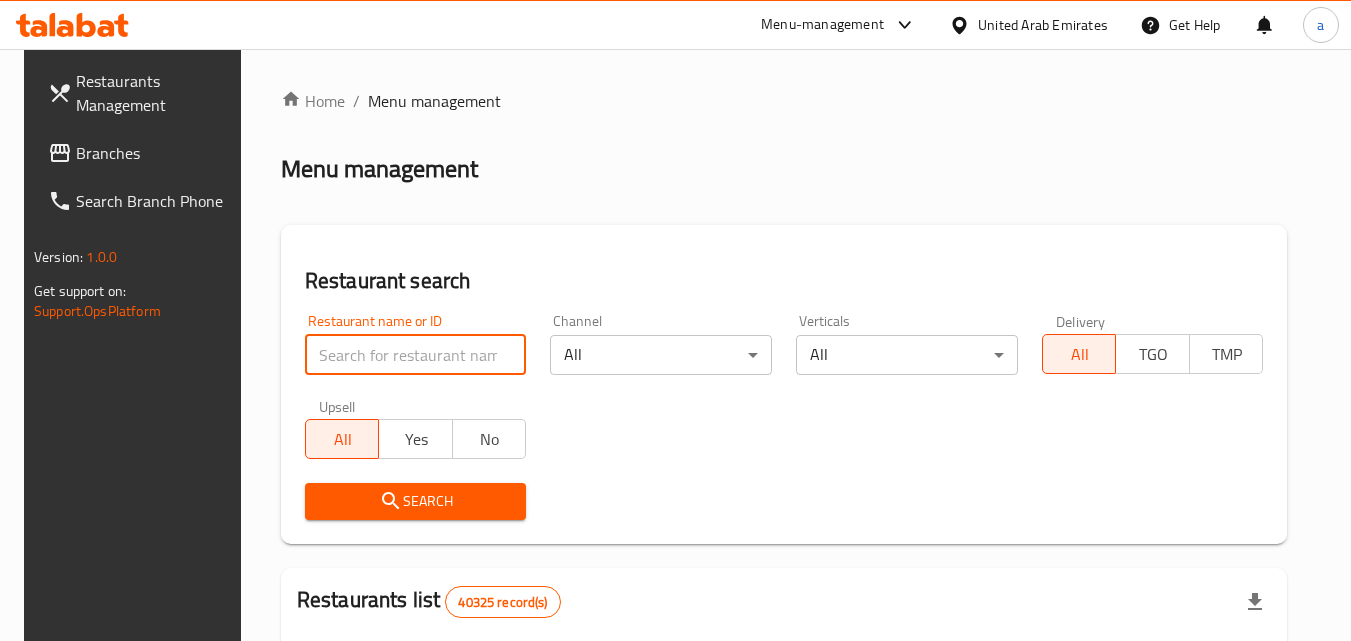 paste on "659231" 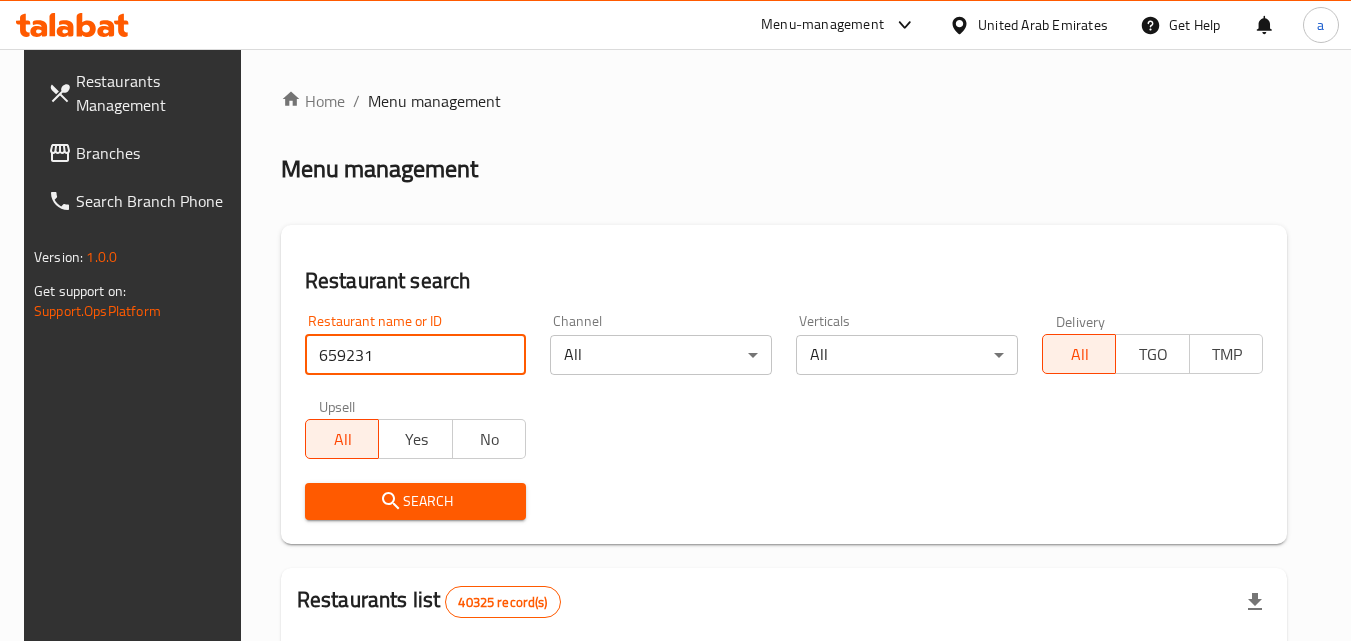 type on "659231" 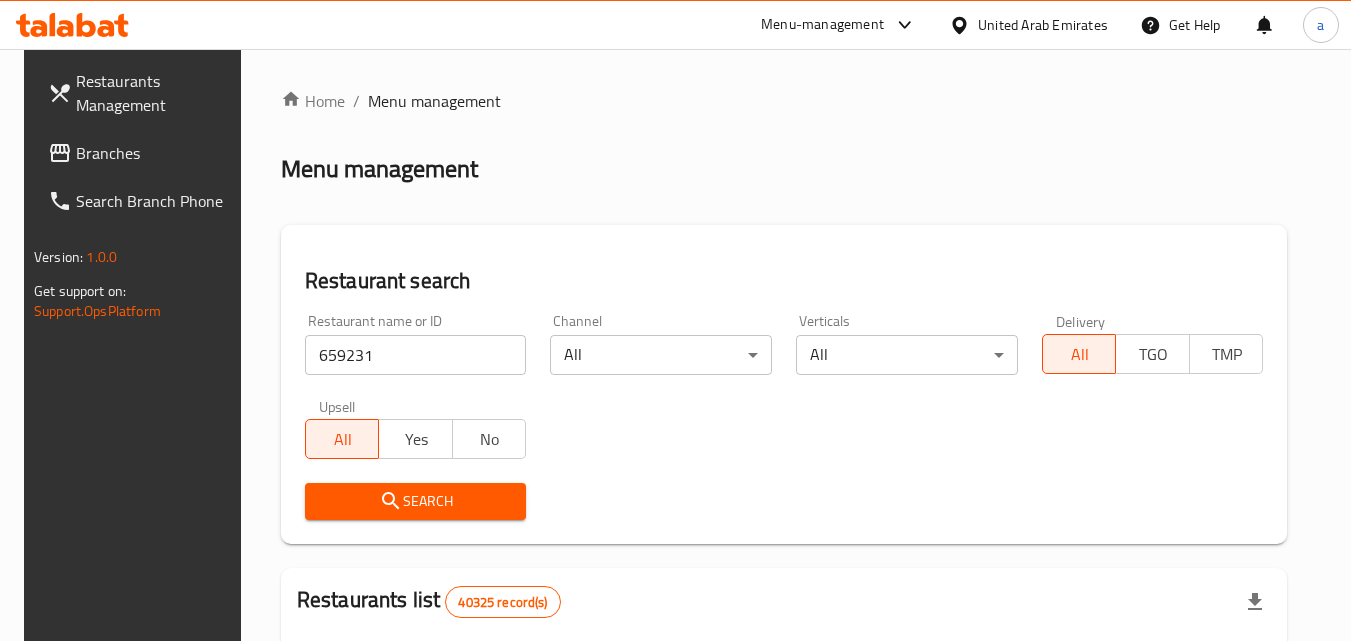 click on "Search" at bounding box center (416, 501) 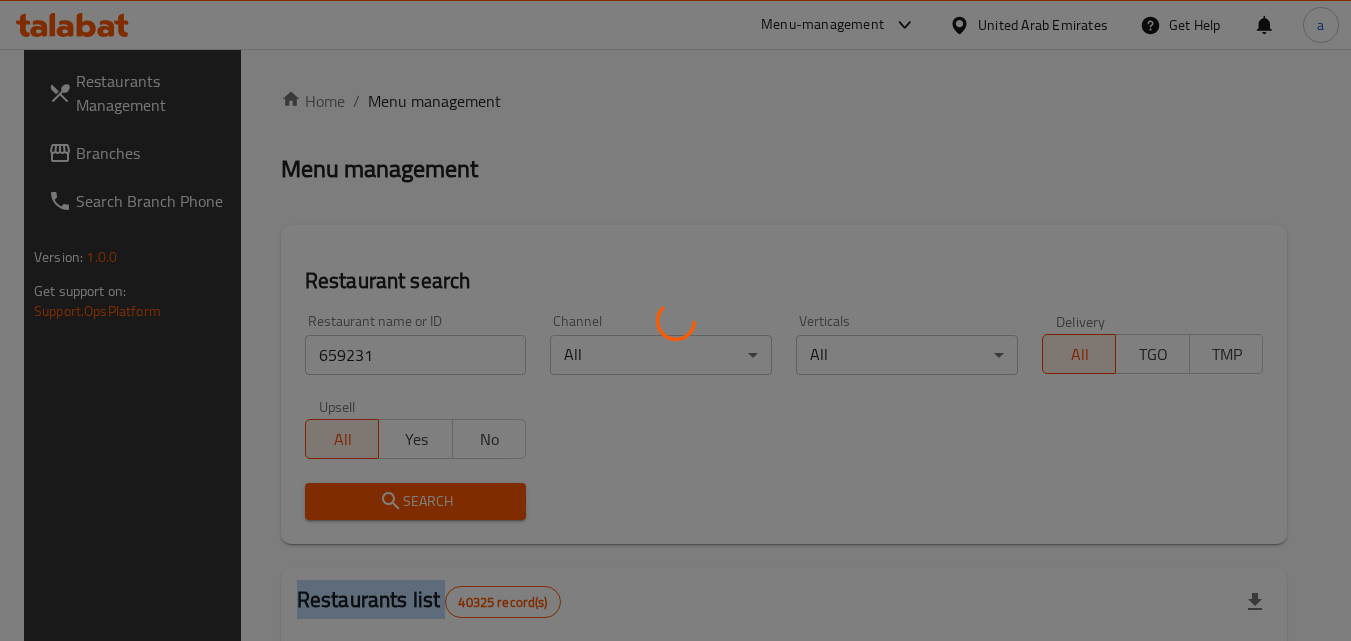 click at bounding box center (675, 320) 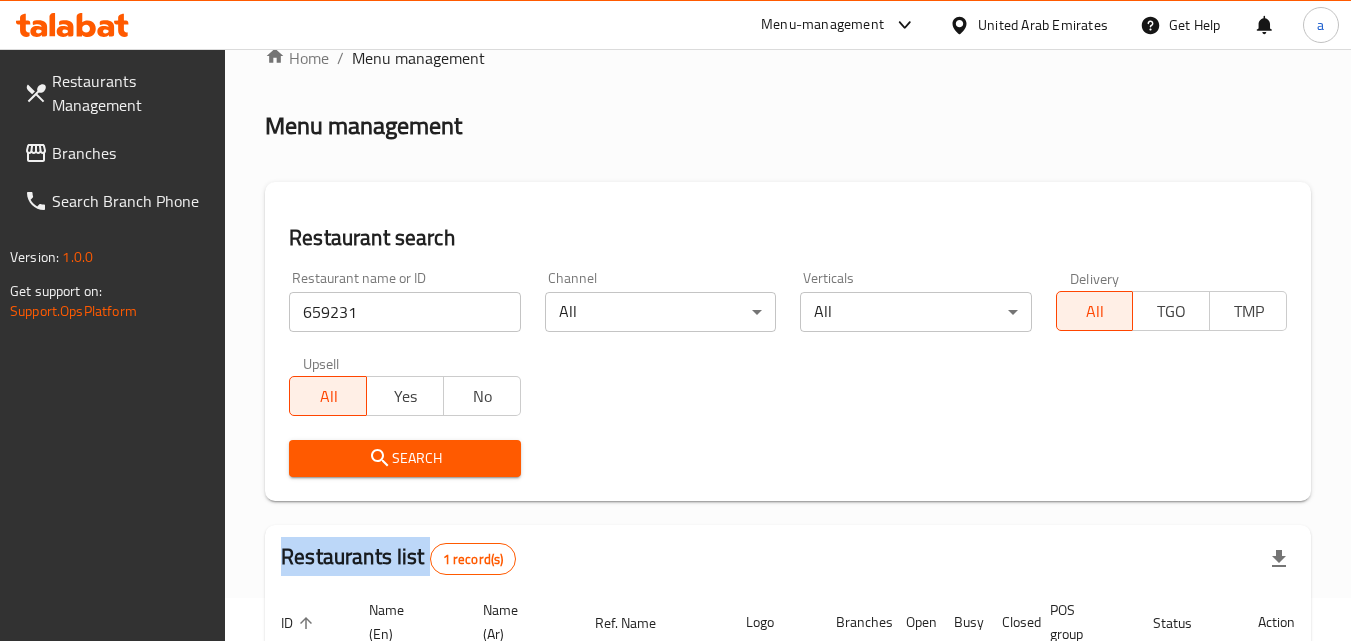 scroll, scrollTop: 0, scrollLeft: 0, axis: both 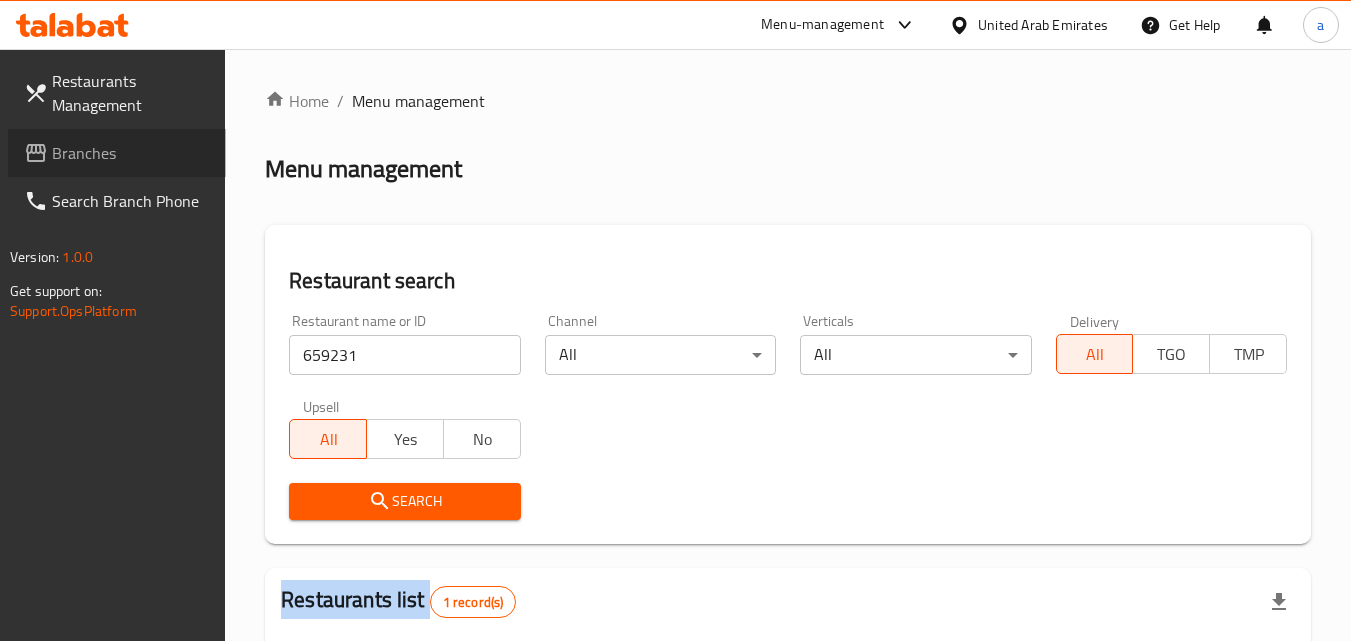 click on "Branches" at bounding box center (117, 153) 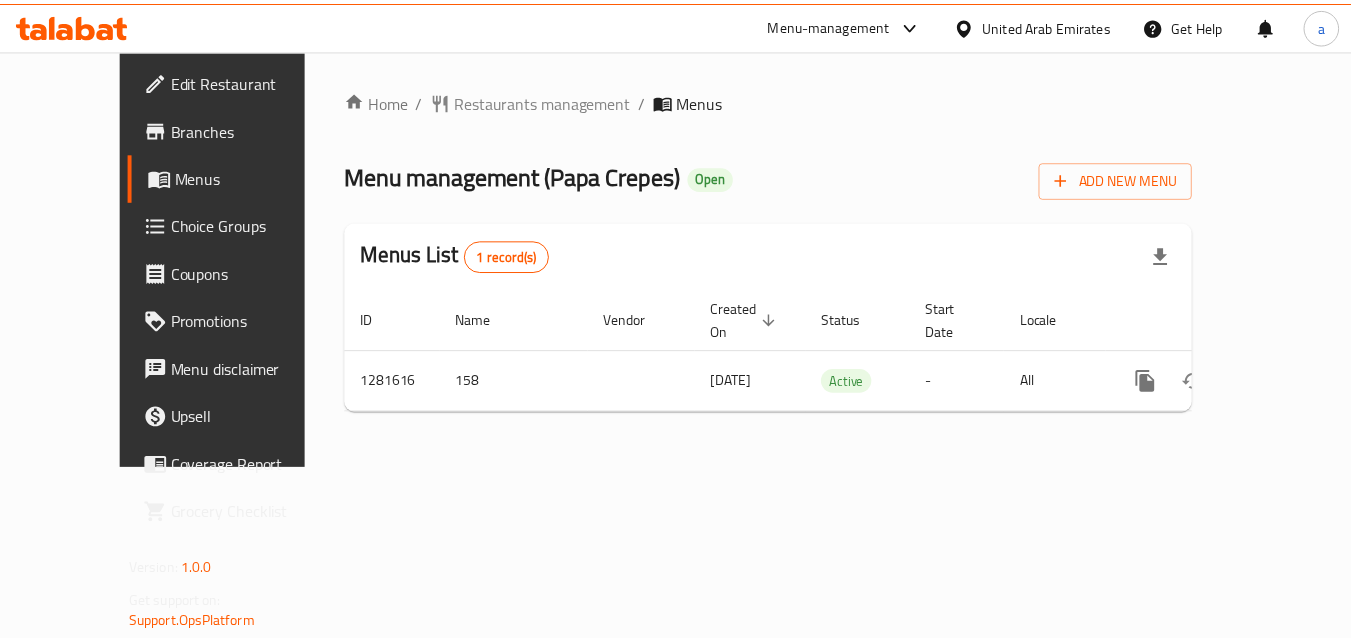 scroll, scrollTop: 0, scrollLeft: 0, axis: both 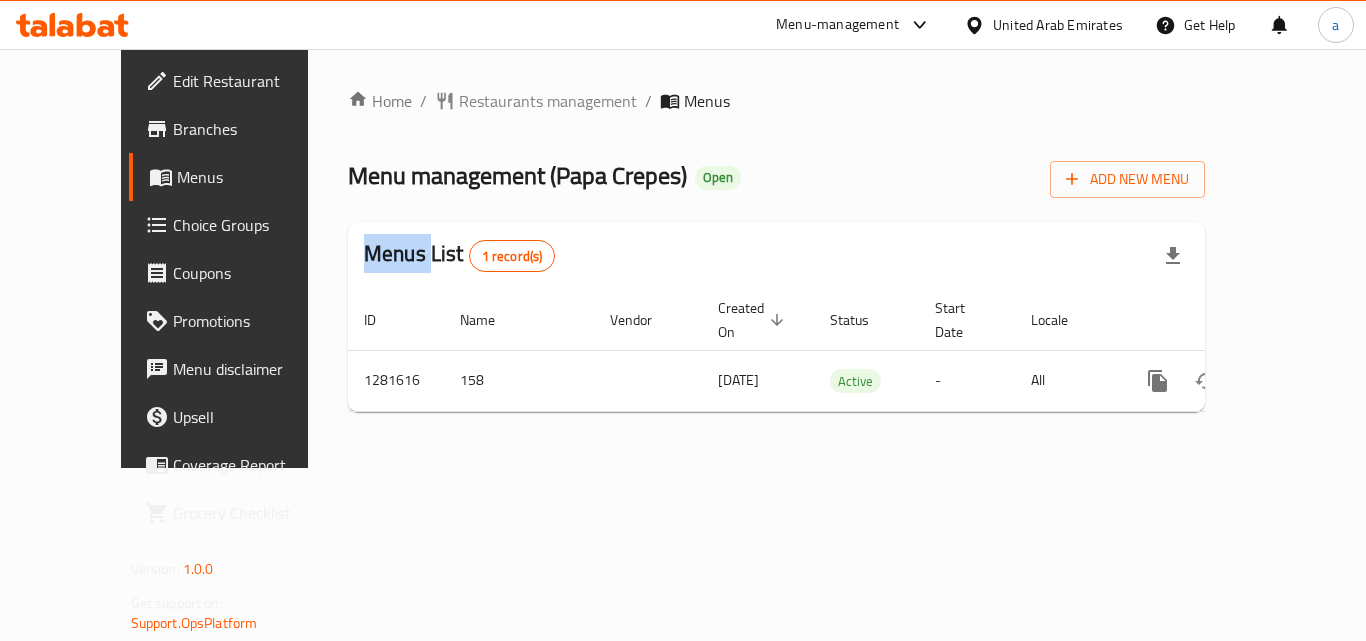 click at bounding box center (683, 320) 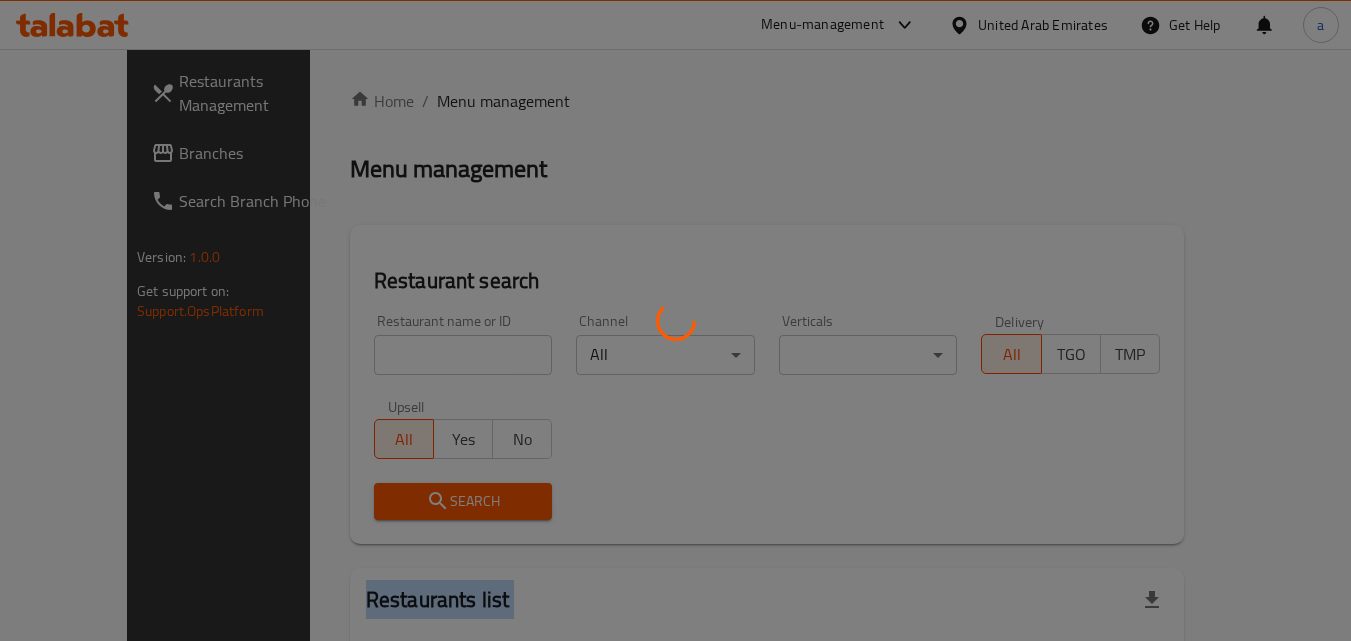 click at bounding box center [675, 320] 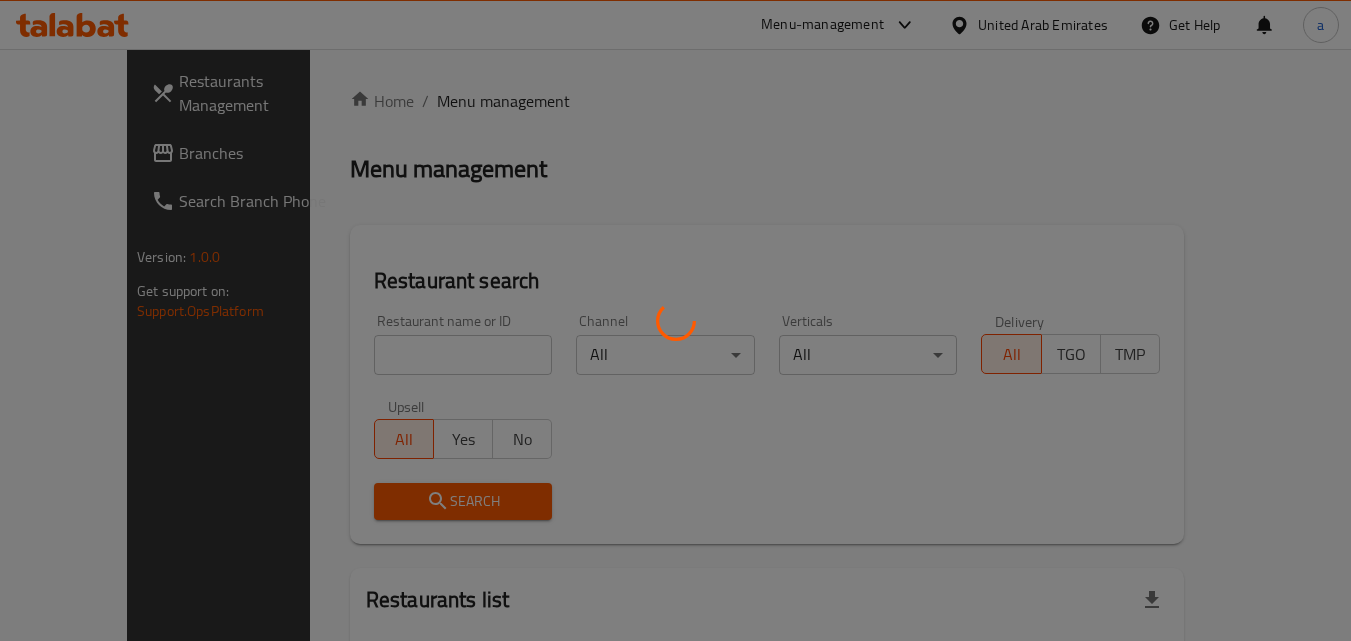 click at bounding box center [675, 320] 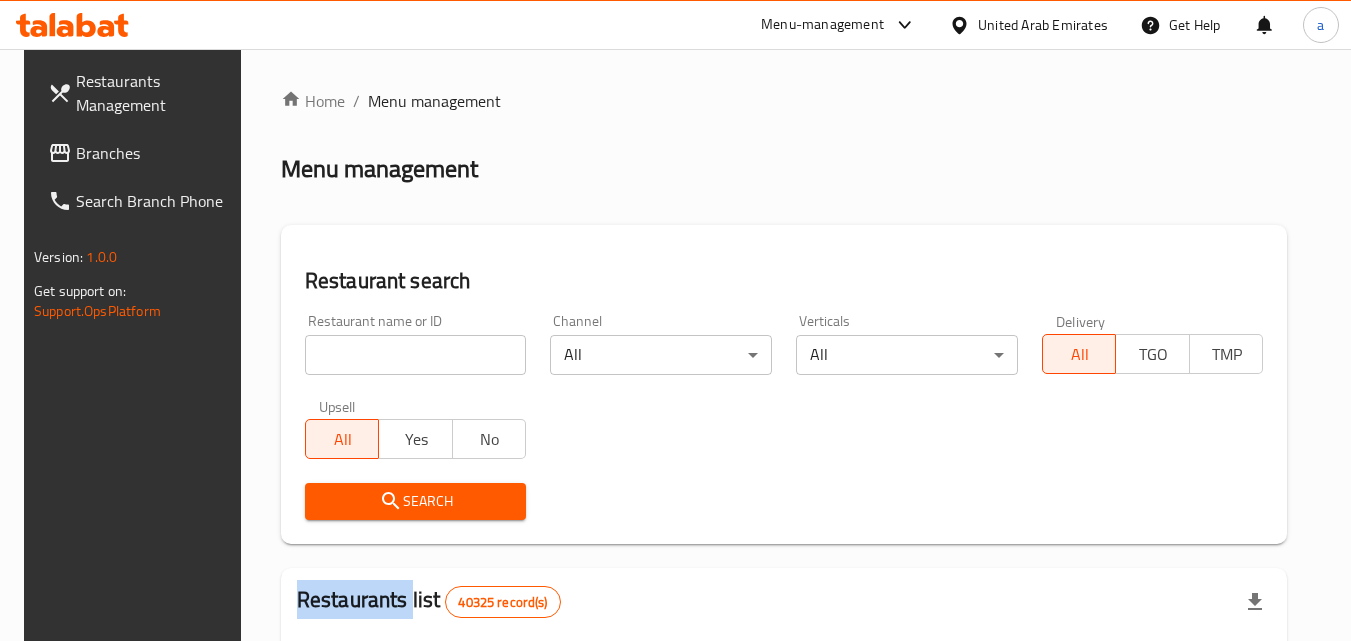 click on "Home / Menu management Menu management Restaurant search Restaurant name or ID Restaurant name or ID Channel All ​ Verticals All ​ Delivery All TGO TMP Upsell All Yes No   Search Restaurants list   40325 record(s) ID sorted ascending Name (En) Name (Ar) Ref. Name Logo Branches Open Busy Closed POS group Status Action 328 [BRAND] جوني روكيتس 37 0 1 0 OPEN 330 [BRAND] فرنش كونكشن 1 0 0 0 INACTIVE 339 [BRAND] أرز لبنان [AREA], [AREA] ​ [AREA] 9 1 0 2 OPEN 340 [BRAND] ميجا رابس 3 0 0 0 INACTIVE 342 [BRAND] سانديلاز فلات براد 7 0 0 0 INACTIVE 343 [BRAND] كوخ التنين 1 0 0 0 INACTIVE 348 [BRAND] المطبخ التايلندى 1 0 0 0 INACTIVE 349 [BRAND]  موغل 1 0 0 0 HIDDEN 350 [BRAND] (Old) هوت و كول 1 0 0 0 INACTIVE 355 [BRAND]  الحبشة 11 1 0 0 HIDDEN Rows per page: 10 1-10 of 40325" at bounding box center (784, 721) 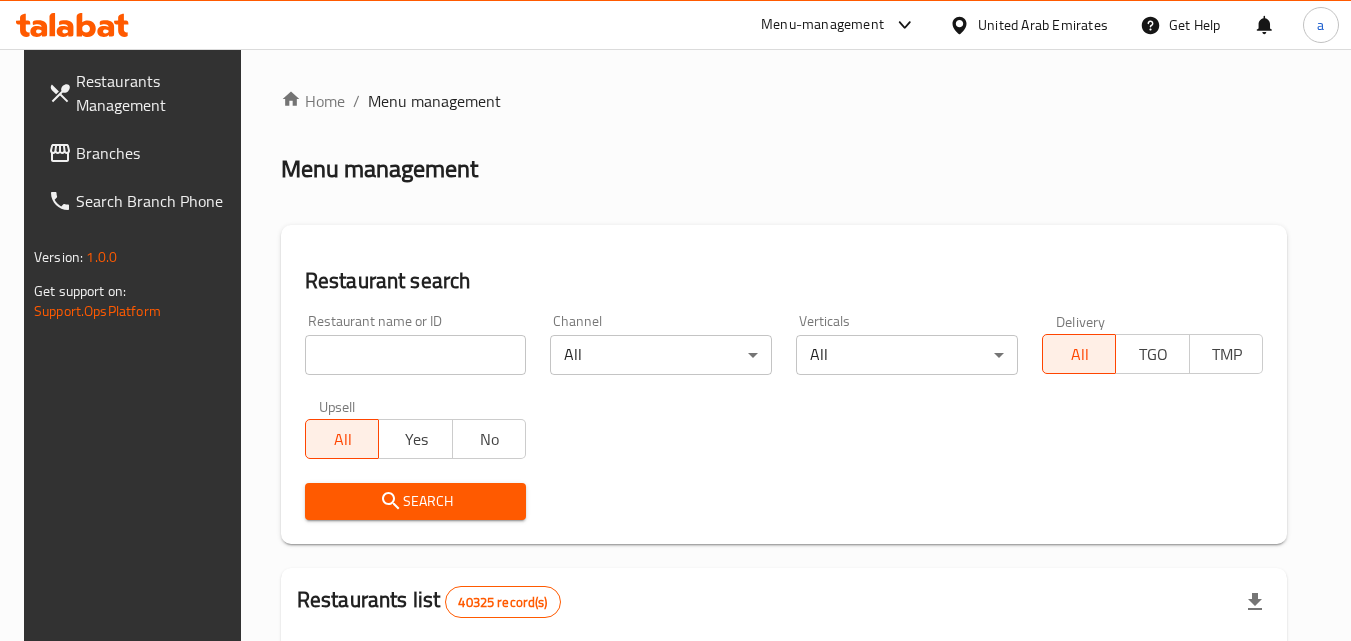 click at bounding box center (416, 355) 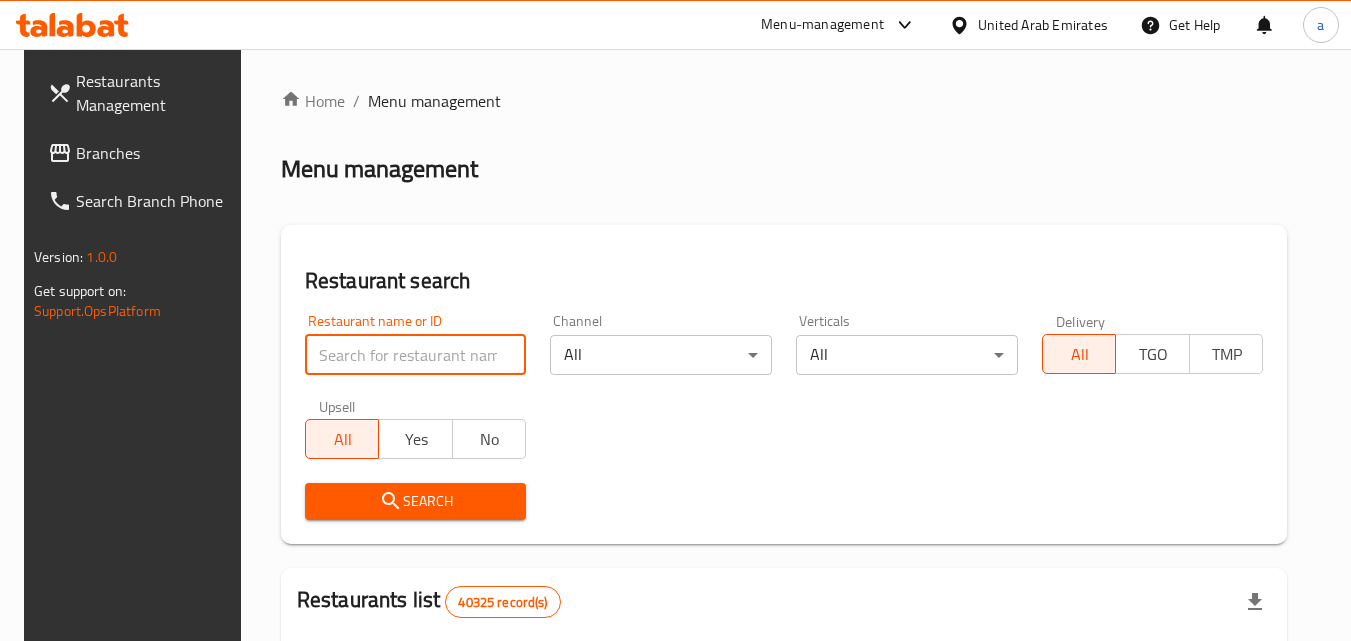 click at bounding box center (416, 355) 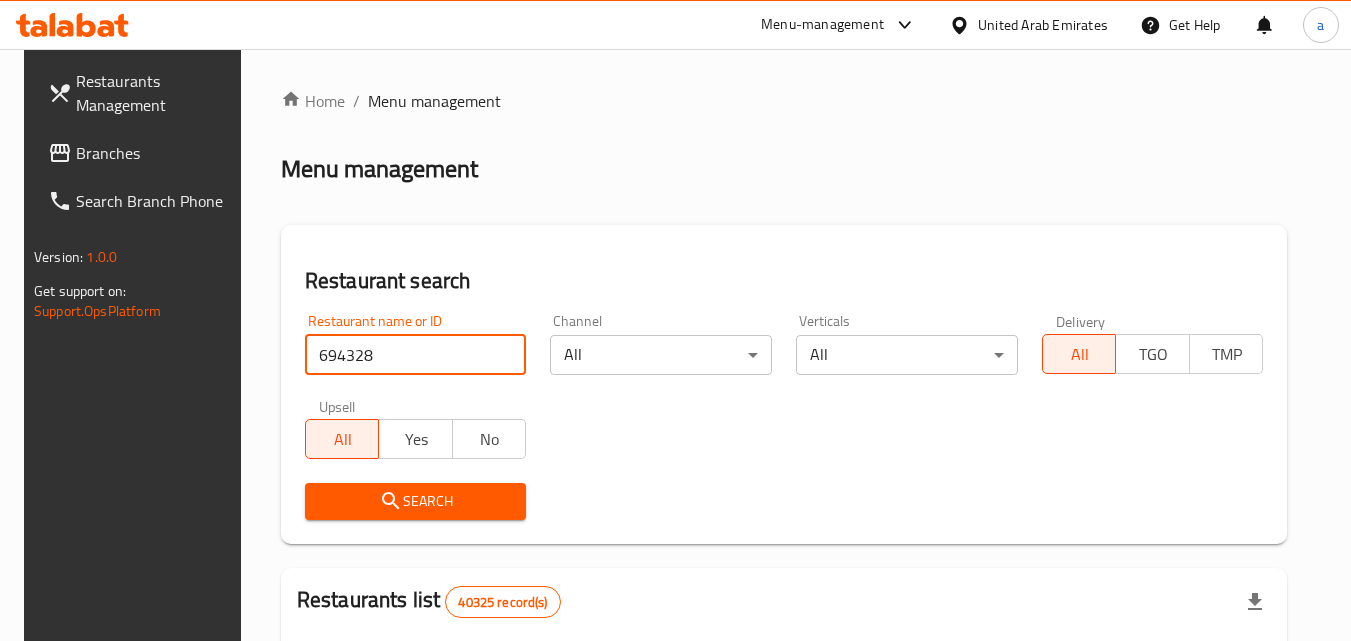 type on "694328" 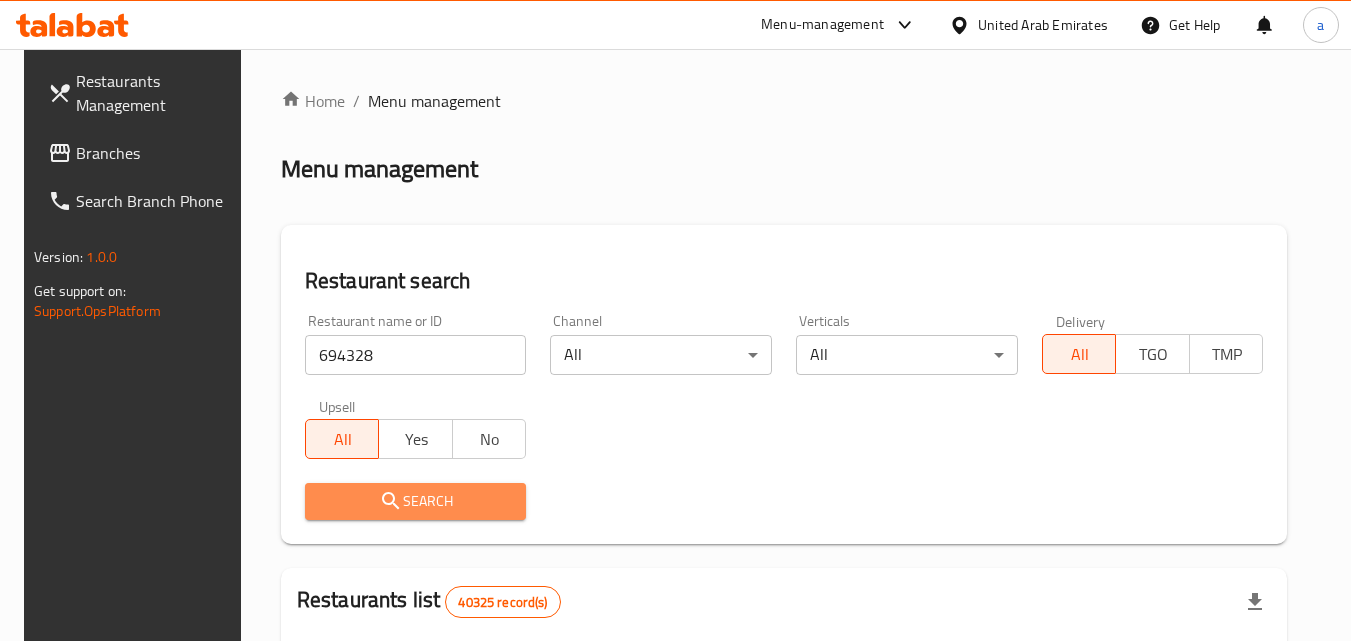 click on "Search" at bounding box center [416, 501] 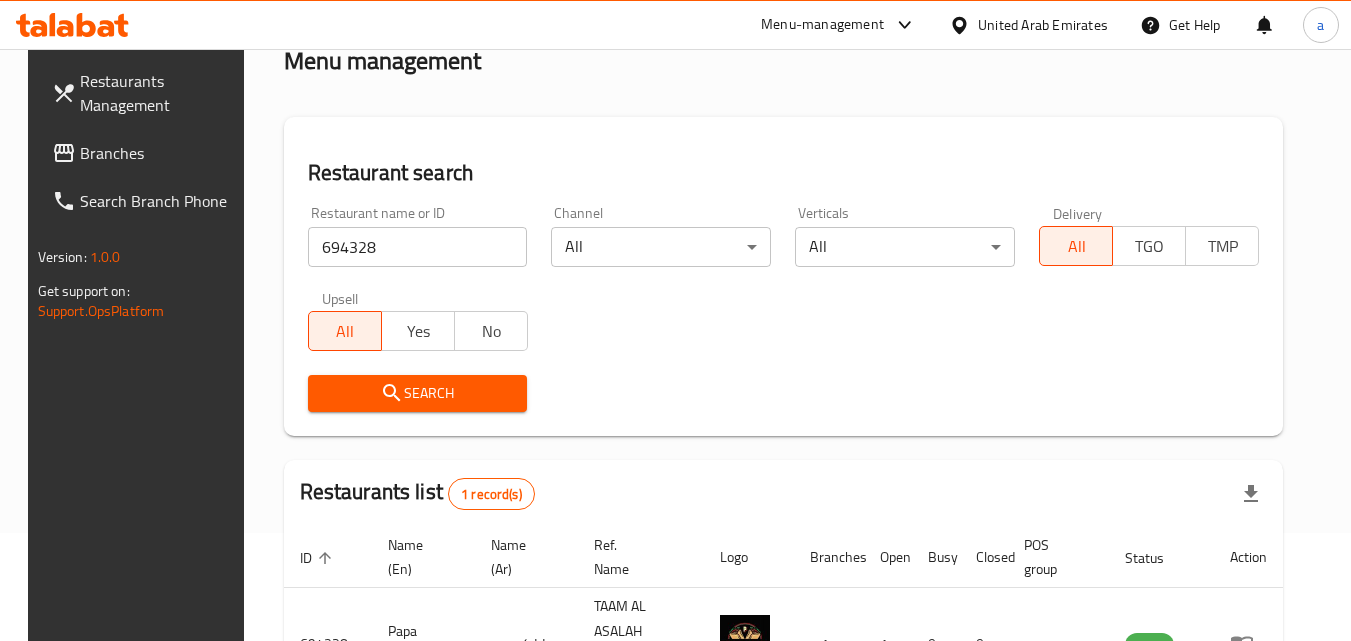 scroll, scrollTop: 251, scrollLeft: 0, axis: vertical 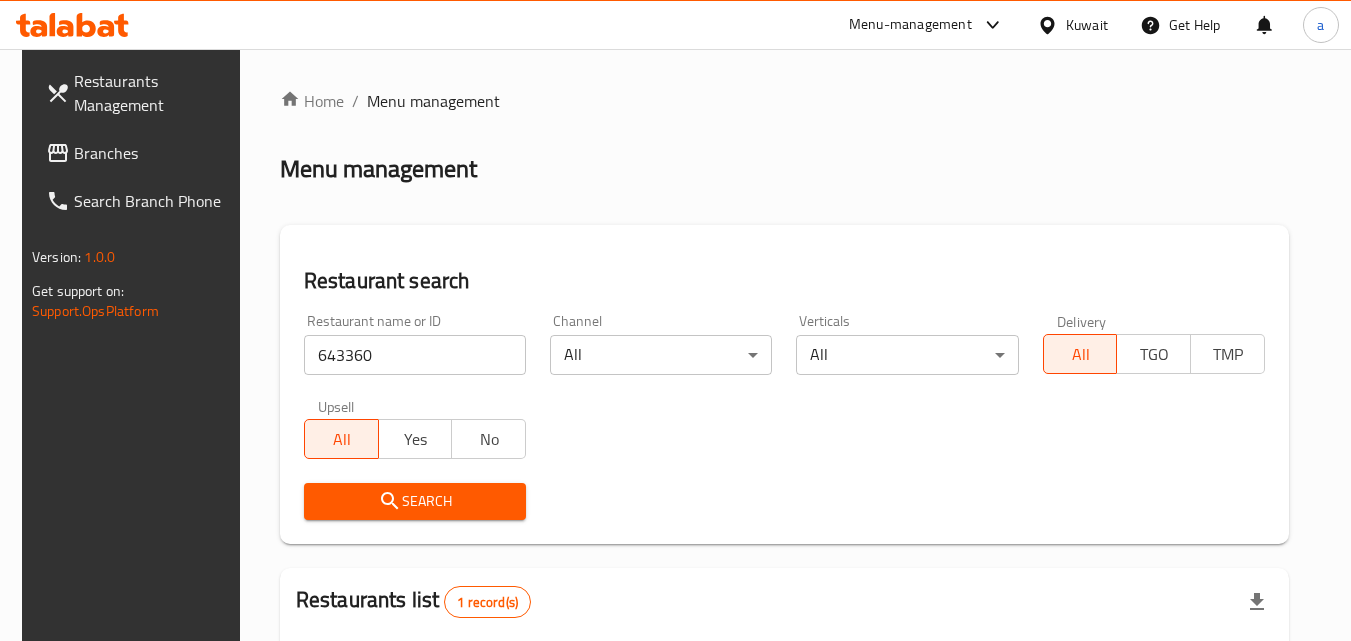 click on "Branches" at bounding box center [153, 153] 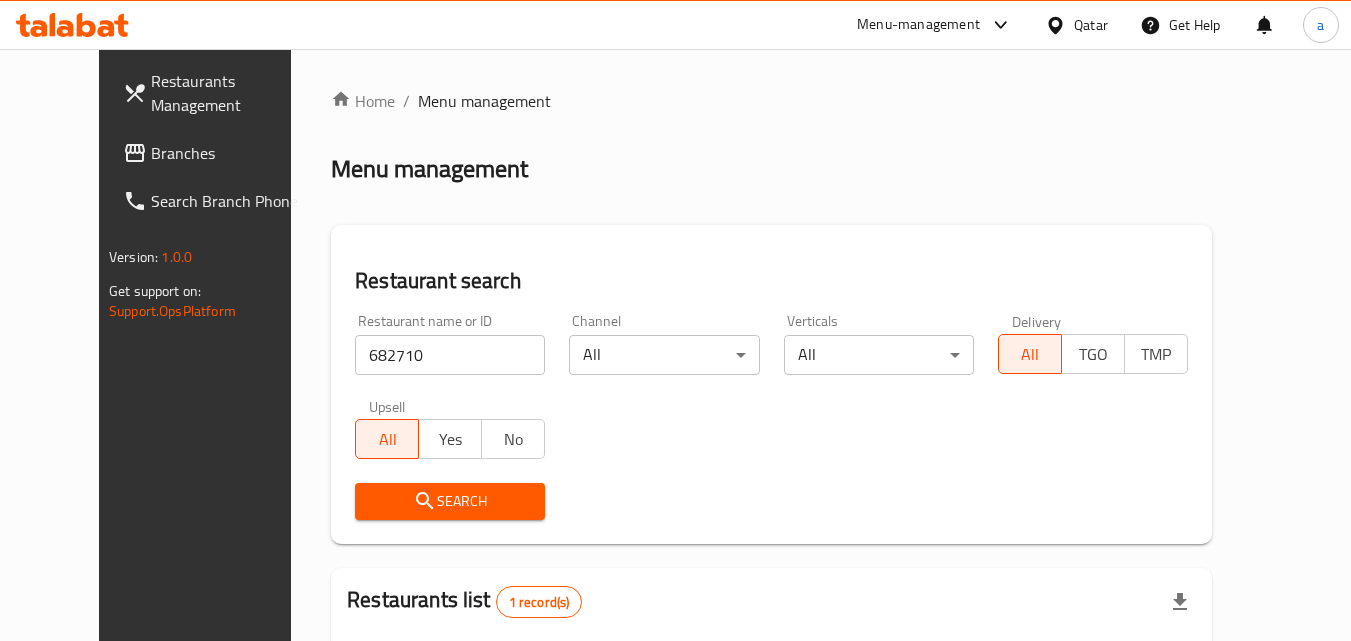 scroll, scrollTop: 0, scrollLeft: 0, axis: both 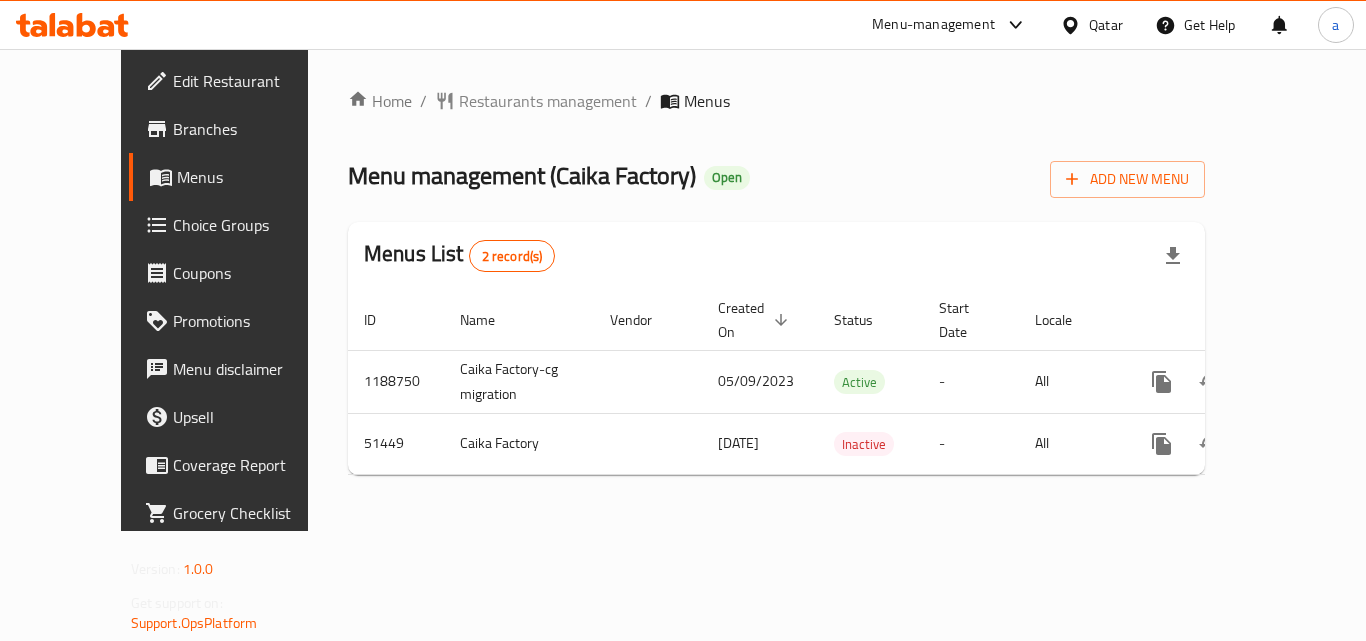 click at bounding box center [683, 320] 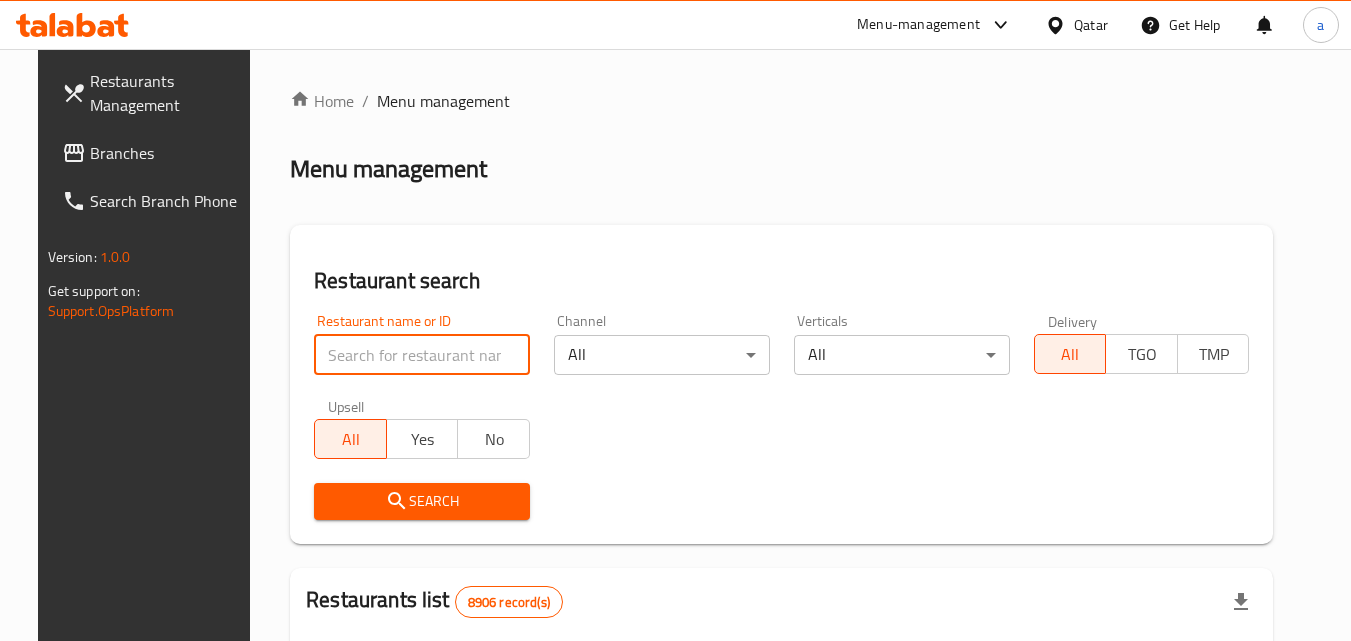 click at bounding box center (422, 355) 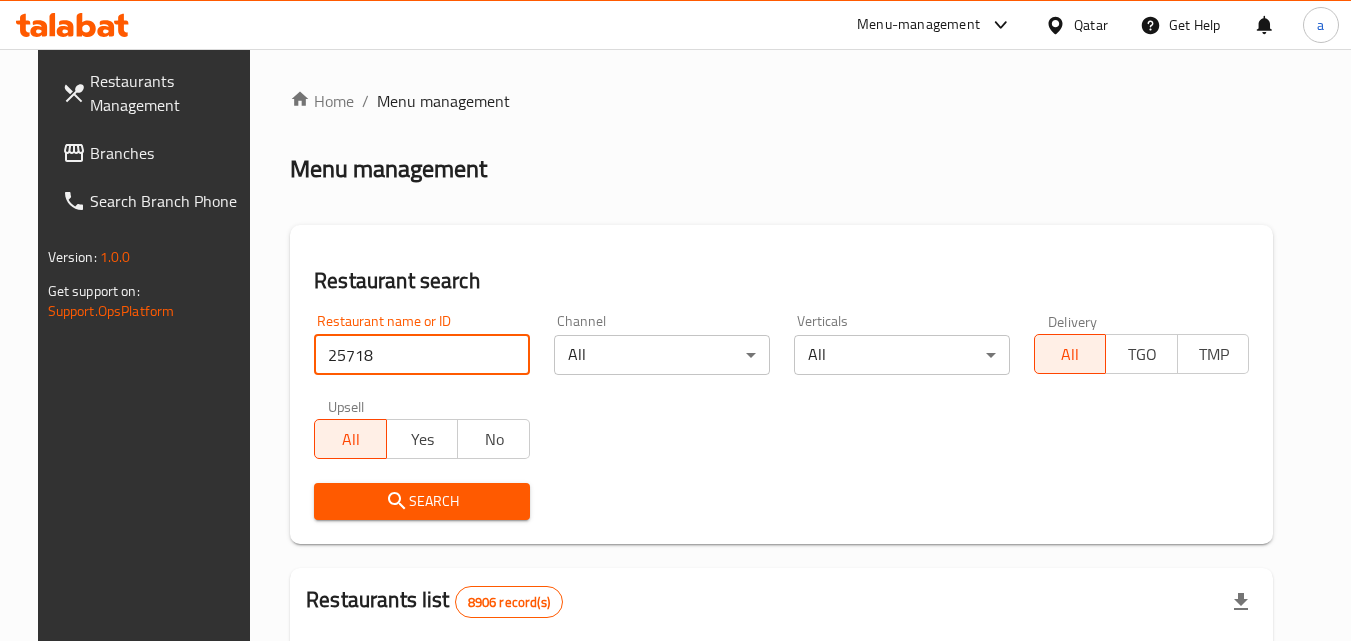 type on "25718" 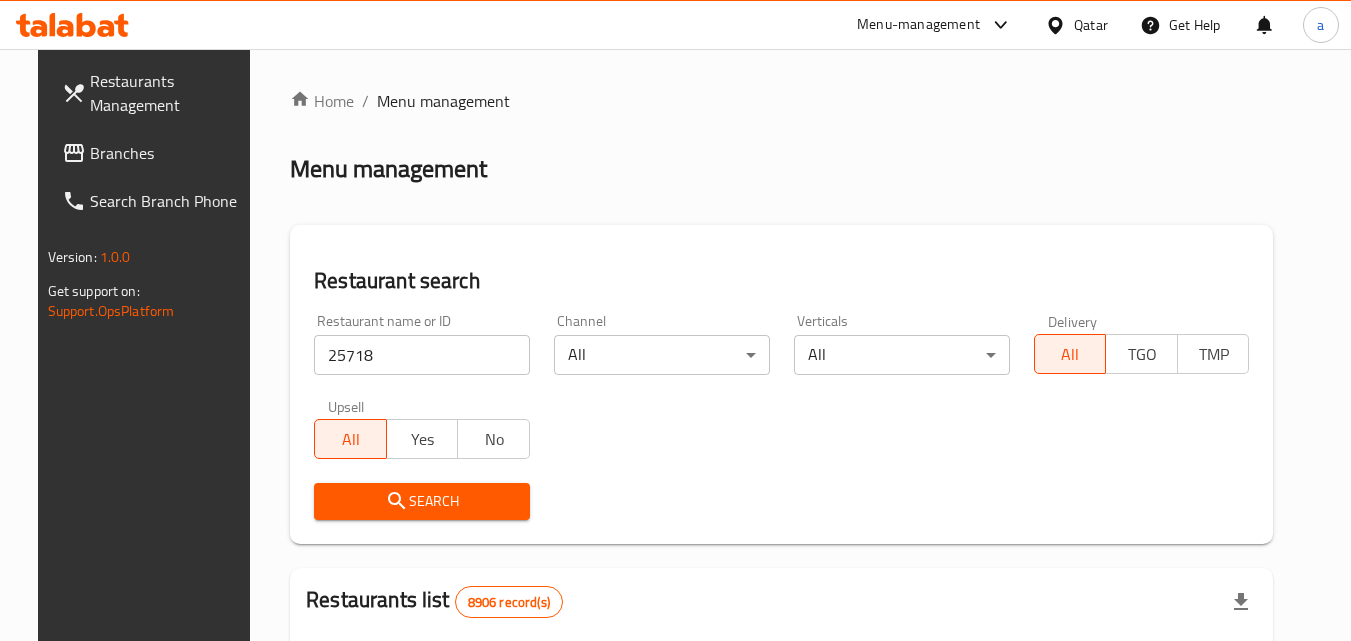 click on "Search" at bounding box center [422, 501] 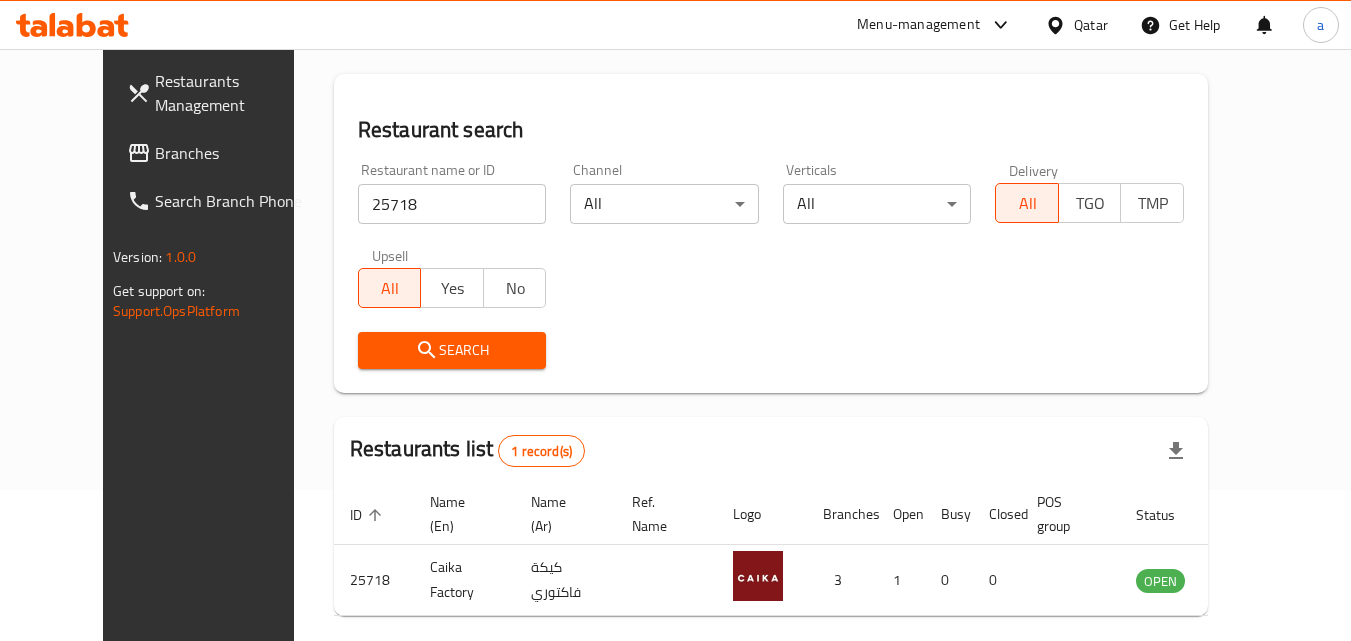 scroll, scrollTop: 234, scrollLeft: 0, axis: vertical 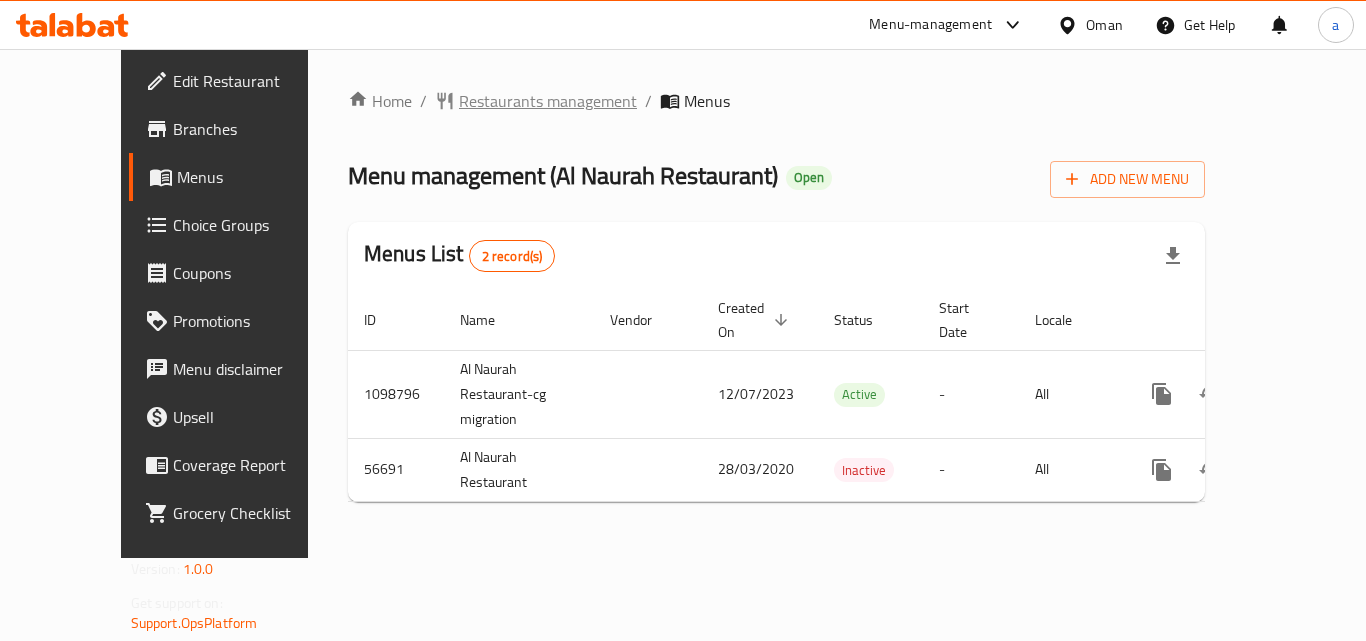 click on "Restaurants management" at bounding box center [548, 101] 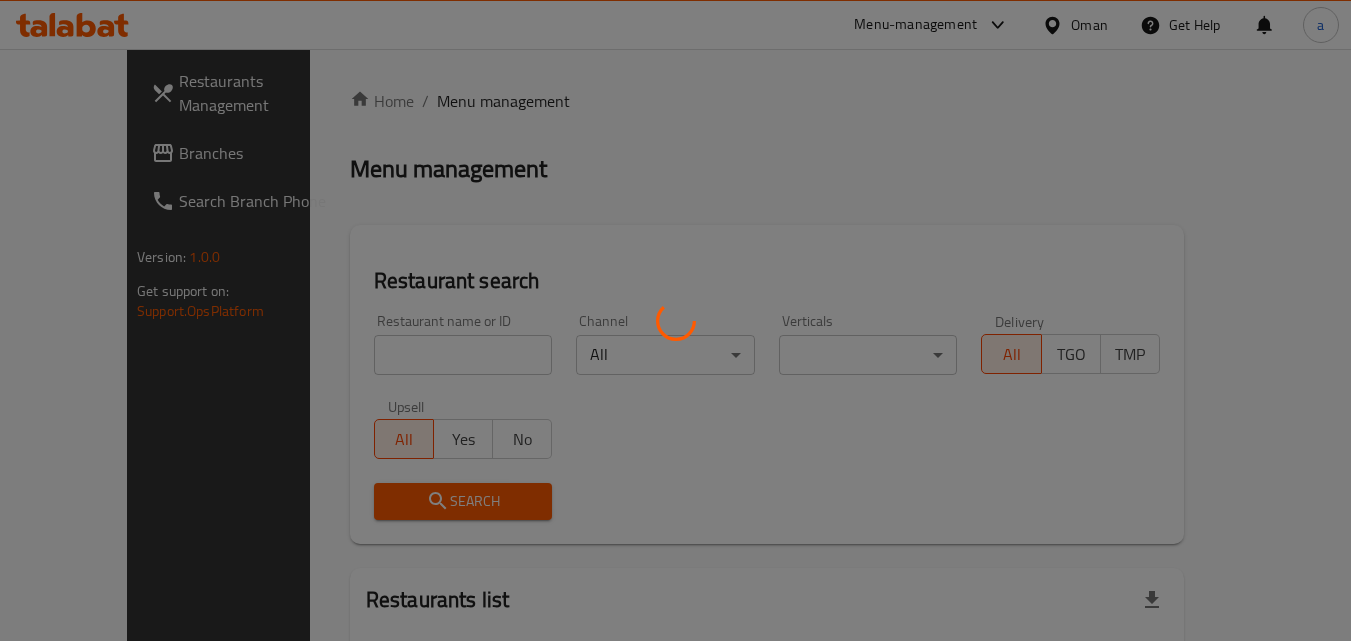 click at bounding box center [675, 320] 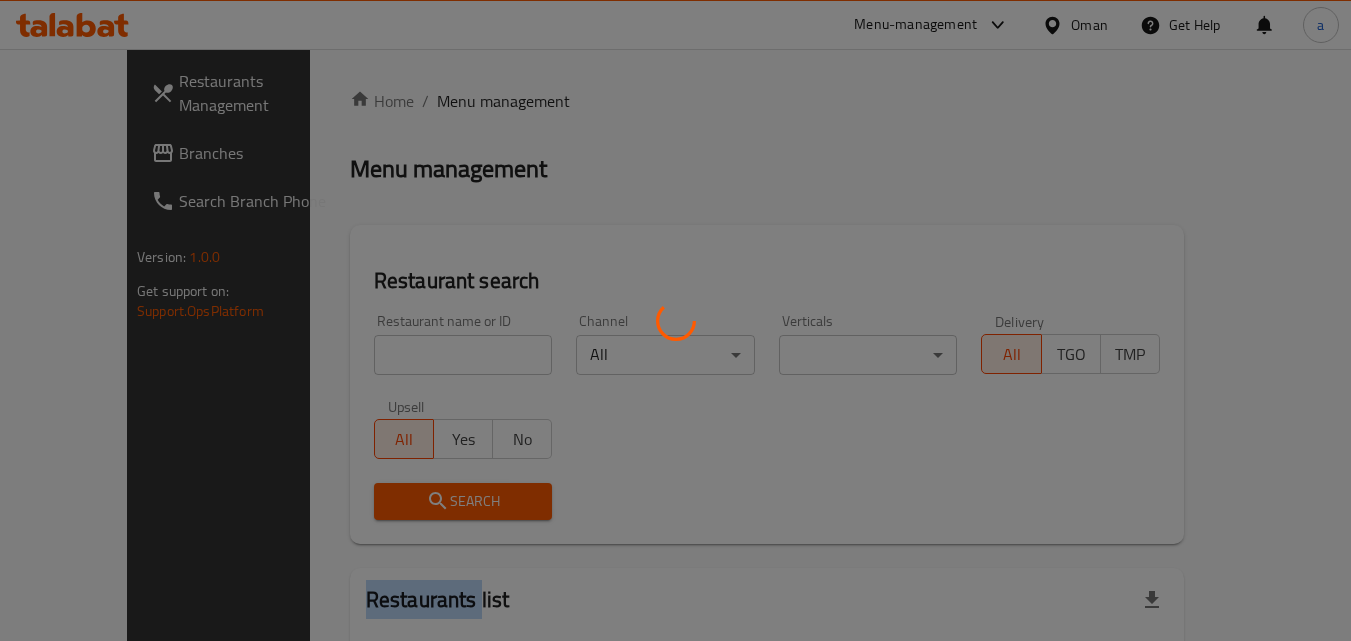 click at bounding box center (675, 320) 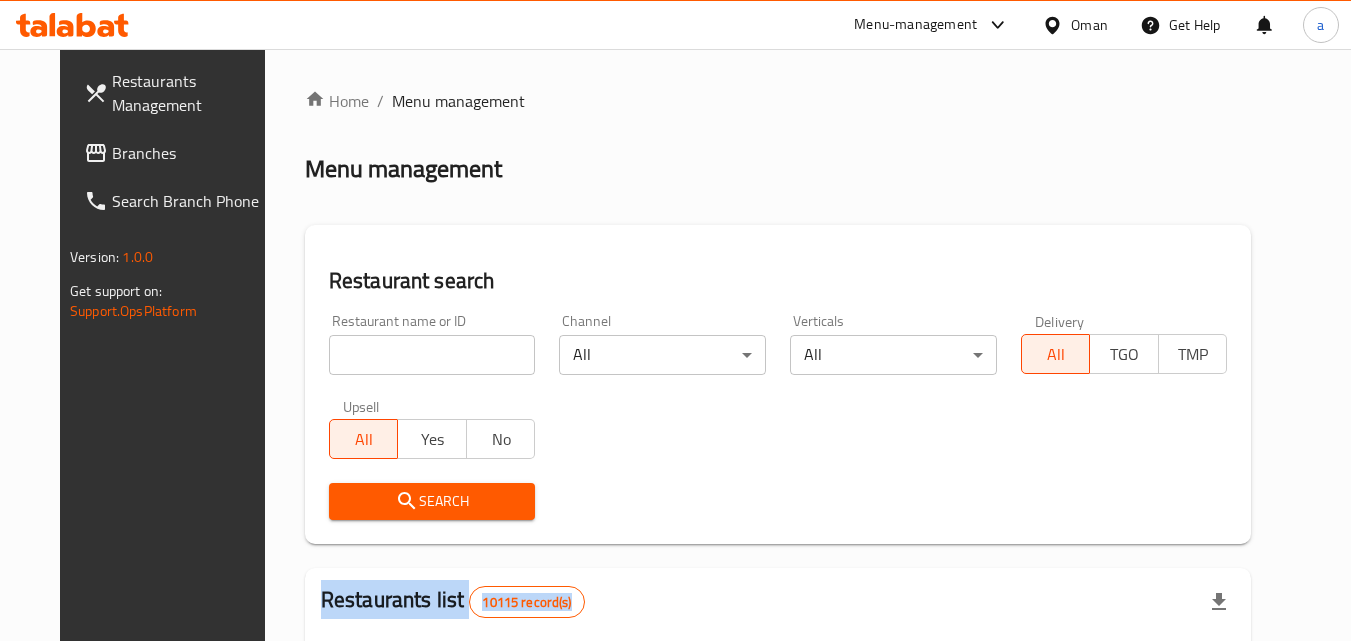 click at bounding box center (675, 320) 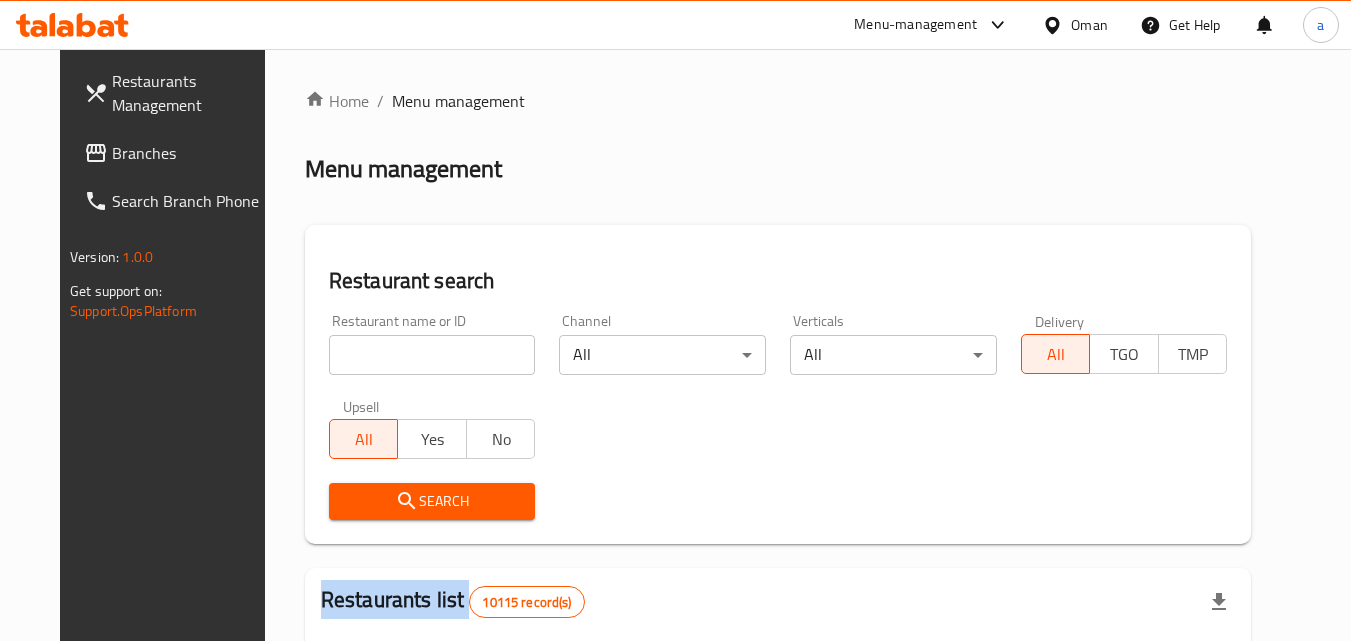 click on "Home / Menu management Menu management Restaurant search Restaurant name or ID Restaurant name or ID Channel All ​ Verticals All ​ Delivery All TGO TMP Upsell All Yes No   Search Restaurants list   10115 record(s) ID sorted ascending Name (En) Name (Ar) Ref. Name Logo Branches Open Busy Closed POS group Status Action 401 Spicy Village قرية التوابل 2 0 0 0 HIDDEN 412 NARENJ نارنج 1 1 0 0 HIDDEN 415 Best Burger بست برجر 2 0 0 0 INACTIVE 416 HOT POT RESTAURANT مطعم الوعاء الساخن Darsait Branch  1 0 0 0 INACTIVE 417 FUSION فيوجن 1 0 0 0 INACTIVE 420 BAMBOO KITCHEN بامبو كتشن 1 1 0 0 HIDDEN 422 GOLDEN BEAN CAFE مقهى البن الذهبي 1 1 0 0 INACTIVE 424 Just Grilled جست جريلد 1 0 0 0 INACTIVE 467 MEERATH FAMOUS ميرات المشهورة 1 0 1 0 OPEN 470 ZAIKA DELHI KA مذاق من دلهي  1 0 0 0 INACTIVE Rows per page: 10 1-10 of 10115" at bounding box center [778, 734] 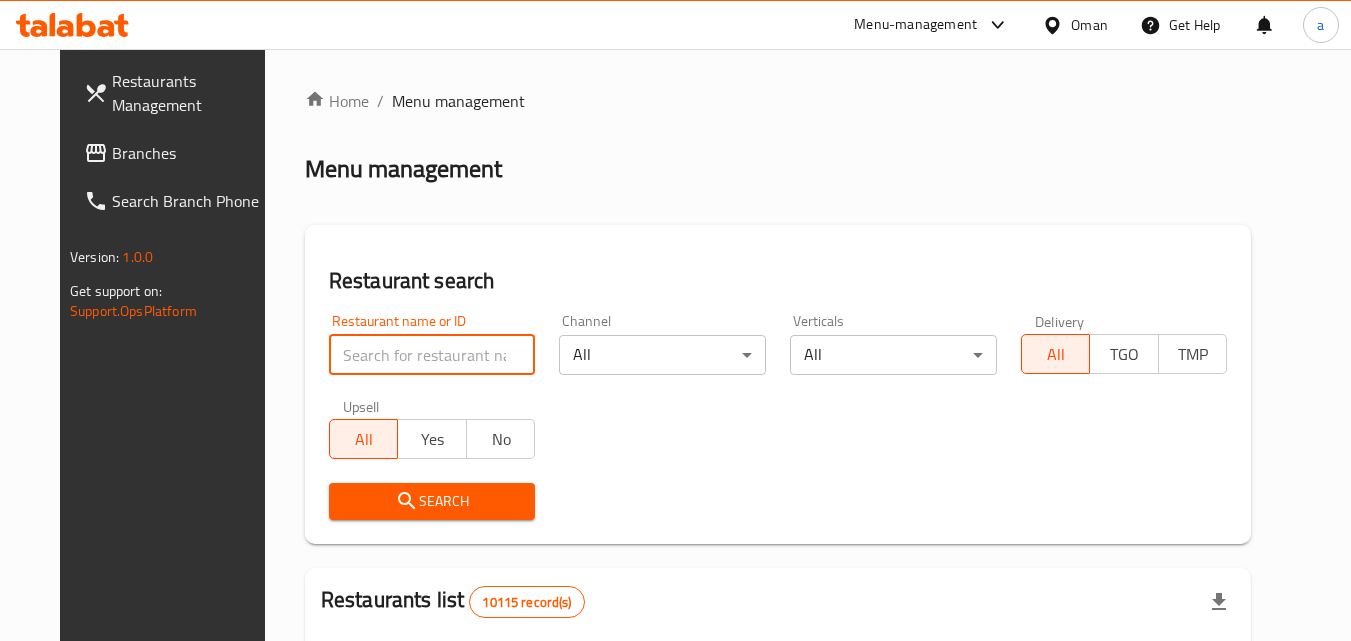 click at bounding box center (432, 355) 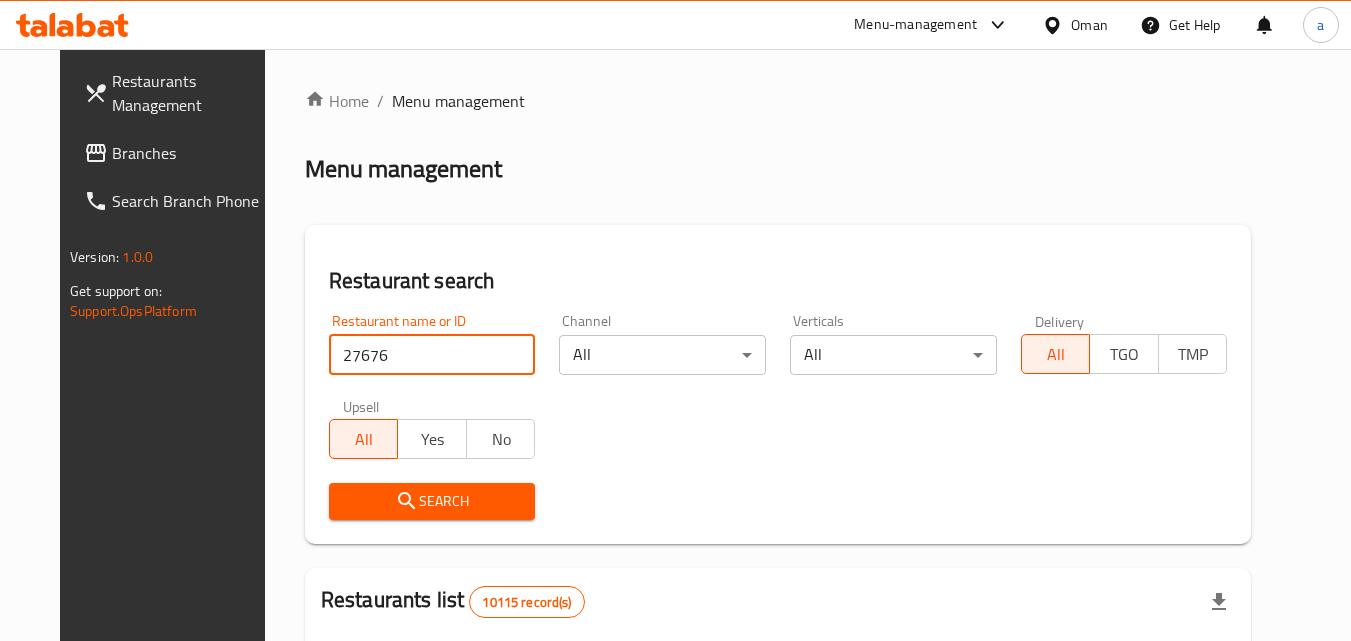 type on "27676" 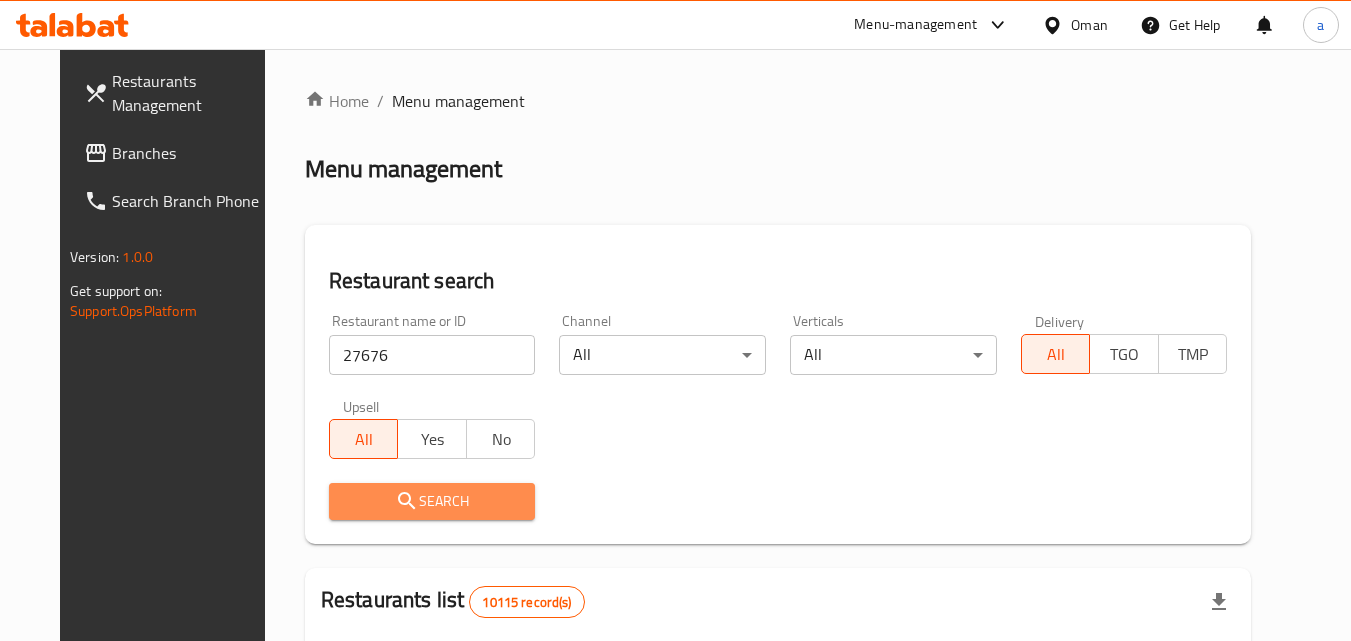 click on "Search" at bounding box center [432, 501] 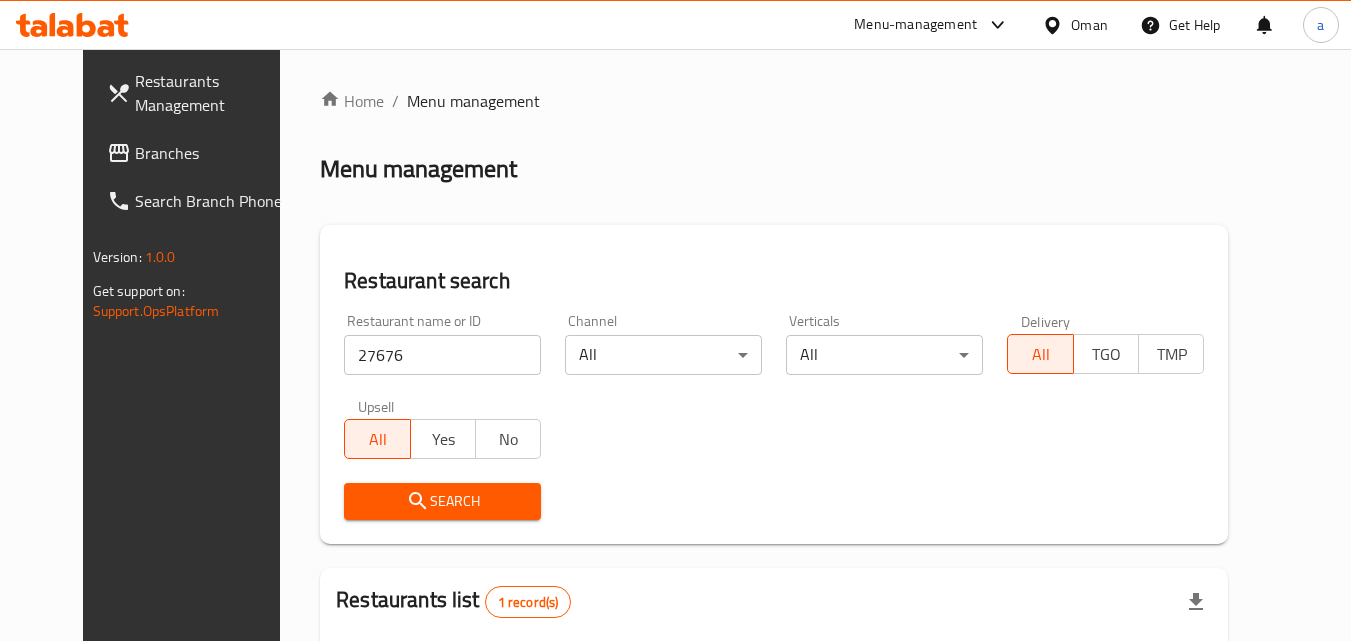 click on "Branches" at bounding box center (214, 153) 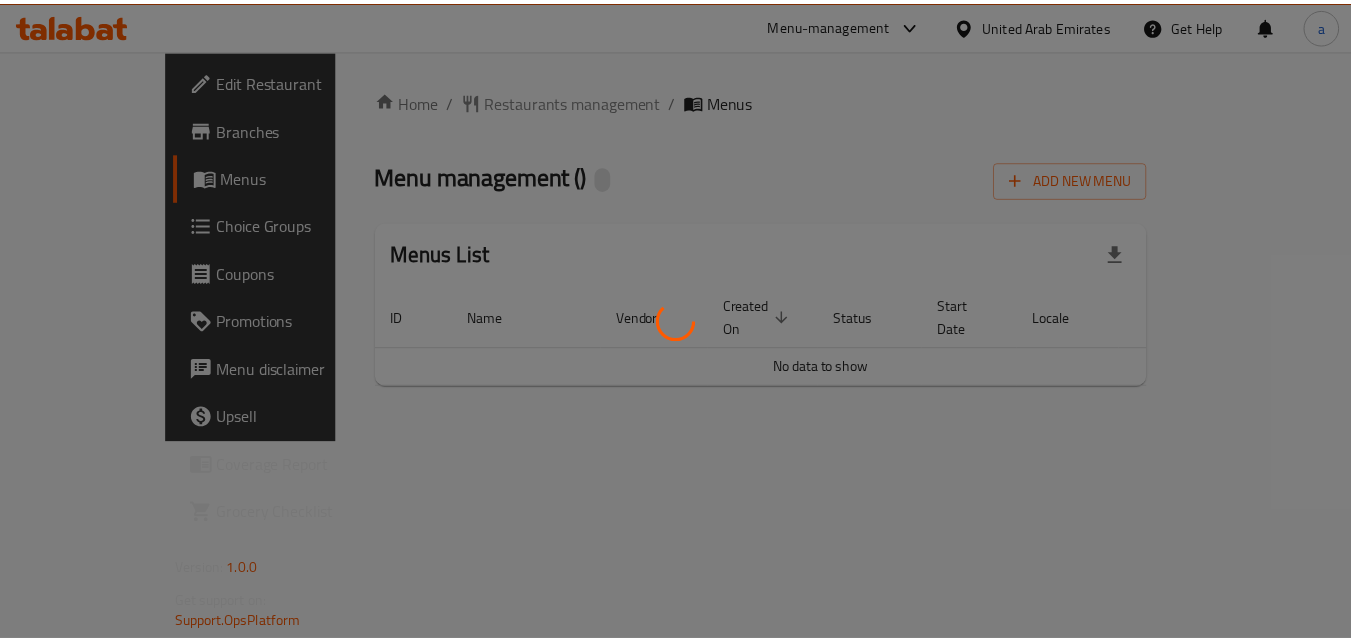 scroll, scrollTop: 0, scrollLeft: 0, axis: both 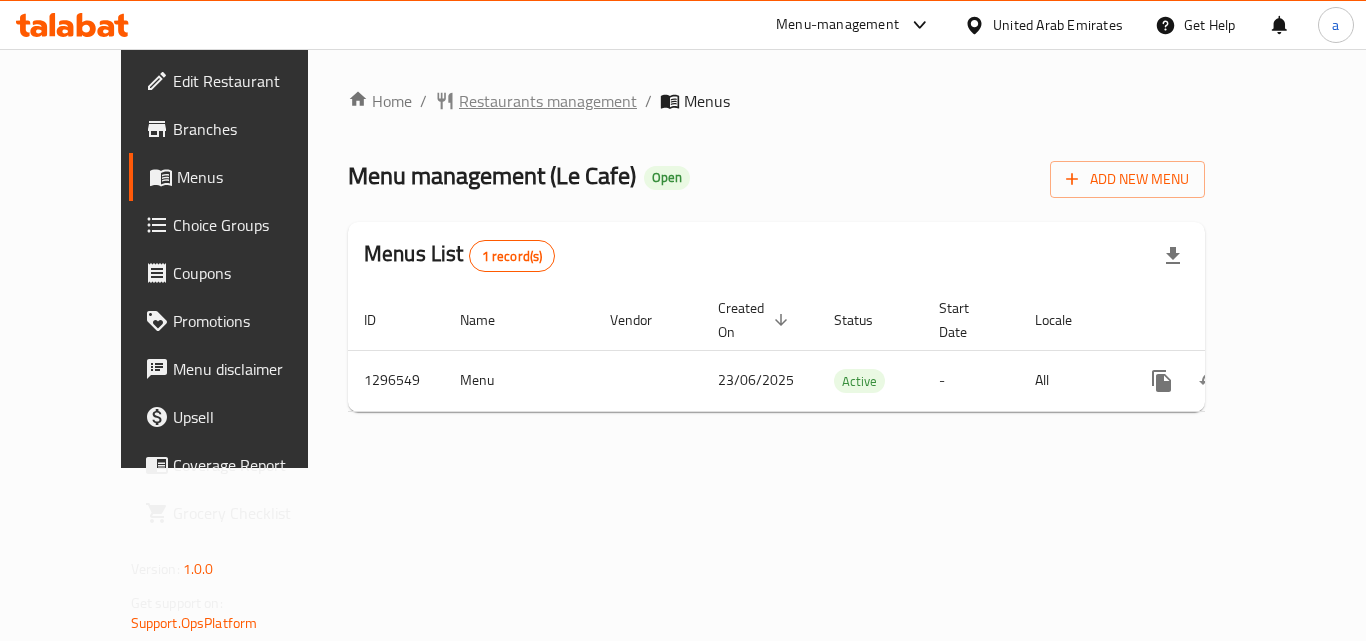 click on "Restaurants management" at bounding box center (548, 101) 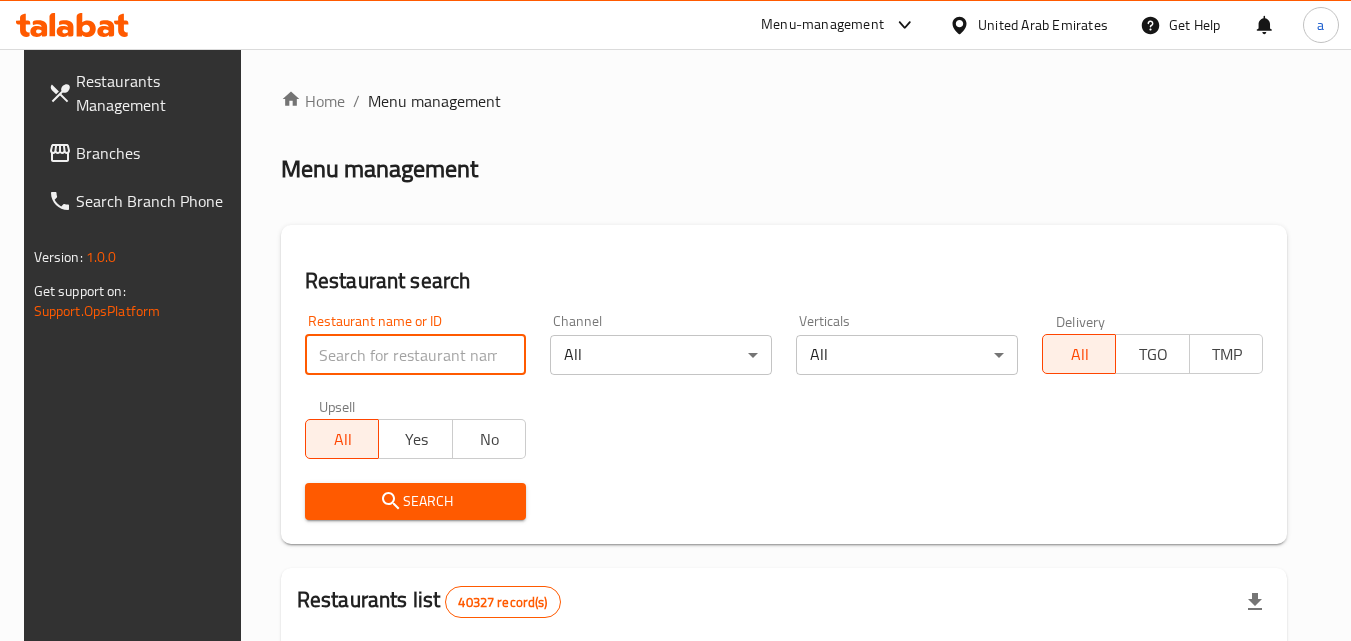click at bounding box center [416, 355] 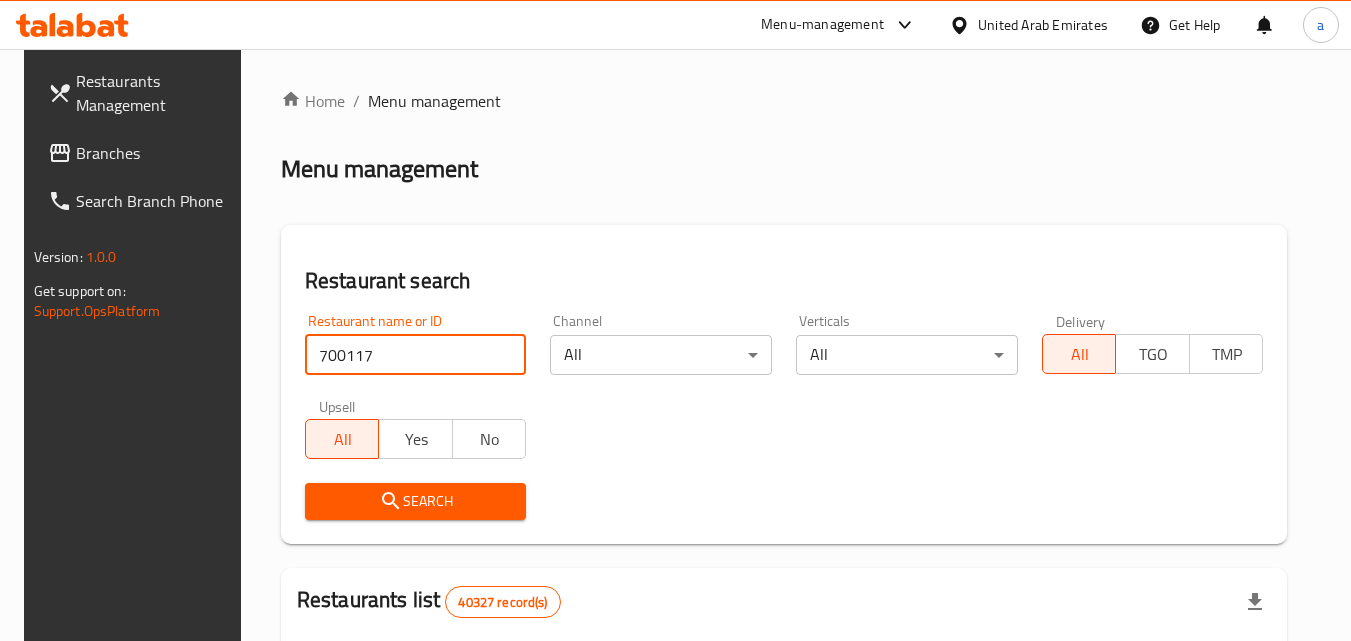 type on "700117" 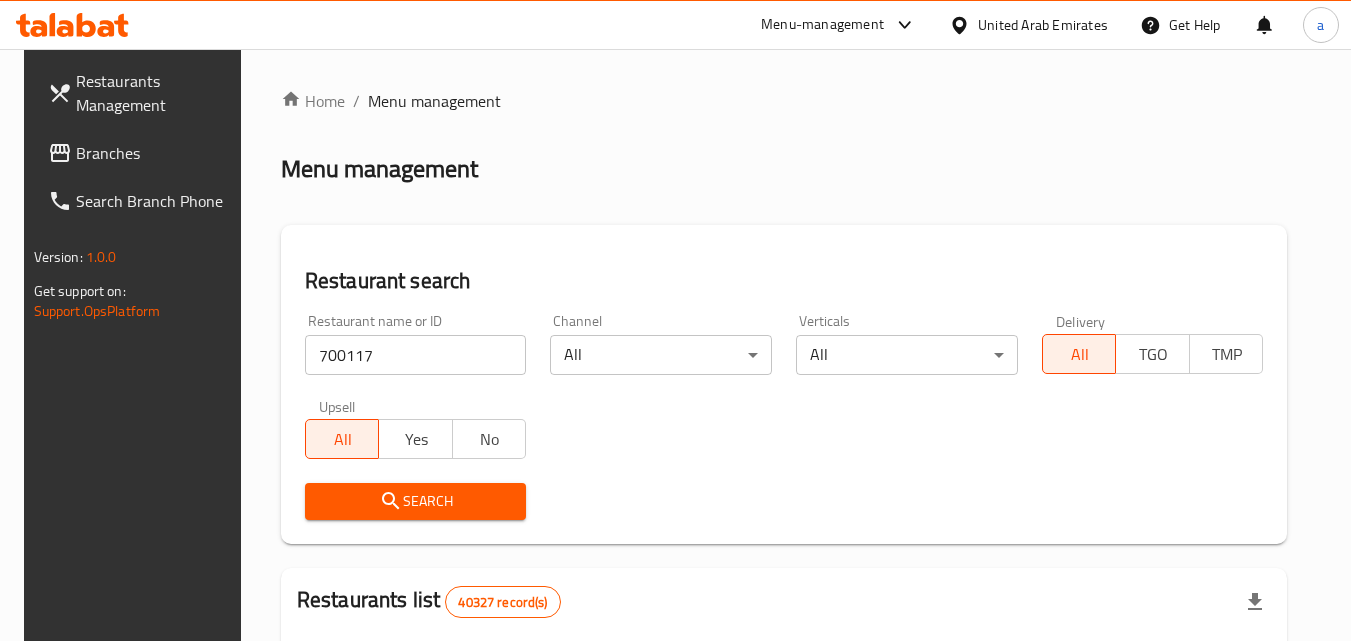 click 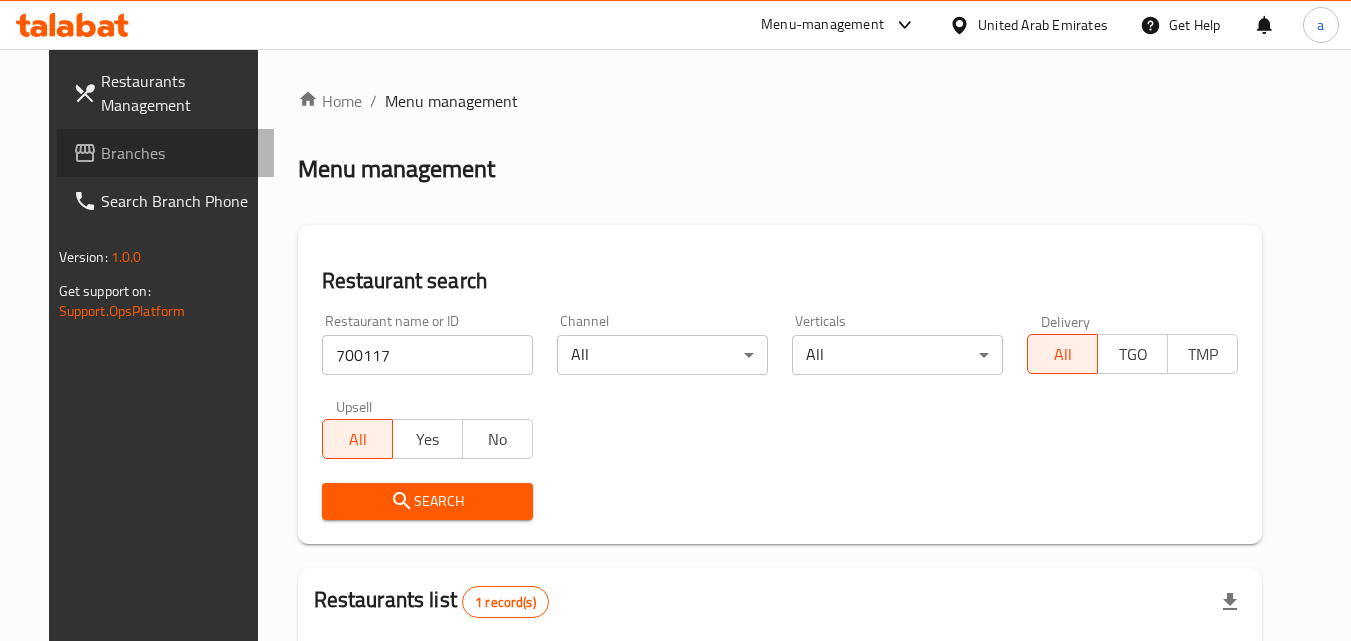 click on "Branches" at bounding box center (180, 153) 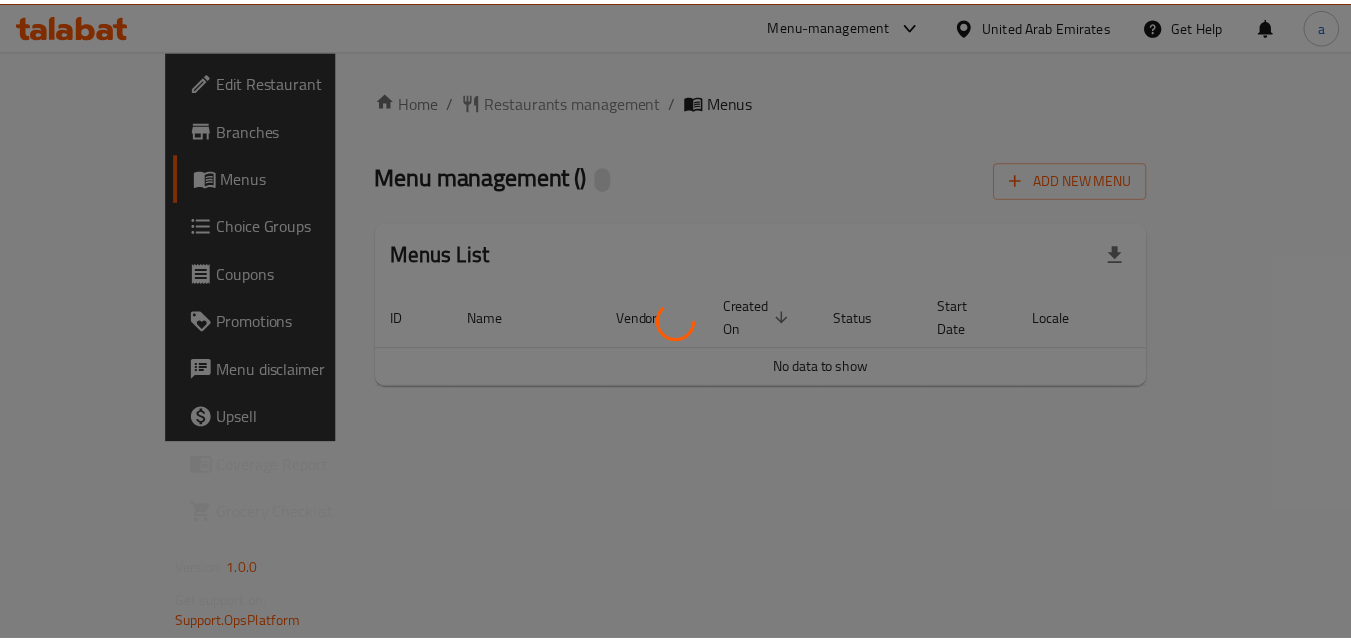 scroll, scrollTop: 0, scrollLeft: 0, axis: both 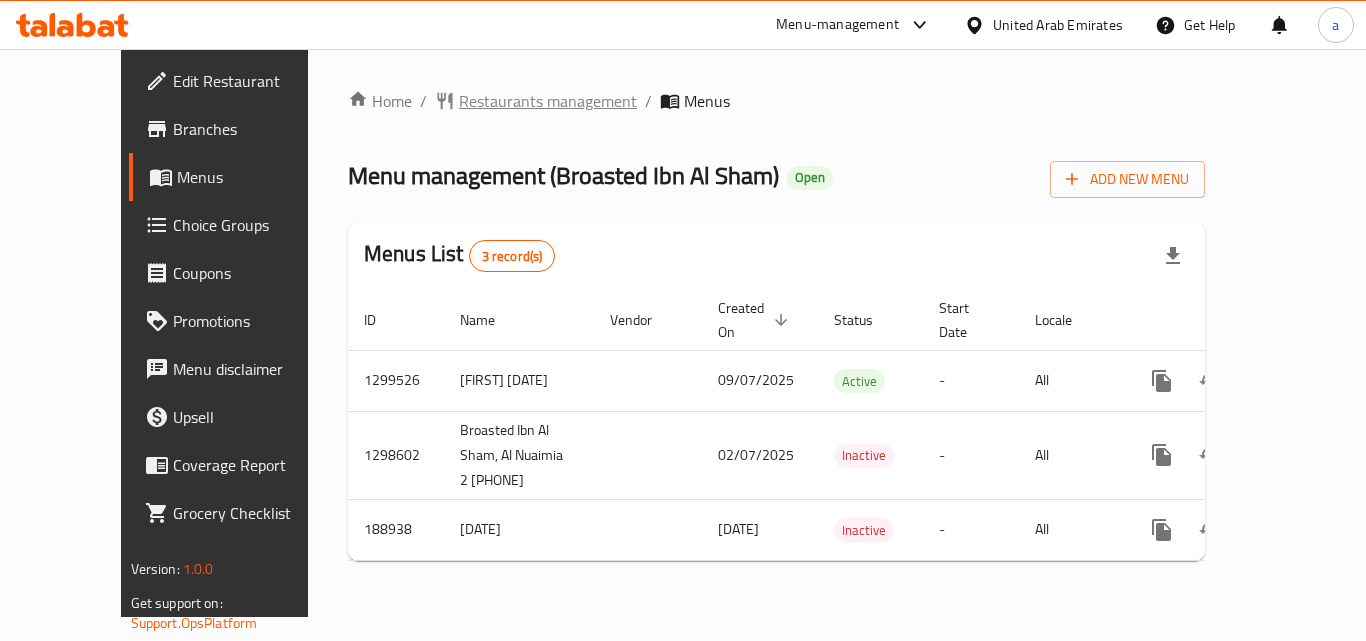 click on "Restaurants management" at bounding box center [548, 101] 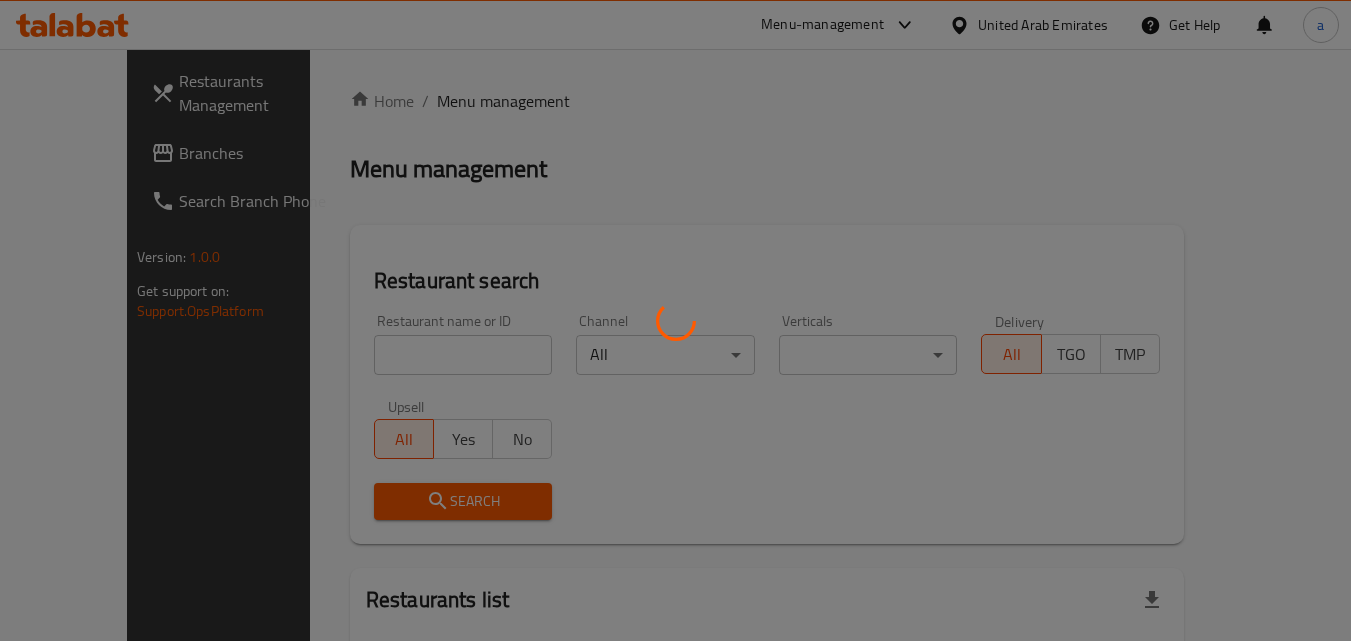 click at bounding box center (675, 320) 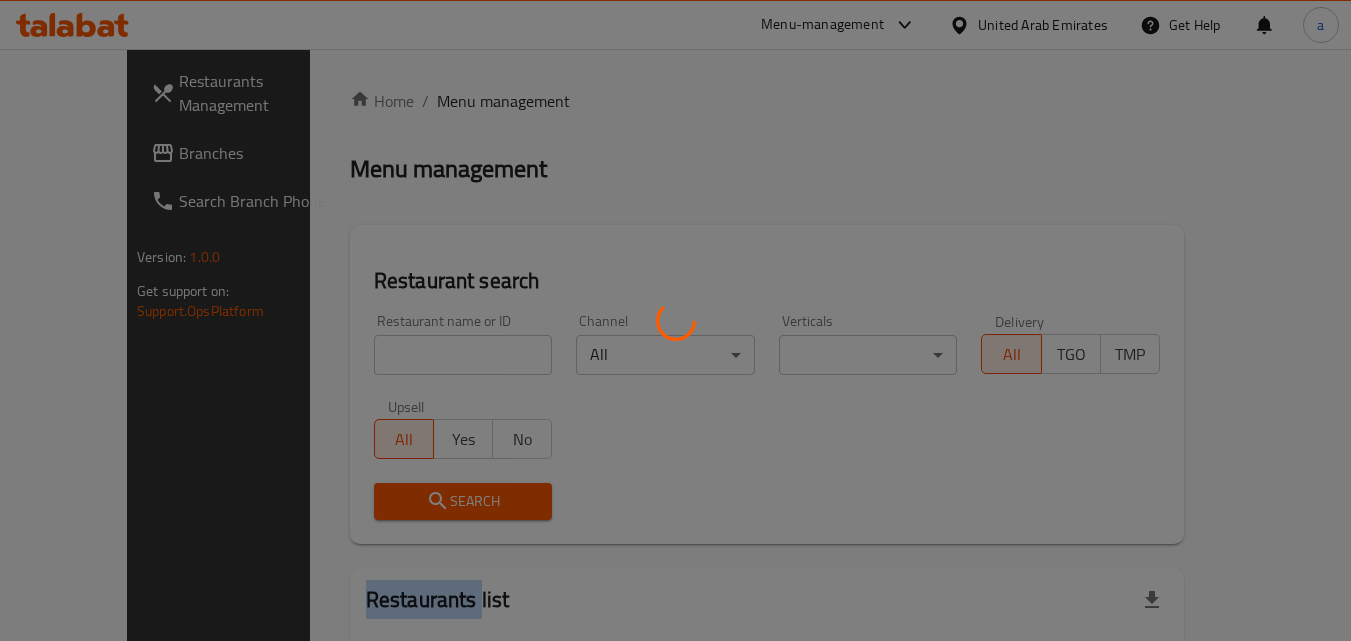 click at bounding box center (675, 320) 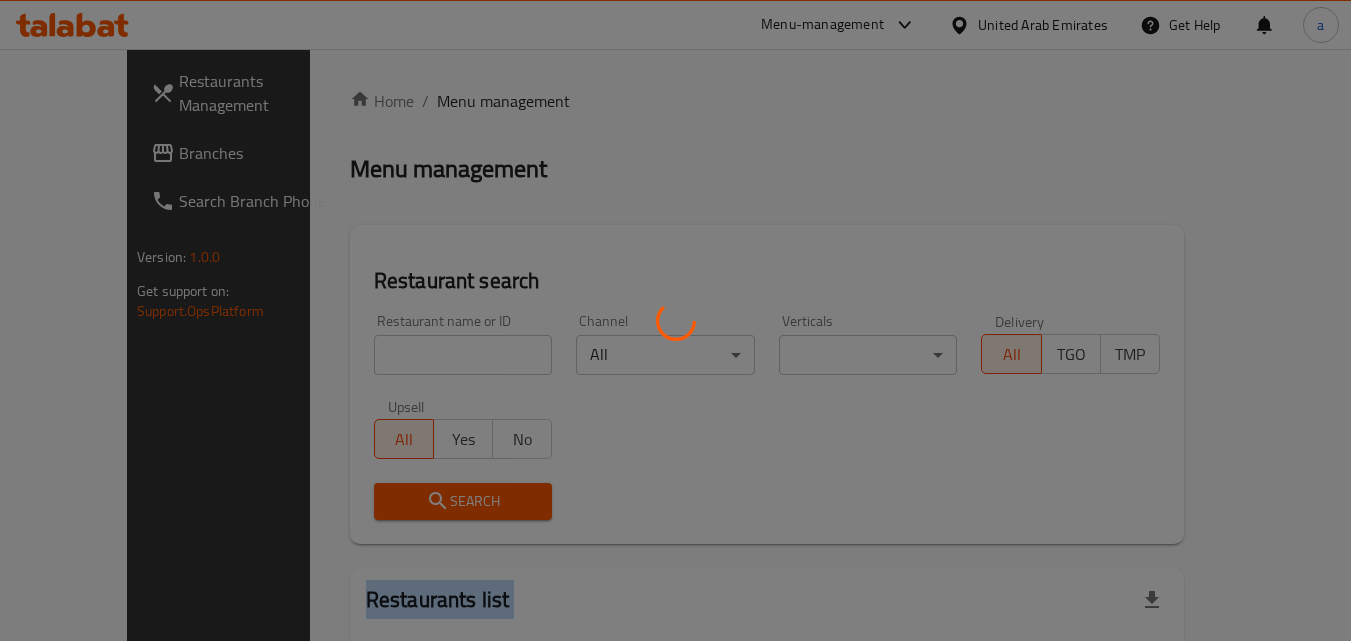 click at bounding box center [675, 320] 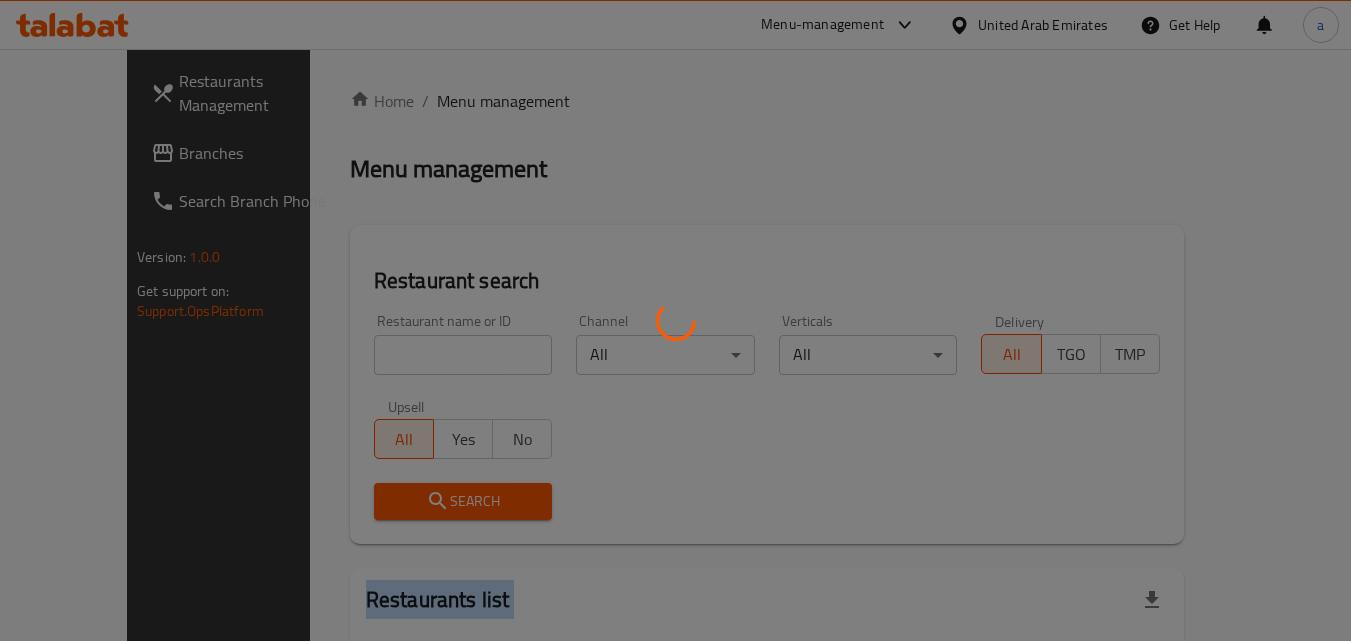 click at bounding box center (675, 320) 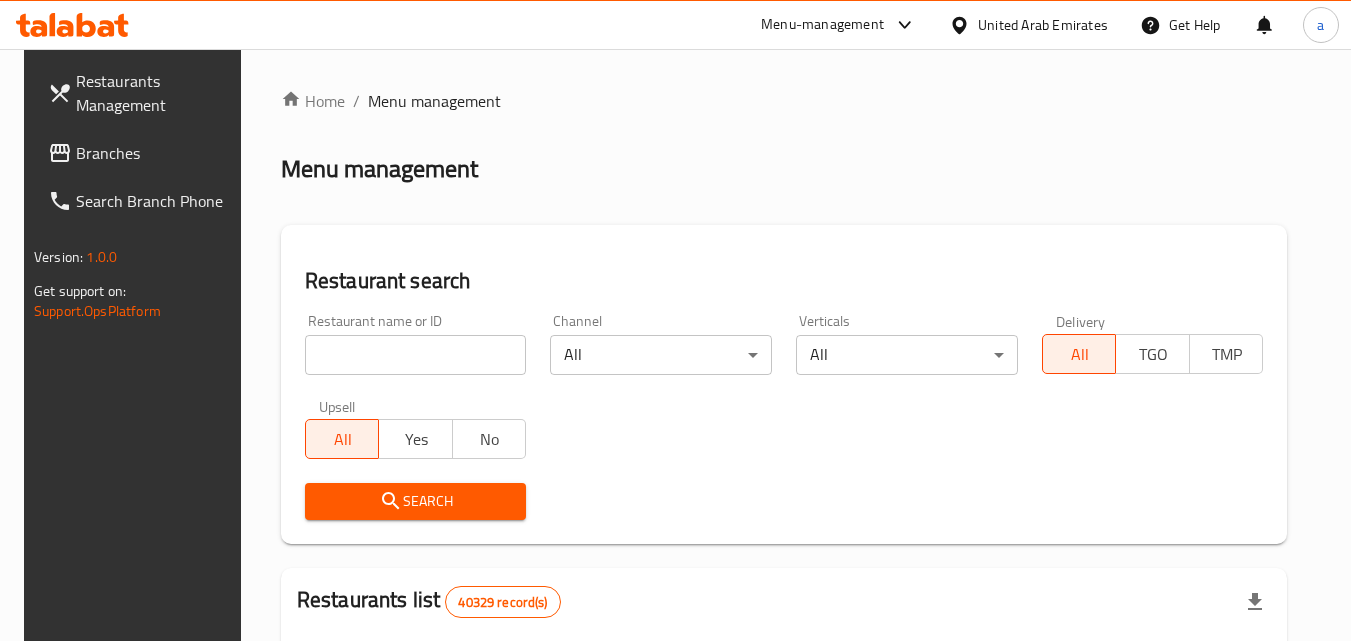 click at bounding box center (416, 355) 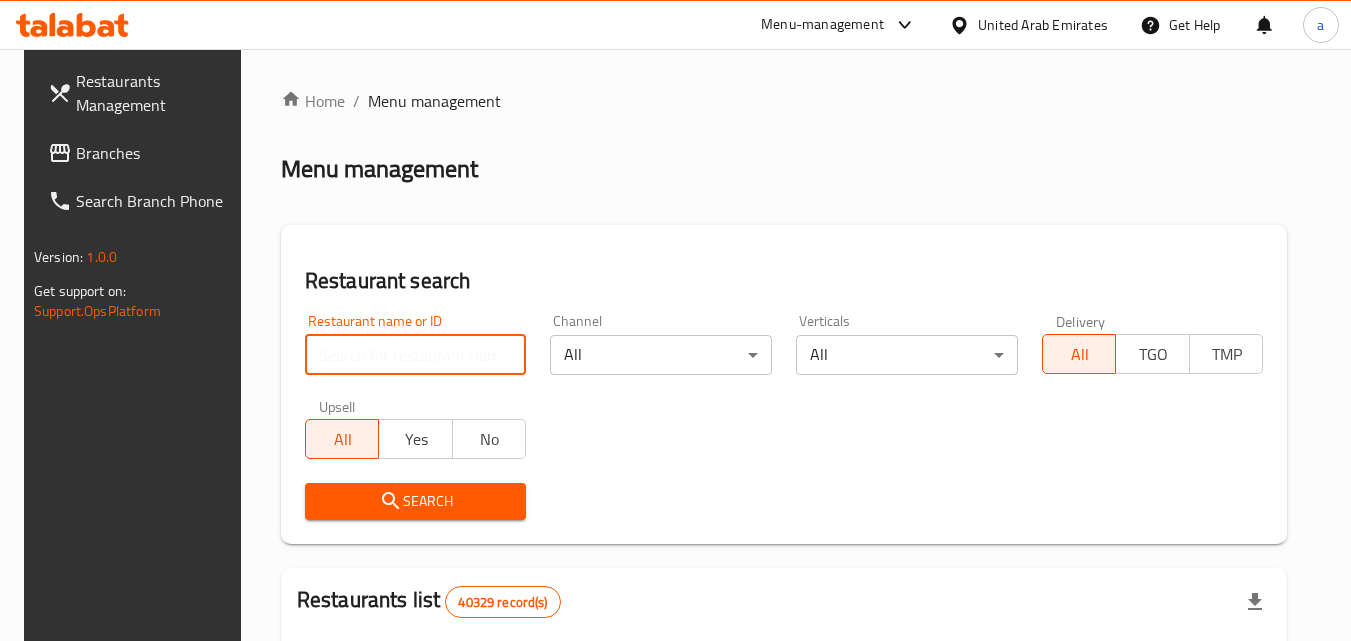 click at bounding box center (416, 355) 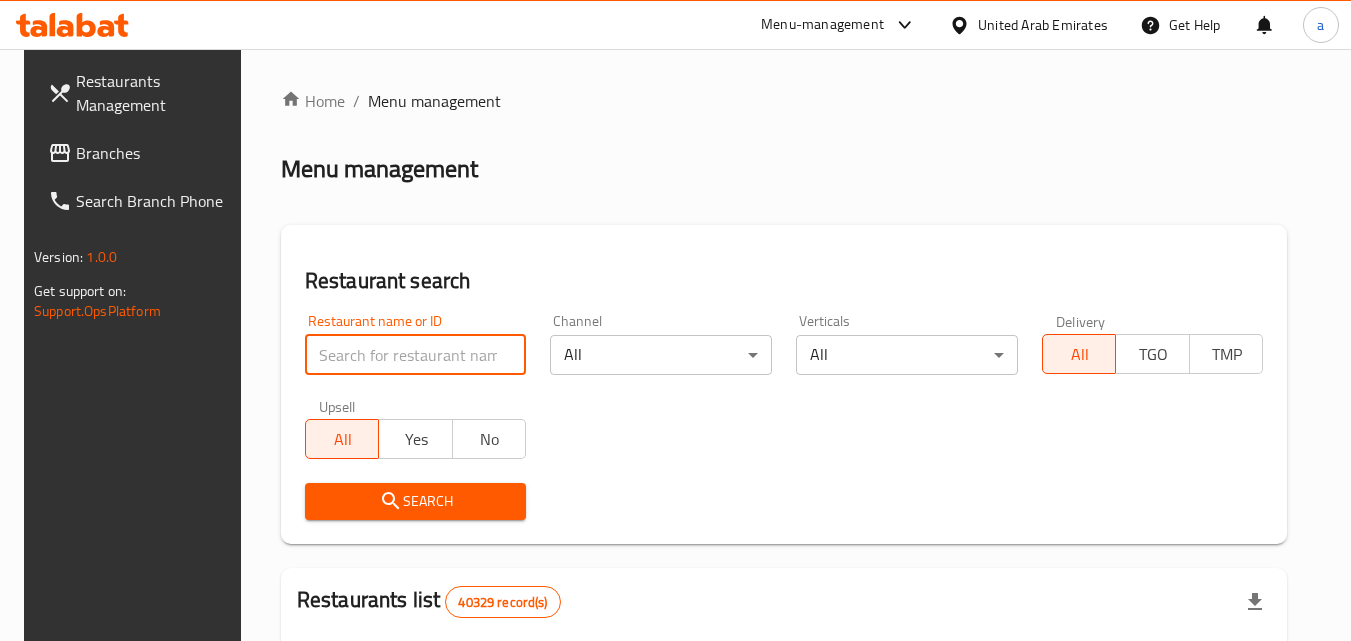 paste on "620362" 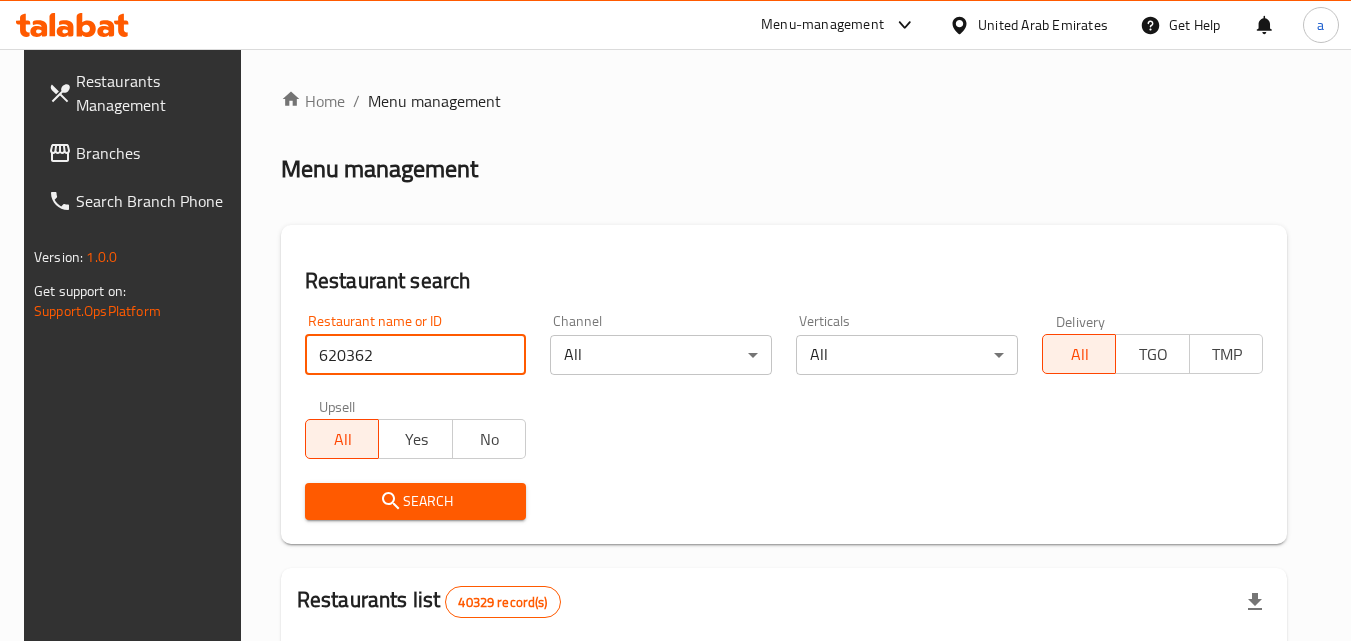 type on "620362" 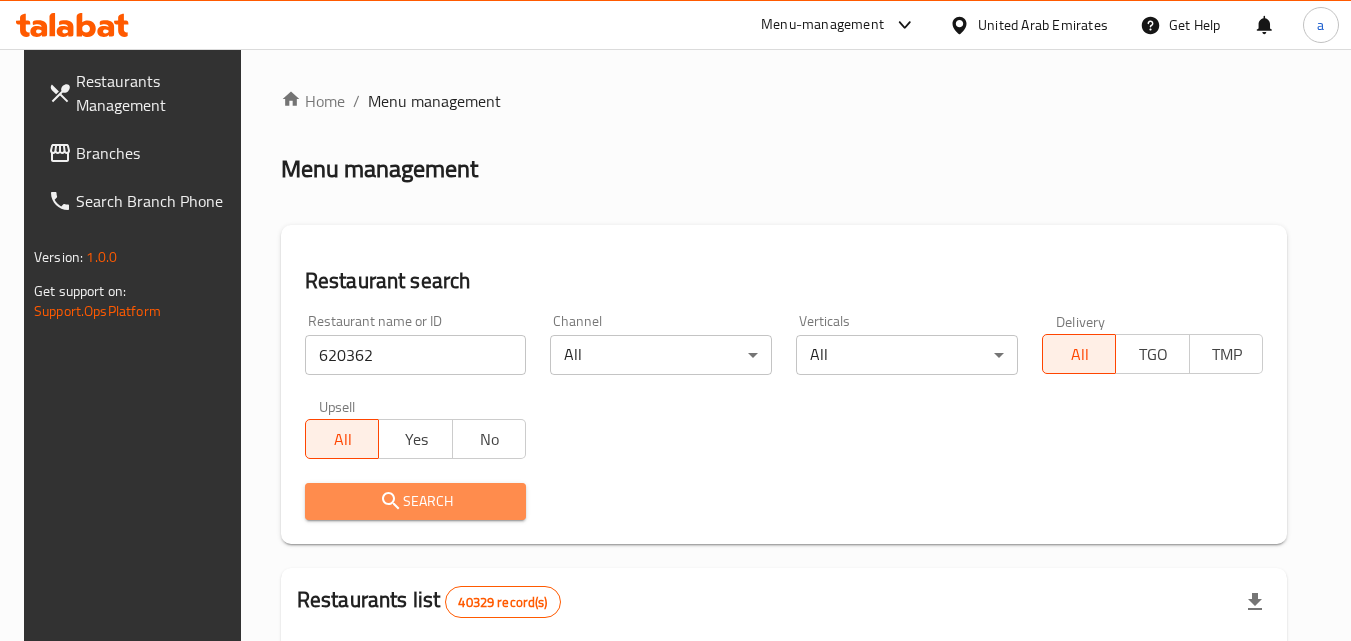 click on "Search" at bounding box center (416, 501) 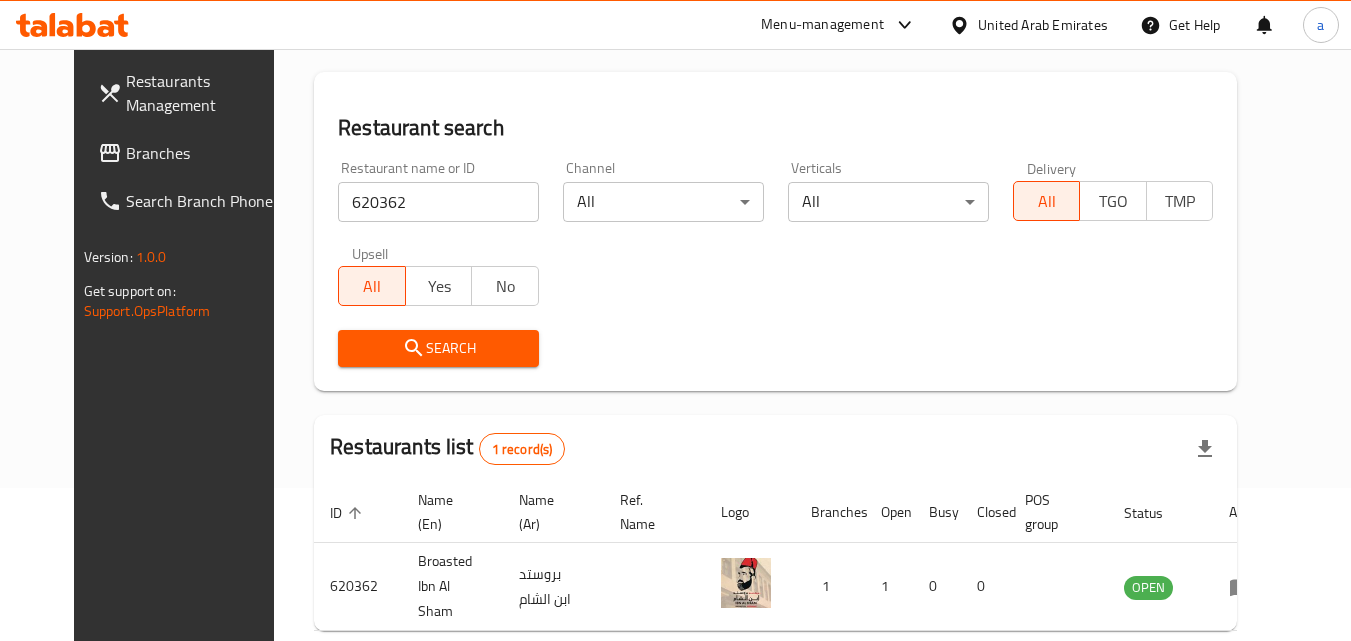 scroll, scrollTop: 34, scrollLeft: 0, axis: vertical 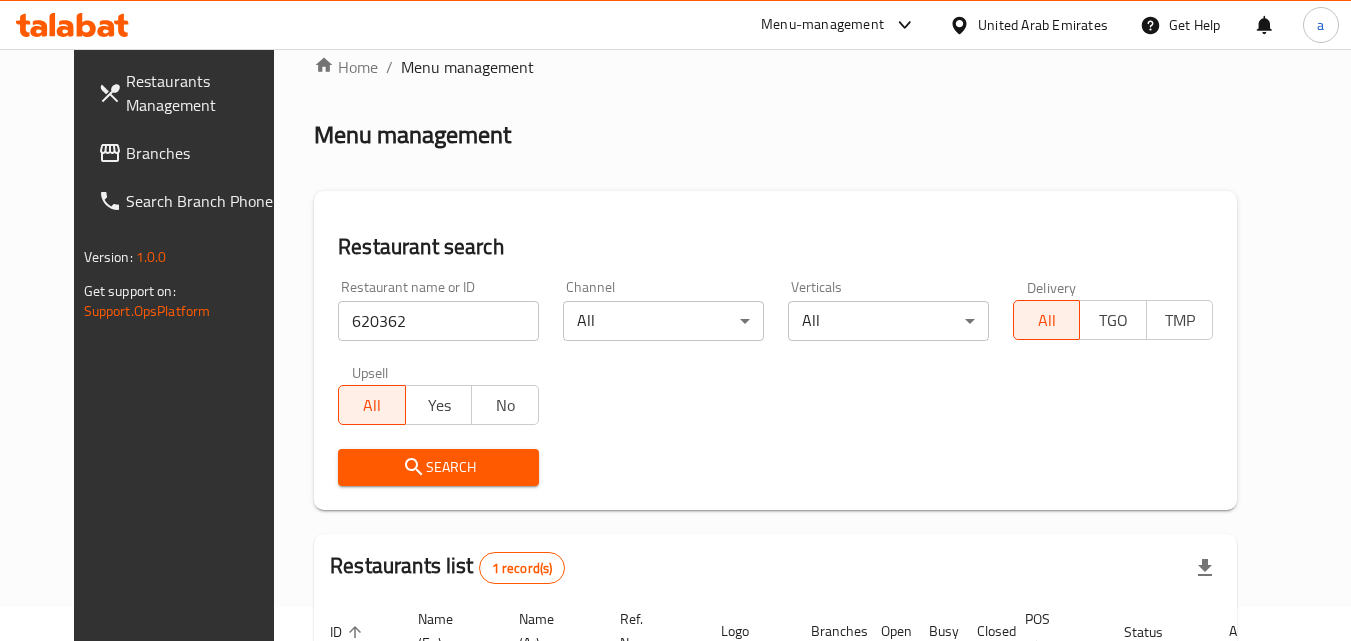 click on "Branches" at bounding box center (191, 153) 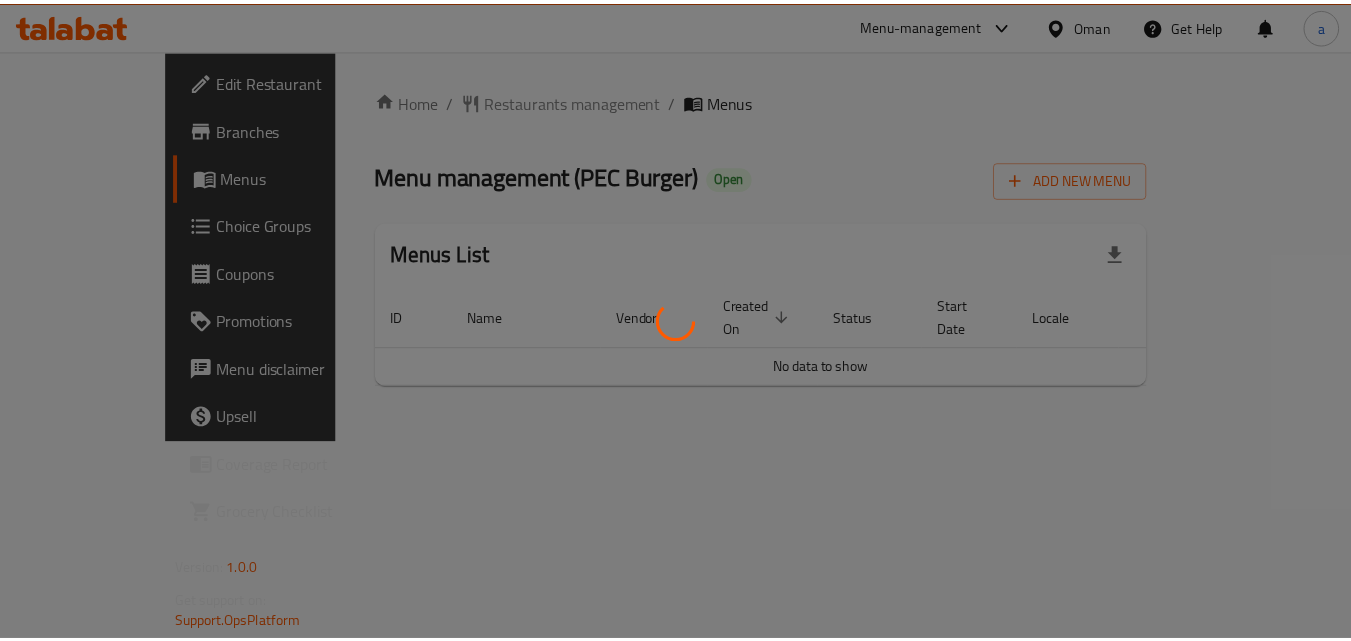 scroll, scrollTop: 0, scrollLeft: 0, axis: both 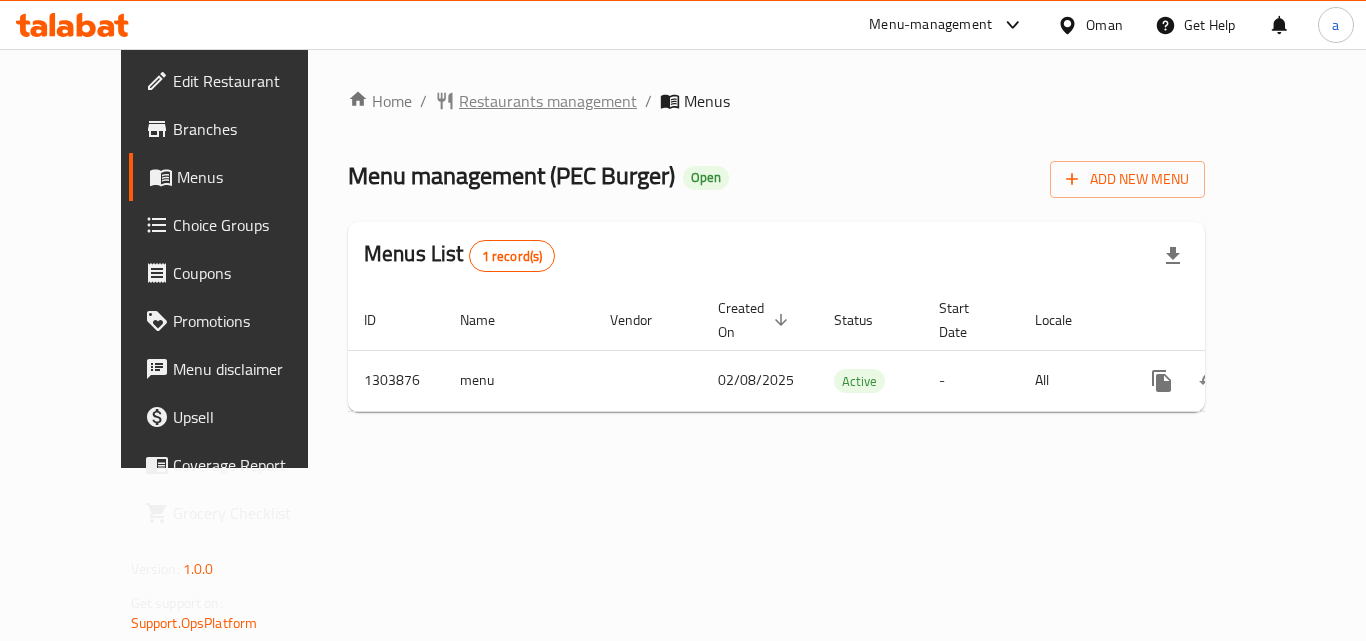 click on "Restaurants management" at bounding box center [548, 101] 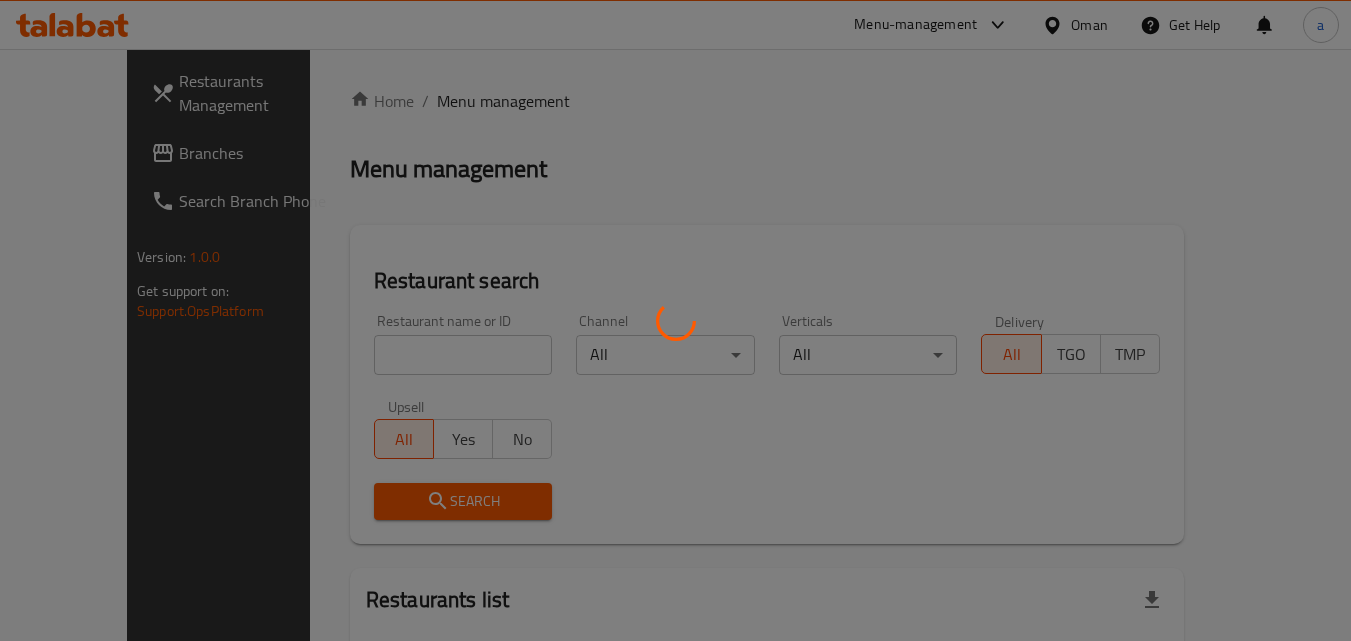 click at bounding box center (675, 320) 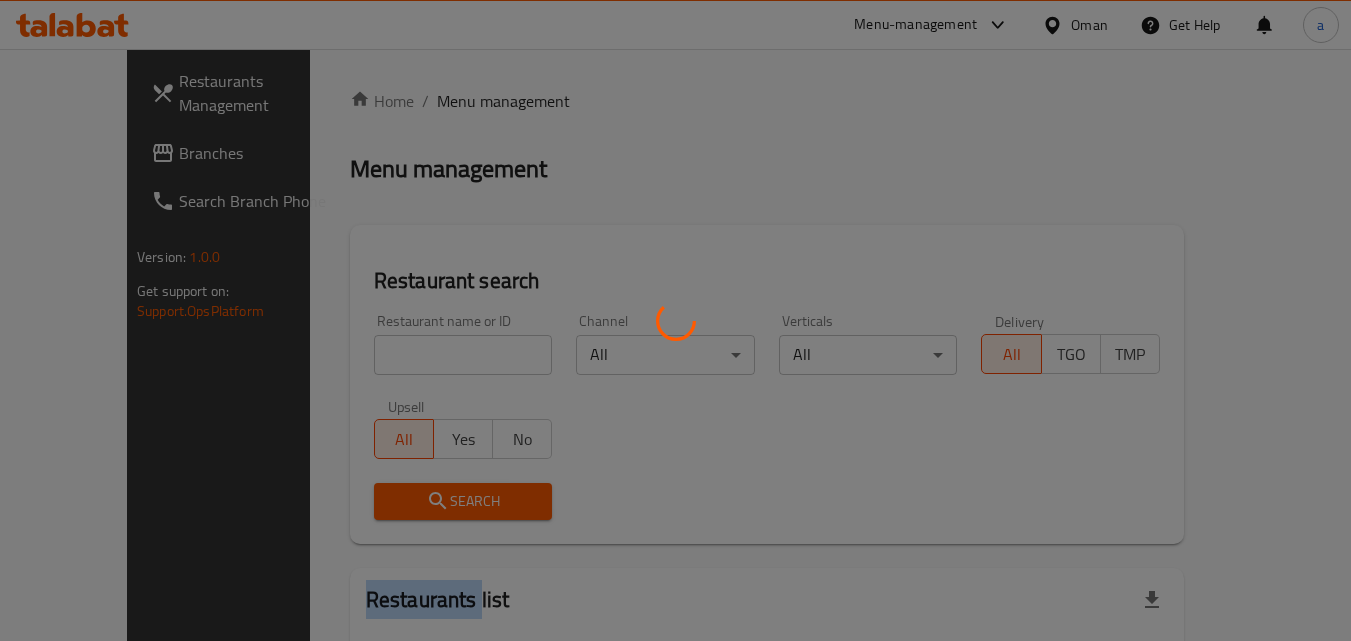 click at bounding box center (675, 320) 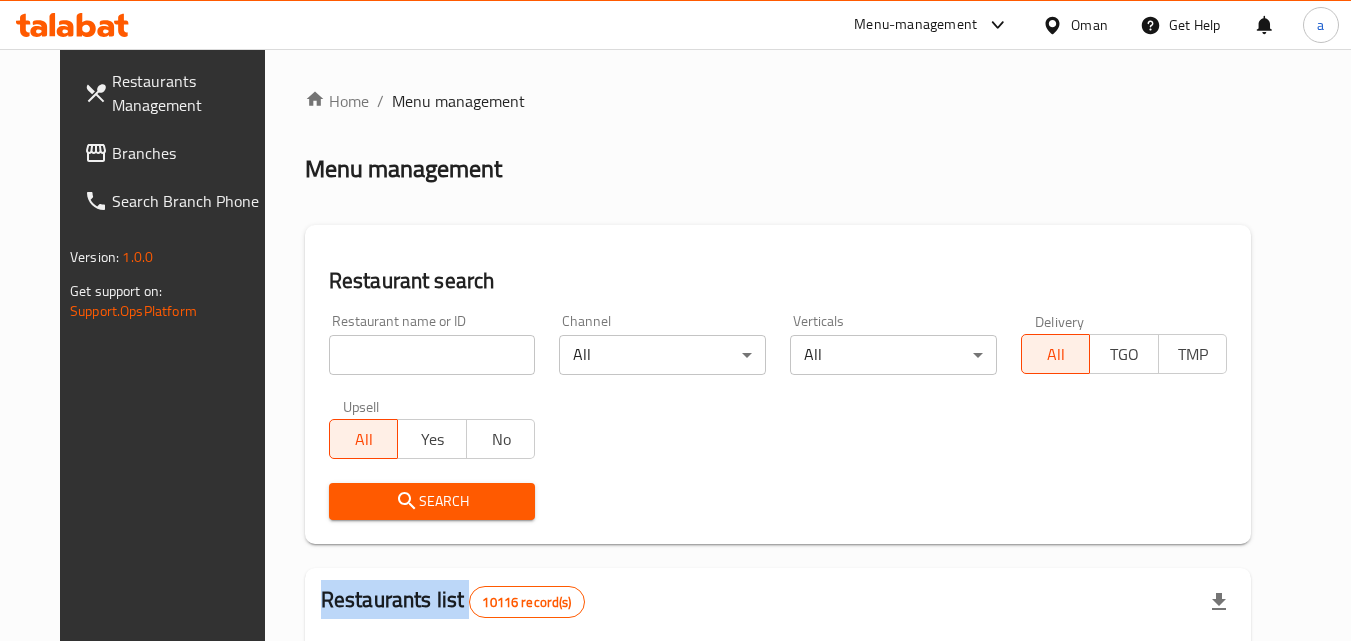 click at bounding box center [675, 320] 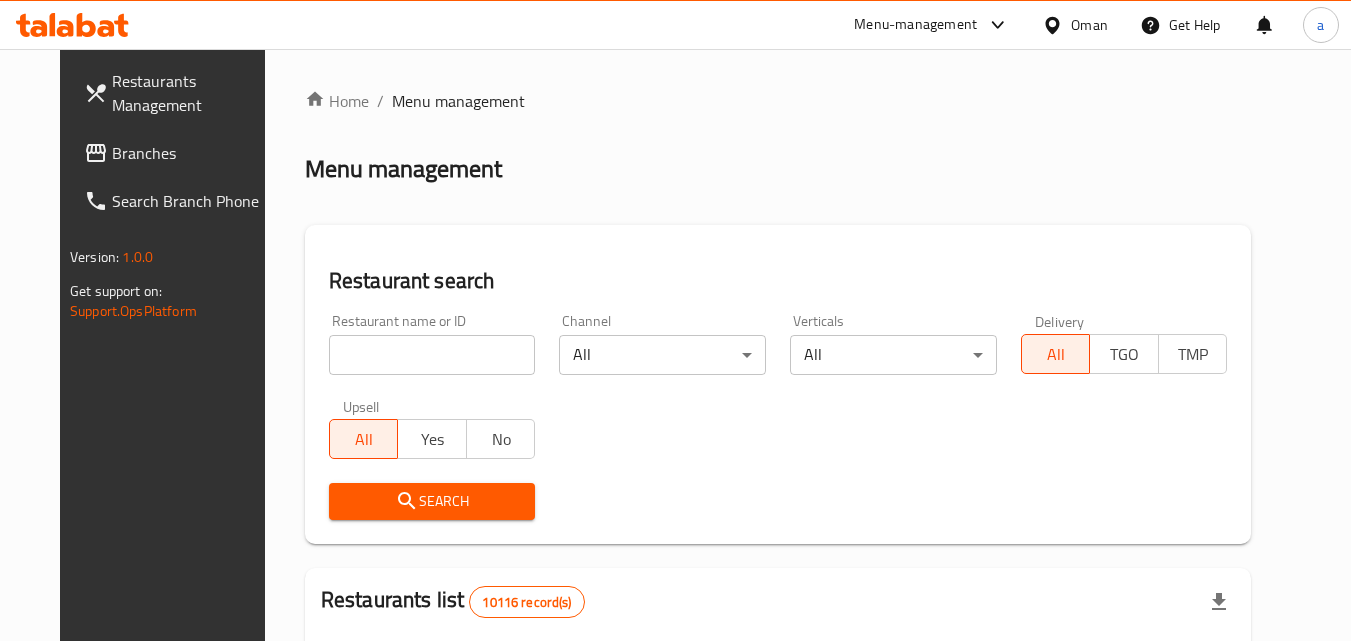 click at bounding box center [432, 355] 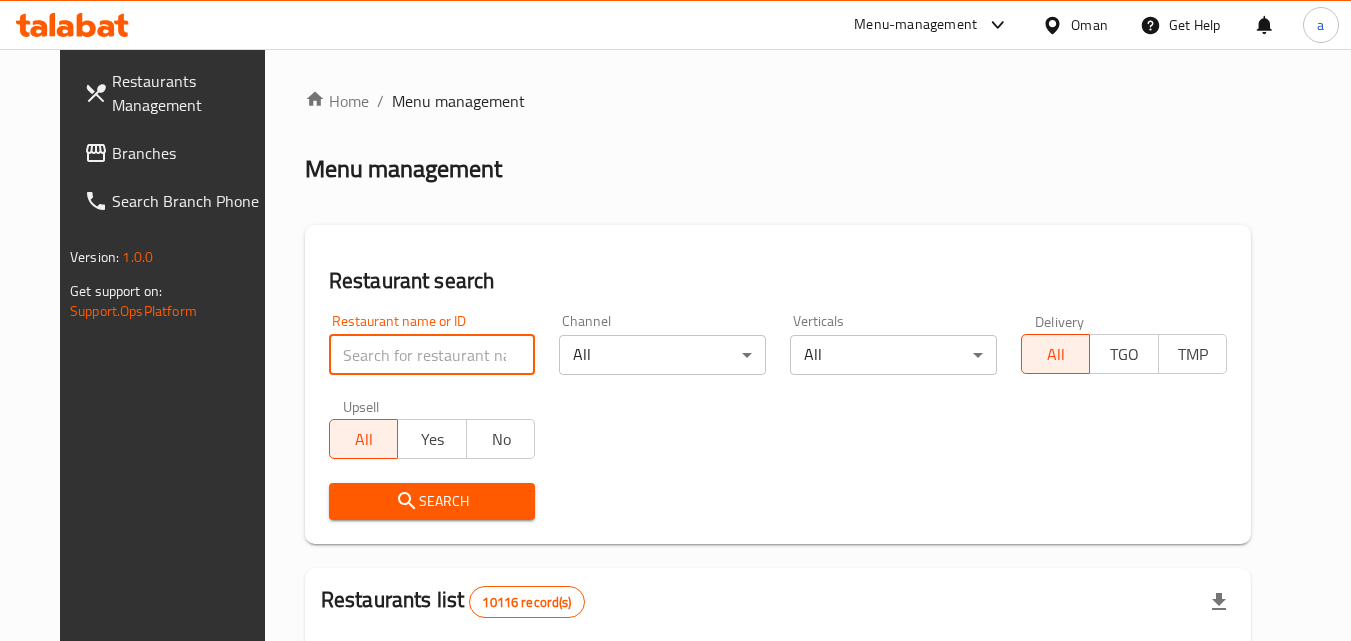 click at bounding box center [432, 355] 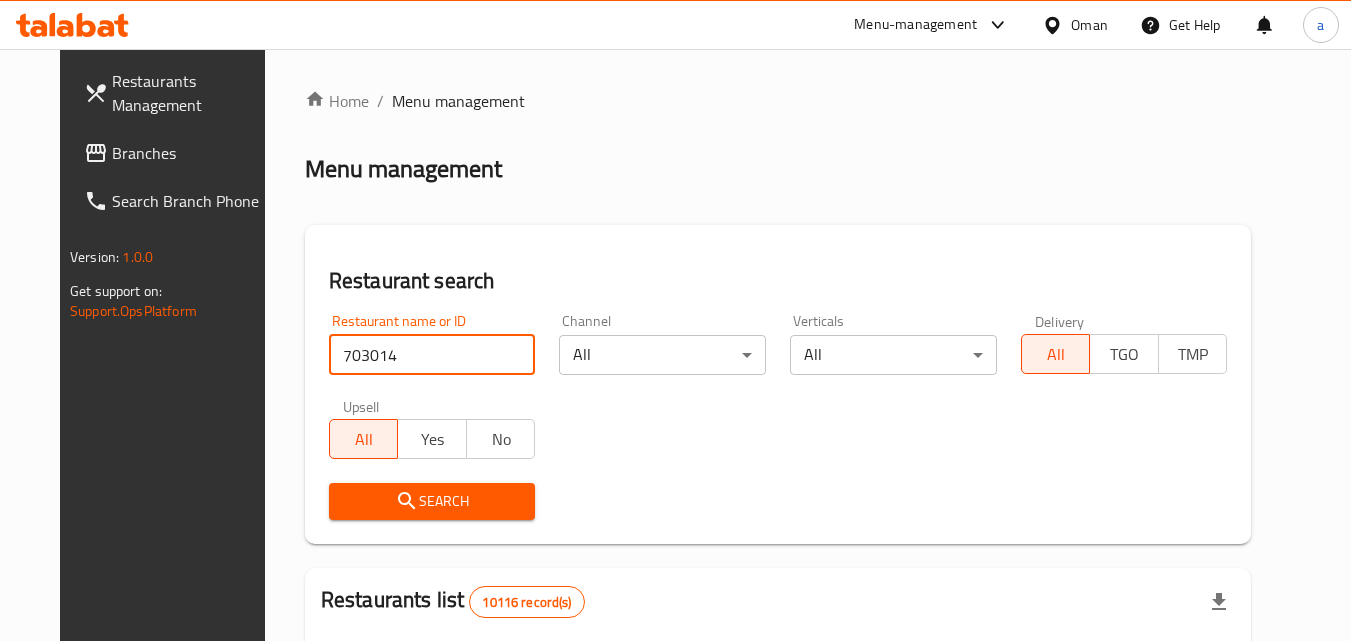 type on "703014" 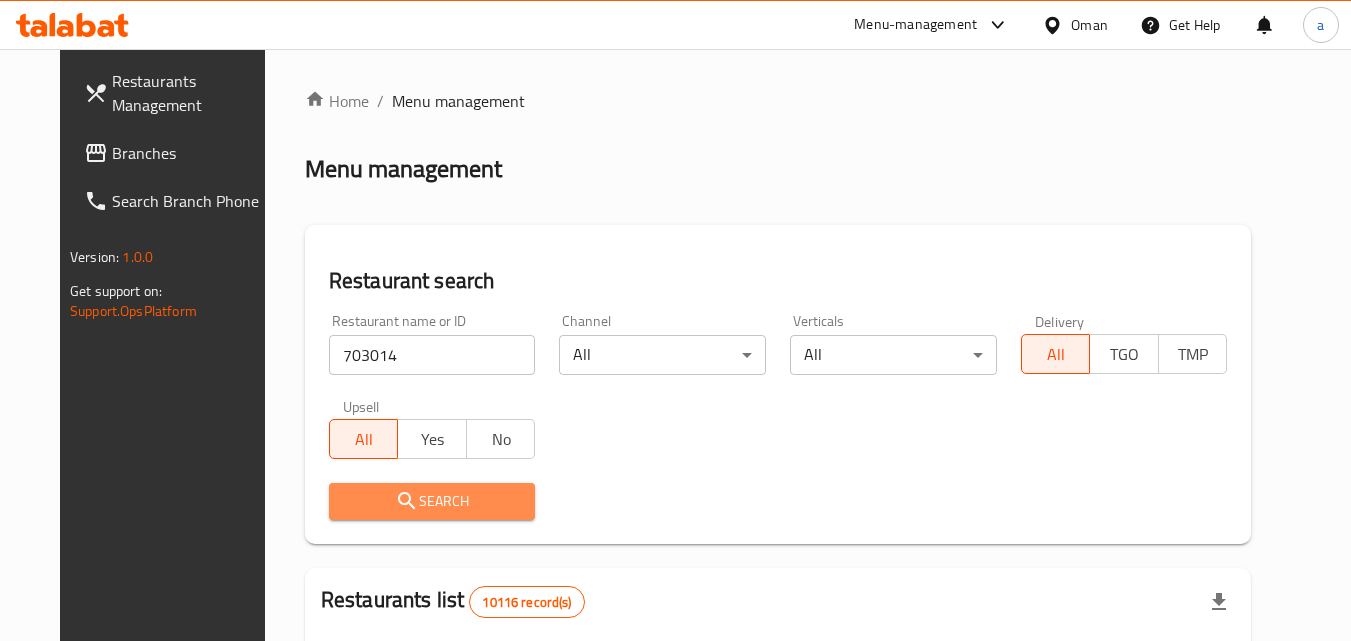 click on "Search" at bounding box center (432, 501) 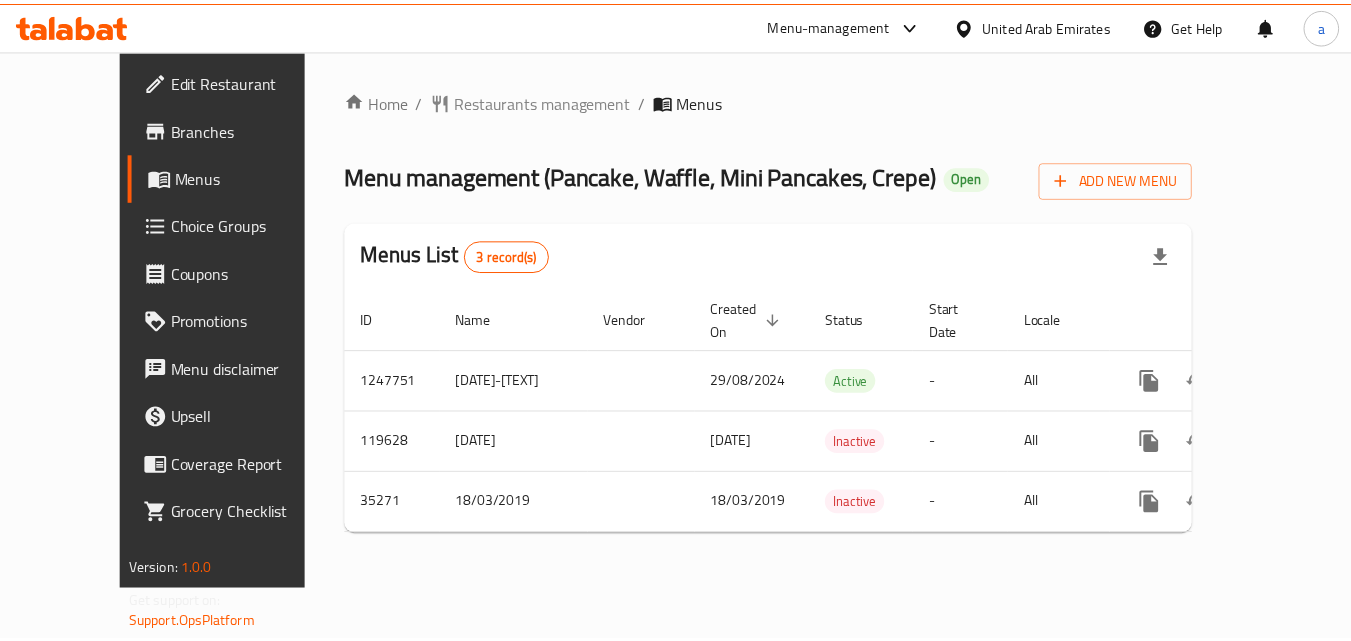 scroll, scrollTop: 0, scrollLeft: 0, axis: both 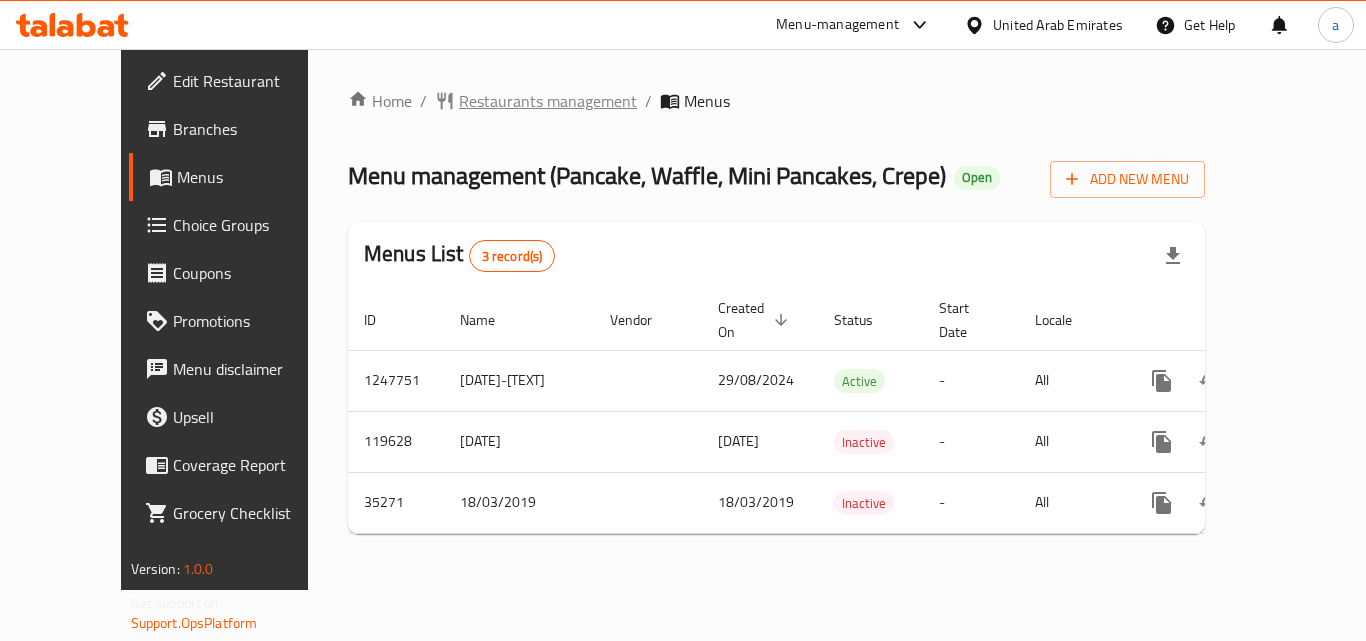 click on "Restaurants management" at bounding box center [548, 101] 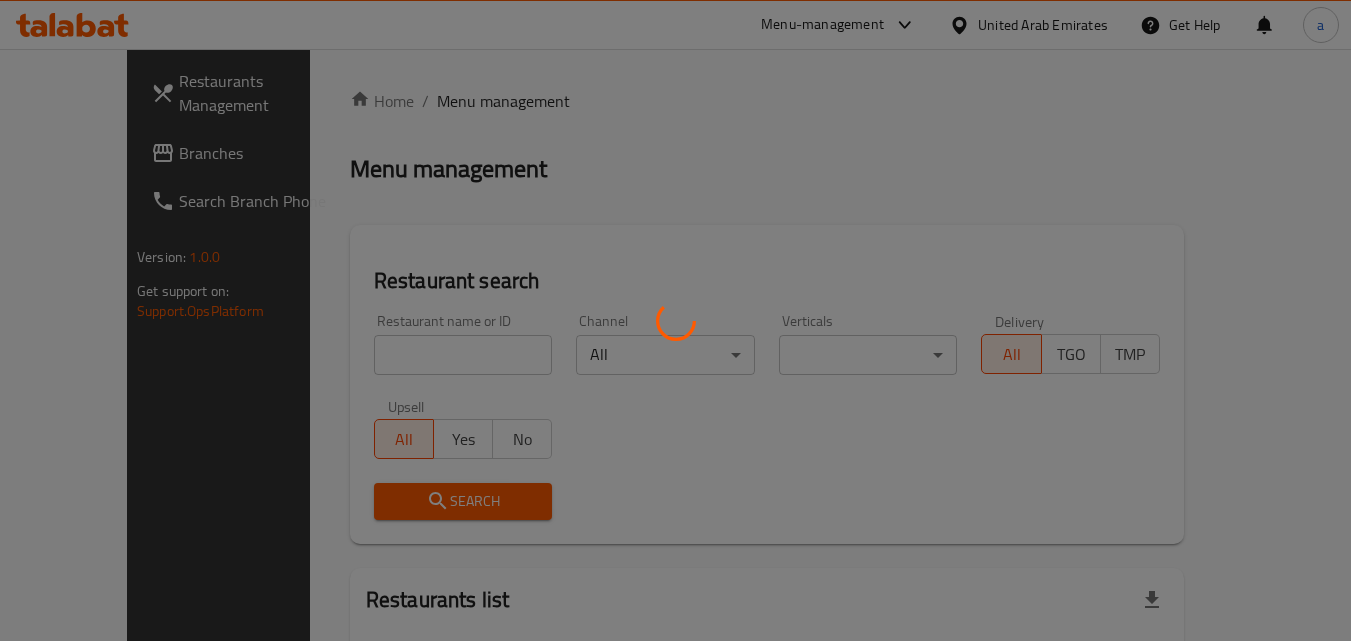 click at bounding box center (675, 320) 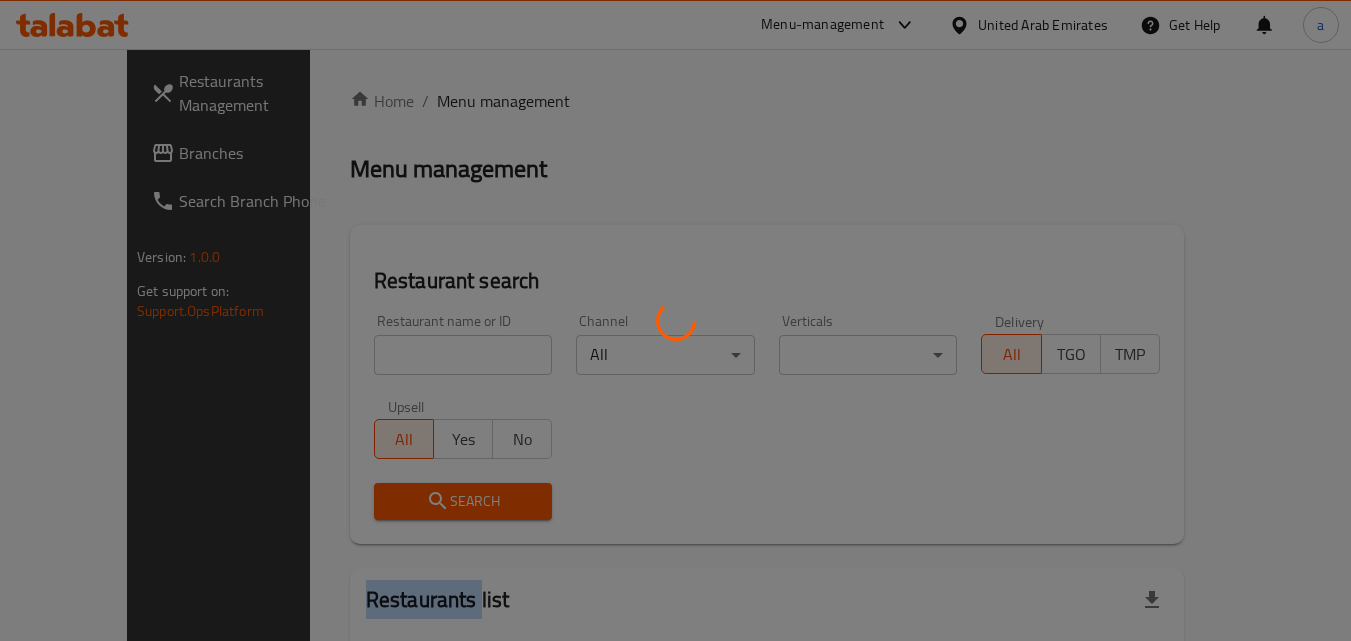 click at bounding box center [675, 320] 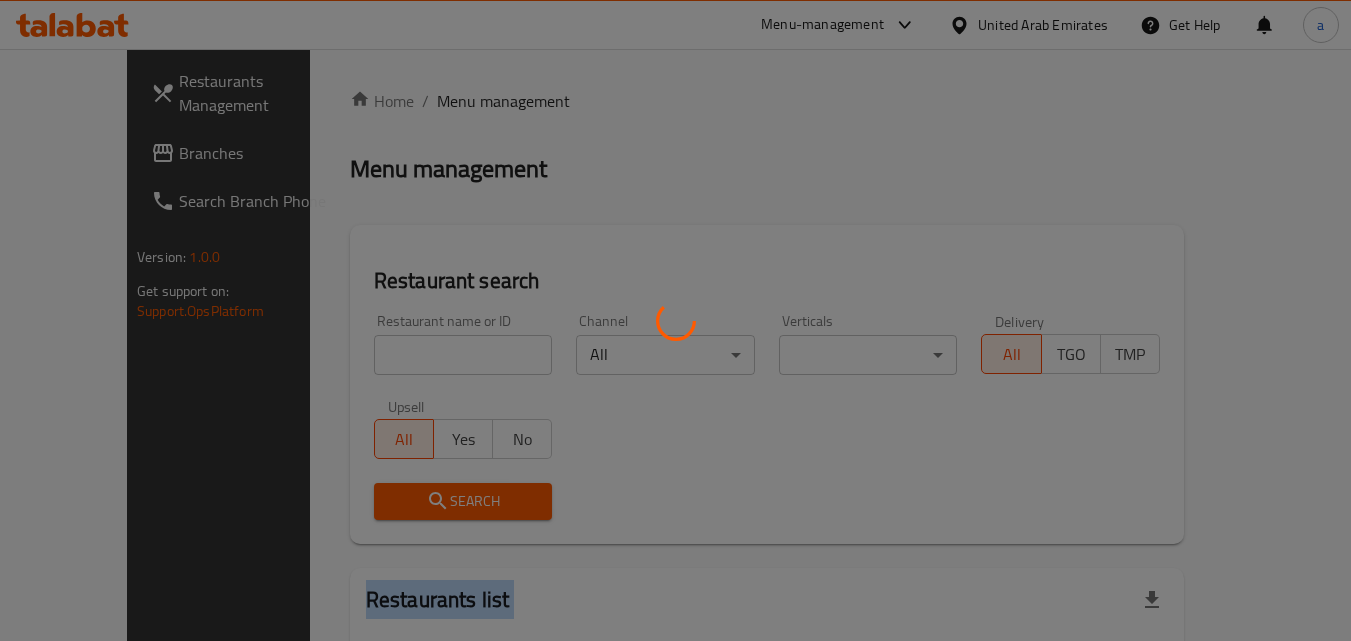 click at bounding box center (675, 320) 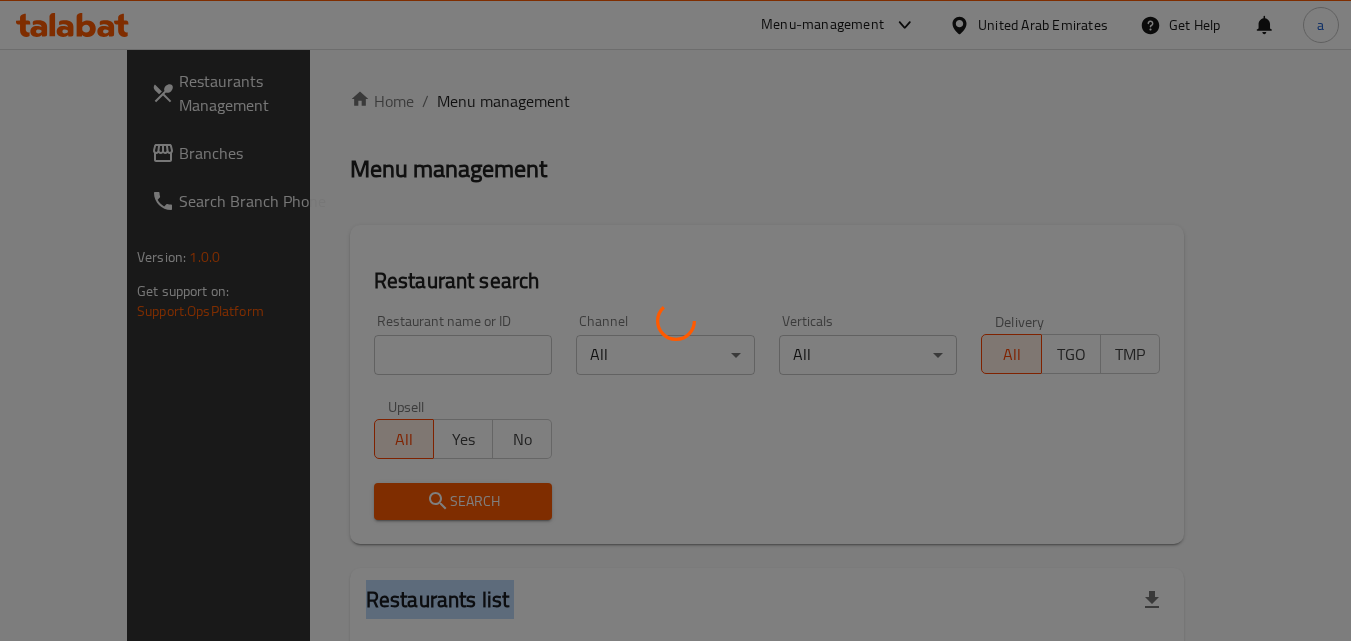 click at bounding box center [675, 320] 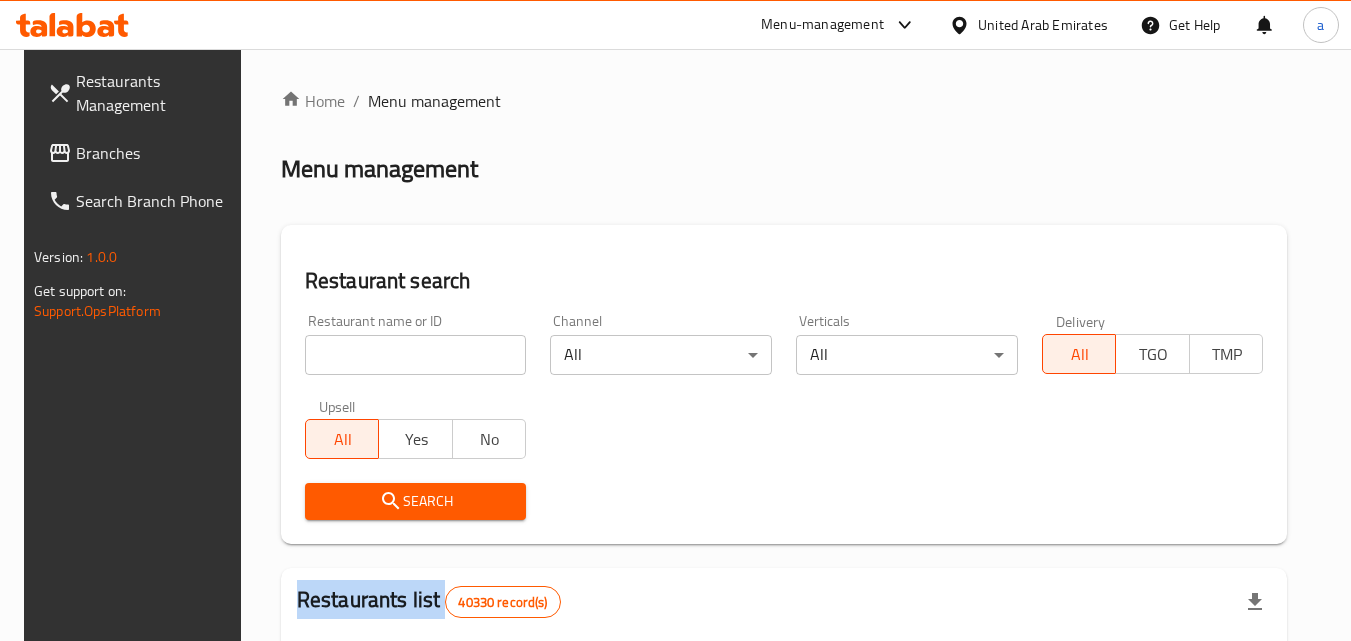 click on "Home / Menu management Menu management Restaurant search Restaurant name or ID Restaurant name or ID Channel All ​ Verticals All ​ Delivery All TGO TMP Upsell All Yes No   Search Restaurants list   40330 record(s) ID sorted ascending Name (En) Name (Ar) Ref. Name Logo Branches Open Busy Closed POS group Status Action 328 Johnny Rockets جوني روكيتس 37 0 1 0 OPEN 330 French Connection فرنش كونكشن 1 0 0 0 INACTIVE 339 Arz Lebanon أرز لبنان Al Karama,Al Barsha & Mirdif 9 1 0 2 OPEN 340 Mega Wraps ميجا رابس 3 0 0 0 INACTIVE 342 Sandella's Flatbread Cafe سانديلاز فلات براد 7 0 0 0 INACTIVE 343 Dragon Hut كوخ التنين 1 0 0 0 INACTIVE 348 Thai Kitchen المطبخ التايلندى 1 0 0 0 INACTIVE 349 Mughal  موغل 1 0 0 0 HIDDEN 350 HOT N COOL (Old) هوت و كول 1 0 0 0 INACTIVE 355 Al Habasha  الحبشة 11 1 0 0 HIDDEN Rows per page: 10 1-10 of 40330" at bounding box center [784, 721] 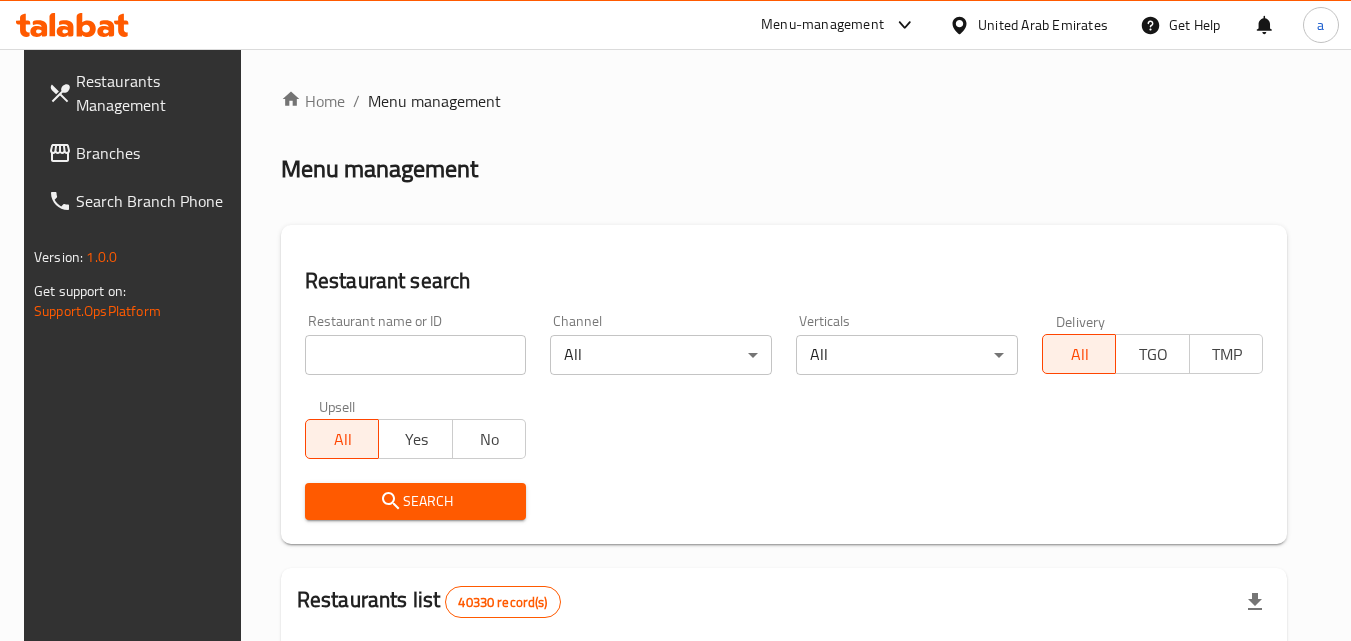click at bounding box center [416, 355] 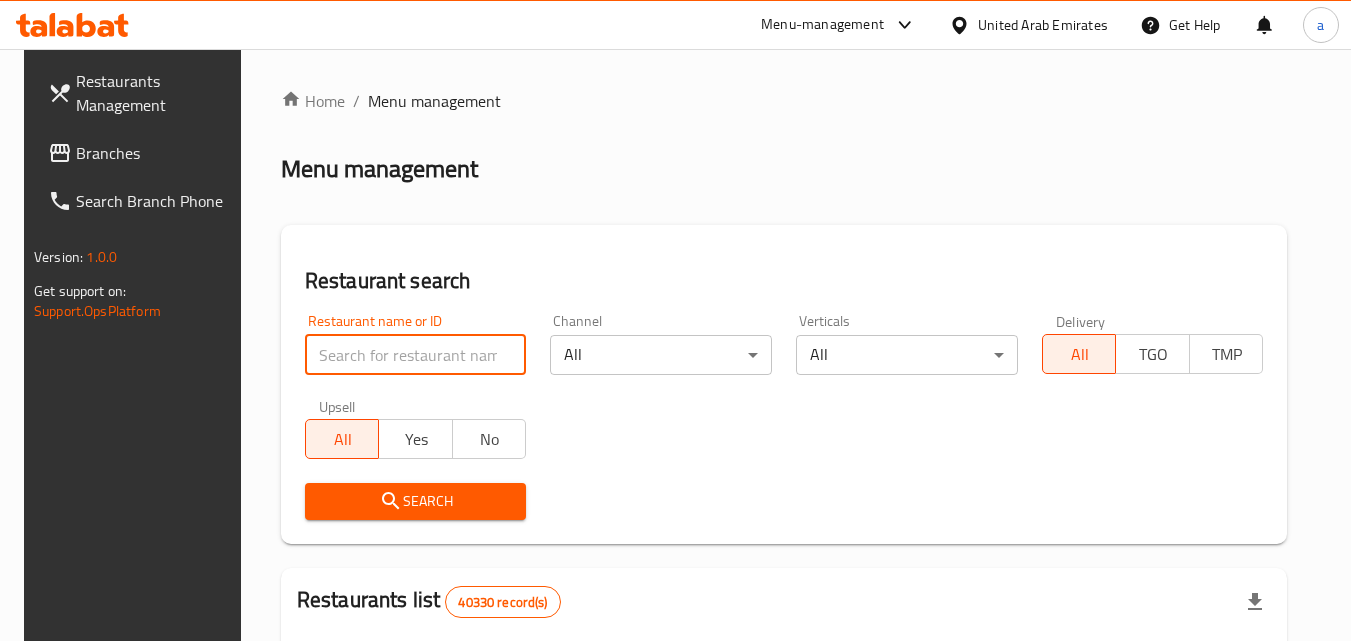click at bounding box center [416, 355] 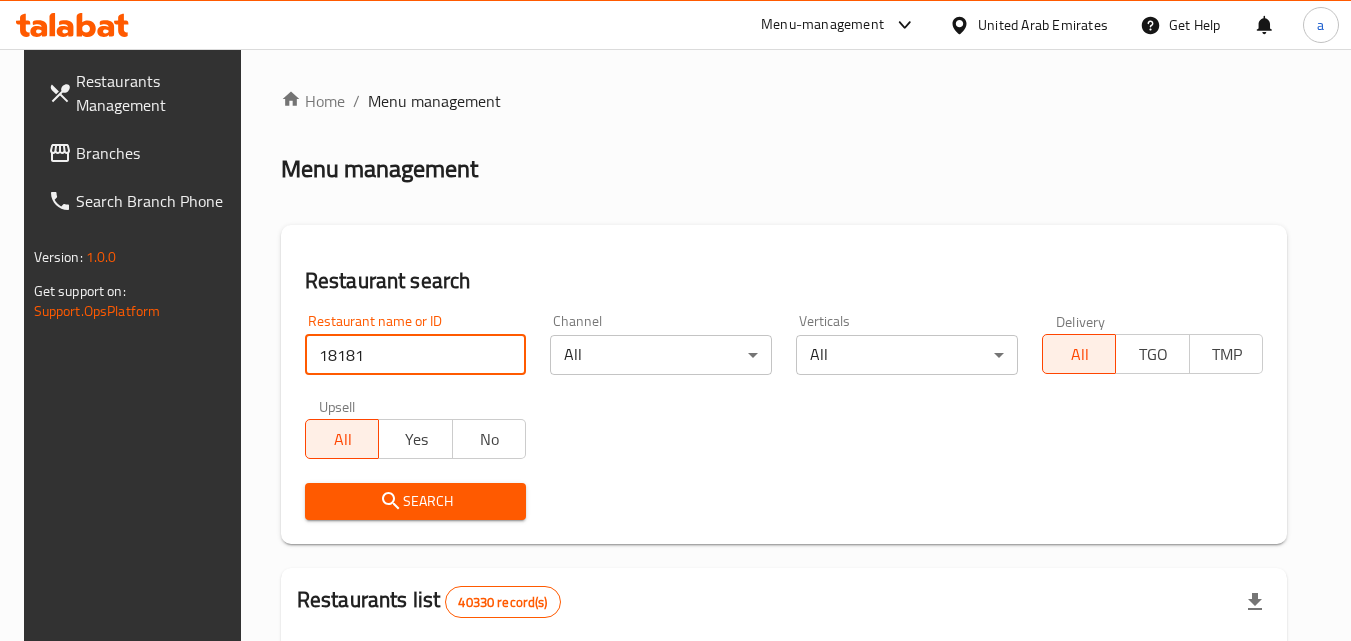 type on "18181" 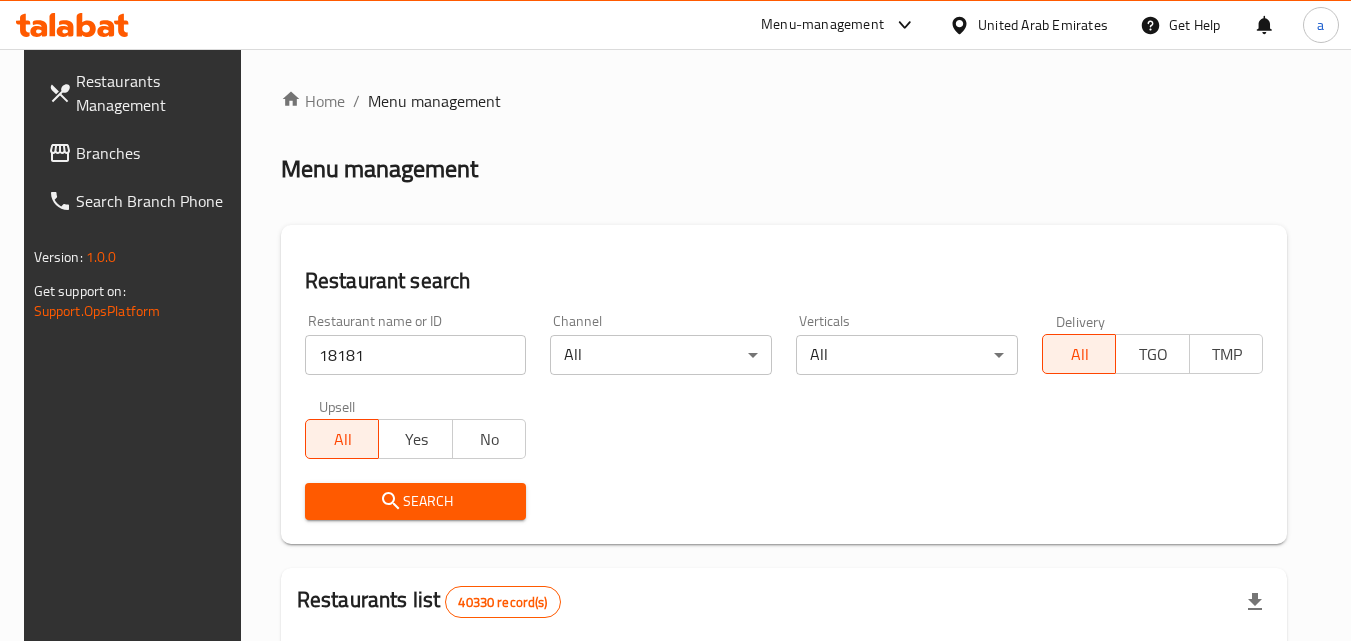 click 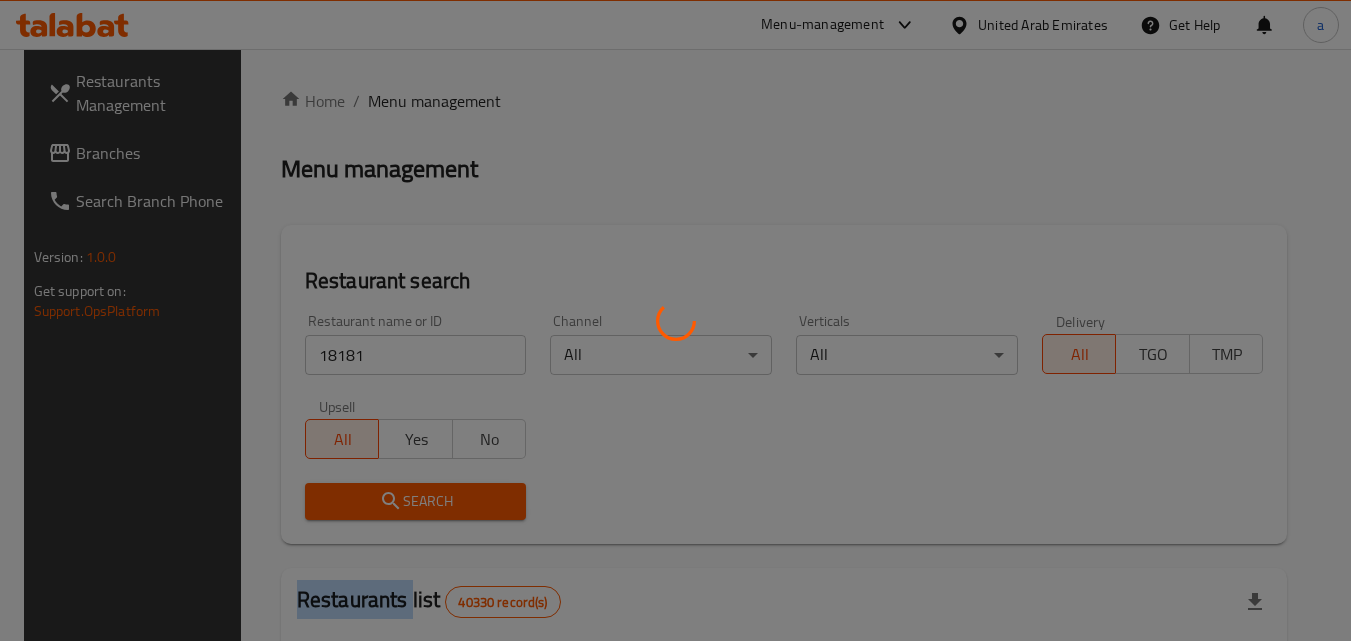 click at bounding box center (675, 320) 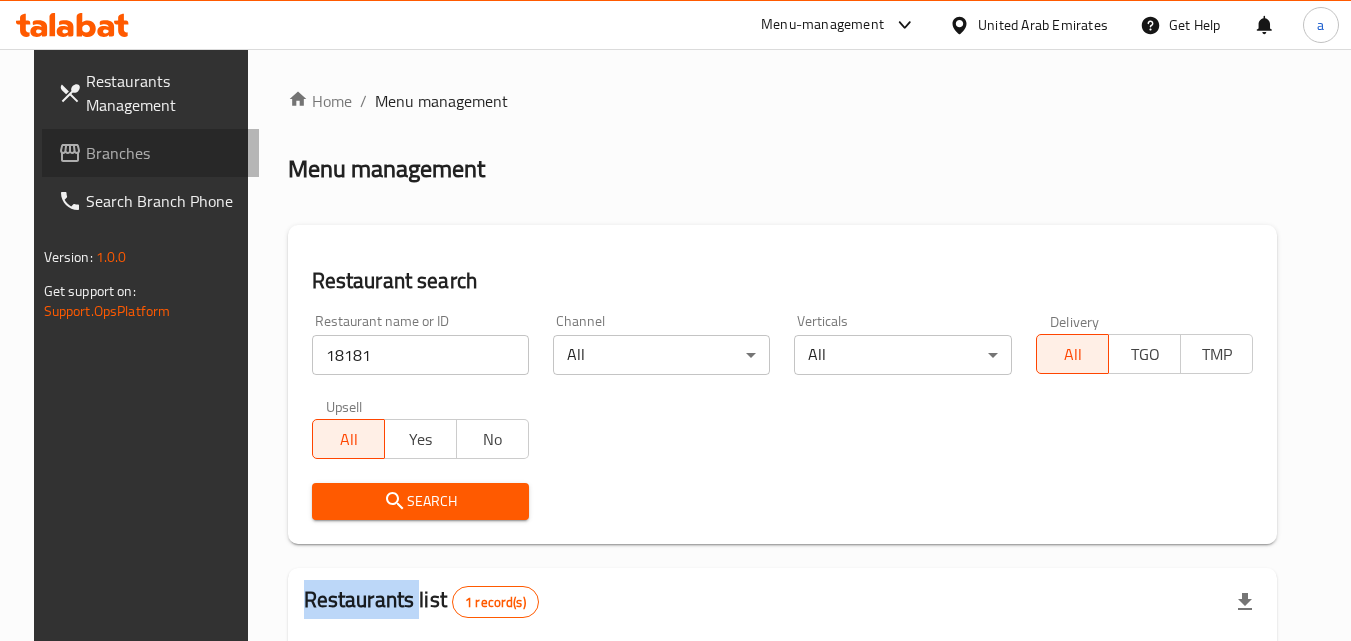 click on "Branches" at bounding box center [165, 153] 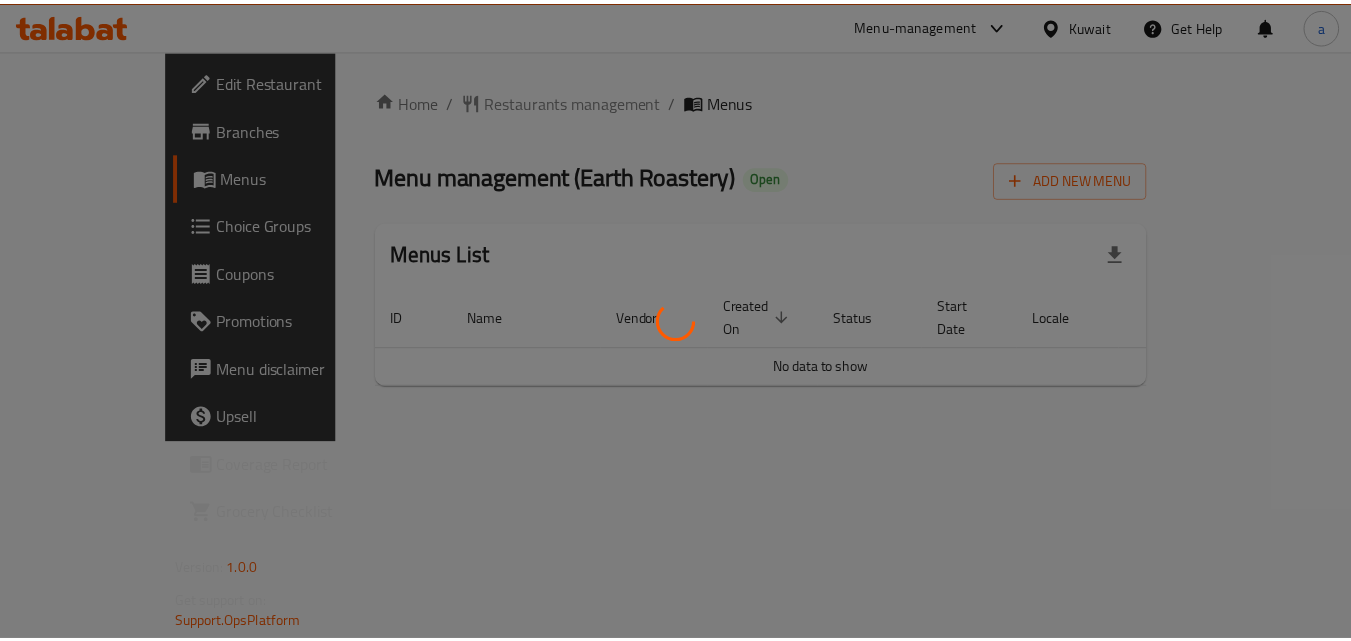 scroll, scrollTop: 0, scrollLeft: 0, axis: both 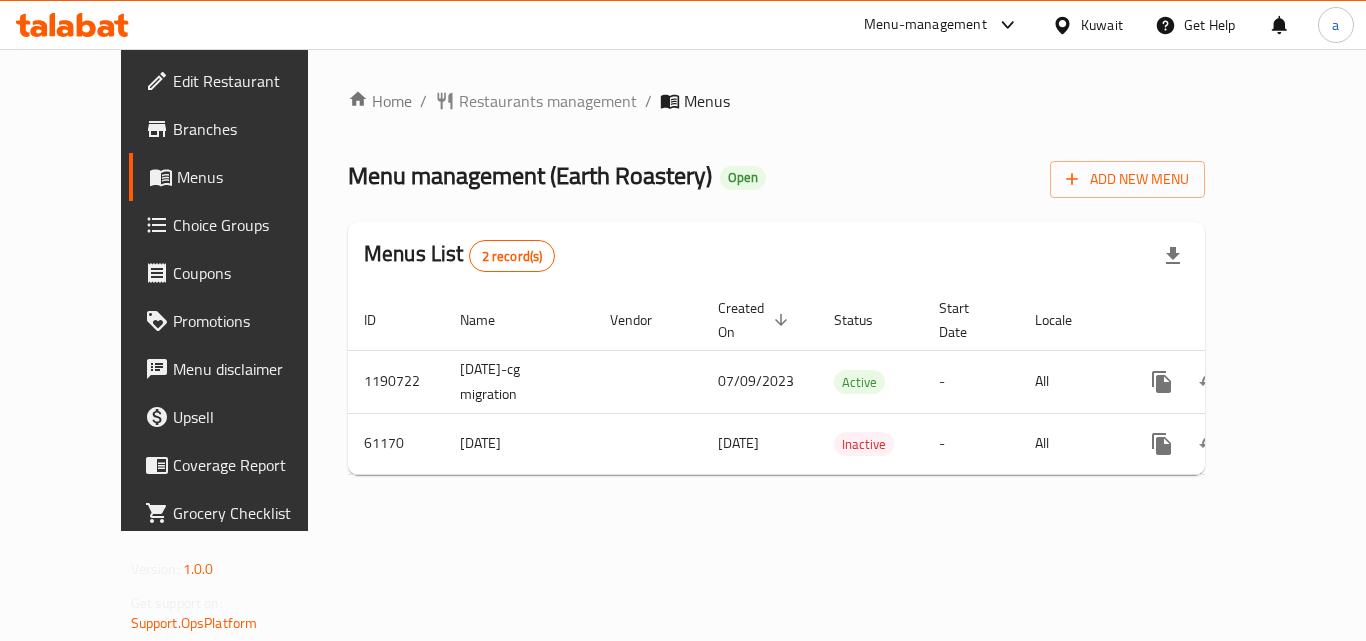 click on "Restaurants management" at bounding box center (548, 101) 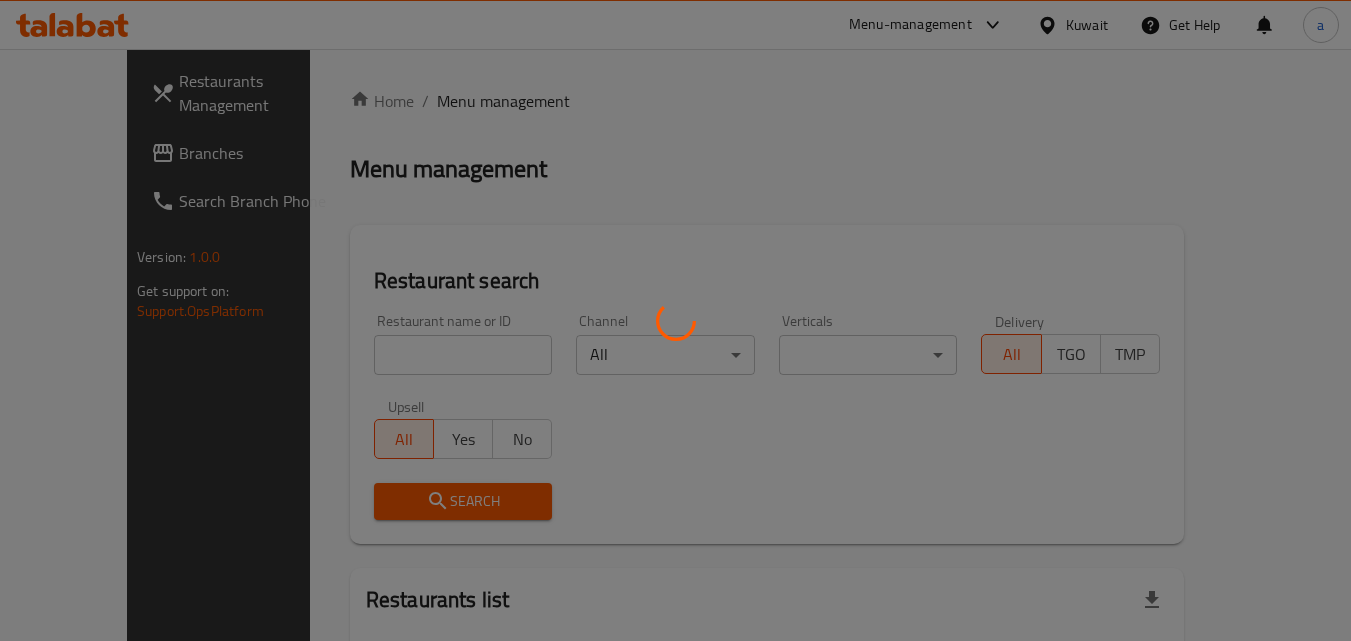 click at bounding box center [675, 320] 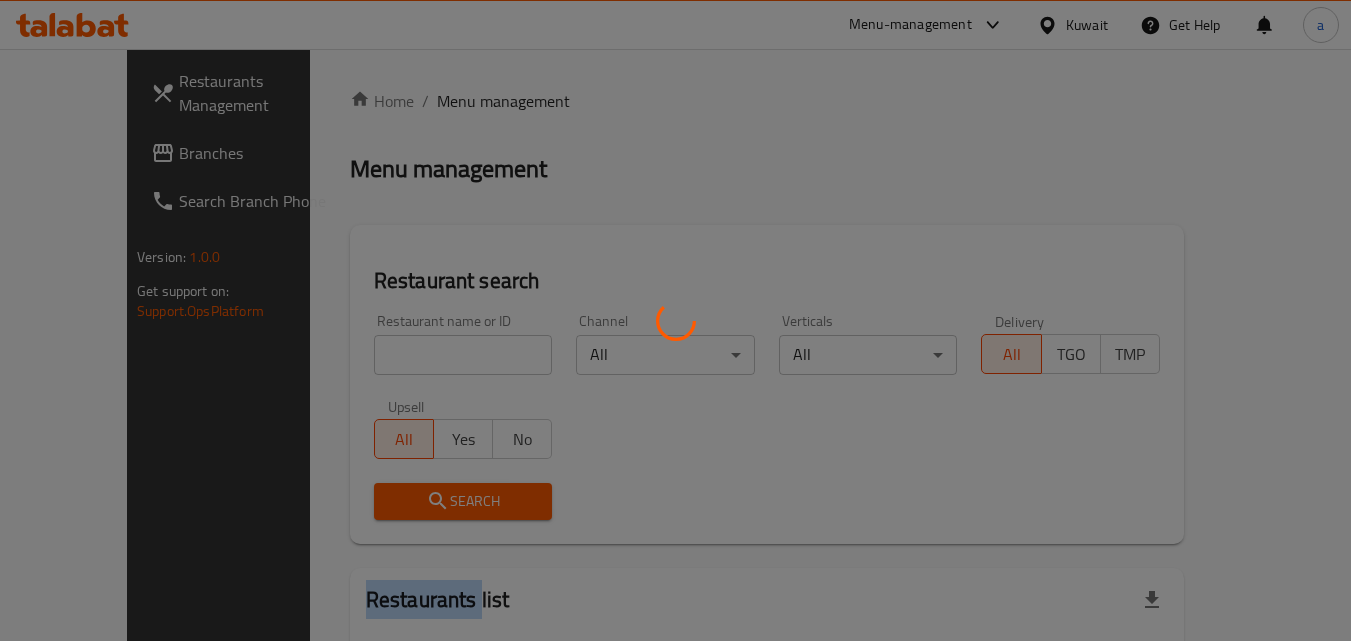 click at bounding box center [675, 320] 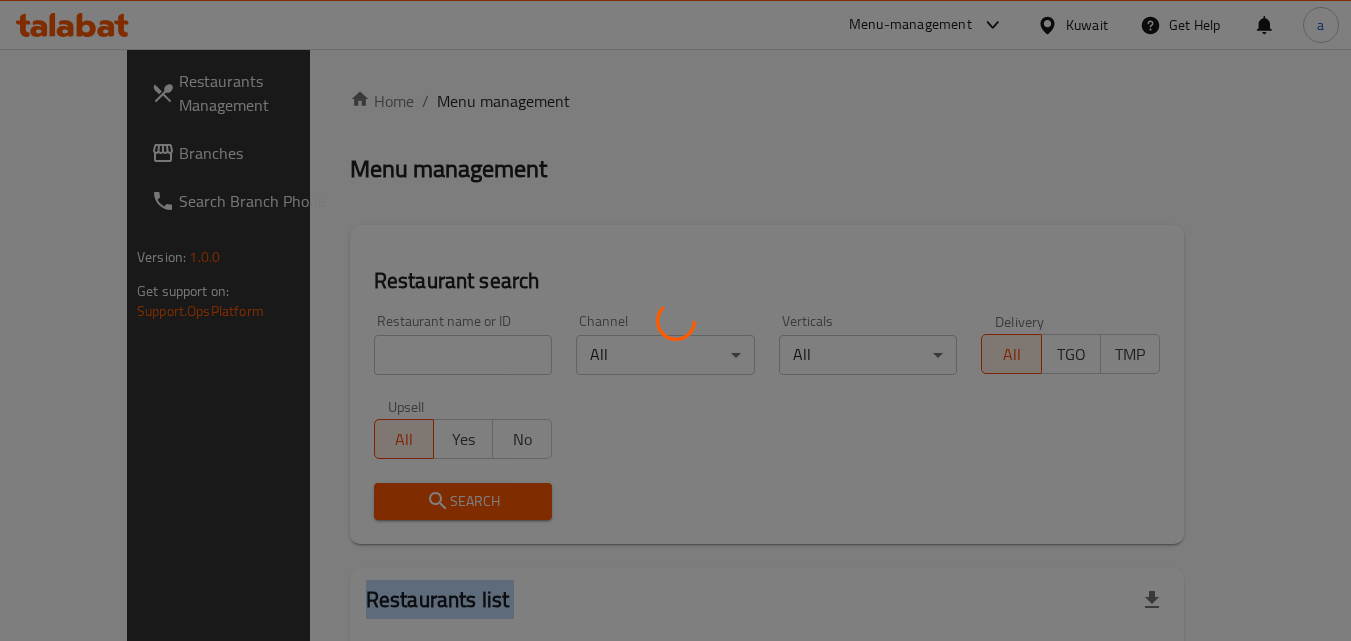 click at bounding box center (675, 320) 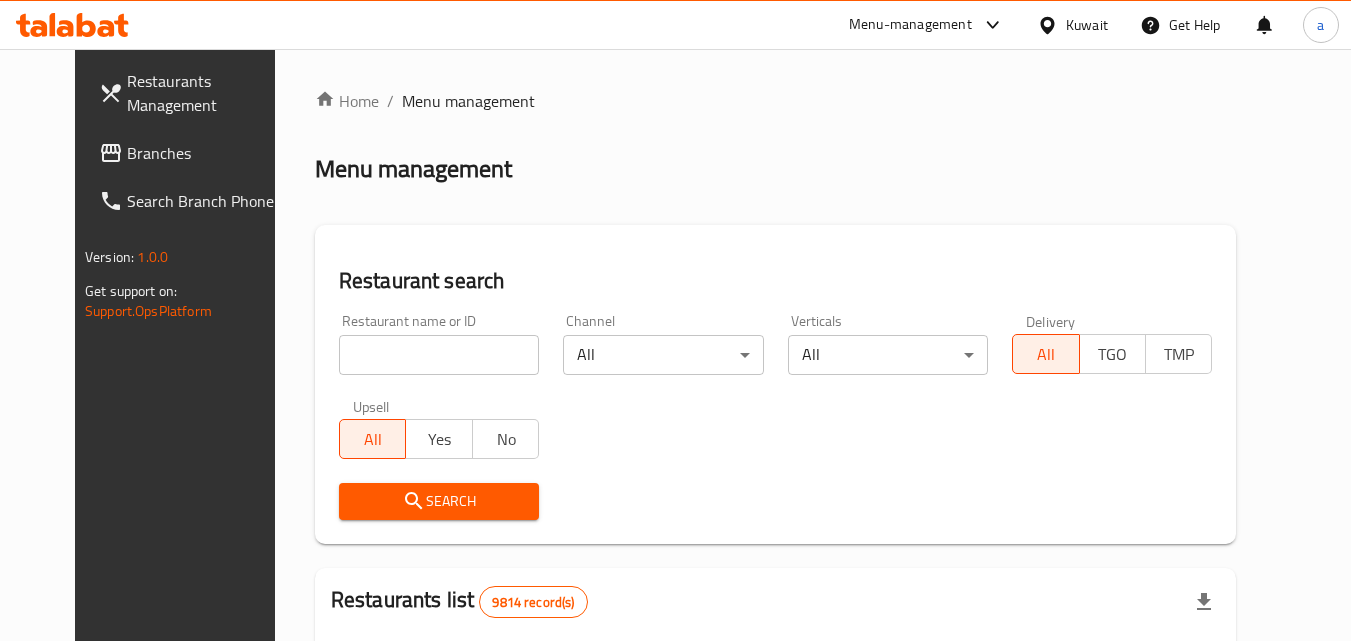 click at bounding box center [439, 355] 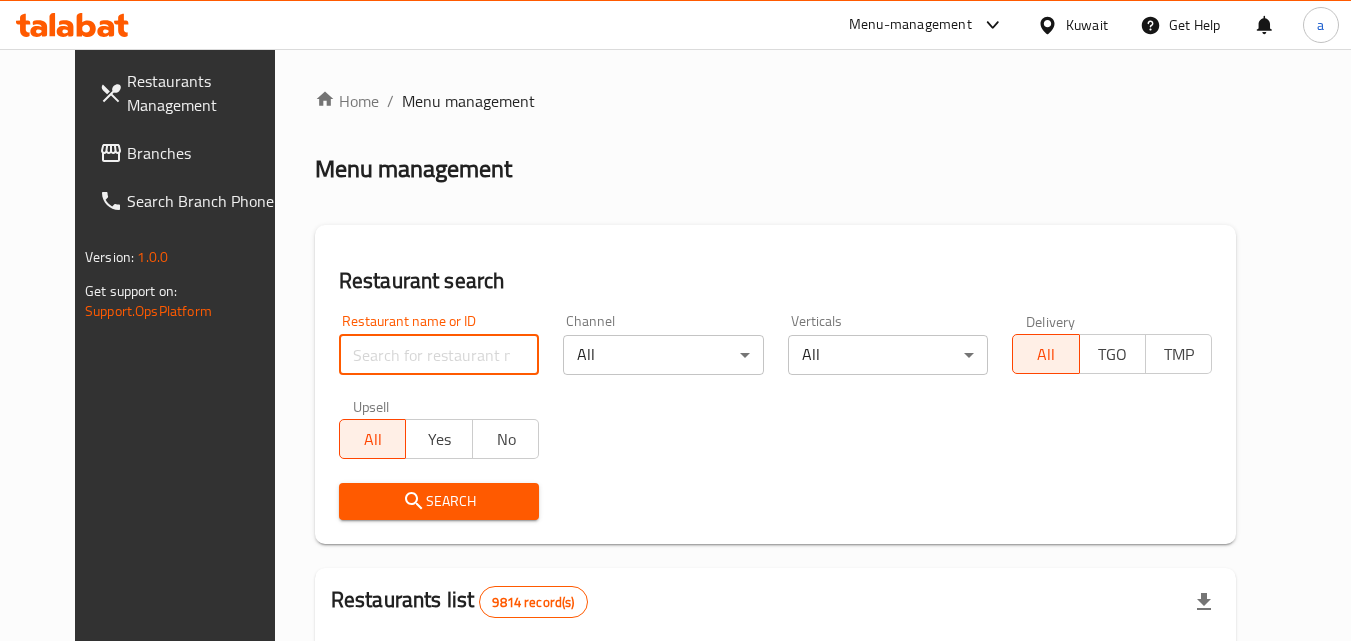paste on "29133" 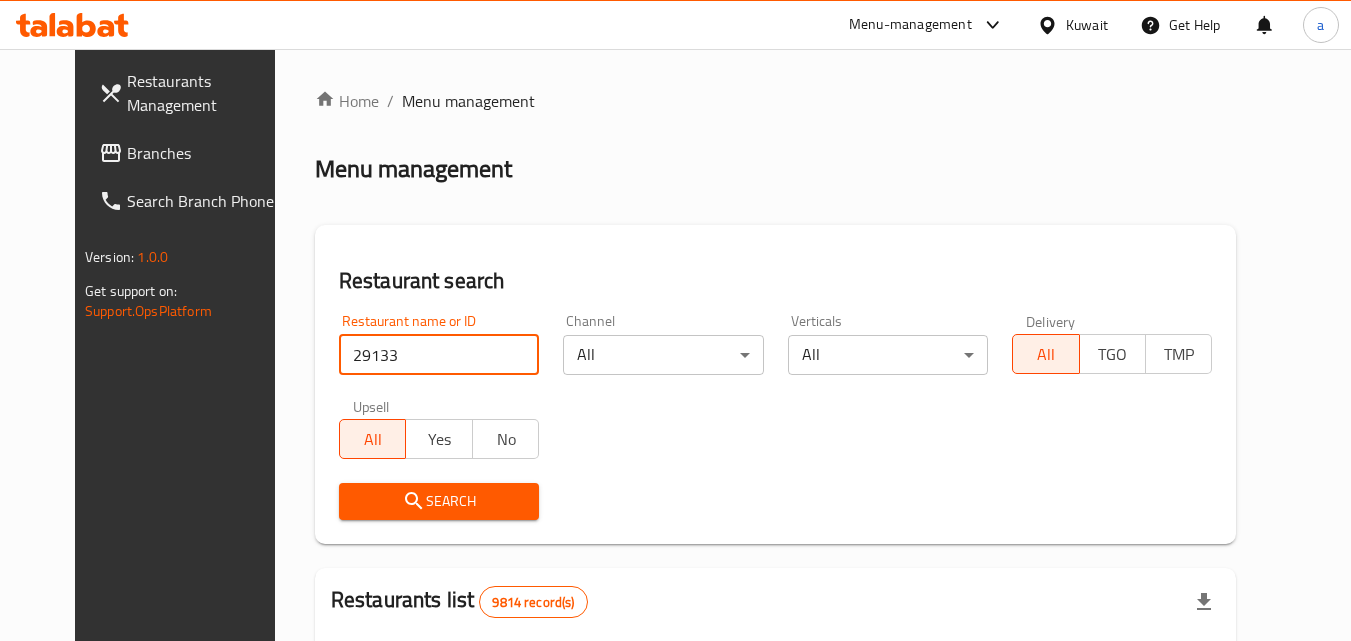 type on "29133" 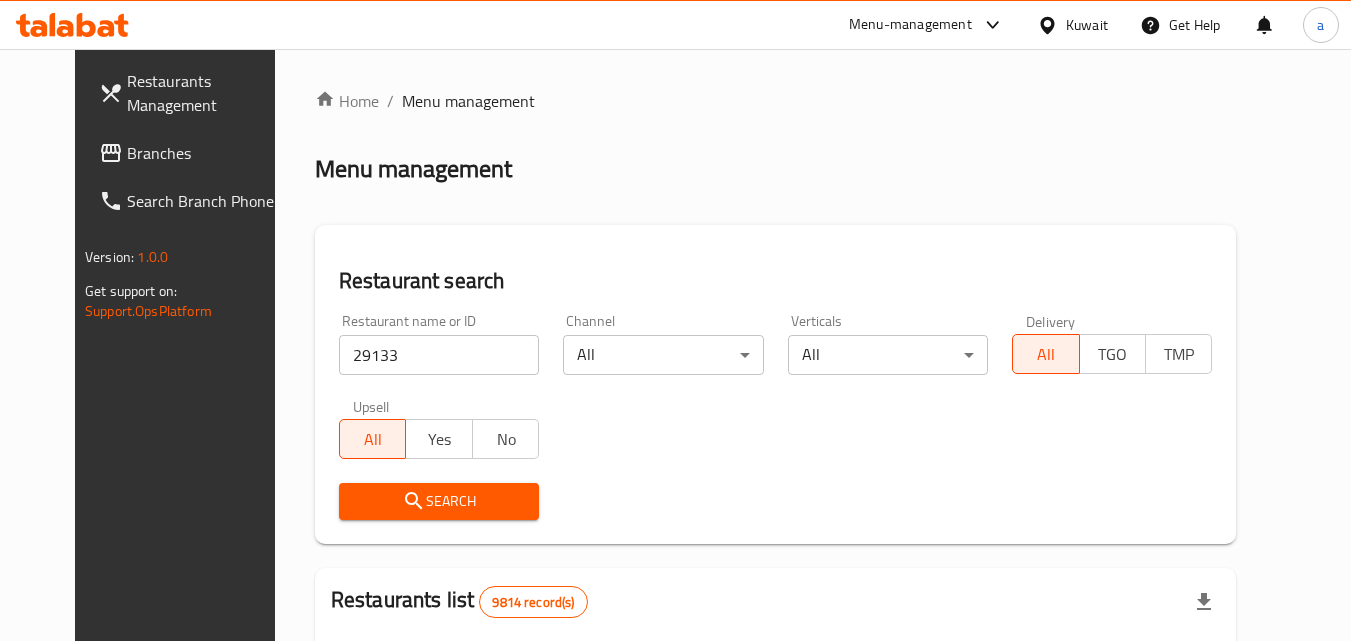 click 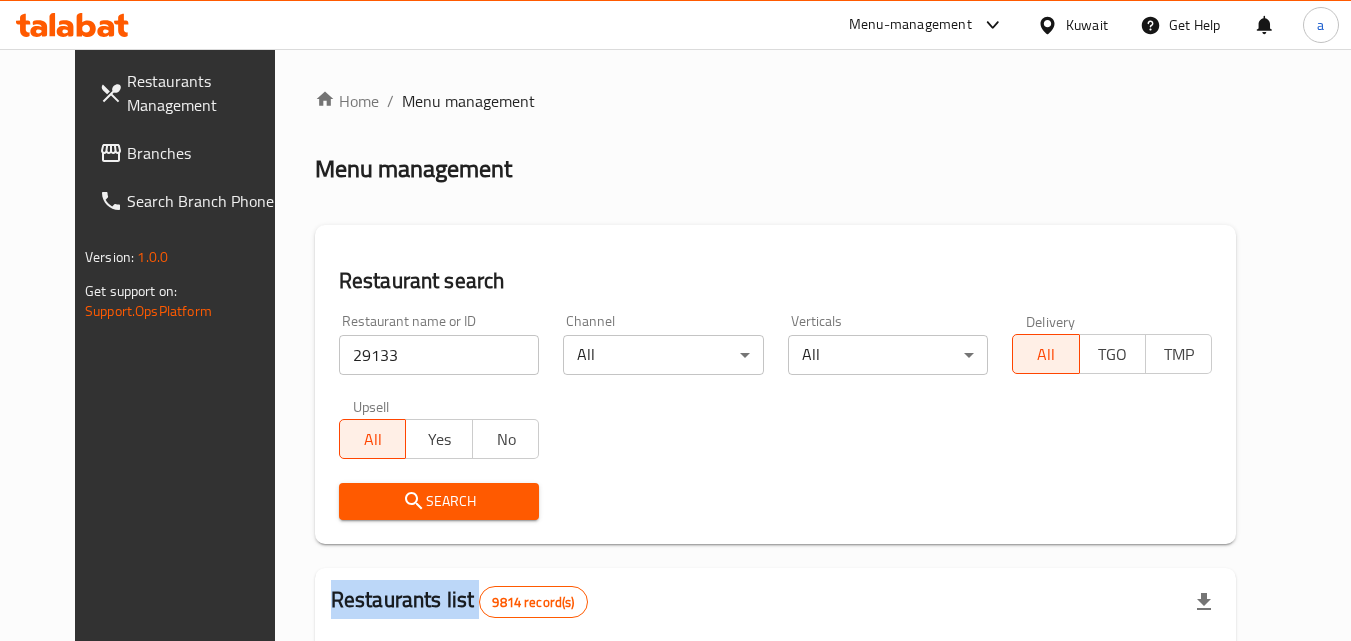 click at bounding box center (675, 320) 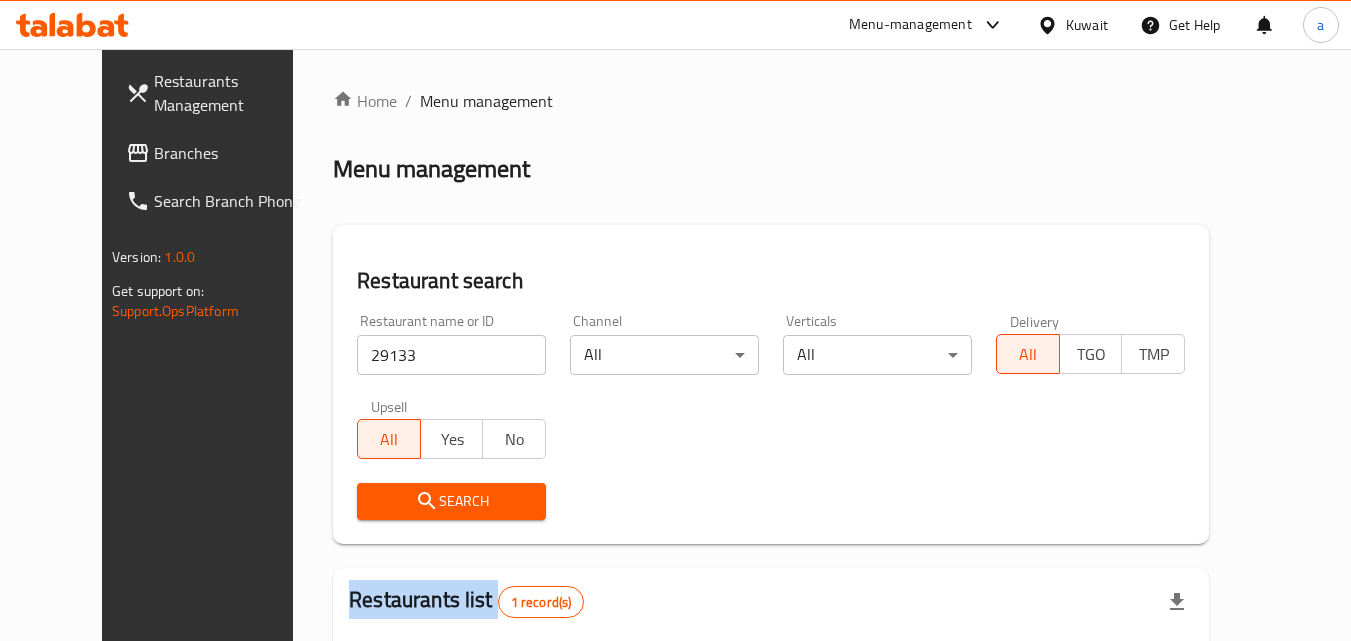 click on "Branches" at bounding box center (233, 153) 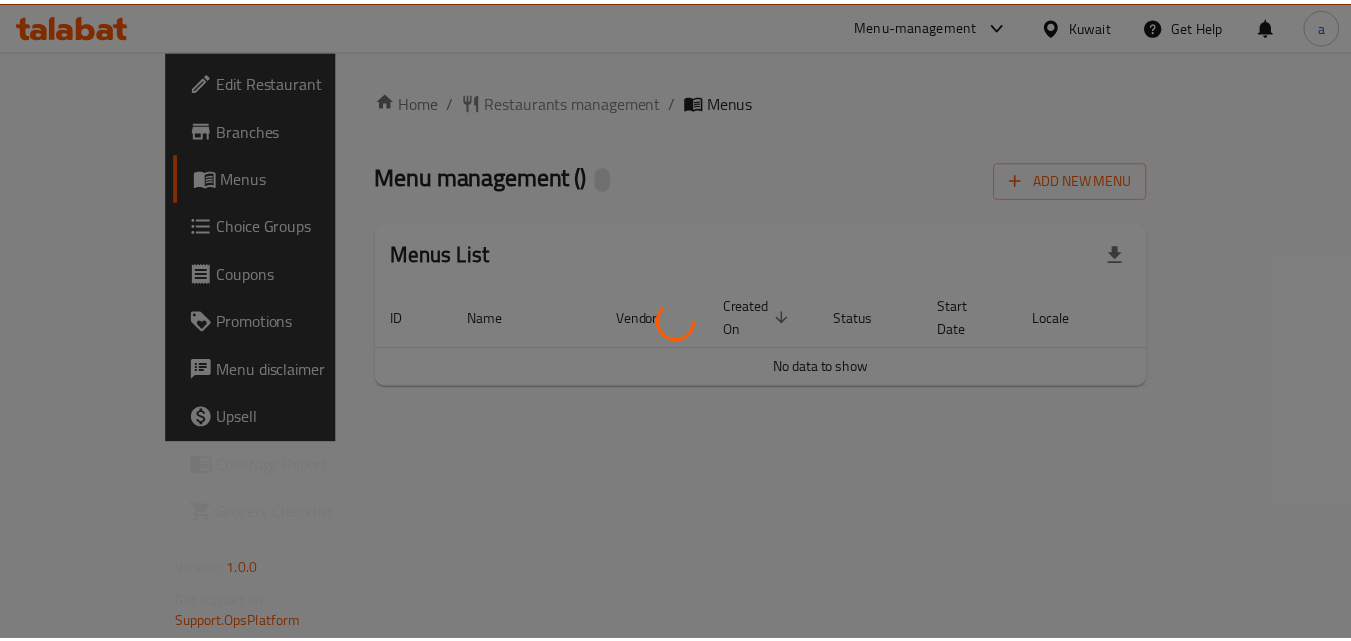scroll, scrollTop: 0, scrollLeft: 0, axis: both 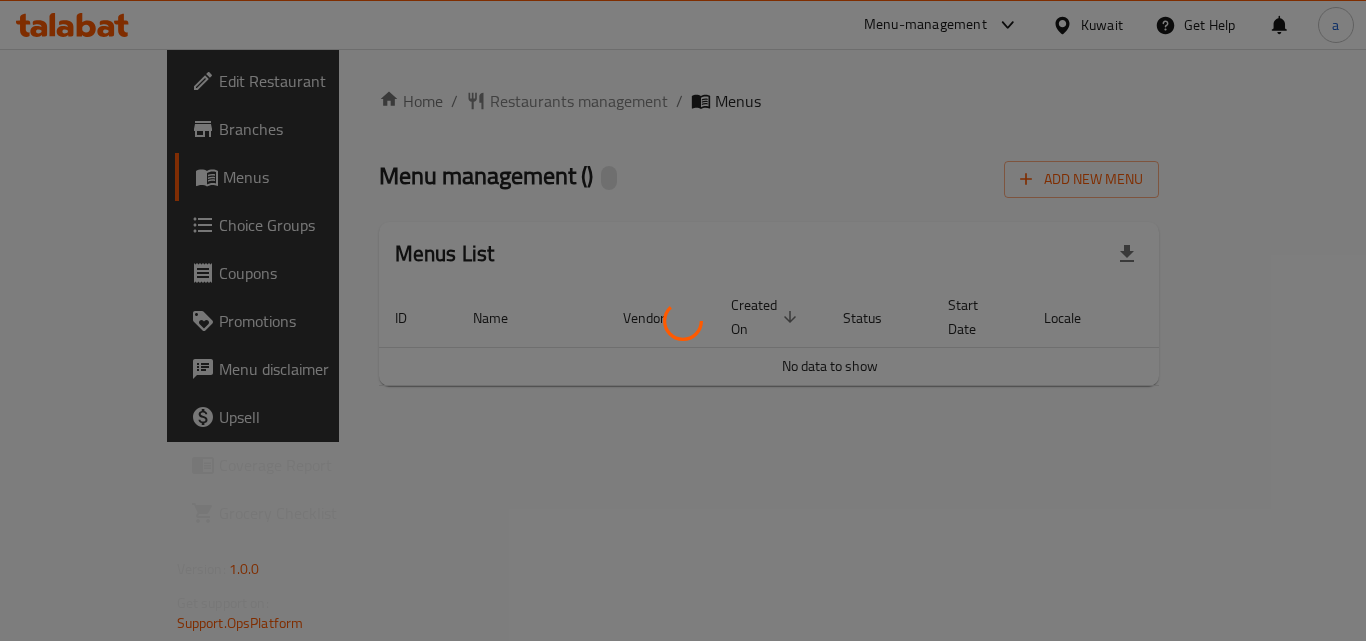 click at bounding box center [683, 320] 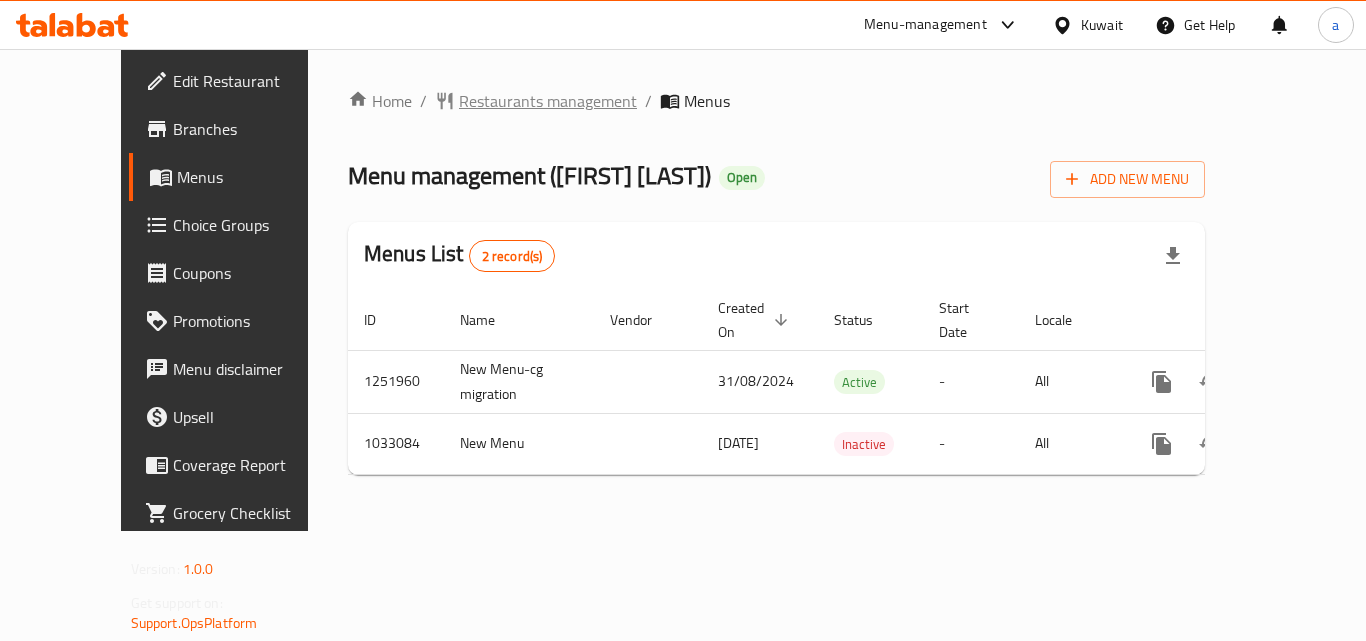 click on "Restaurants management" at bounding box center (548, 101) 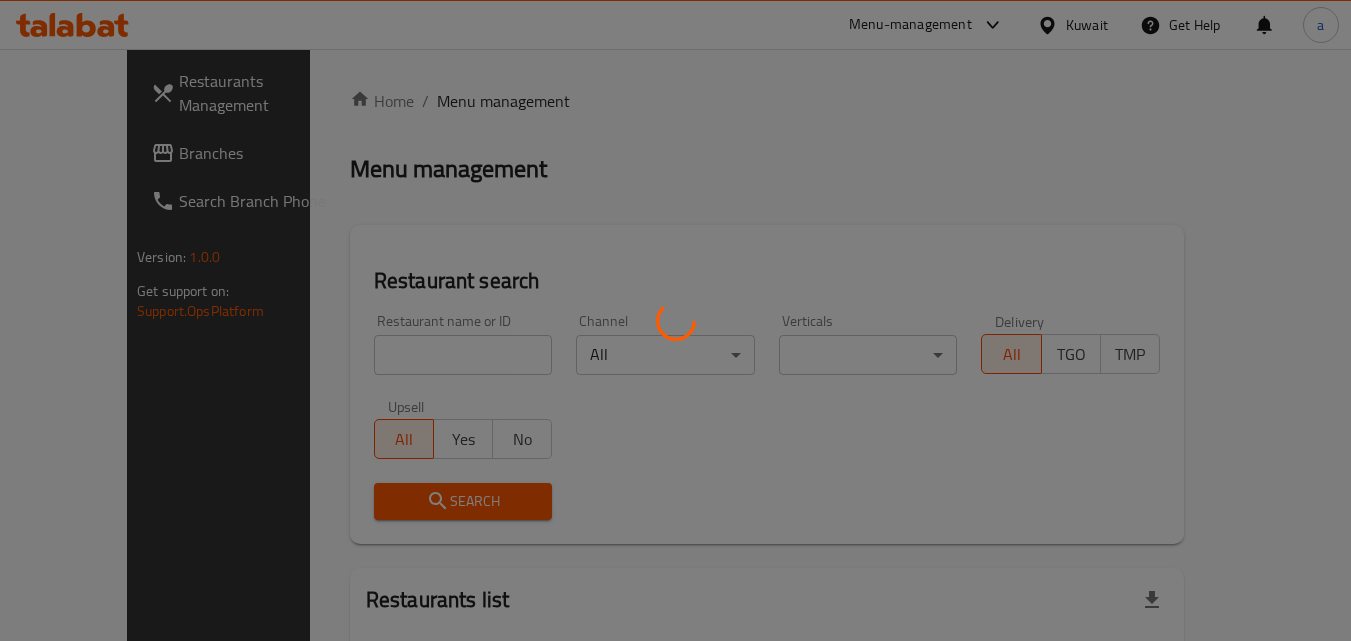 click at bounding box center [675, 320] 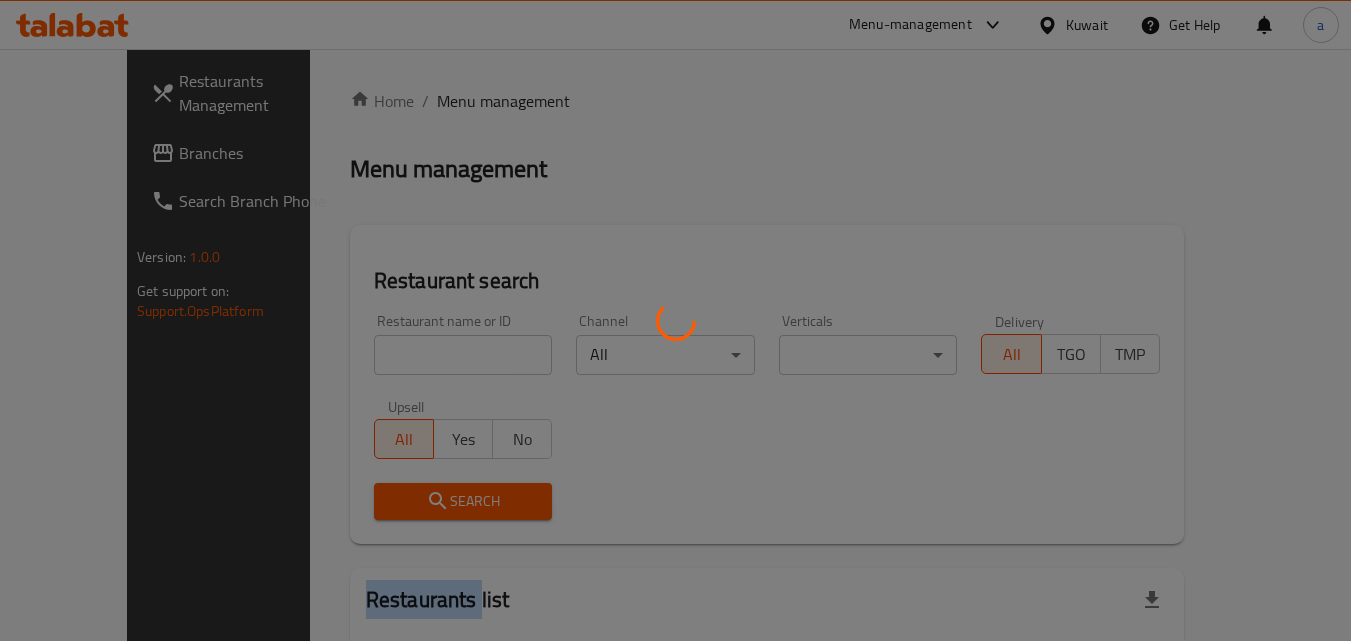 click at bounding box center [675, 320] 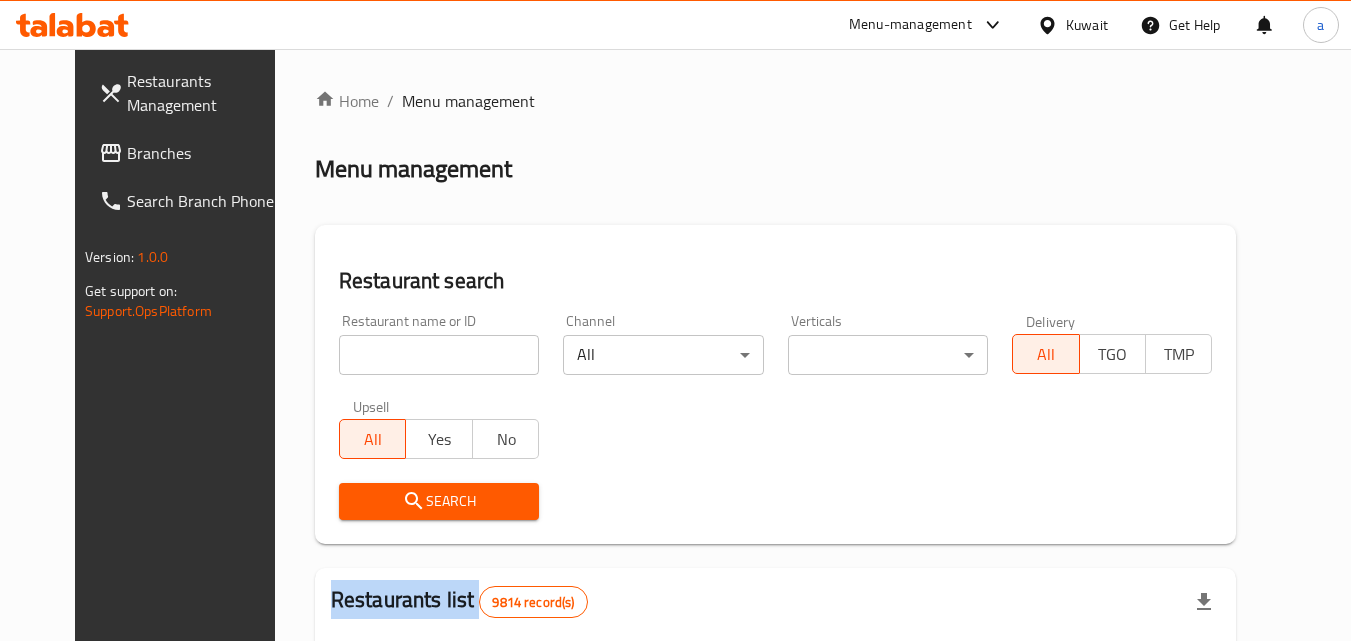 click on "Home / Menu management Menu management Restaurant search Restaurant name or ID Restaurant name or ID Channel All ​ Verticals ​ ​ Delivery All TGO TMP Upsell All Yes No   Search Restaurants list   9814 record(s) ID sorted ascending Name (En) Name (Ar) Ref. Name Logo Branches Open Busy Closed POS group Status Action 1 Little Caesars  ليتل سيزرز 6 0 0 0 INACTIVE 2 Pizza Hut بيتزا هت 68 0 0 2 KFG HIDDEN 3 old kfg BK-3 old kfg BK-3 77 0 0 0 KFG HIDDEN 4 Hardee's هارديز 58 51 0 0 Americana-Digital OPEN 5 Chicken Tikka دجاج تكا 15 12 0 0 OPEN 6 KFC كنتاكى 69 61 0 0 Americana-Digital OPEN 7 Dairy Queen ديري كوين 0 0 0 0 OPEN 8 Mais Alghanim ميس الغانم 11 11 0 0 OCIMS OPEN 9 Maki ماكي 2 2 0 0 OPEN 10 Rose PATISSERIE روز للمعجنات 1 1 0 0 OPEN Rows per page: 10 1-10 of 9814" at bounding box center (776, 696) 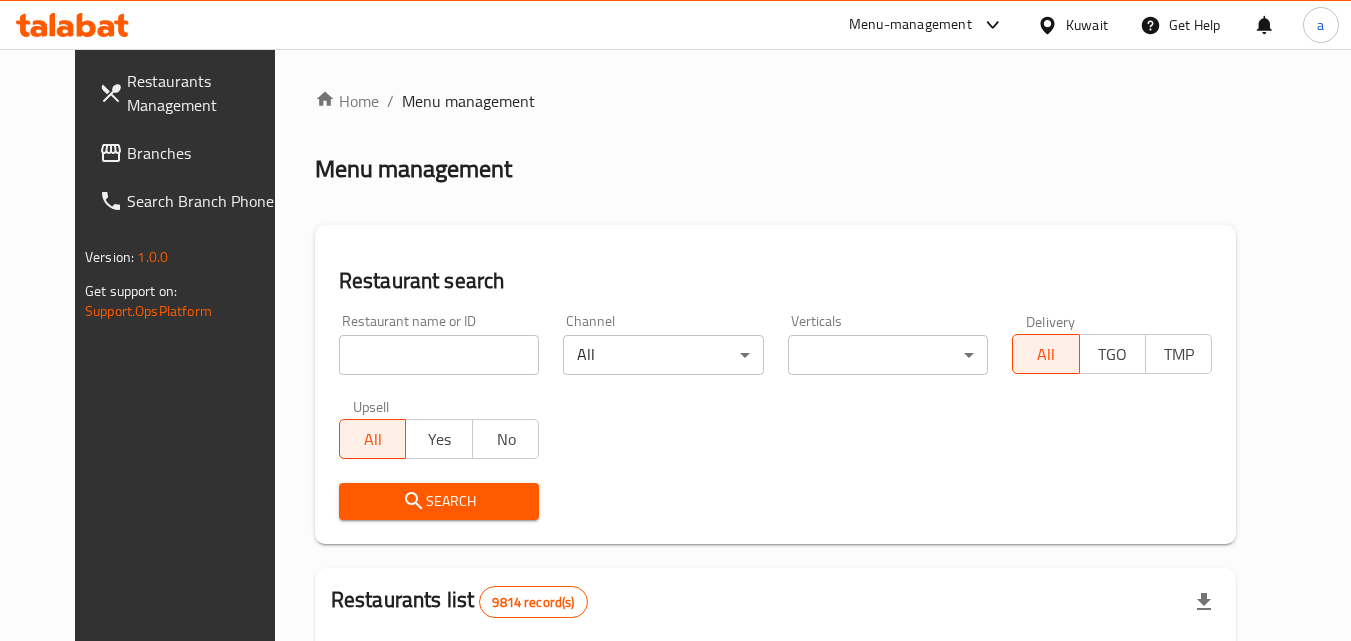 click at bounding box center [439, 355] 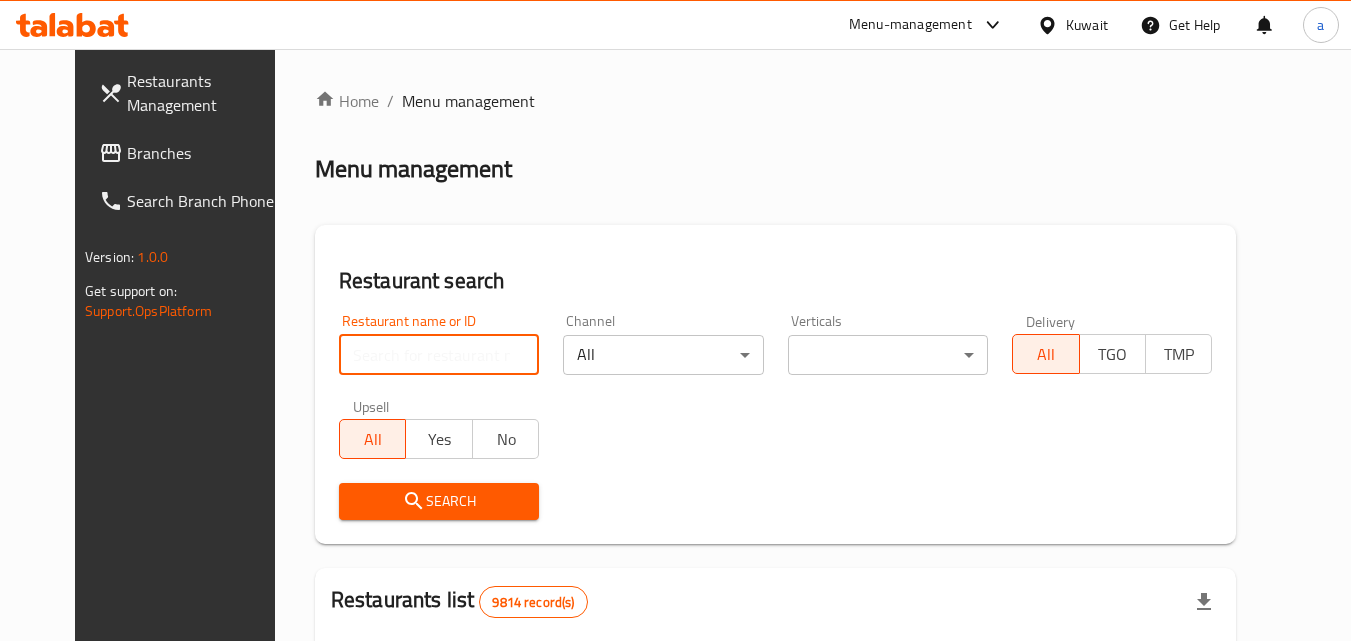 paste on "661485" 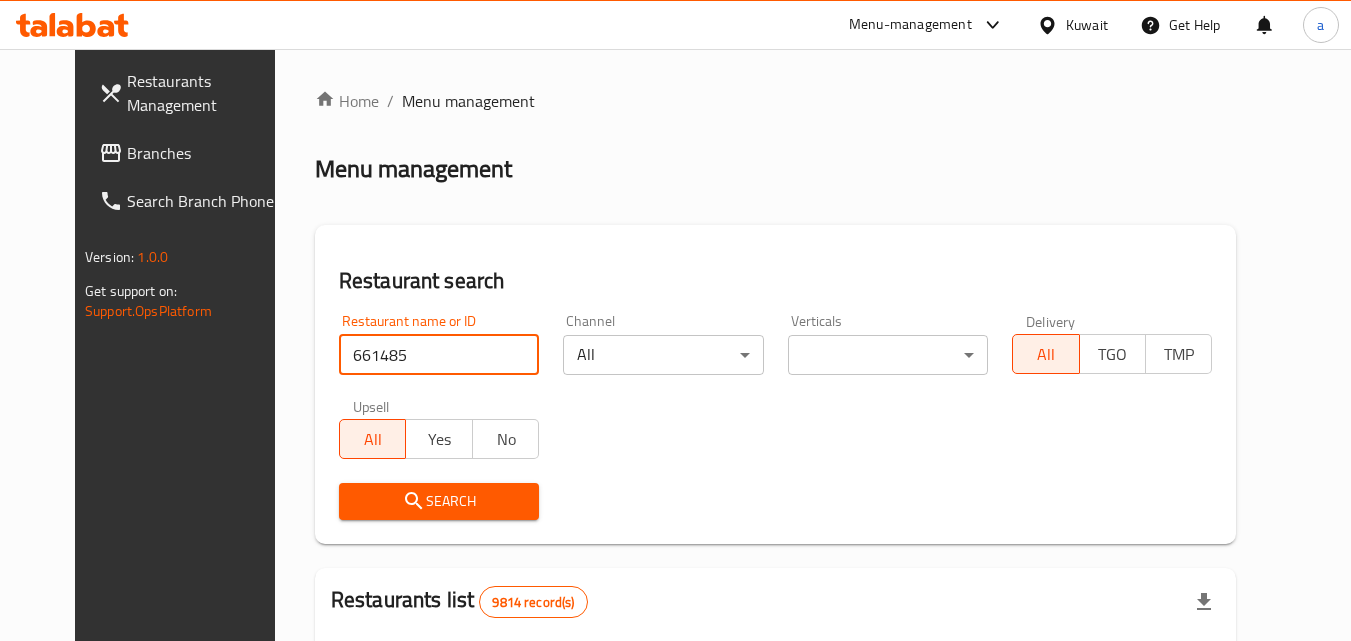 type on "661485" 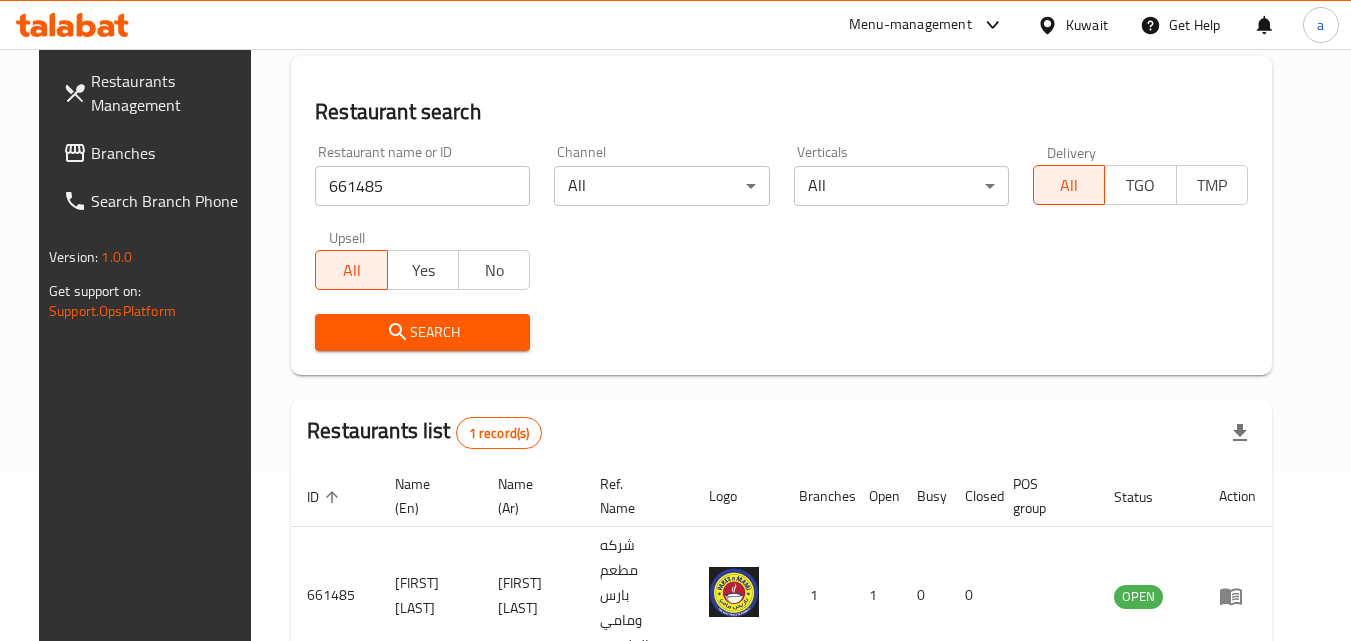 scroll, scrollTop: 134, scrollLeft: 0, axis: vertical 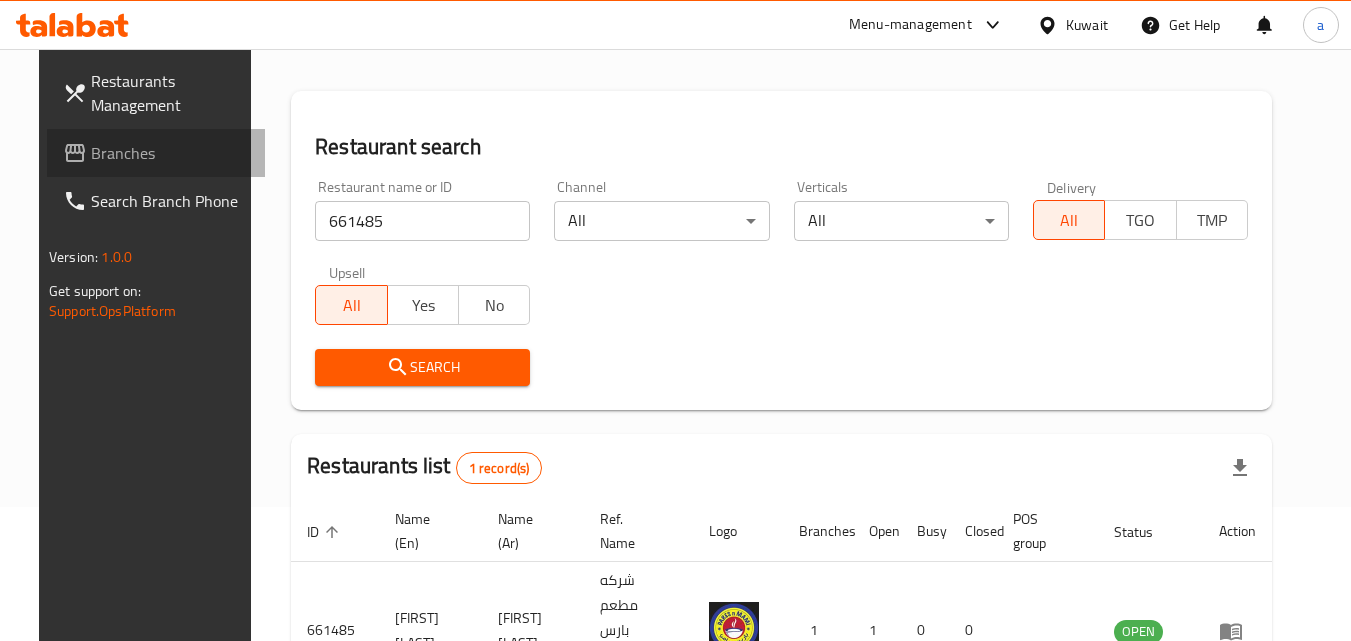 click on "Branches" at bounding box center [170, 153] 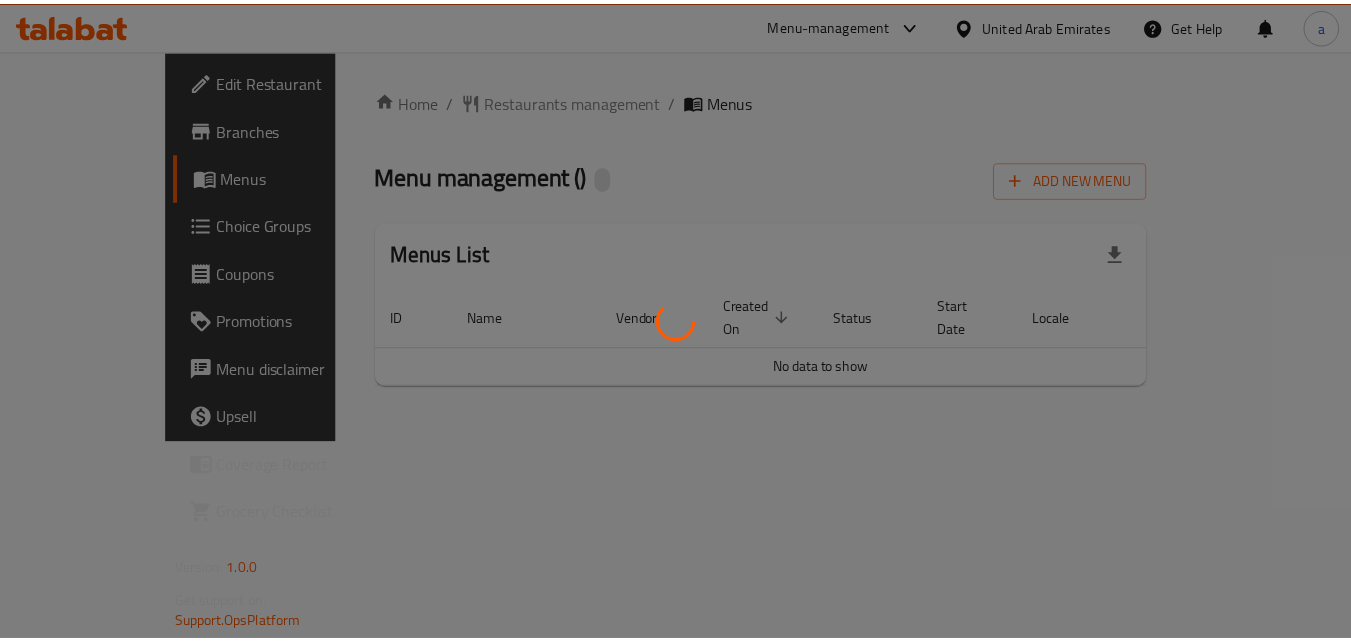 scroll, scrollTop: 0, scrollLeft: 0, axis: both 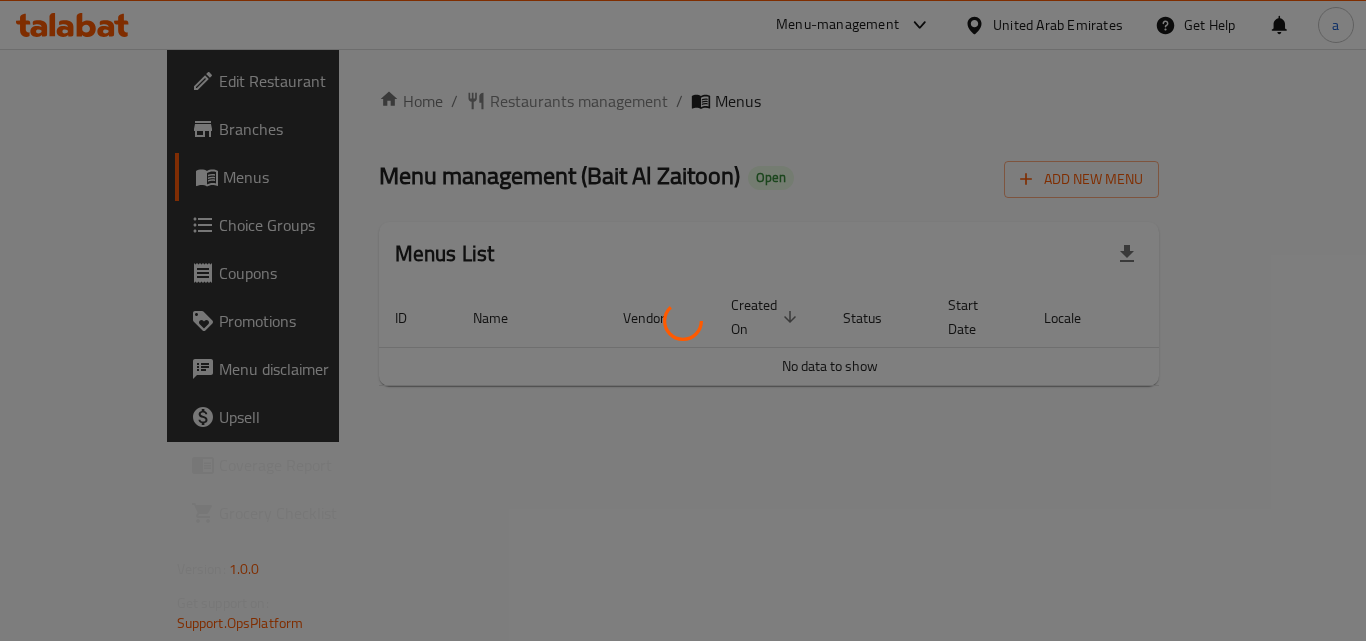 click at bounding box center (683, 320) 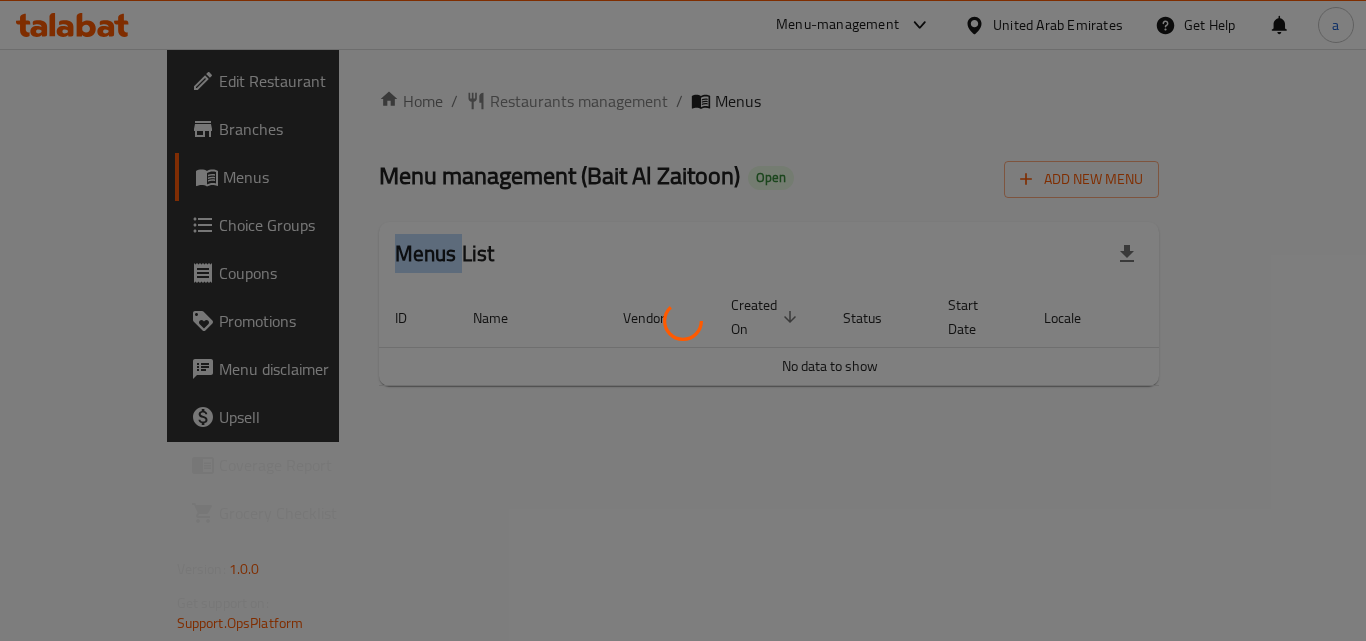 click at bounding box center [683, 320] 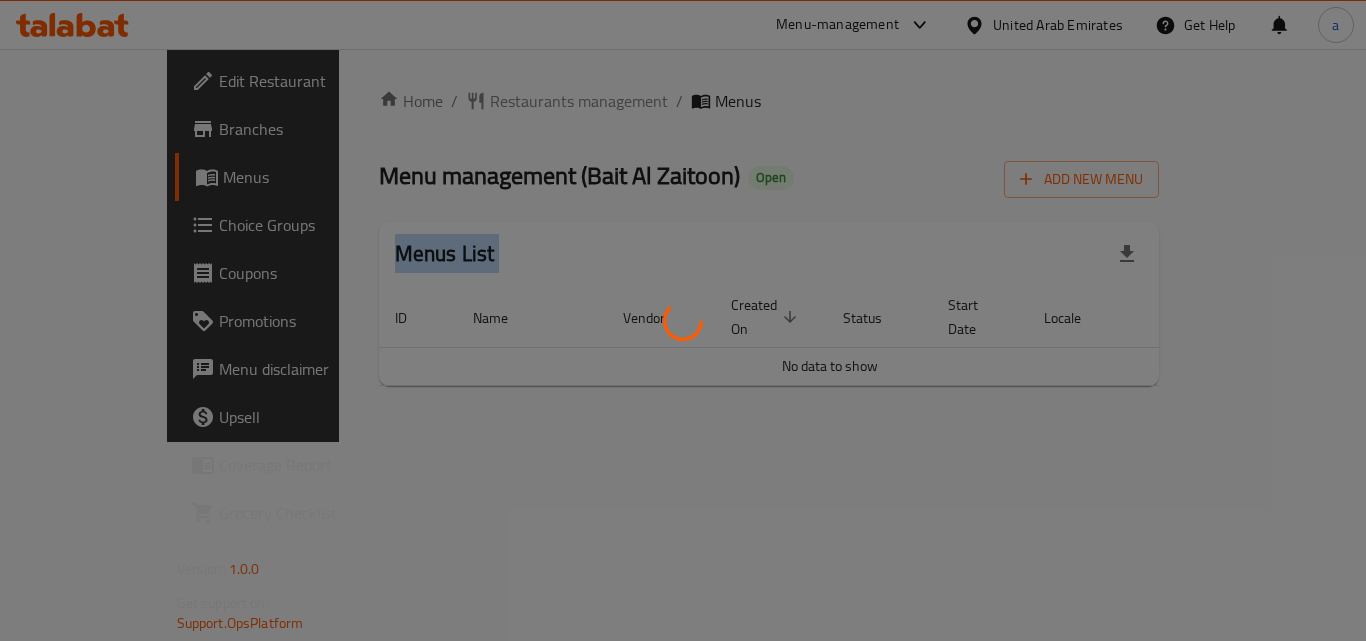 click at bounding box center [683, 320] 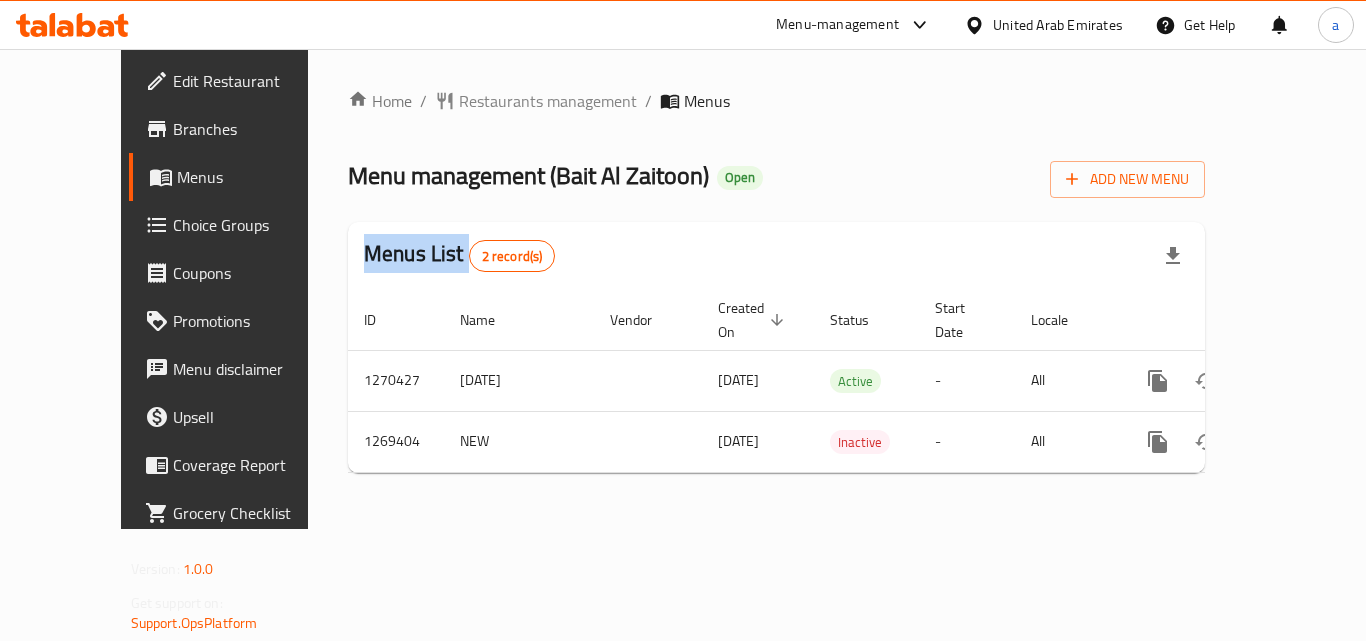 click on "Home / Restaurants management / Menus Menu management ( Bait Al Zaitoon )  Open Add New Menu Menus List   2 record(s) ID Name Vendor Created On sorted descending Status Start Date Locale Actions 1270427 30/12/2024 30/12/2024 Active - All 1269404 NEW 22/12/2024 Inactive - All" at bounding box center [776, 289] 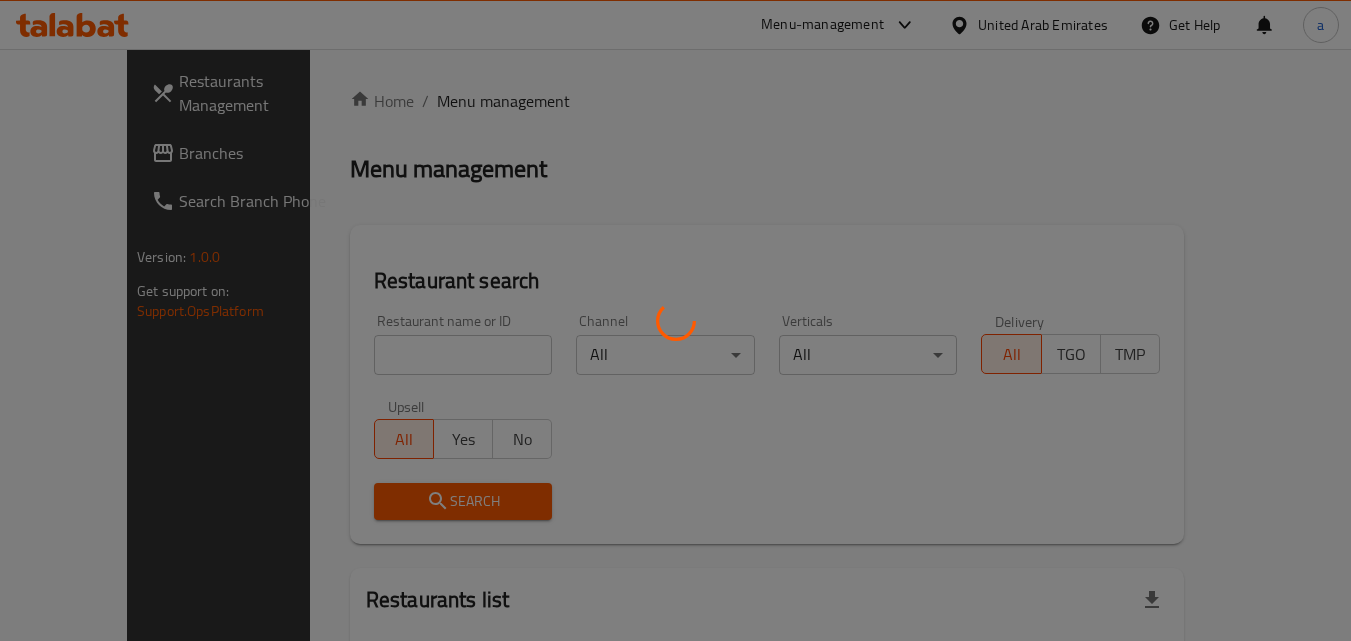 click at bounding box center (675, 320) 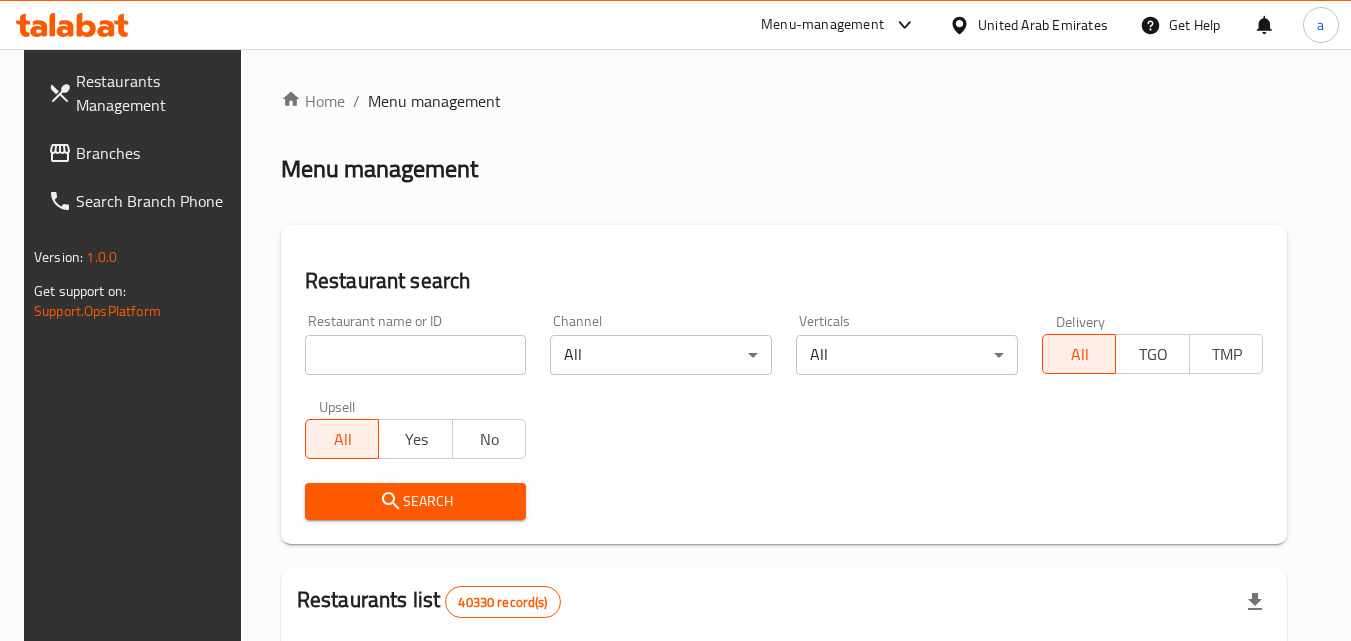 click at bounding box center [416, 355] 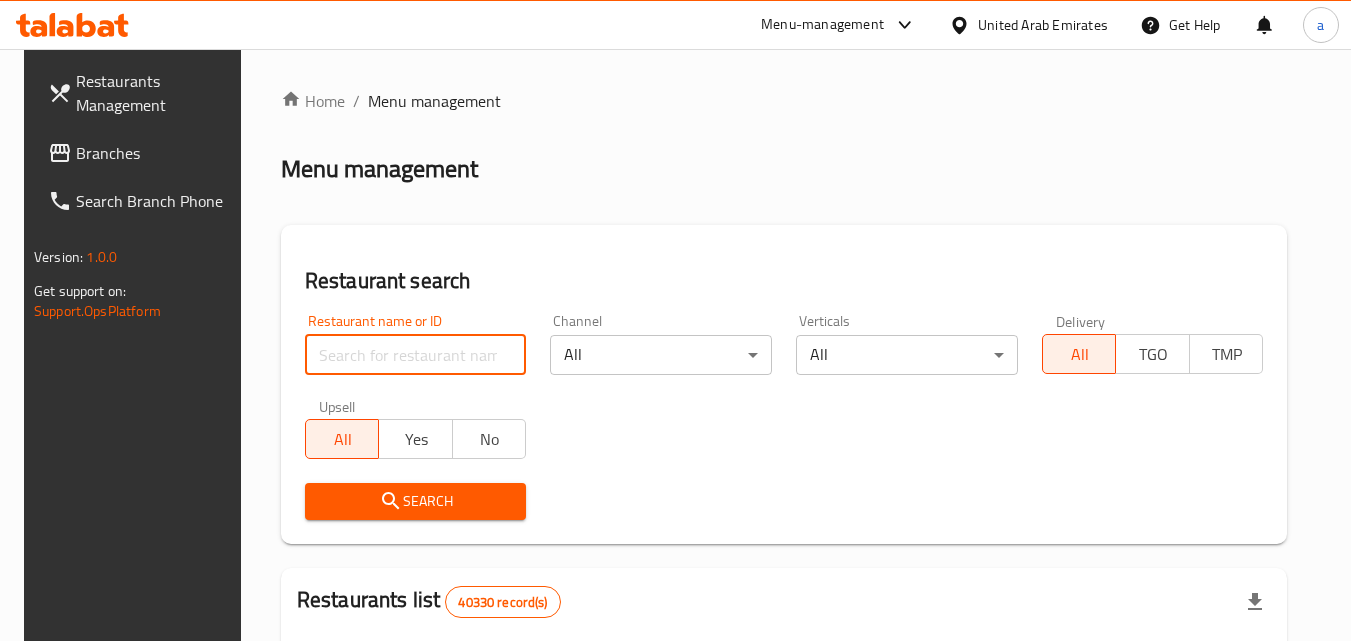 click at bounding box center (416, 355) 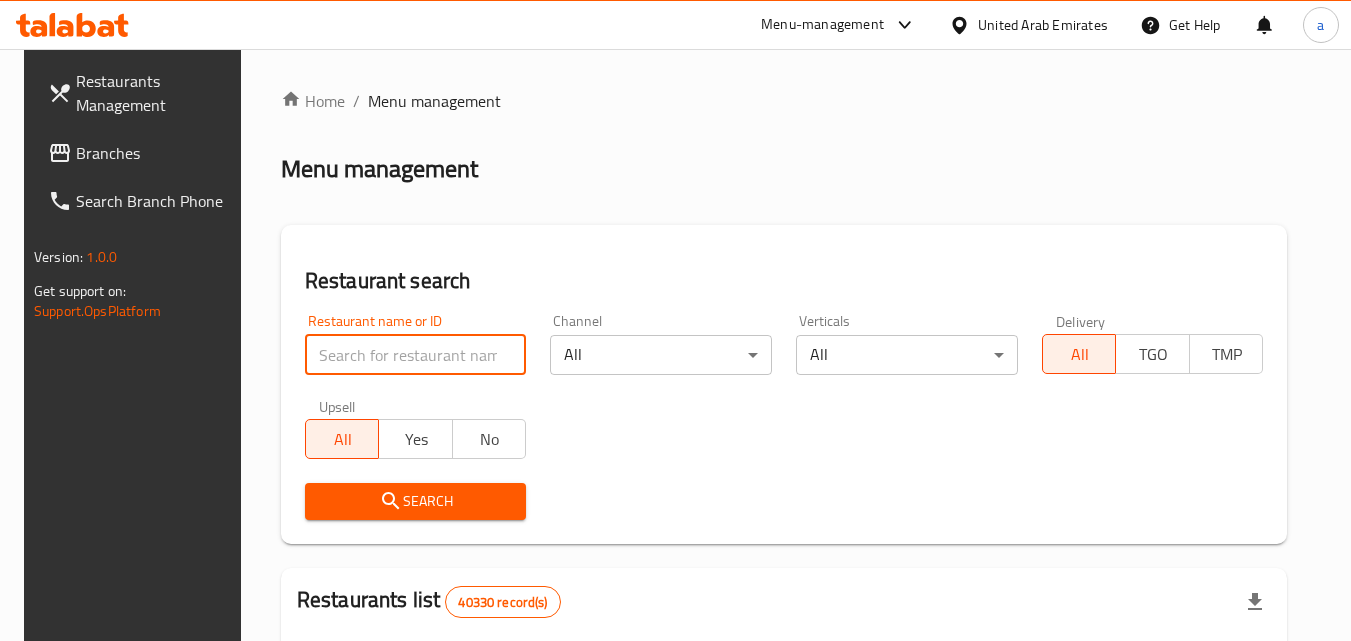paste on "688618" 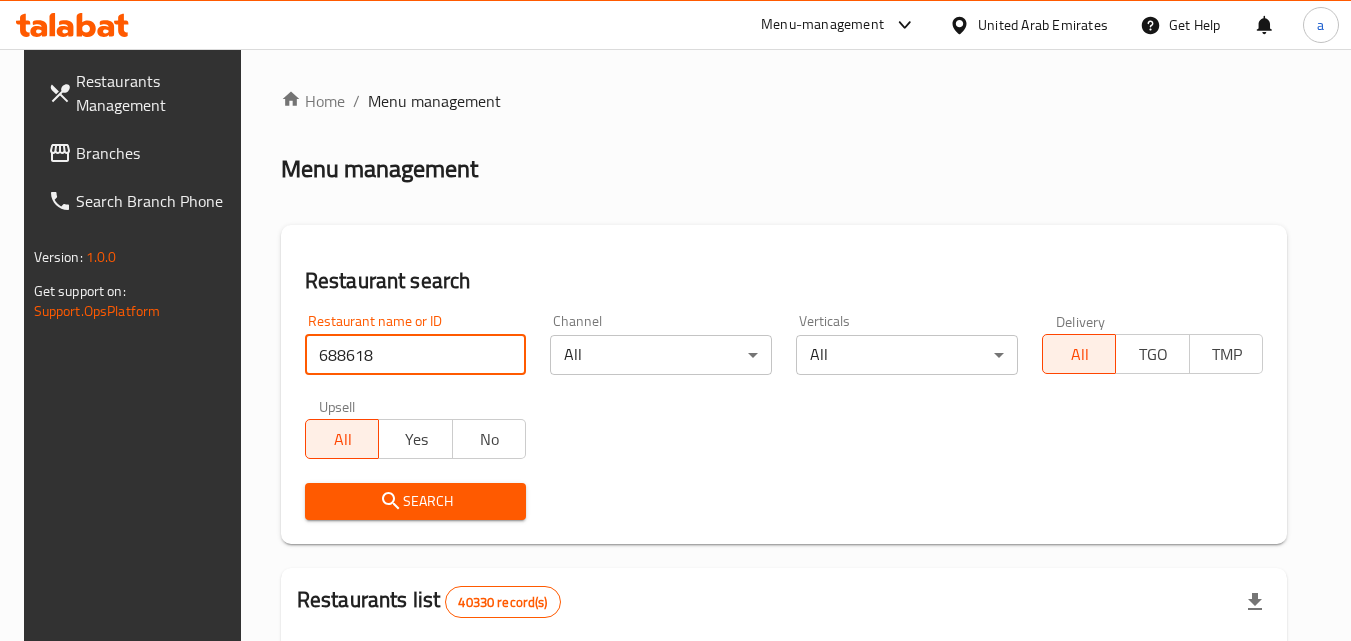 type on "688618" 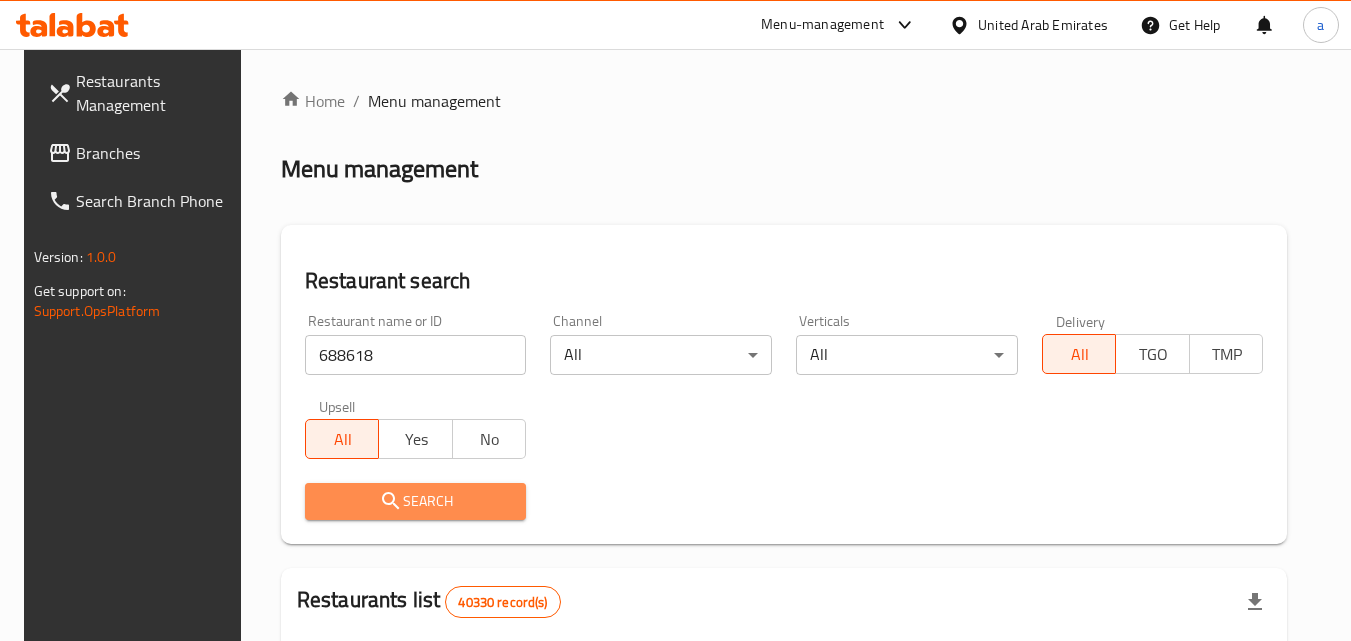 click on "Search" at bounding box center [416, 501] 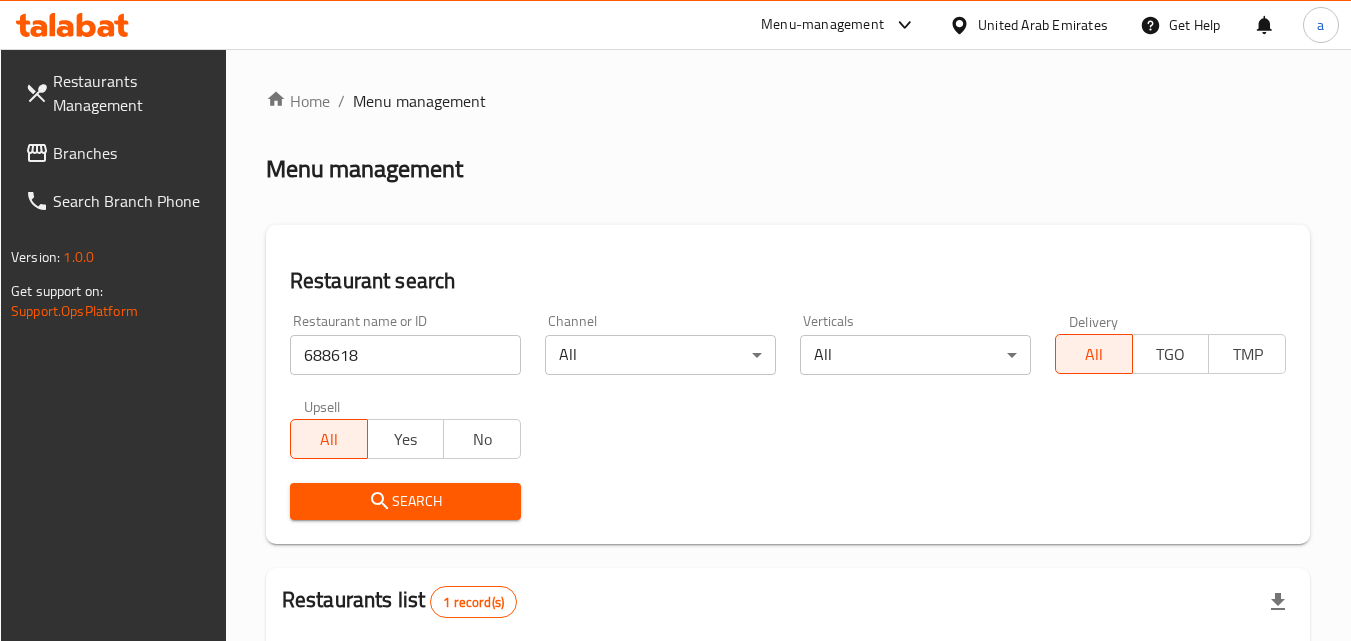scroll, scrollTop: 251, scrollLeft: 0, axis: vertical 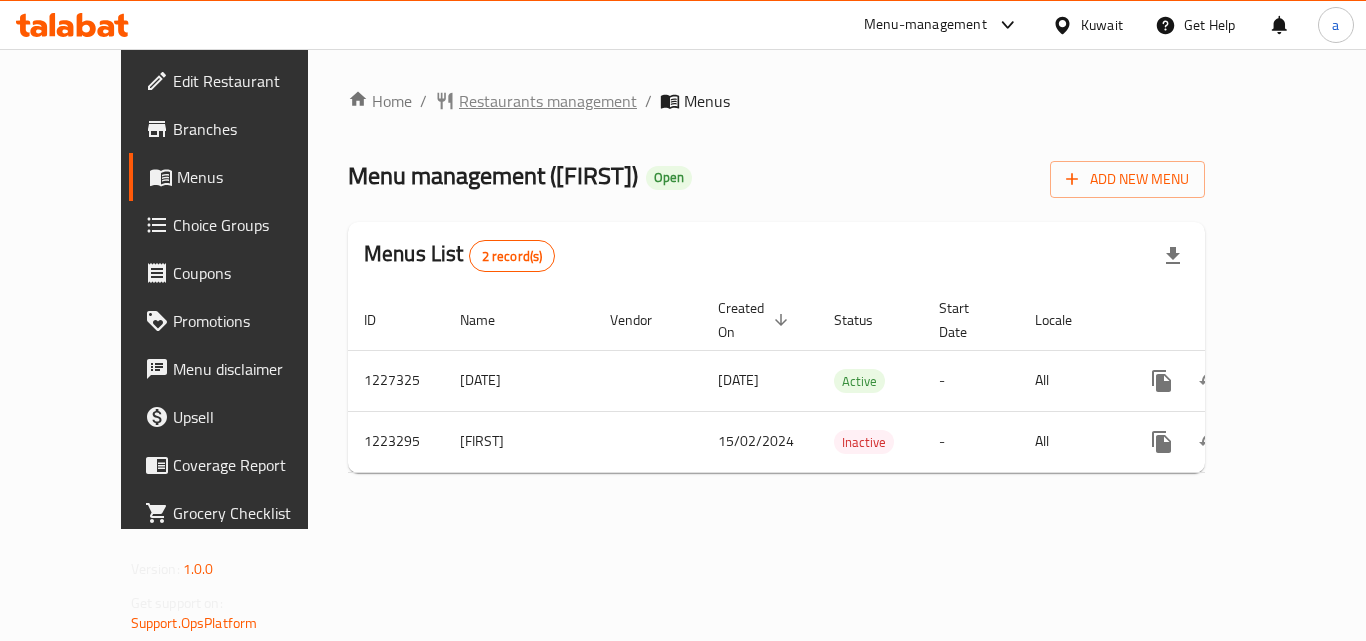 click on "Restaurants management" at bounding box center (548, 101) 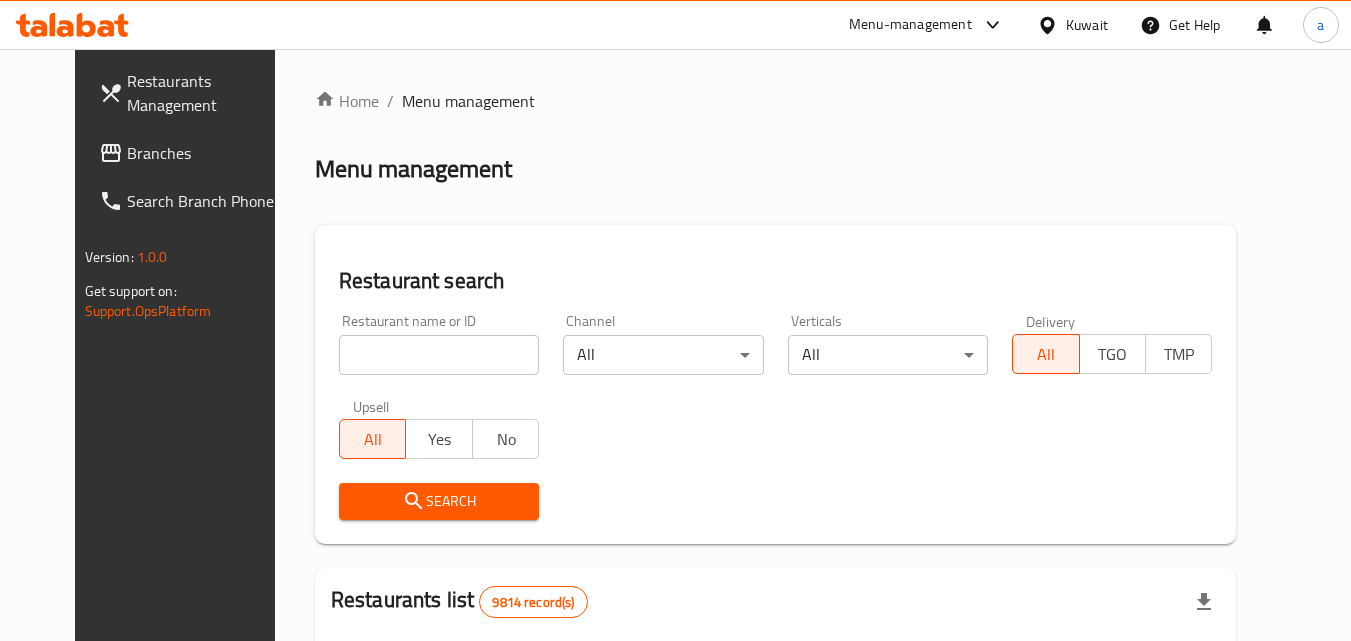 click at bounding box center [675, 320] 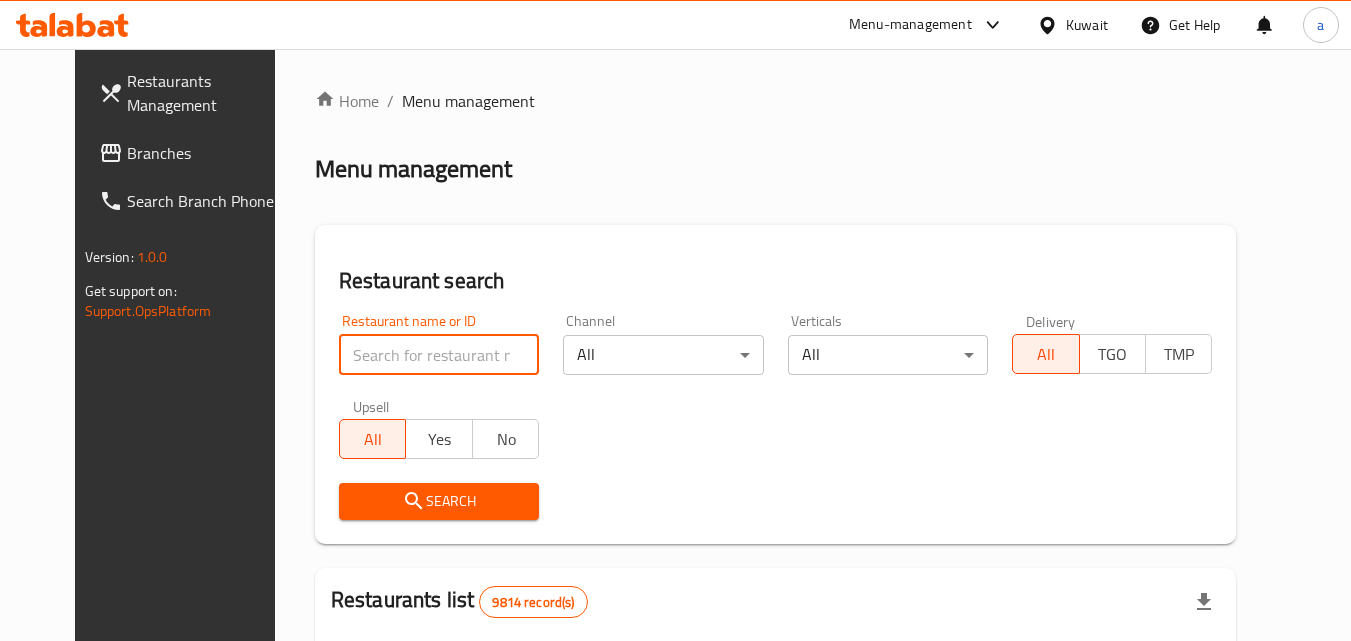 click at bounding box center (439, 355) 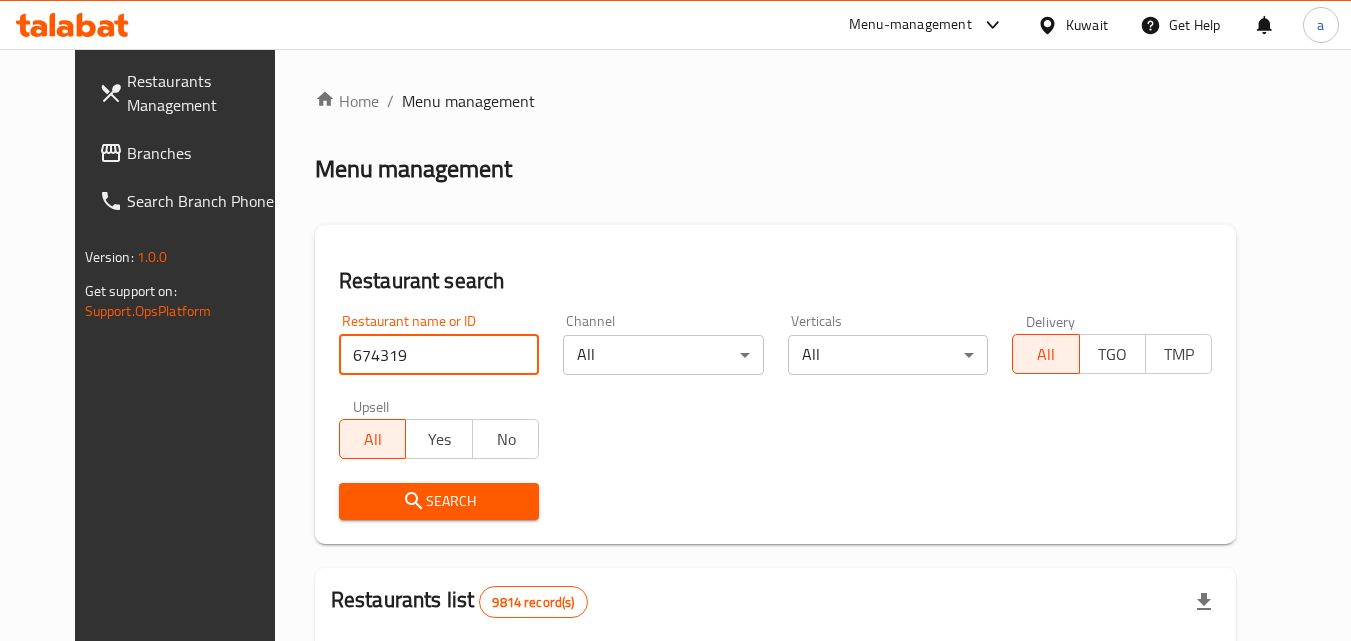type on "674319" 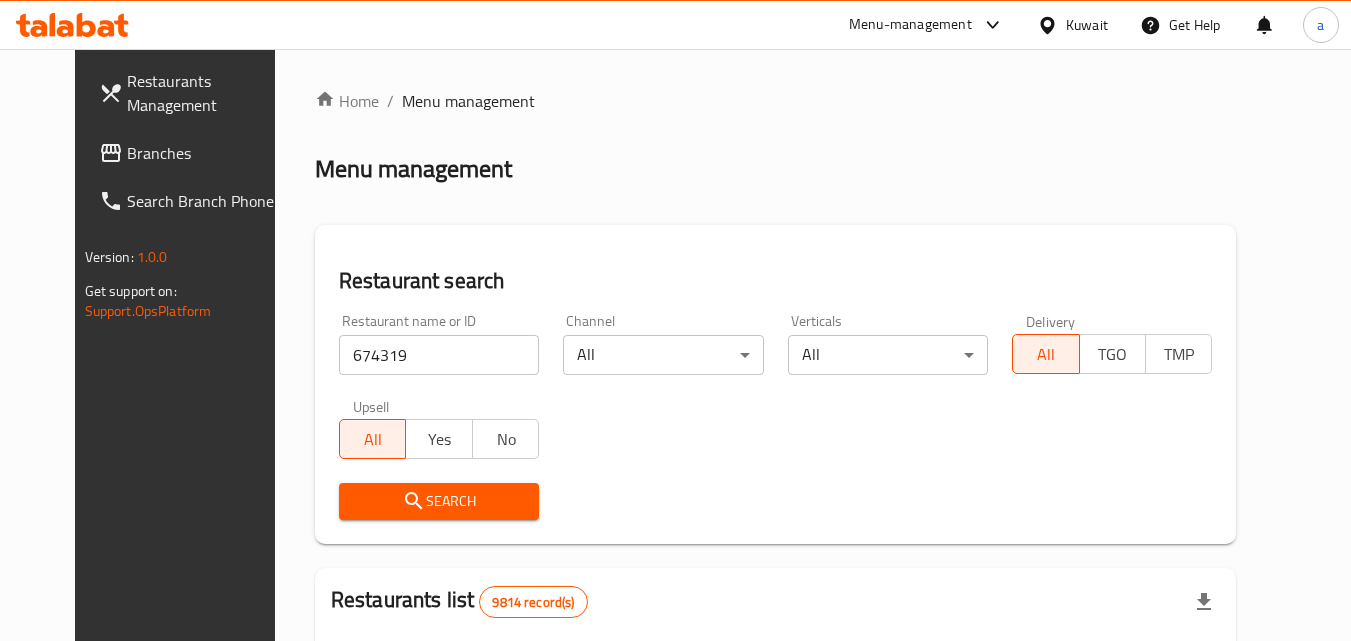 click 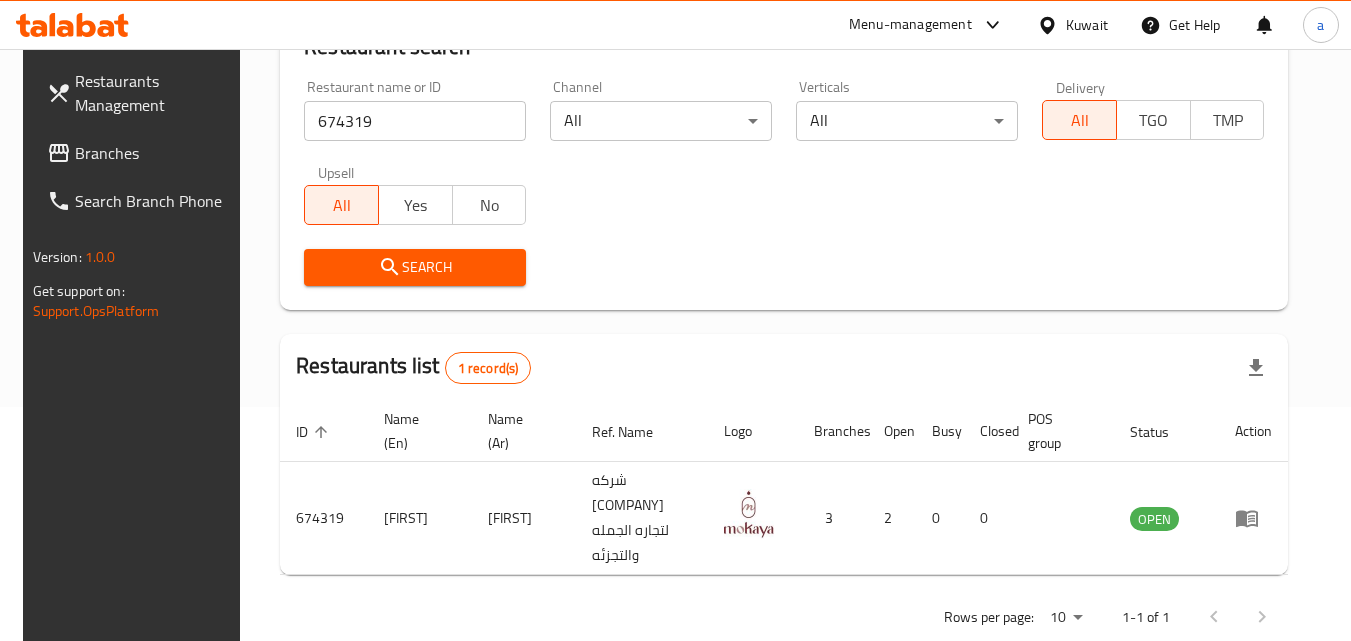 scroll, scrollTop: 0, scrollLeft: 0, axis: both 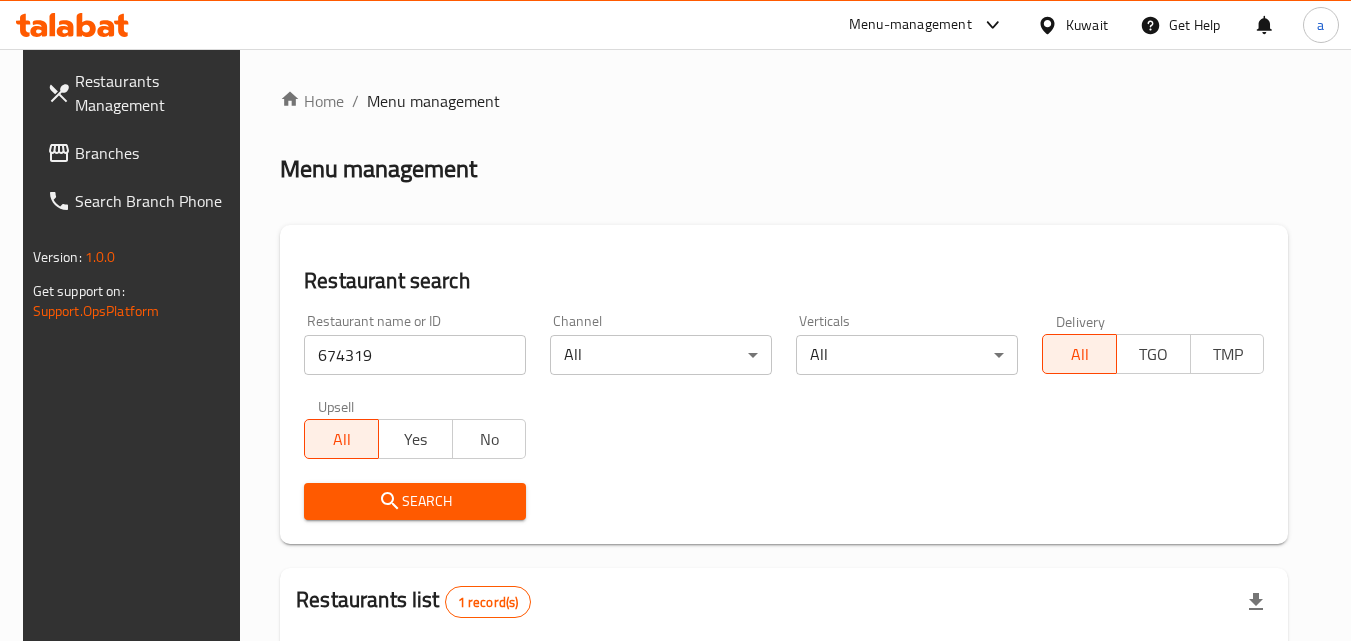 click on "Branches" at bounding box center [154, 153] 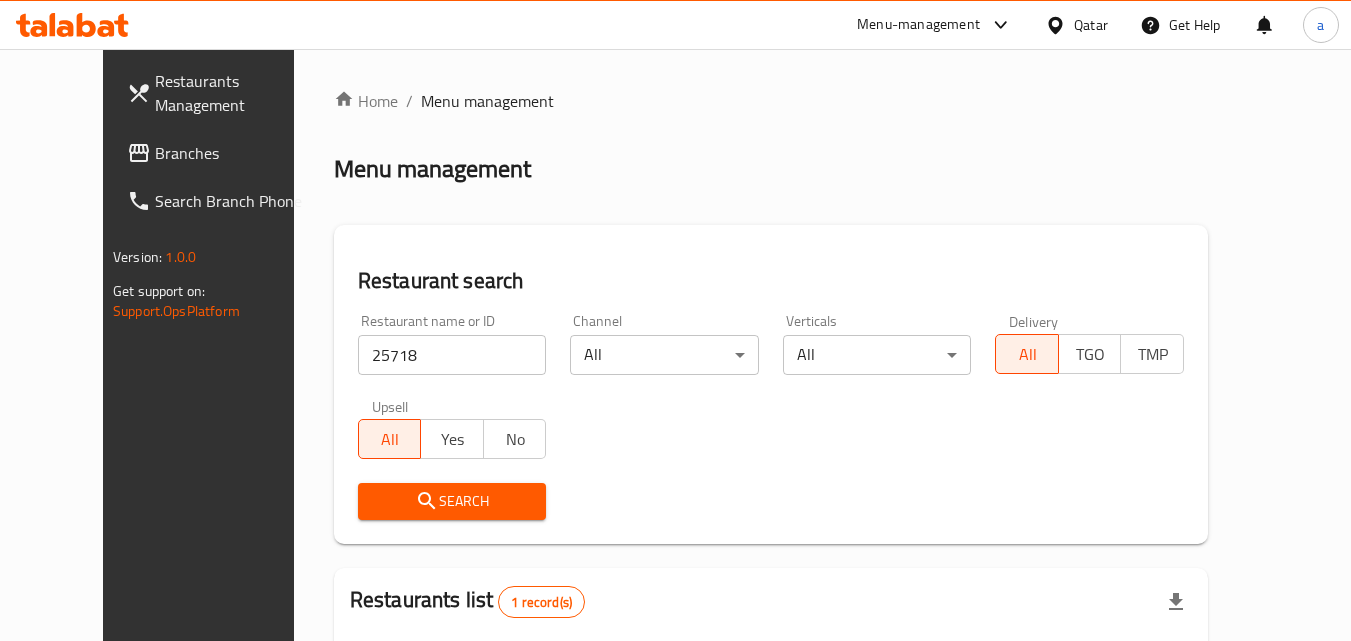 scroll, scrollTop: 0, scrollLeft: 0, axis: both 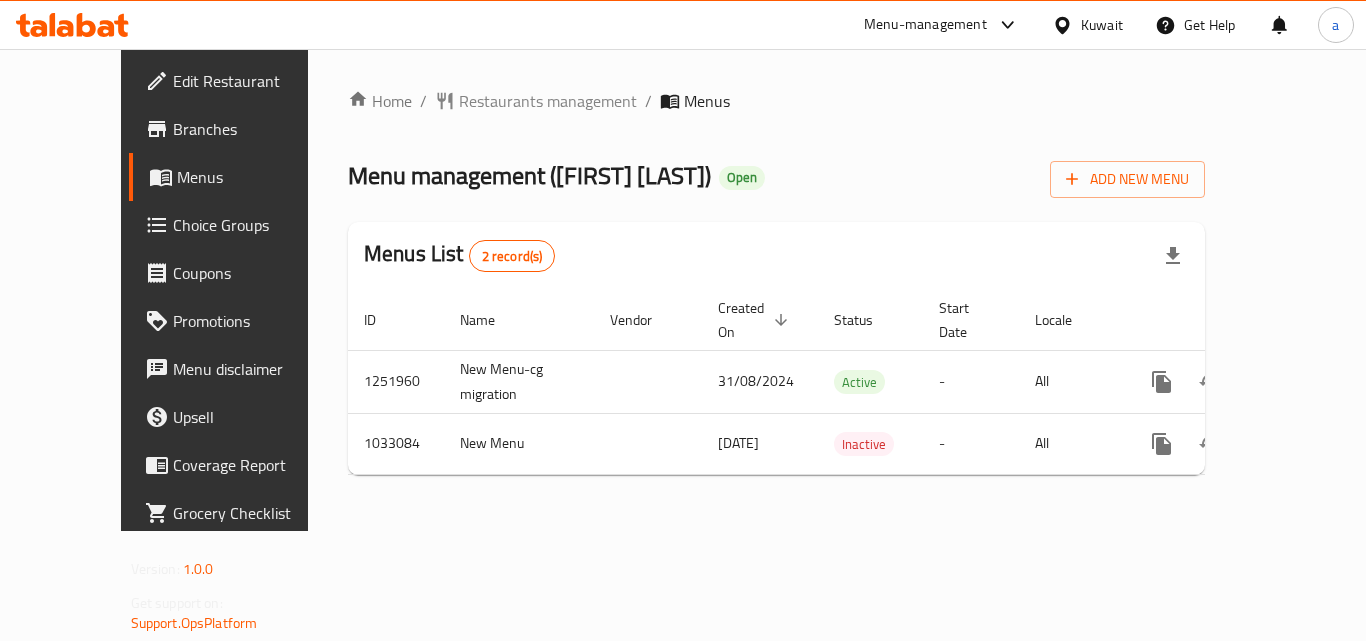 click on "Home / Restaurants management / Menus Menu management ( [FIRST] [LAST] )  Open Add New Menu Menus List   2 record(s) ID Name Vendor Created On sorted descending Status Start Date Locale Actions 1251960 New Menu-cg migration 31/08/2024 Active - All 1033084 New Menu 22/03/2023 Inactive - All" at bounding box center (776, 290) 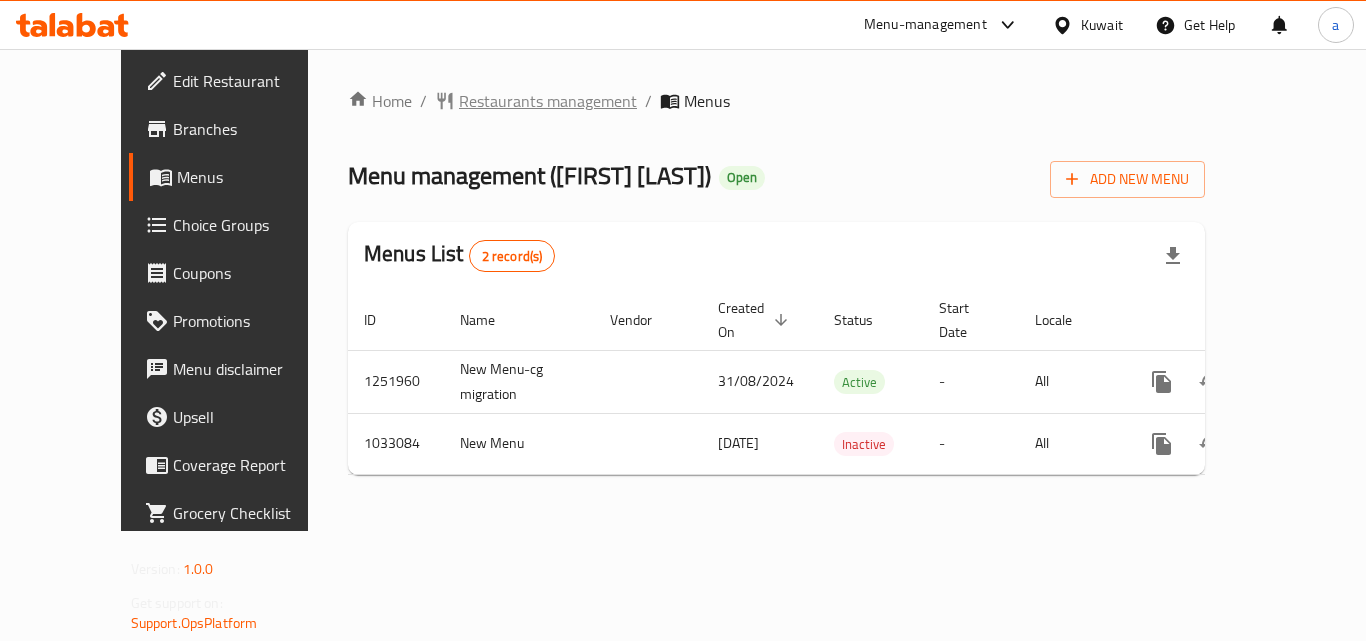 click on "Restaurants management" at bounding box center [548, 101] 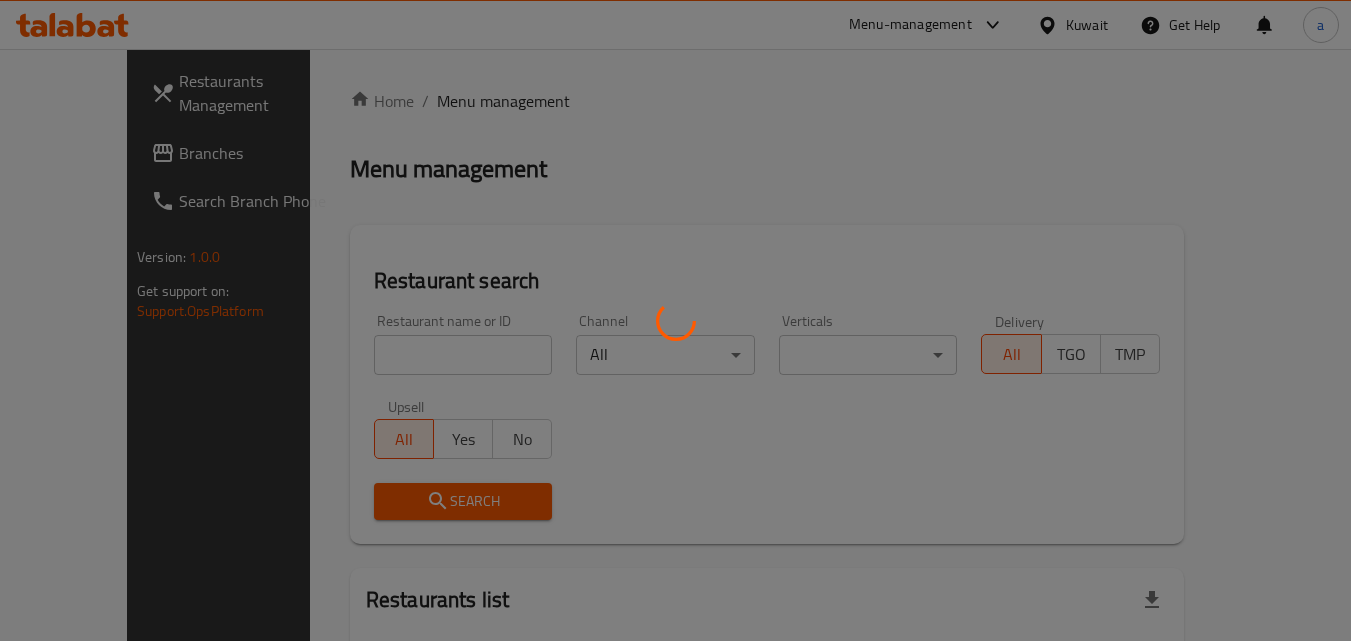 click at bounding box center (675, 320) 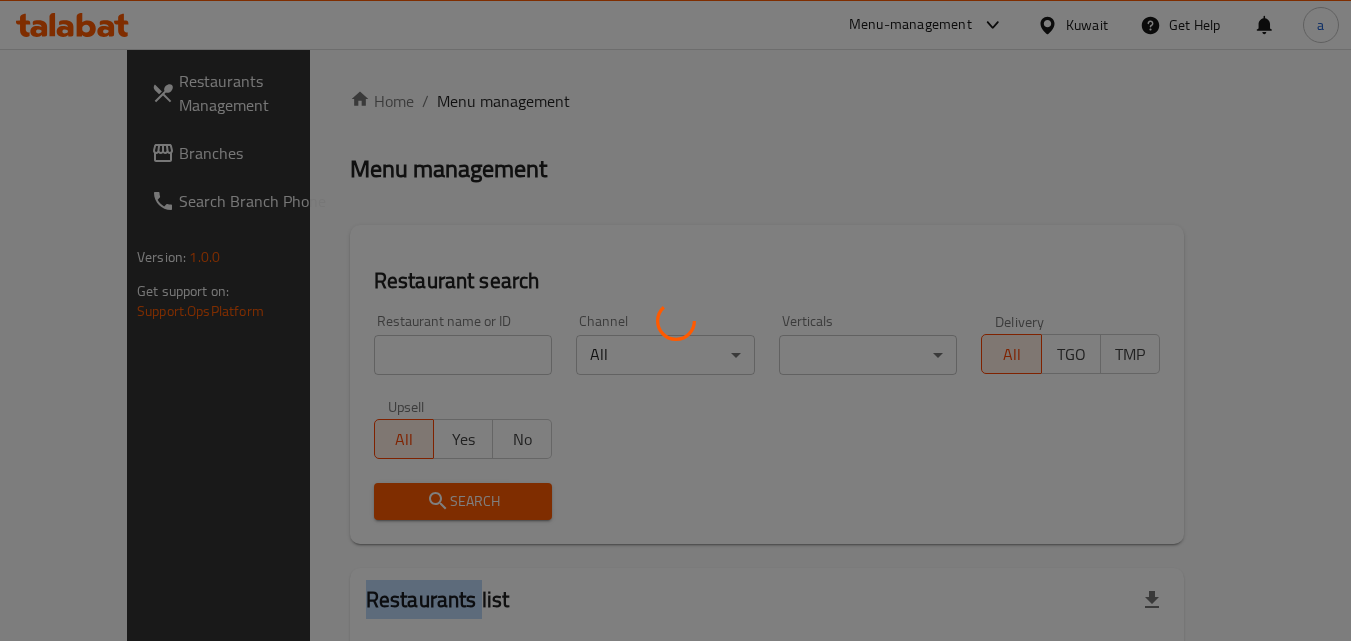 click at bounding box center [675, 320] 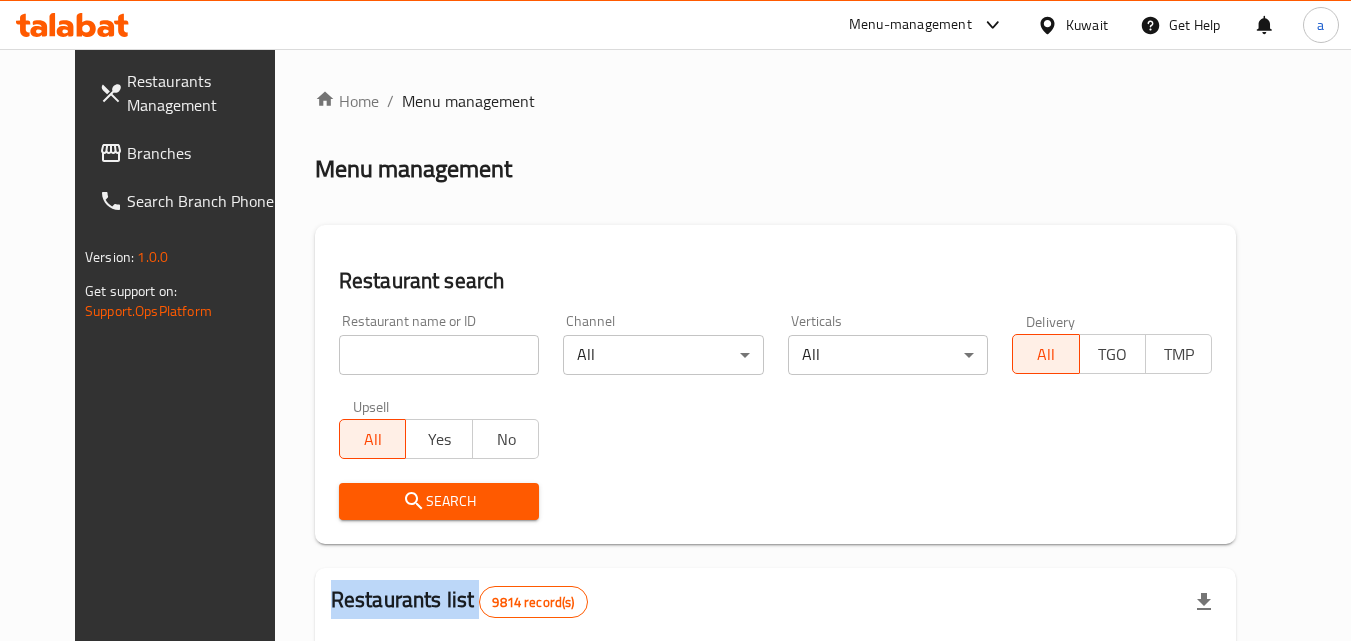 click at bounding box center [675, 320] 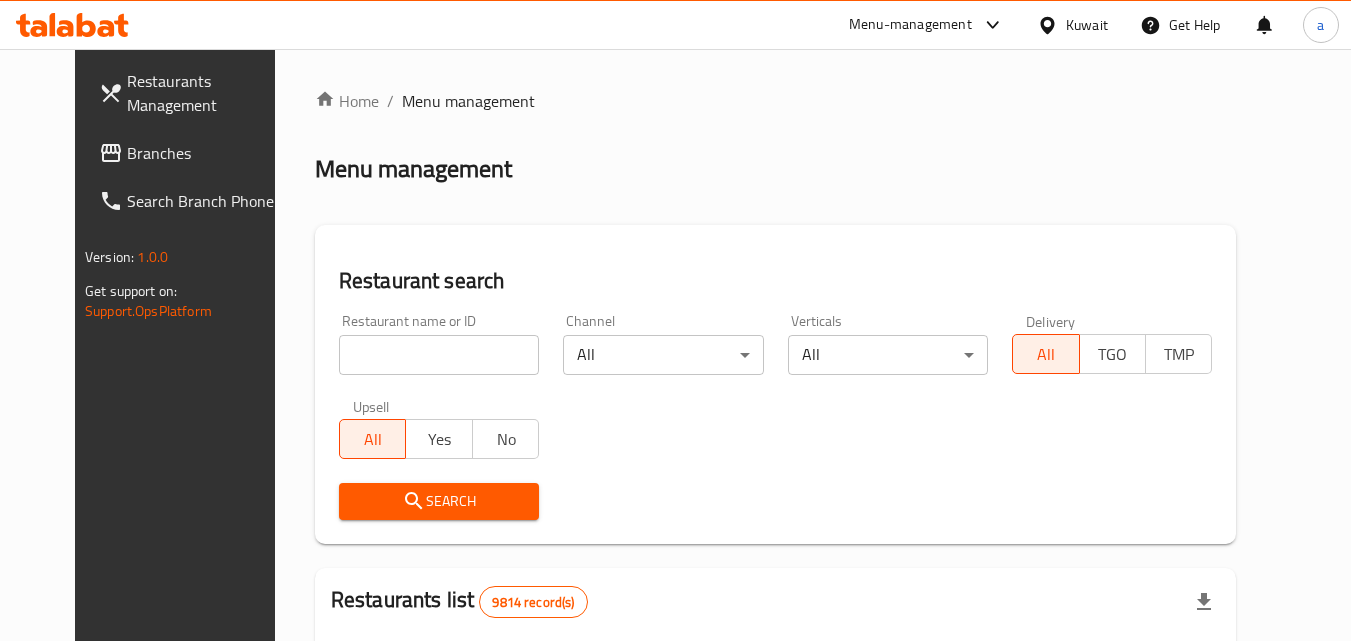 click at bounding box center [439, 355] 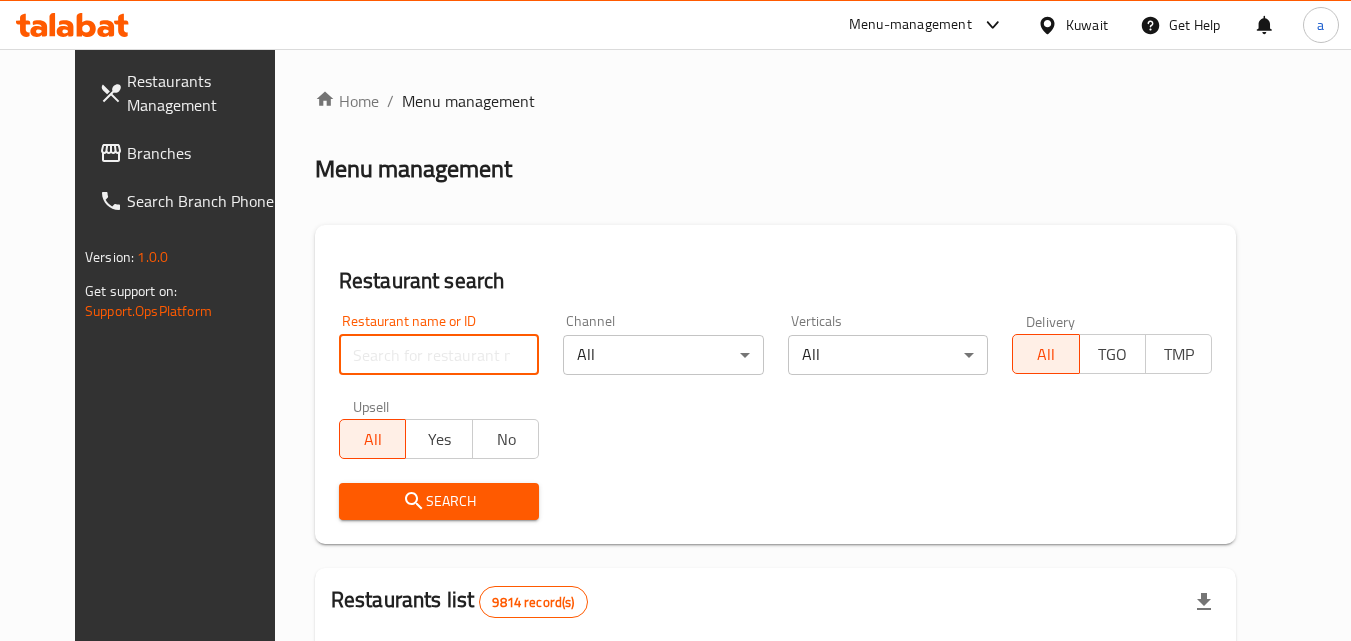 click at bounding box center [439, 355] 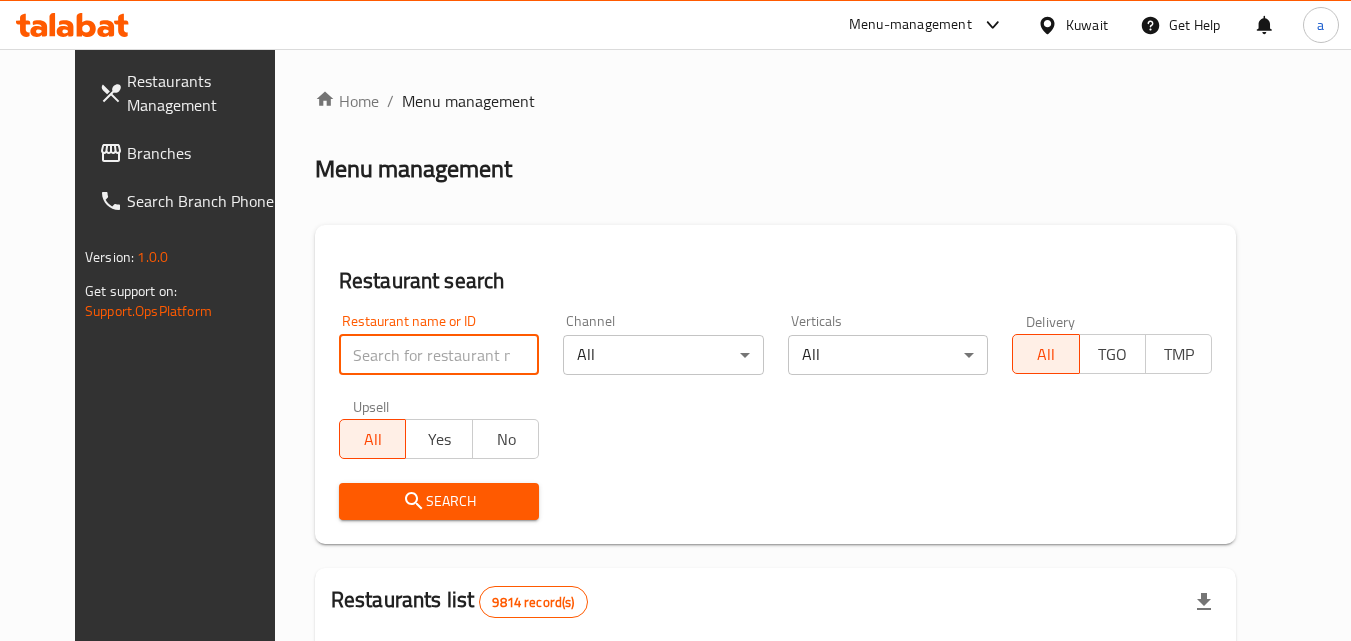 click at bounding box center [439, 355] 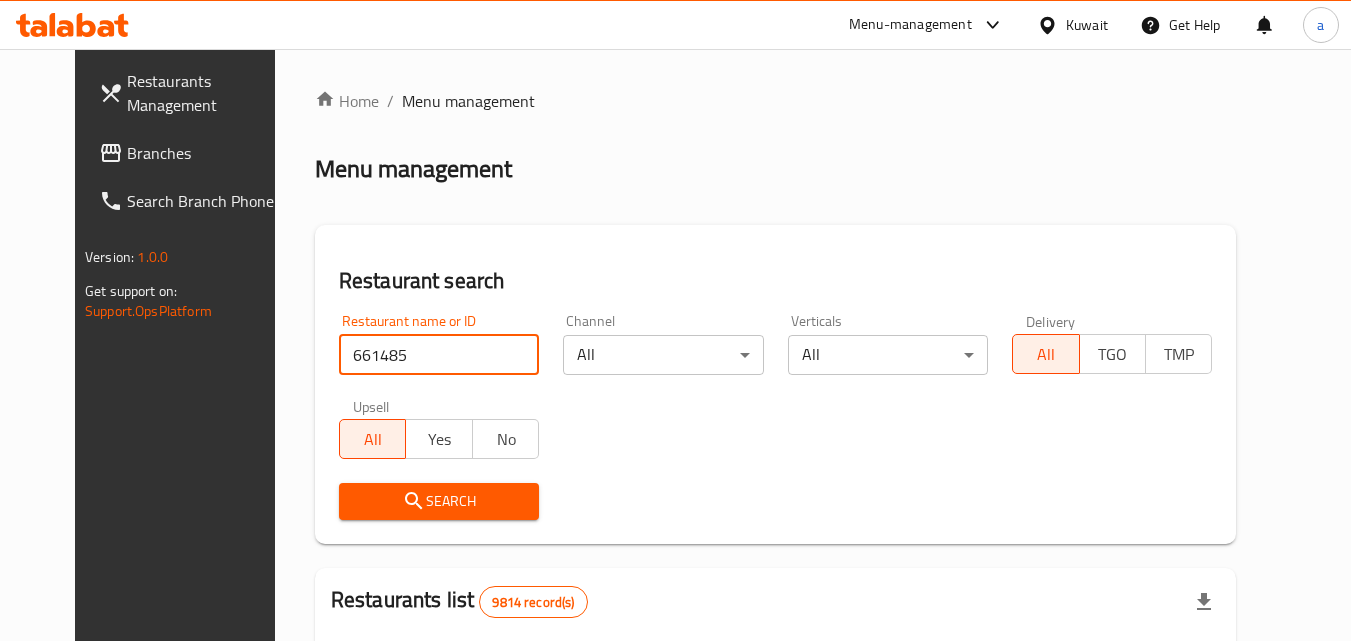 type on "661485" 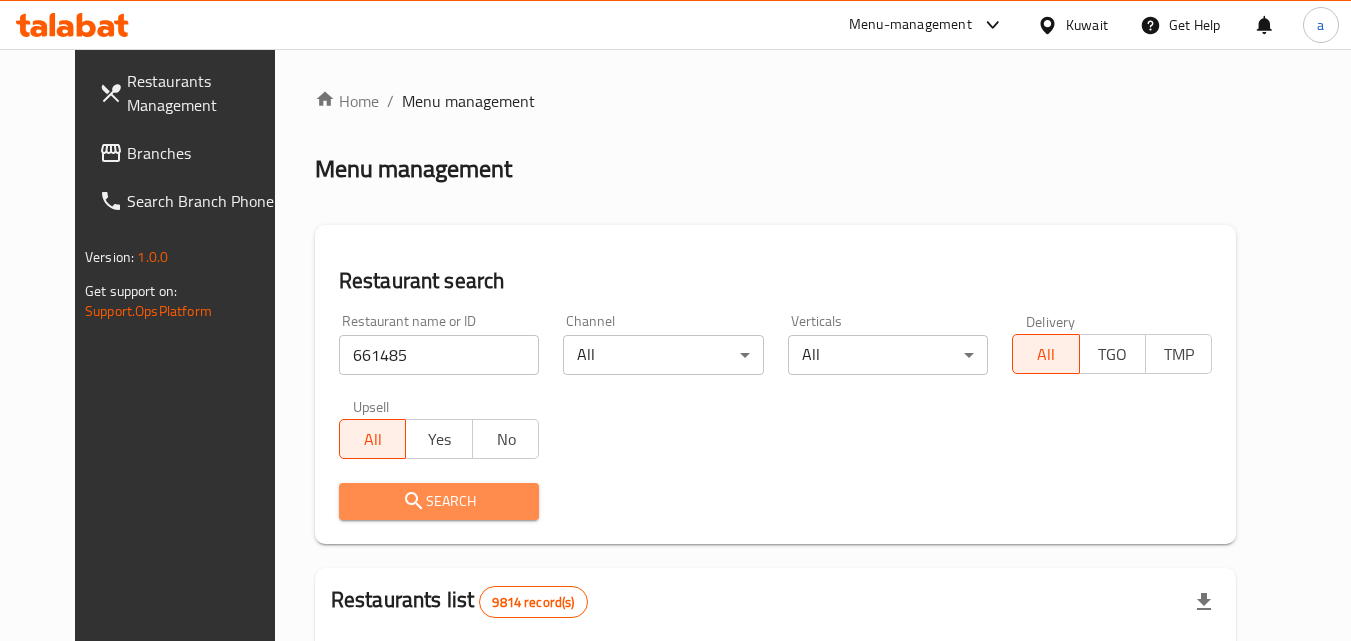 click on "Search" at bounding box center (439, 501) 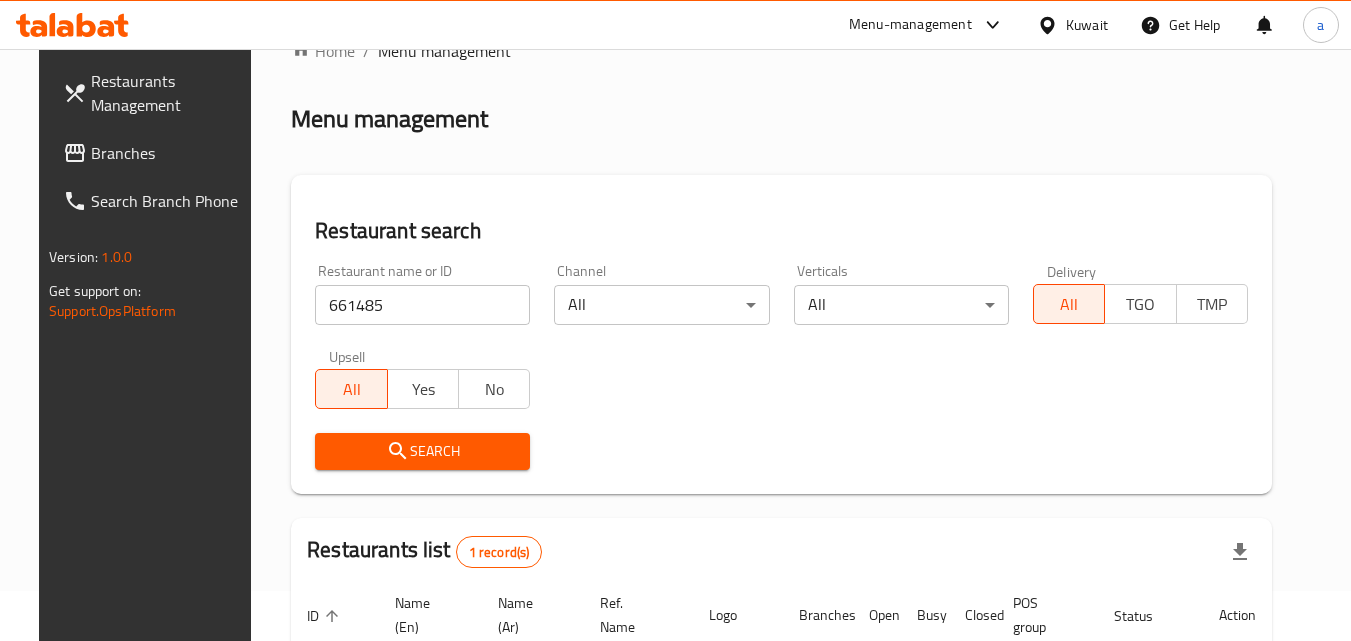 scroll, scrollTop: 34, scrollLeft: 0, axis: vertical 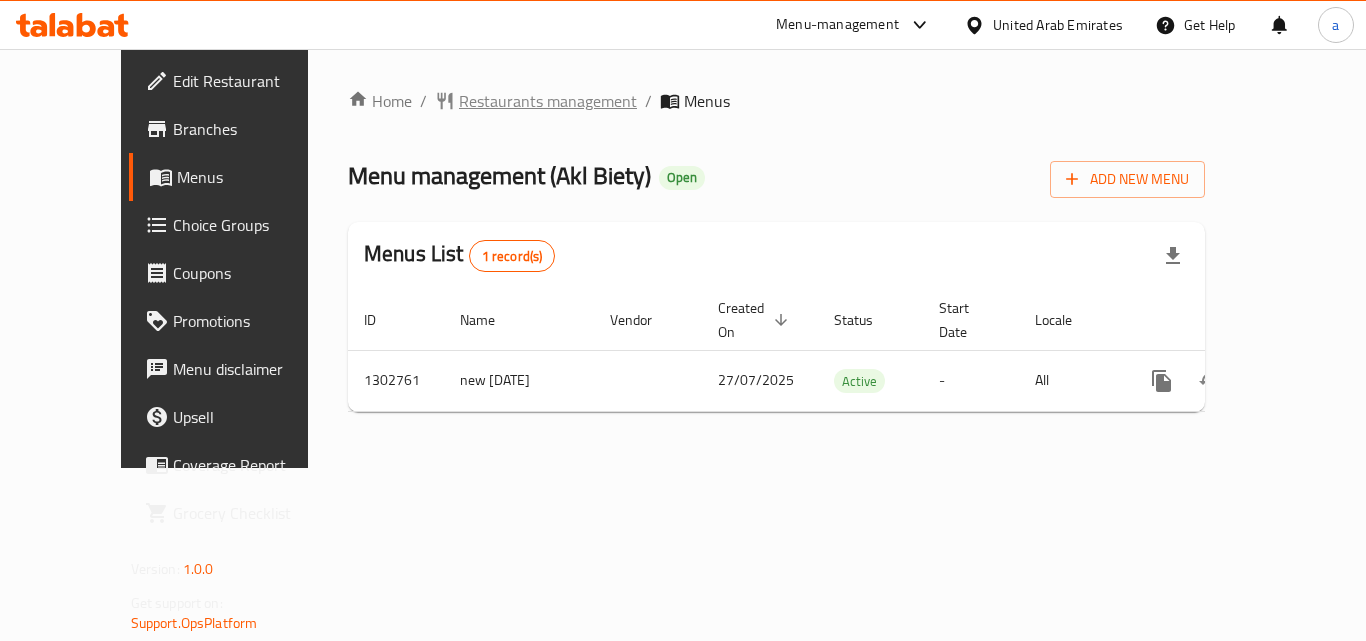 click on "Restaurants management" at bounding box center (548, 101) 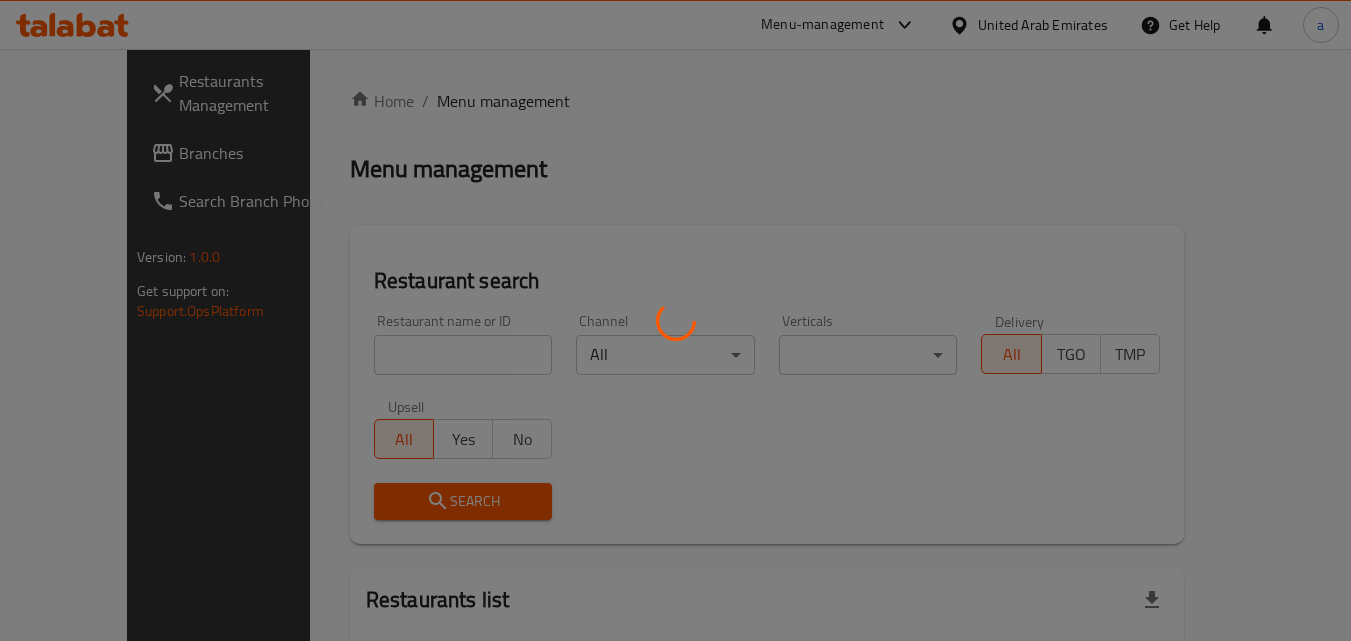 click at bounding box center (675, 320) 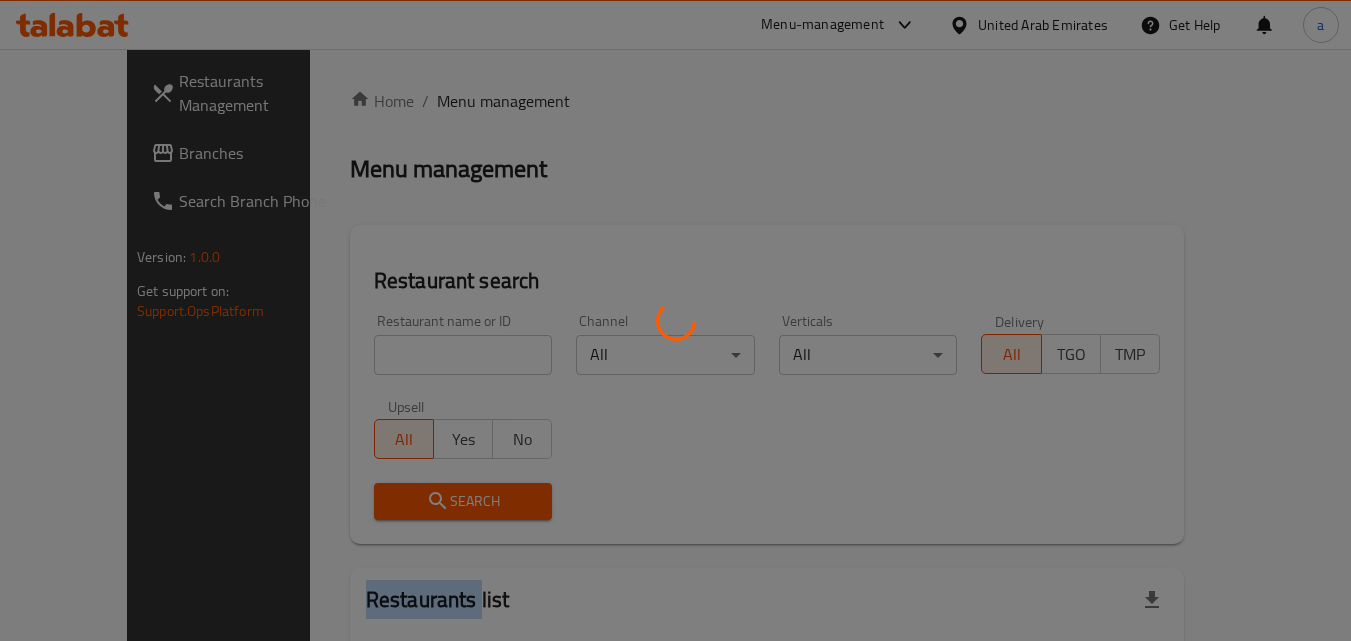 click at bounding box center [675, 320] 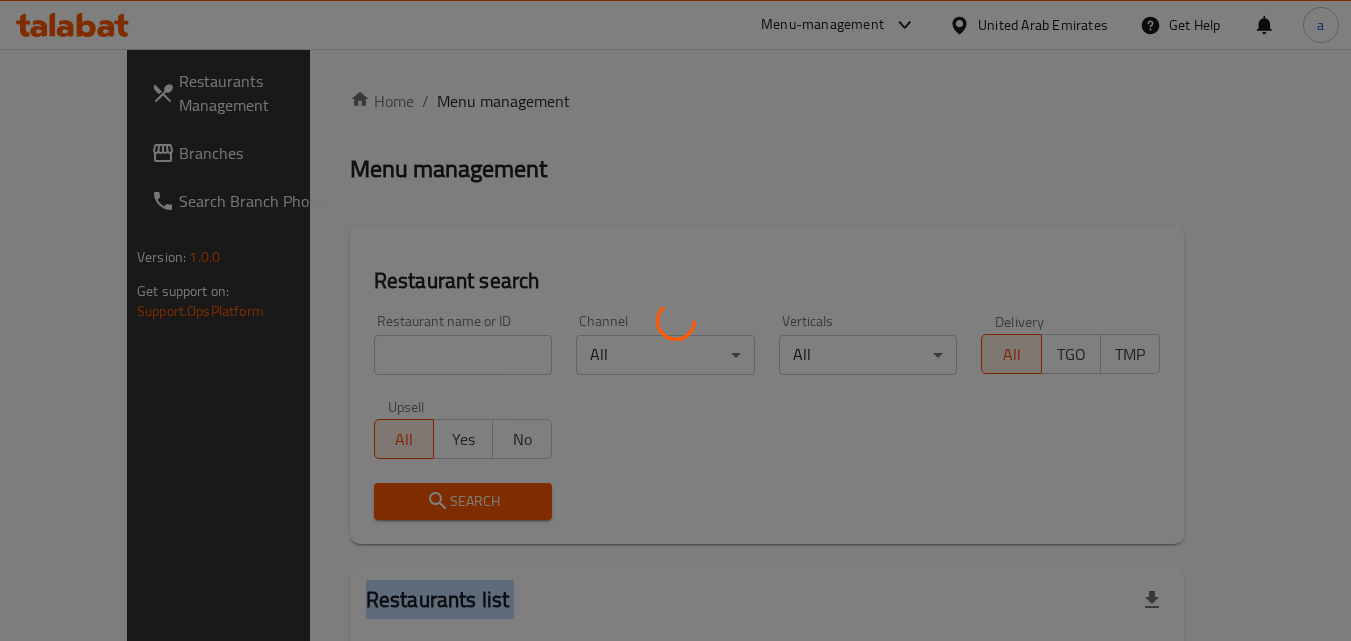 click at bounding box center (675, 320) 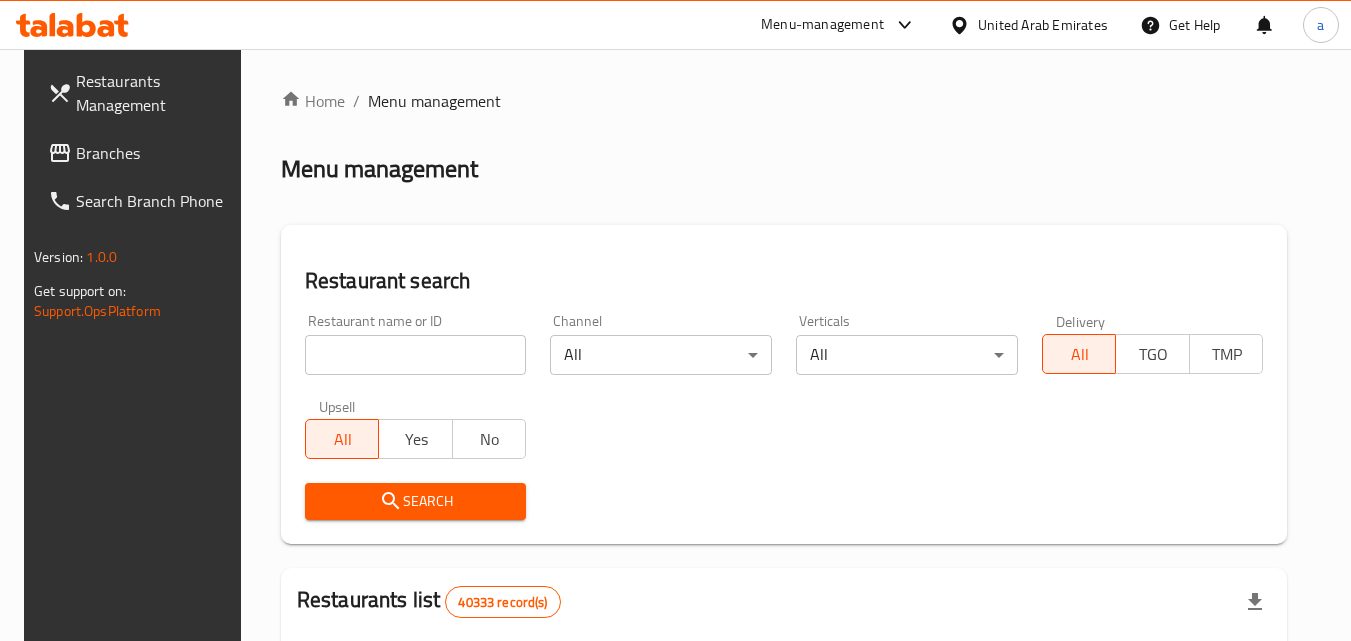 click at bounding box center (675, 320) 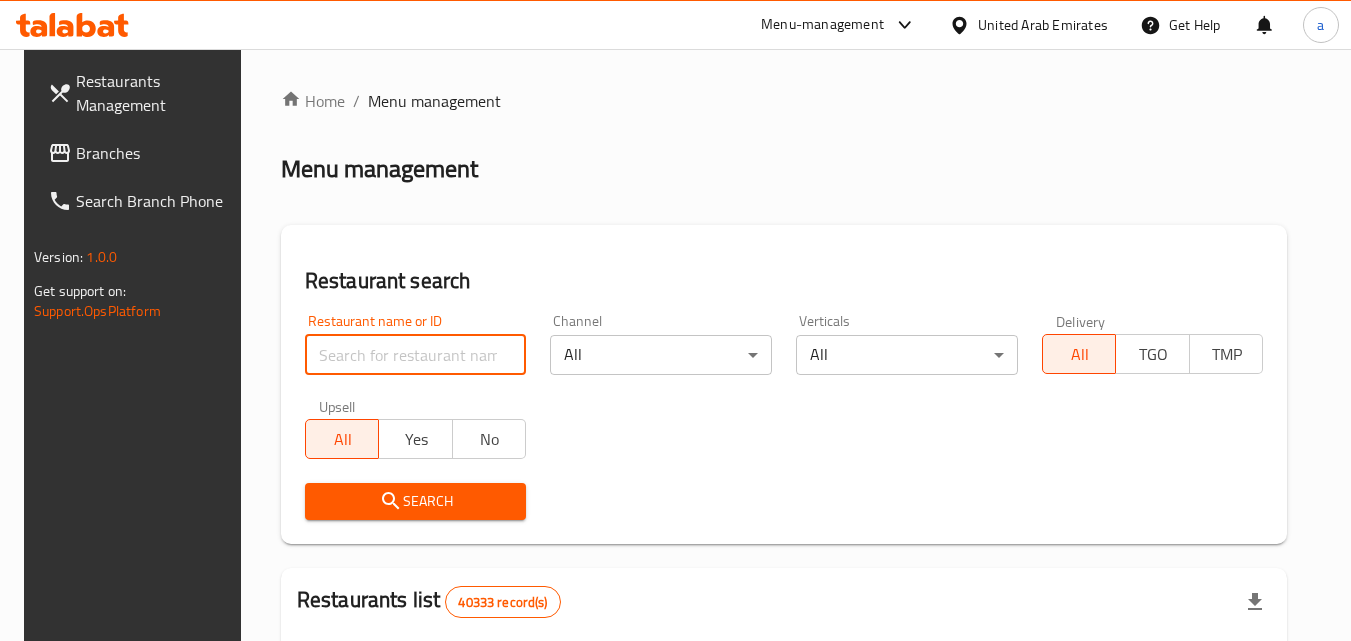 click at bounding box center (416, 355) 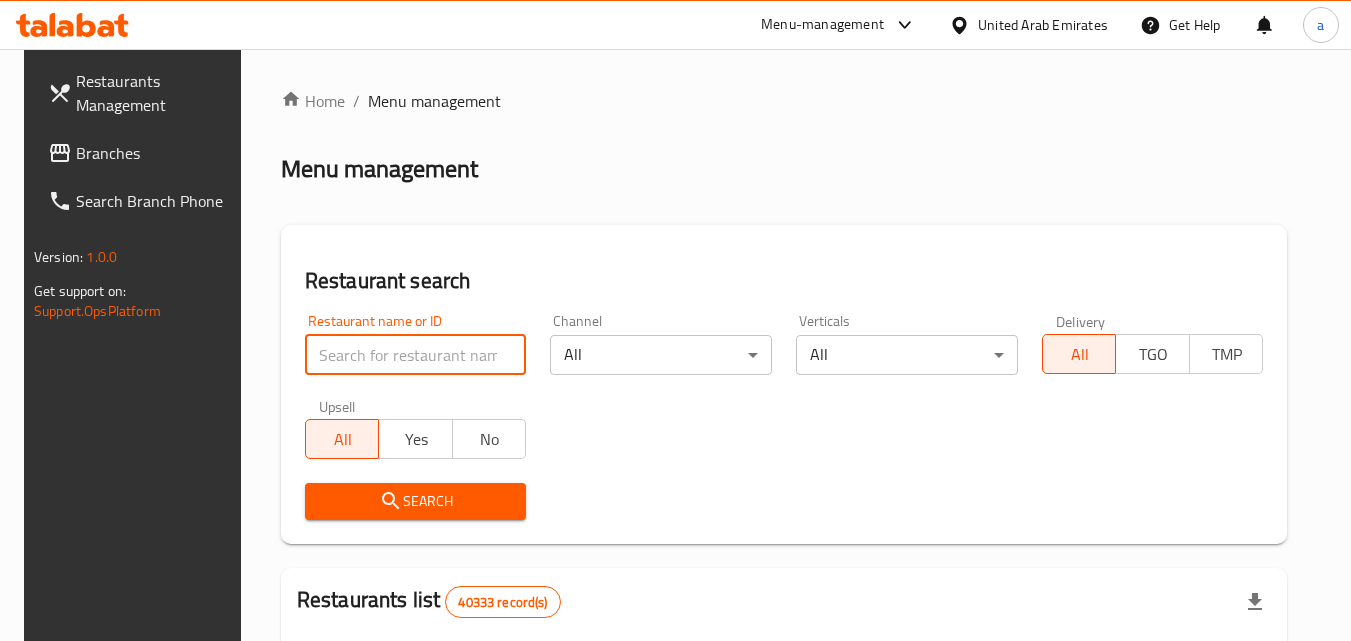 paste on "702314" 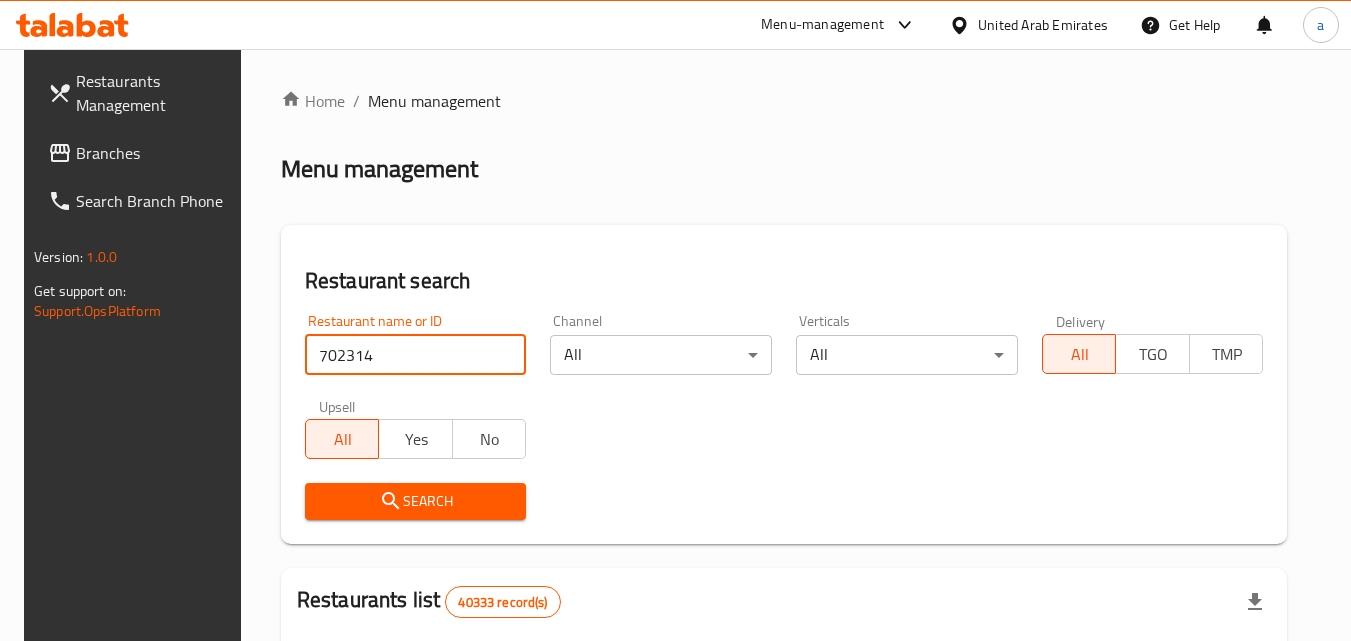 type on "702314" 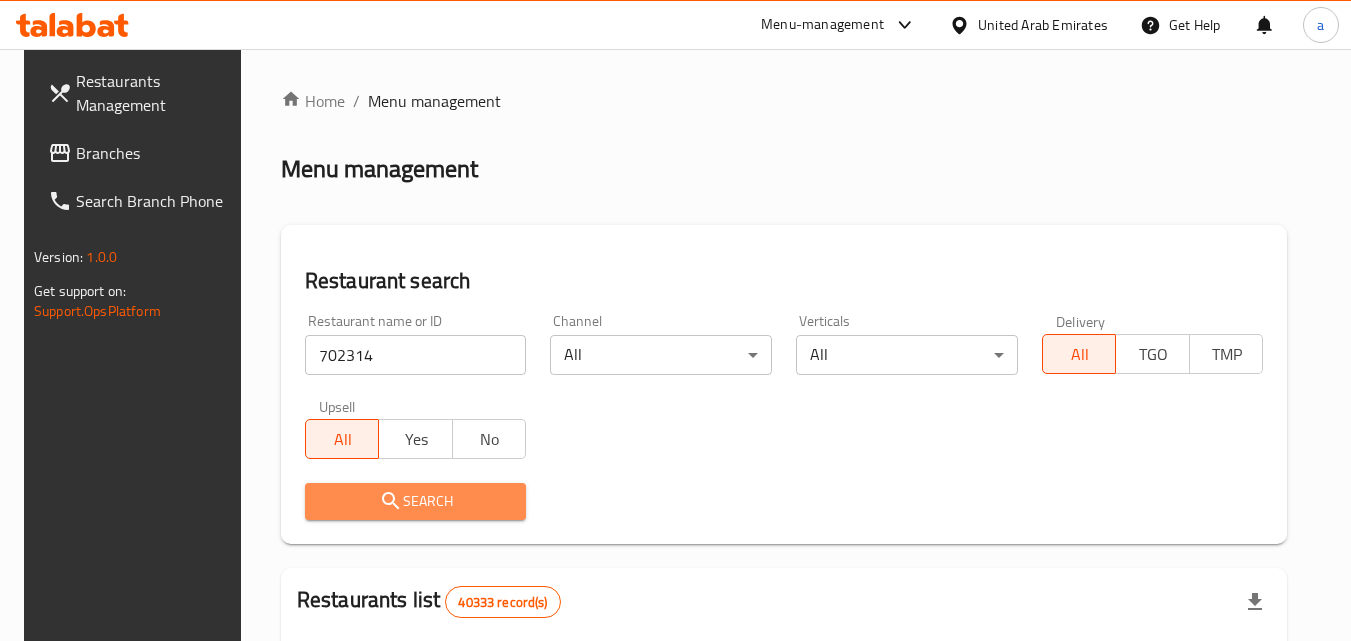 click 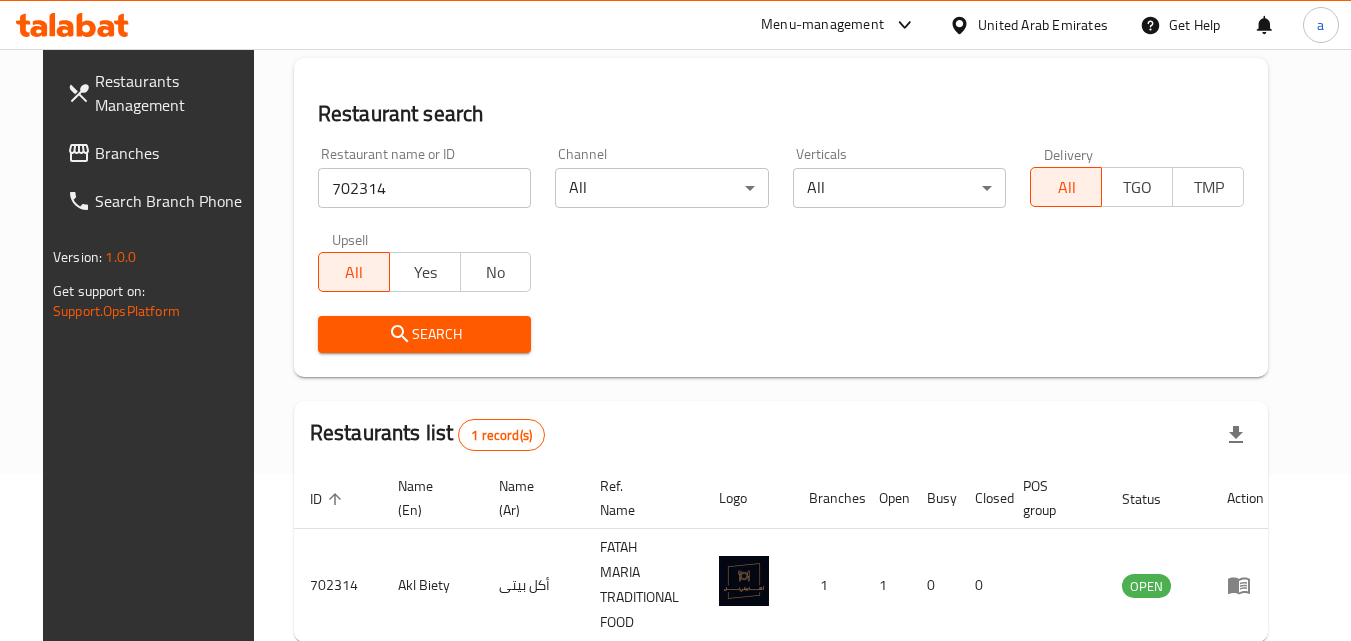 scroll, scrollTop: 0, scrollLeft: 0, axis: both 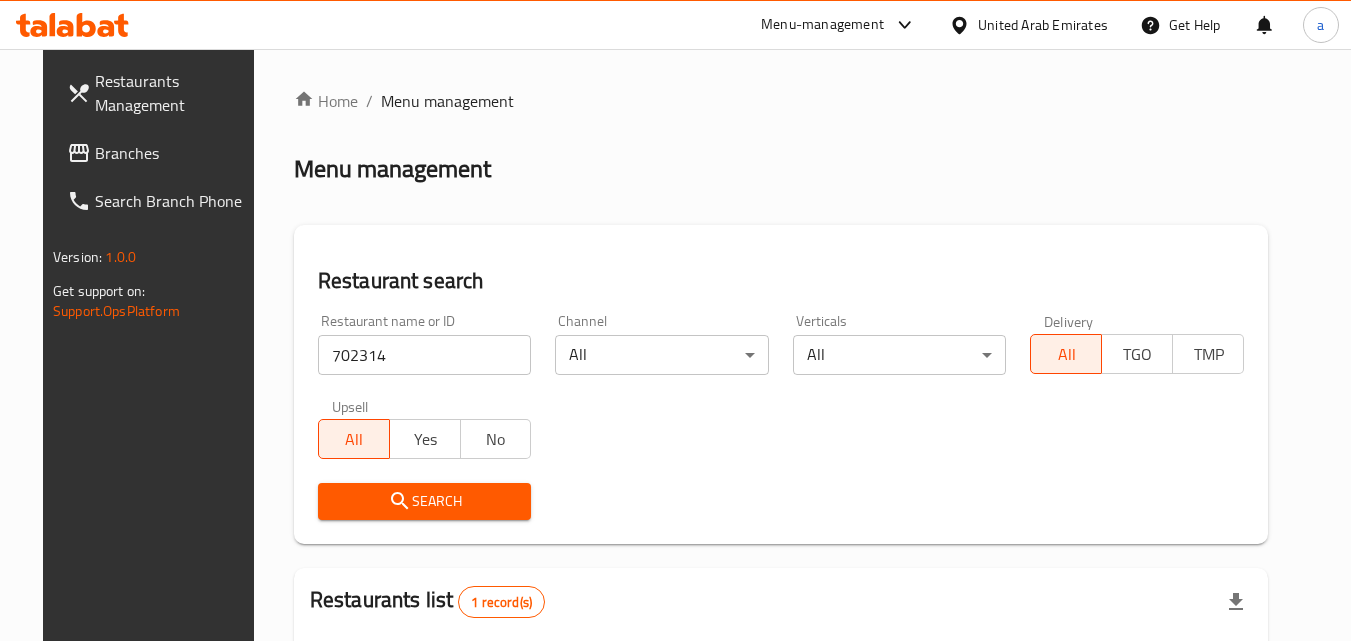 click at bounding box center [81, 153] 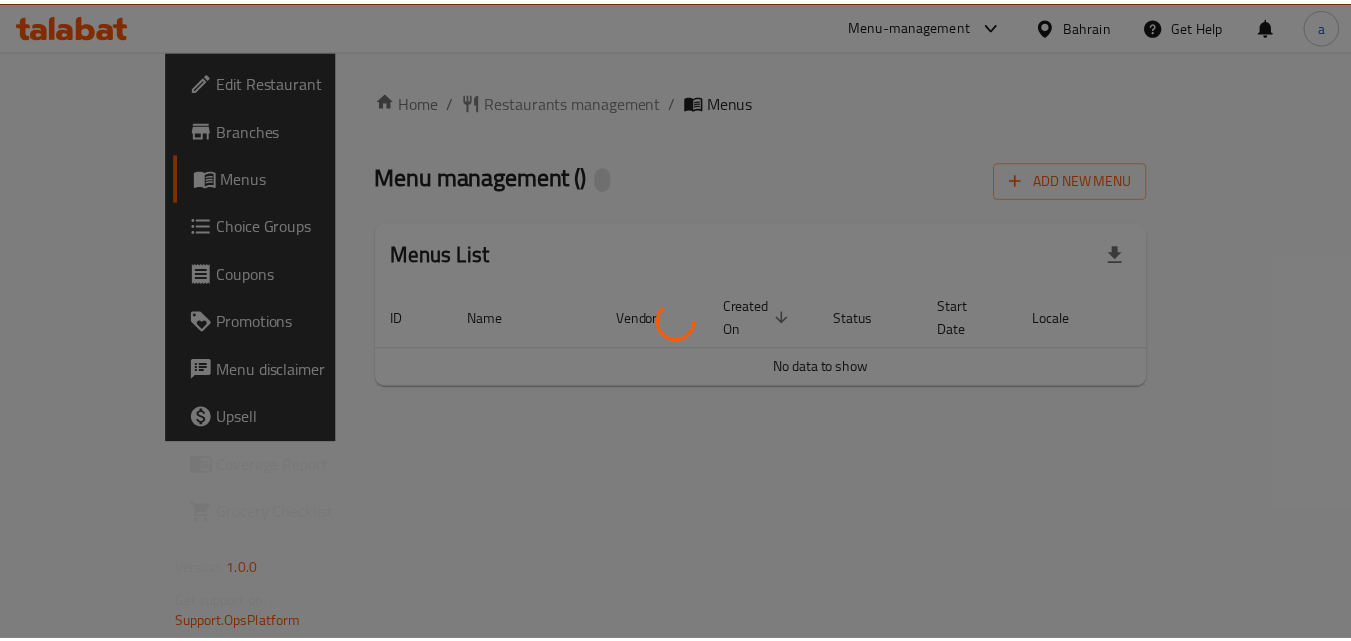 scroll, scrollTop: 0, scrollLeft: 0, axis: both 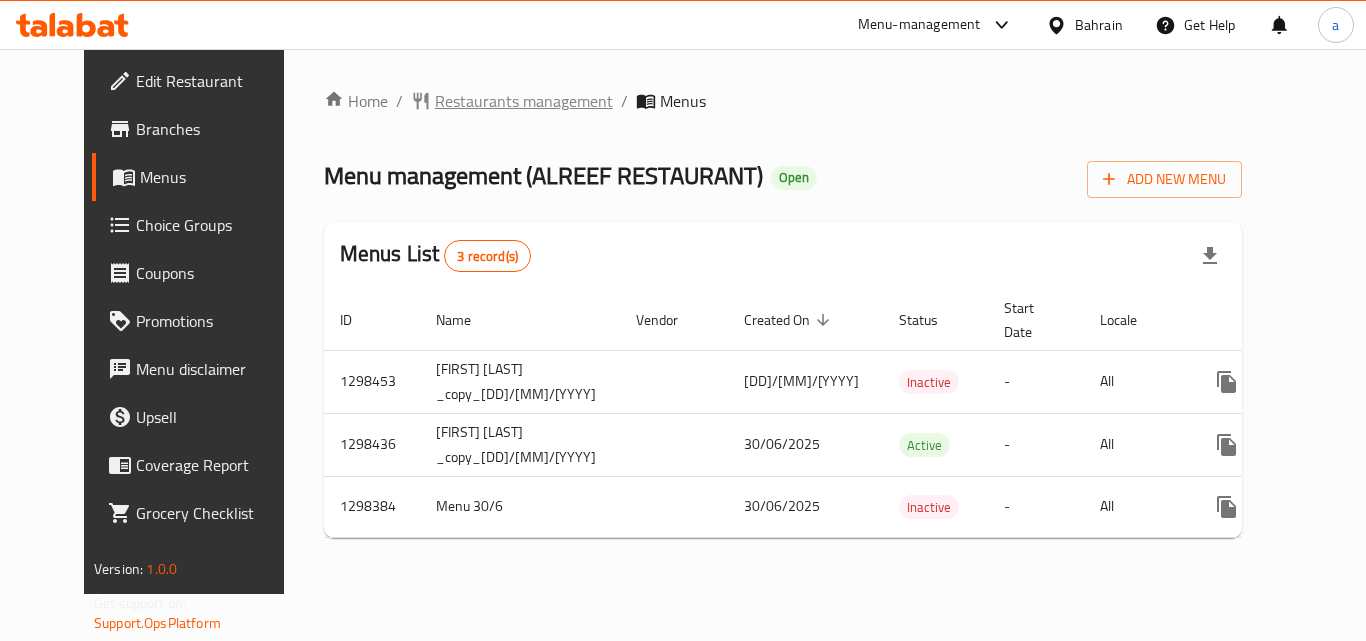 click on "Restaurants management" at bounding box center [524, 101] 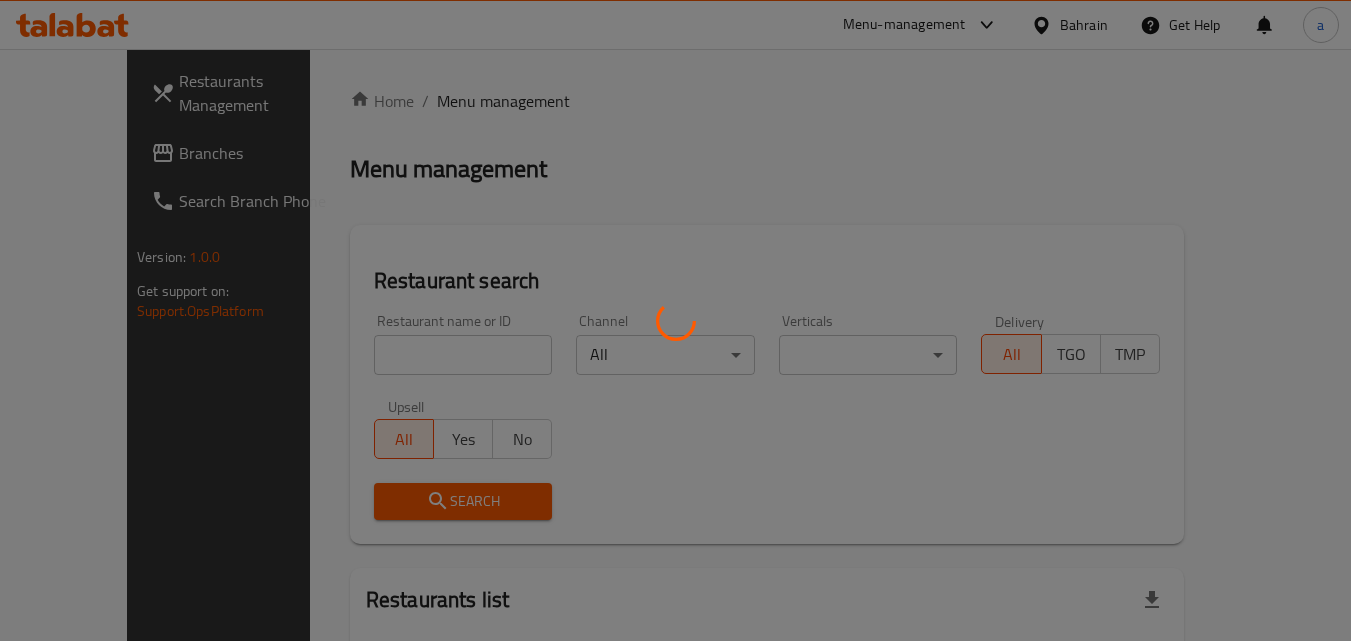 click at bounding box center [675, 320] 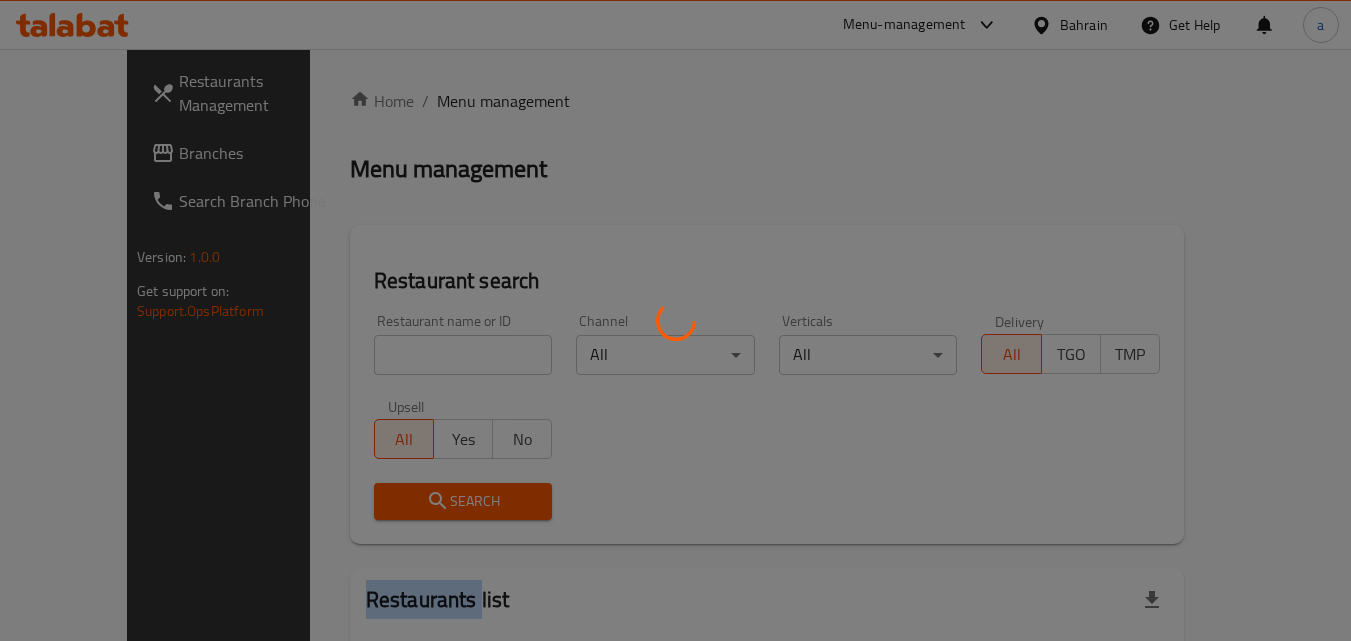 click at bounding box center (675, 320) 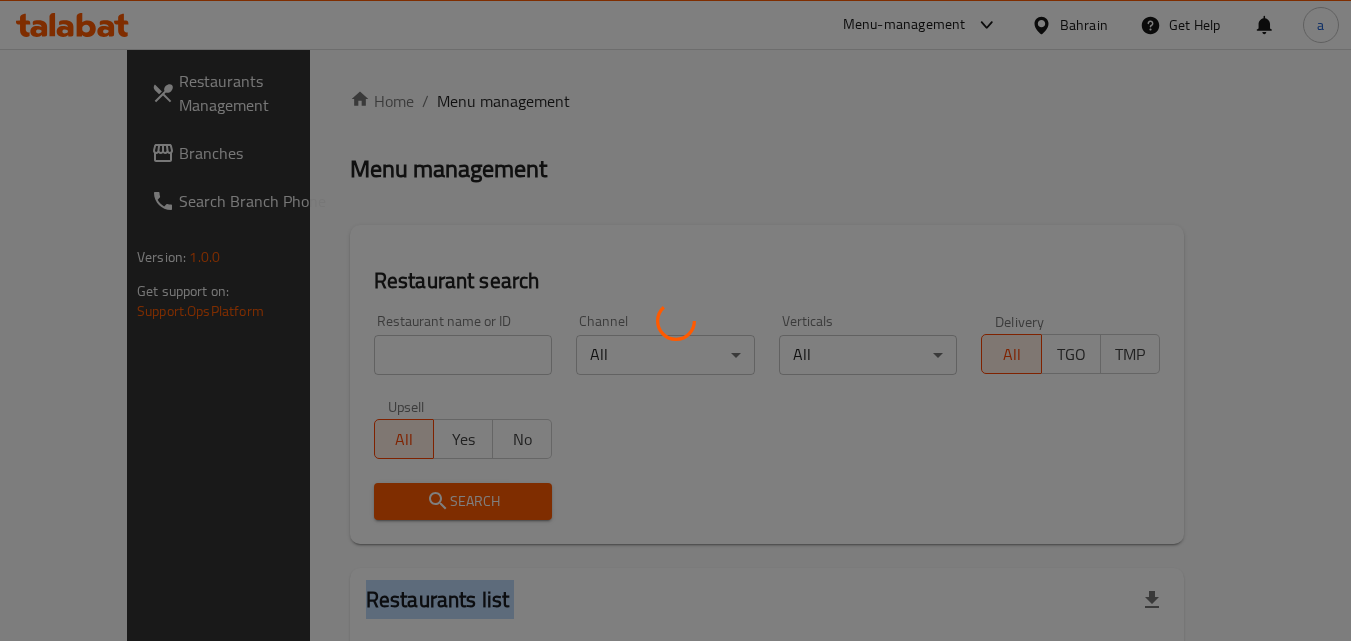 click at bounding box center (675, 320) 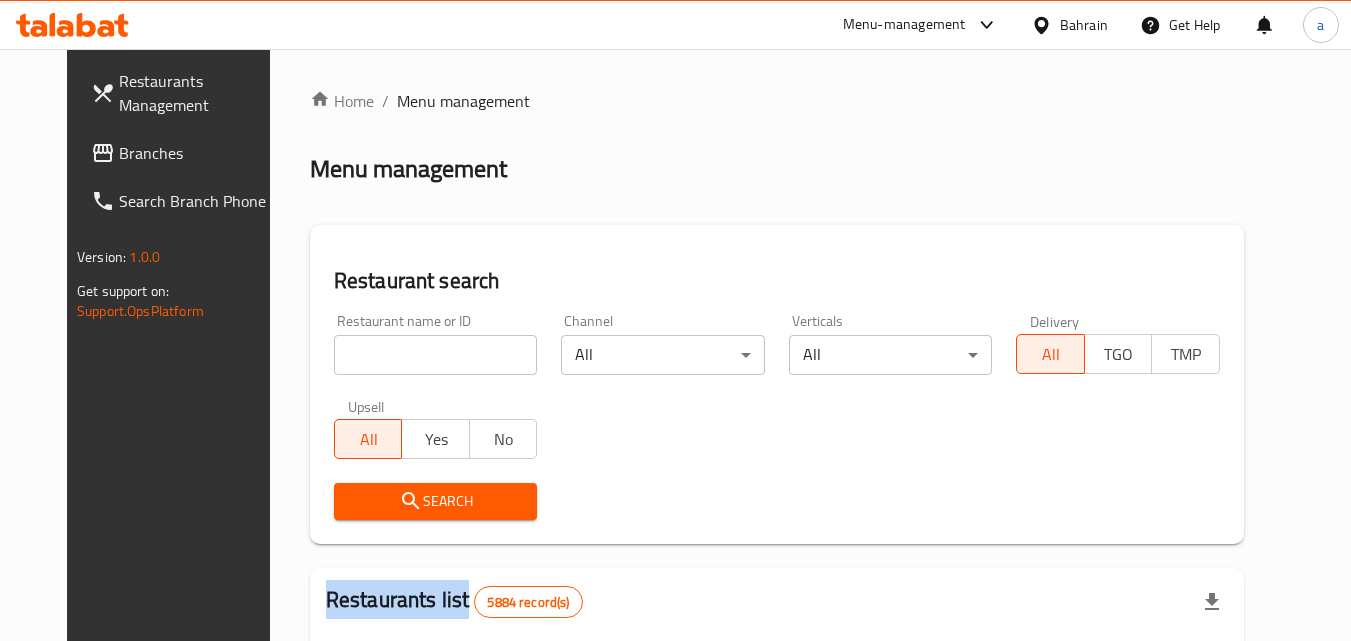 click at bounding box center [675, 320] 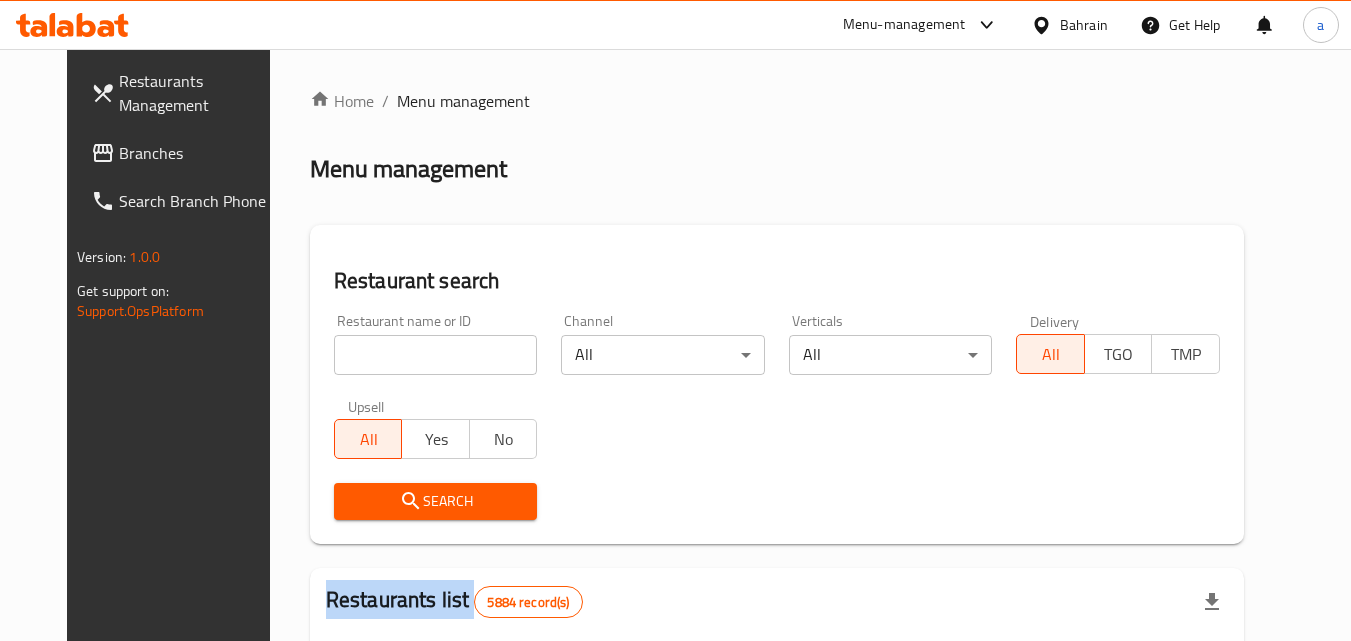 click on "Home / Menu management Menu management Restaurant search Restaurant name or ID Restaurant name or ID Channel All ​ Verticals All ​ Delivery All TGO TMP Upsell All Yes No   Search Restaurants list   5884 record(s) ID sorted ascending Name (En) Name (Ar) Ref. Name Logo Branches Open Busy Closed POS group Status Action 332 Zeitouna زيتونة 4 0 0 0 OPEN 333 Carinos كارينوز 1 0 0 0 INACTIVE 334 Leila Min Lebnan ليلى من لبنان 3 1 0 0 OPEN 335 Johnny Rockets جوني روكيتس 4 0 0 0 INACTIVE 336 Hussien حسين 1 0 0 0 INACTIVE 337 2466 2466 1 0 0 0 INACTIVE 341 Healthy Calorie هيلثي كالوري 7 3 0 0 OPEN 344 Franks A Lot فرانكس ألوت 2 1 0 0 OPEN 346 Mr.Candy مستر.كاندي 1 0 0 0 INACTIVE 351 REDPAN BURGER STEAK رد بان برجر ستيك 1 0 0 0 INACTIVE Rows per page: 10 1-10 of 5884" at bounding box center (777, 709) 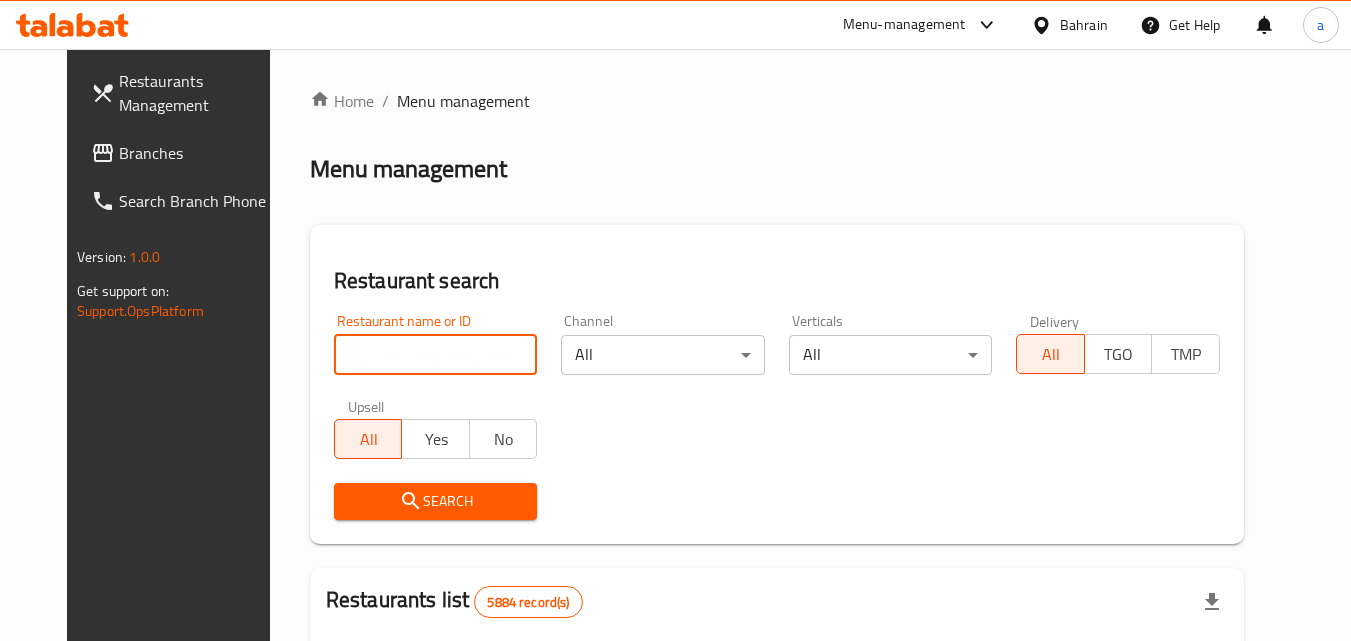 click at bounding box center [436, 355] 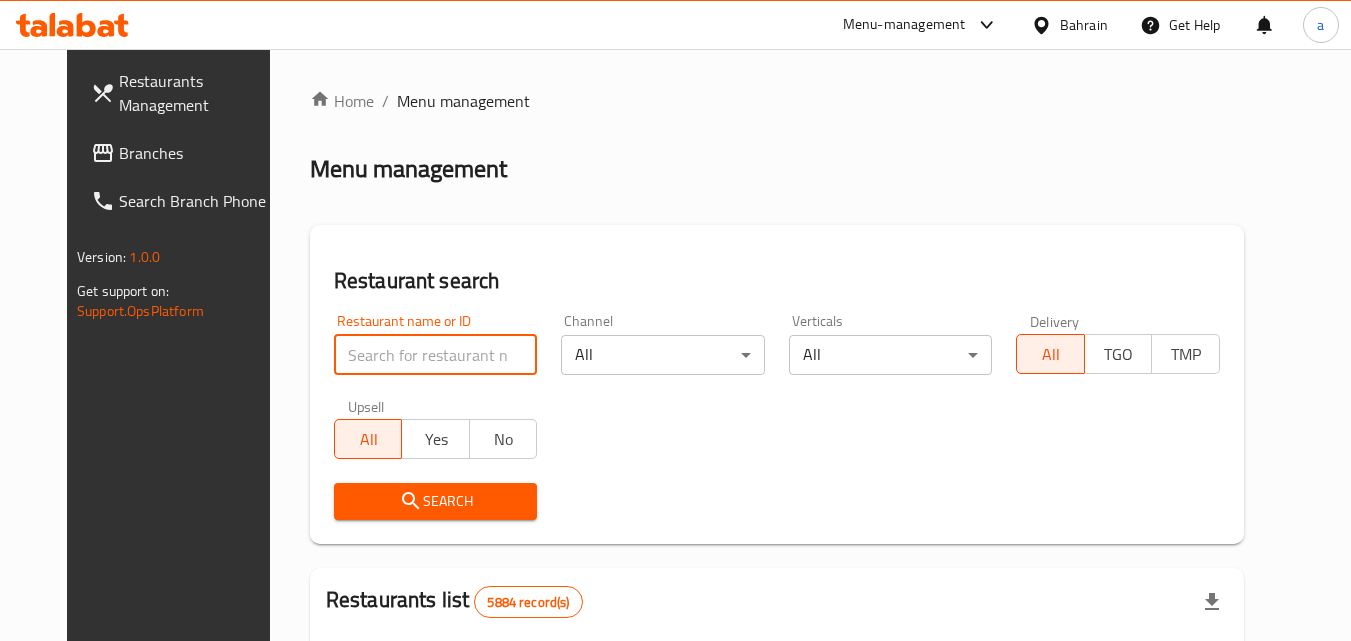 click at bounding box center [436, 355] 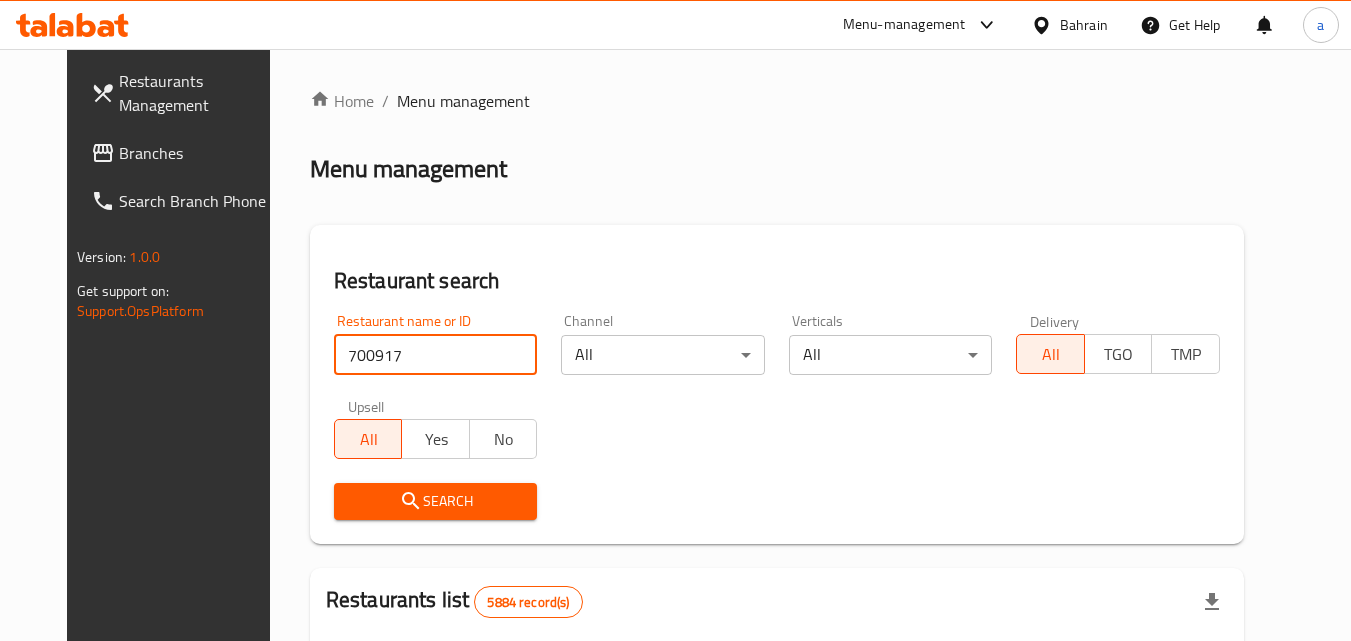 type on "700917" 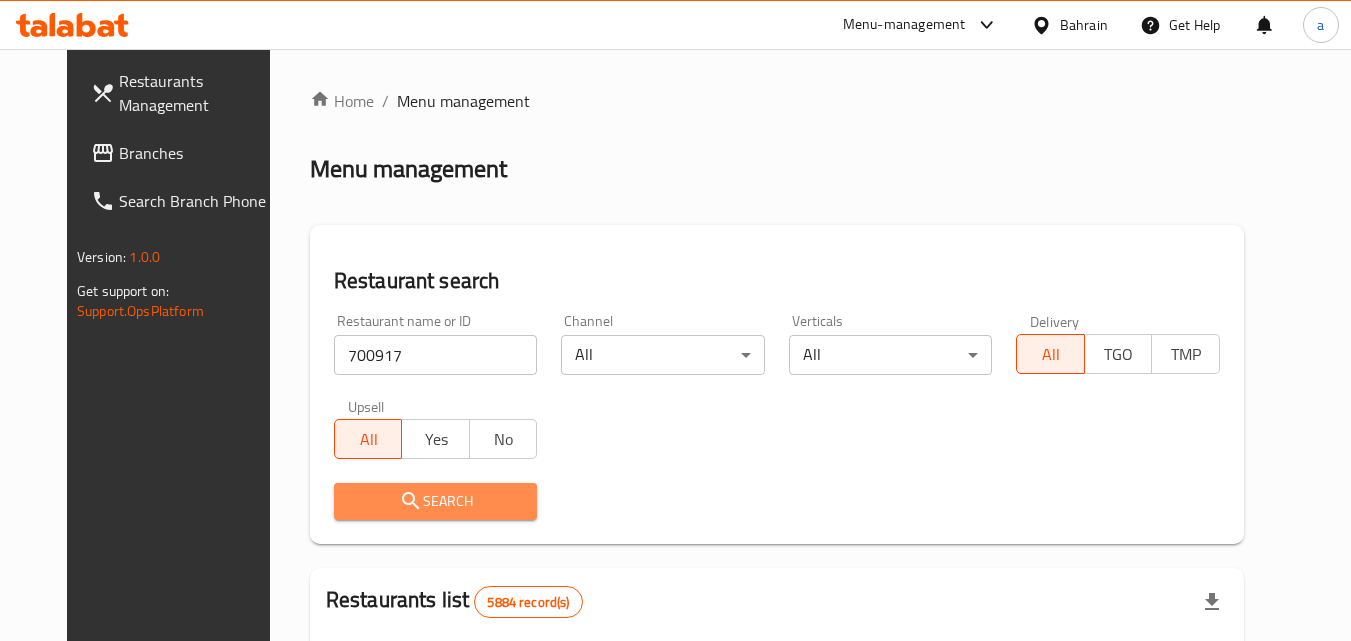 click on "Search" at bounding box center [436, 501] 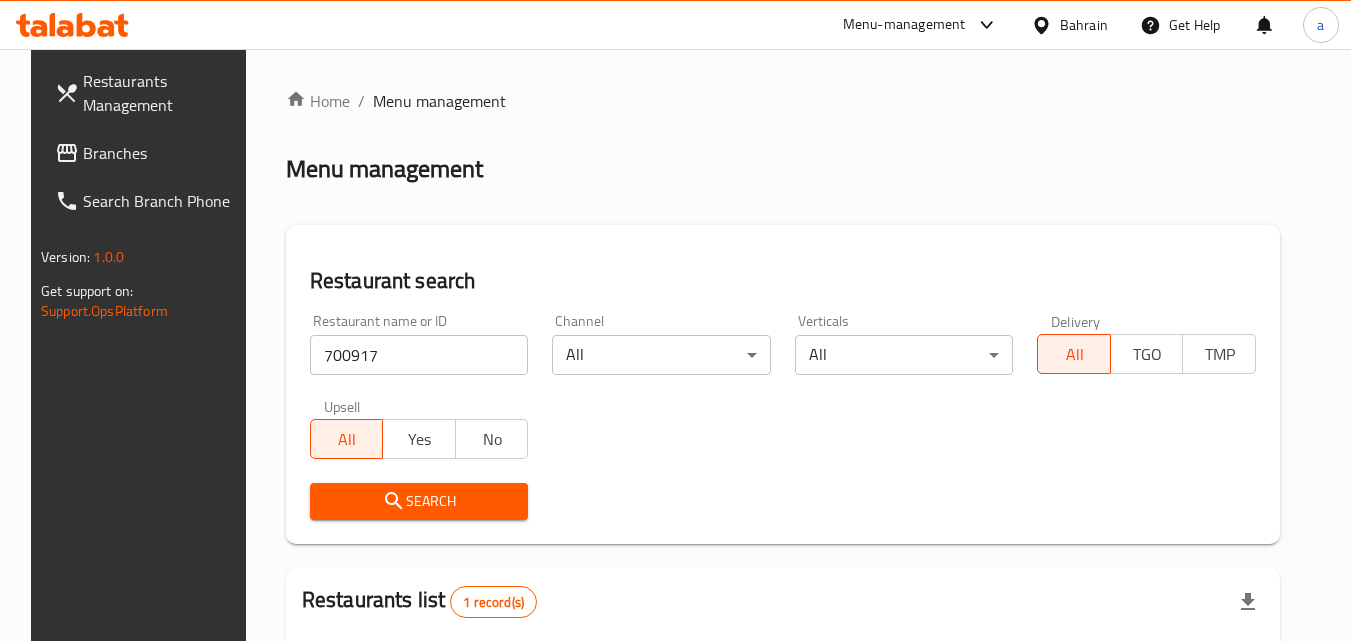 scroll, scrollTop: 100, scrollLeft: 0, axis: vertical 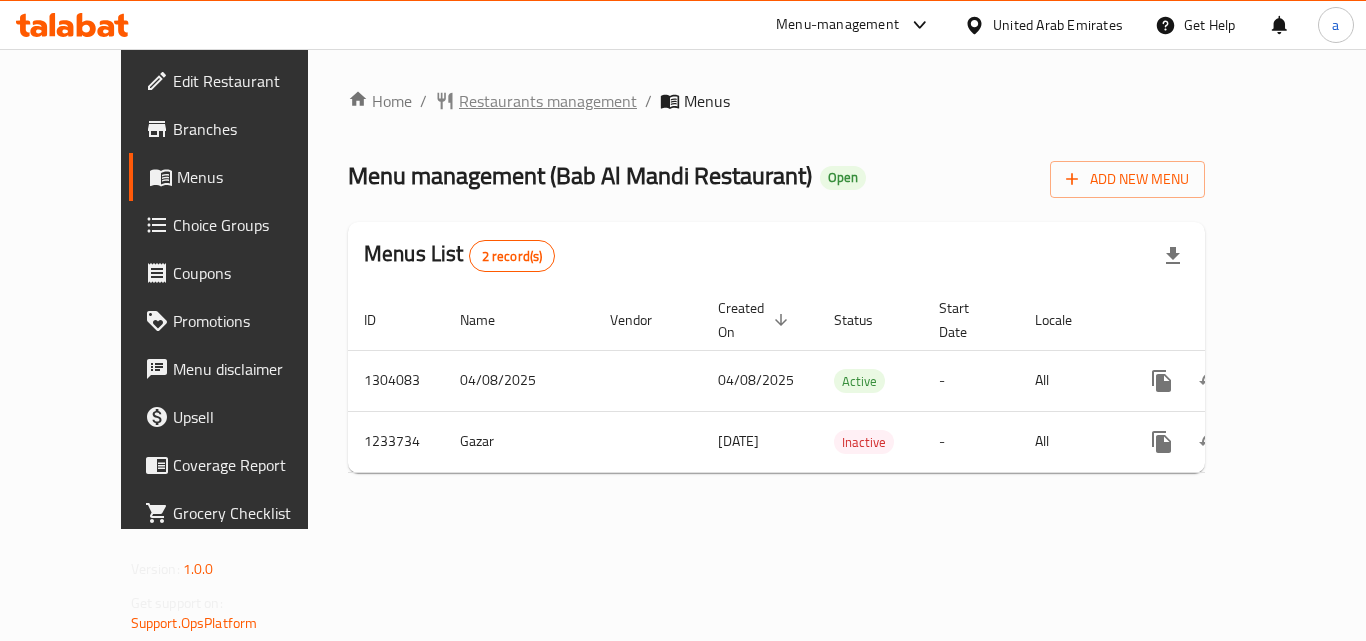 click on "Restaurants management" at bounding box center [548, 101] 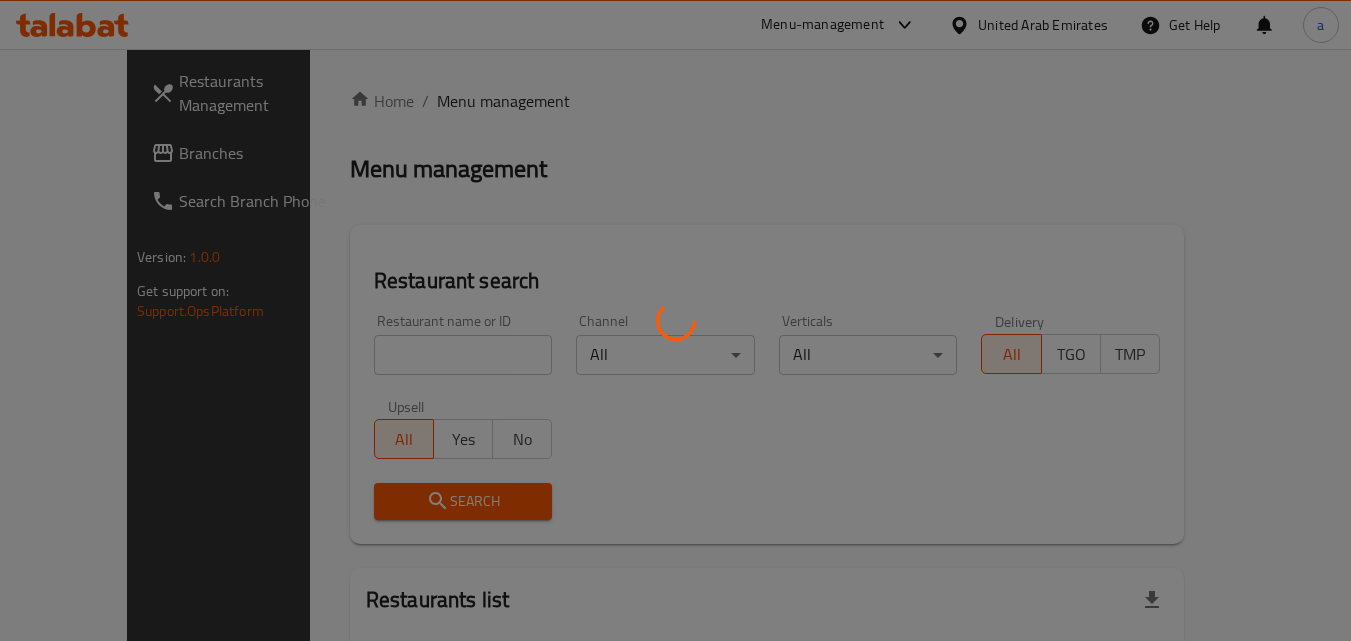 click at bounding box center [675, 320] 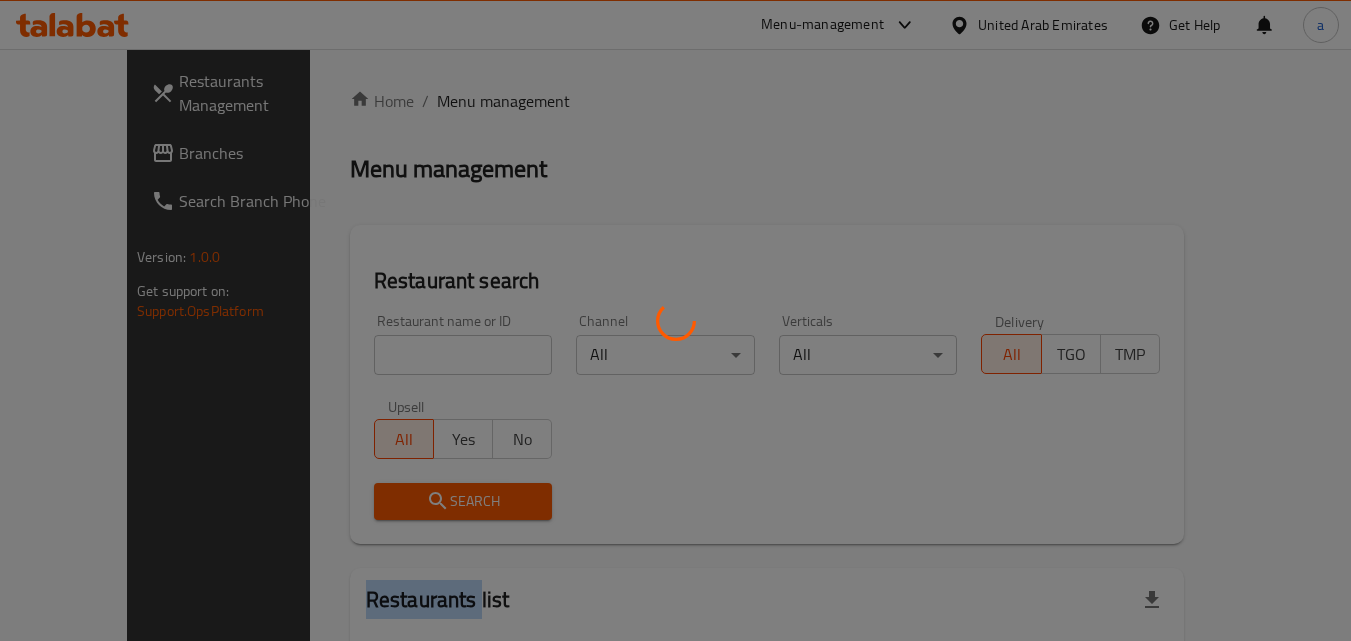 click at bounding box center [675, 320] 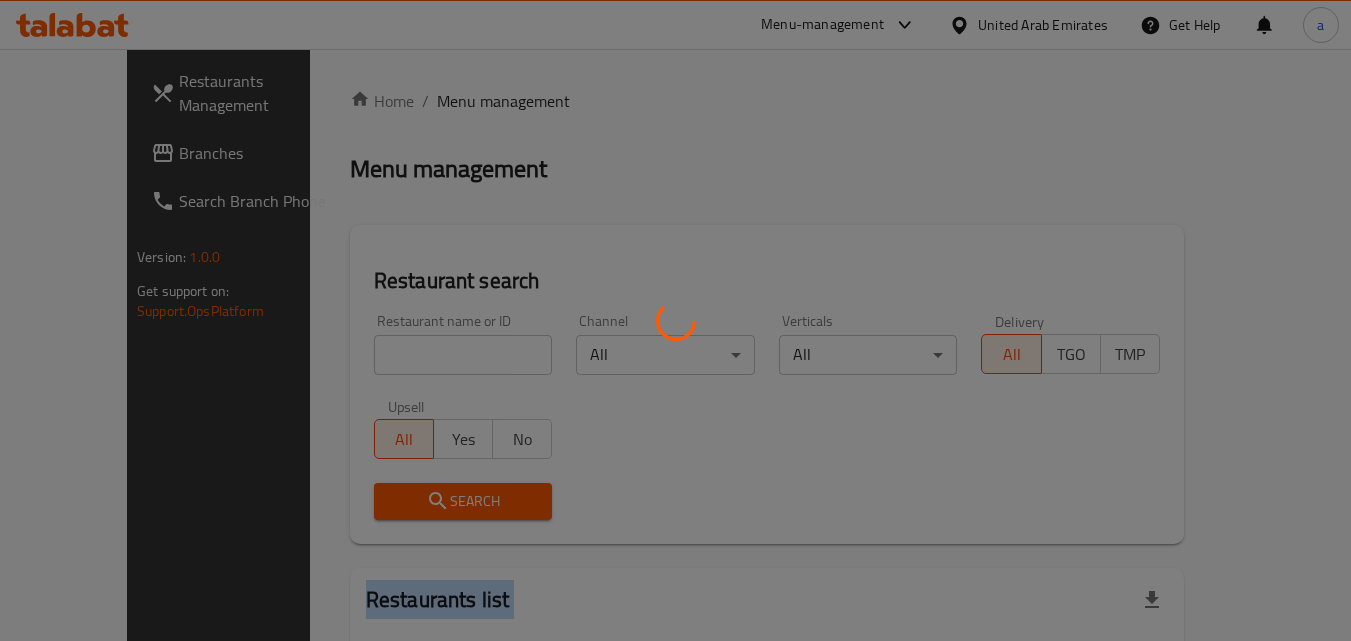 click at bounding box center (675, 320) 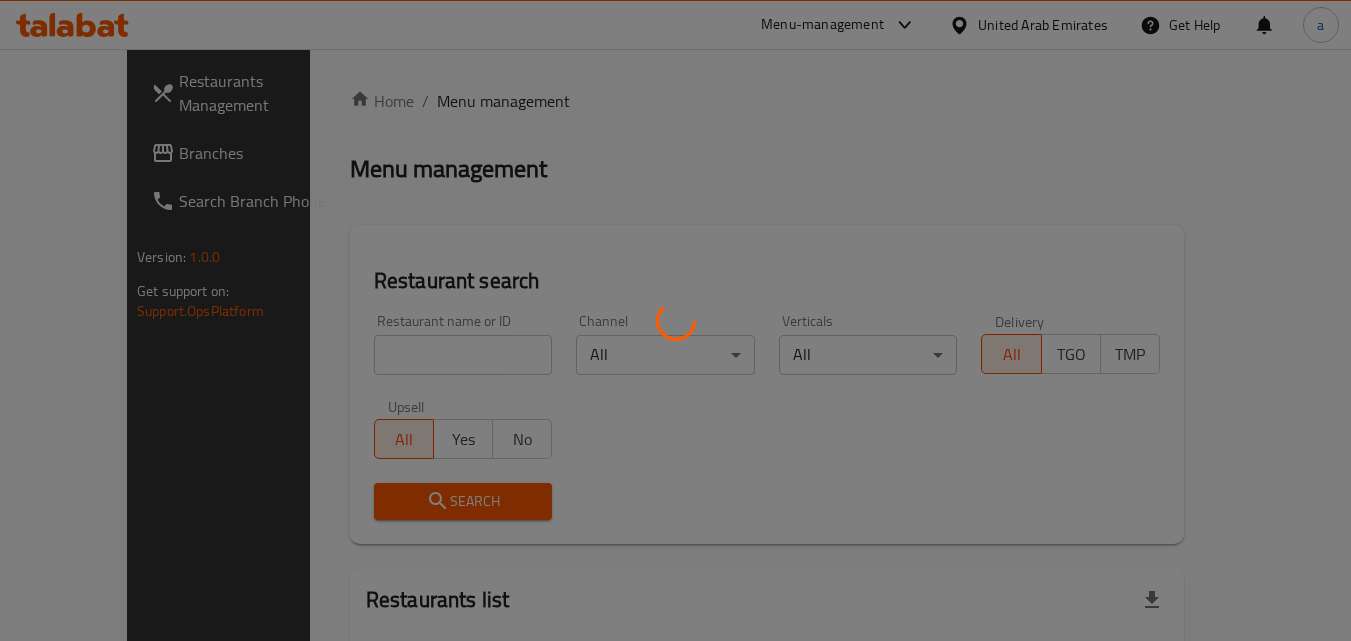 click at bounding box center (675, 320) 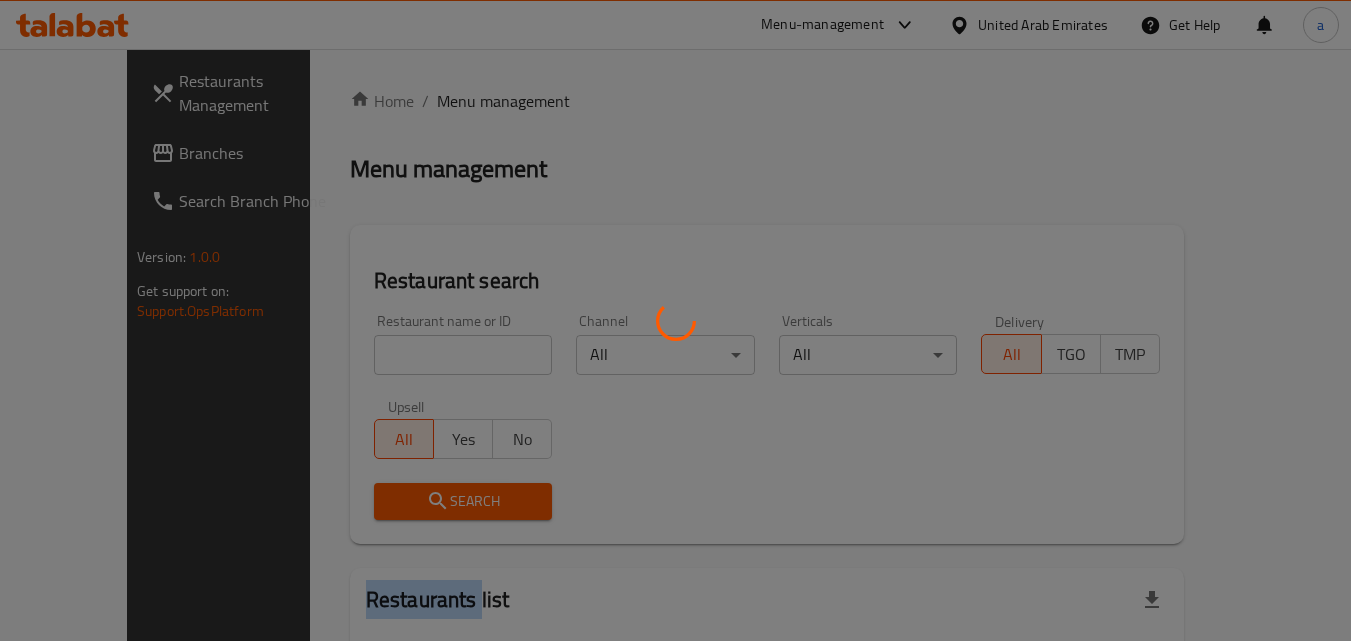 click at bounding box center (675, 320) 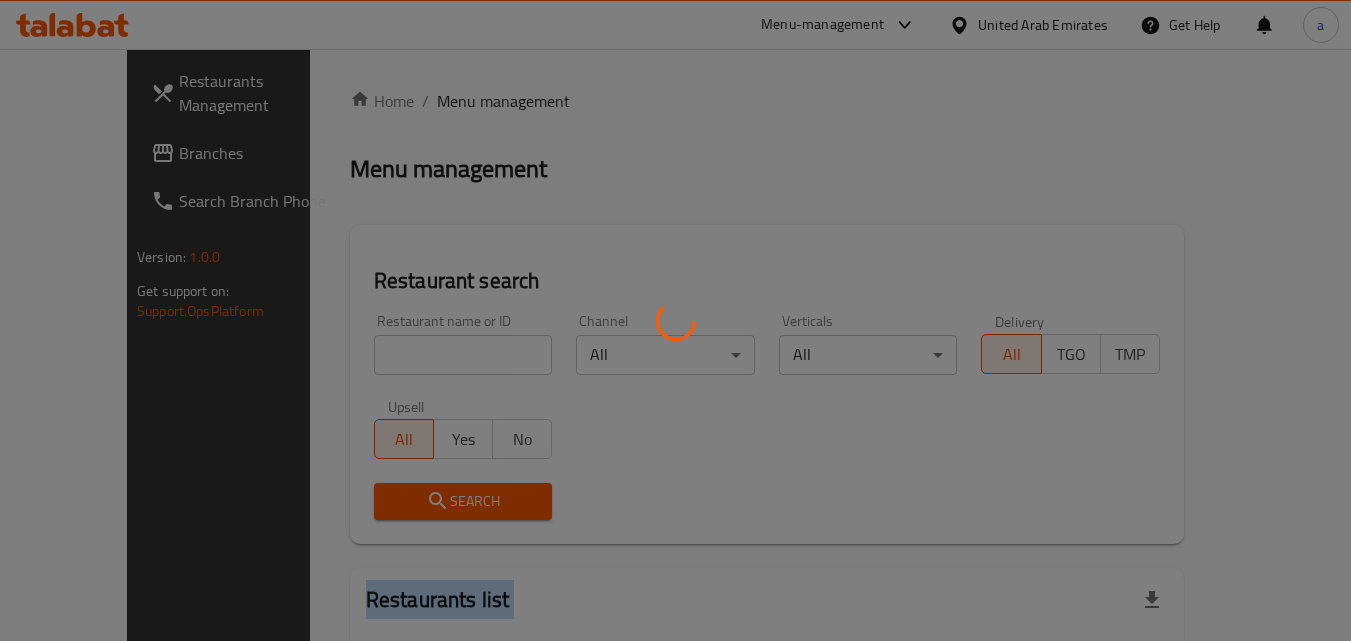 click at bounding box center [675, 320] 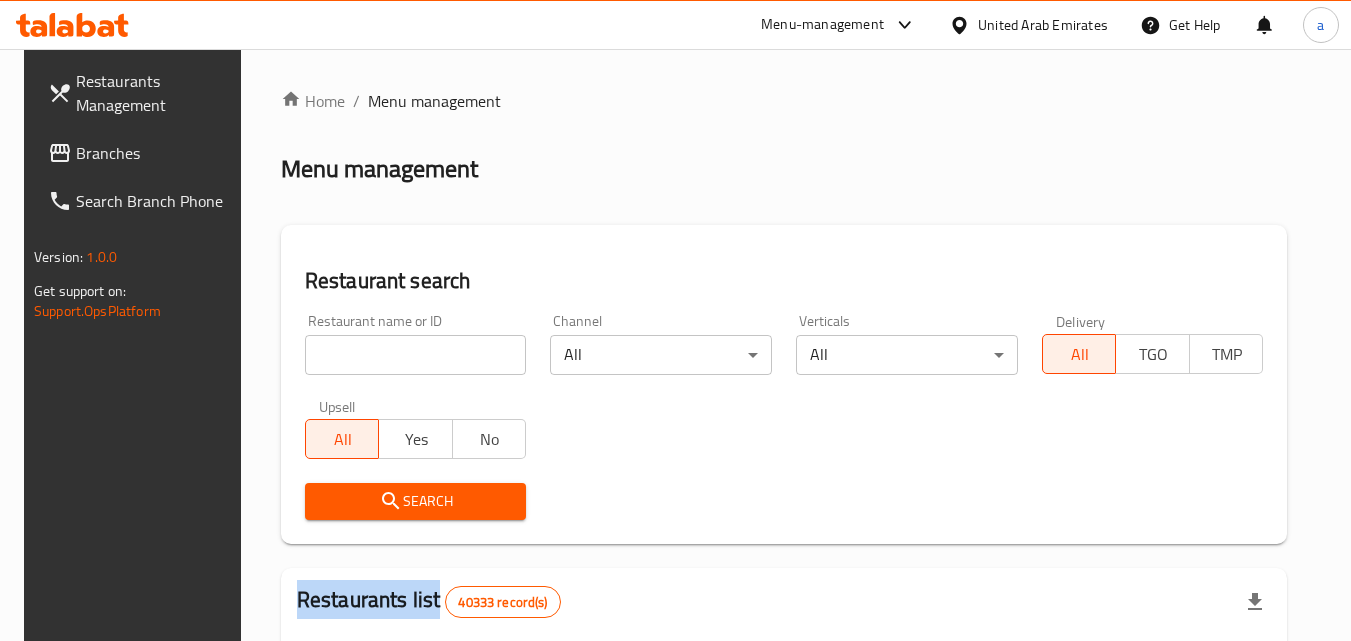 click on "Home / Menu management Menu management Restaurant search Restaurant name or ID Restaurant name or ID Channel All ​ Verticals All ​ Delivery All TGO TMP Upsell All Yes No   Search Restaurants list   40333 record(s) ID sorted ascending Name (En) Name (Ar) Ref. Name Logo Branches Open Busy Closed POS group Status Action 328 Johnny Rockets جوني روكيتس 37 0 1 0 OPEN 330 French Connection فرنش كونكشن 1 0 0 0 INACTIVE 339 Arz Lebanon أرز لبنان Al Karama,Al Barsha & Mirdif 9 1 0 2 OPEN 340 Mega Wraps ميجا رابس 3 0 0 0 INACTIVE 342 Sandella's Flatbread Cafe سانديلاز فلات براد 7 0 0 0 INACTIVE 343 Dragon Hut كوخ التنين 1 0 0 0 INACTIVE 348 Thai Kitchen المطبخ التايلندى 1 0 0 0 INACTIVE 349 Mughal  موغل 1 0 0 0 HIDDEN 350 HOT N COOL (Old) هوت و كول 1 0 0 0 INACTIVE 355 Al Habasha  الحبشة 11 1 0 0 HIDDEN Rows per page: 10 1-10 of 40333" at bounding box center (784, 721) 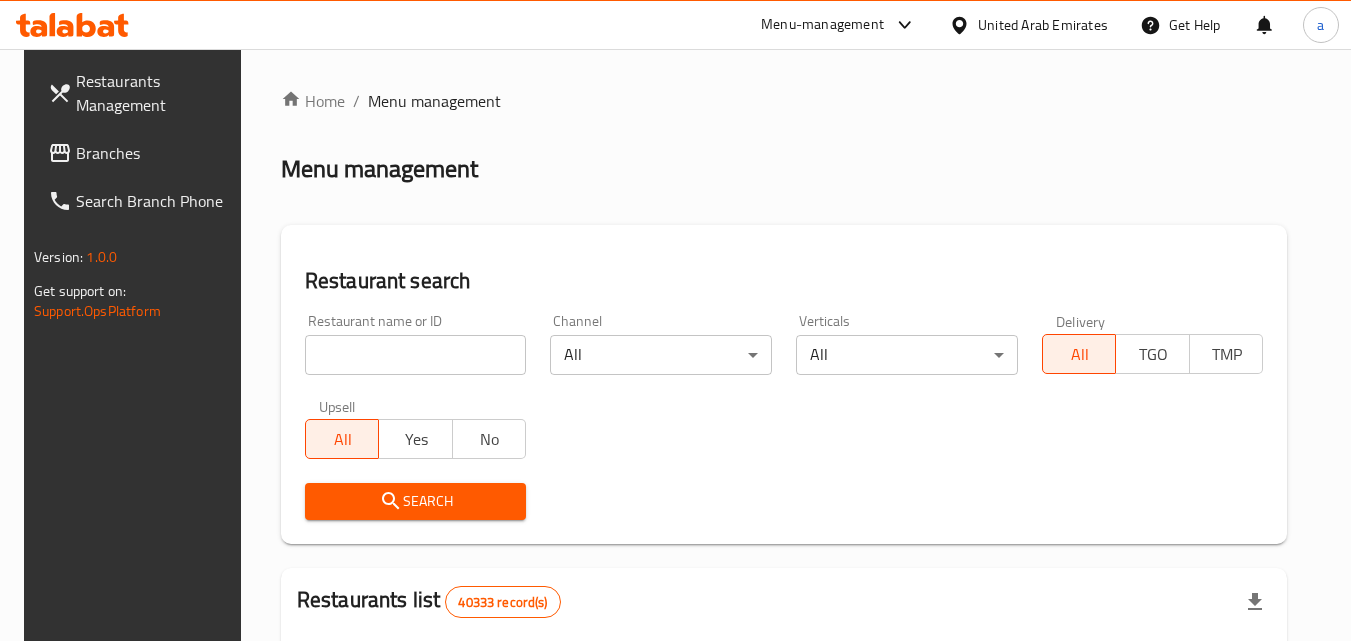 click at bounding box center [416, 355] 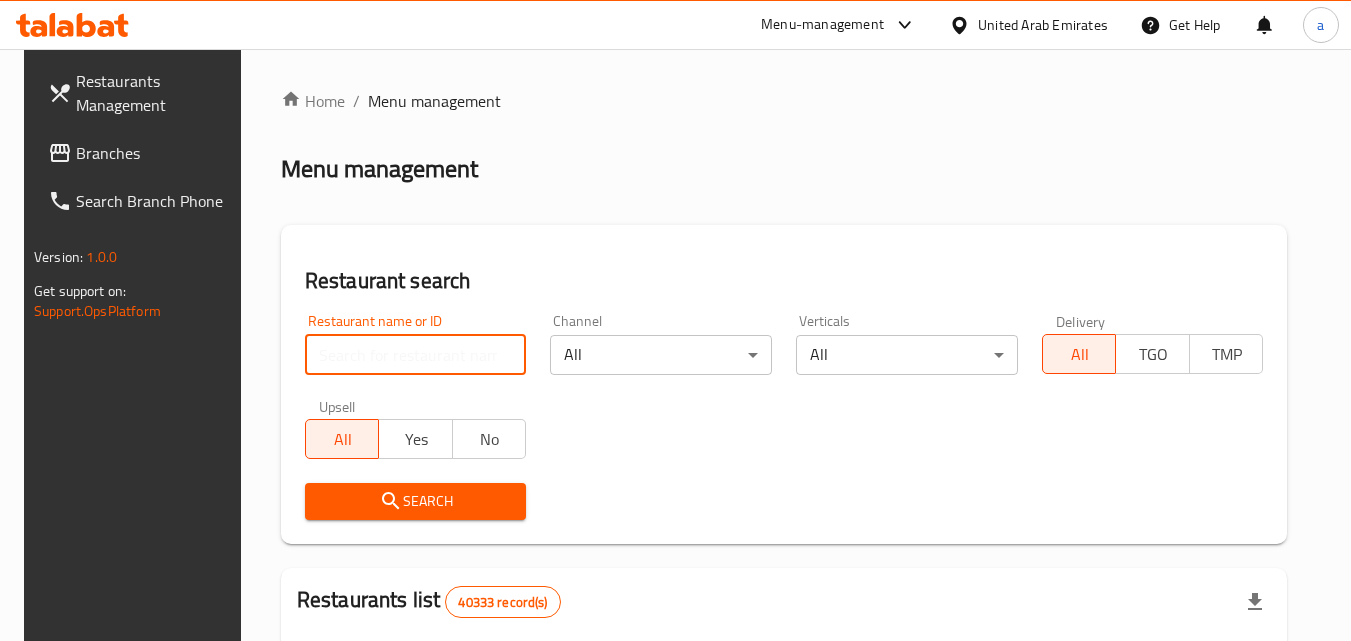 click at bounding box center [416, 355] 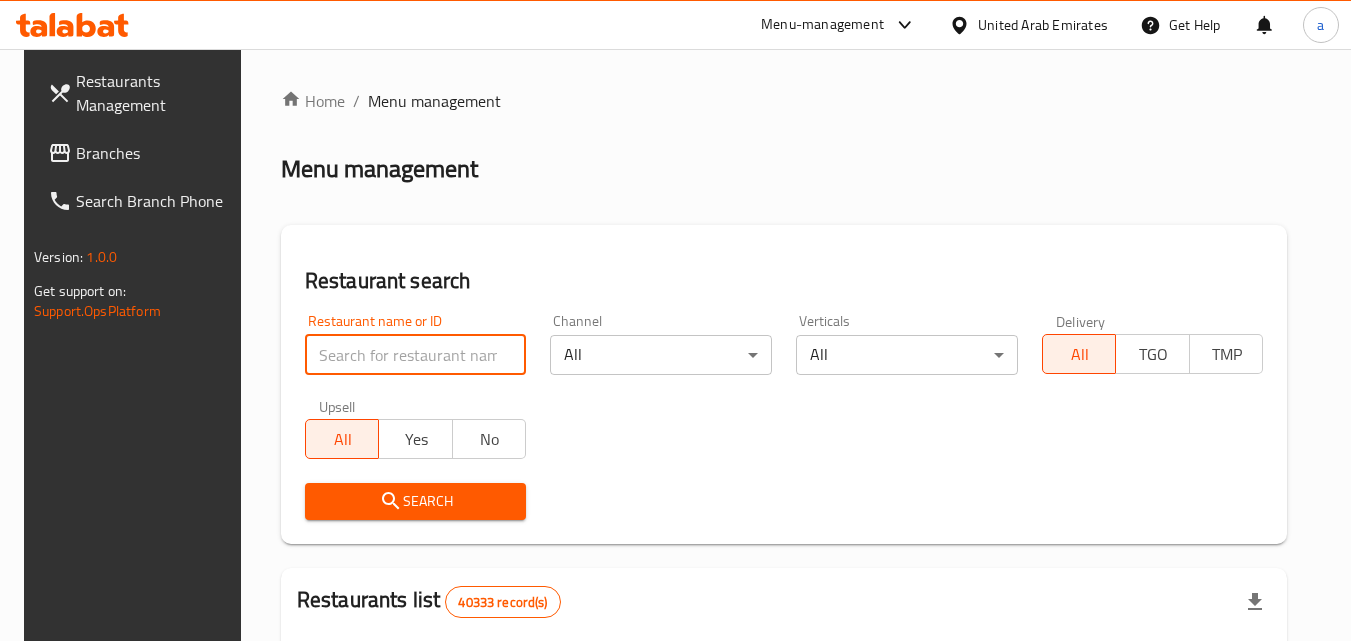 paste on "678242" 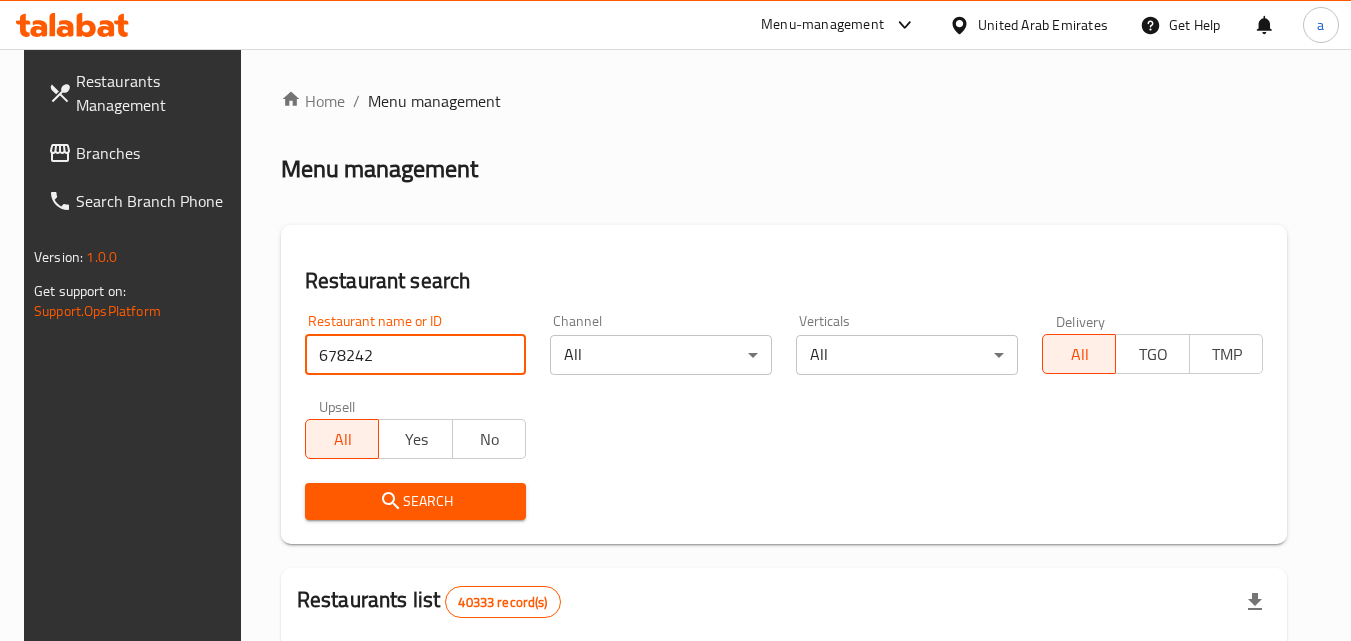 type on "678242" 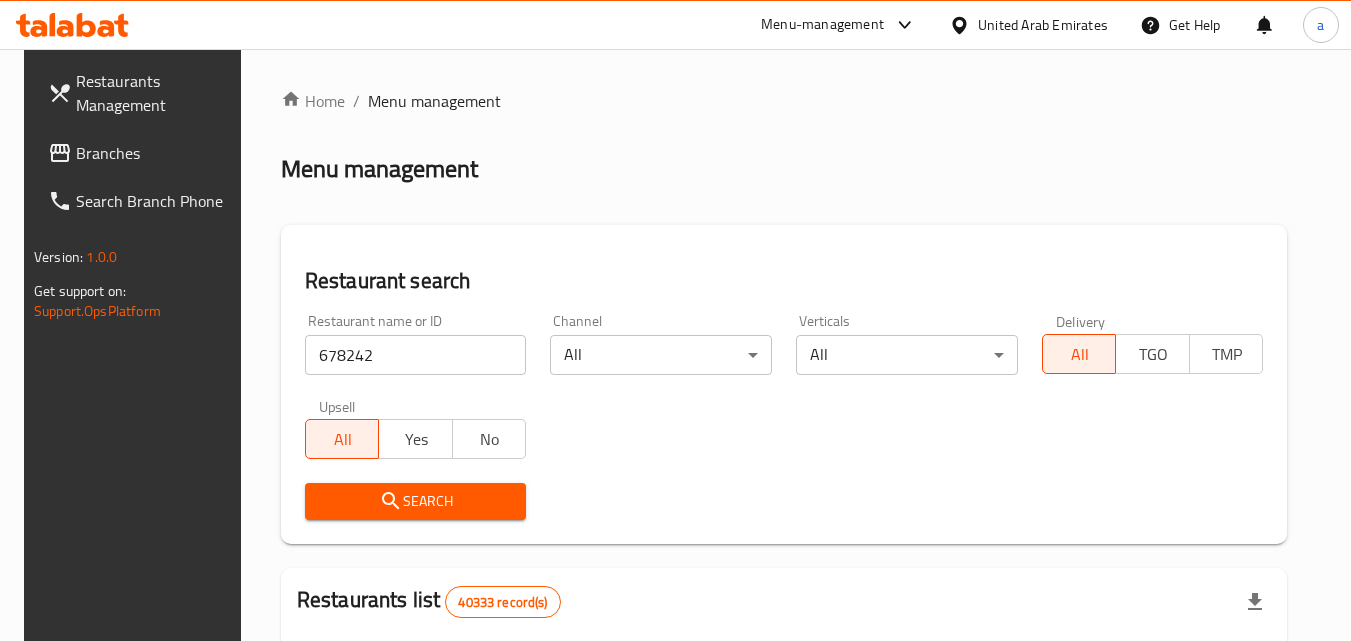 click on "Search" at bounding box center (416, 501) 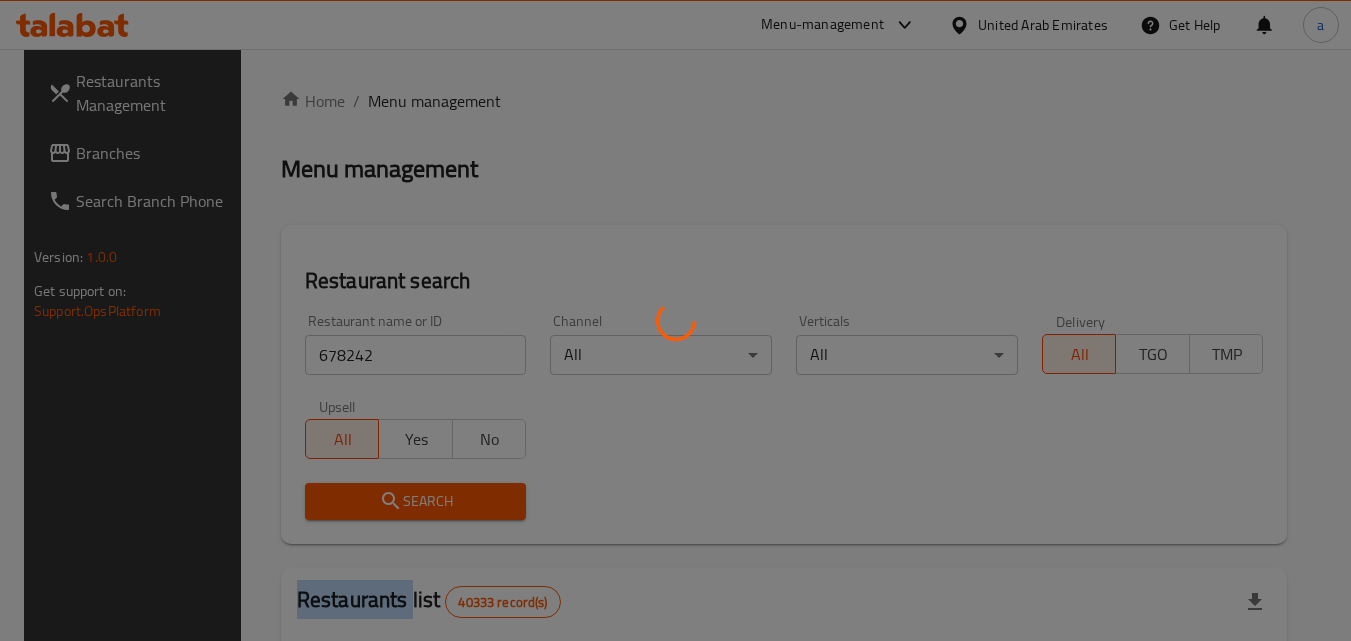 click at bounding box center (675, 320) 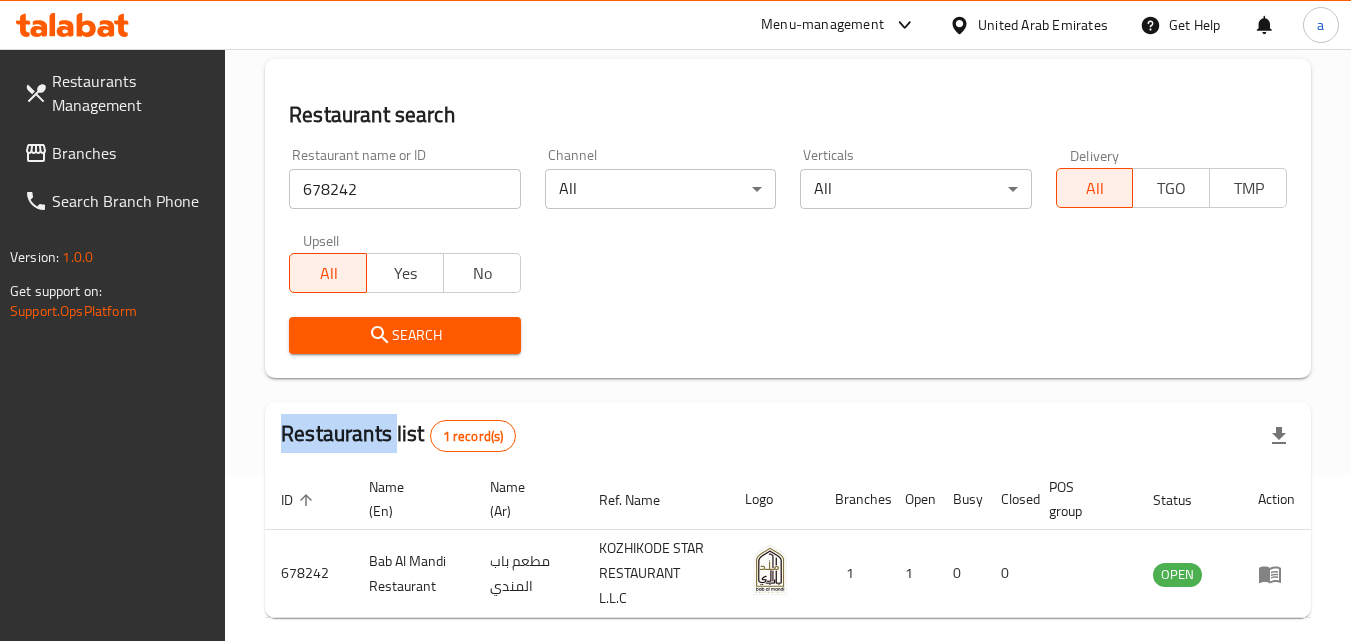 scroll, scrollTop: 51, scrollLeft: 0, axis: vertical 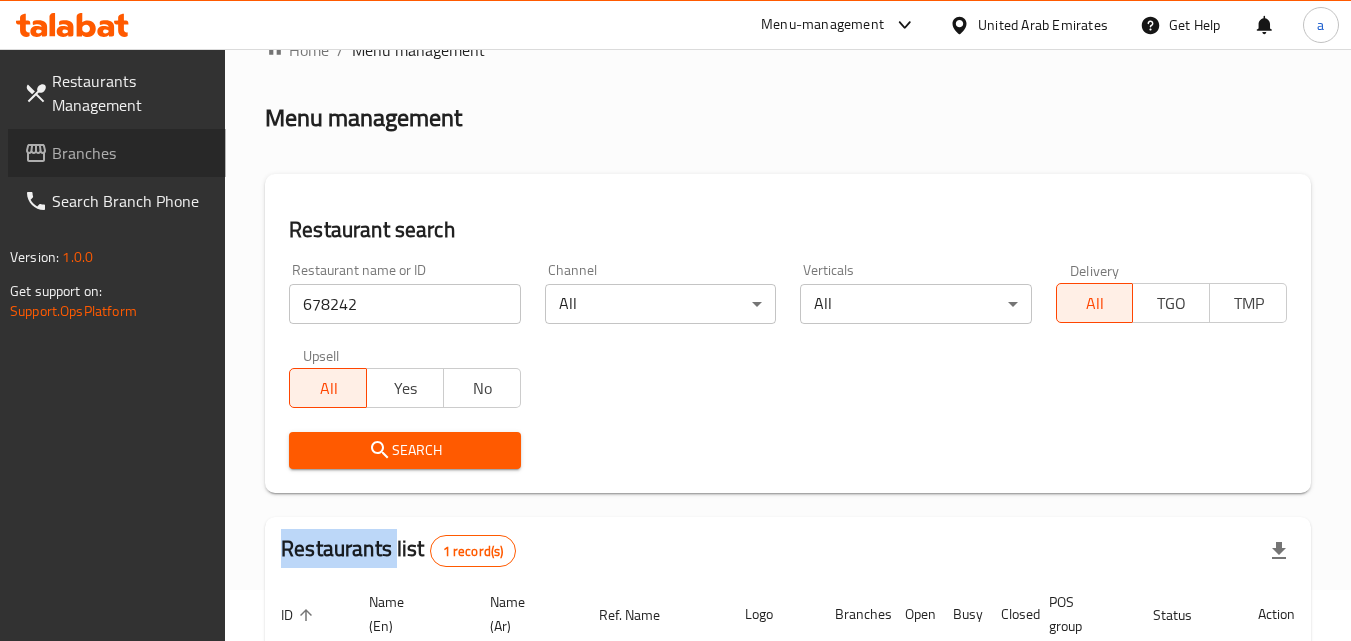 click on "Branches" at bounding box center [131, 153] 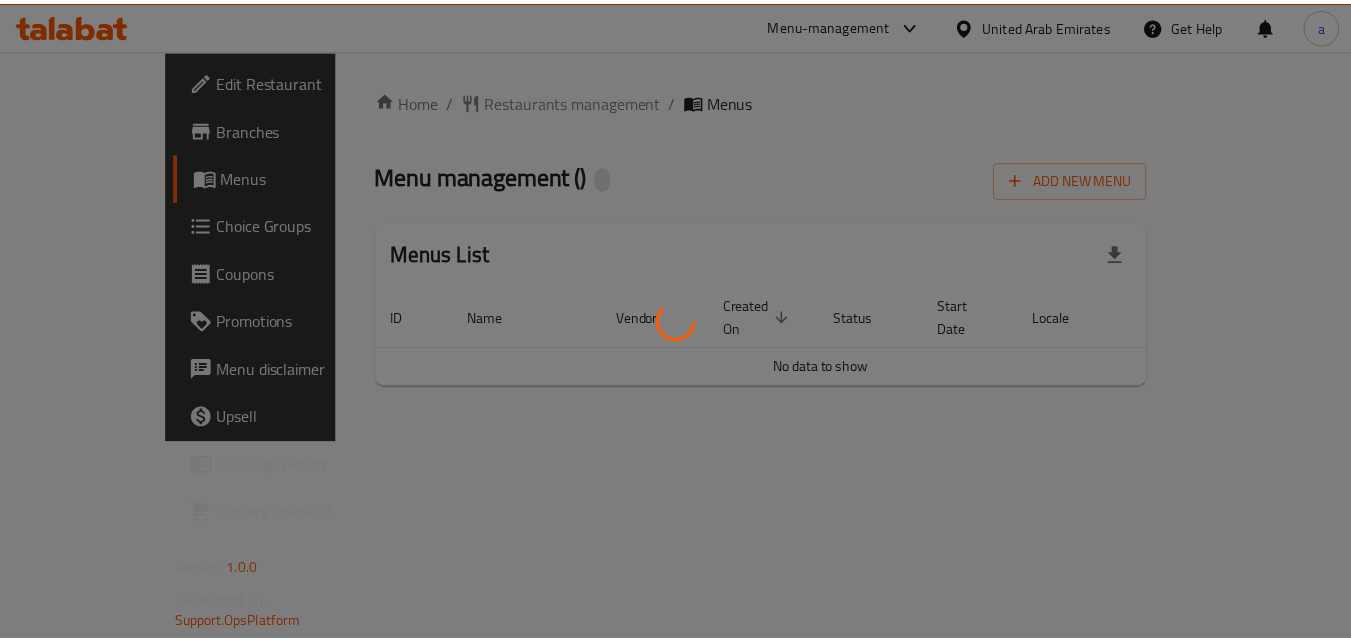 scroll, scrollTop: 0, scrollLeft: 0, axis: both 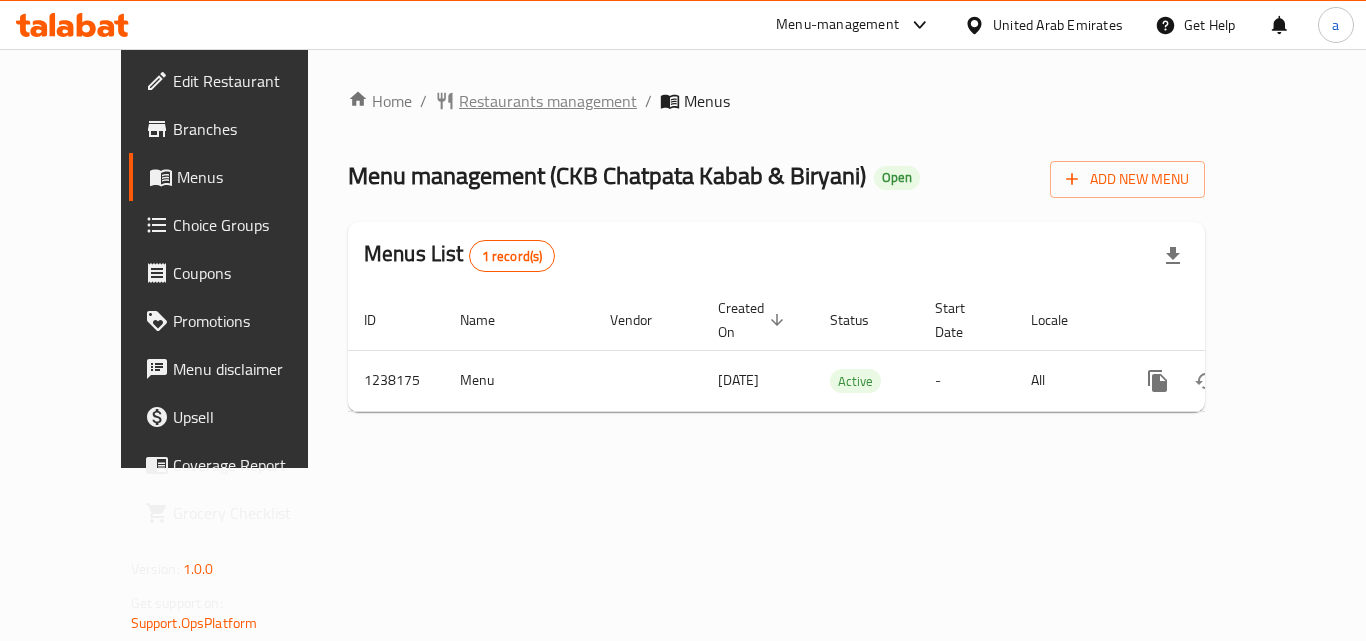 click on "Restaurants management" at bounding box center (548, 101) 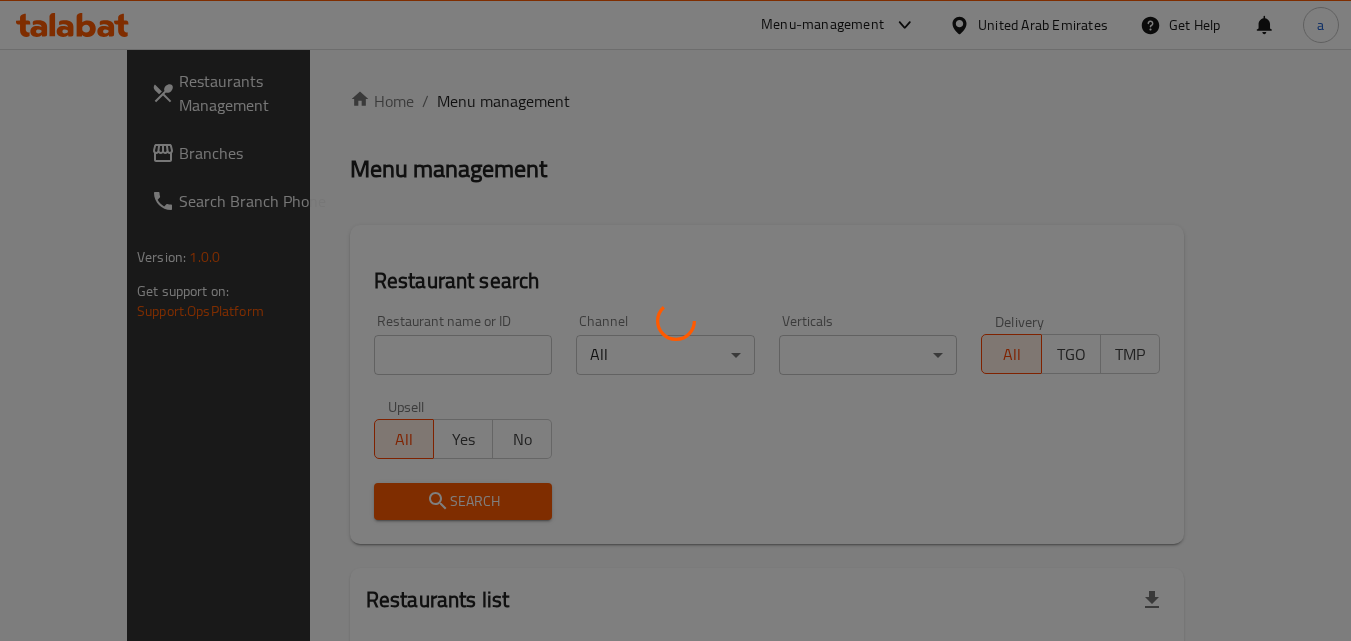 click at bounding box center [675, 320] 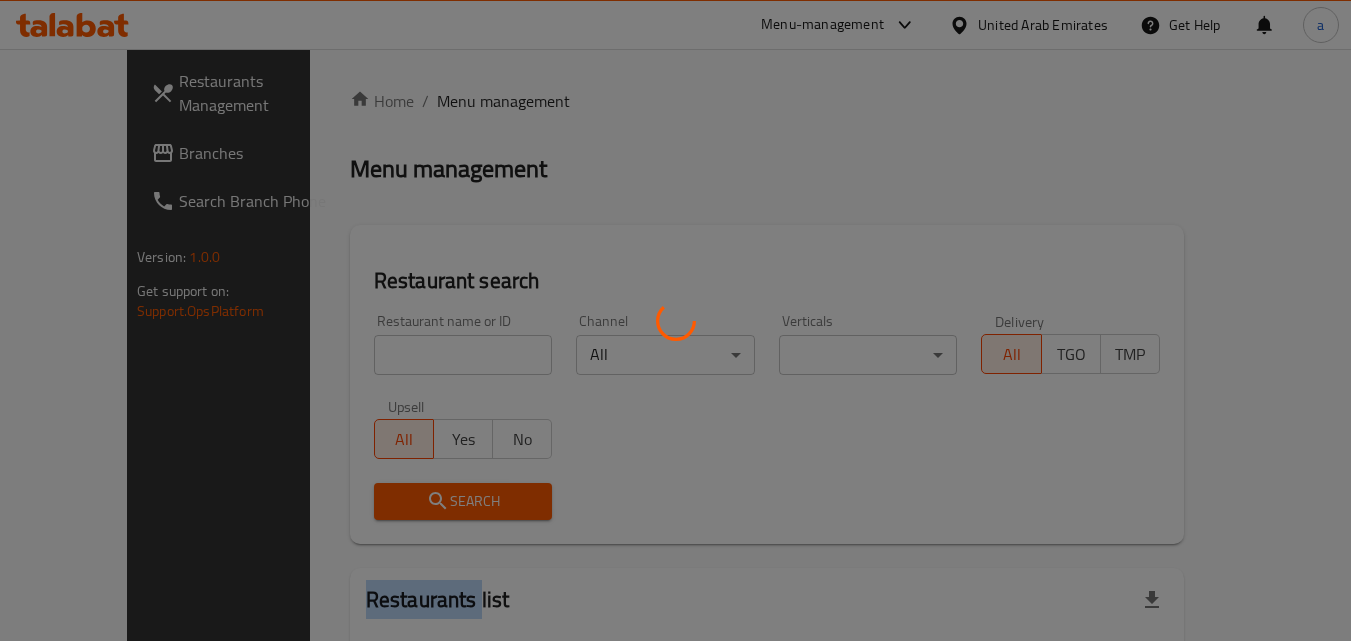 click at bounding box center [675, 320] 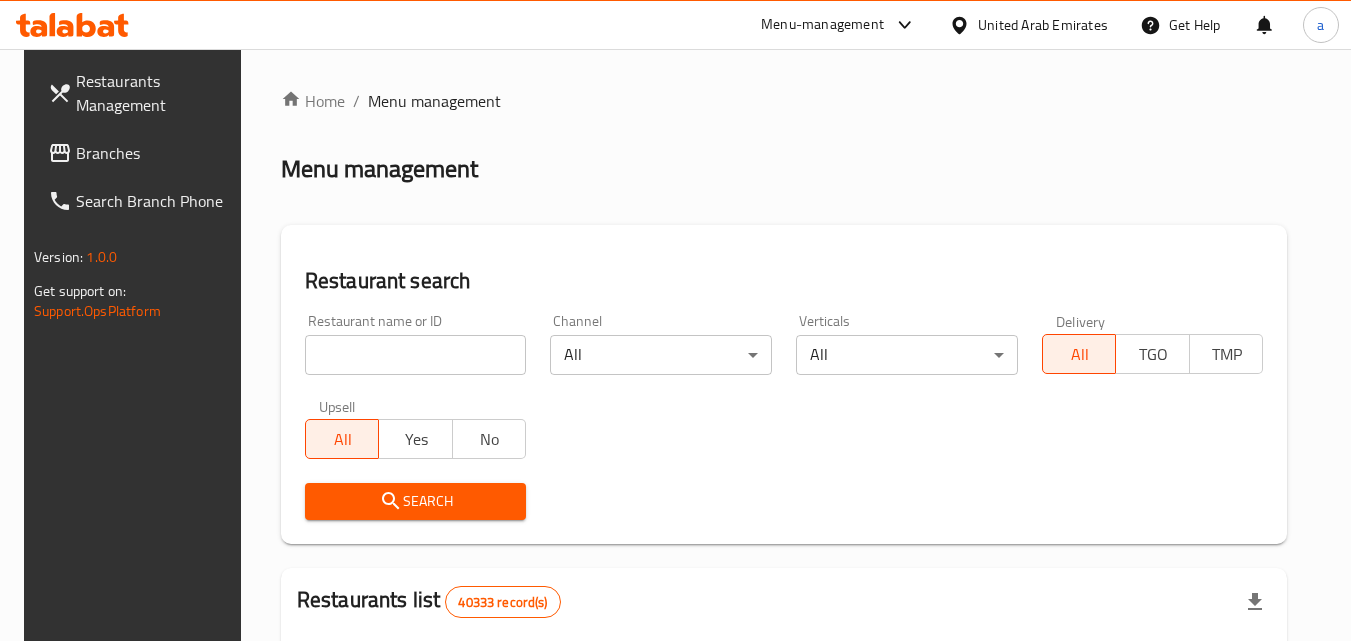 click at bounding box center (416, 355) 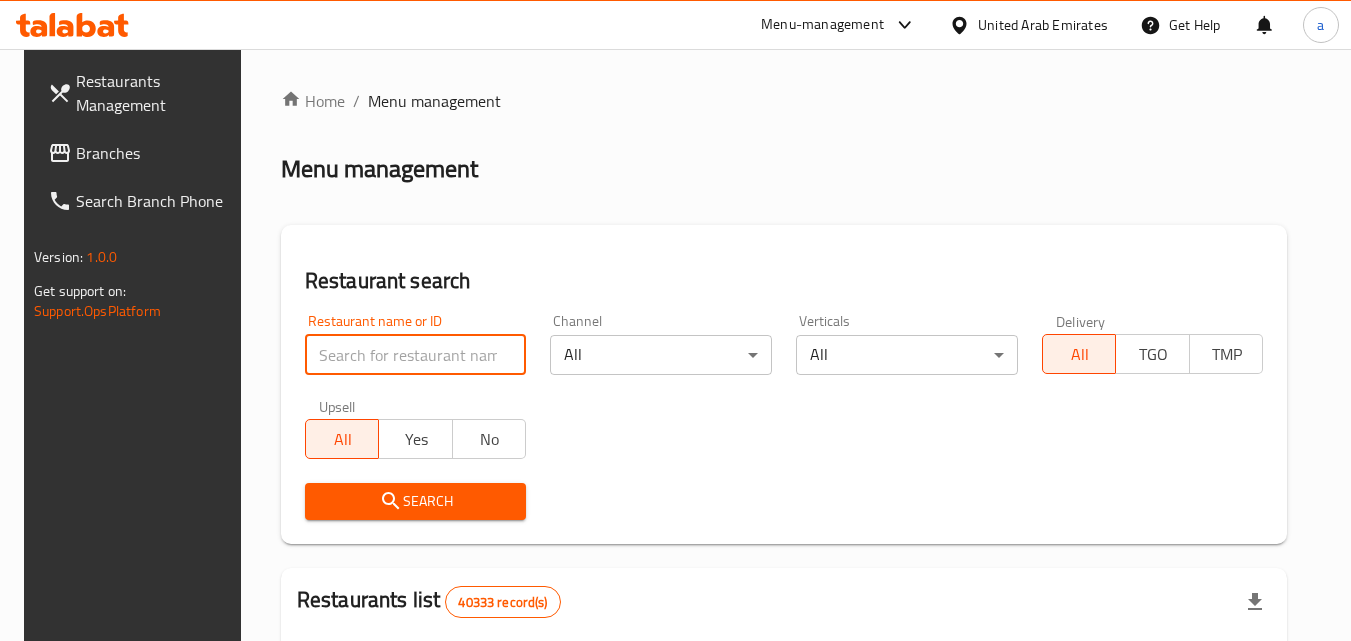 click at bounding box center (416, 355) 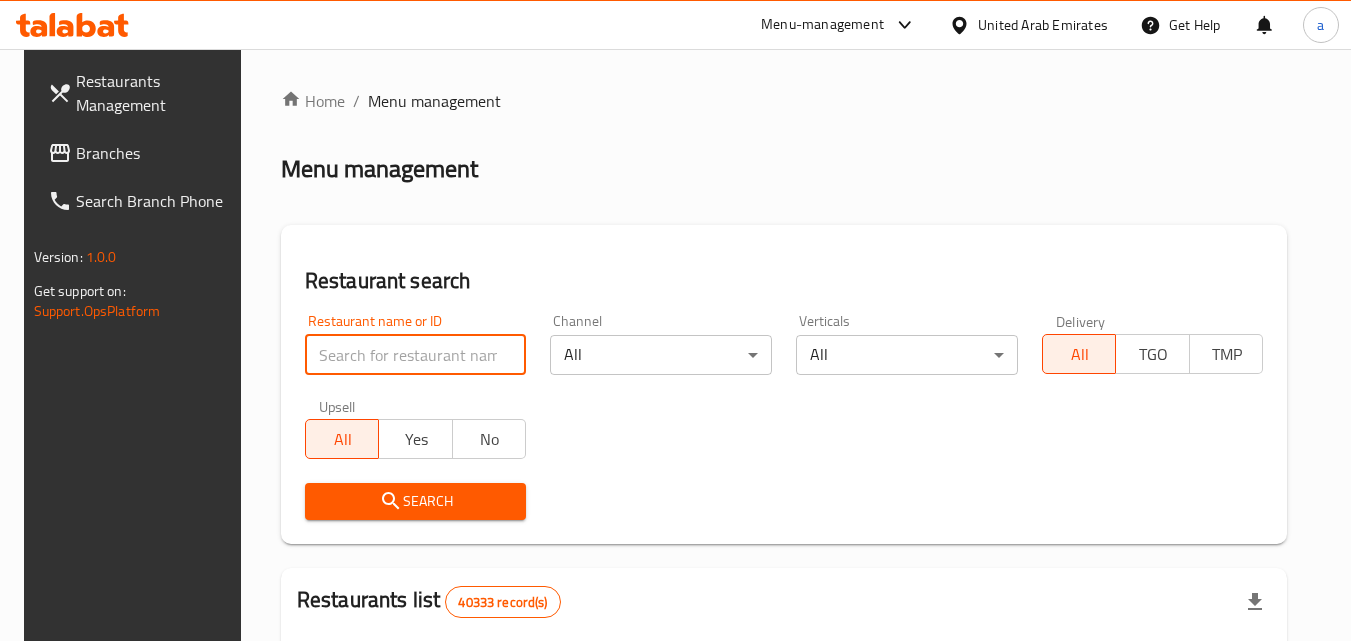 paste on "679618" 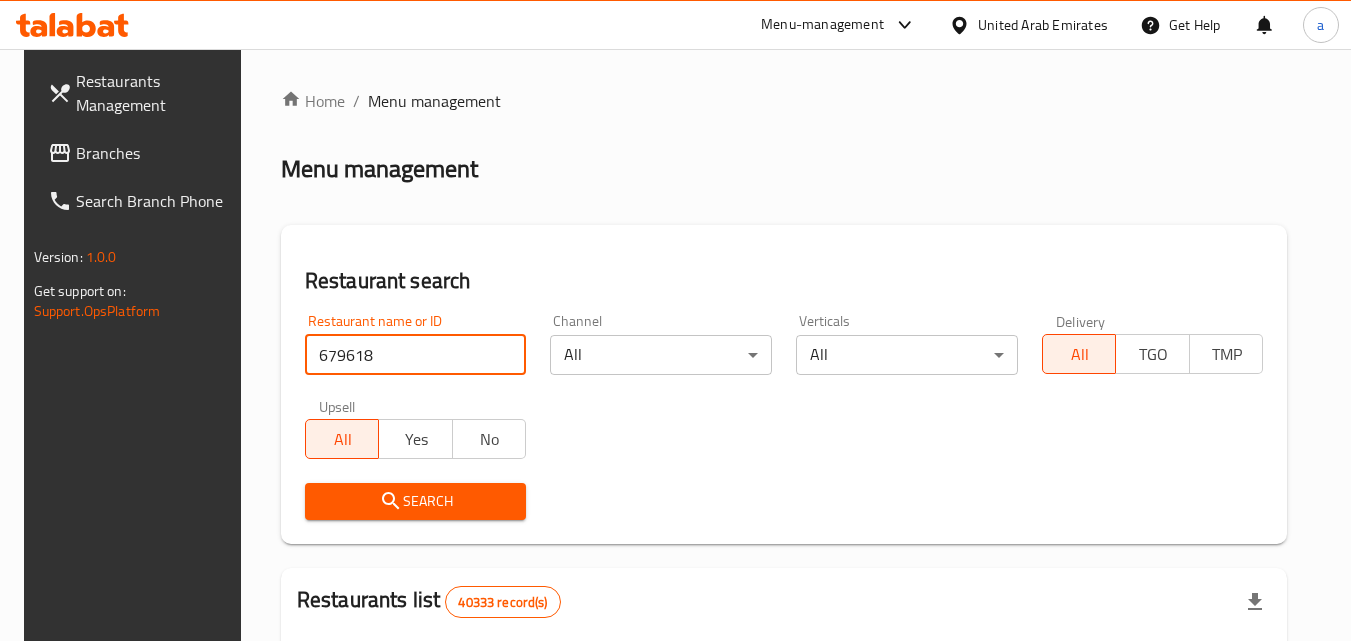 type on "679618" 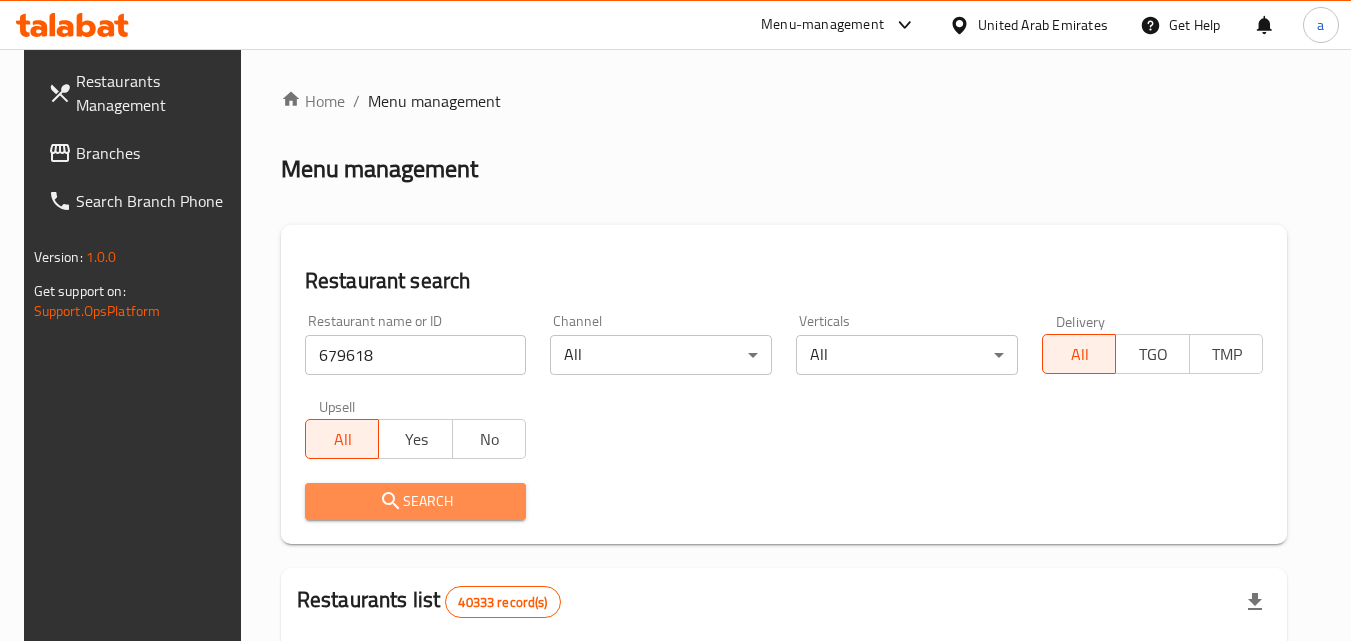 click on "Search" at bounding box center [416, 501] 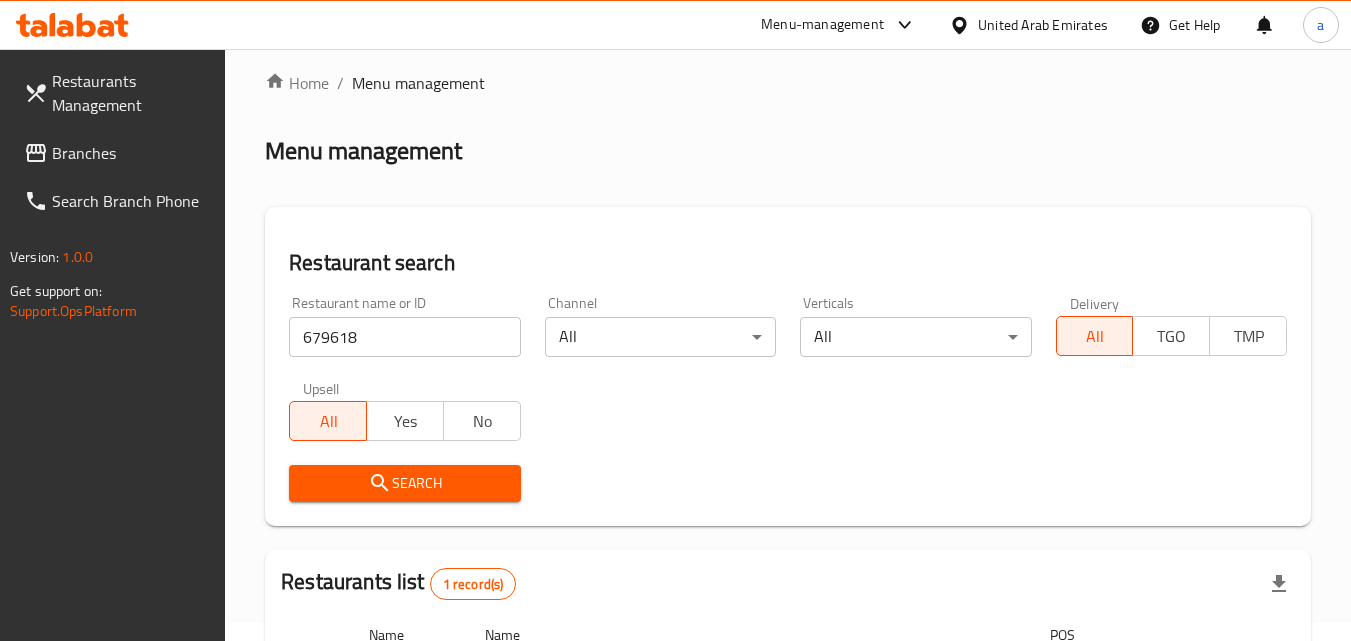 scroll, scrollTop: 0, scrollLeft: 0, axis: both 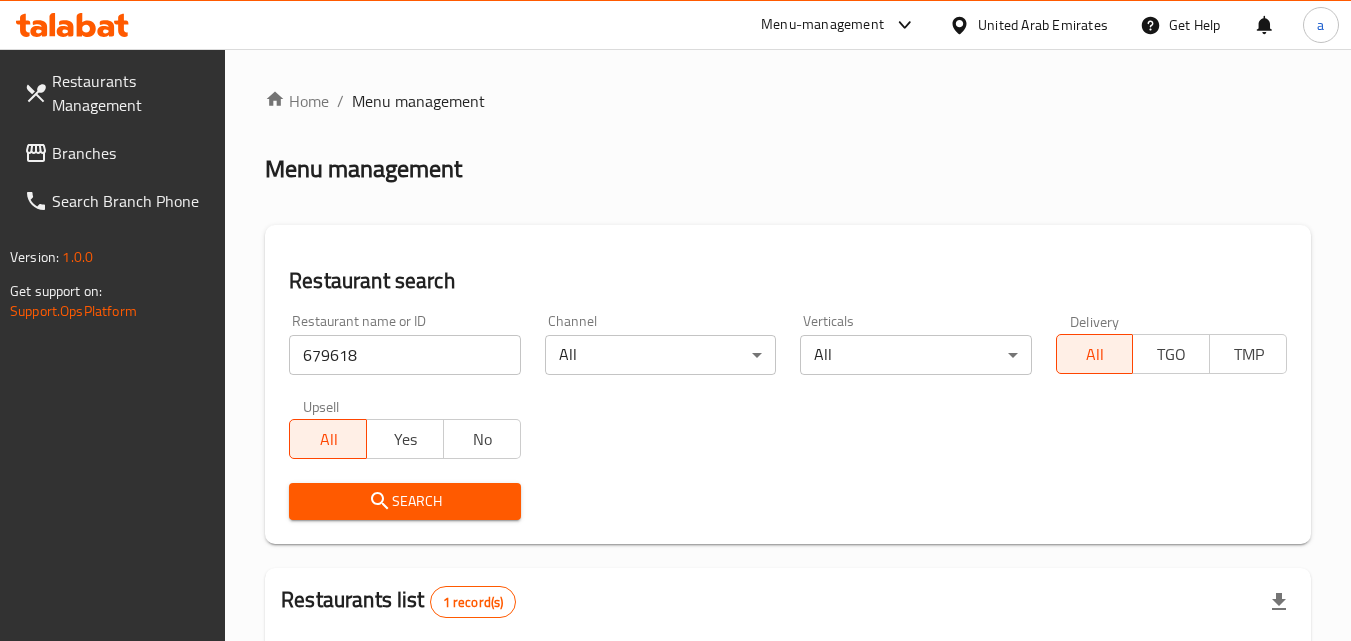 click on "Branches" at bounding box center (117, 153) 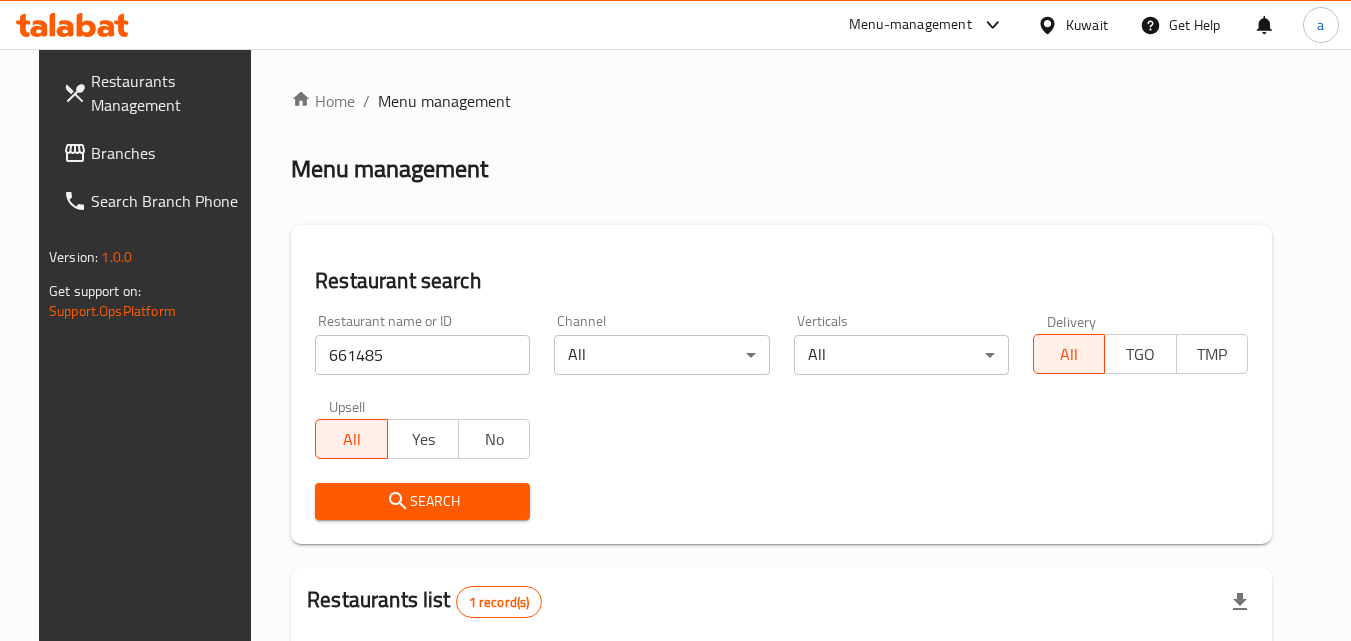 scroll, scrollTop: 34, scrollLeft: 0, axis: vertical 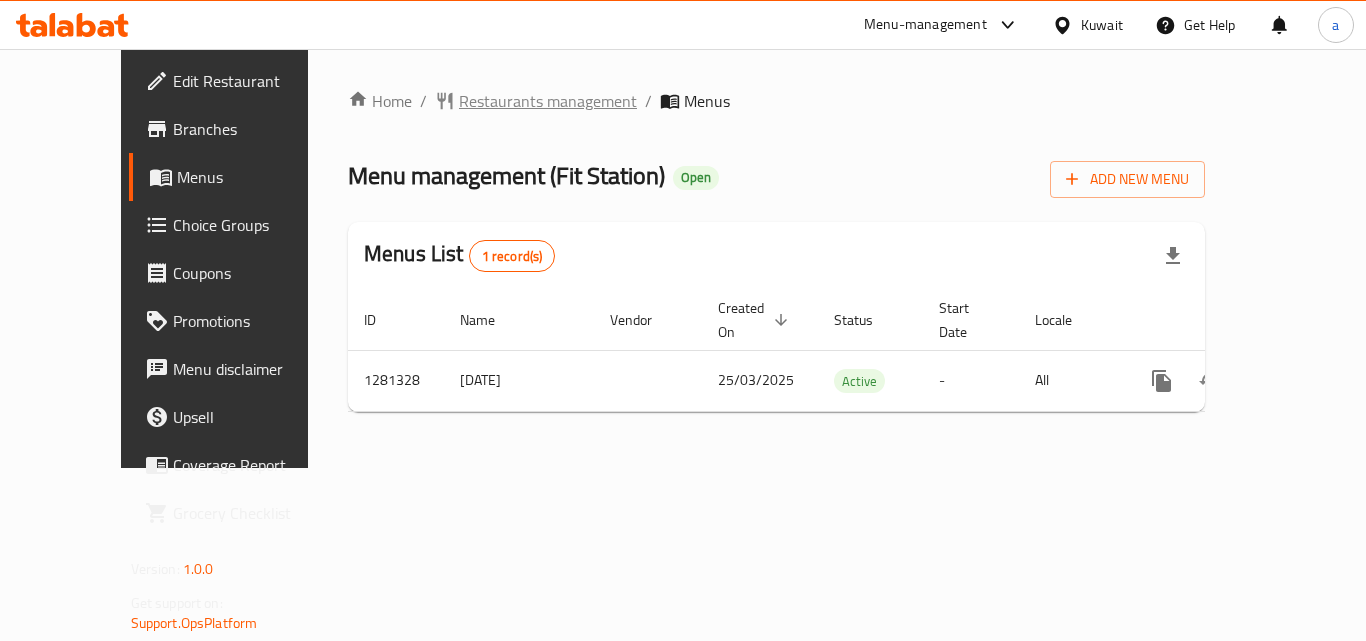 click on "Restaurants management" at bounding box center [548, 101] 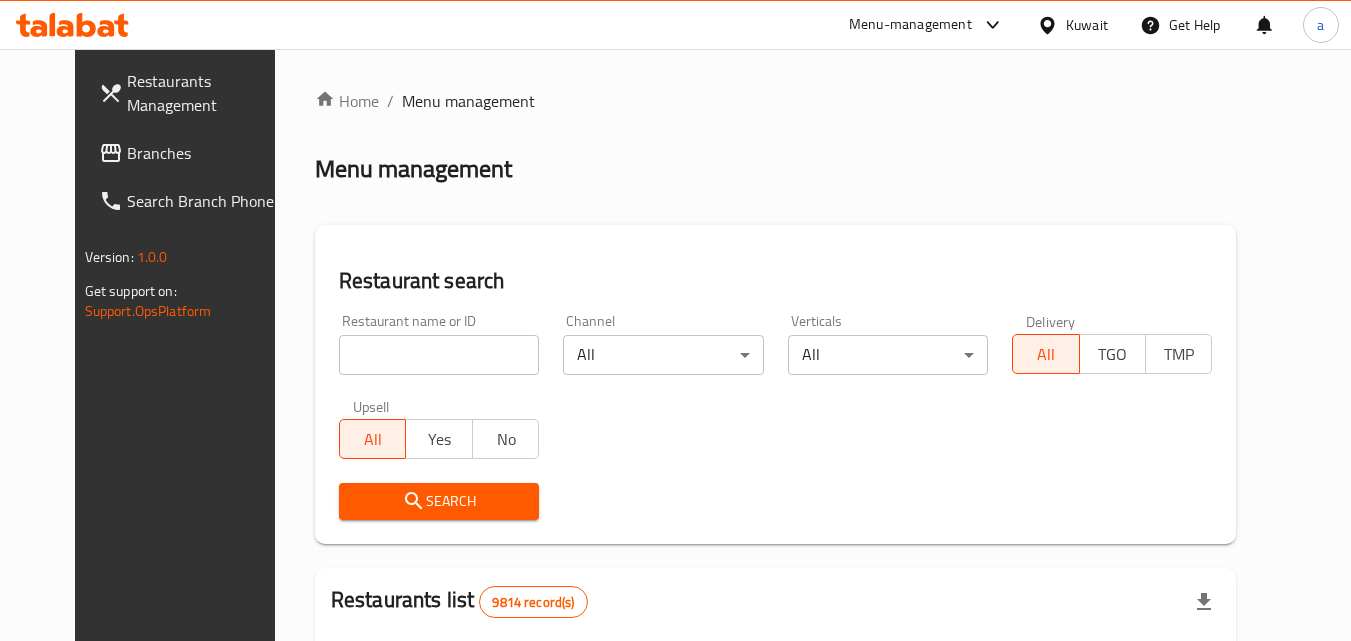 click at bounding box center (439, 355) 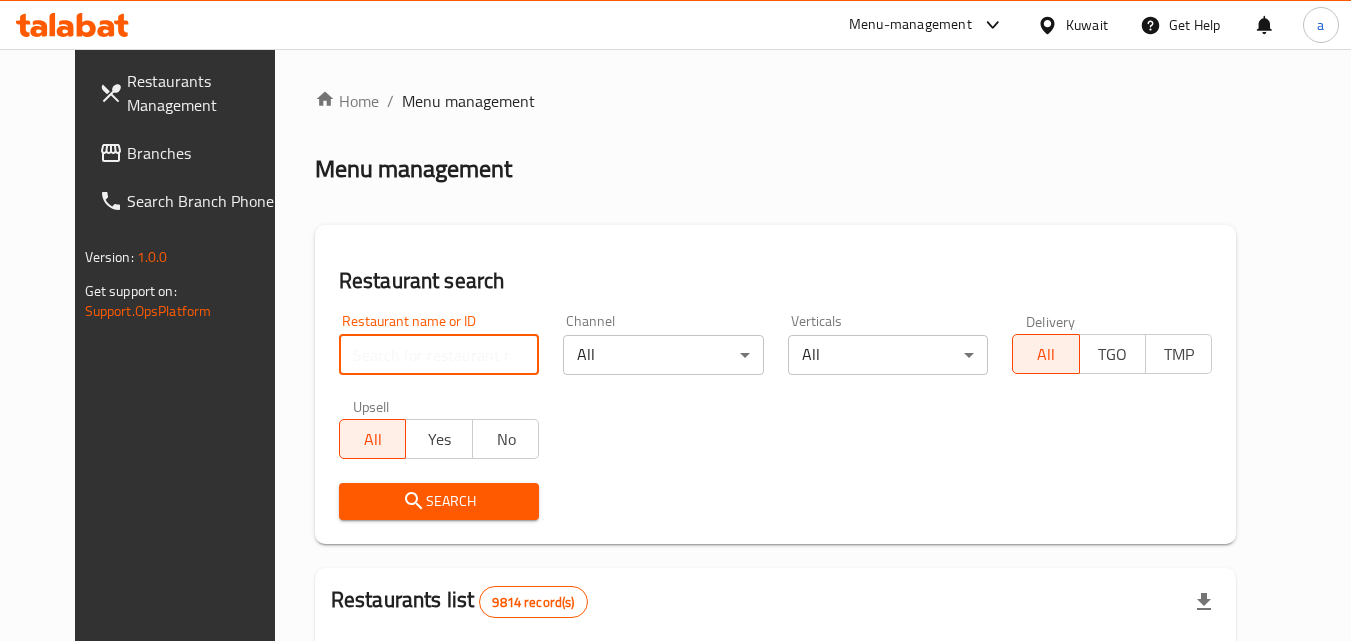 paste on "694308" 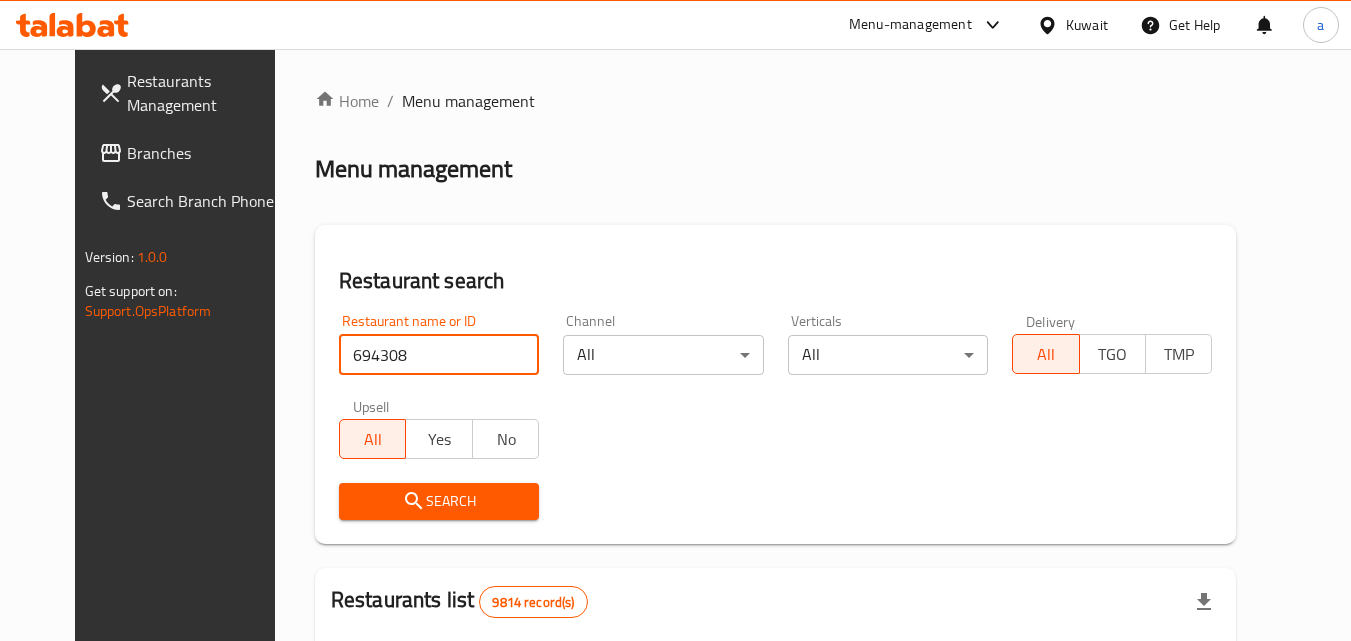 type on "694308" 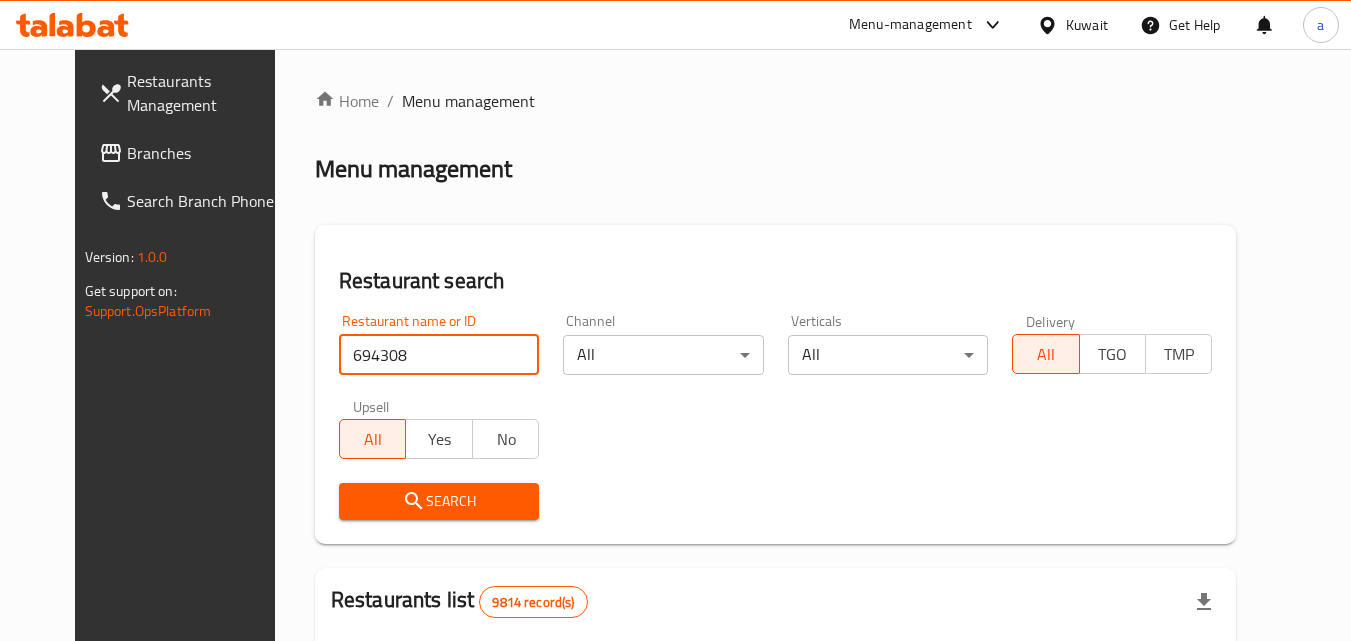 click on "Branches" at bounding box center [206, 153] 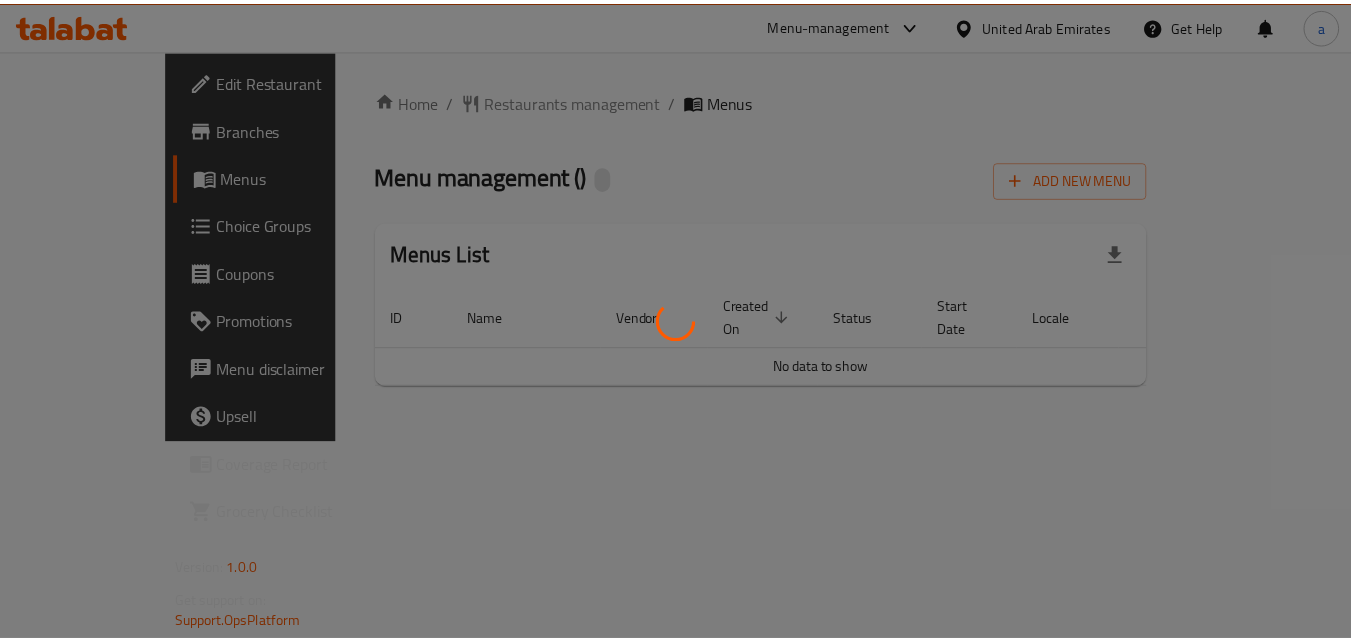 scroll, scrollTop: 0, scrollLeft: 0, axis: both 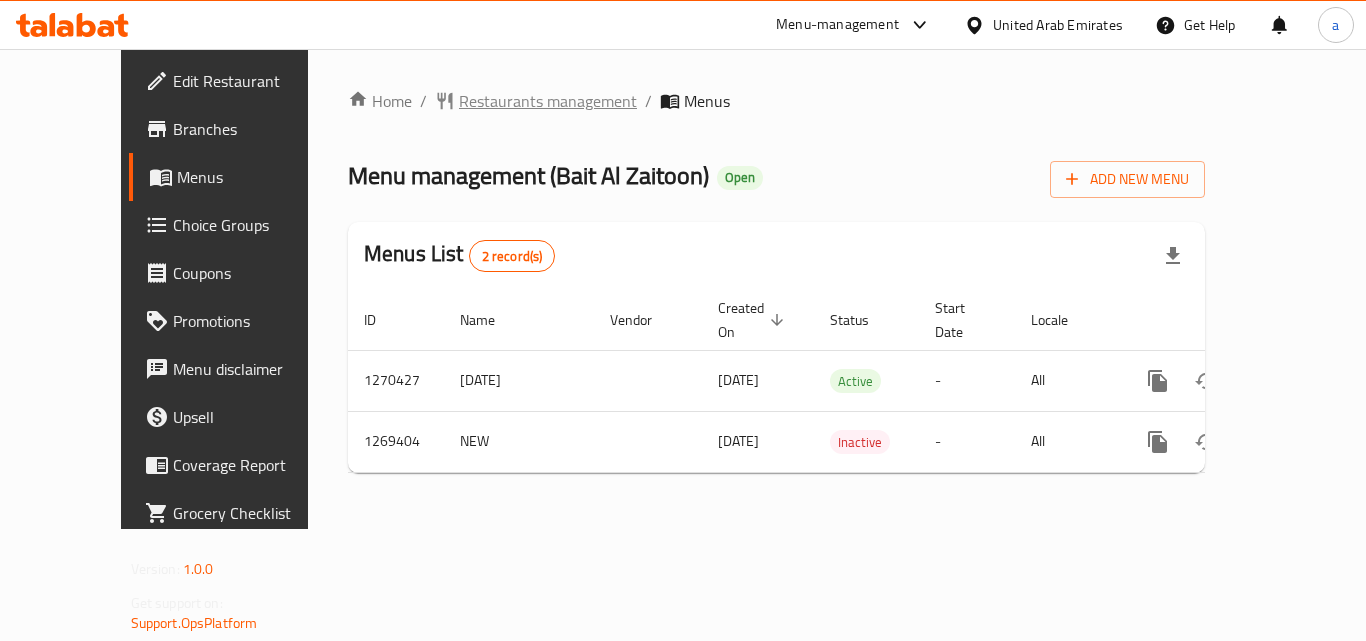click on "Restaurants management" at bounding box center (548, 101) 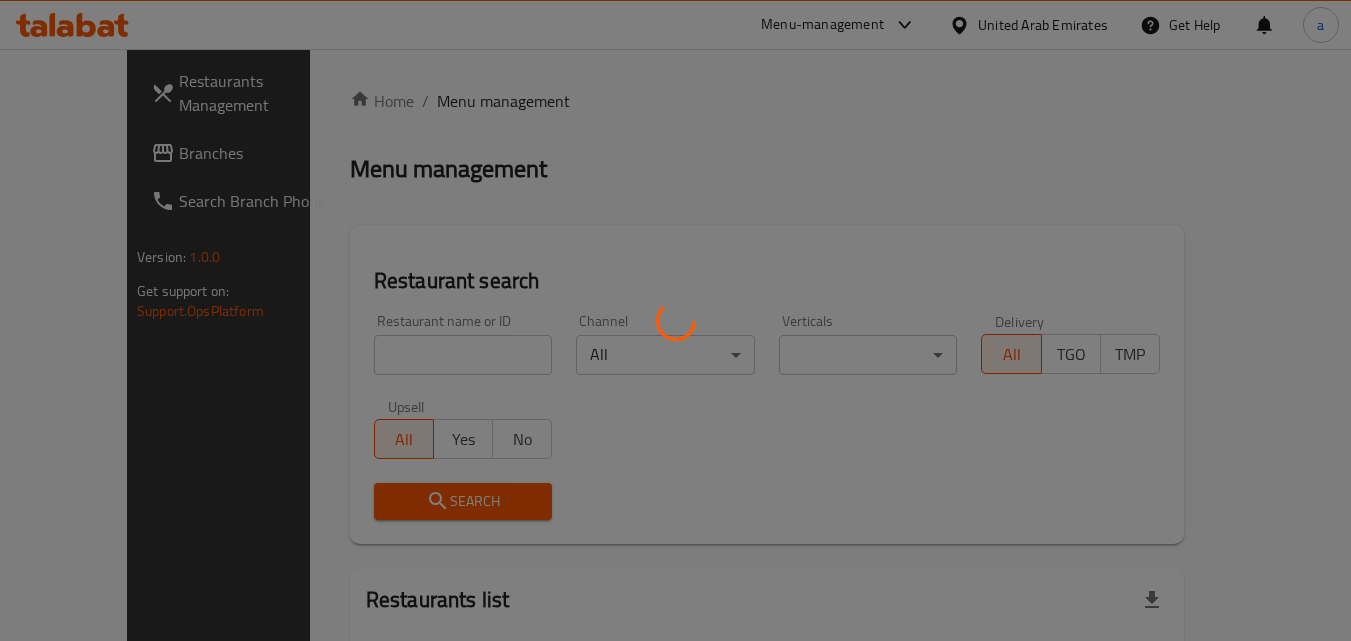 click at bounding box center [675, 320] 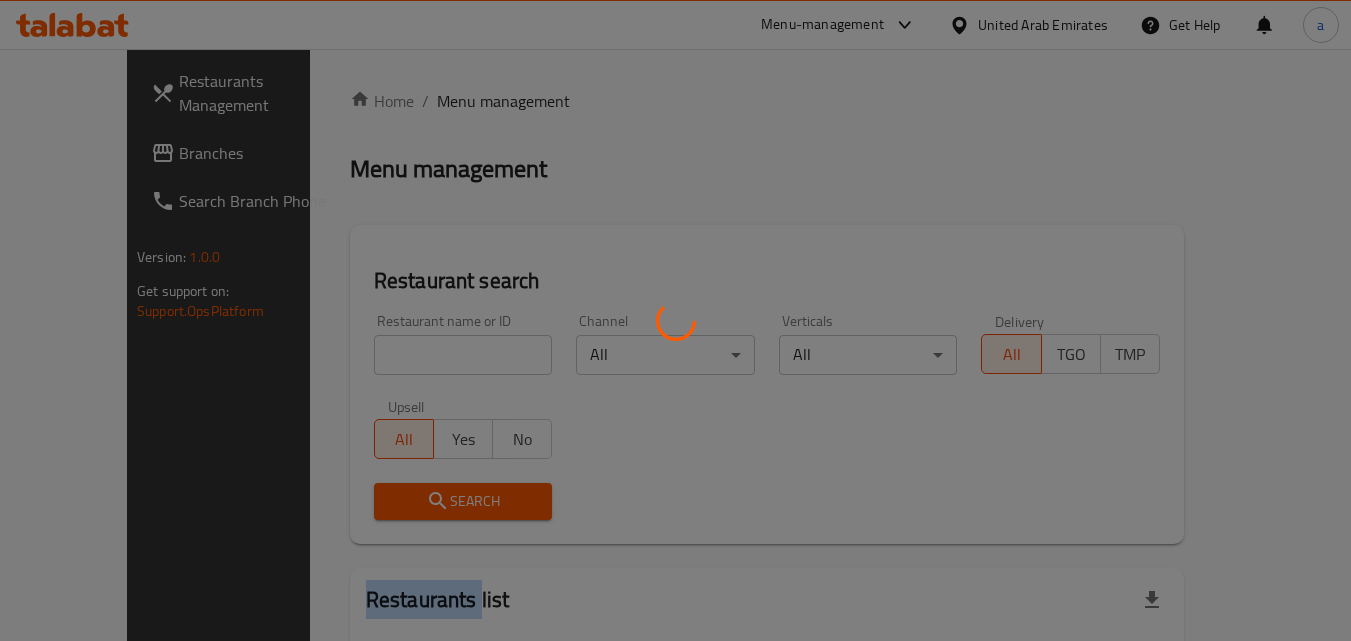 click at bounding box center [675, 320] 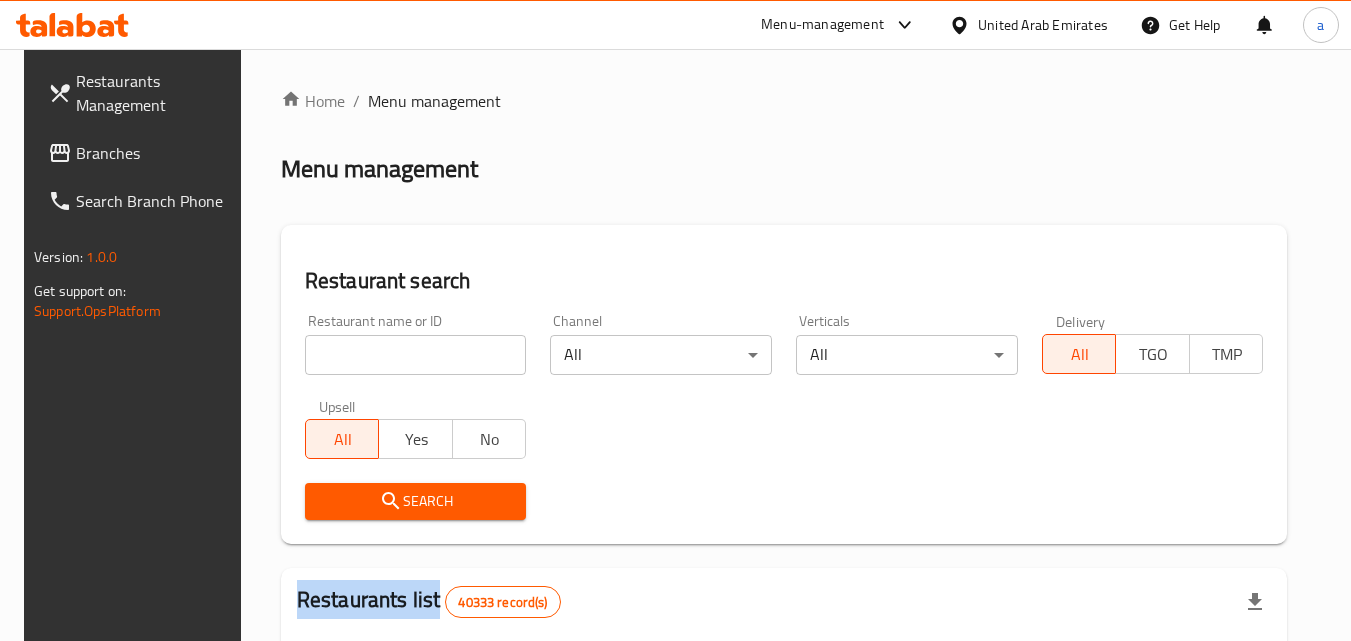 click on "Home / Menu management Menu management Restaurant search Restaurant name or ID Restaurant name or ID Channel All ​ Verticals All ​ Delivery All TGO TMP Upsell All Yes No   Search Restaurants list   40333 record(s) ID sorted ascending Name (En) Name (Ar) Ref. Name Logo Branches Open Busy Closed POS group Status Action 328 [BRAND] [BRAND] [NUMBER] 0 1 0 OPEN 330 [BRAND] [BRAND] 1 0 0 0 INACTIVE 339 [BRAND] [BRAND] [ADDRESS] & [ADDRESS] 9 1 0 2 OPEN 340 [BRAND] [BRAND] 3 0 0 0 INACTIVE 342 [BRAND] [BRAND] 7 0 0 0 INACTIVE 343 [BRAND] [BRAND] 1 0 0 0 INACTIVE 348 [BRAND] [BRAND] 1 0 0 0 INACTIVE 349 [BRAND] [BRAND] 1 0 0 0 HIDDEN 350 [BRAND] [BRAND] 1 0 0 0 INACTIVE 355 [BRAND] [BRAND] 11 1 0 0 HIDDEN Rows per page: 10 1-10 of 40333" at bounding box center [784, 721] 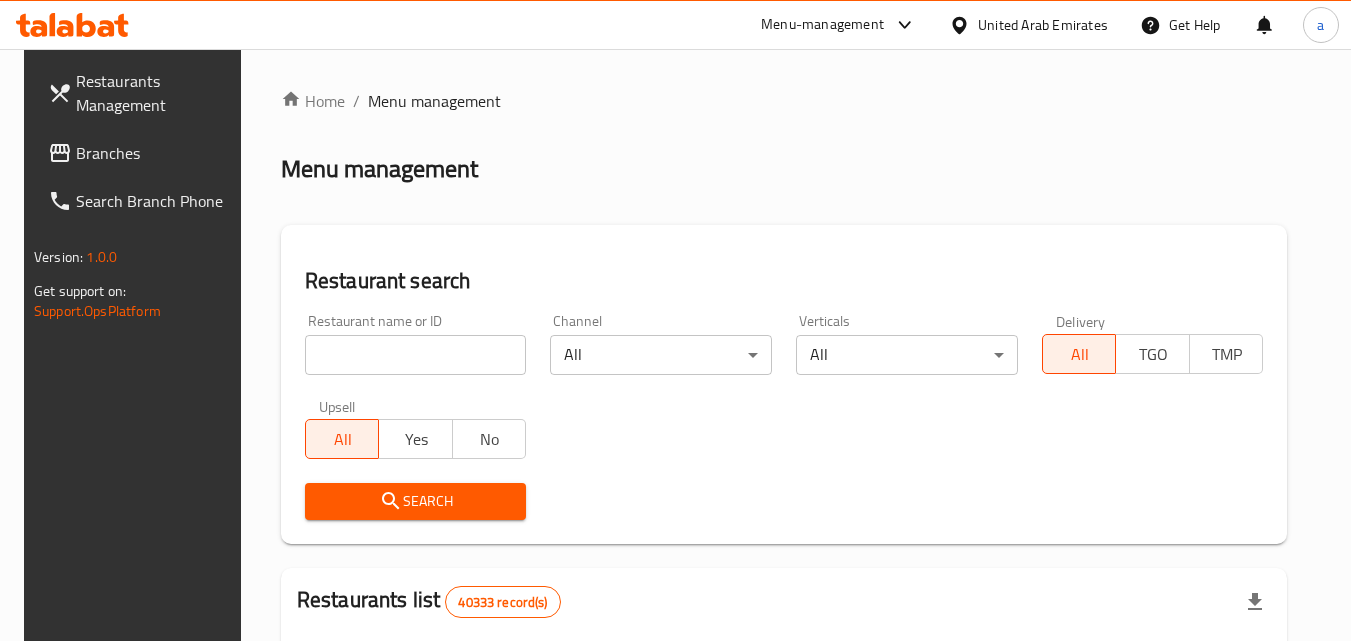 click at bounding box center (416, 355) 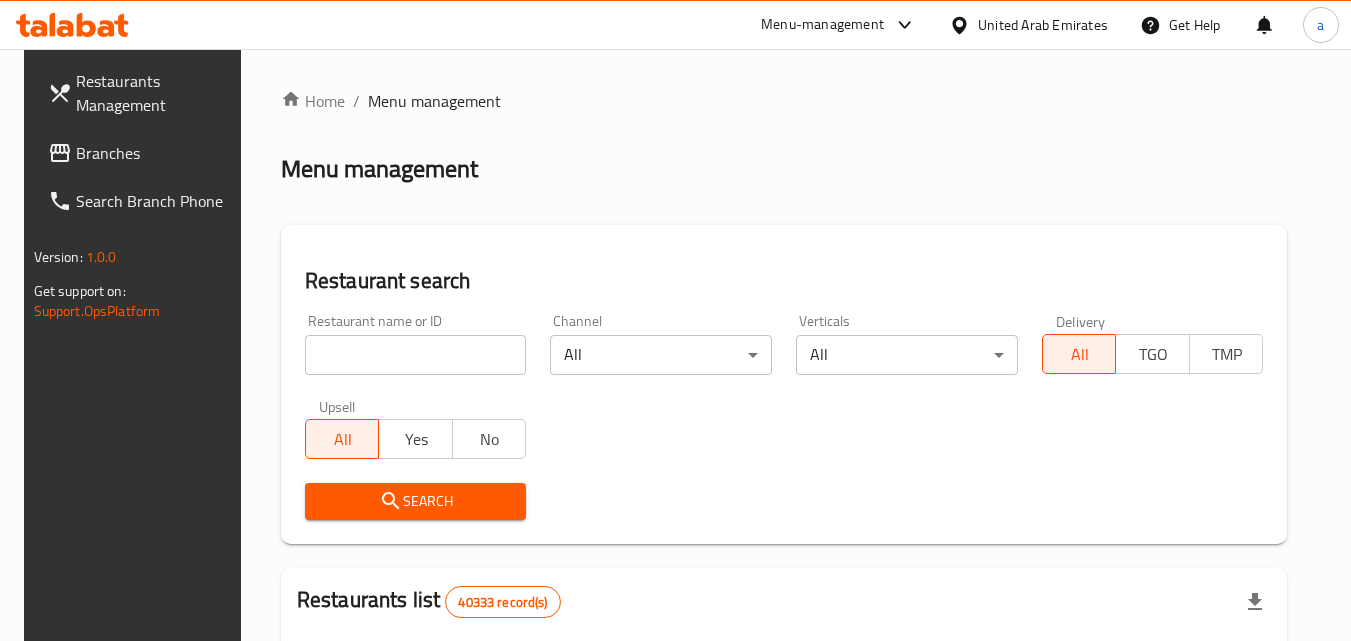 click on "Restaurant name or ID Restaurant name or ID" at bounding box center (416, 344) 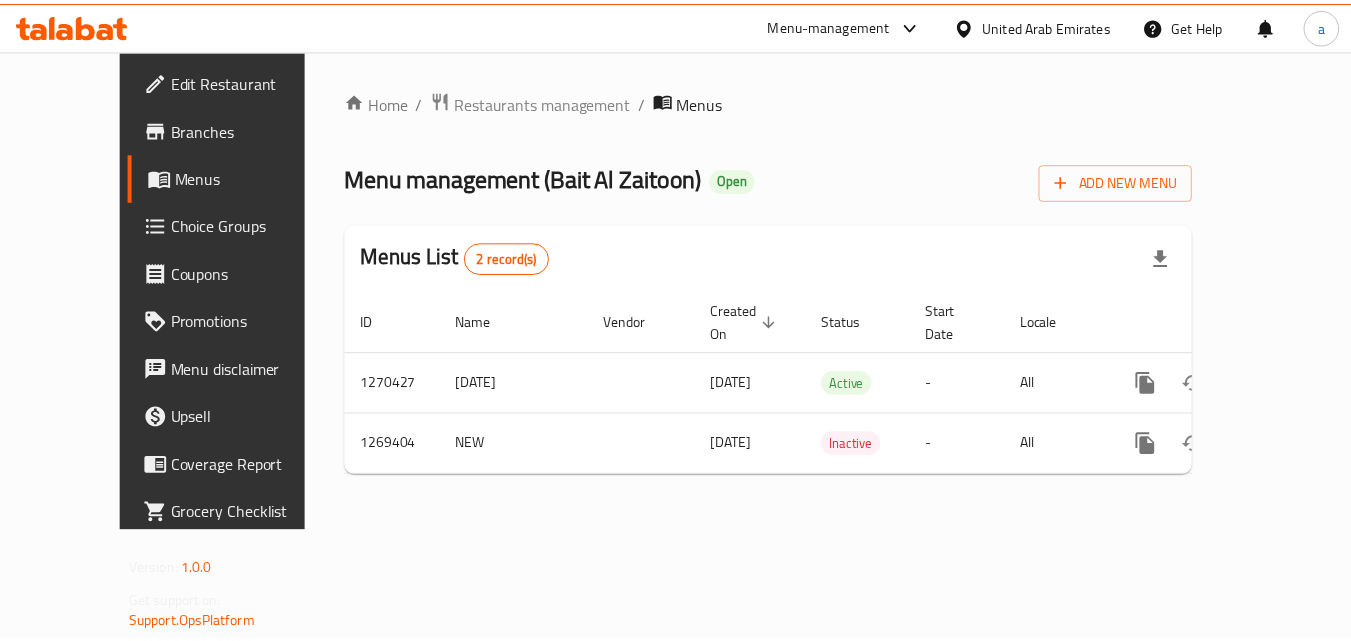 scroll, scrollTop: 0, scrollLeft: 0, axis: both 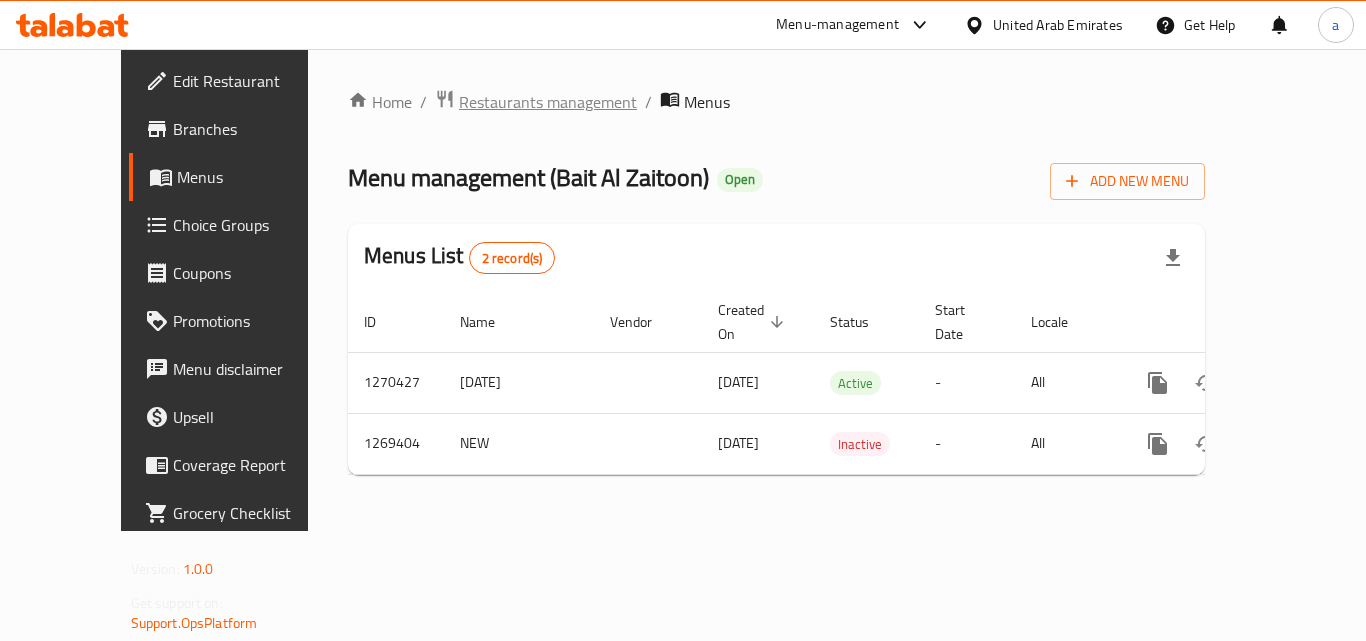 click on "Restaurants management" at bounding box center (548, 102) 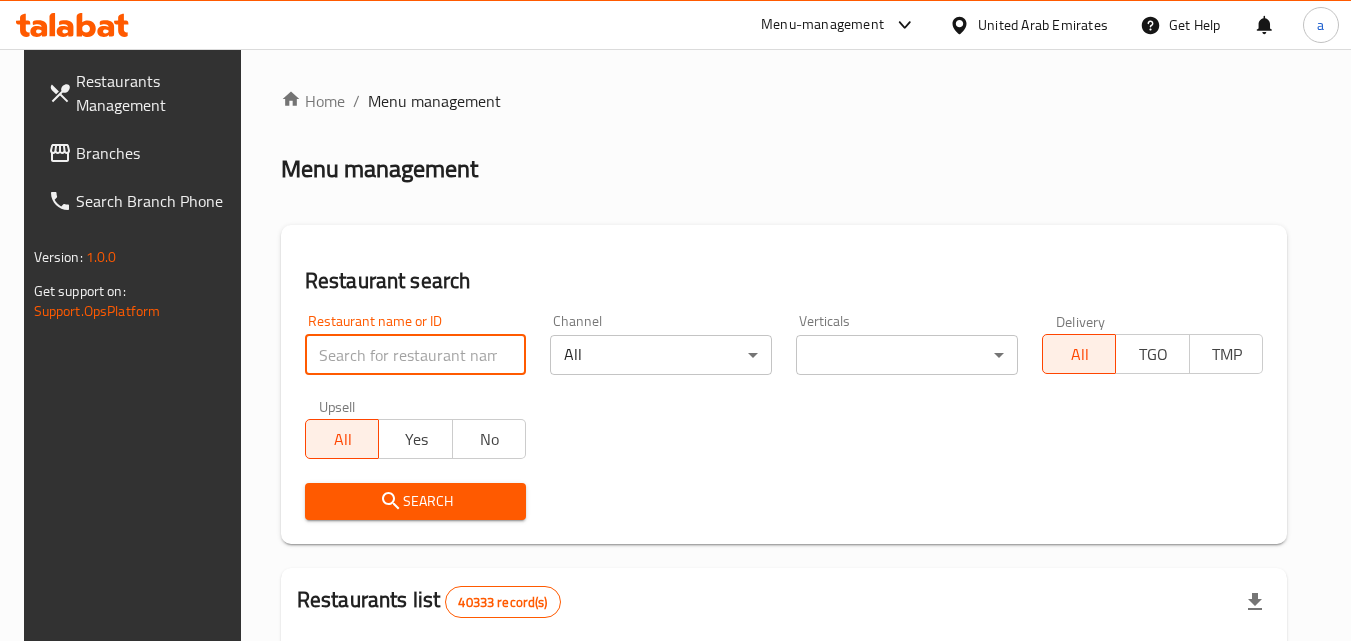 click at bounding box center (416, 355) 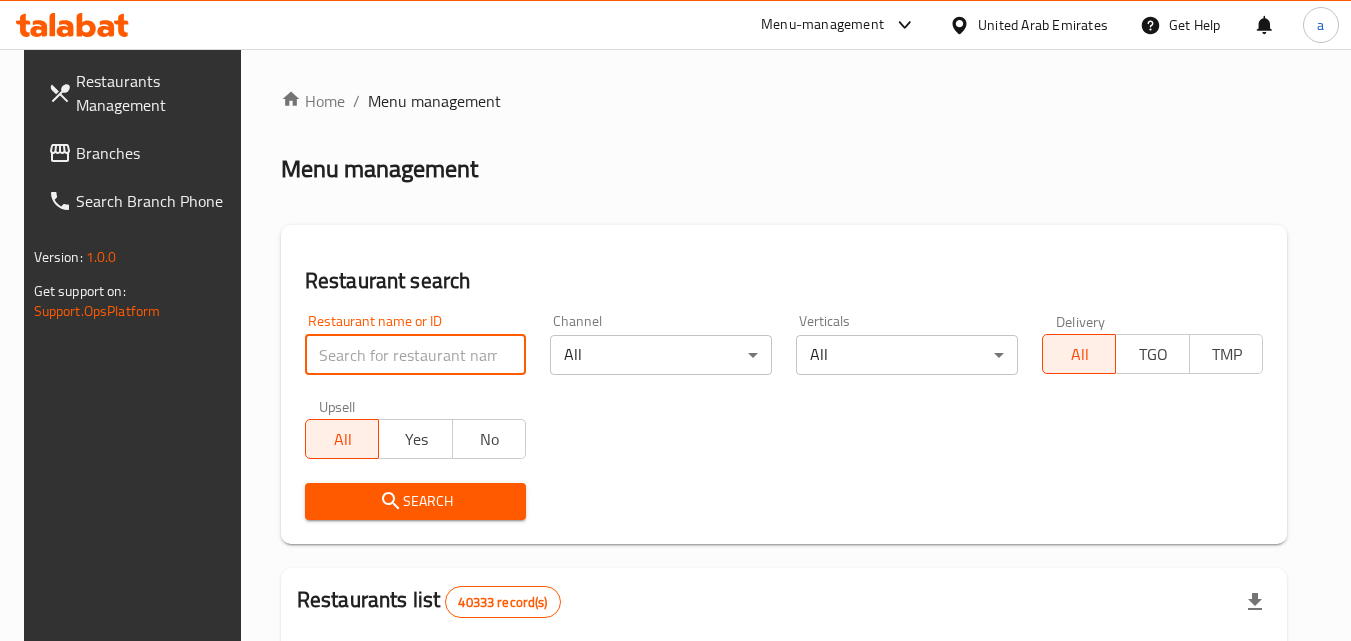 paste on "688618" 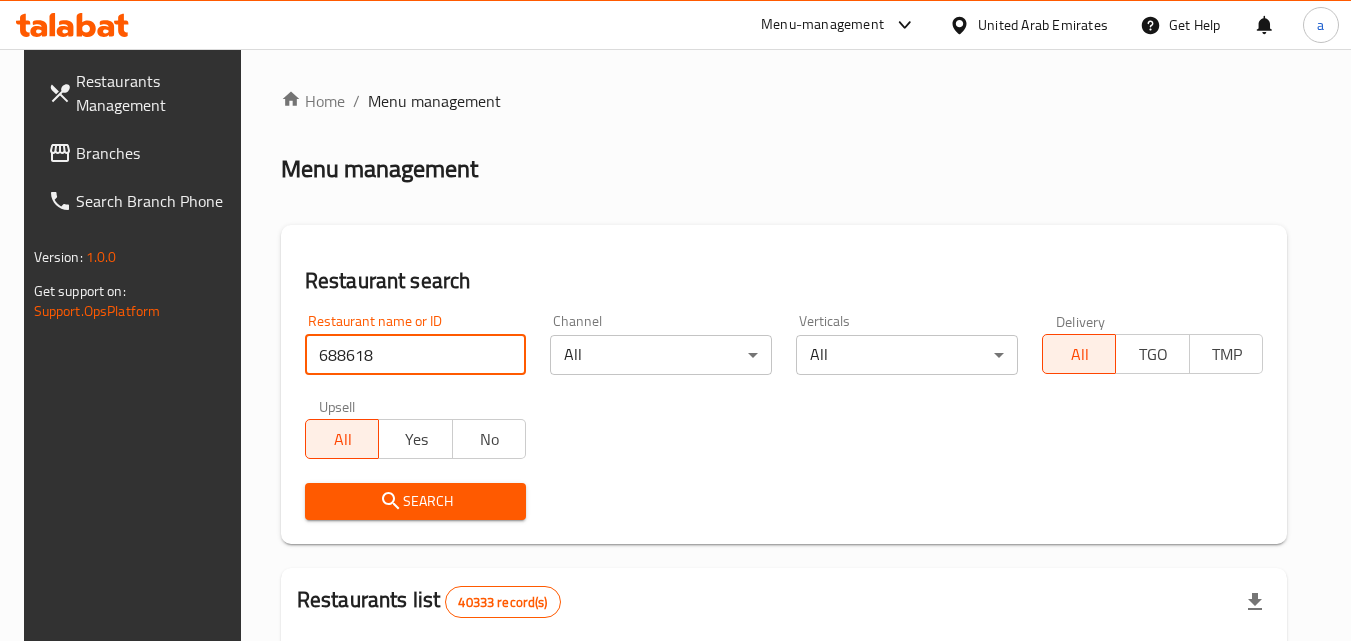 type on "688618" 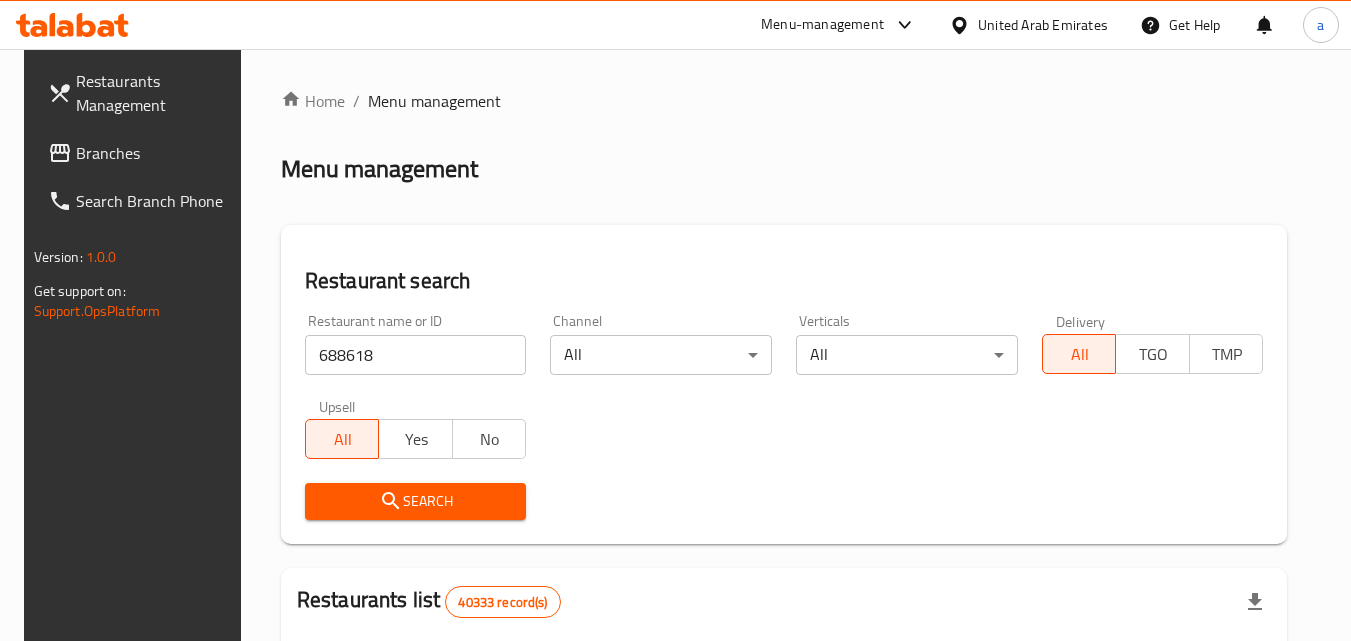 click on "Search" at bounding box center (416, 501) 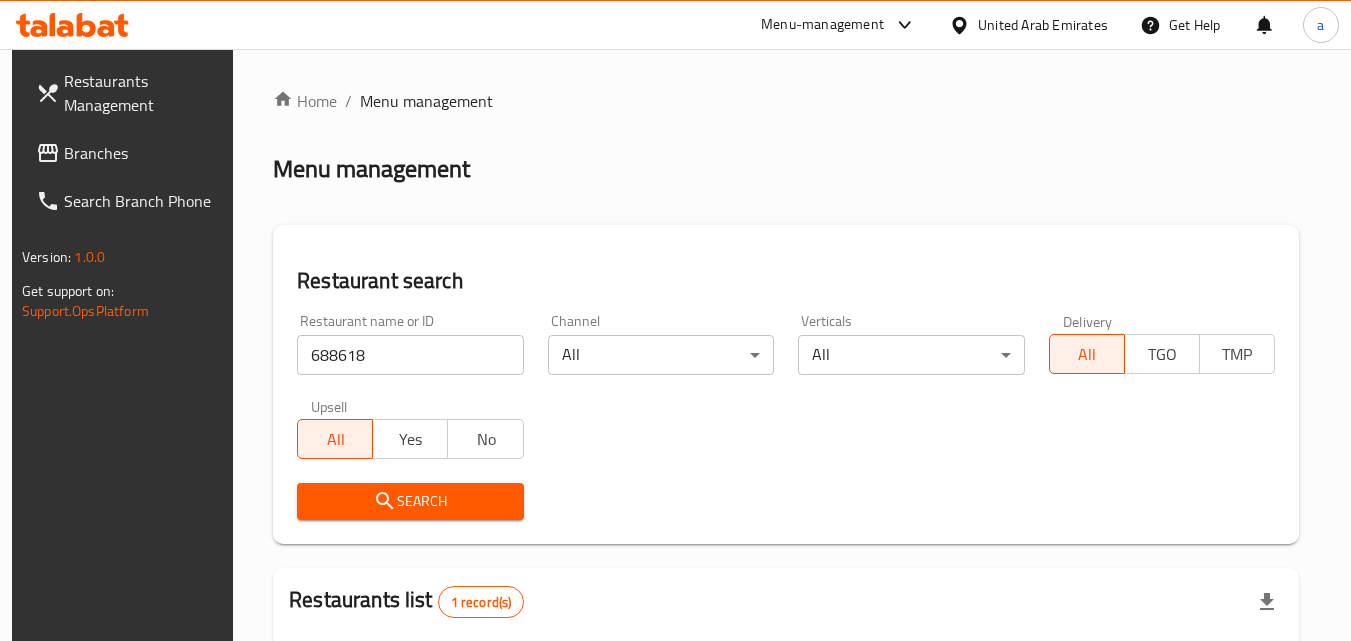 click on "Branches" at bounding box center [143, 153] 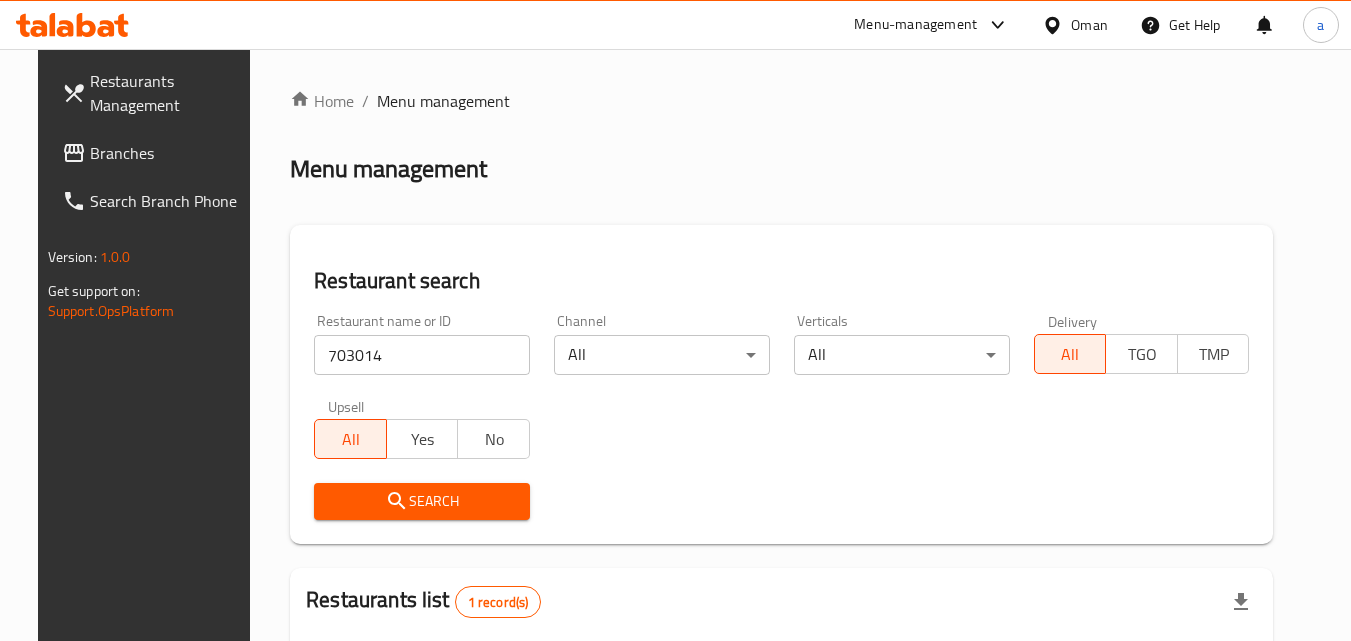 scroll, scrollTop: 0, scrollLeft: 0, axis: both 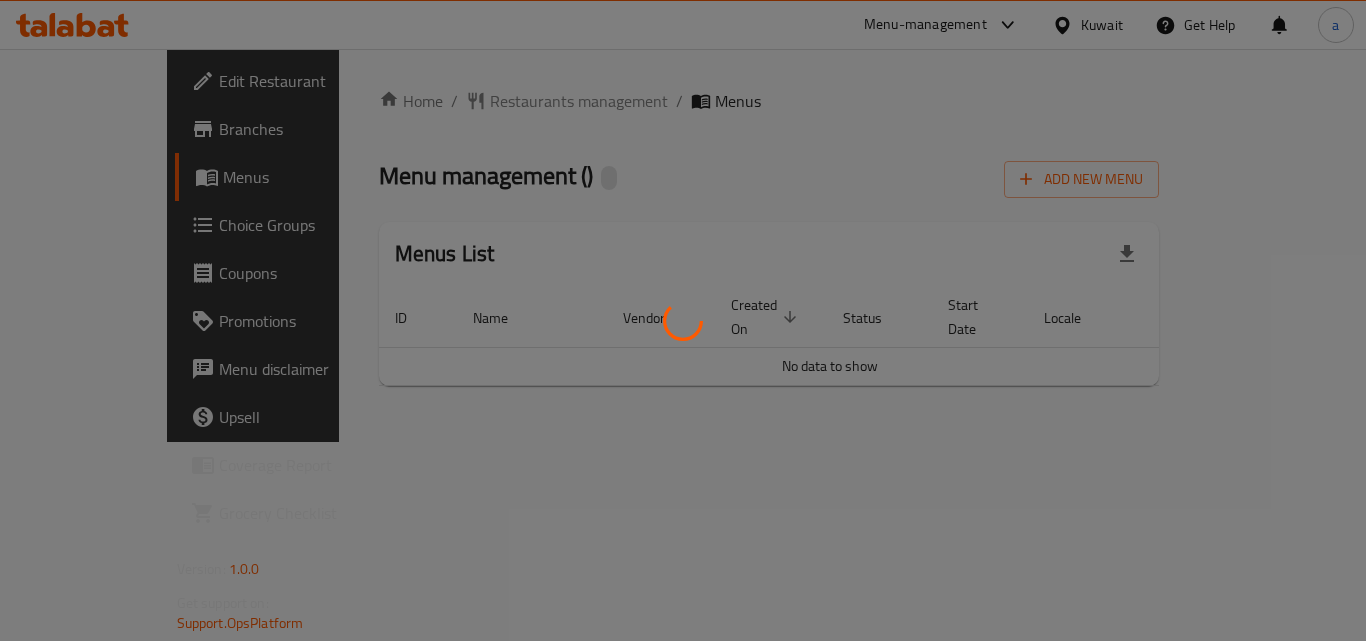 click at bounding box center (683, 320) 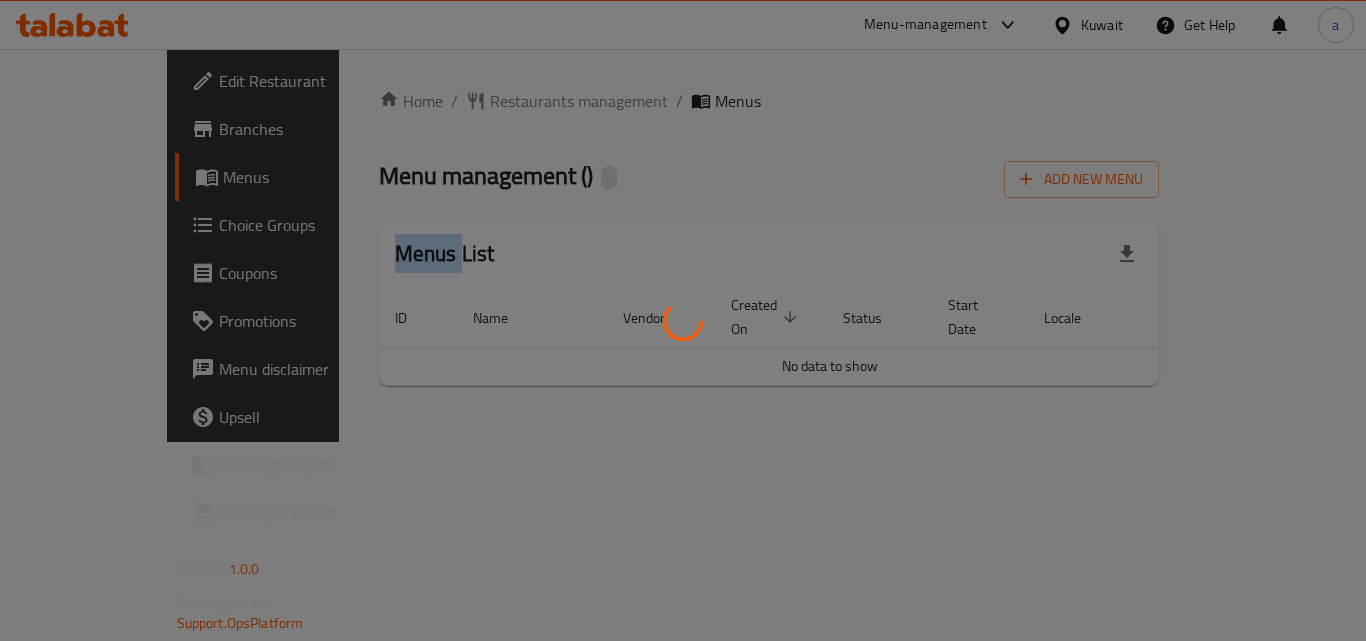 click at bounding box center (683, 320) 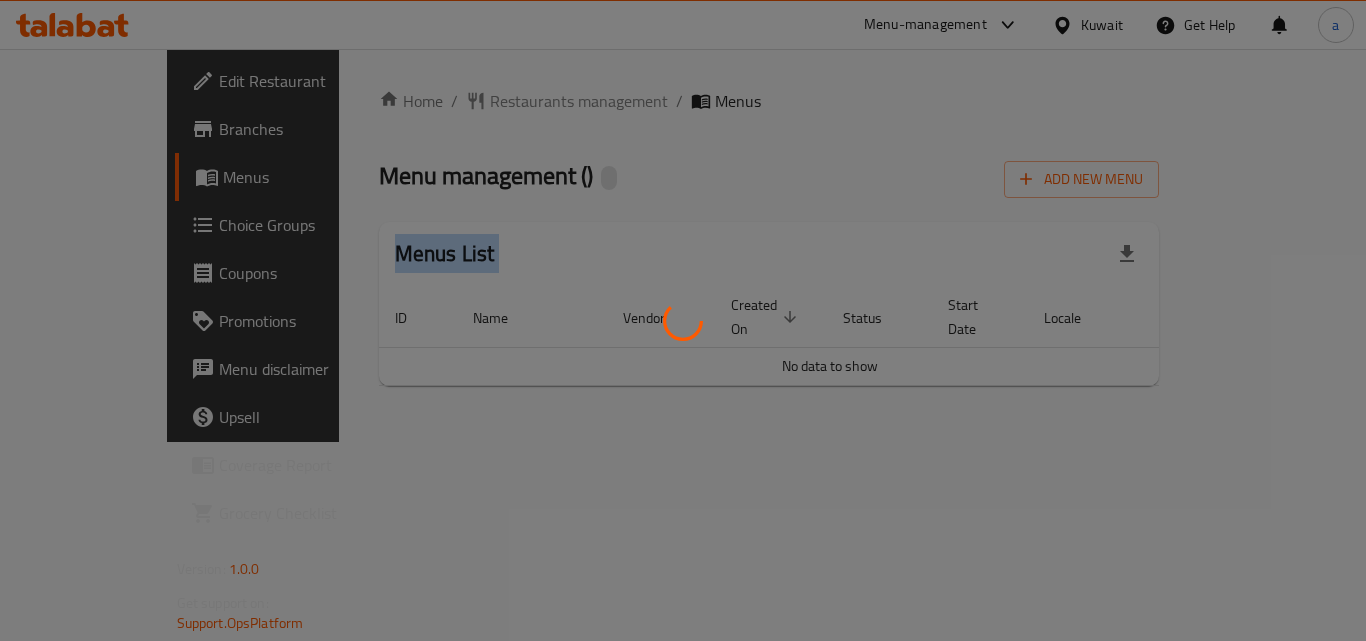 click at bounding box center [683, 320] 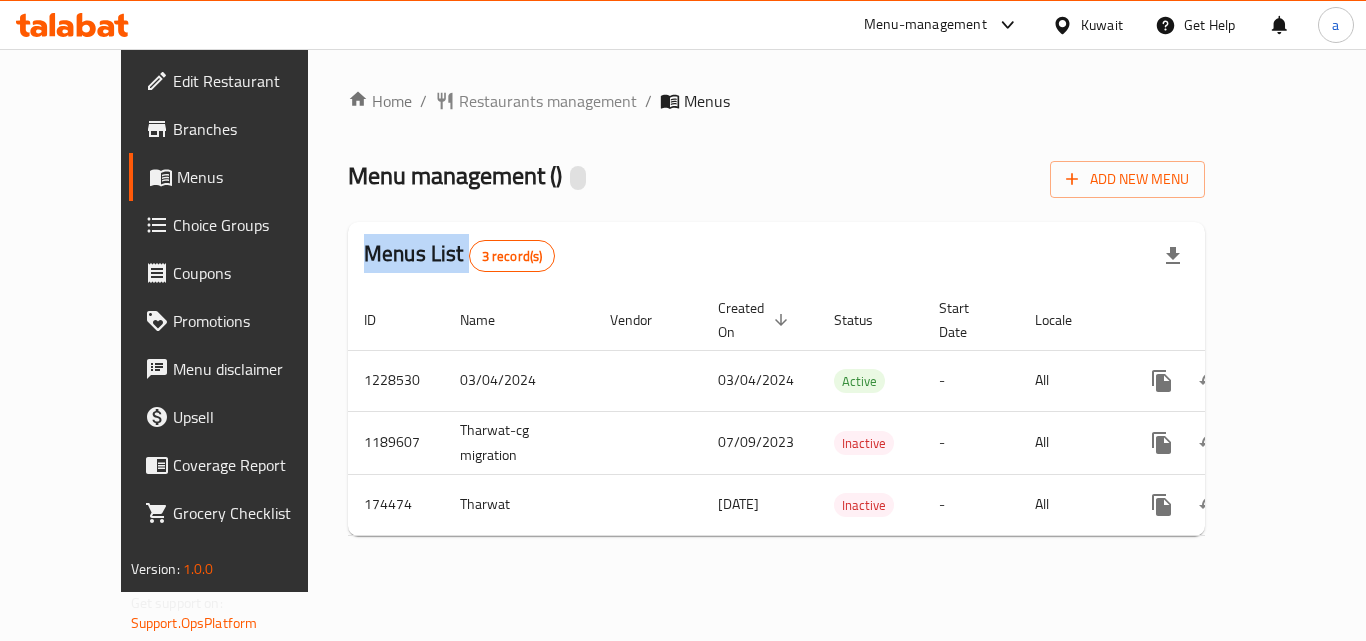 click on "Home / Restaurants management / Menus Menu management ( )  Add New Menu Menus List   3 record(s) ID Name Vendor Created On sorted descending Status Start Date Locale Actions 1228530 03/04/2024 03/04/2024 Active - All 1189607 Tharwat-cg migration 07/09/2023 Inactive - All 174474 Tharwat 20/01/2021 Inactive - All" at bounding box center (776, 320) 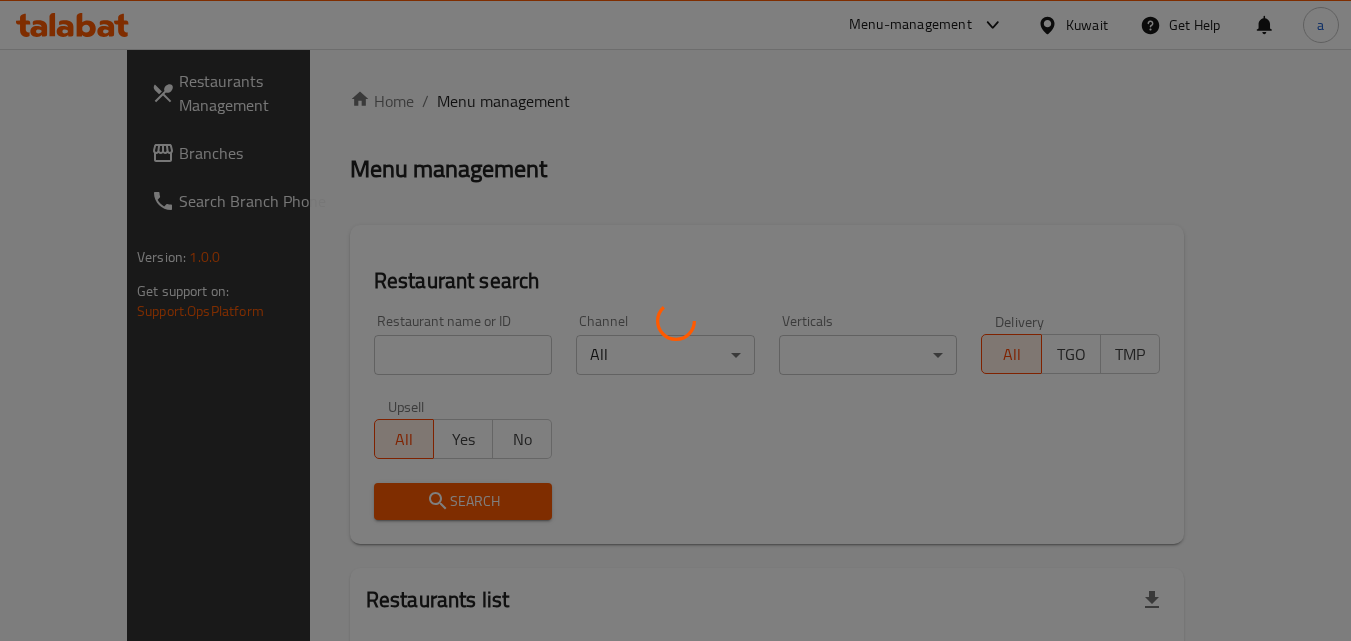 click at bounding box center (675, 320) 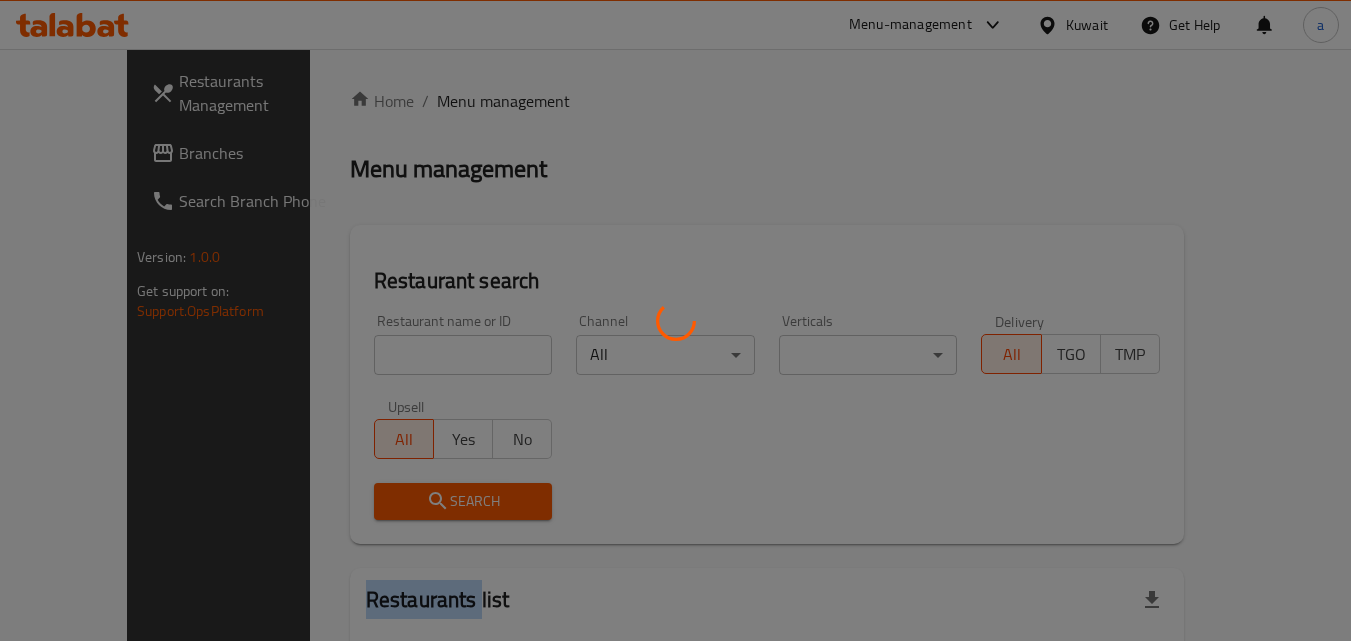 click at bounding box center (675, 320) 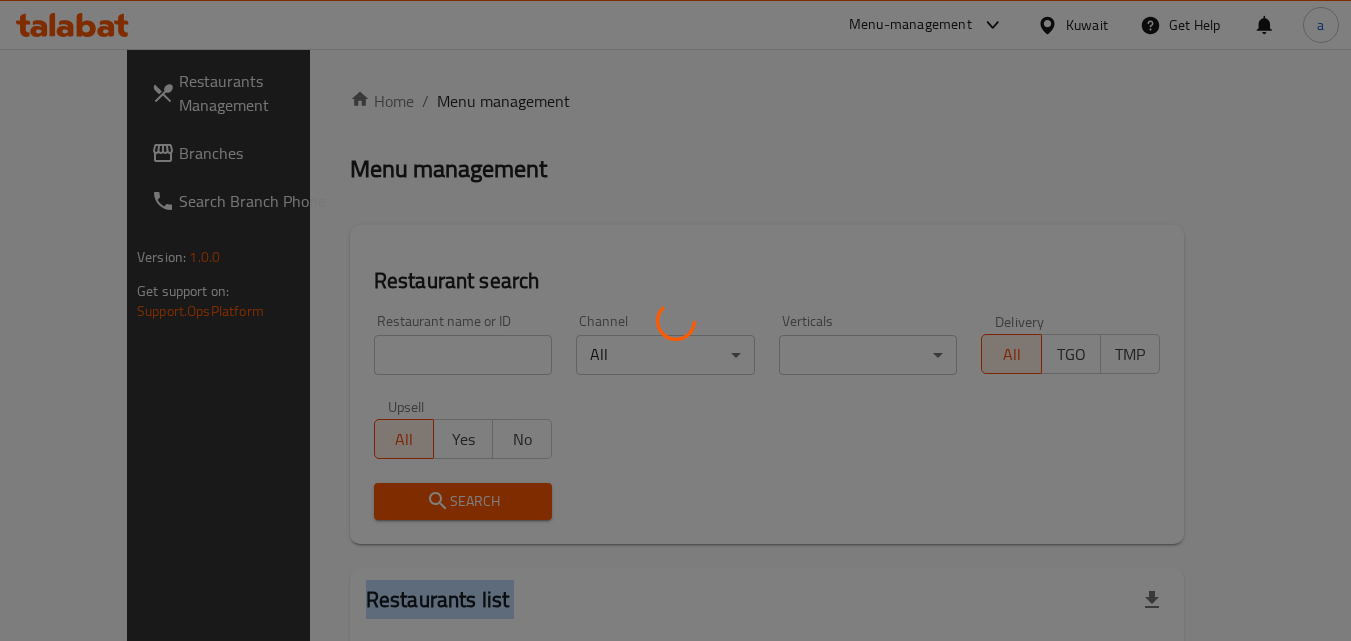 click at bounding box center [675, 320] 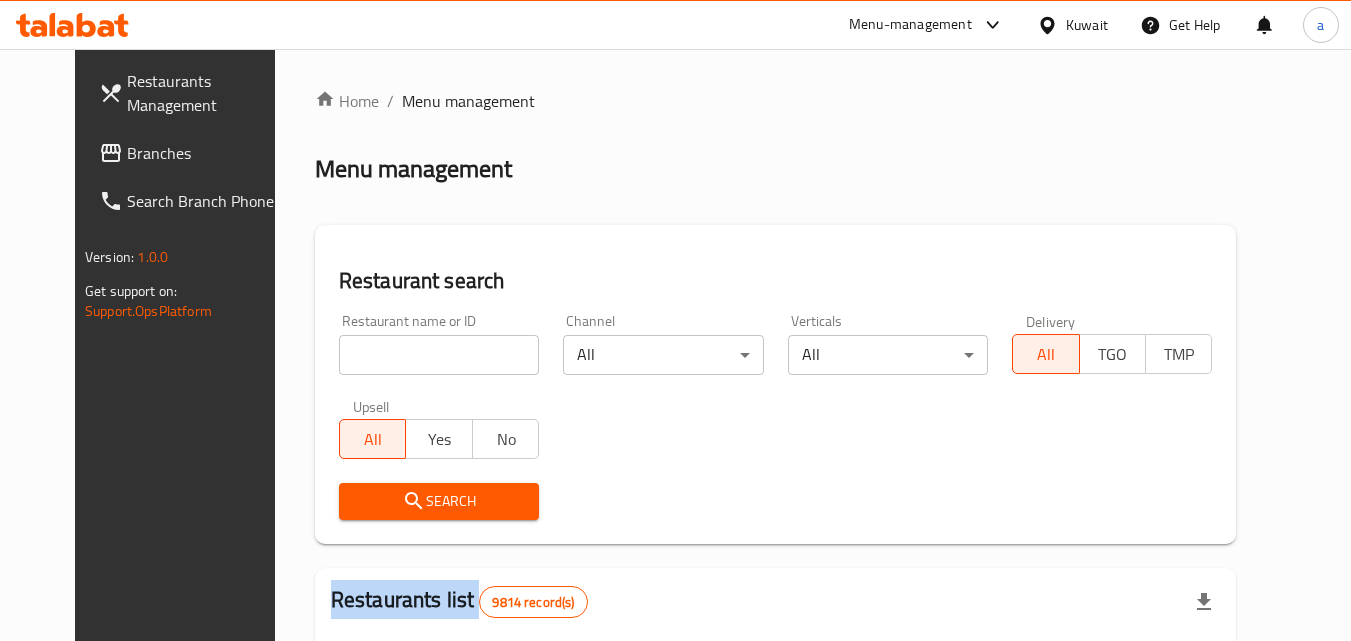 click on "Home / Menu management Menu management Restaurant search Restaurant name or ID Restaurant name or ID Channel All ​ Verticals All ​ Delivery All TGO TMP Upsell All Yes No   Search Restaurants list   9814 record(s) ID sorted ascending Name (En) Name (Ar) Ref. Name Logo Branches Open Busy Closed POS group Status Action 1 Little Caesars  ليتل سيزرز 6 0 0 0 INACTIVE 2 Pizza Hut بيتزا هت 68 0 0 2 KFG HIDDEN 3 old kfg BK-3 old kfg BK-3 77 0 0 0 KFG HIDDEN 4 Hardee's هارديز 58 51 0 0 Americana-Digital OPEN 5 Chicken Tikka دجاج تكا 15 12 0 0 OPEN 6 KFC كنتاكى 69 61 0 0 Americana-Digital OPEN 7 Dairy Queen ديري كوين 0 0 0 0 OPEN 8 Mais Alghanim ميس الغانم 11 11 0 0 OCIMS OPEN 9 Maki ماكي 2 2 0 0 OPEN 10 Rose PATISSERIE روز للمعجنات 1 1 0 0 OPEN Rows per page: 10 1-10 of 9814" at bounding box center (776, 696) 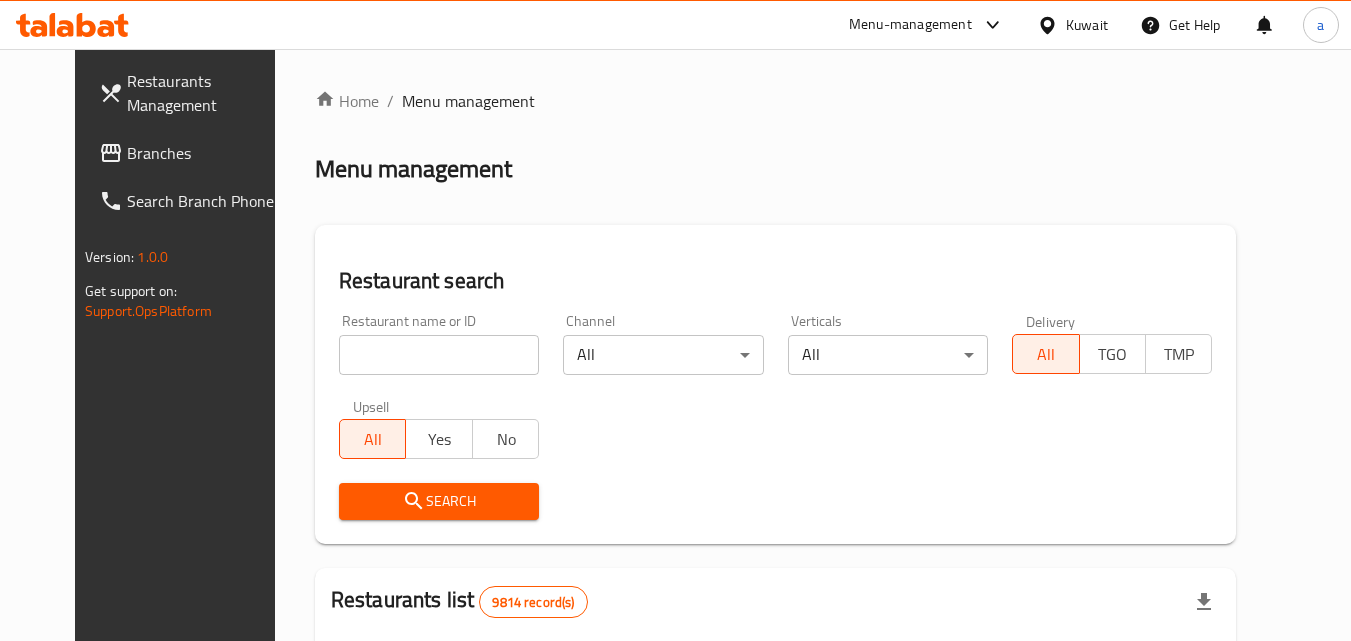 click at bounding box center [439, 355] 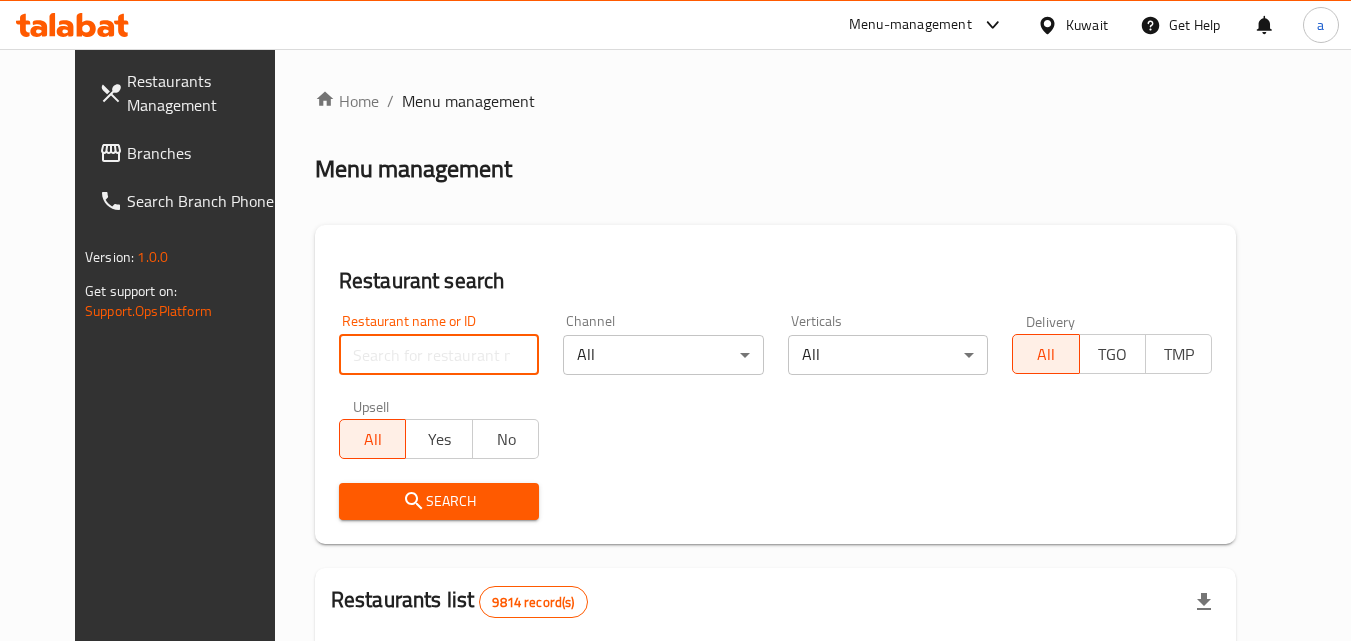 paste on "617614" 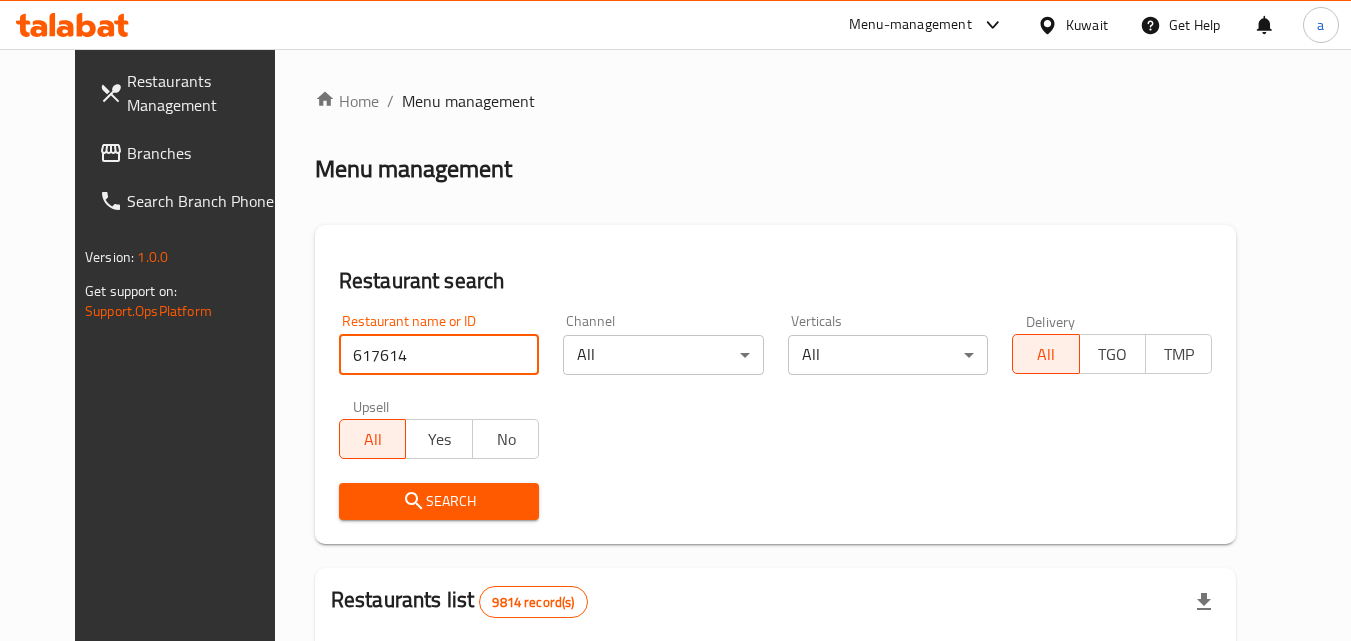 type on "617614" 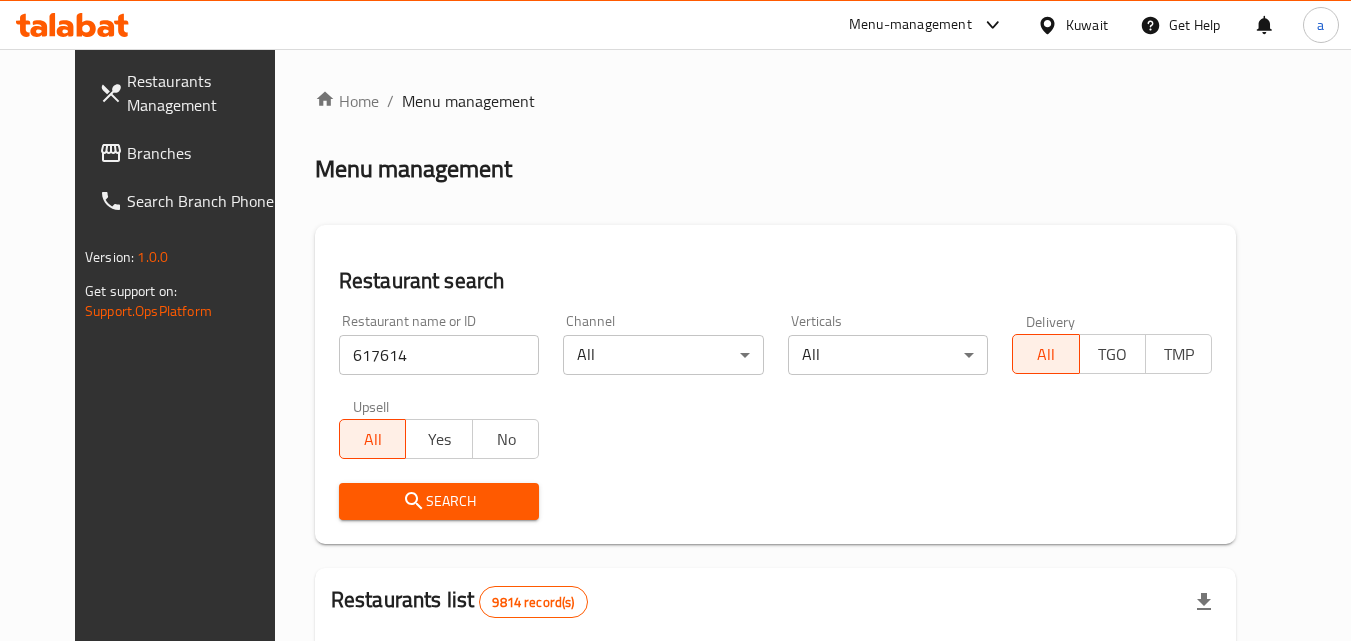click on "Search" at bounding box center [439, 501] 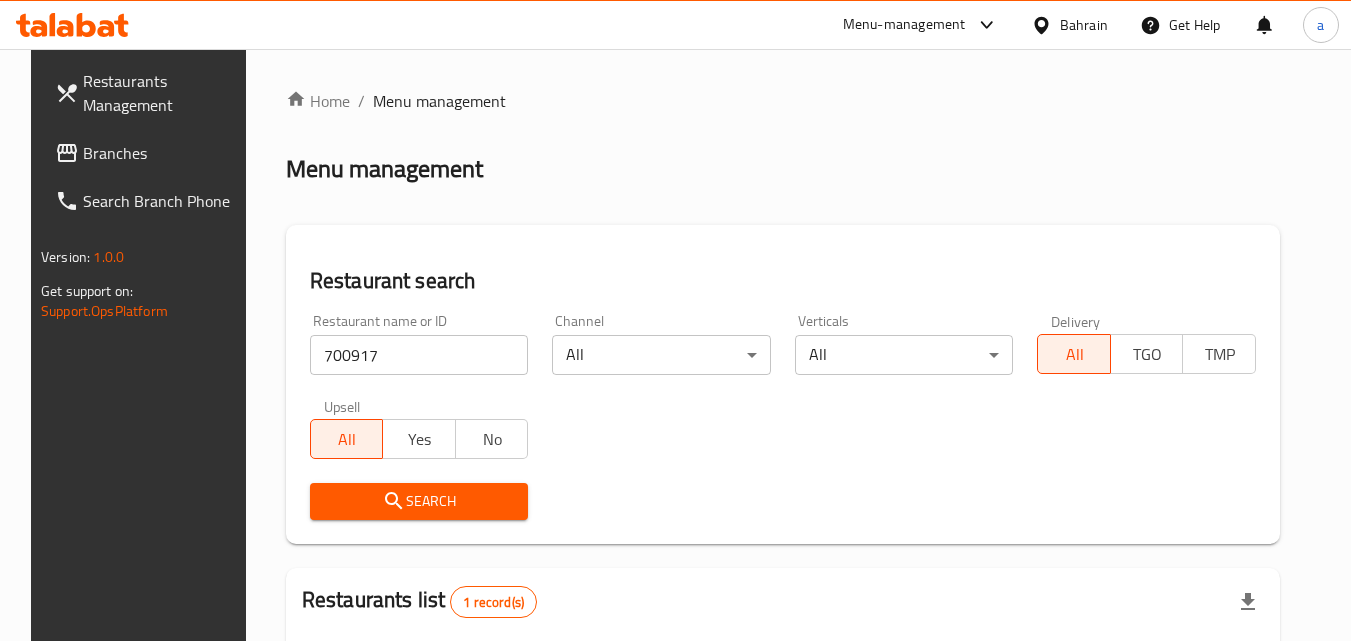 scroll, scrollTop: 100, scrollLeft: 0, axis: vertical 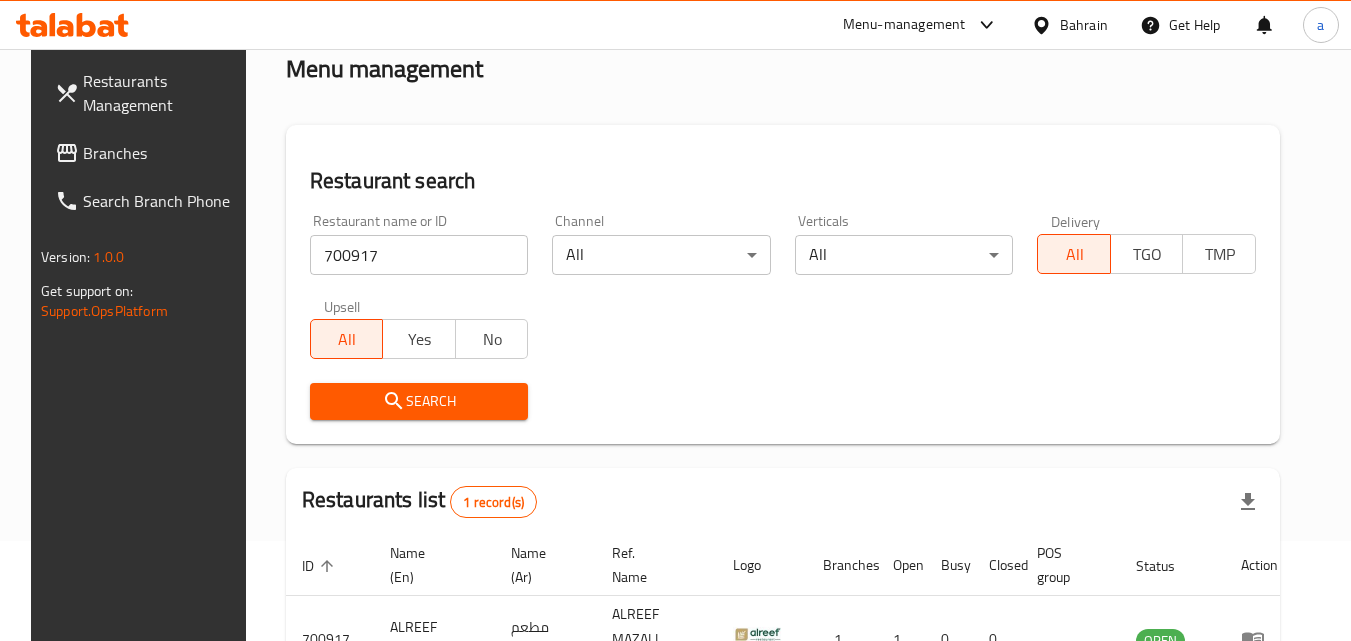 click on "Branches" at bounding box center [162, 153] 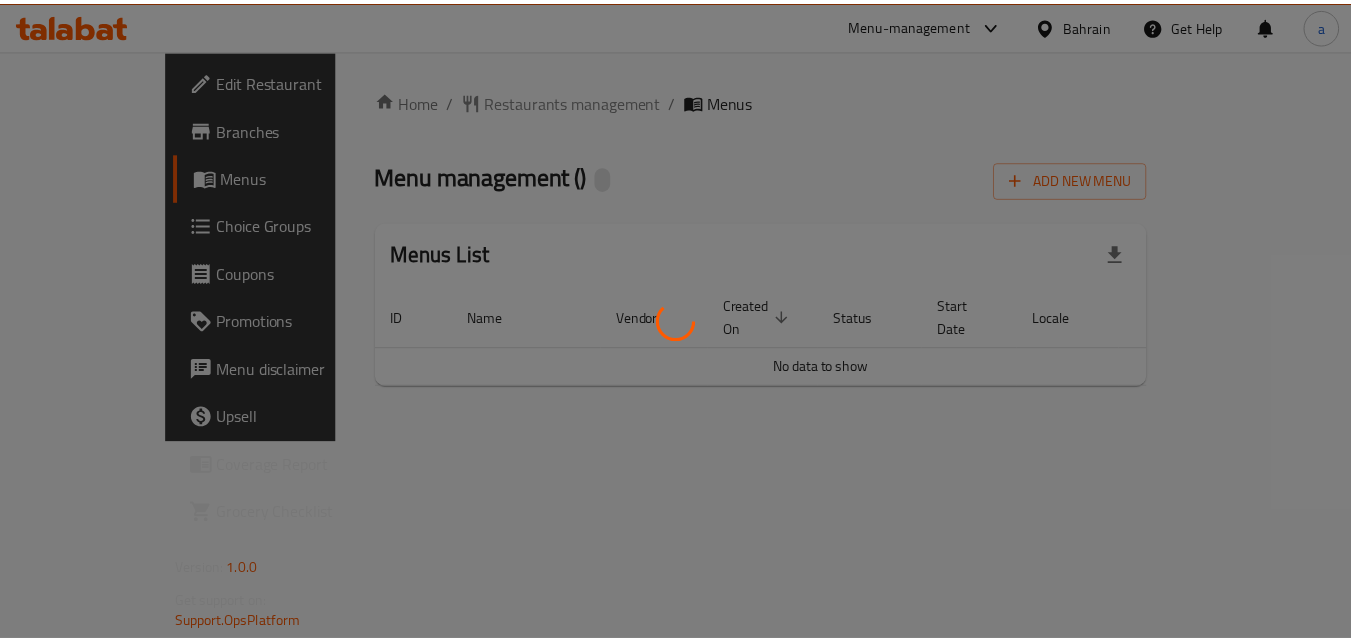 scroll, scrollTop: 0, scrollLeft: 0, axis: both 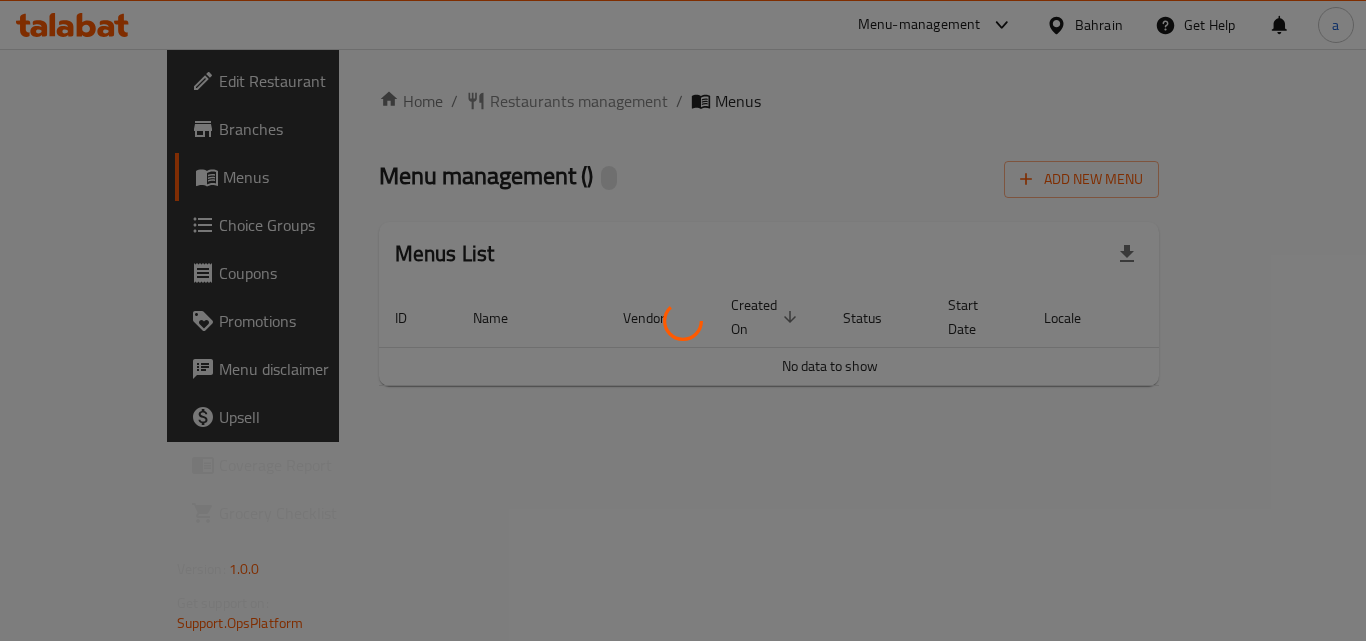 click at bounding box center (683, 320) 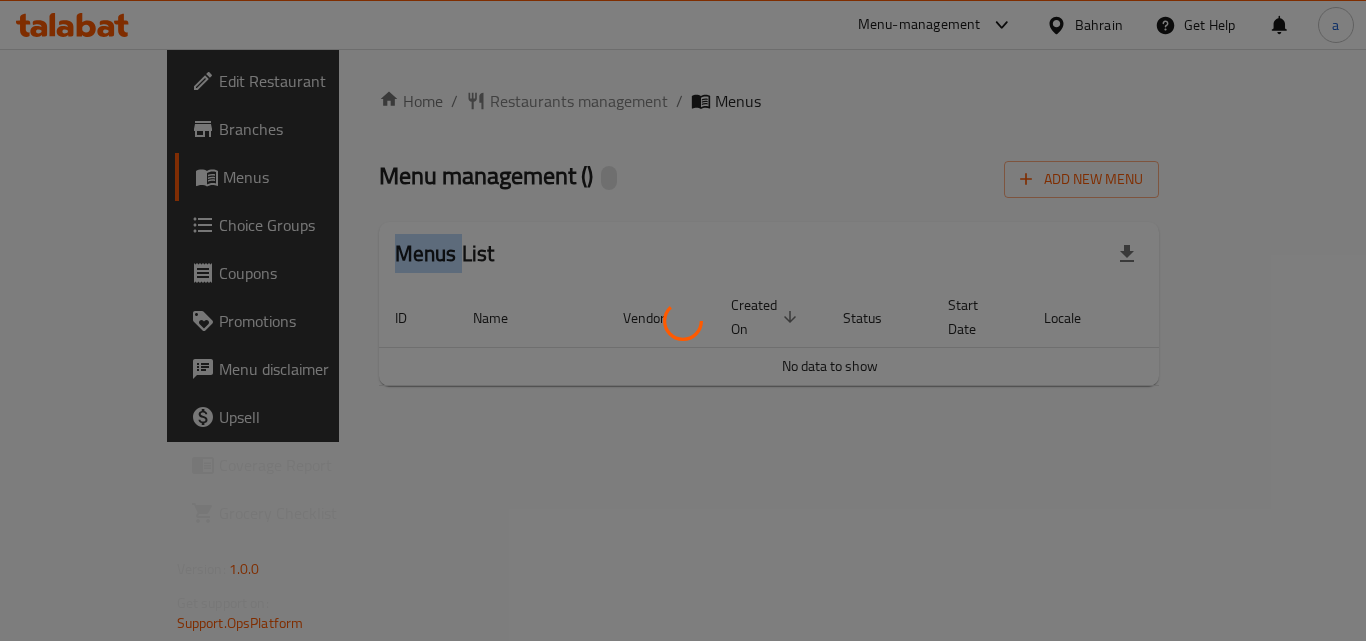 click at bounding box center [683, 320] 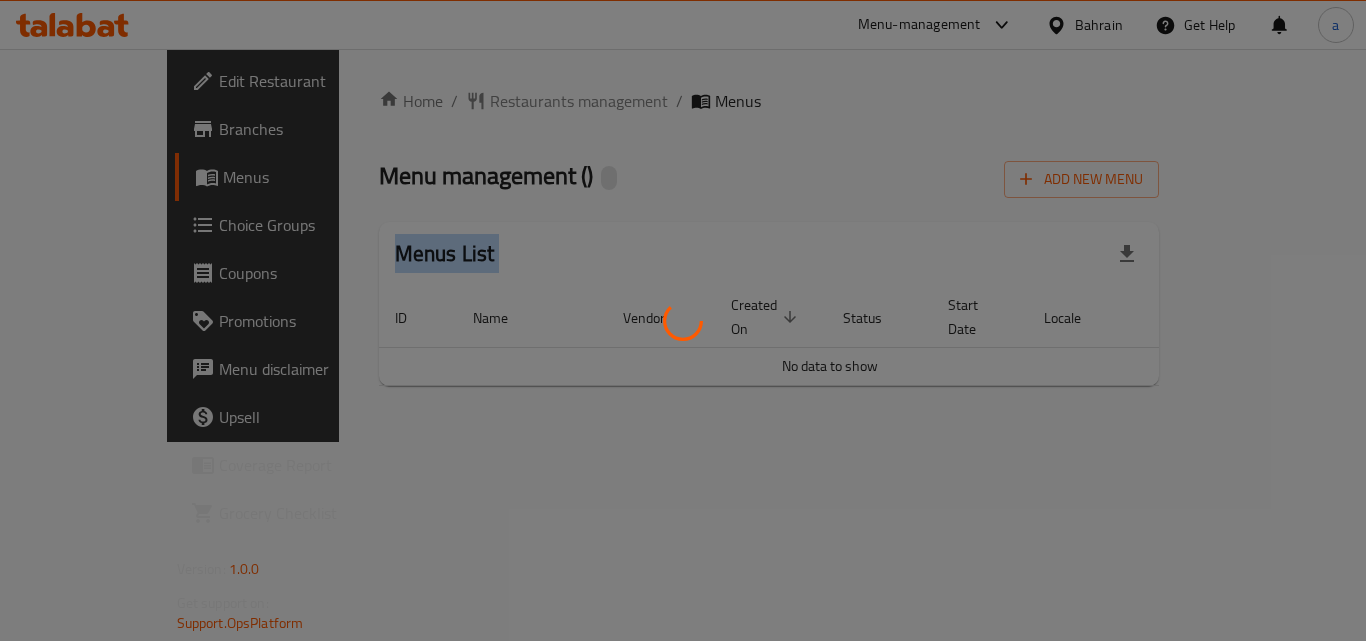 click at bounding box center (683, 320) 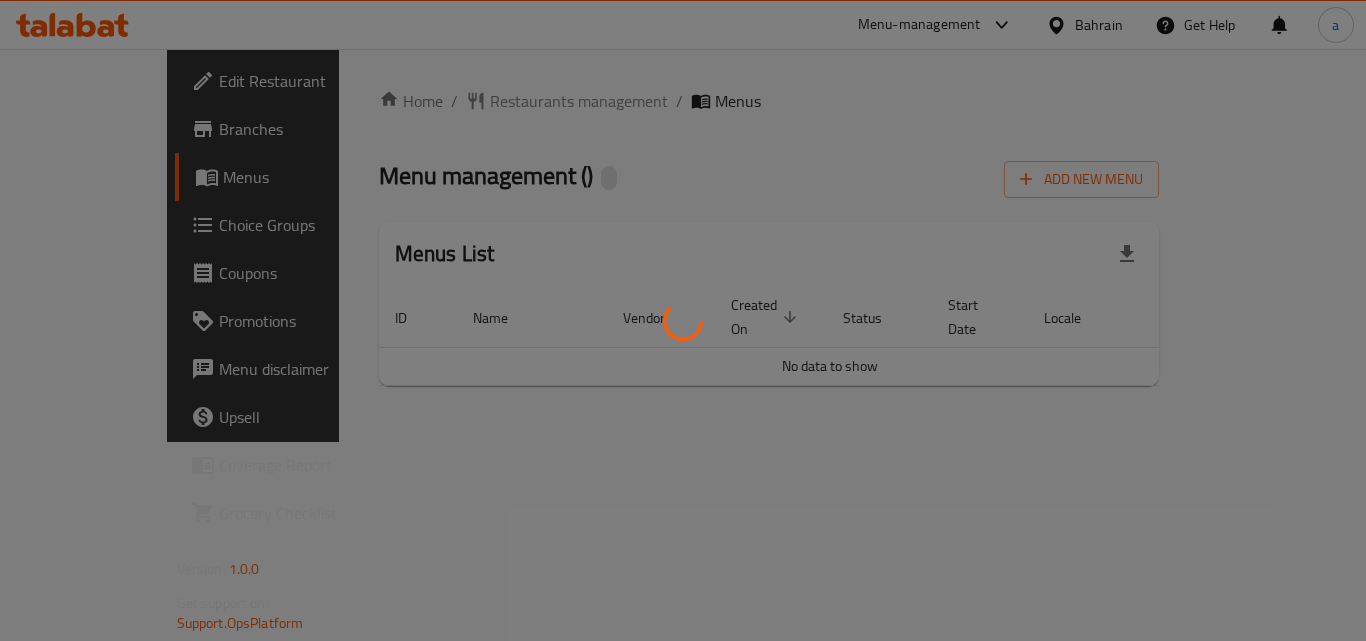 click at bounding box center (683, 320) 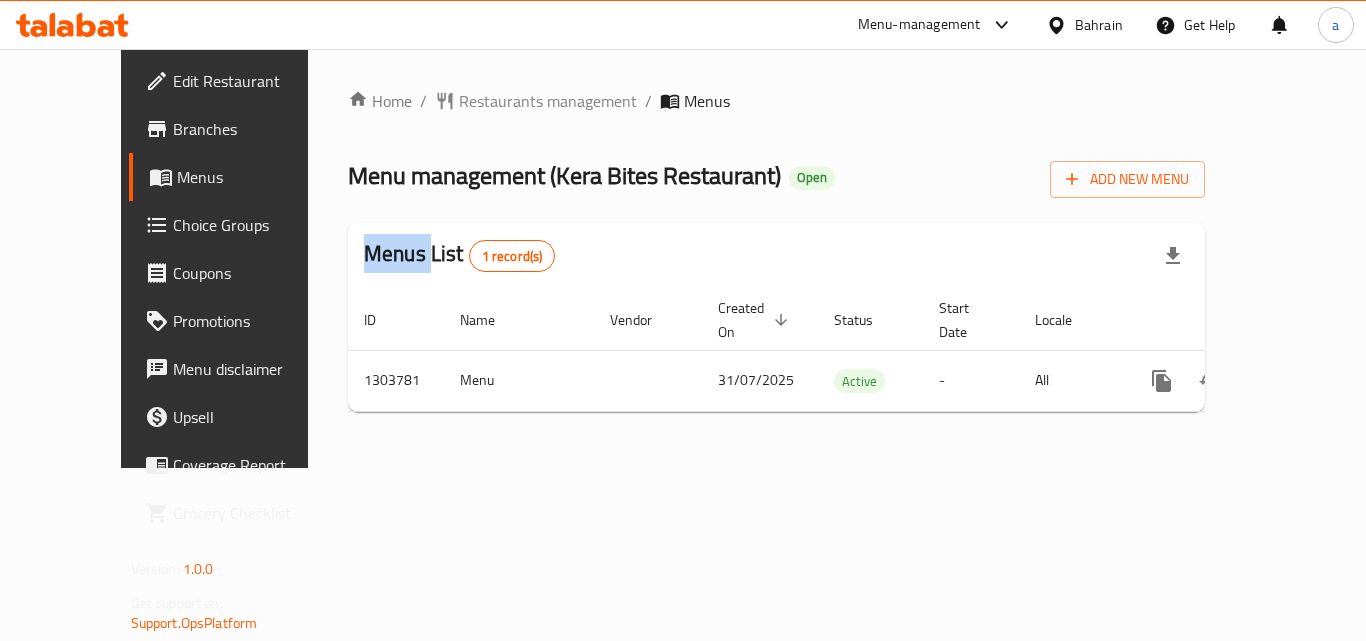 click on "Home / Restaurants management / Menus Menu management ( Kera Bites Restaurant )  Open Add New Menu Menus List   1 record(s) ID Name Vendor Created On sorted descending Status Start Date Locale Actions 1303781 Menu 31/07/2025 Active - All" at bounding box center [776, 258] 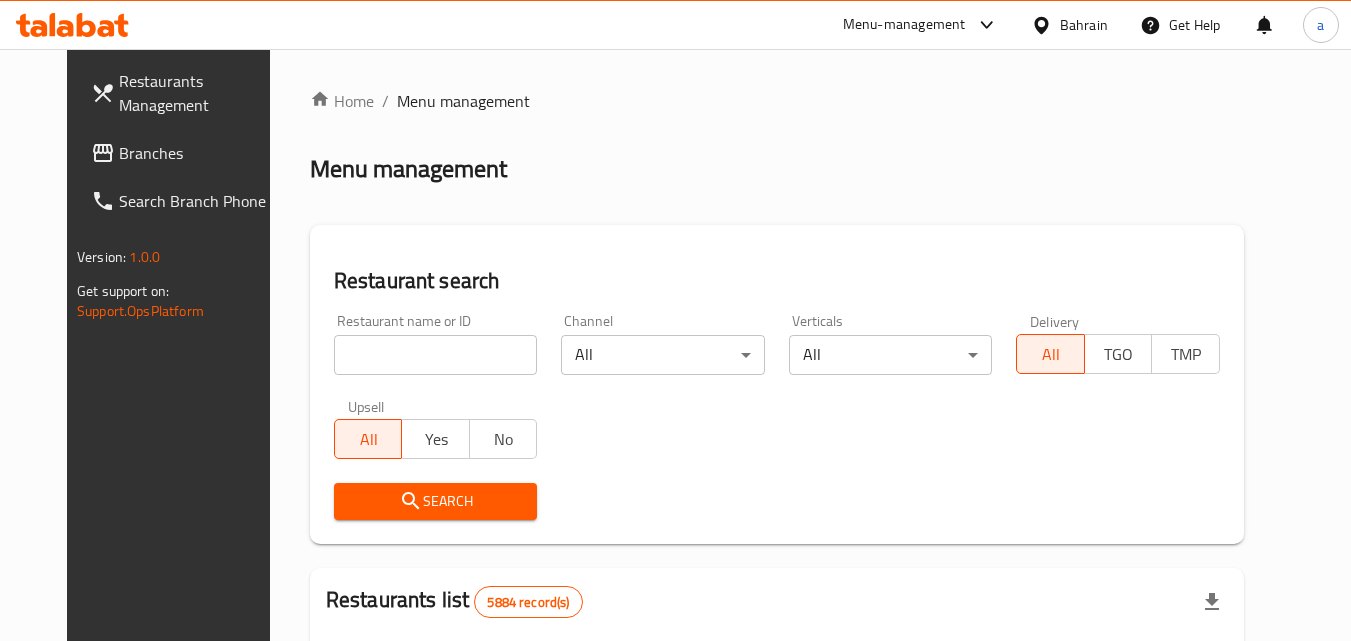 click on "Restaurant name or ID Restaurant name or ID" at bounding box center (436, 344) 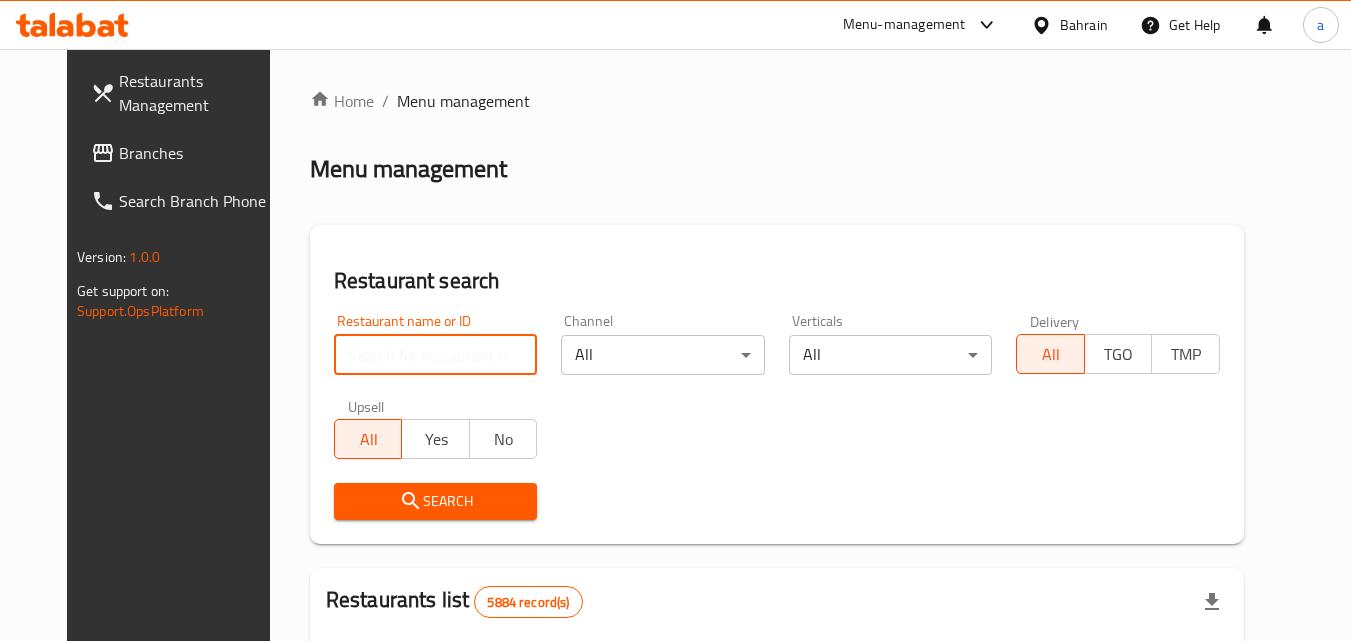 paste on "702976" 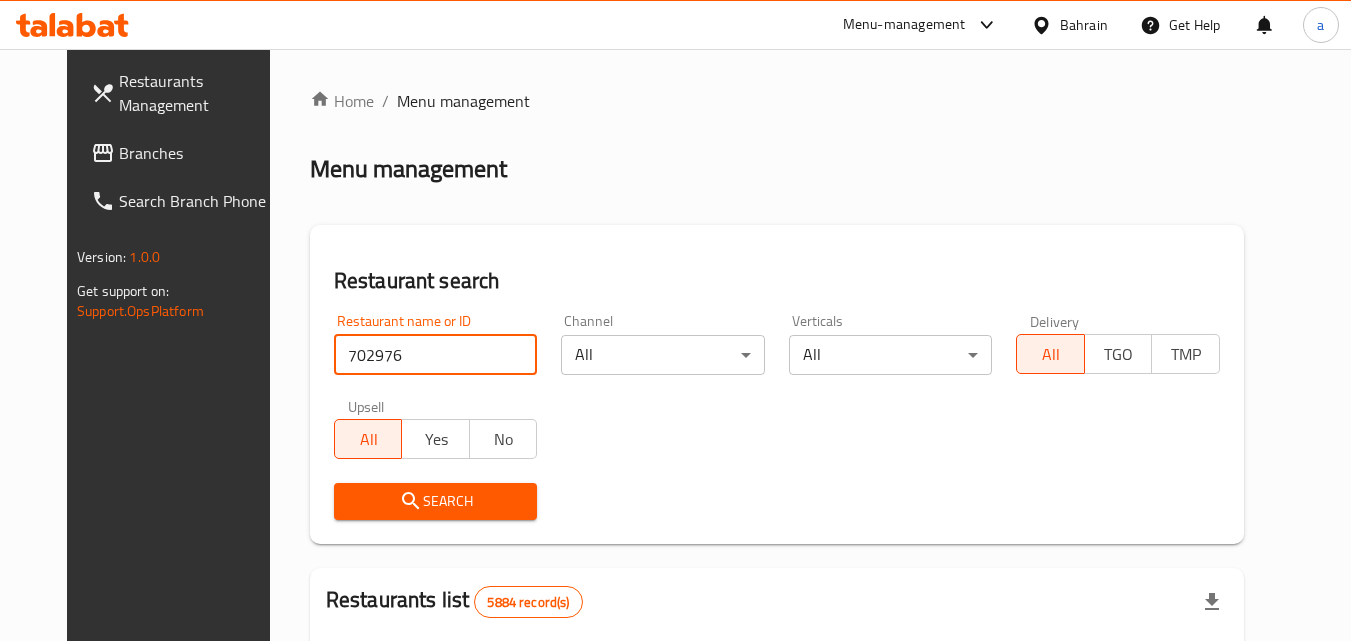 type on "702976" 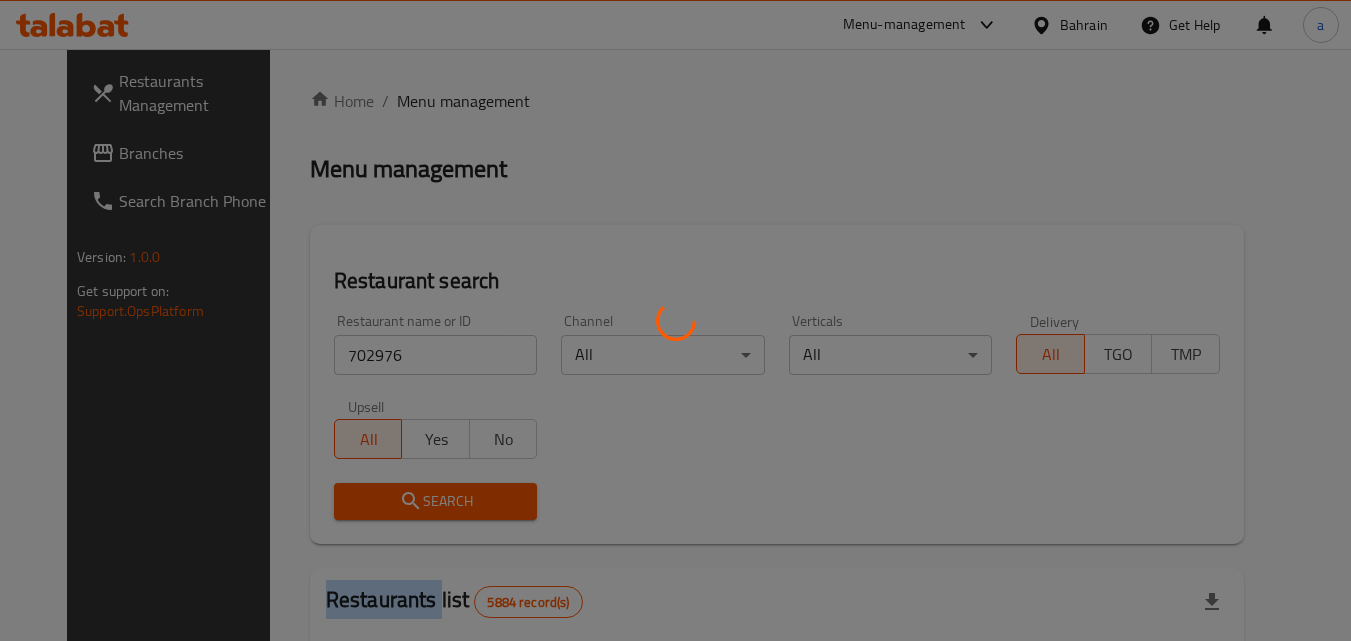 click at bounding box center (675, 320) 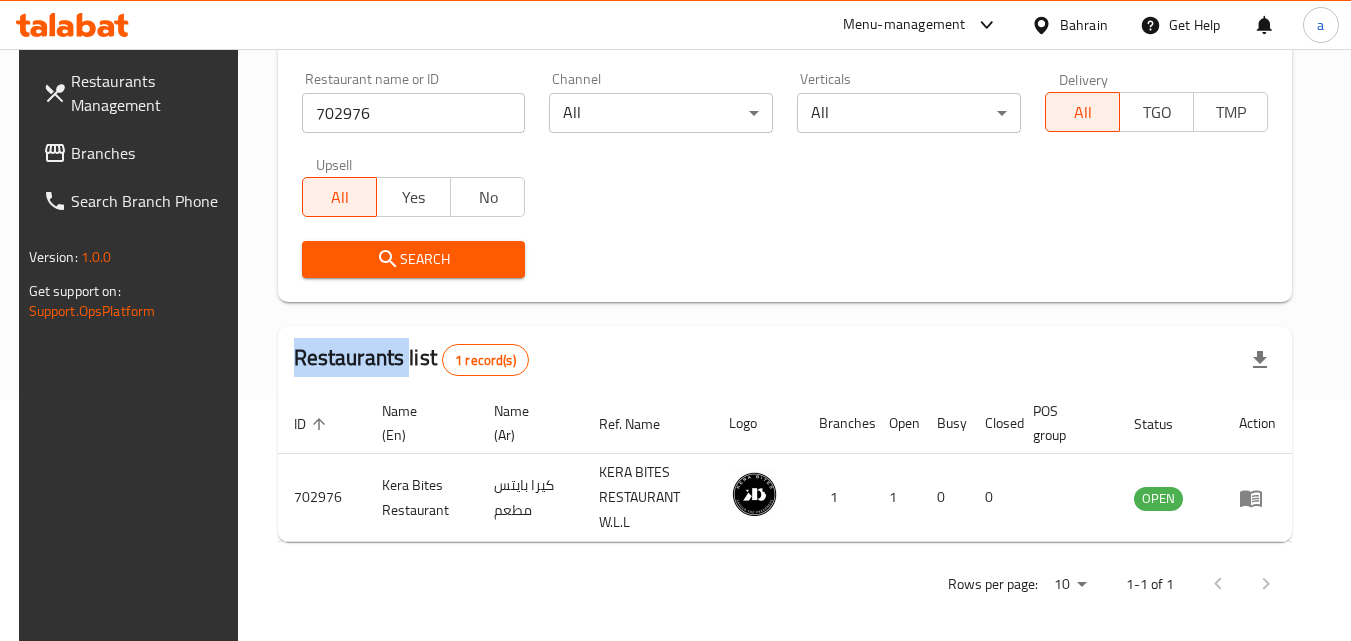 scroll, scrollTop: 251, scrollLeft: 0, axis: vertical 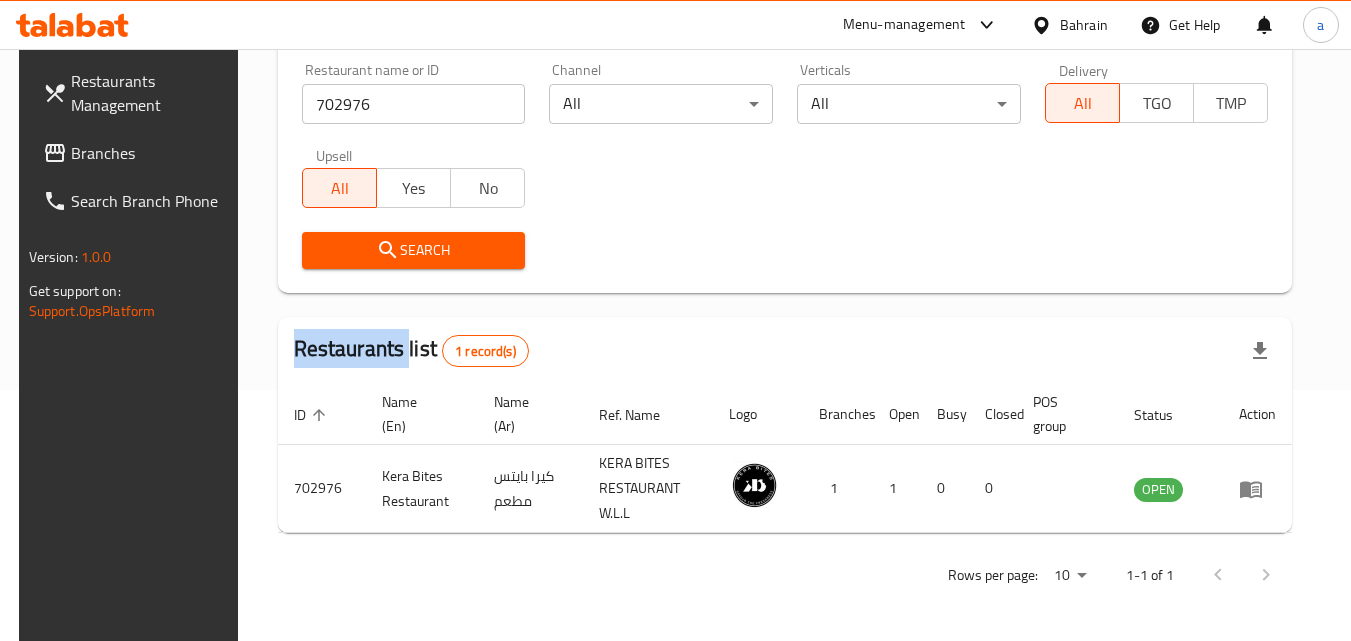 click on "Branches" at bounding box center (150, 153) 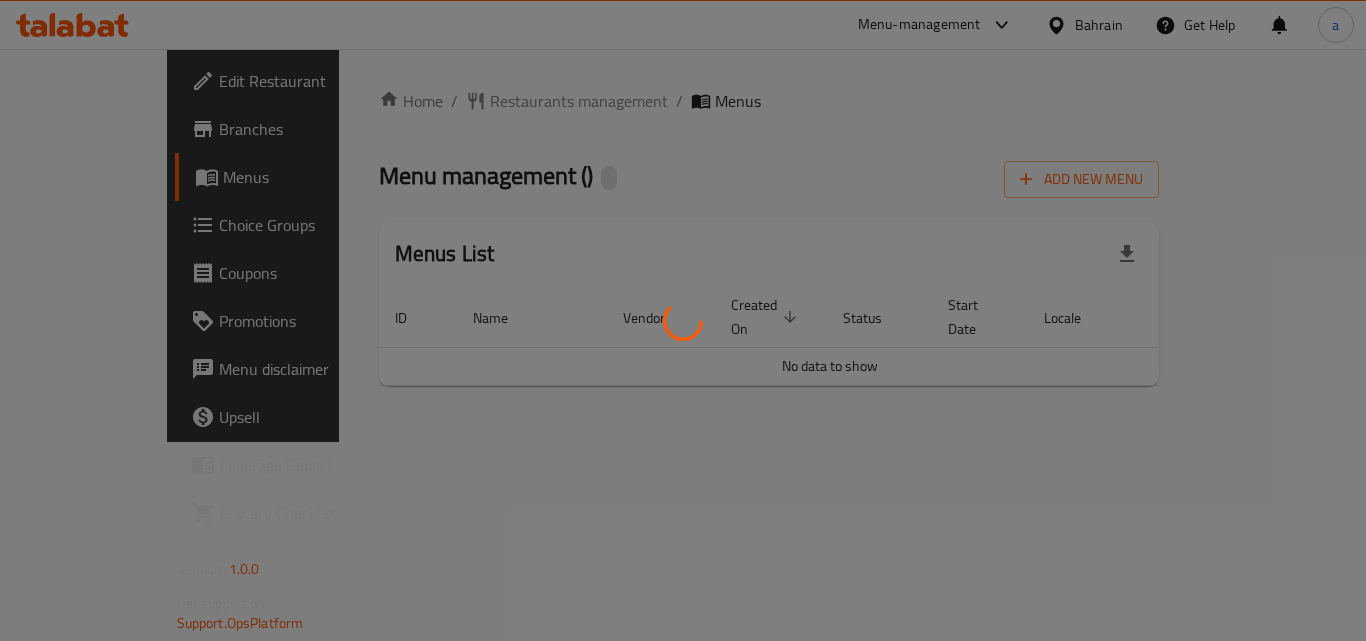 click at bounding box center [683, 320] 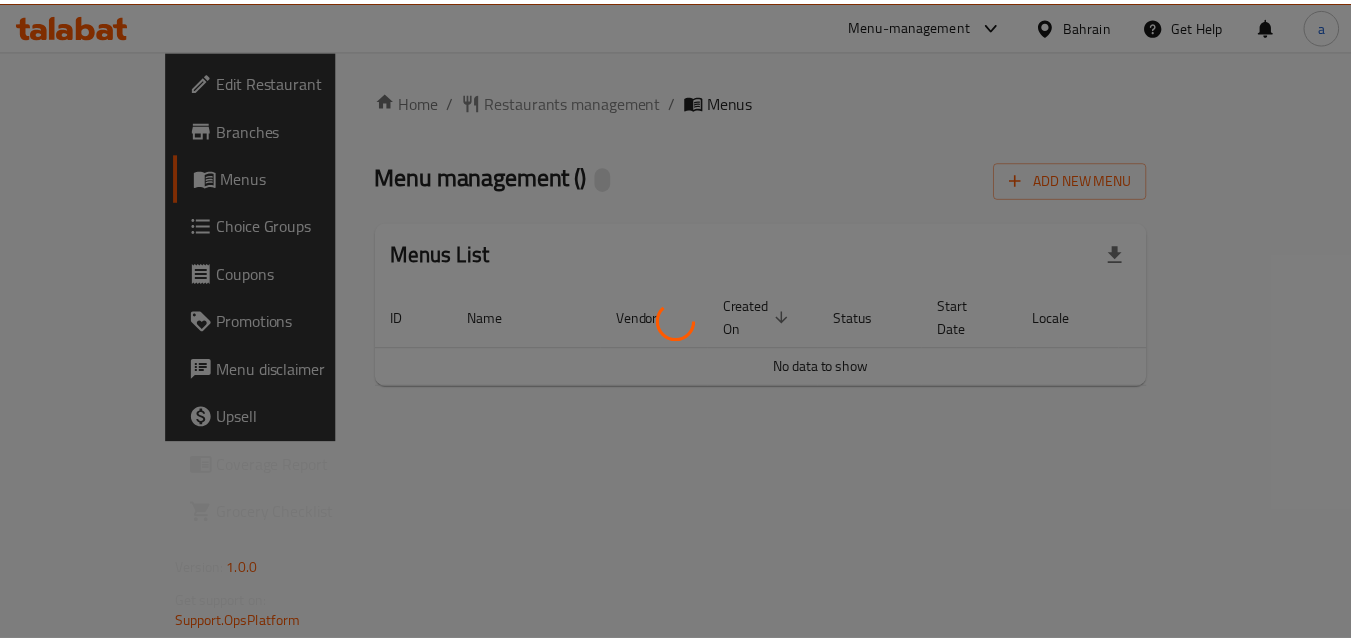 scroll, scrollTop: 0, scrollLeft: 0, axis: both 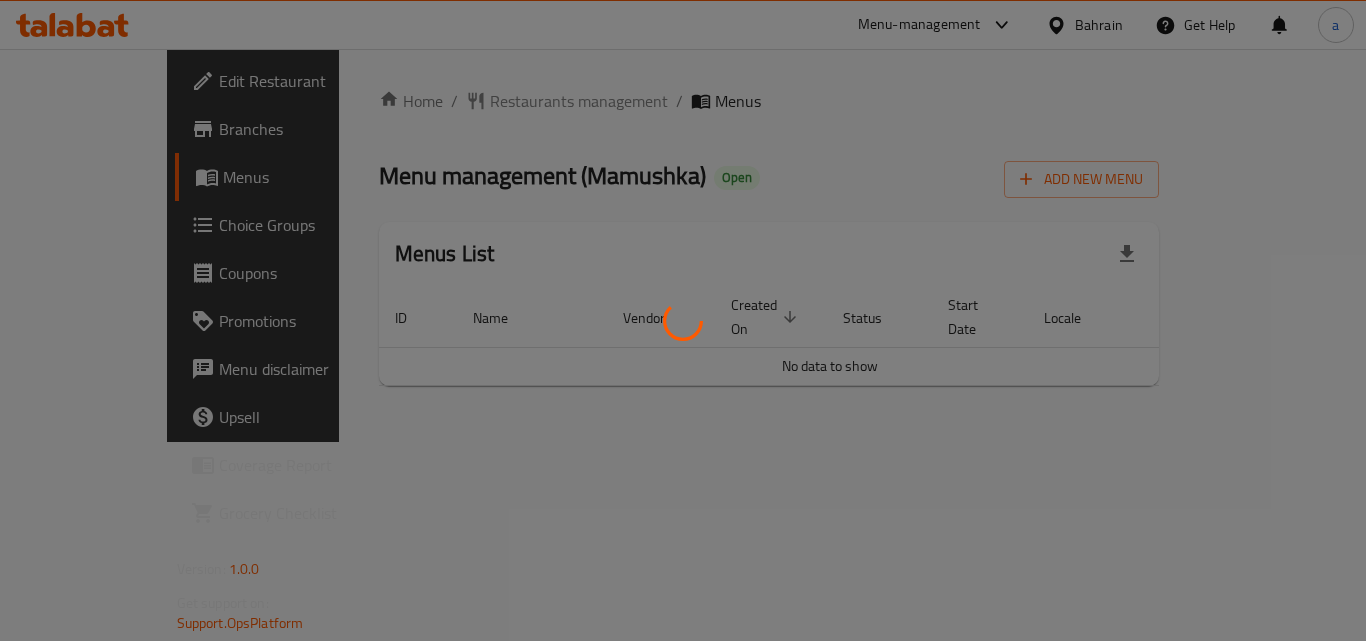 click at bounding box center (683, 320) 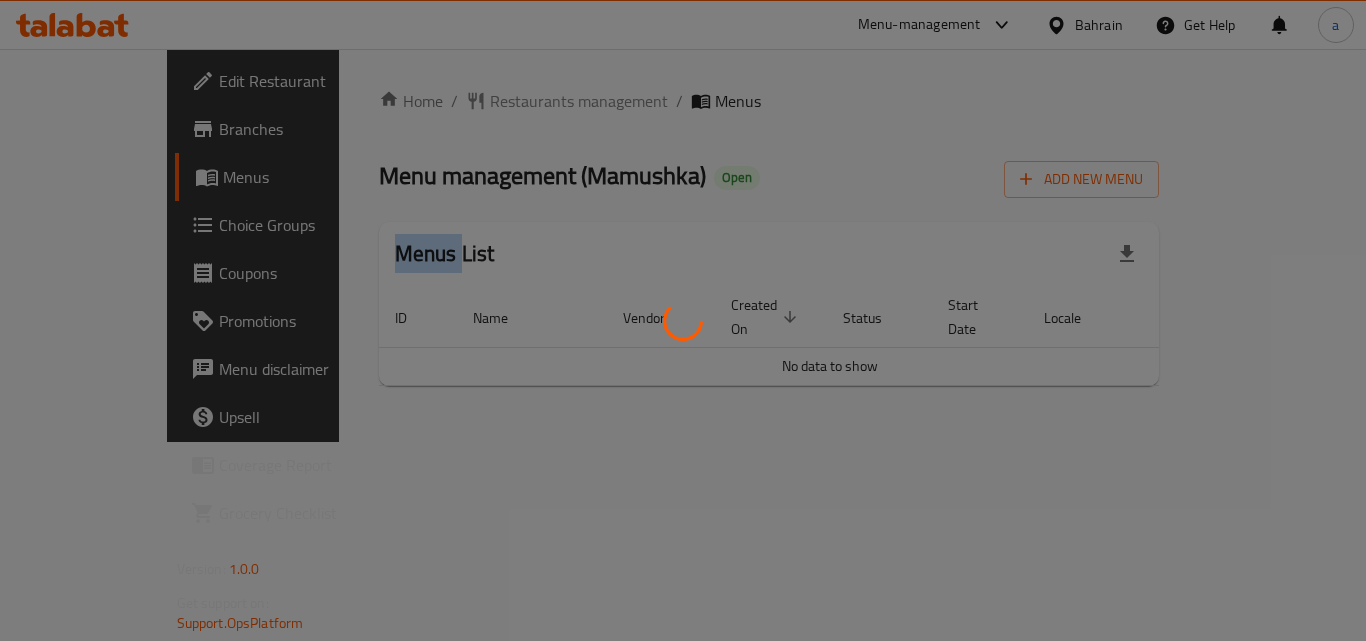 click at bounding box center [683, 320] 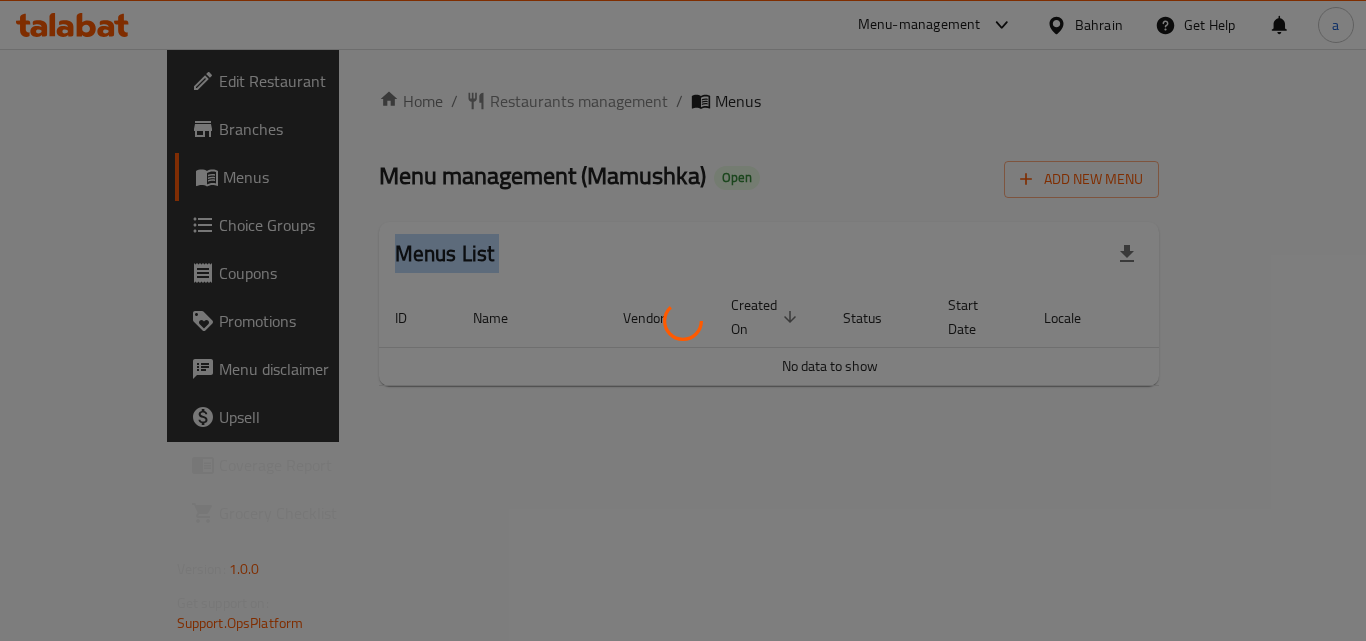 click at bounding box center (683, 320) 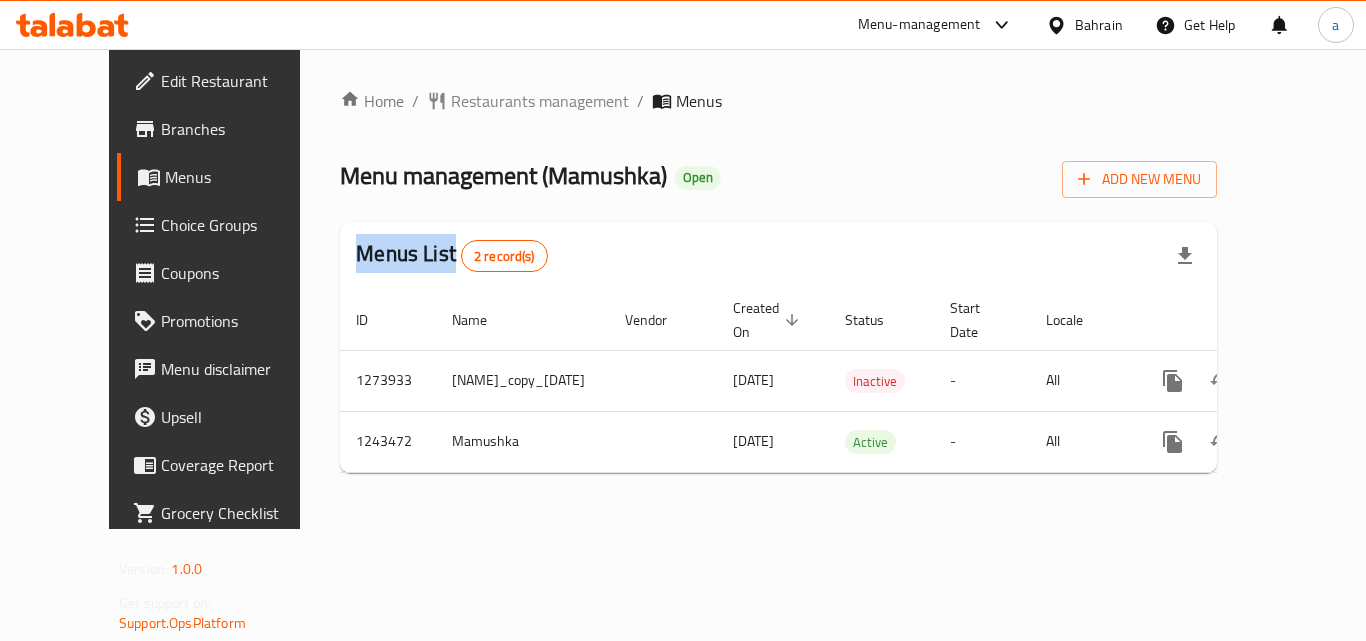 click on "Restaurants management" at bounding box center (540, 101) 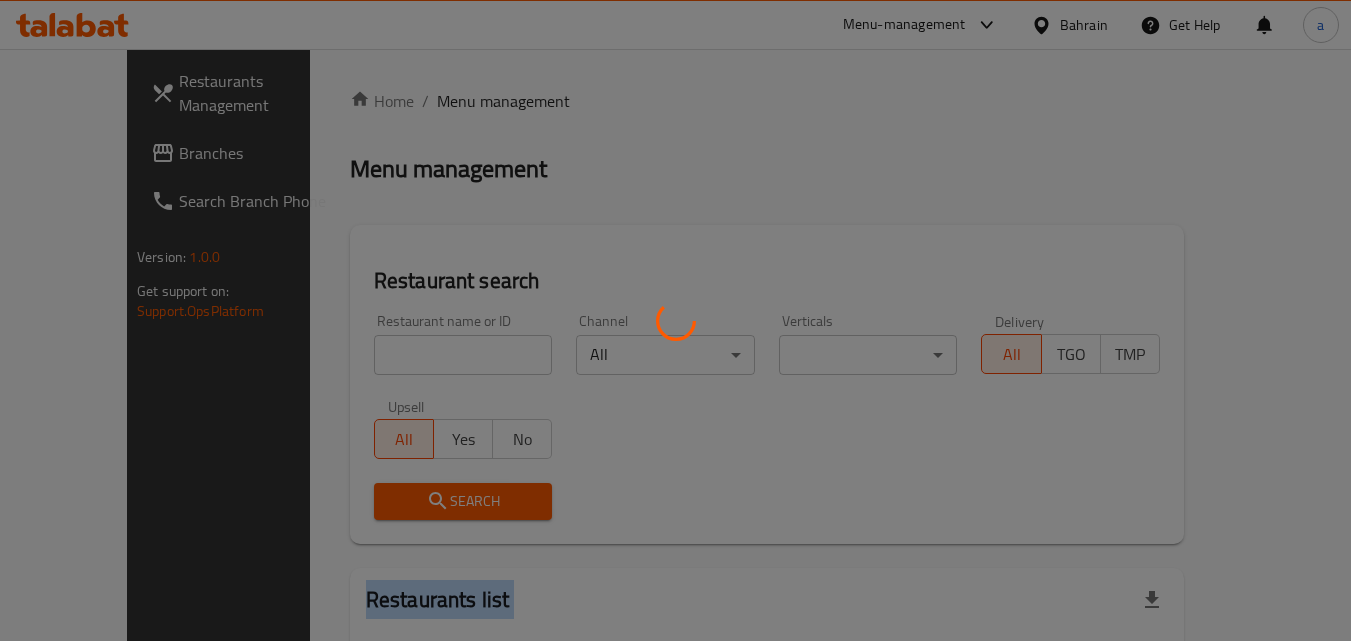click at bounding box center (675, 320) 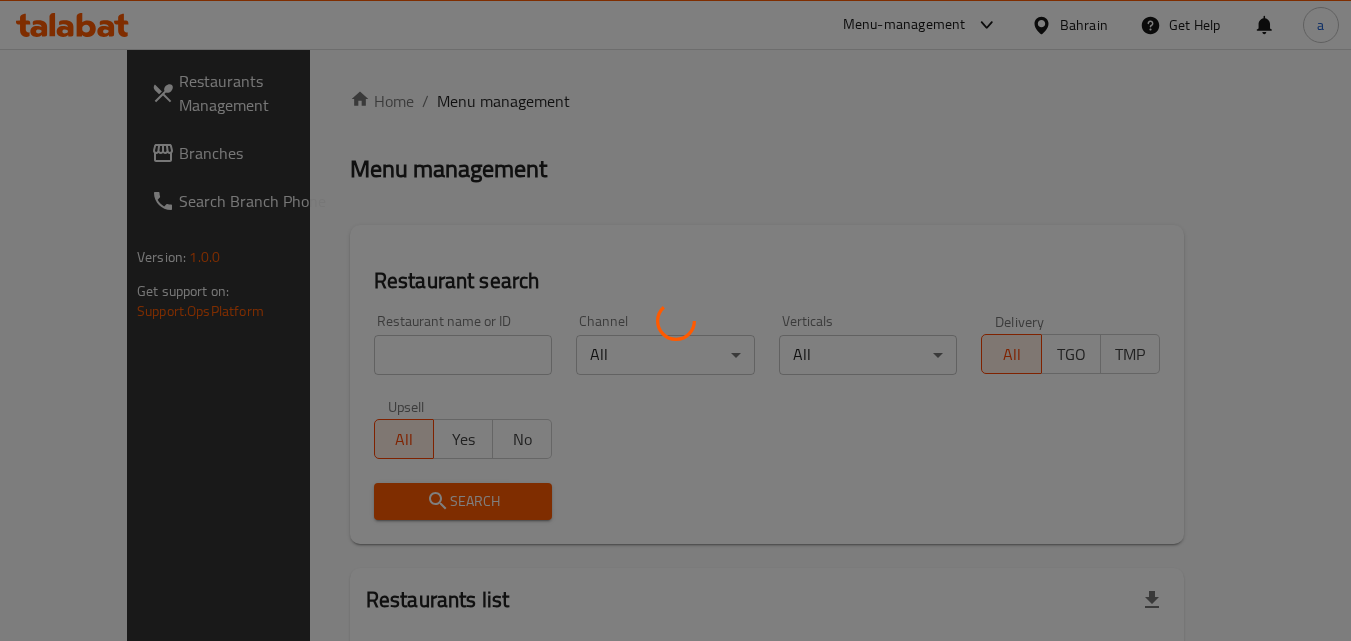 click at bounding box center [675, 320] 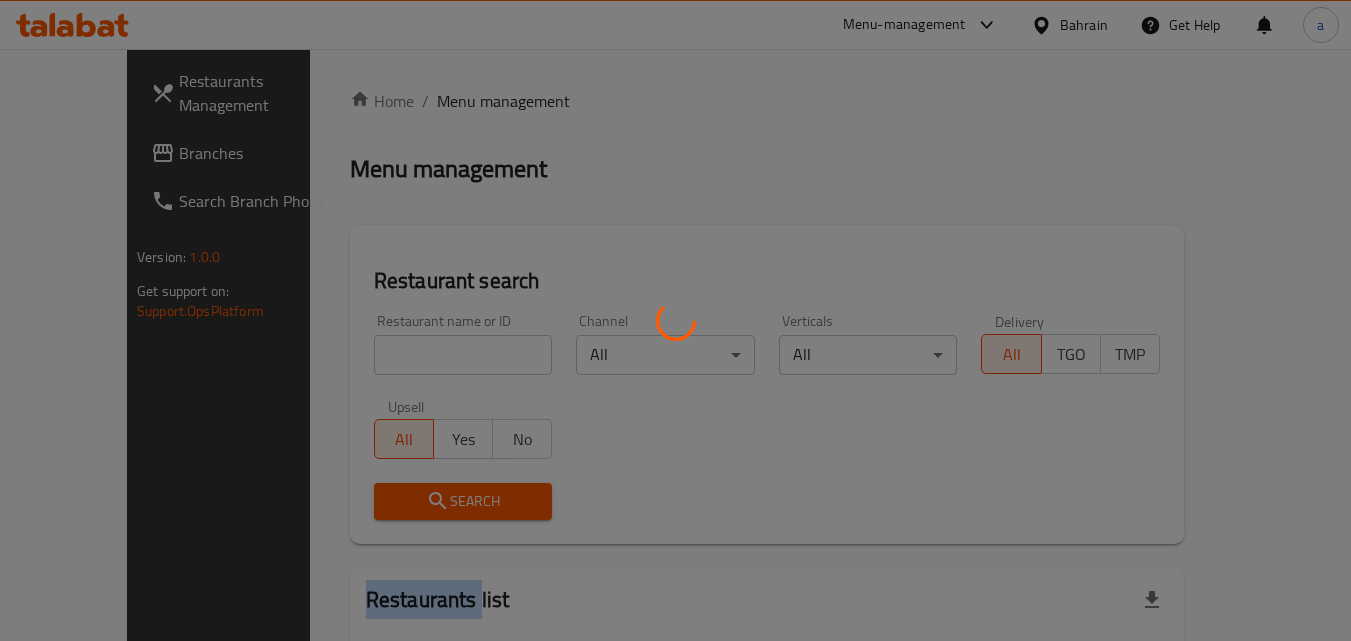 click at bounding box center [675, 320] 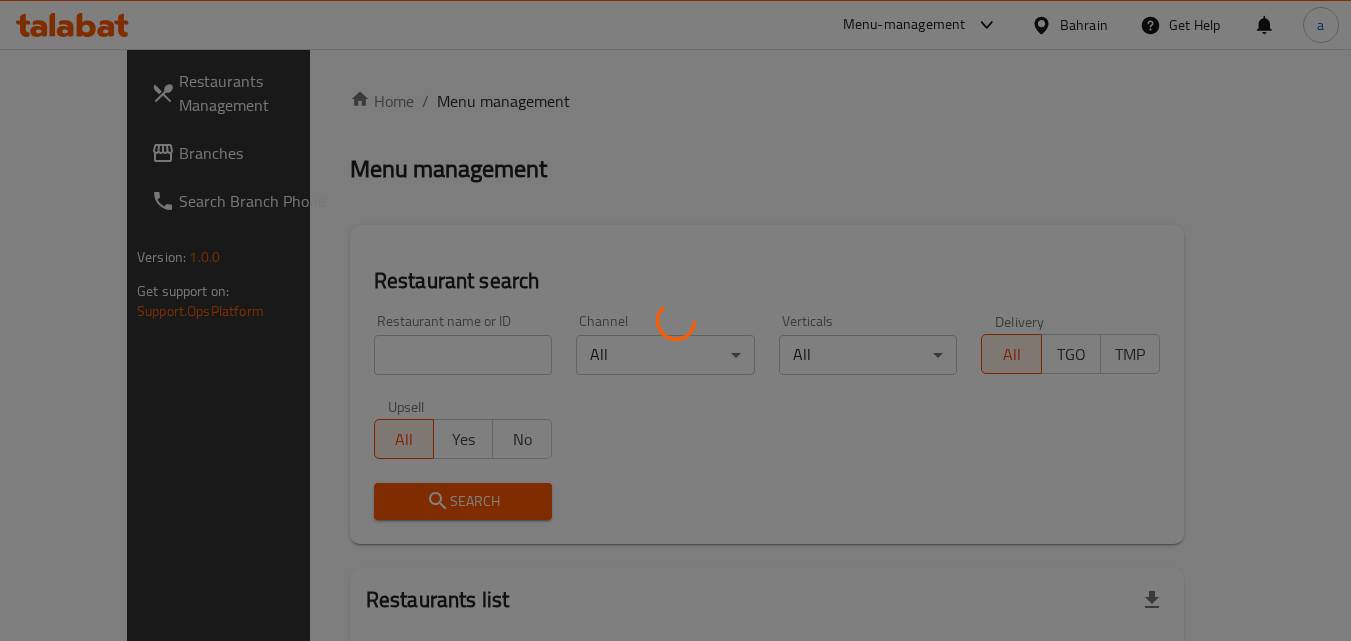click at bounding box center (675, 320) 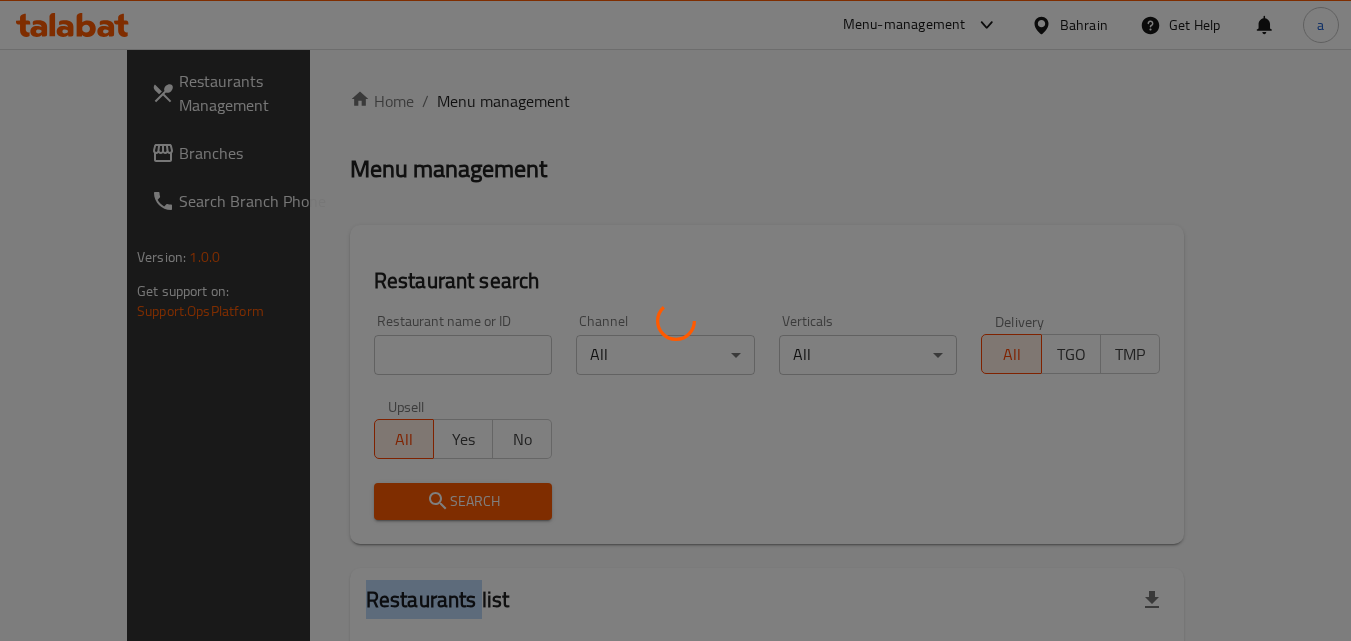 click at bounding box center (675, 320) 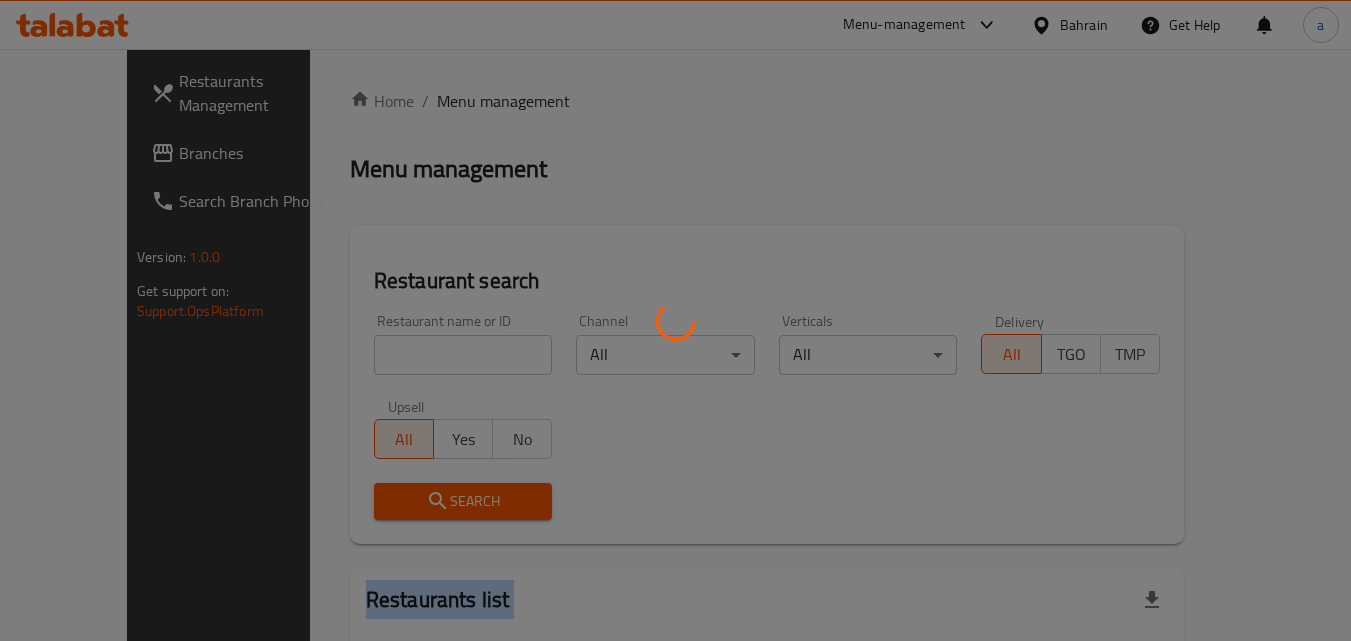 click at bounding box center [675, 320] 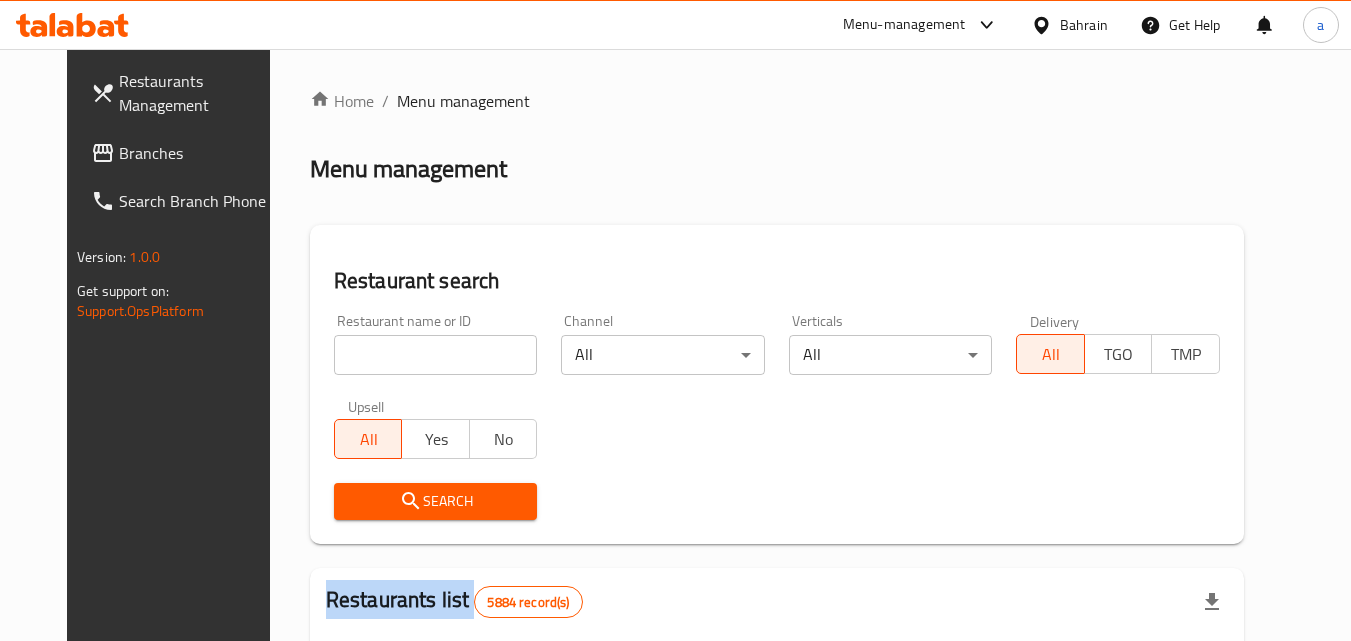 click on "Home / Menu management Menu management Restaurant search Restaurant name or ID Restaurant name or ID Channel All ​ Verticals All ​ Delivery All TGO TMP Upsell All Yes No   Search Restaurants list   5884 record(s) ID sorted ascending Name (En) Name (Ar) Ref. Name Logo Branches Open Busy Closed POS group Status Action 332 Zeitouna زيتونة 4 0 0 0 OPEN 333 Carinos كارينوز 1 0 0 0 INACTIVE 334 Leila Min Lebnan ليلى من لبنان 3 1 0 0 OPEN 335 Johnny Rockets جوني روكيتس 4 0 0 0 INACTIVE 336 Hussien حسين 1 0 0 0 INACTIVE 337 2466 2466 1 0 0 0 INACTIVE 341 Healthy Calorie هيلثي كالوري 7 3 0 0 OPEN 344 Franks A Lot فرانكس ألوت 2 1 0 0 OPEN 346 Mr.Candy مستر.كاندي 1 0 0 0 INACTIVE 351 REDPAN BURGER STEAK رد بان برجر ستيك 1 0 0 0 INACTIVE Rows per page: 10 1-10 of 5884" at bounding box center [777, 709] 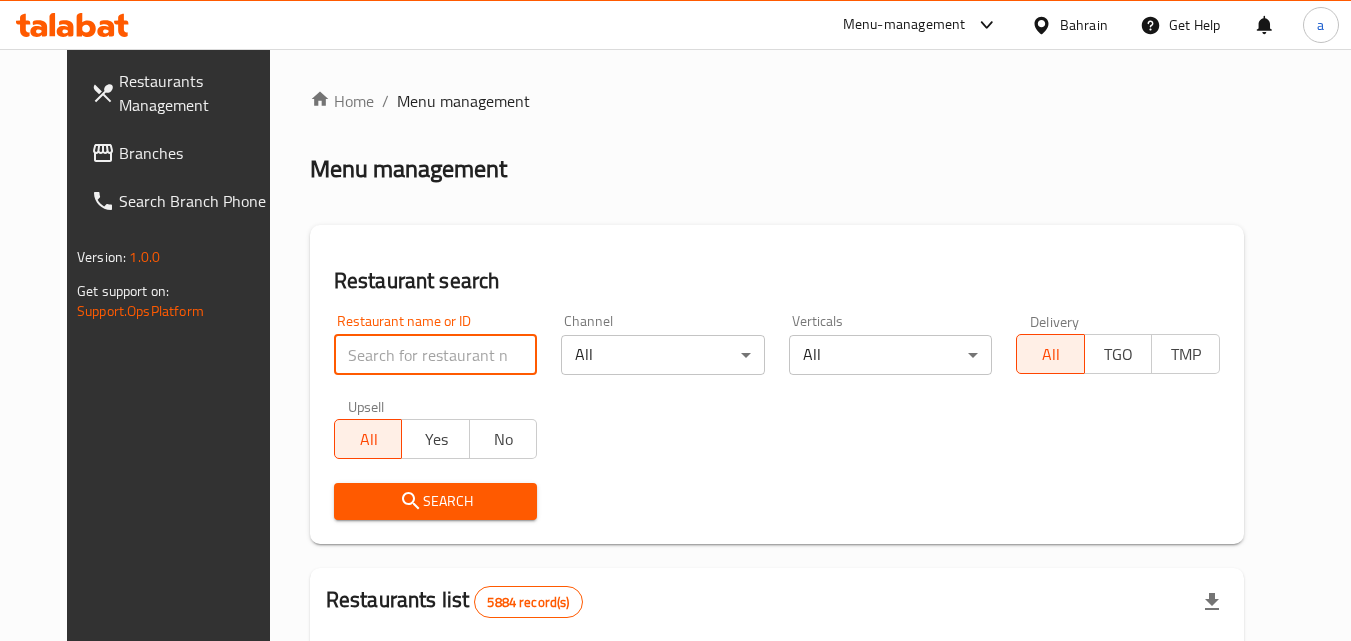 click at bounding box center (436, 355) 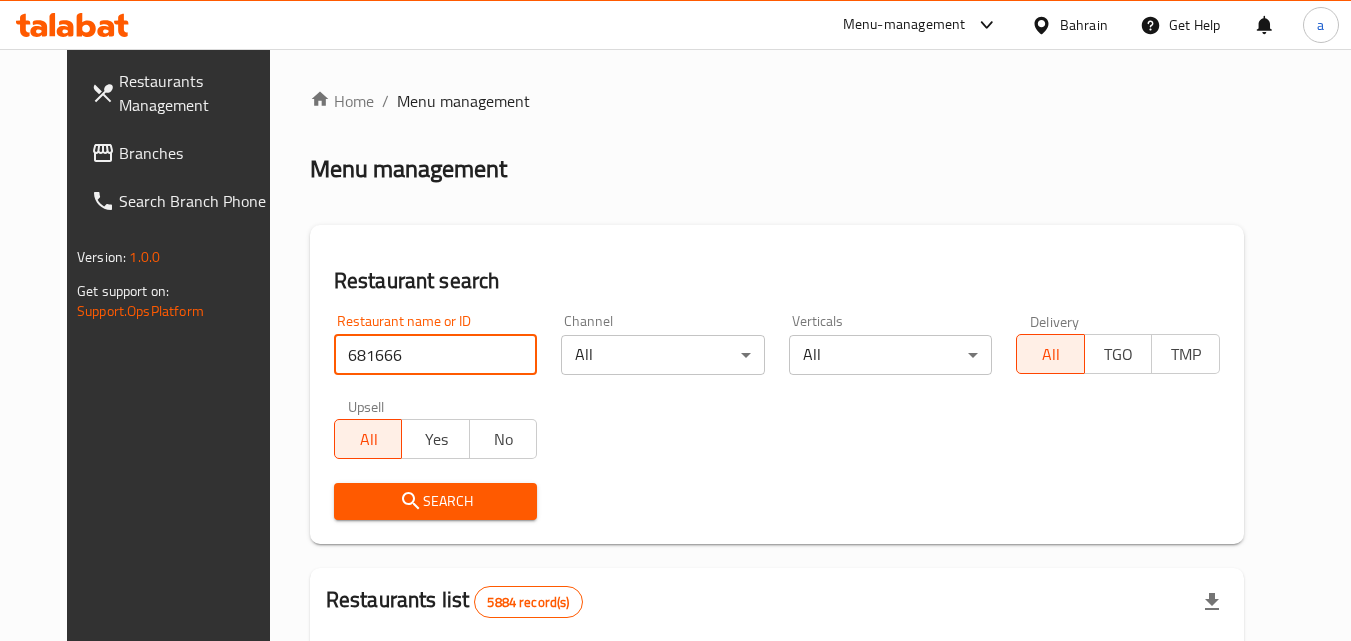 type on "681666" 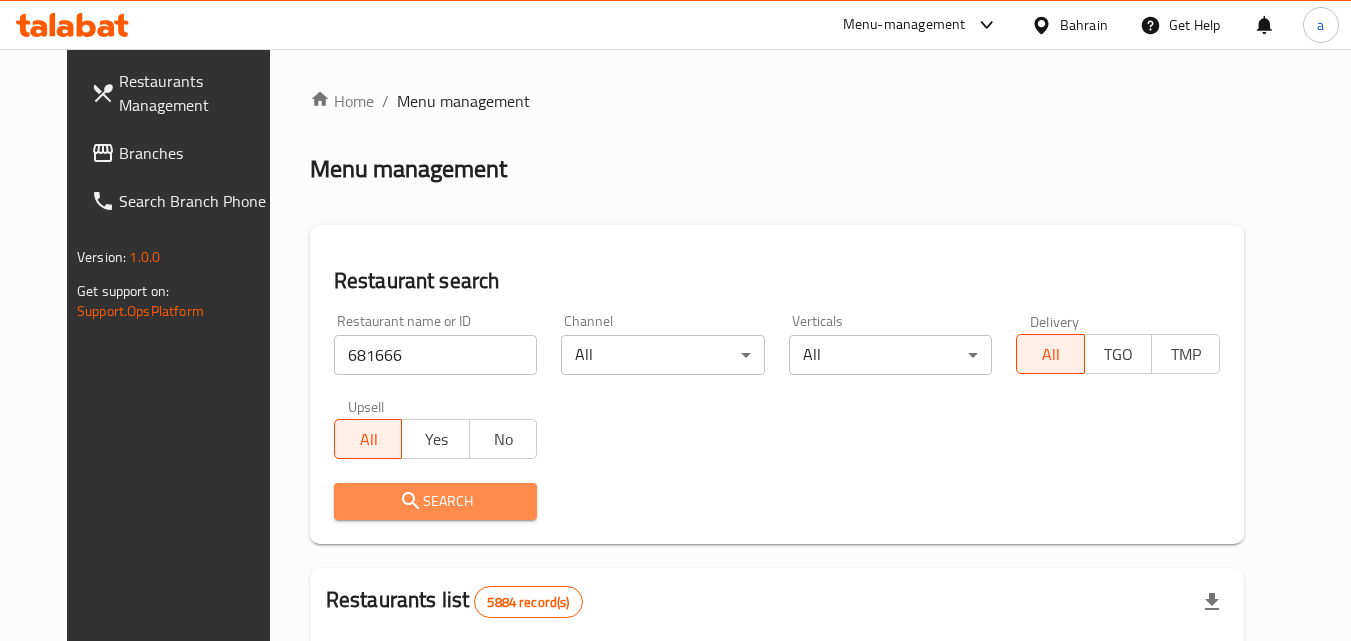 click 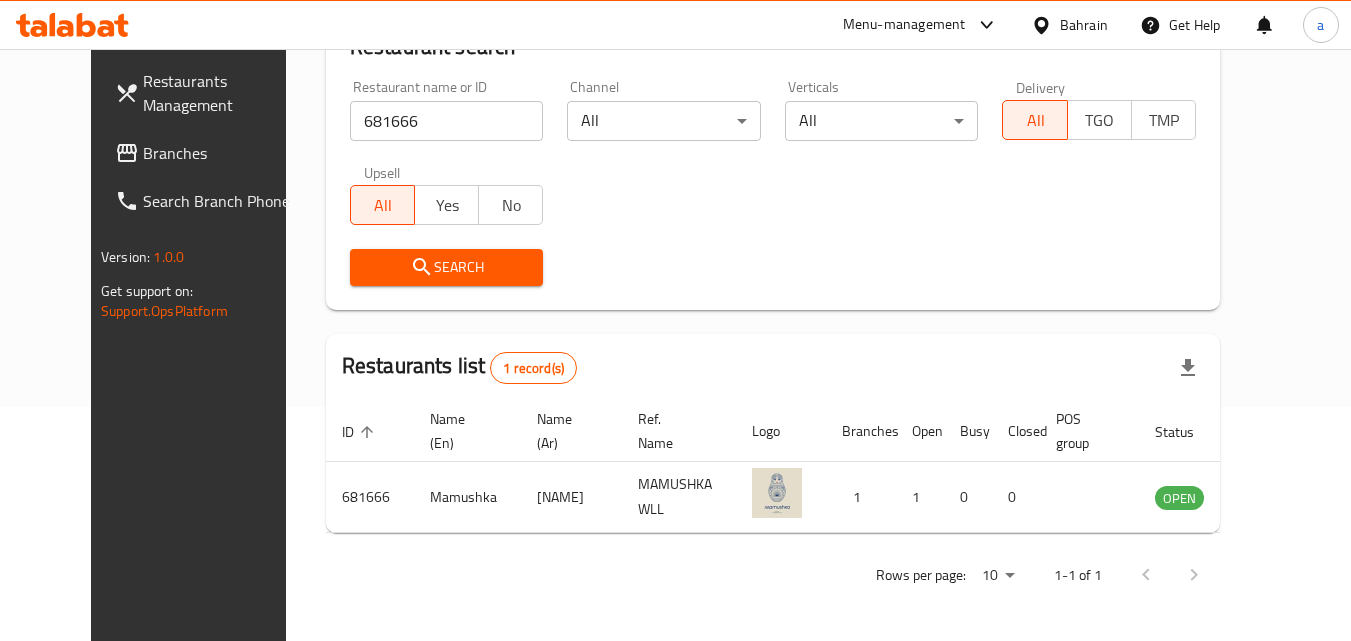 scroll, scrollTop: 0, scrollLeft: 0, axis: both 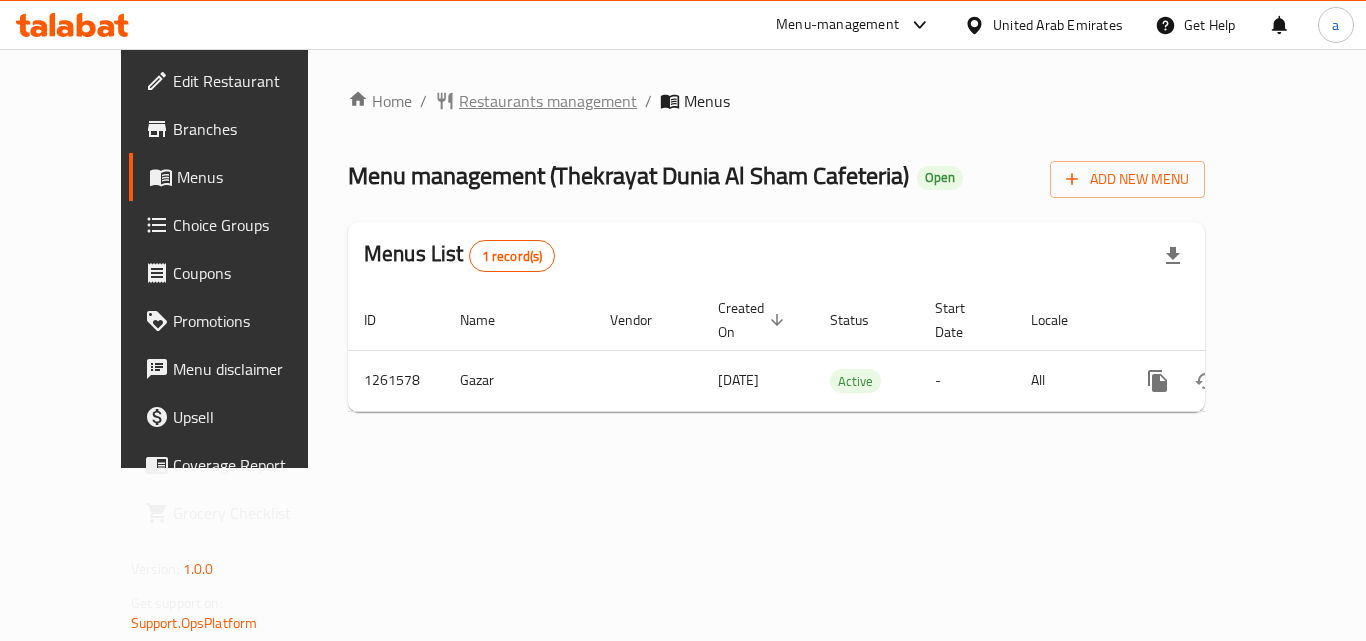 click on "Restaurants management" at bounding box center (548, 101) 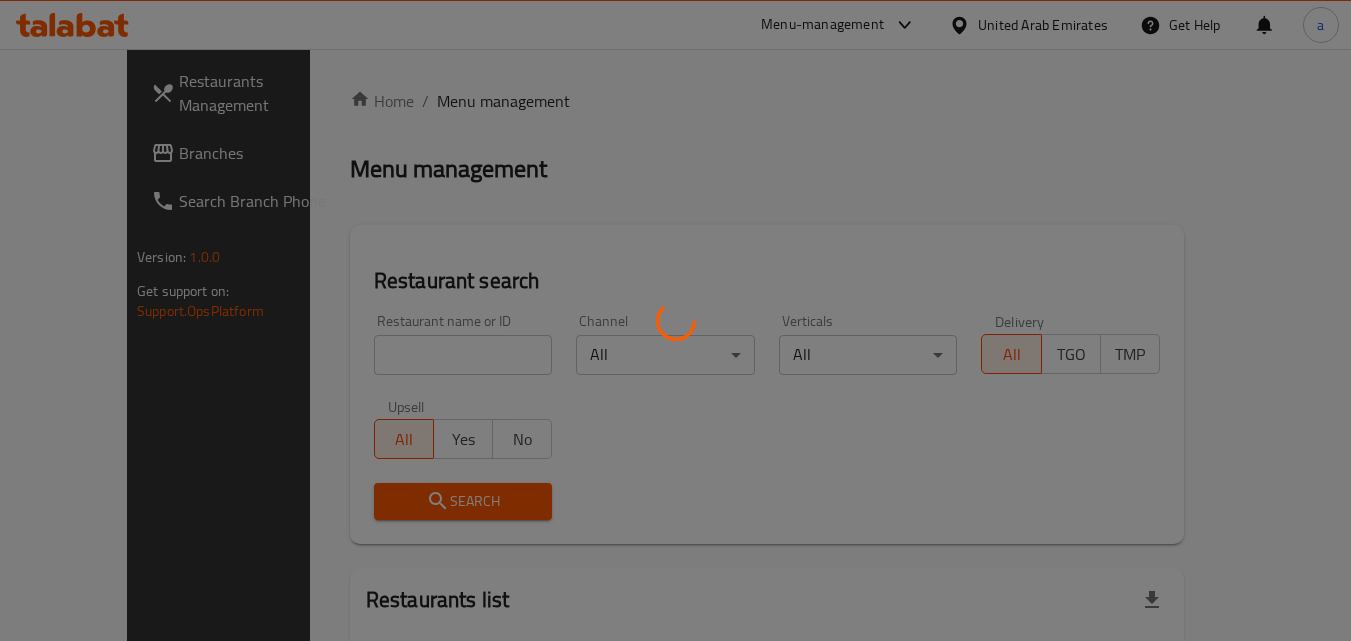 click at bounding box center (675, 320) 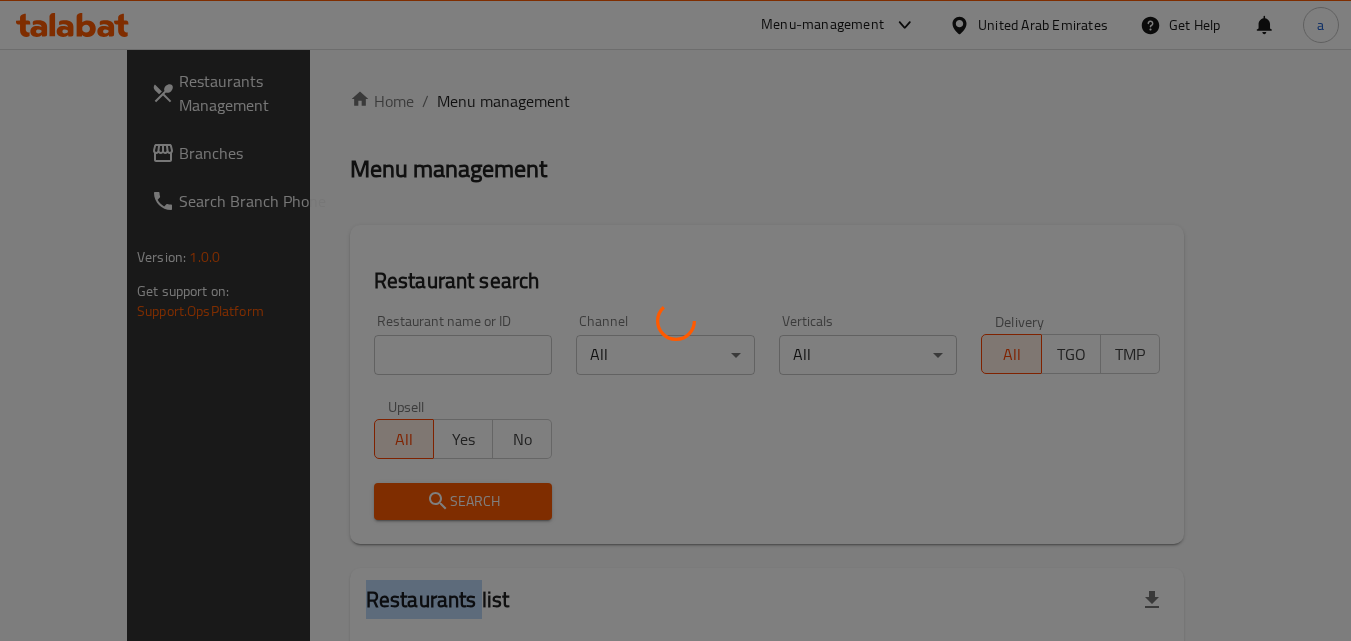 click at bounding box center [675, 320] 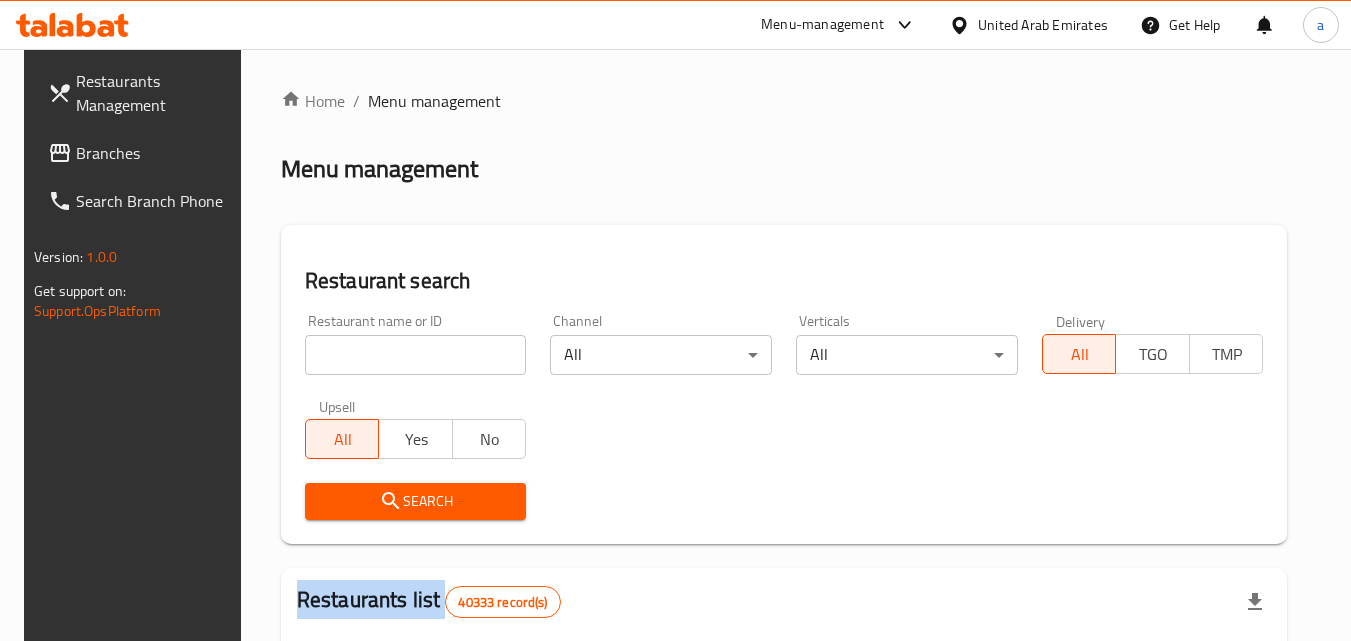 click on "Home / Menu management Menu management Restaurant search Restaurant name or ID Restaurant name or ID Channel All ​ Verticals All ​ Delivery All TGO TMP Upsell All Yes No   Search Restaurants list   40333 record(s) ID sorted ascending Name (En) Name (Ar) Ref. Name Logo Branches Open Busy Closed POS group Status Action 328 Johnny Rockets جوني روكيتس 37 0 1 0 OPEN 330 French Connection فرنش كونكشن 1 0 0 0 INACTIVE 339 Arz Lebanon أرز لبنان Al Karama,Al Barsha & Mirdif 9 1 0 2 OPEN 340 Mega Wraps ميجا رابس 3 0 0 0 INACTIVE 342 Sandella's Flatbread Cafe سانديلاز فلات براد 7 0 0 0 INACTIVE 343 Dragon Hut كوخ التنين 1 0 0 0 INACTIVE 348 Thai Kitchen المطبخ التايلندى 1 0 0 0 INACTIVE 349 Mughal  موغل 1 0 0 0 HIDDEN 350 HOT N COOL (Old) هوت و كول 1 0 0 0 INACTIVE 355 Al Habasha  الحبشة 11 1 0 0 HIDDEN Rows per page: 10 1-10 of 40333" at bounding box center [784, 721] 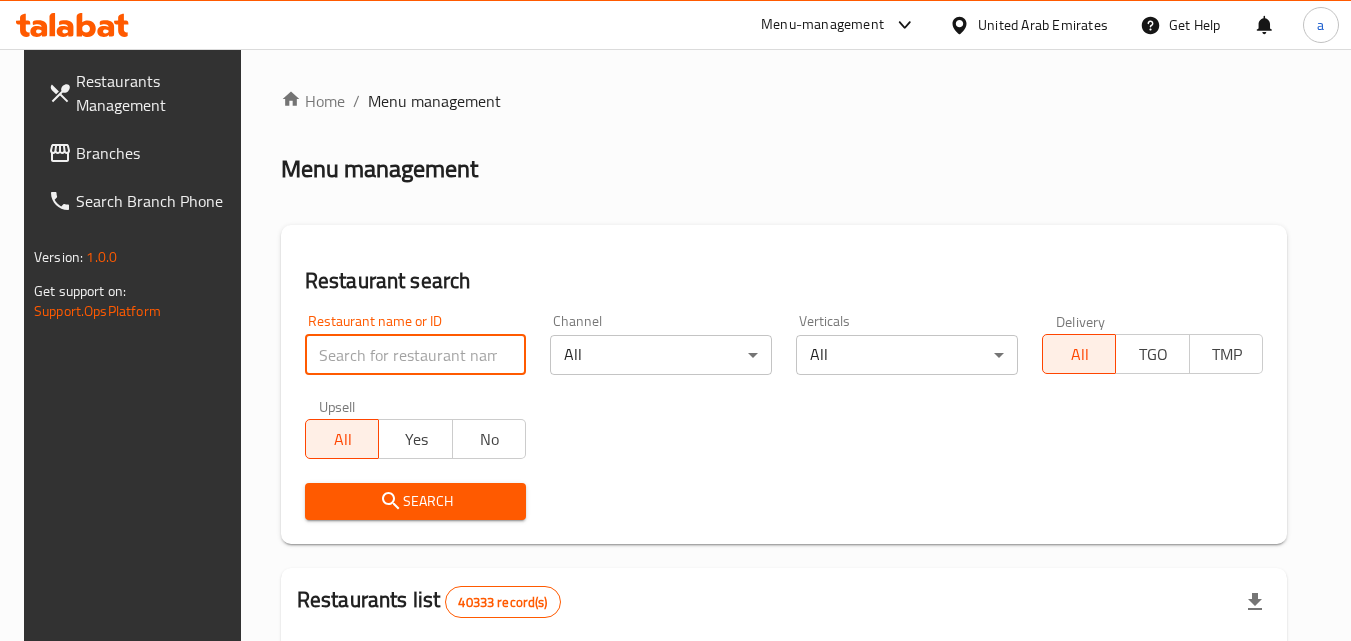 click at bounding box center (416, 355) 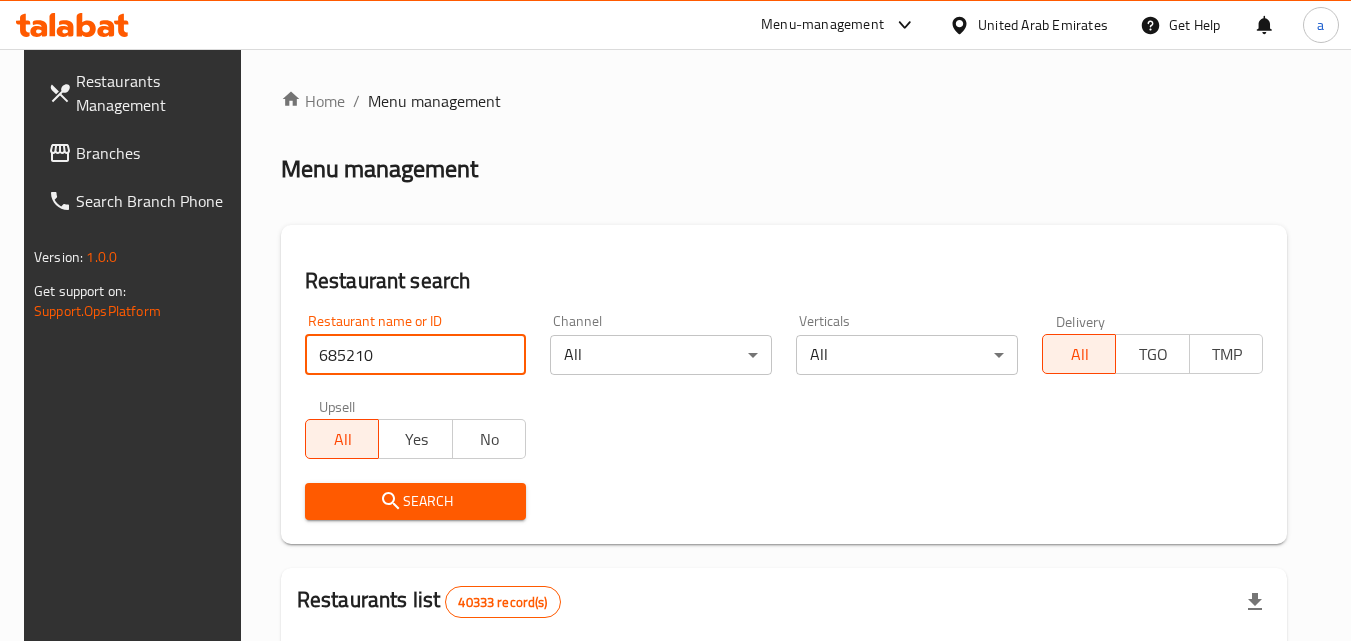 type on "685210" 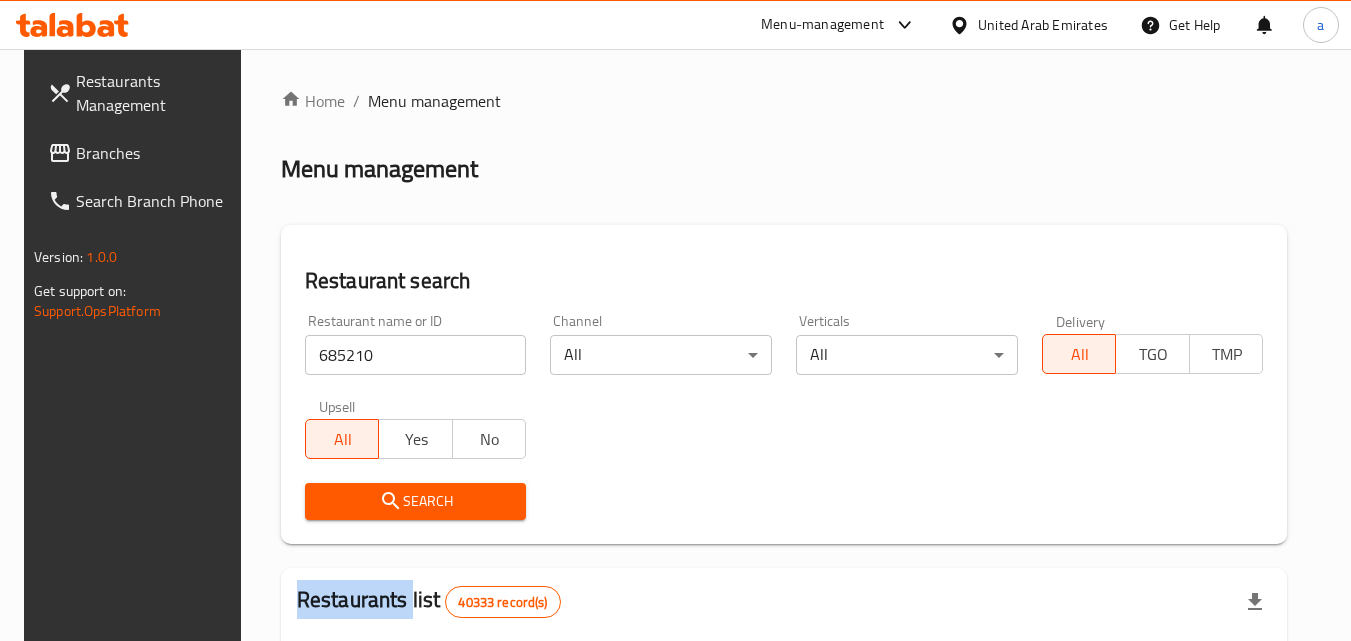 click on "Search" at bounding box center [416, 501] 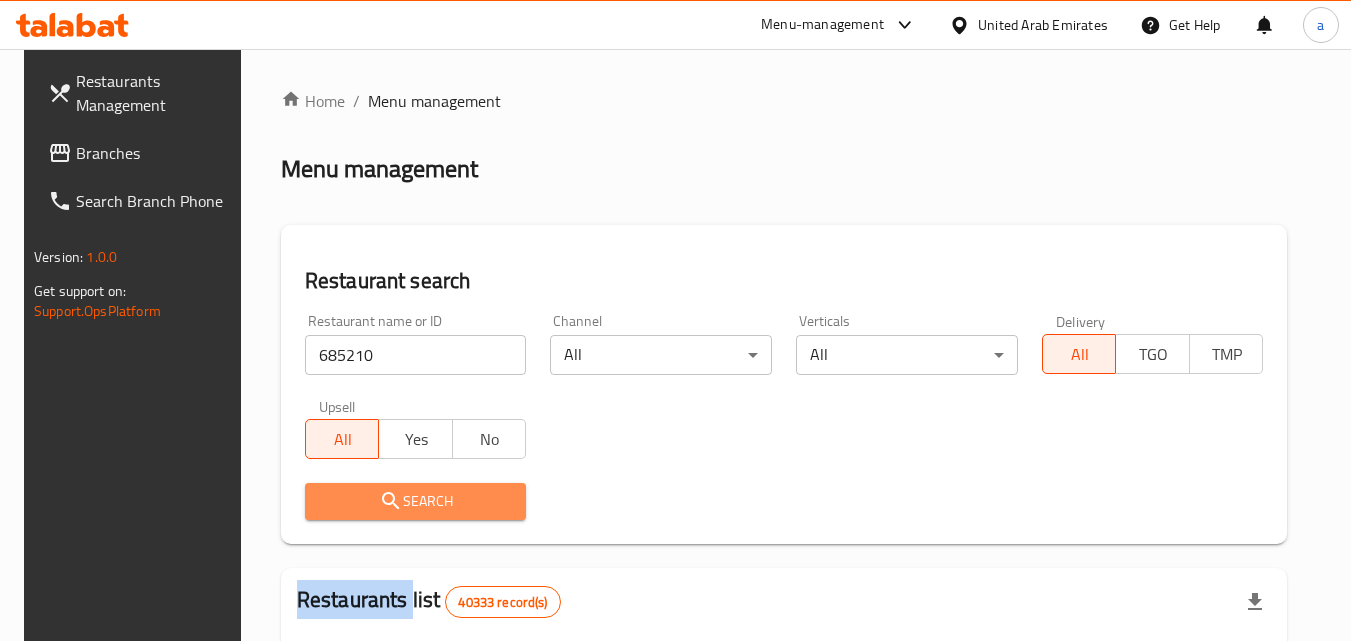 click on "Search" at bounding box center [416, 501] 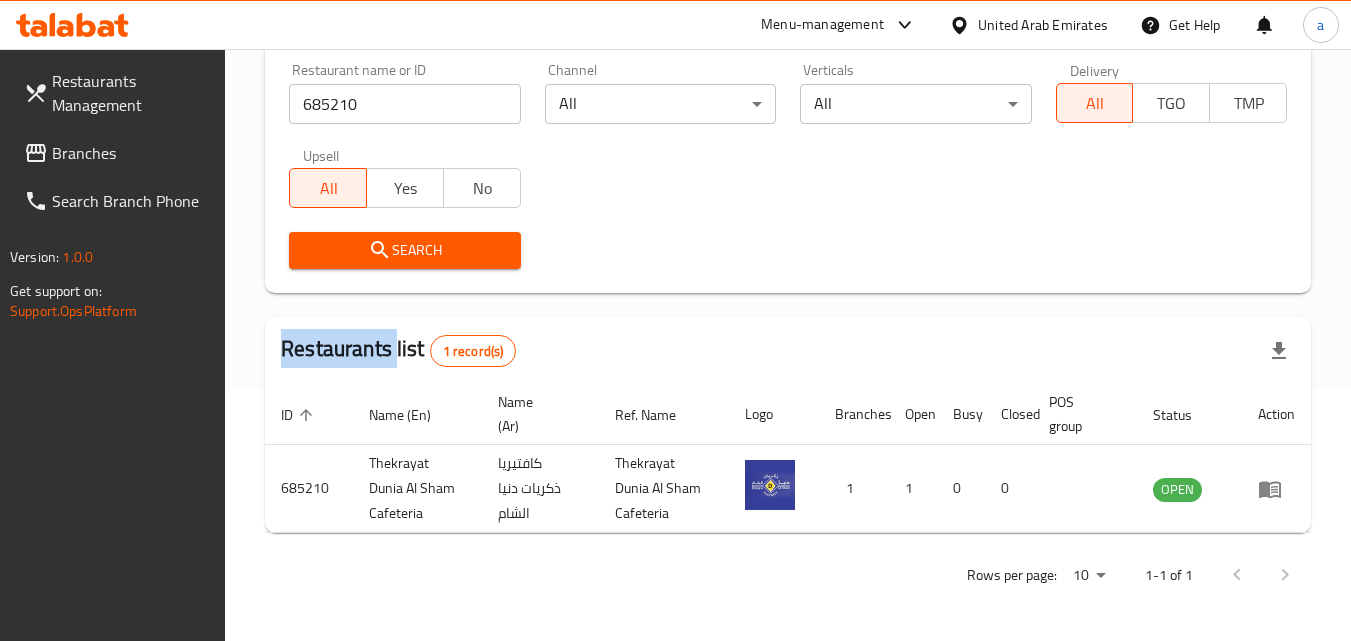 scroll, scrollTop: 0, scrollLeft: 0, axis: both 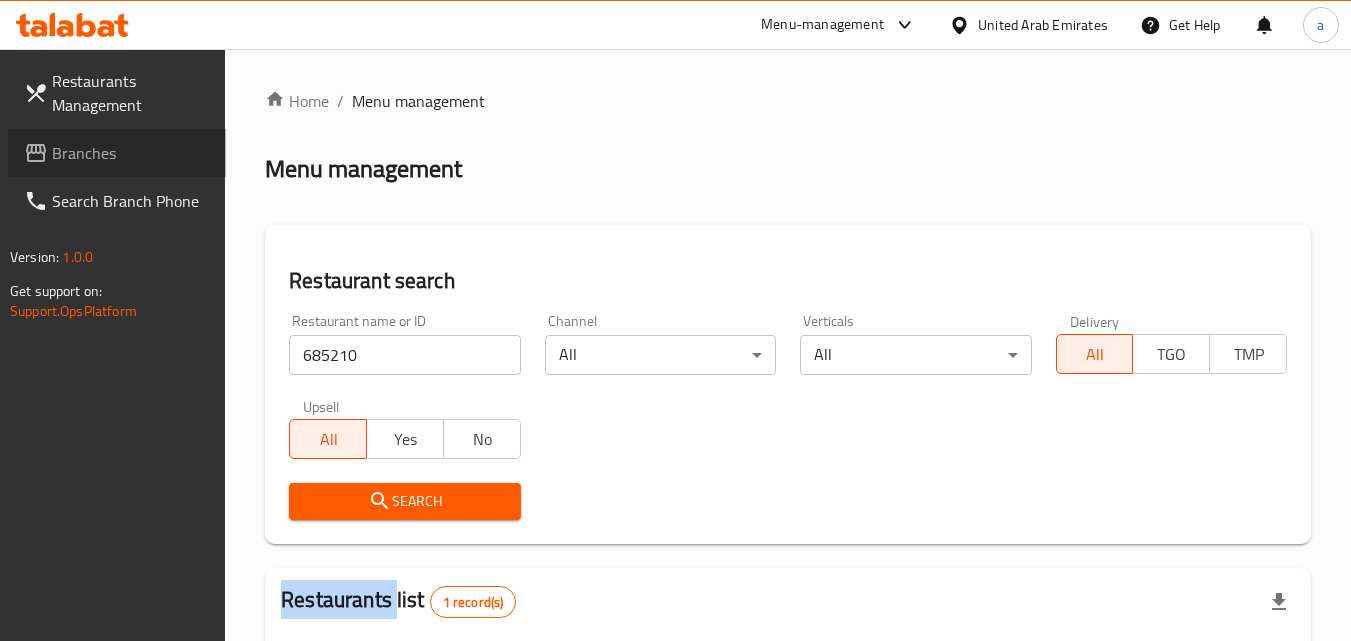 click on "Branches" at bounding box center [131, 153] 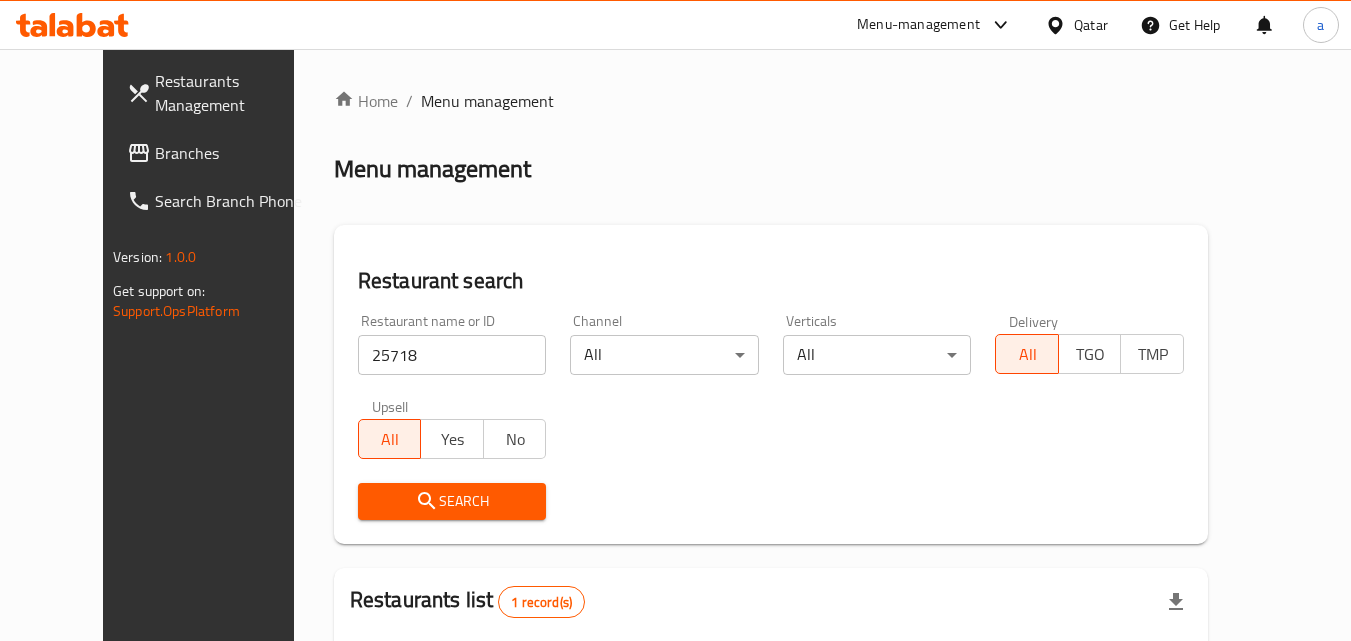 scroll, scrollTop: 0, scrollLeft: 0, axis: both 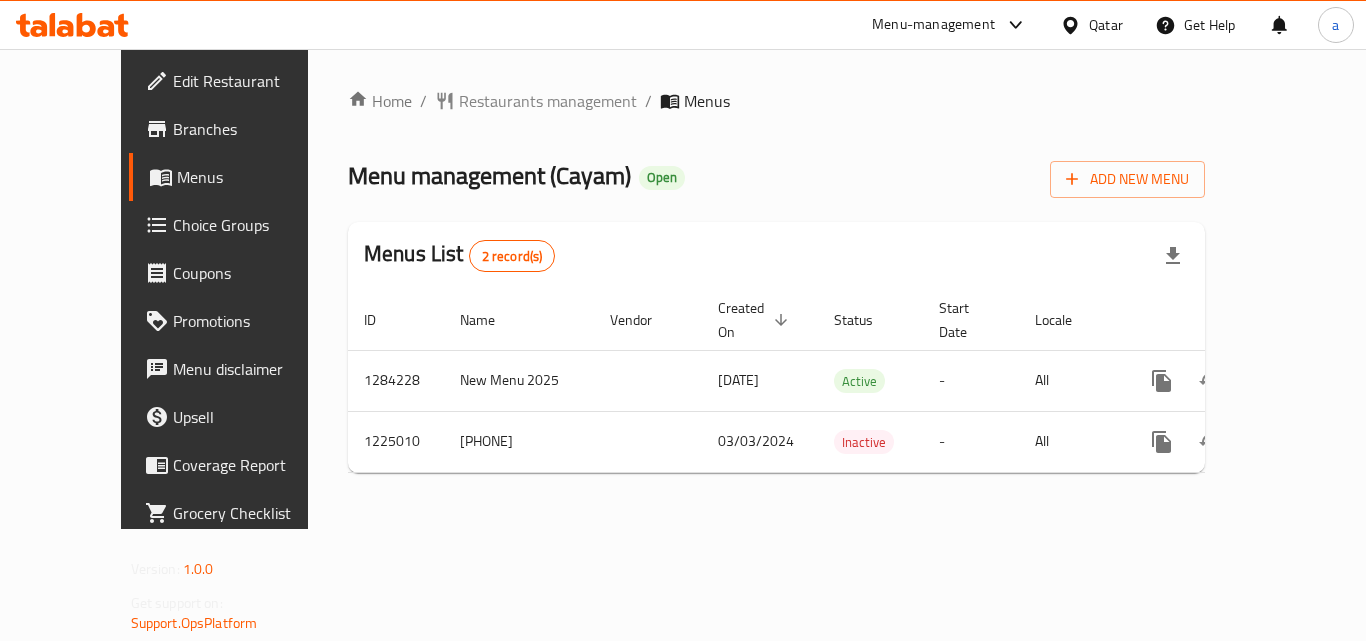 click on "Home / Restaurants management / Menus Menu management ( Cayam ) Open Add New Menu Menus List 2 record(s) ID Name Vendor Created On sorted descending Status Start Date Locale Actions 1284228 New Menu 2025 [DATE] Active - All 1225010 [PHONE] [DATE] Inactive - All" at bounding box center [776, 289] 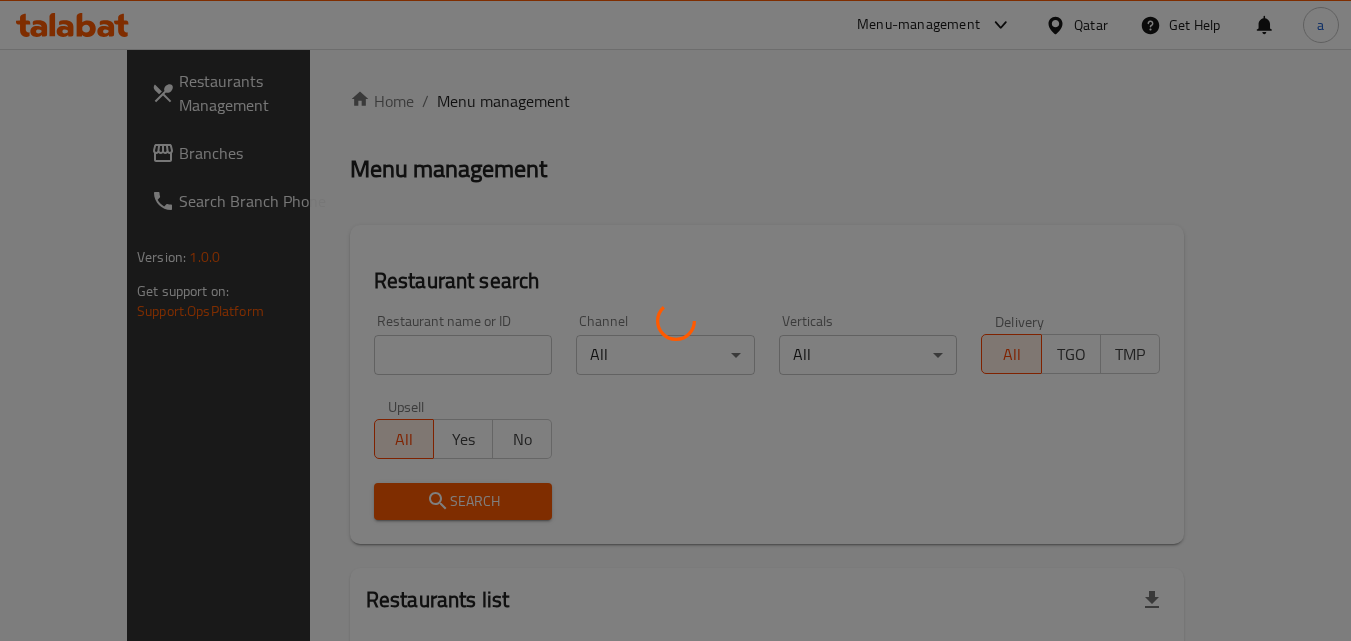click at bounding box center (675, 320) 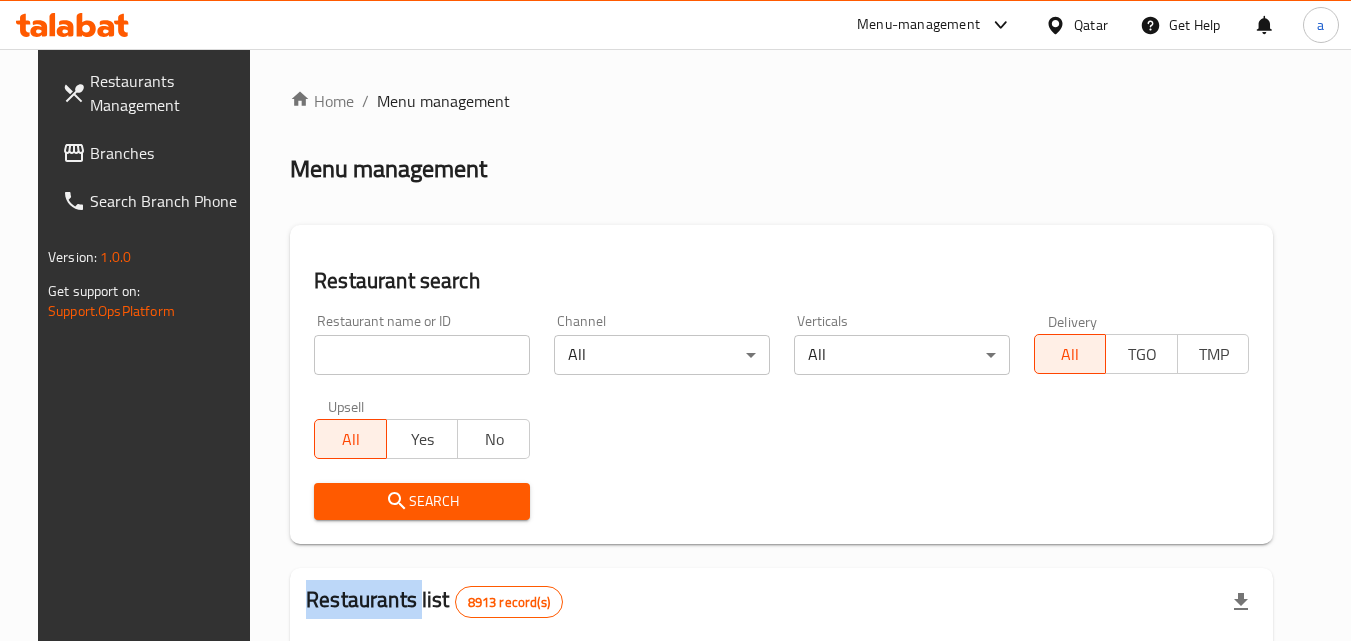 click at bounding box center [675, 320] 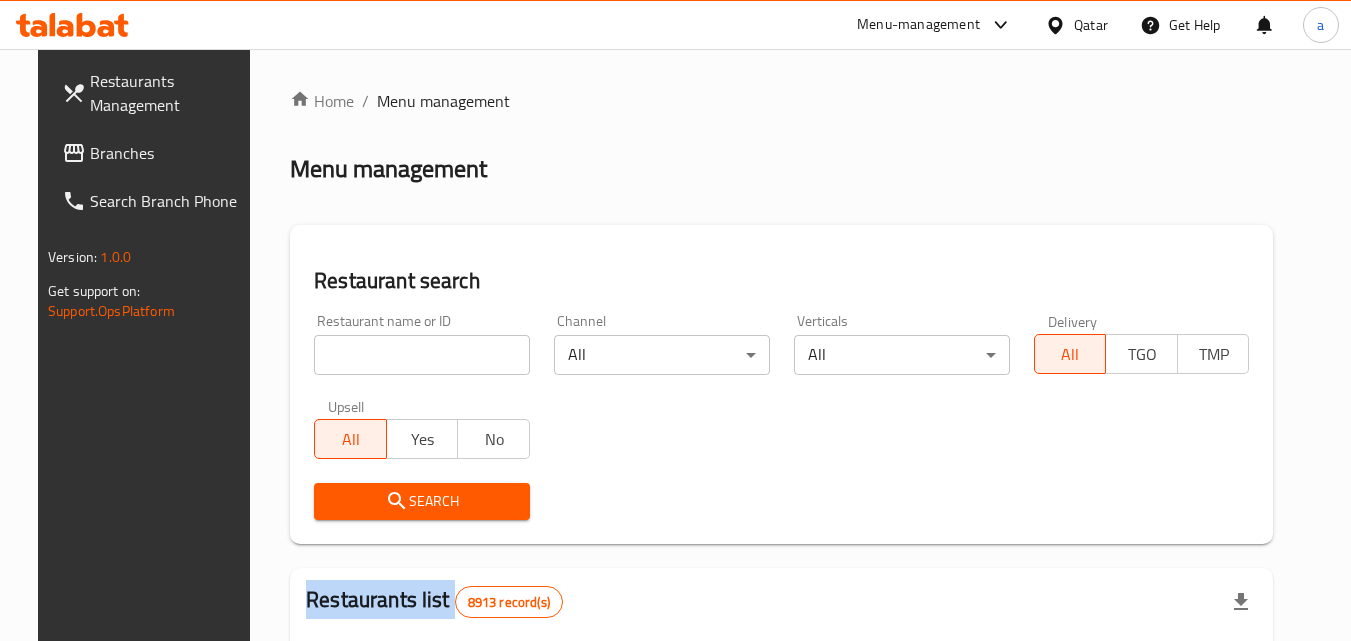 click on "Home / Menu management Menu management Restaurant search Restaurant name or ID Restaurant name or ID Channel All ​ Verticals All ​ Delivery All TGO TMP Upsell All Yes No   Search Restaurants list   8913 record(s) ID sorted ascending Name (En) Name (Ar) Ref. Name Logo Branches Open Busy Closed POS group Status Action 639 Hardee's هارديز TMP 23 18 0 0 Americana-Digital OPEN 663 Jabal Lebnan جبل لبنان 1 1 0 0 HIDDEN 664 Kanafji كنفجي 1 1 0 0 HIDDEN 665 Take Away تيك آوي 1 1 0 0 HIDDEN 666 Zaman Al-Khair Restaurant مطعم زمان الخير 1 0 0 0 INACTIVE 667 Al-Rabwah الربوة 1 0 0 0 INACTIVE 672 Bait Jedy بيت جدي 1 1 0 0 HIDDEN 673 Coffee Centre مركز القهوة 1 0 0 0 INACTIVE 676 Morning fresh مورنيج فريش 1 1 0 0 HIDDEN 680 Al-Qarmouty القرموطي 1 0 0 0 HIDDEN Rows per page: 10 1-10 of 8913" at bounding box center (781, 709) 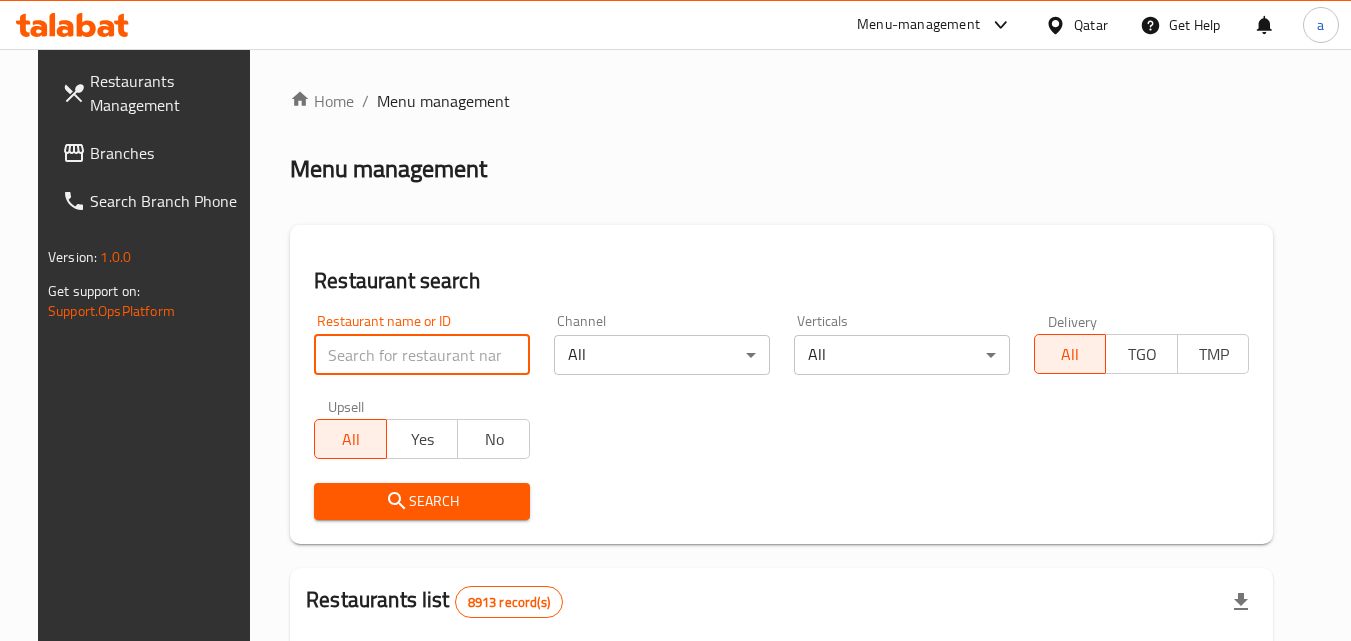 click at bounding box center (422, 355) 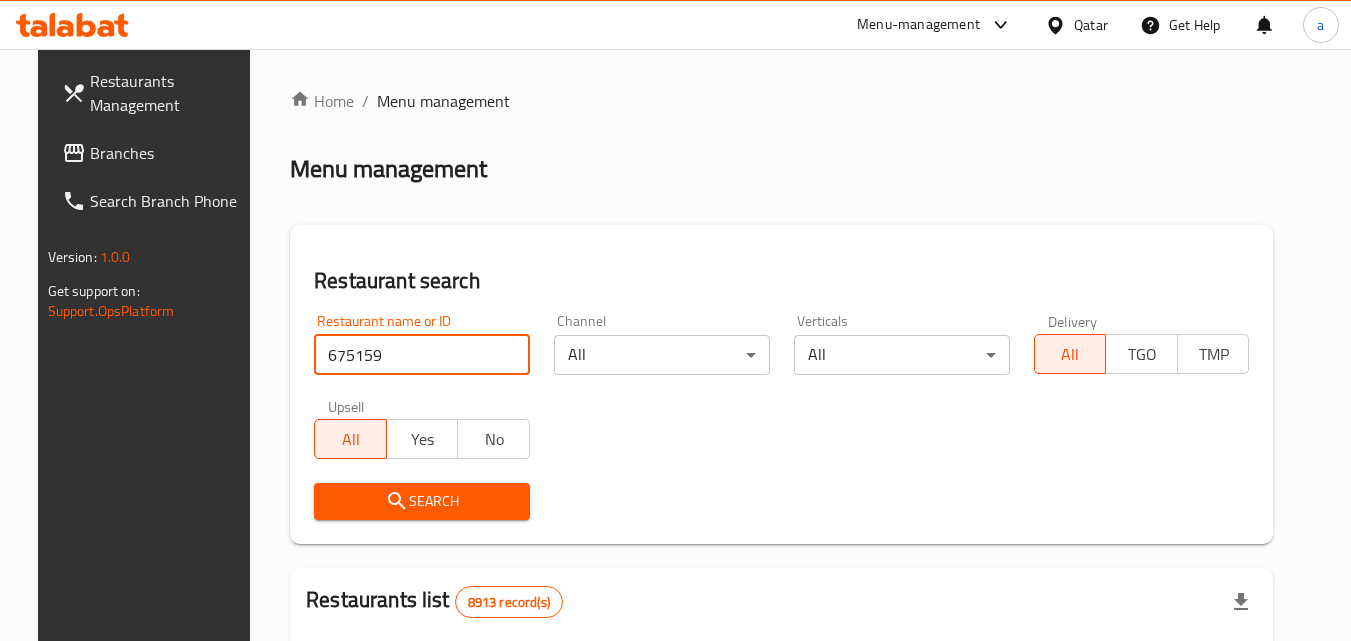 type on "675159" 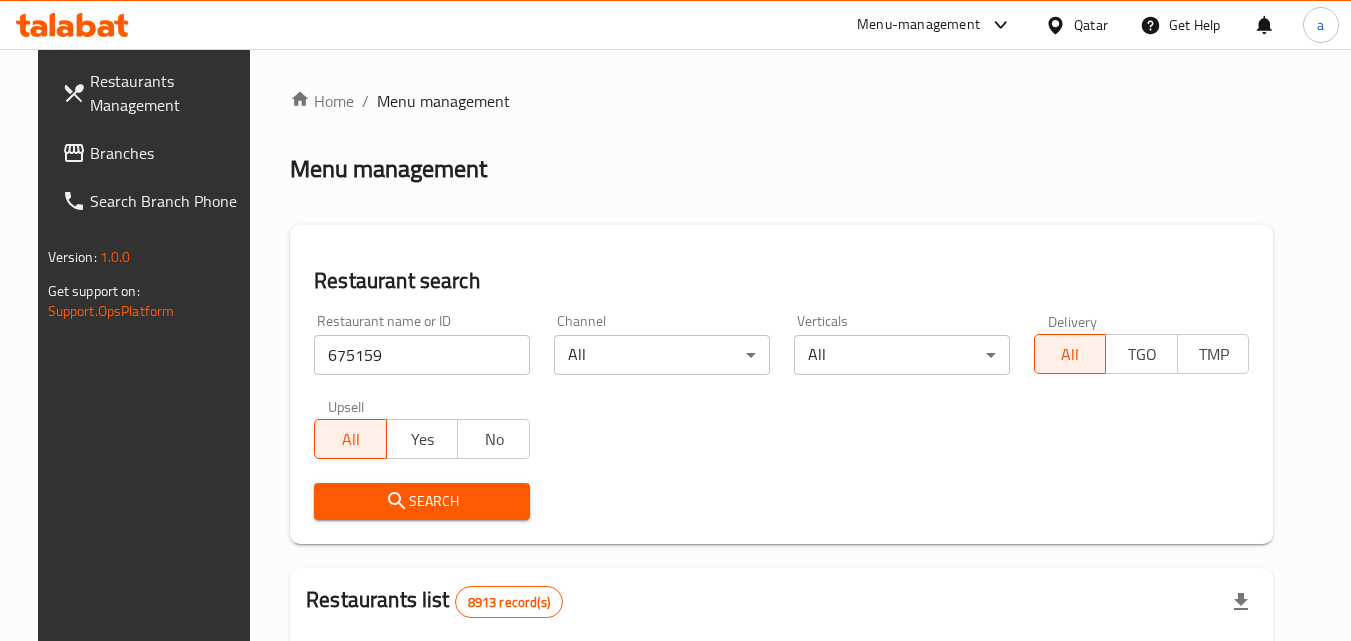click on "Search" at bounding box center [422, 501] 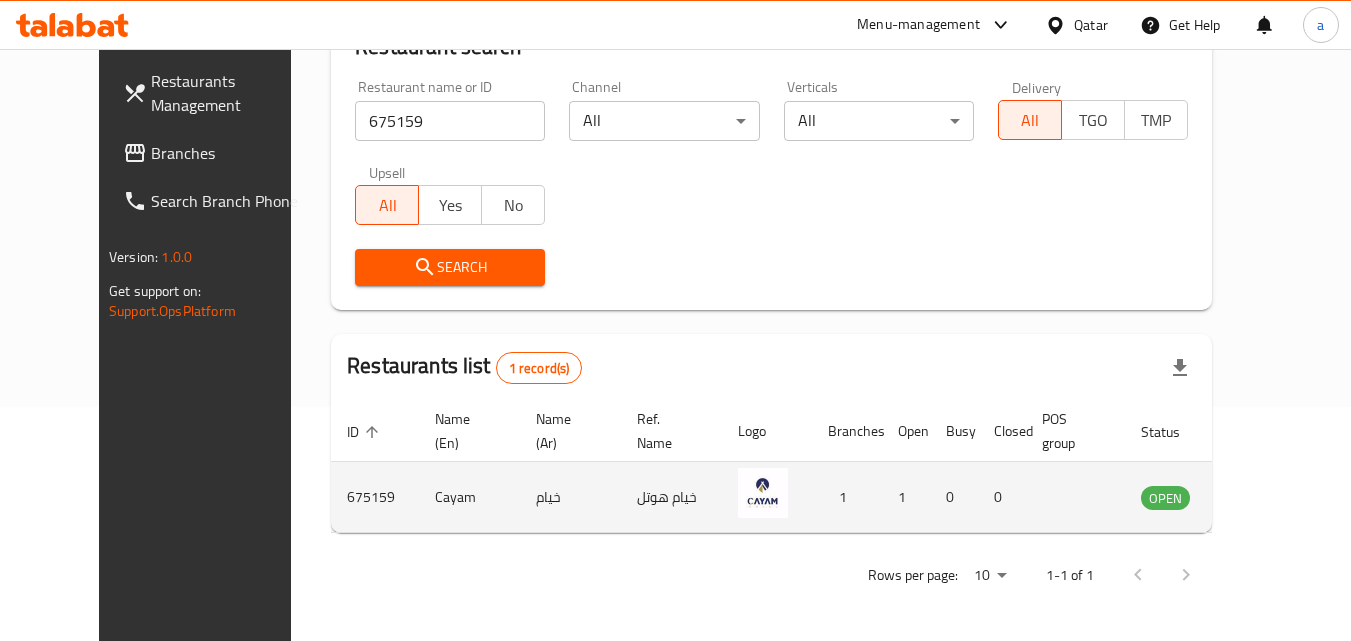 scroll, scrollTop: 0, scrollLeft: 0, axis: both 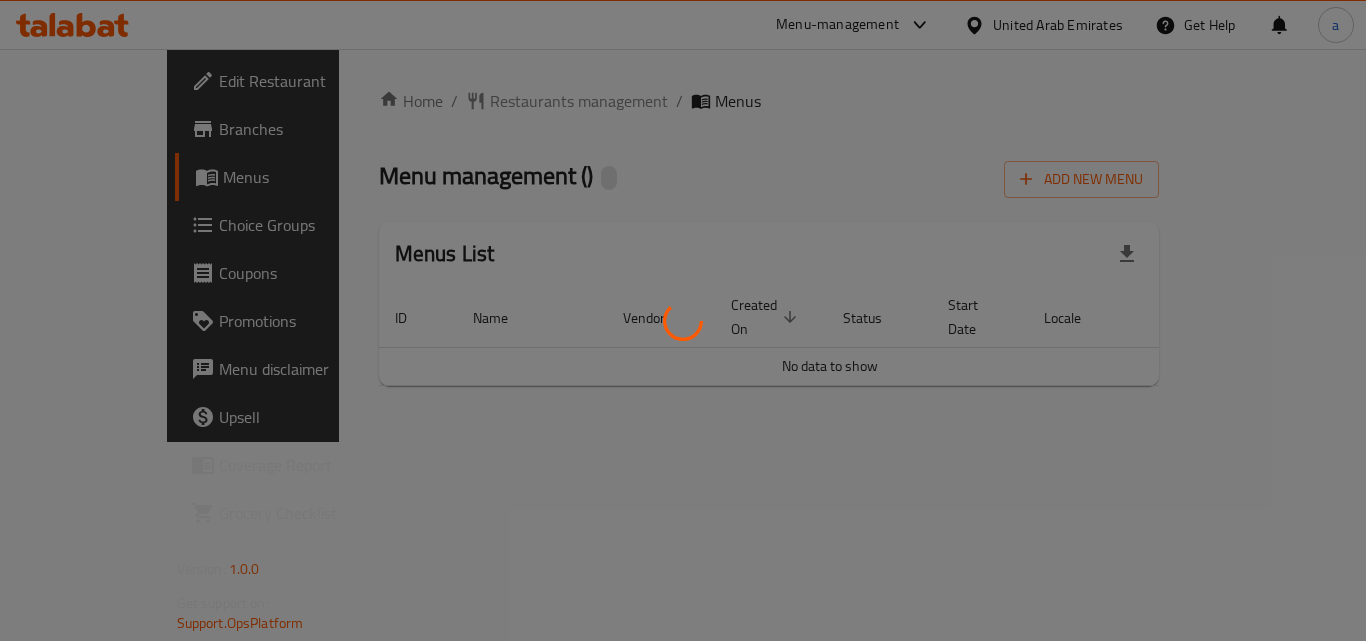 click at bounding box center [683, 320] 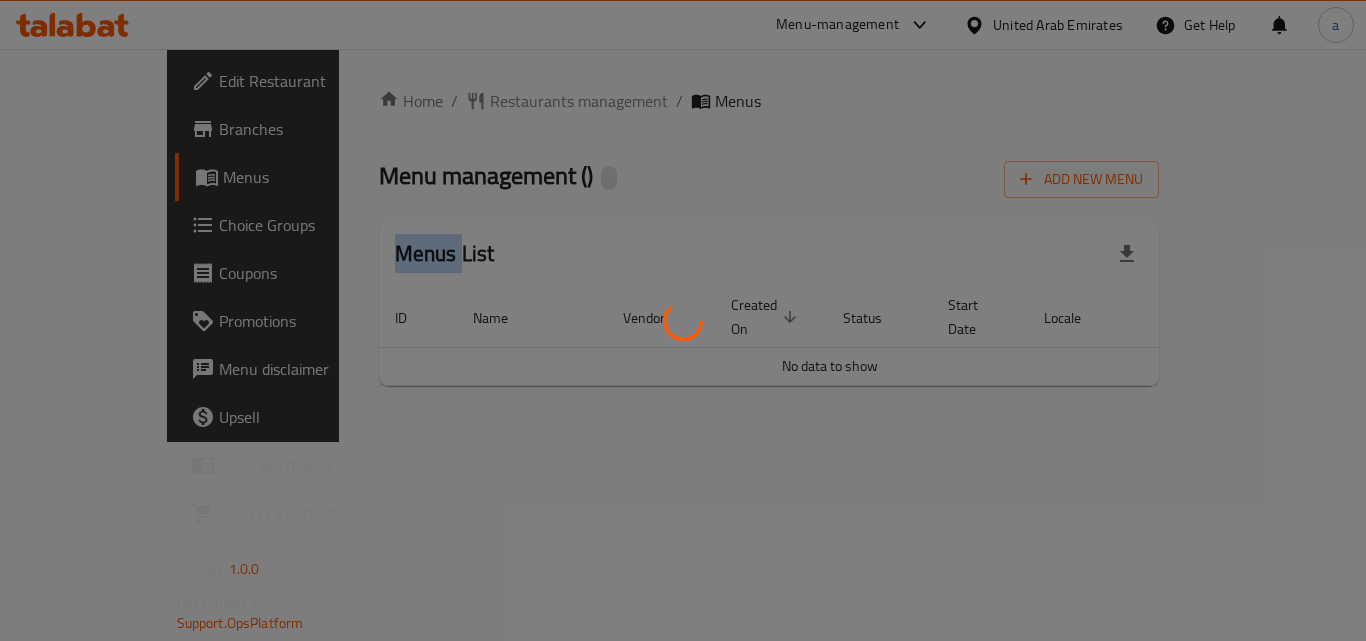click on "Home / Restaurants management / Menus Menu management ( )  Add New Menu Menus List   ID Name Vendor Created On sorted descending Status Start Date Locale Actions No data to show" at bounding box center (769, 245) 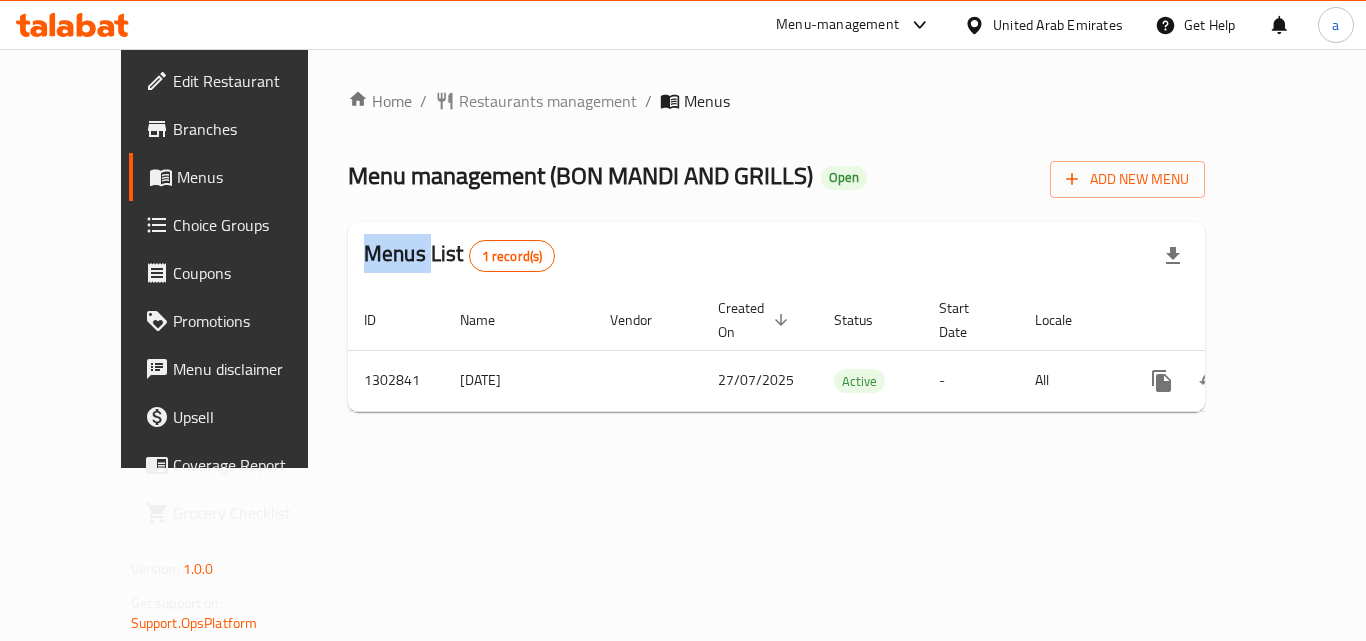 click on "Restaurants management" at bounding box center [548, 101] 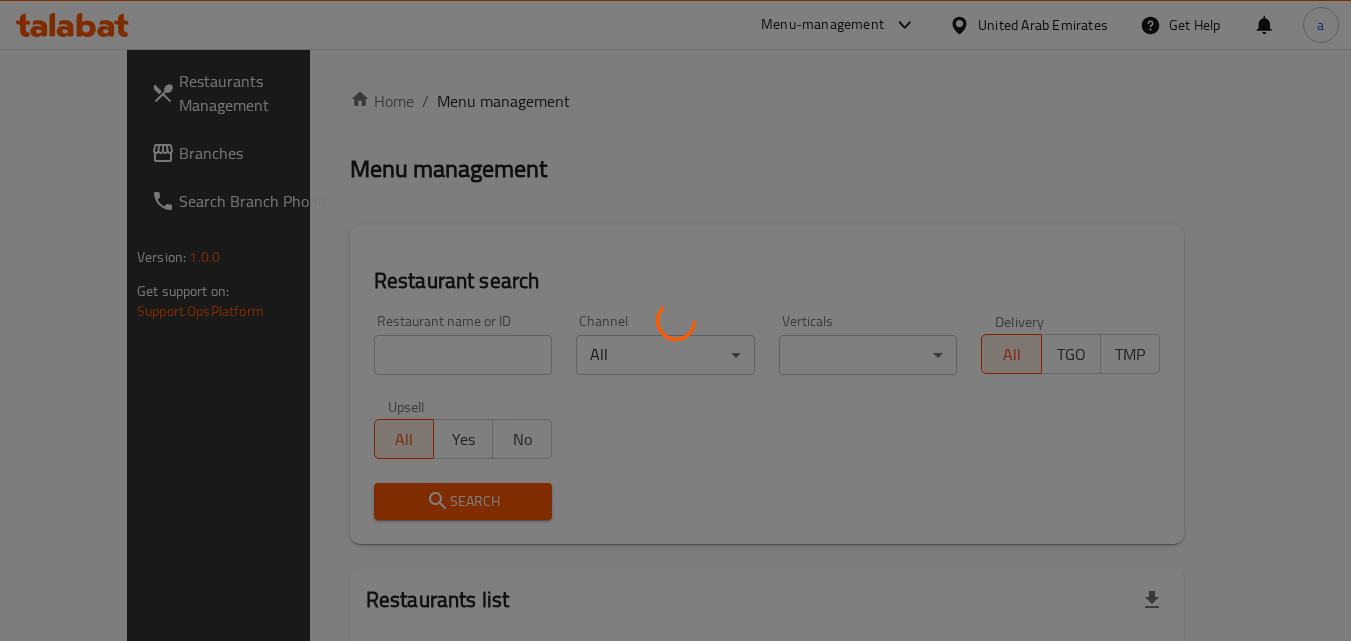 click at bounding box center (675, 320) 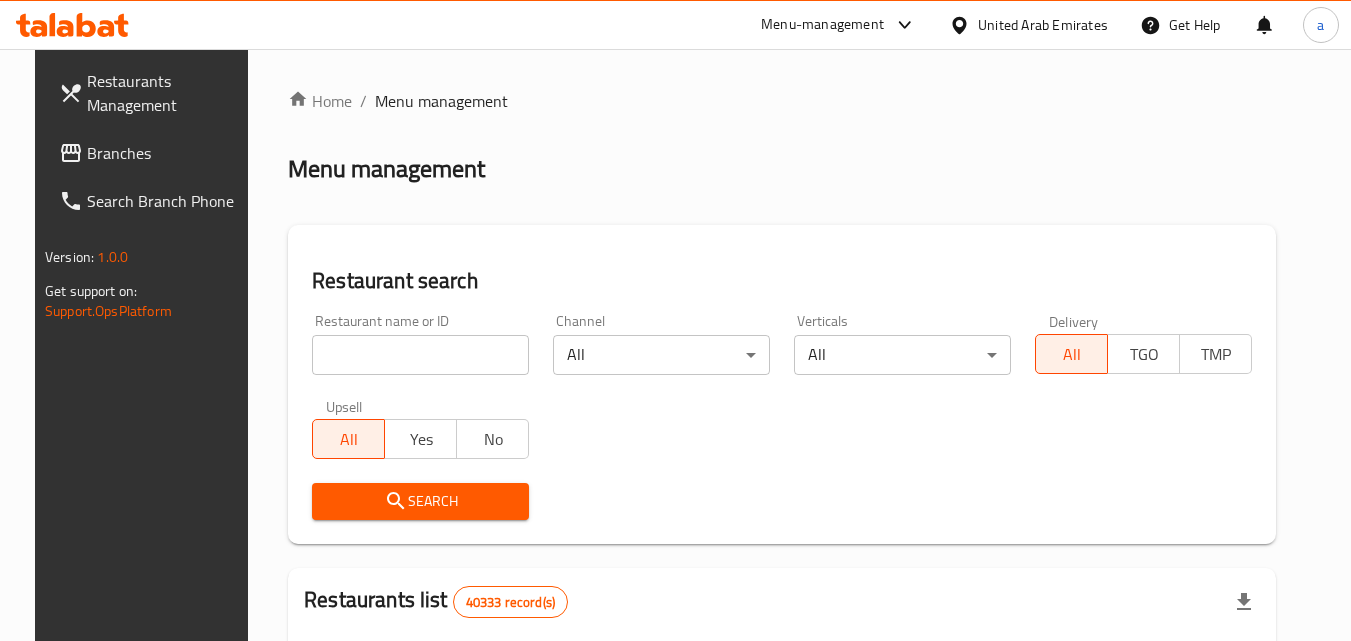 click at bounding box center [675, 320] 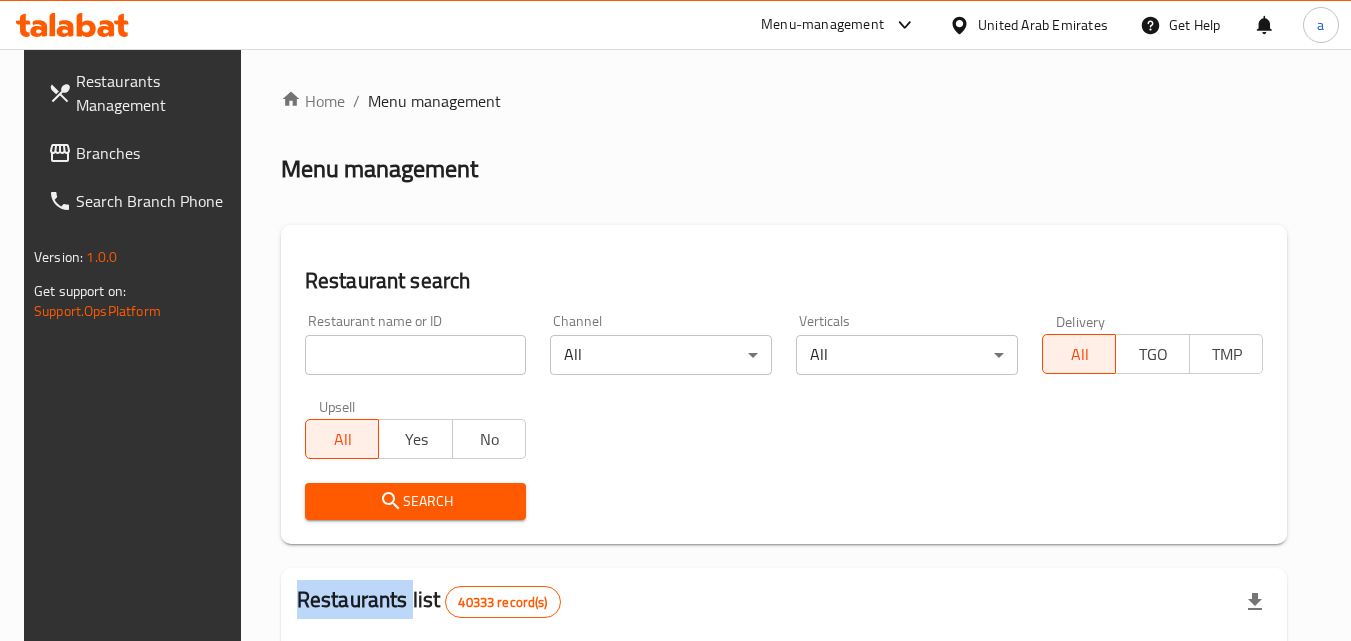 click on "Home / Menu management Menu management Restaurant search Restaurant name or ID Restaurant name or ID Channel All ​ Verticals All ​ Delivery All TGO TMP Upsell All Yes No   Search Restaurants list   40333 record(s) ID sorted ascending Name (En) Name (Ar) Ref. Name Logo Branches Open Busy Closed POS group Status Action 328 Johnny Rockets جوني روكيتس 37 0 1 0 OPEN 330 French Connection فرنش كونكشن 1 0 0 0 INACTIVE 339 Arz Lebanon أرز لبنان Al Karama,Al Barsha & Mirdif 9 1 0 2 OPEN 340 Mega Wraps ميجا رابس 3 0 0 0 INACTIVE 342 Sandella's Flatbread Cafe سانديلاز فلات براد 7 0 0 0 INACTIVE 343 Dragon Hut كوخ التنين 1 0 0 0 INACTIVE 348 Thai Kitchen المطبخ التايلندى 1 0 0 0 INACTIVE 349 Mughal  موغل 1 0 0 0 HIDDEN 350 HOT N COOL (Old) هوت و كول 1 0 0 0 INACTIVE 355 Al Habasha  الحبشة 11 1 0 0 HIDDEN Rows per page: 10 1-10 of 40333" at bounding box center [784, 721] 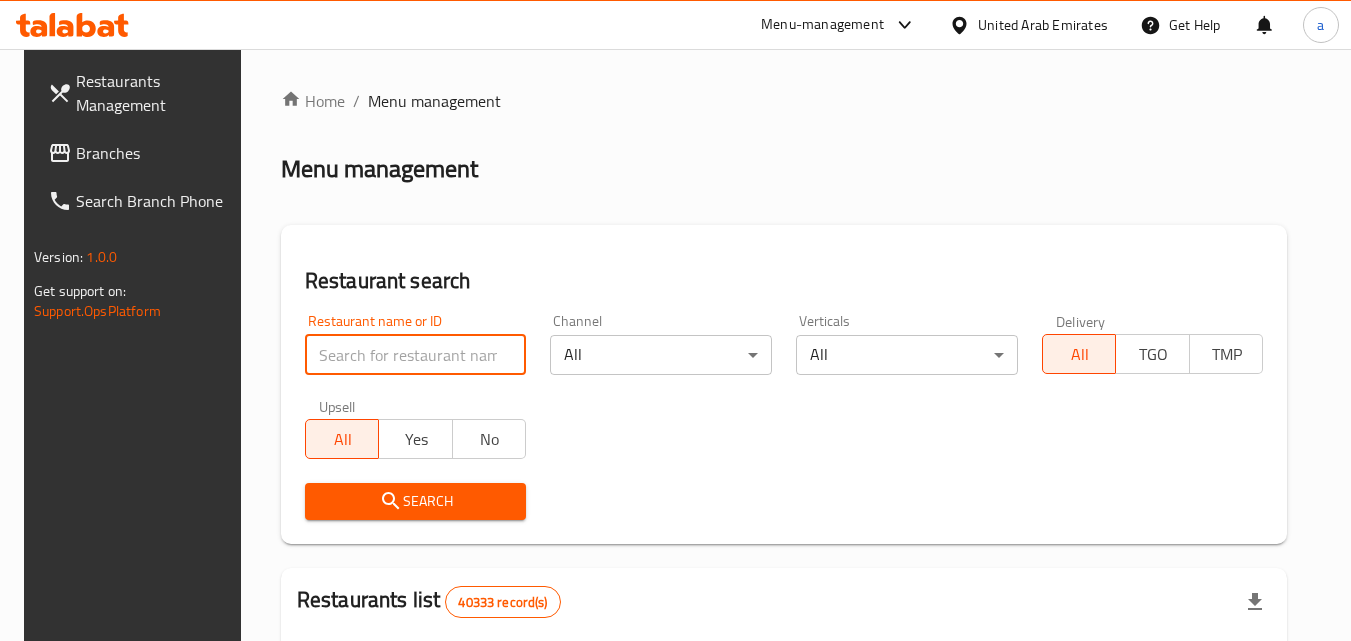 click at bounding box center [416, 355] 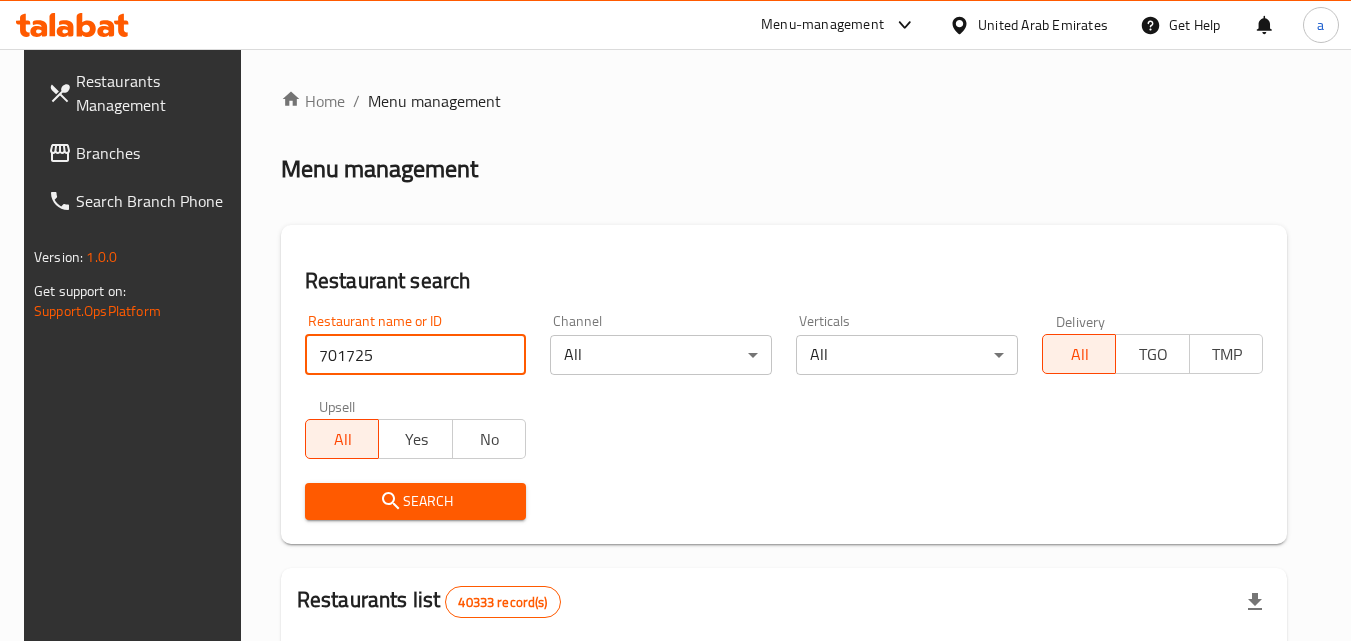 type on "701725" 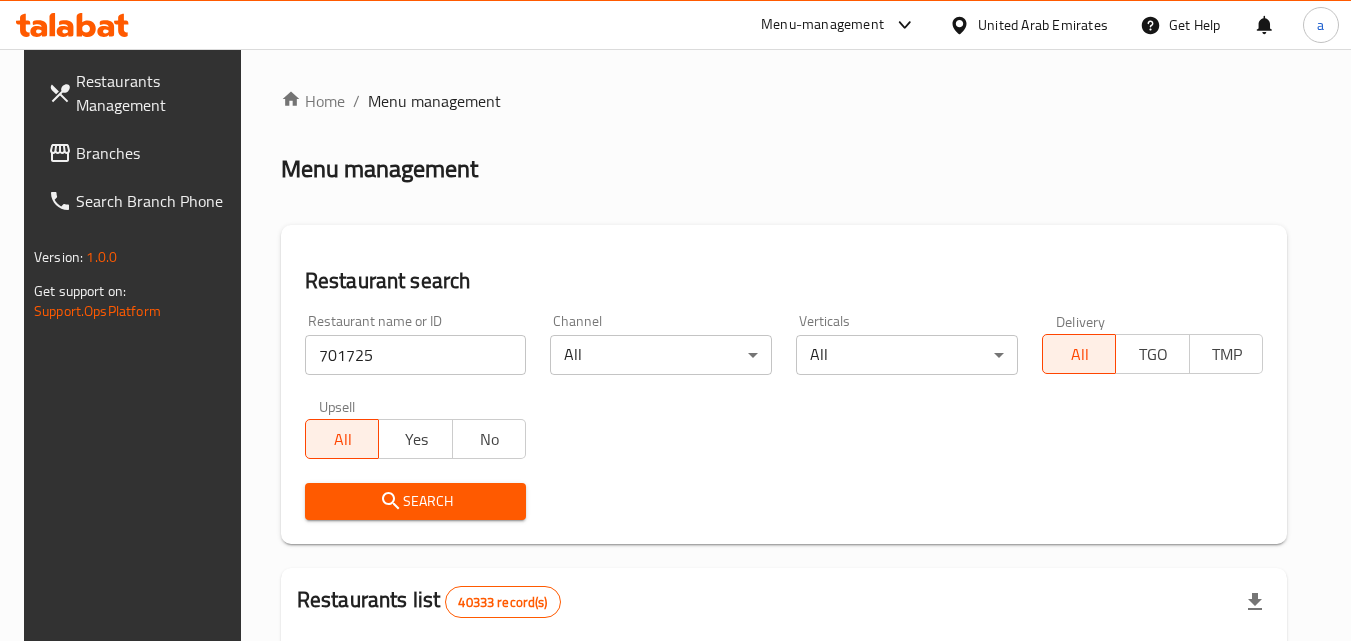 click on "Search" at bounding box center (416, 501) 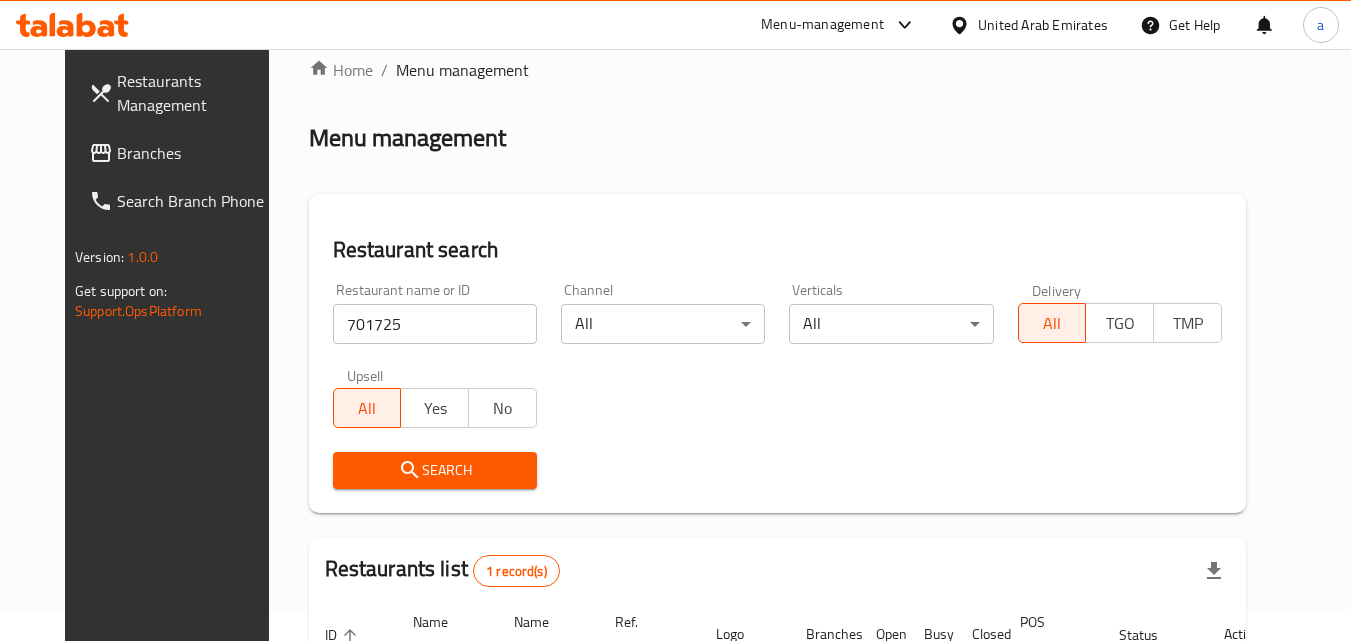 scroll, scrollTop: 0, scrollLeft: 0, axis: both 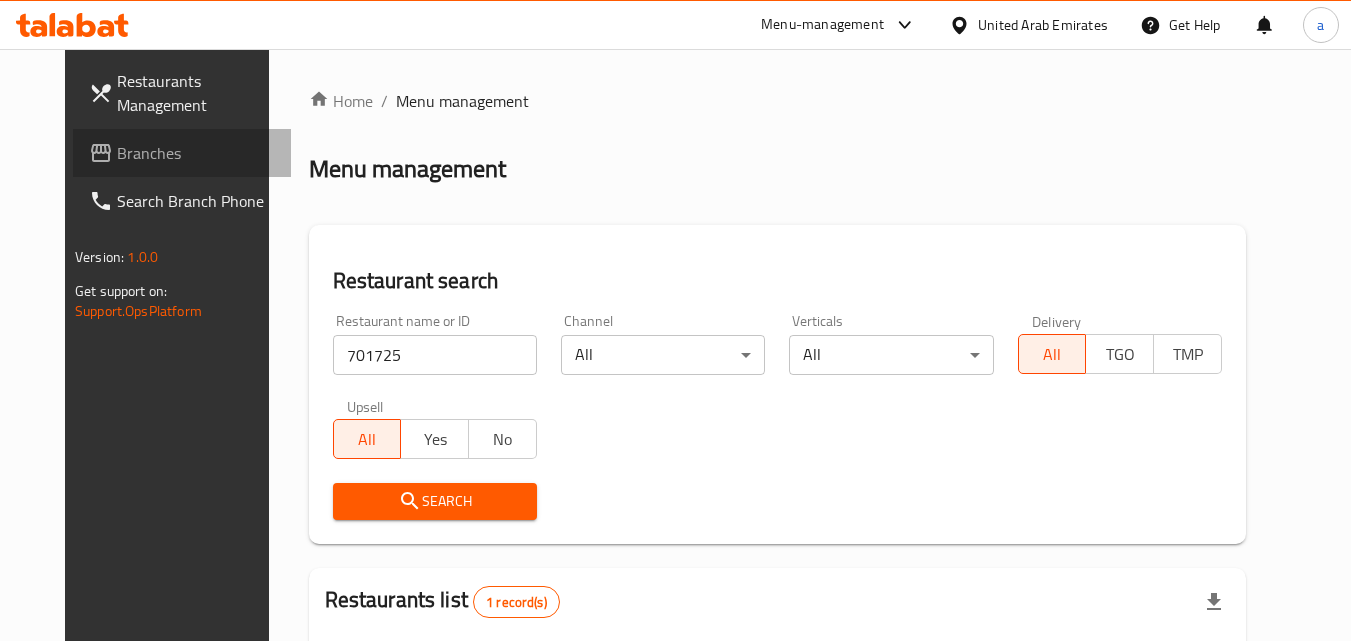 click on "Branches" at bounding box center [196, 153] 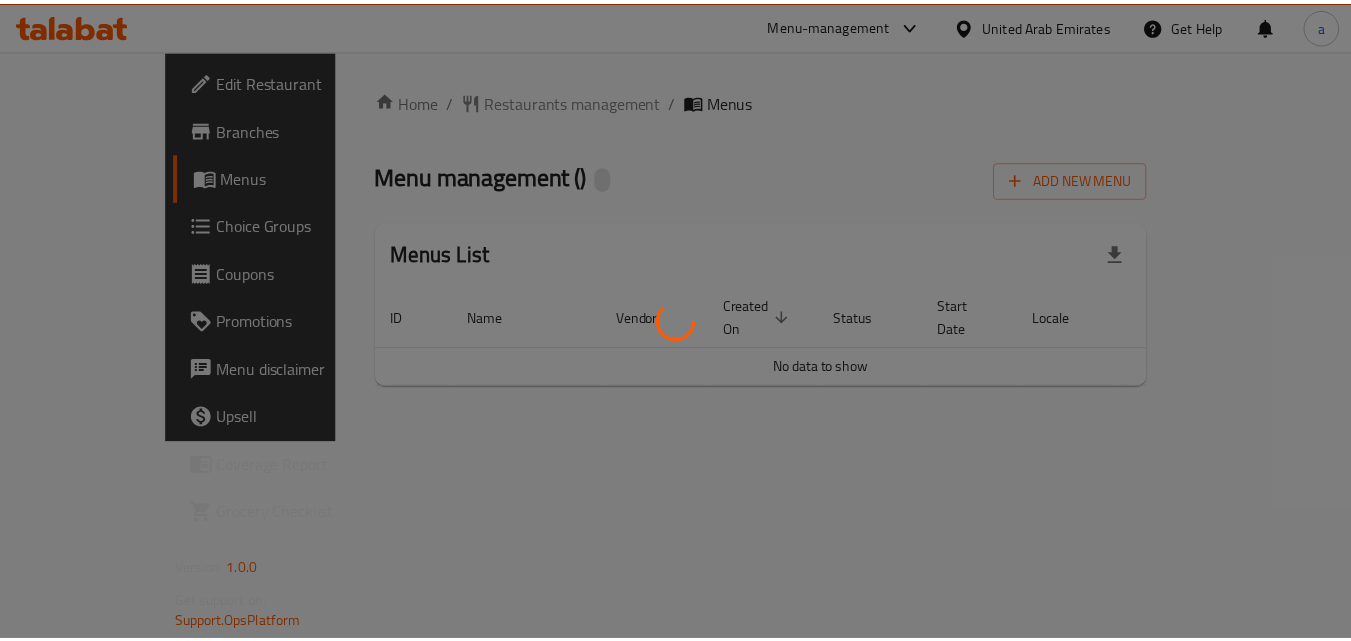 scroll, scrollTop: 0, scrollLeft: 0, axis: both 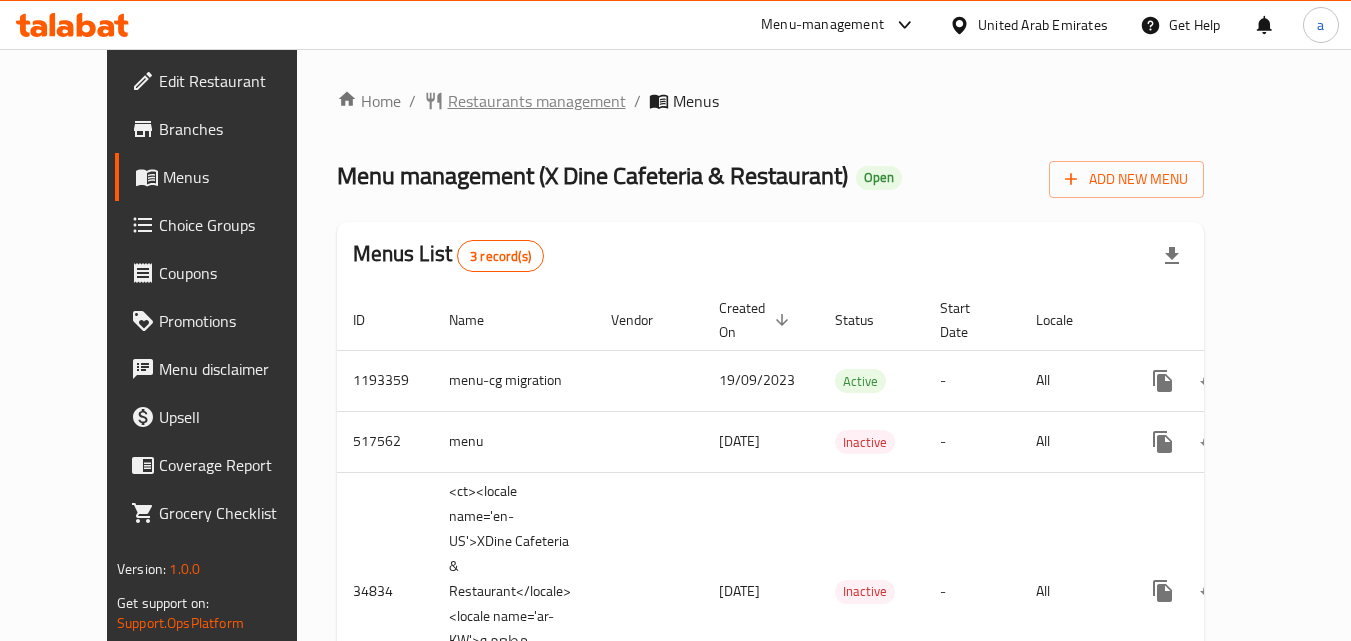 click on "Restaurants management" at bounding box center (537, 101) 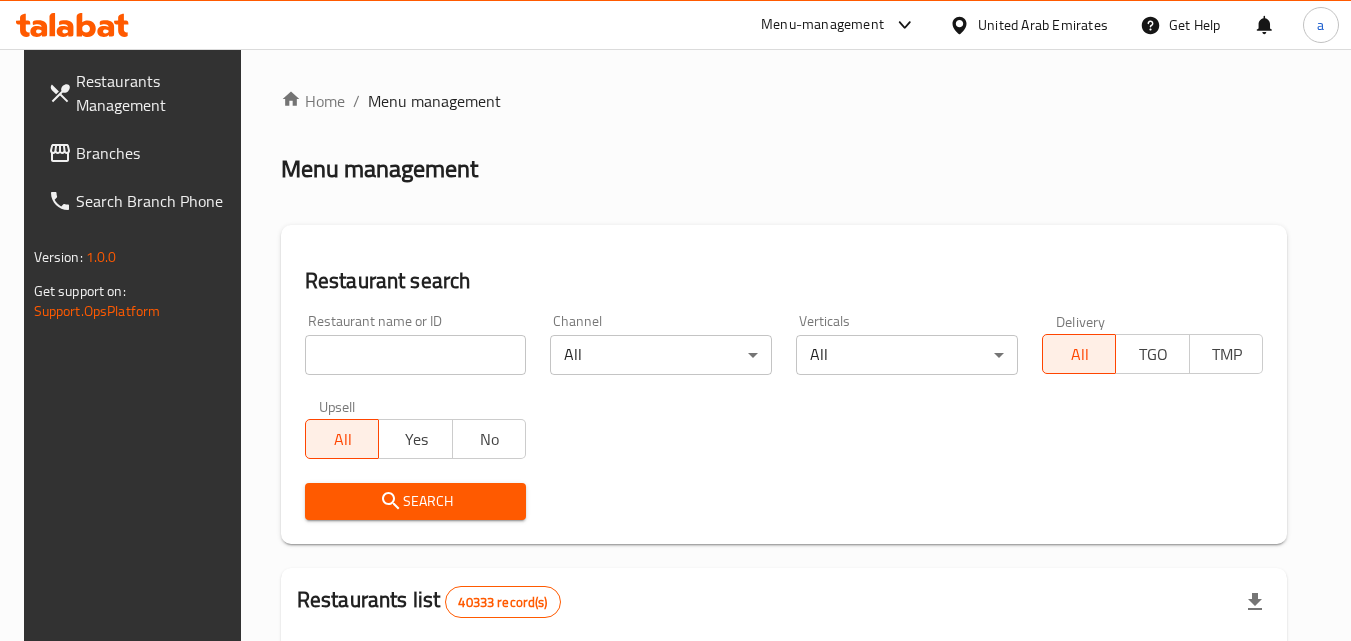 click at bounding box center [416, 355] 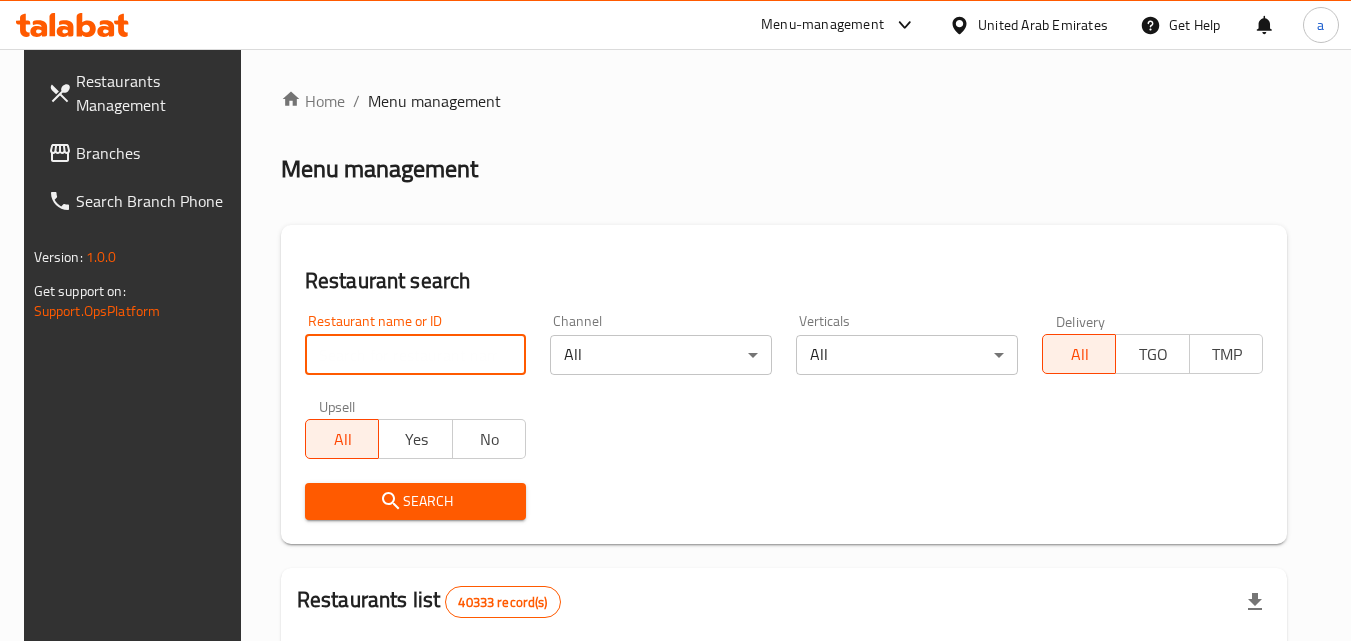 paste on "17869" 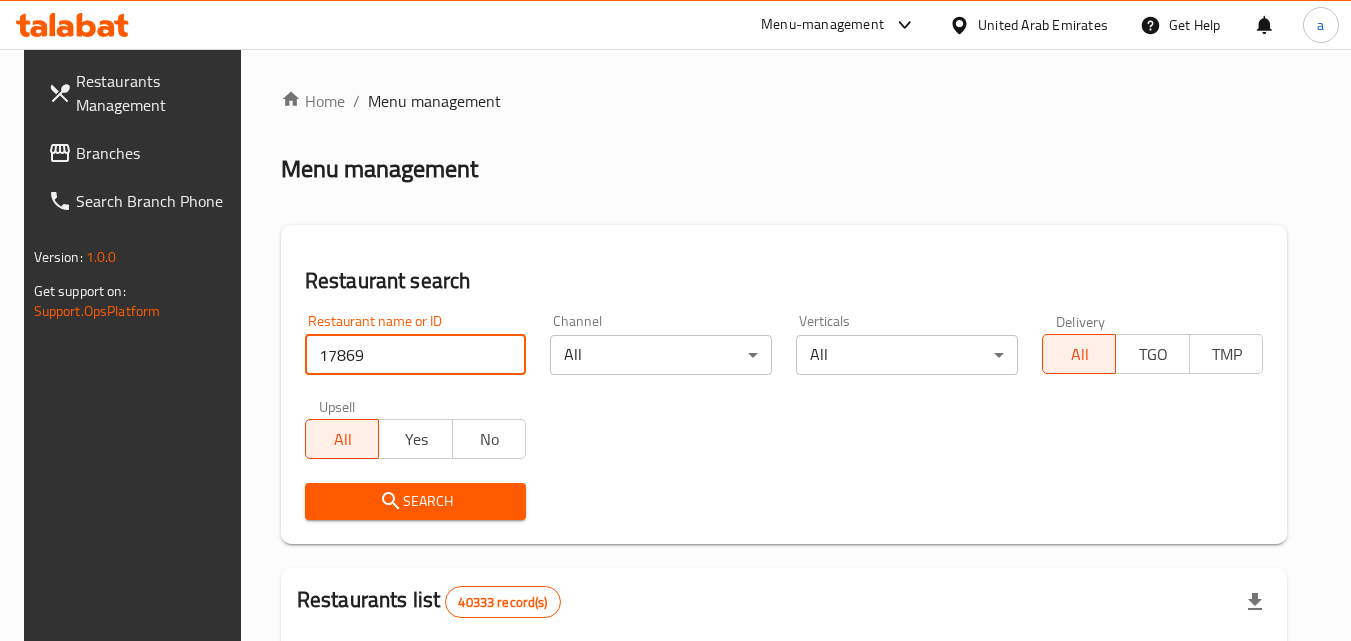 type on "17869" 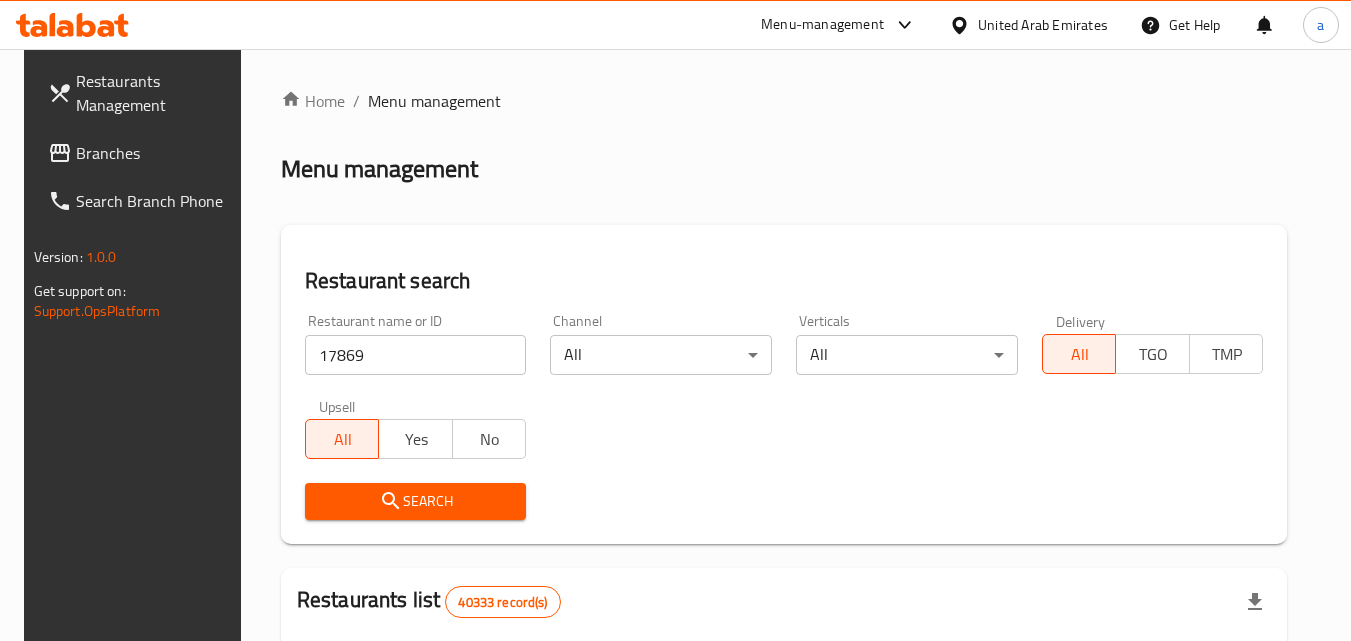 click on "Search" at bounding box center (416, 501) 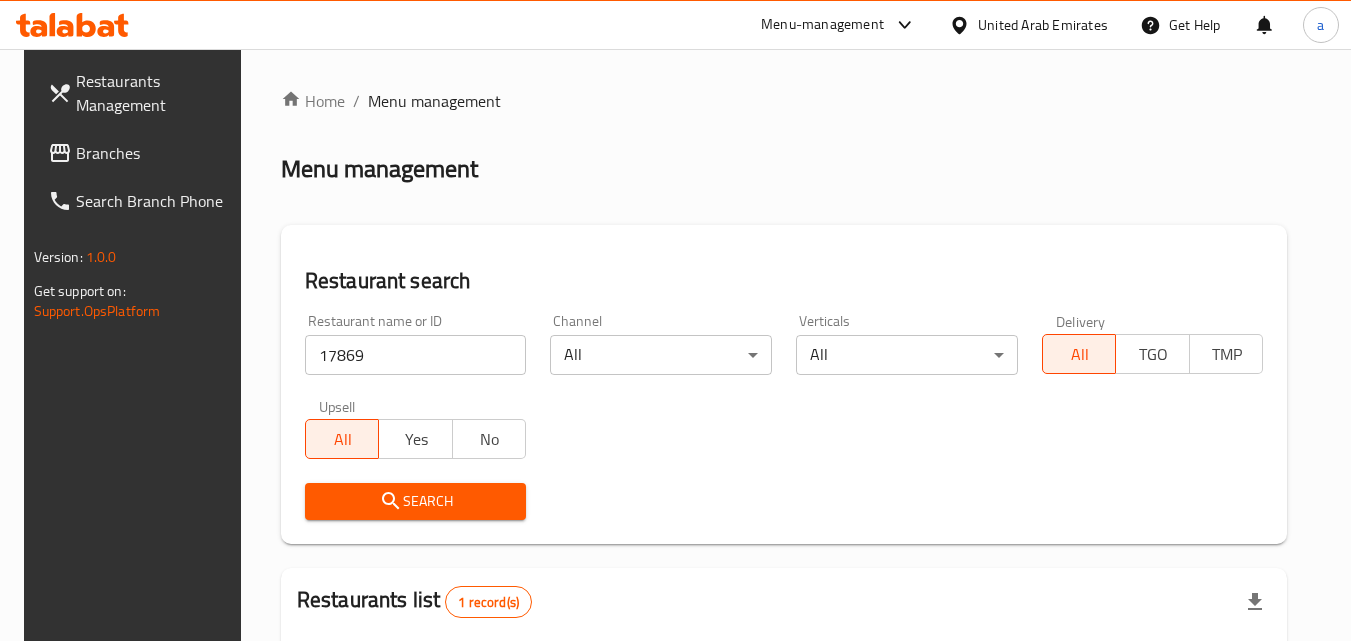 click on "Branches" at bounding box center (155, 153) 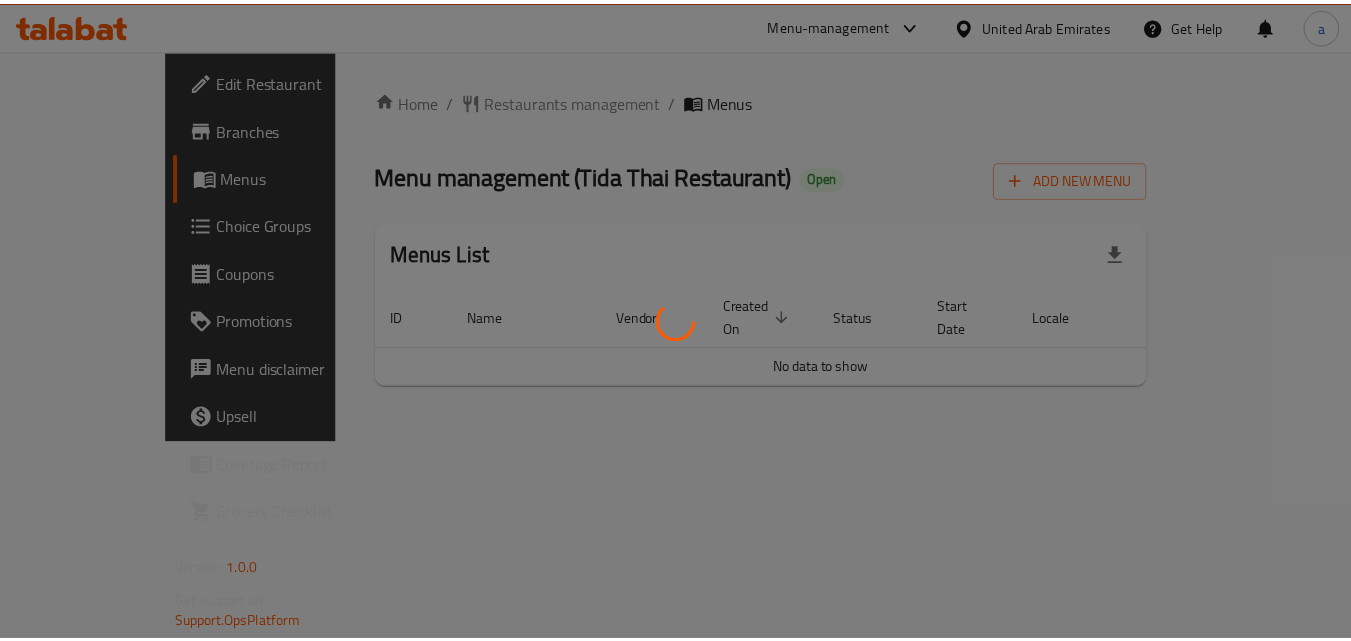 scroll, scrollTop: 0, scrollLeft: 0, axis: both 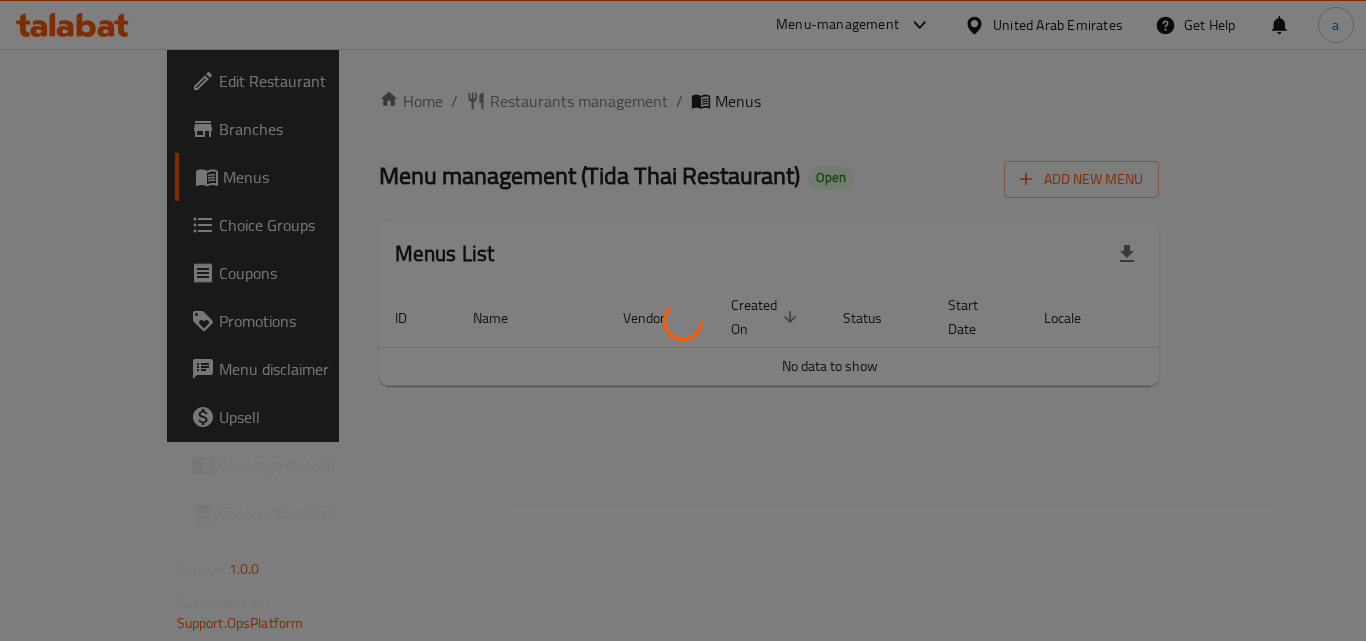 click at bounding box center [683, 320] 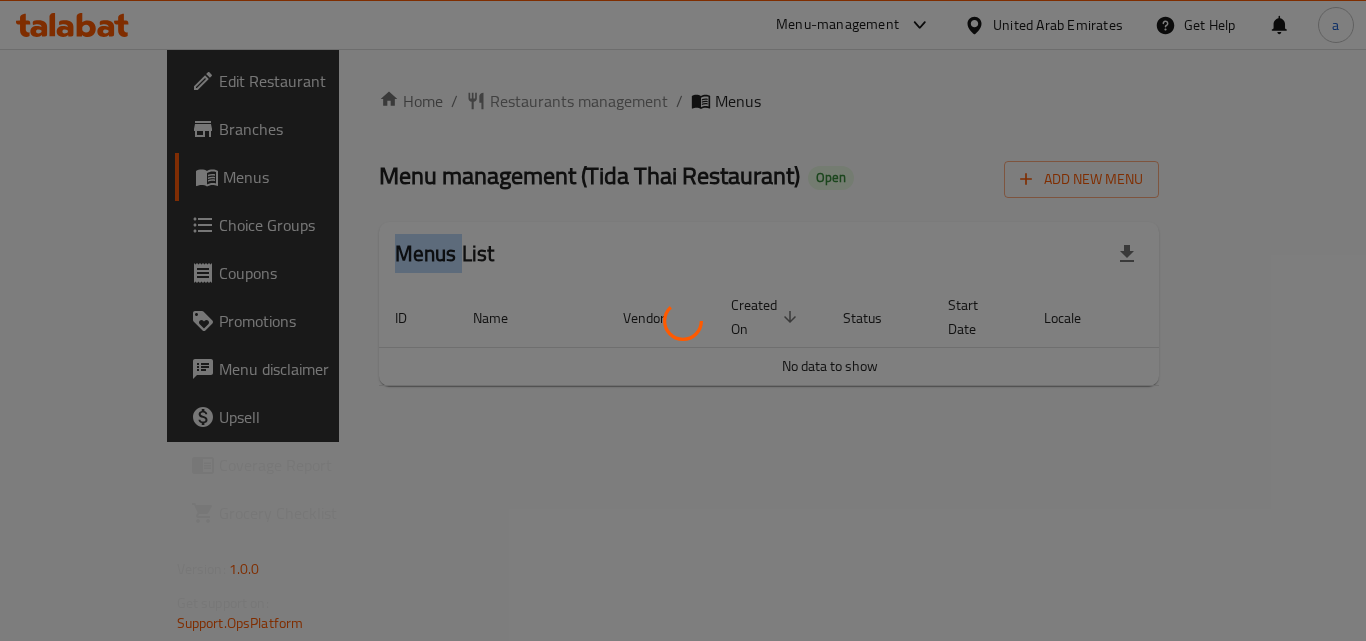 click at bounding box center (683, 320) 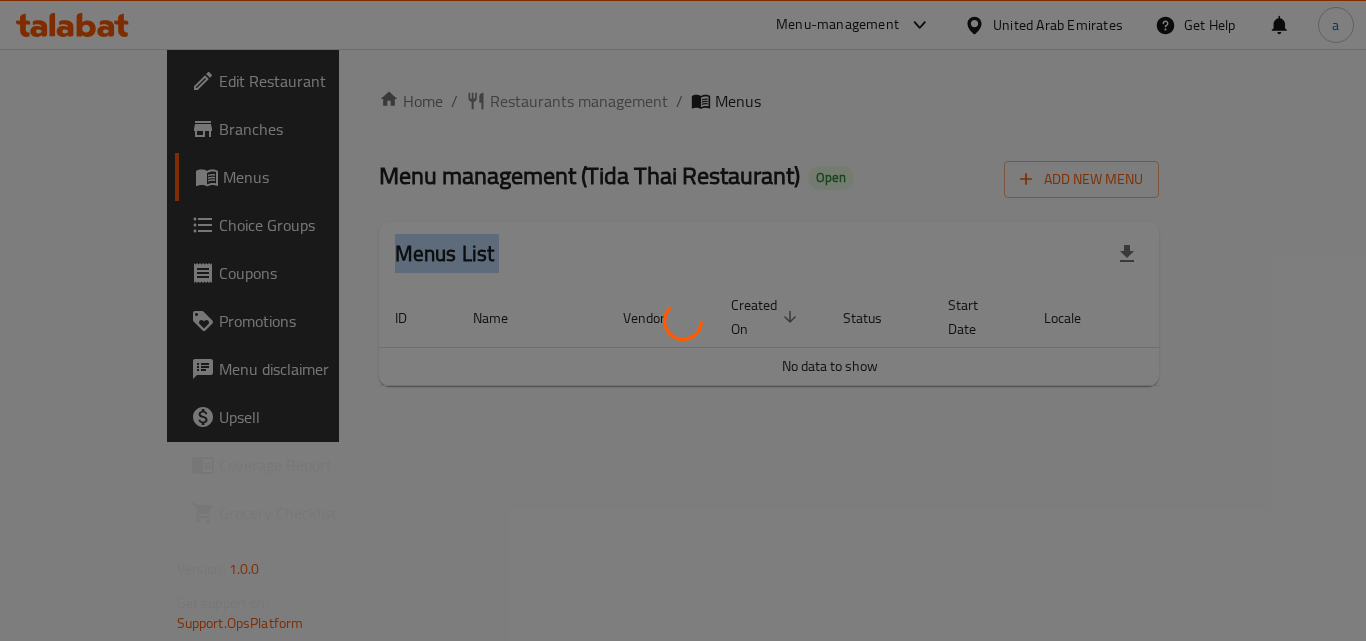 click at bounding box center (683, 320) 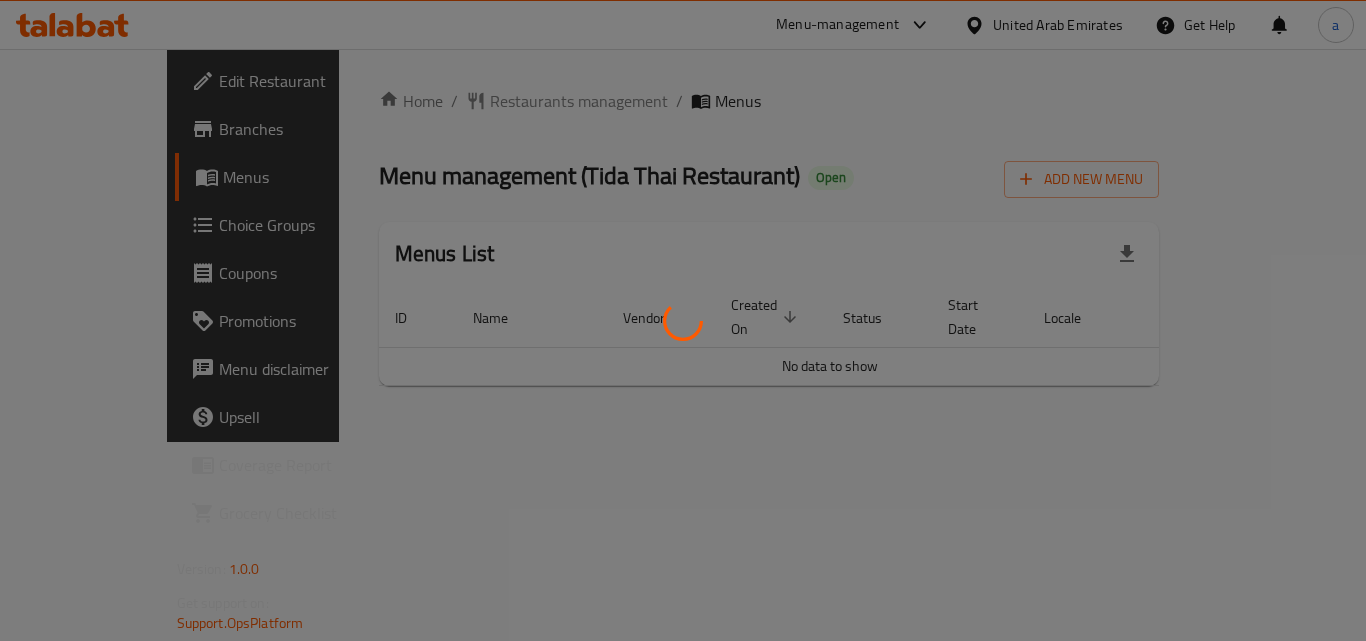 click at bounding box center (683, 320) 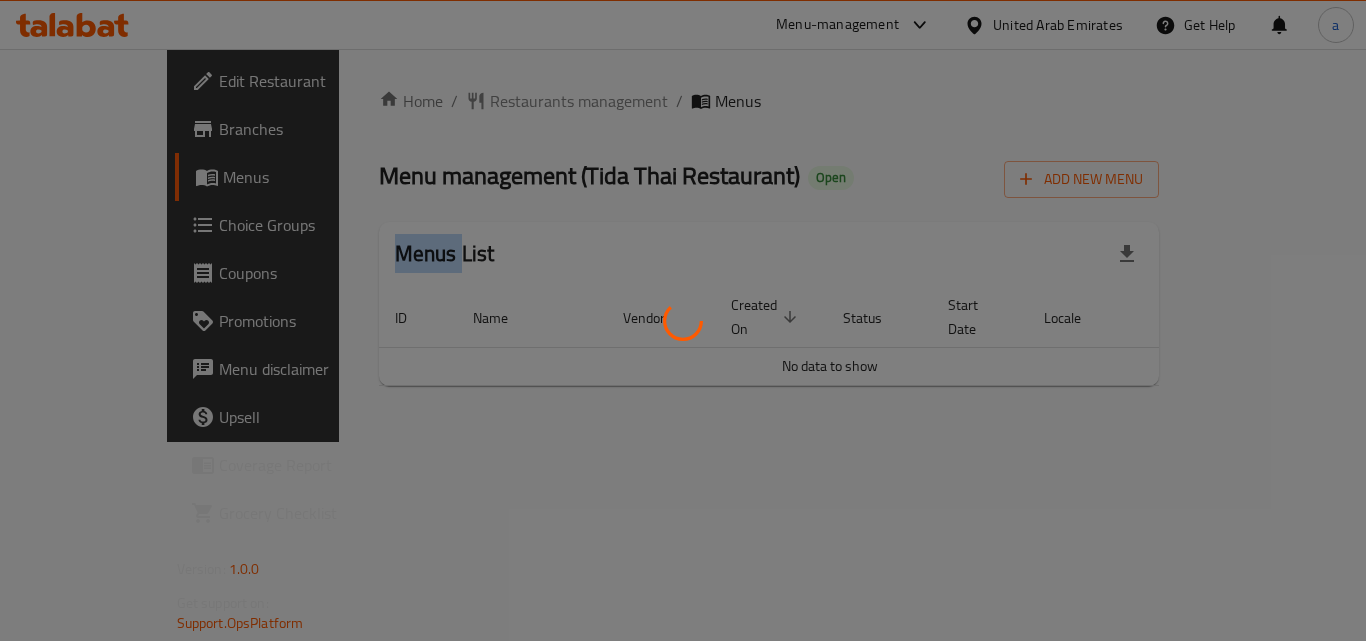 click at bounding box center [683, 320] 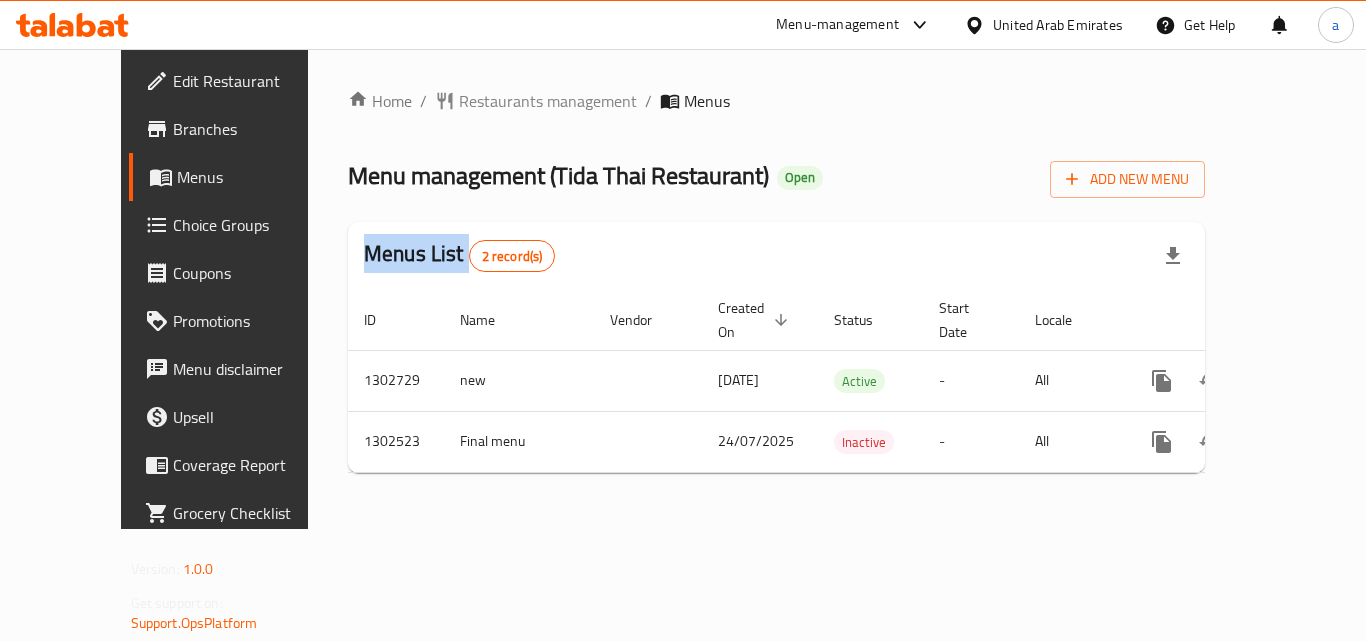 click on "Home / Restaurants management / Menus Menu management ( Tida Thai Restaurant )  Open Add New Menu Menus List   2 record(s) ID Name Vendor Created On sorted descending Status Start Date Locale Actions 1302729 new [DATE] Active - All 1302523 Final menu [DATE] Inactive - All" at bounding box center [776, 289] 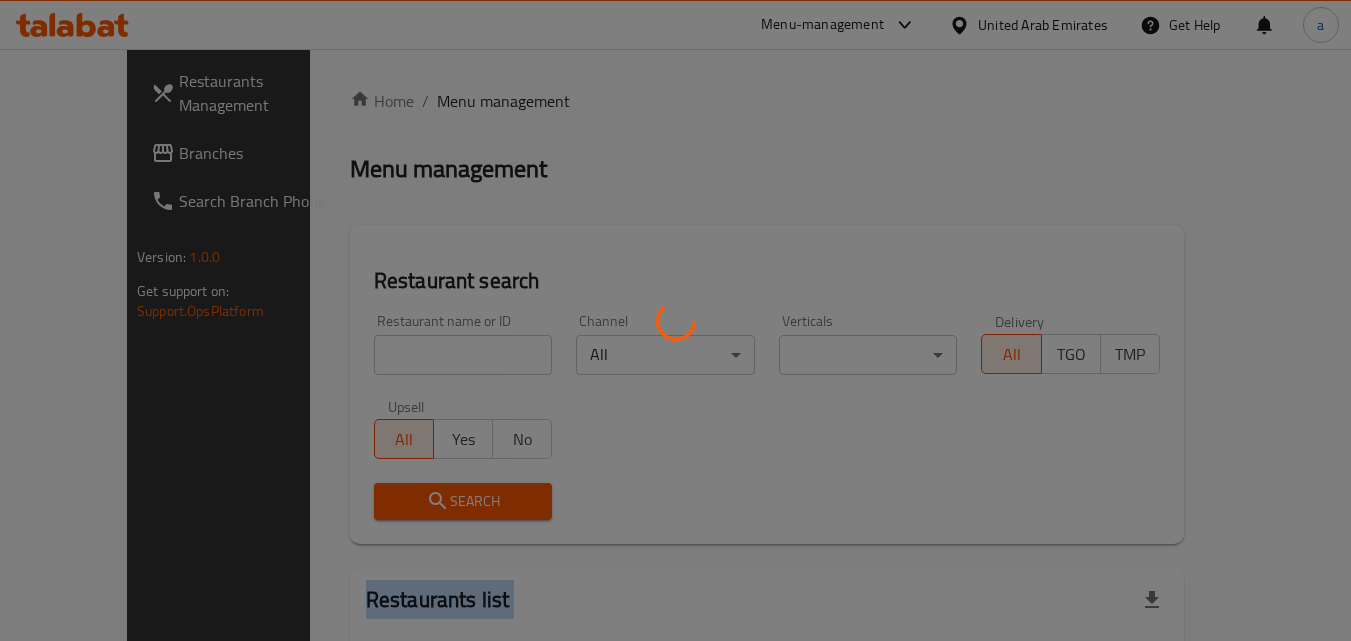 click at bounding box center [675, 320] 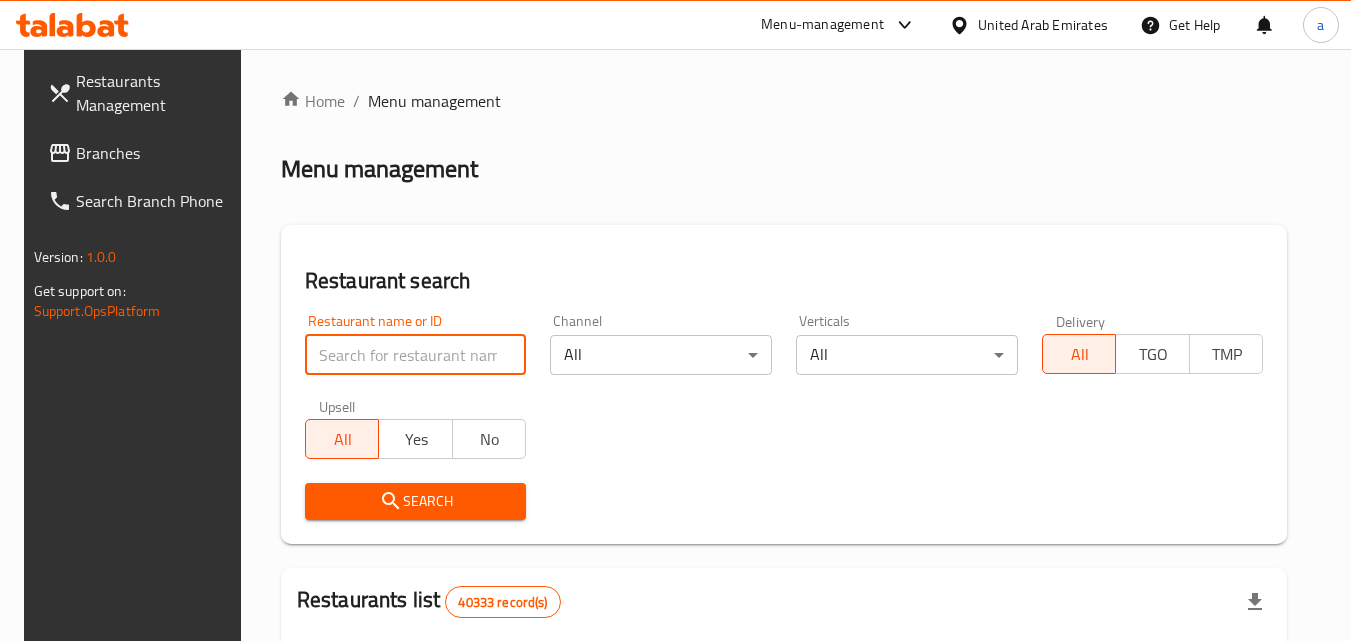 click at bounding box center [416, 355] 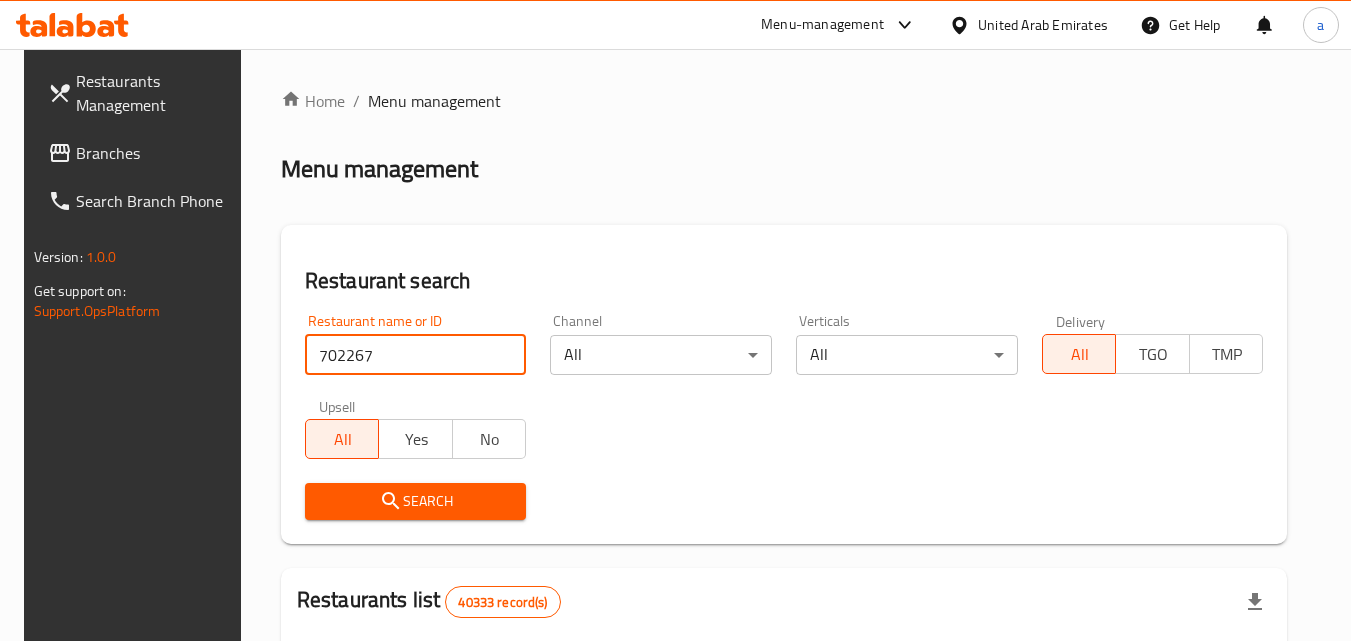 type on "702267" 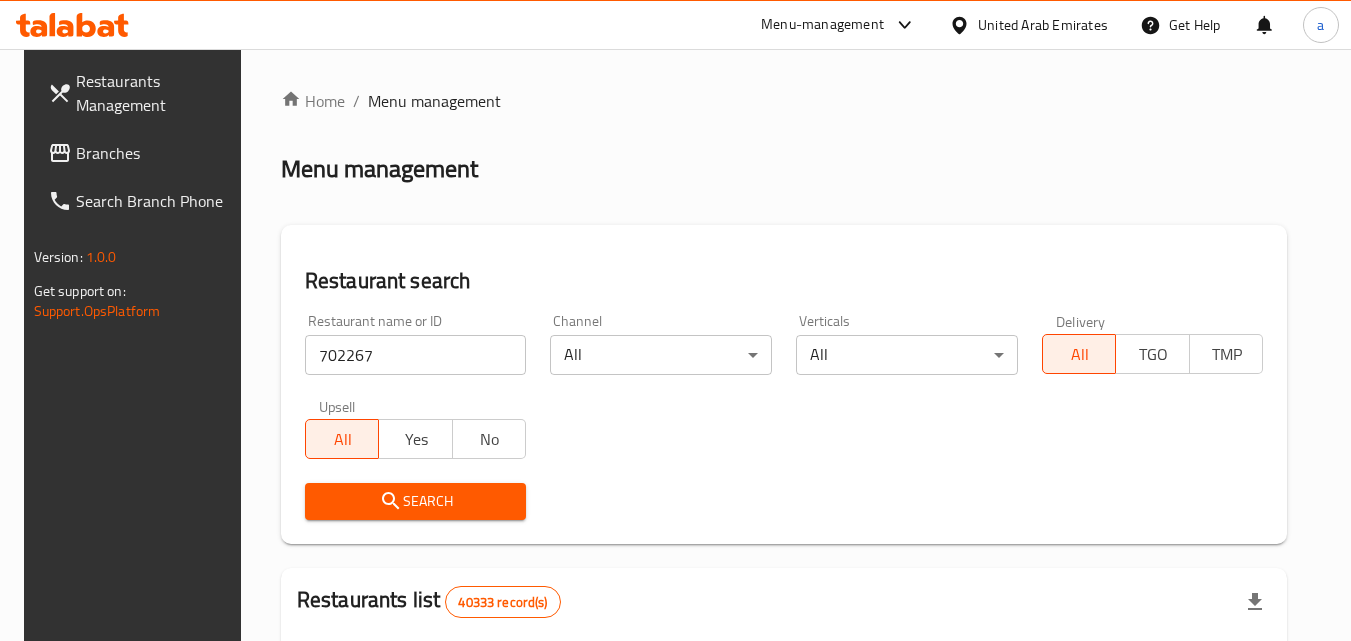 click on "Search" at bounding box center (416, 501) 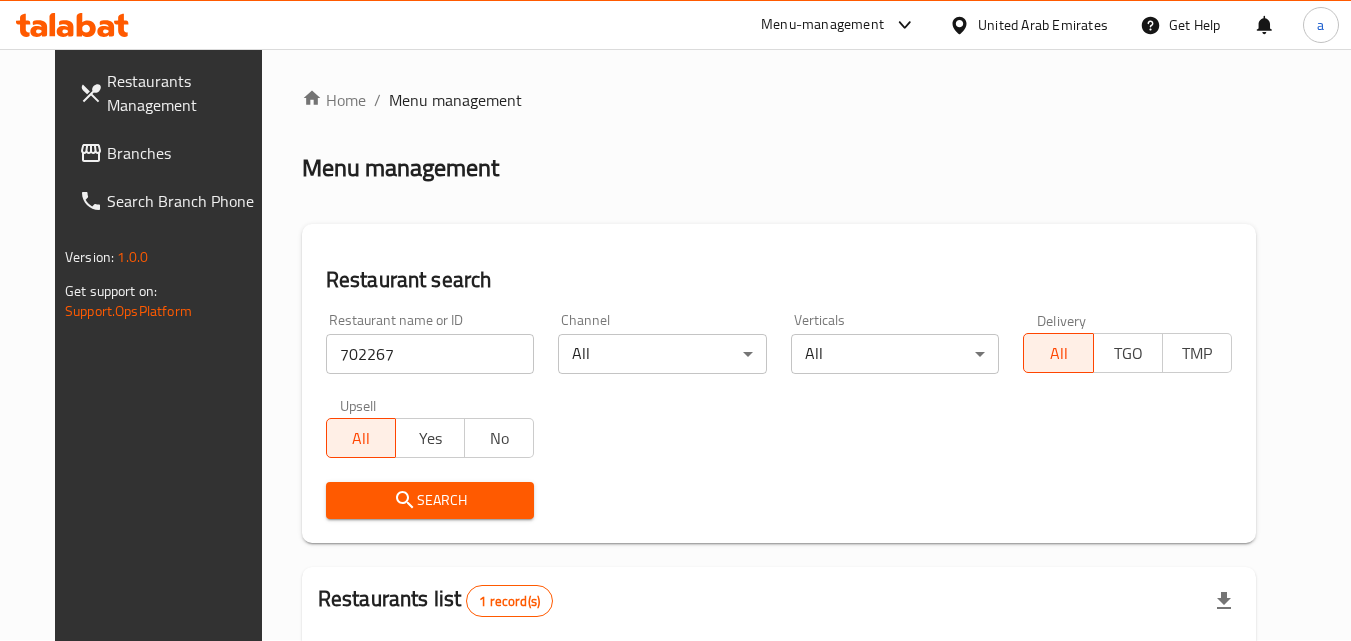 scroll, scrollTop: 0, scrollLeft: 0, axis: both 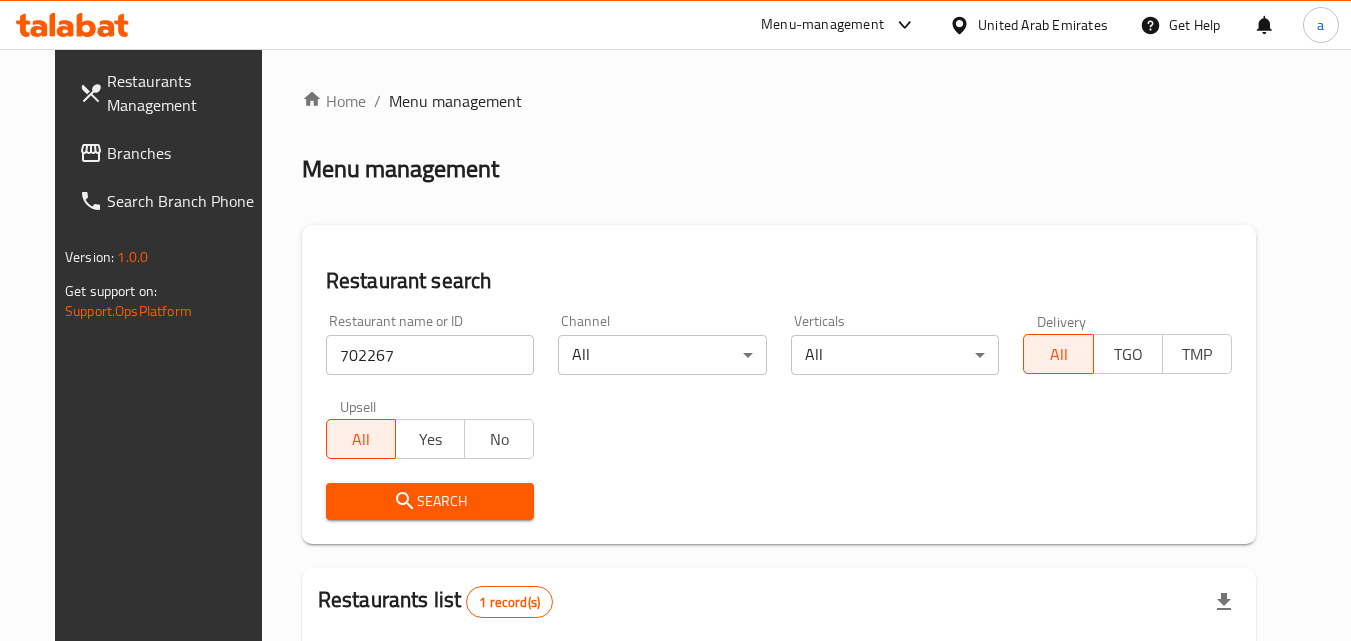 click on "Branches" at bounding box center (186, 153) 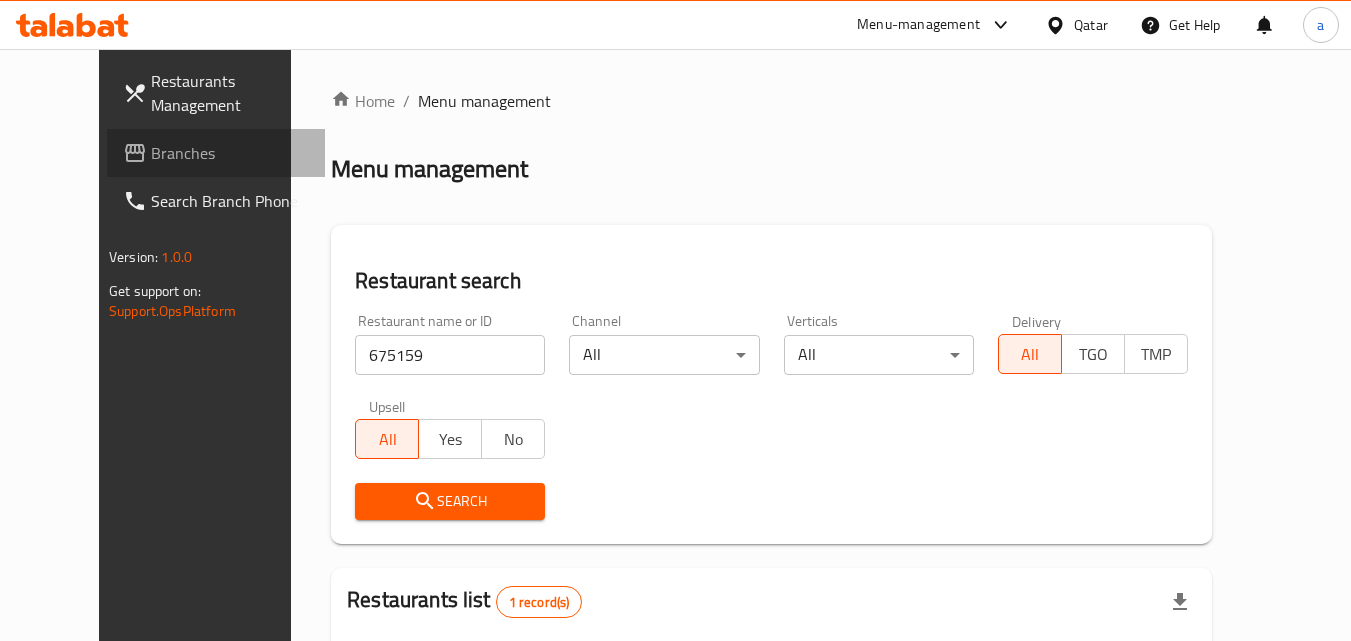 click on "Branches" at bounding box center [230, 153] 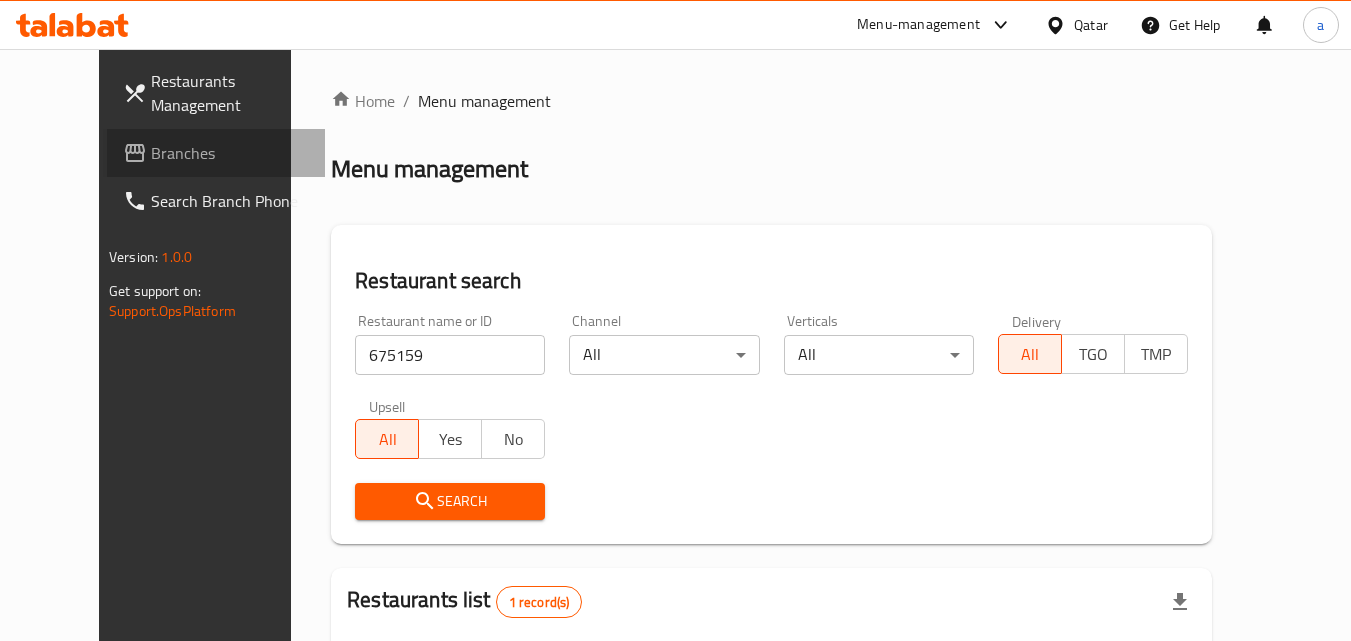 scroll, scrollTop: 0, scrollLeft: 0, axis: both 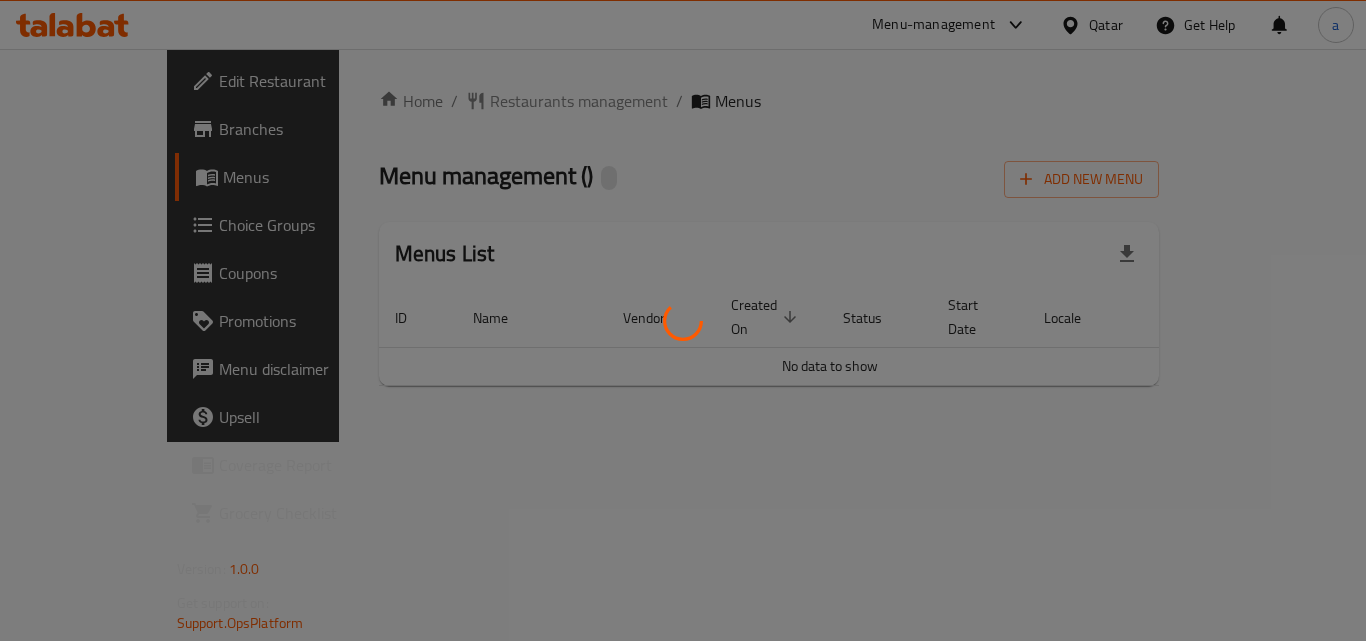 click at bounding box center (683, 320) 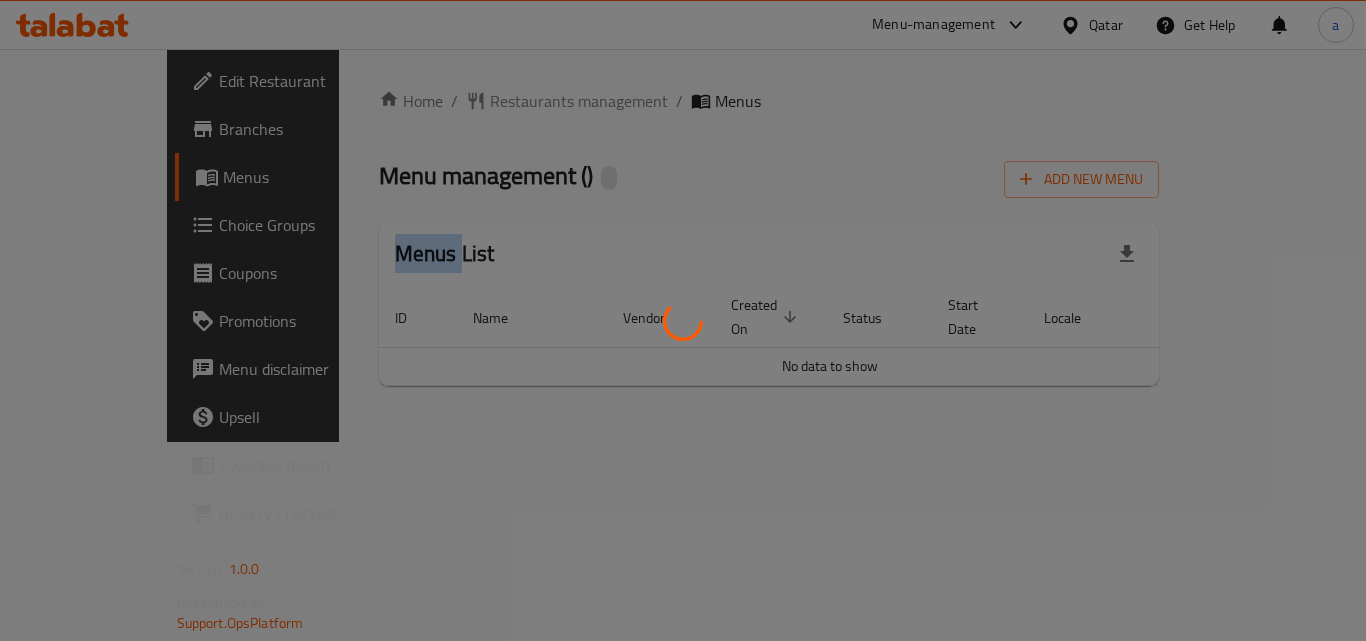 click at bounding box center (683, 320) 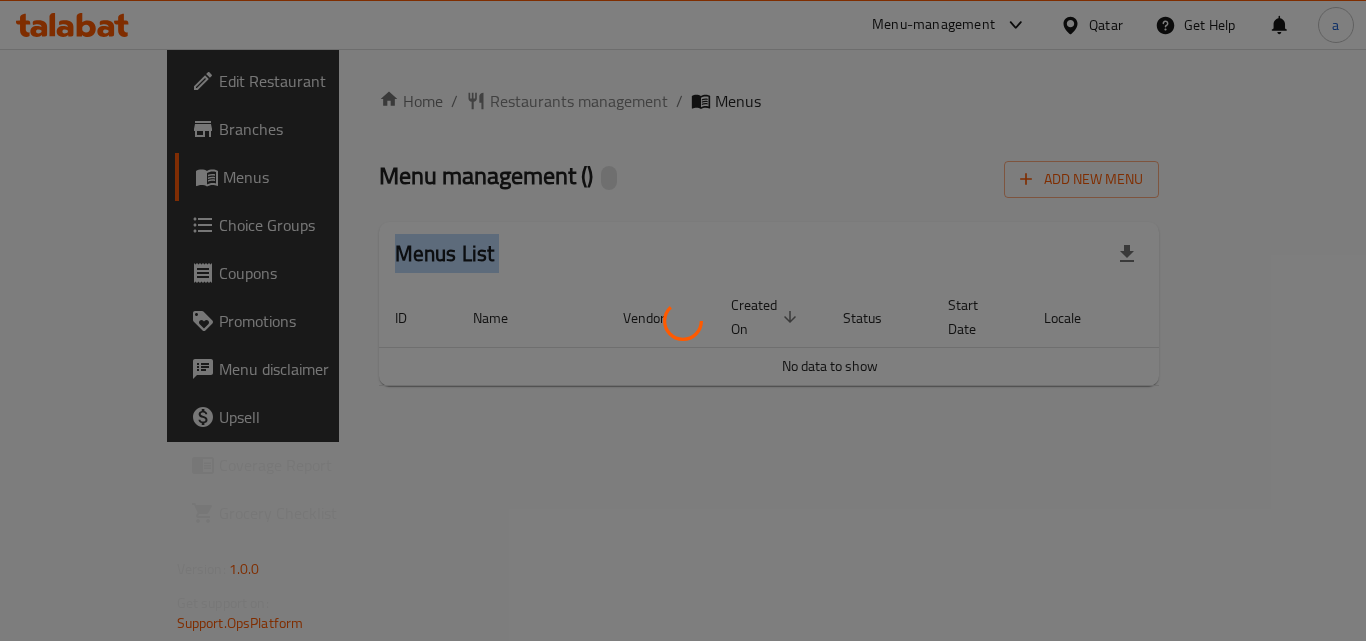 click at bounding box center [683, 320] 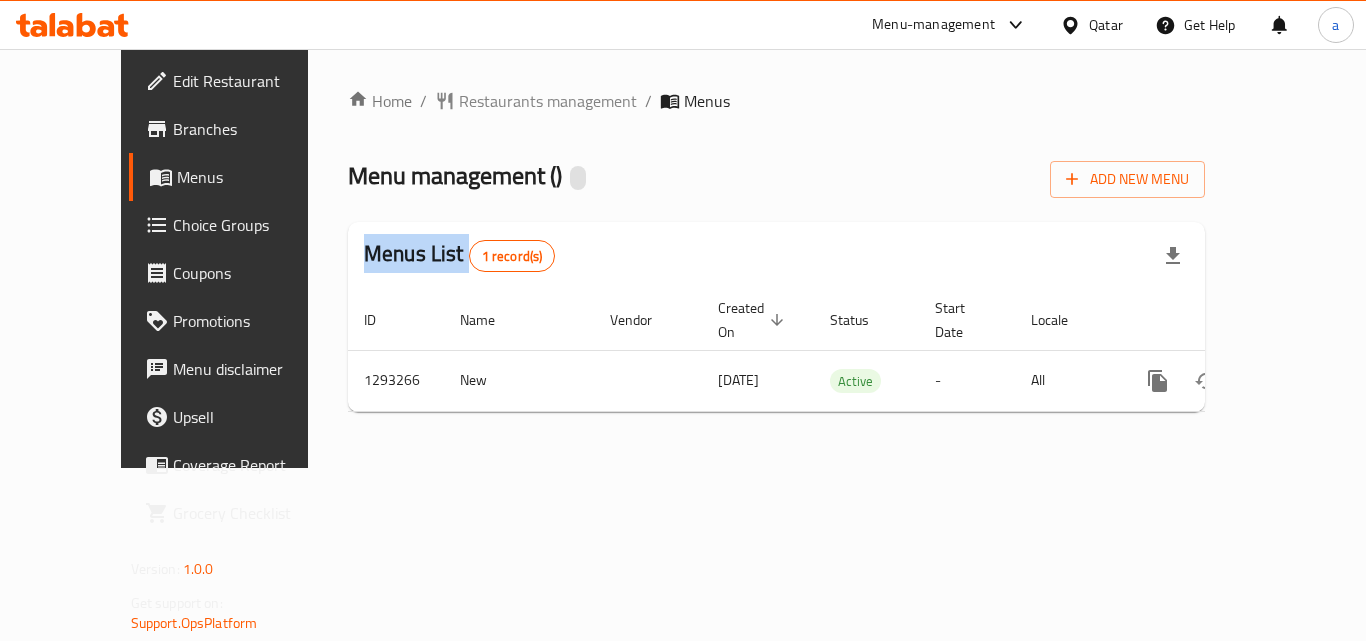 click at bounding box center [683, 320] 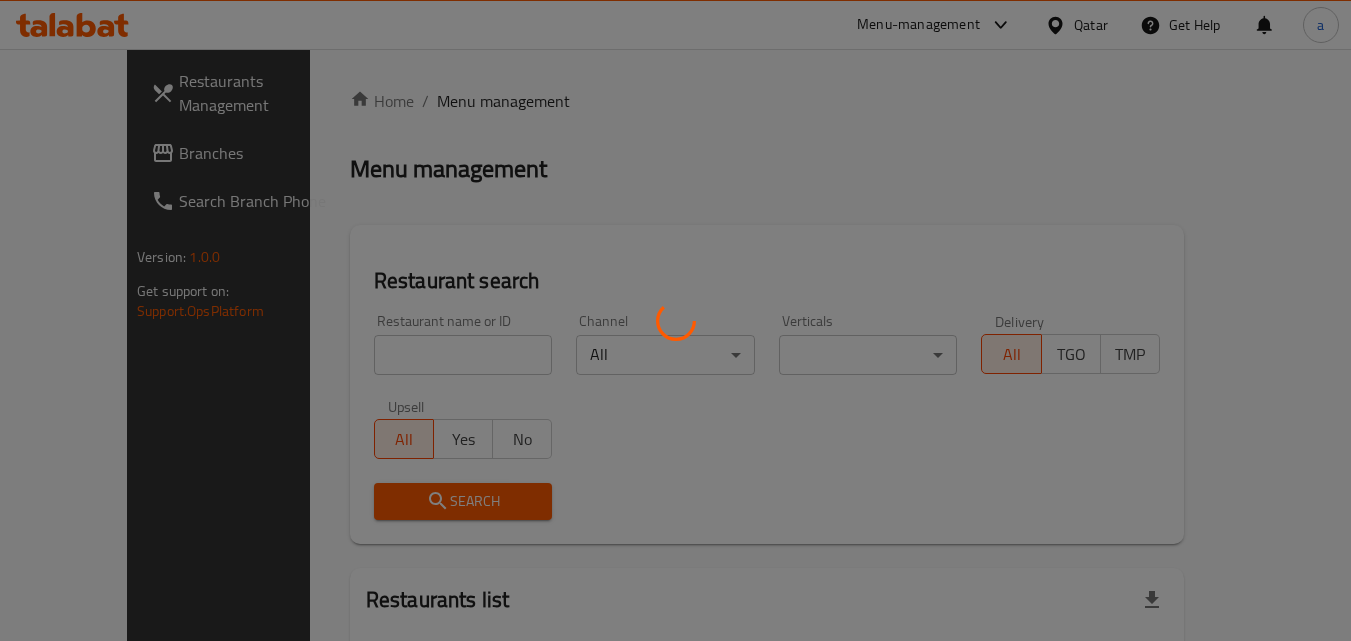 click at bounding box center [675, 320] 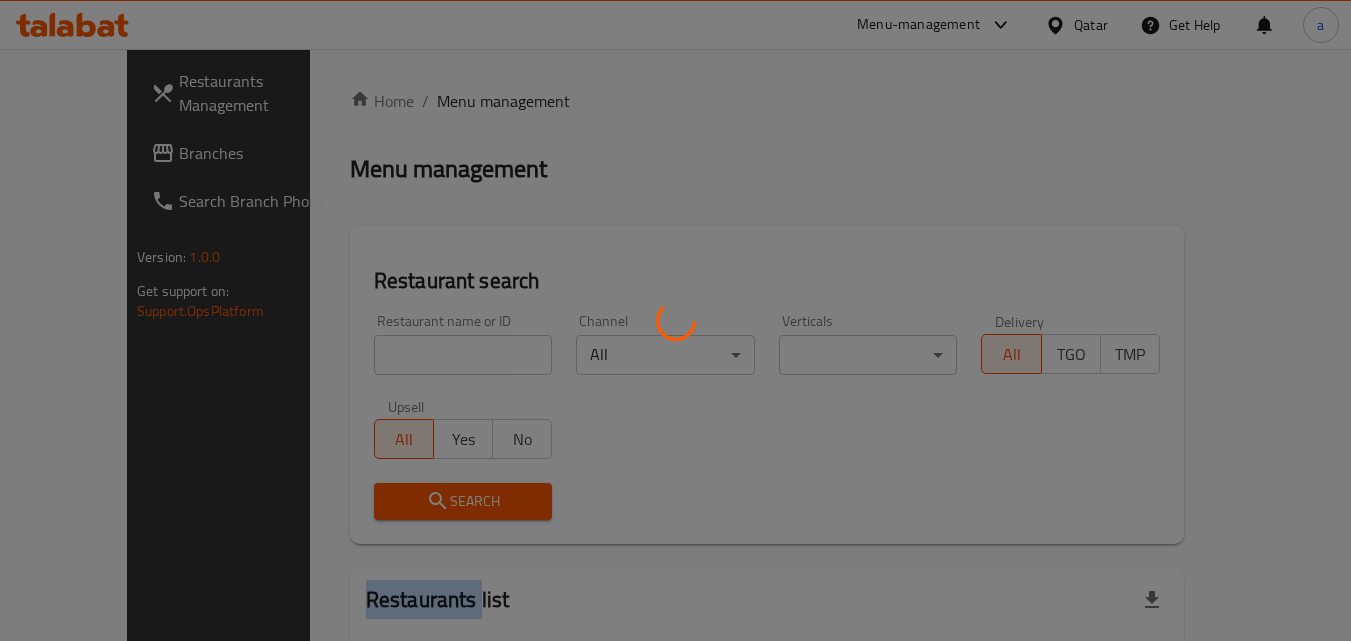click at bounding box center [675, 320] 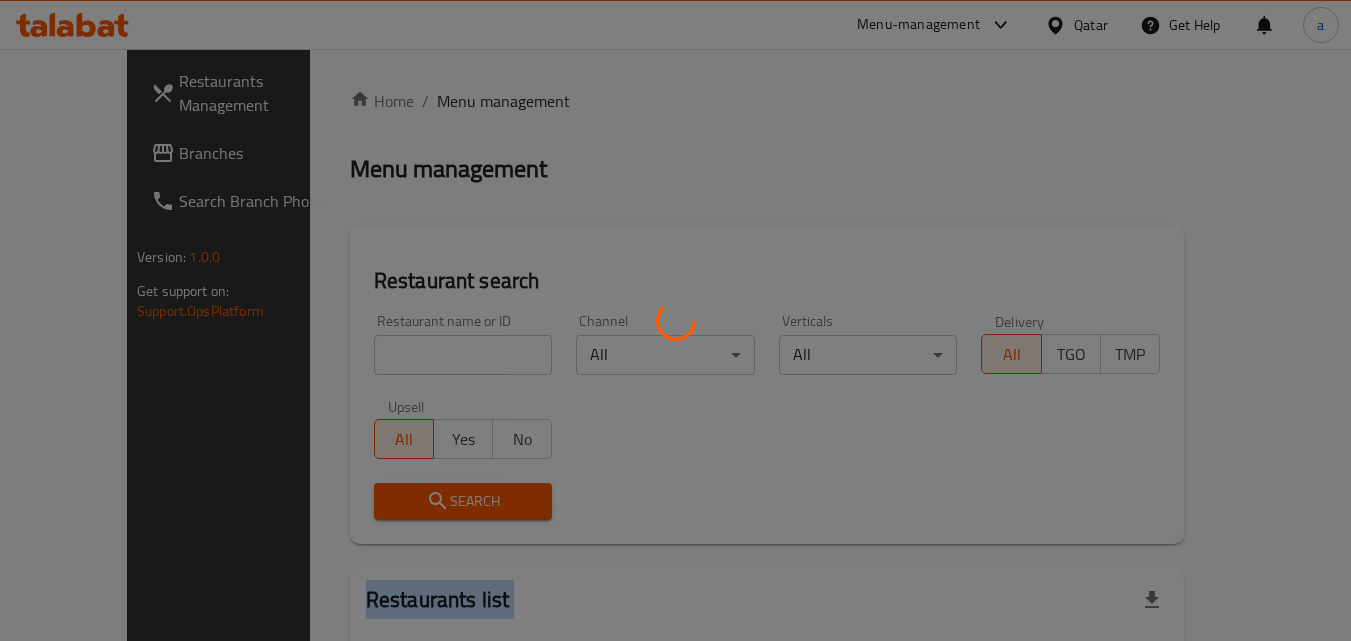click at bounding box center (675, 320) 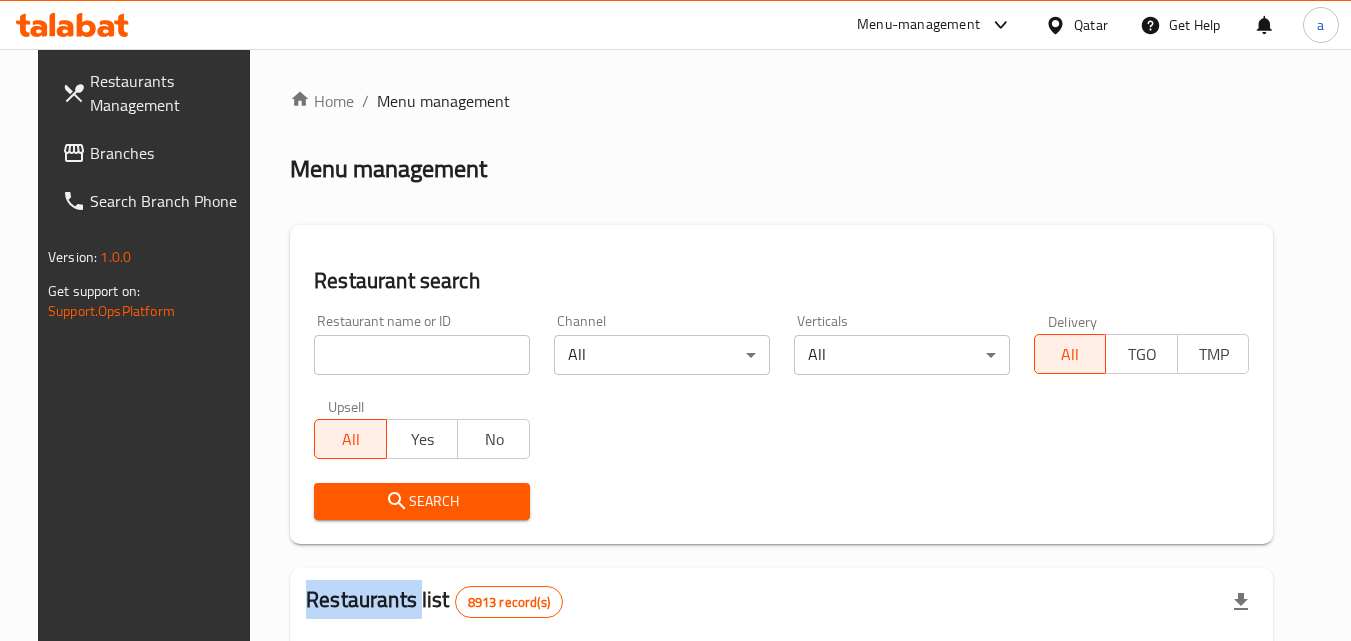 click at bounding box center [675, 320] 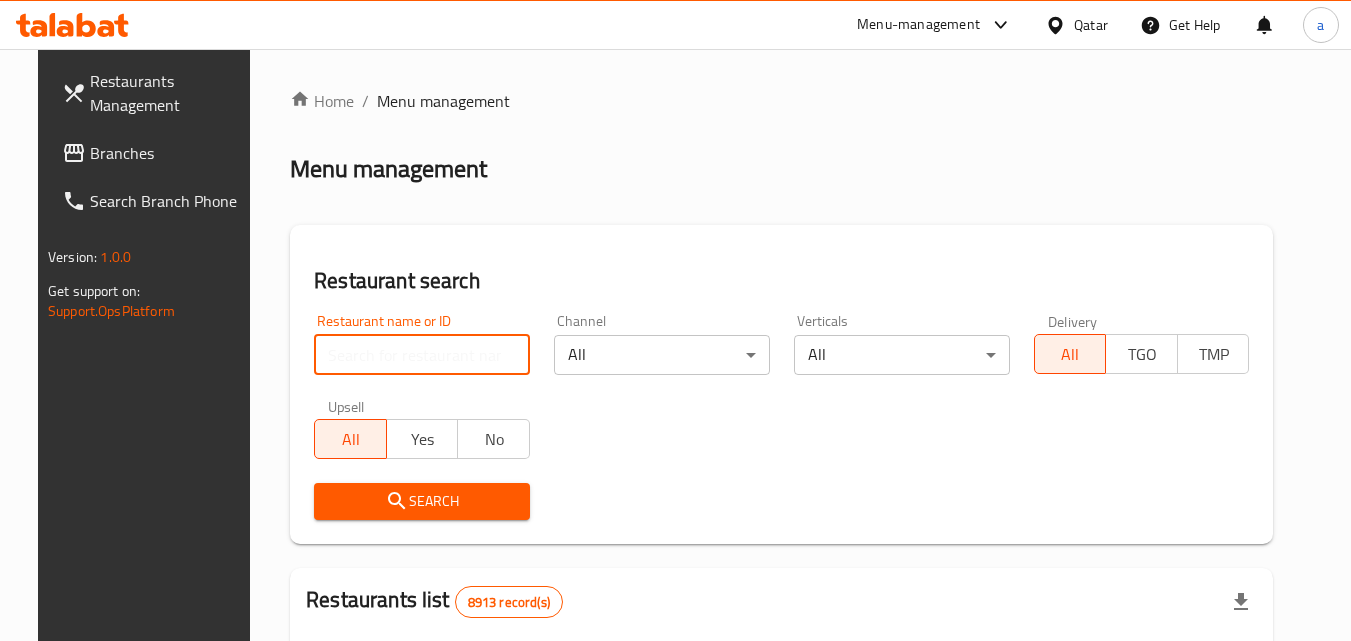 click at bounding box center [422, 355] 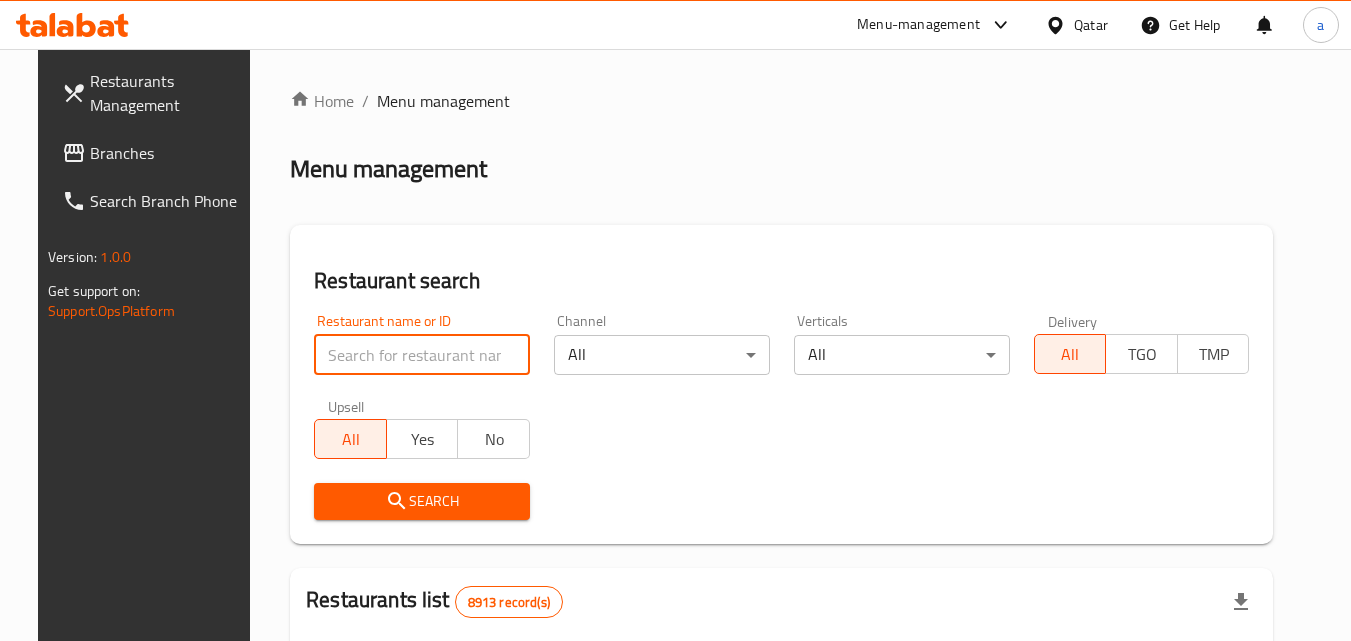 click at bounding box center (422, 355) 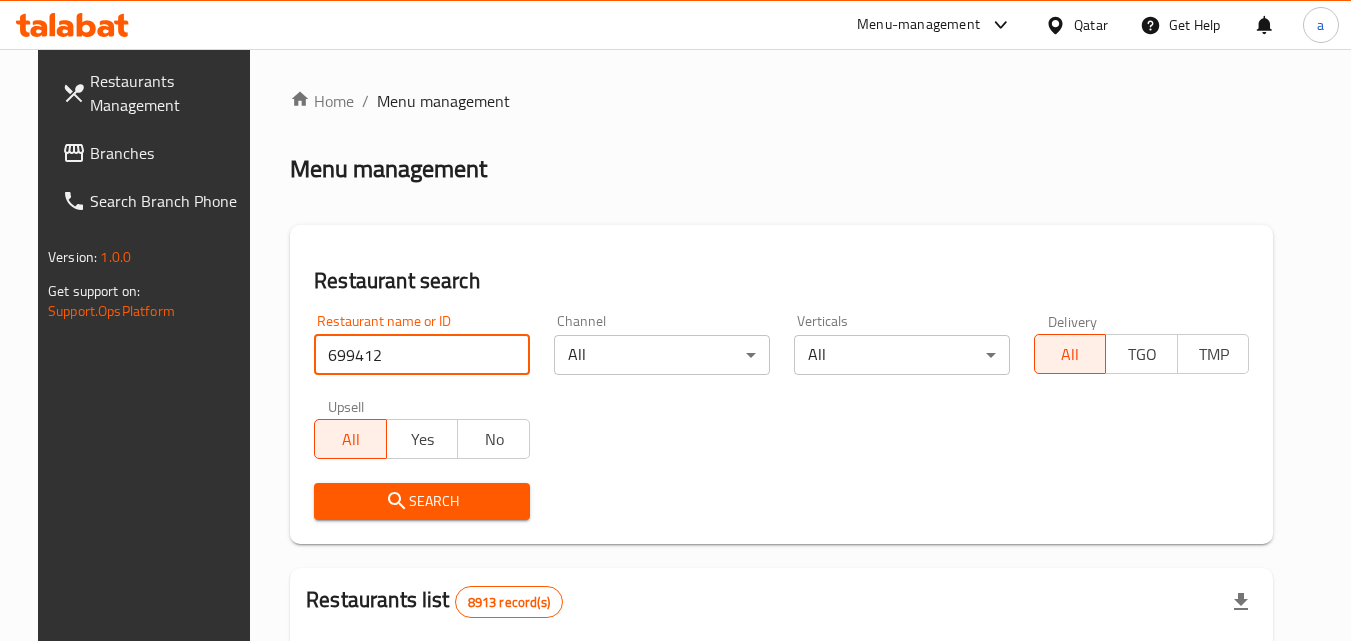 type on "699412" 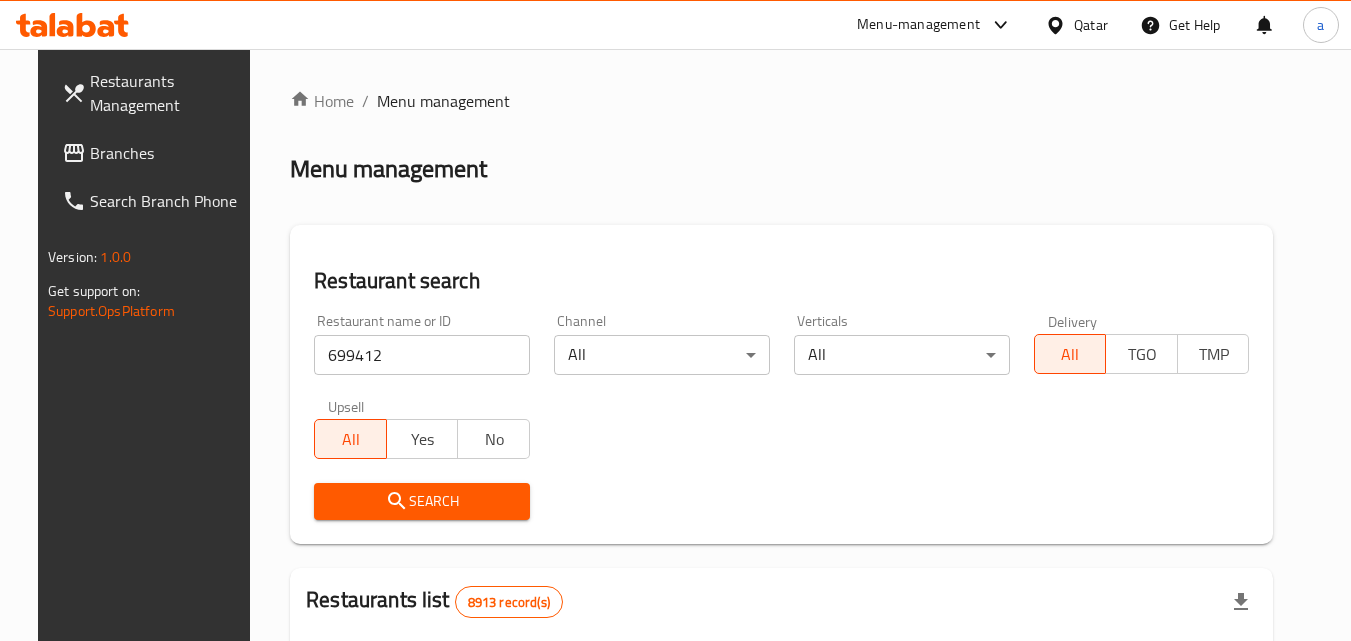 click on "Search" at bounding box center (422, 501) 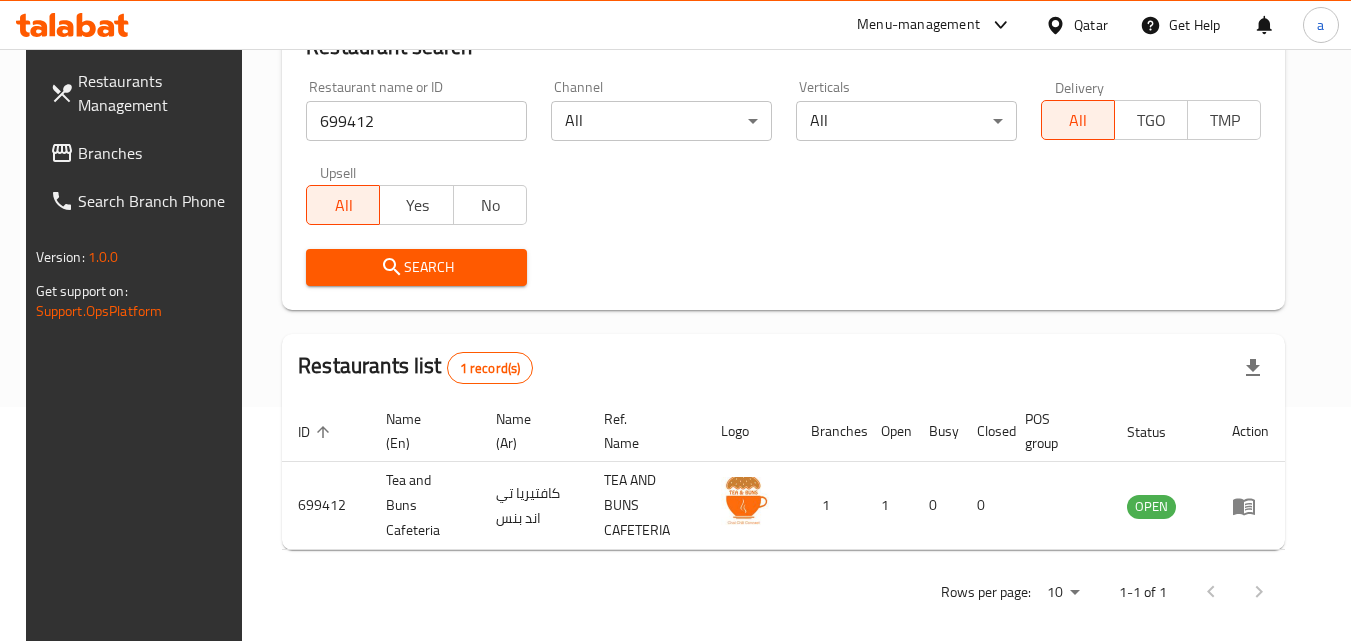 scroll, scrollTop: 0, scrollLeft: 0, axis: both 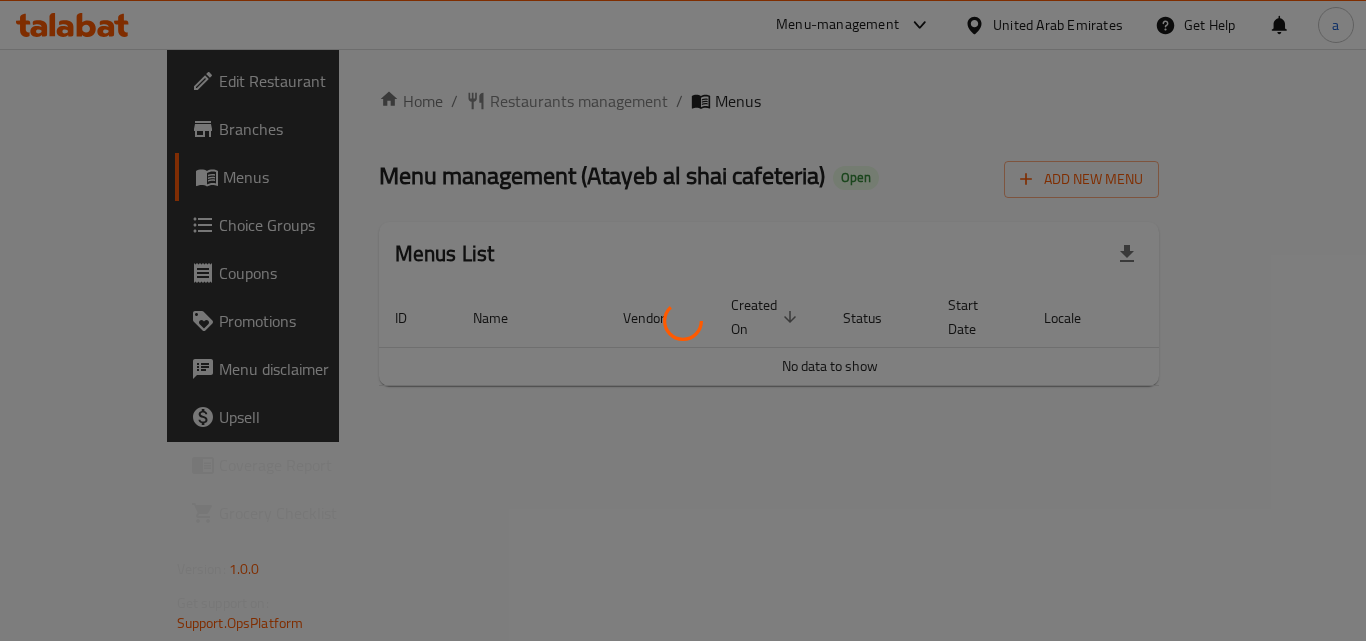 click at bounding box center [683, 320] 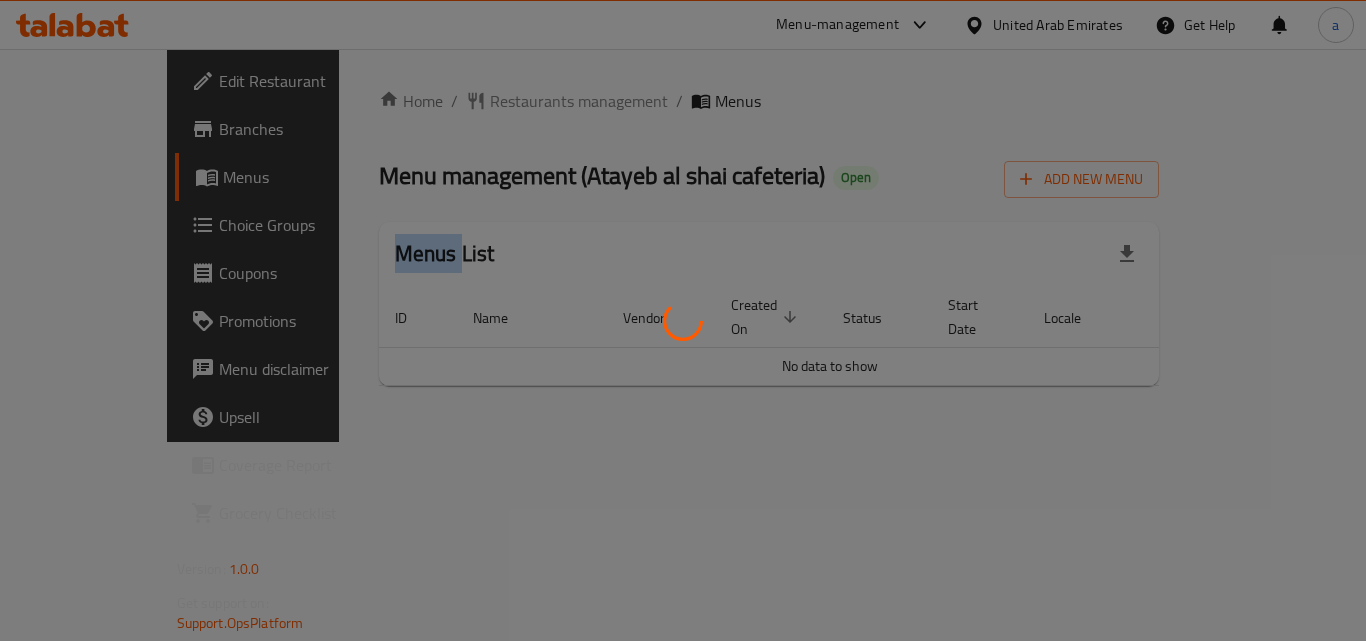 click at bounding box center [683, 320] 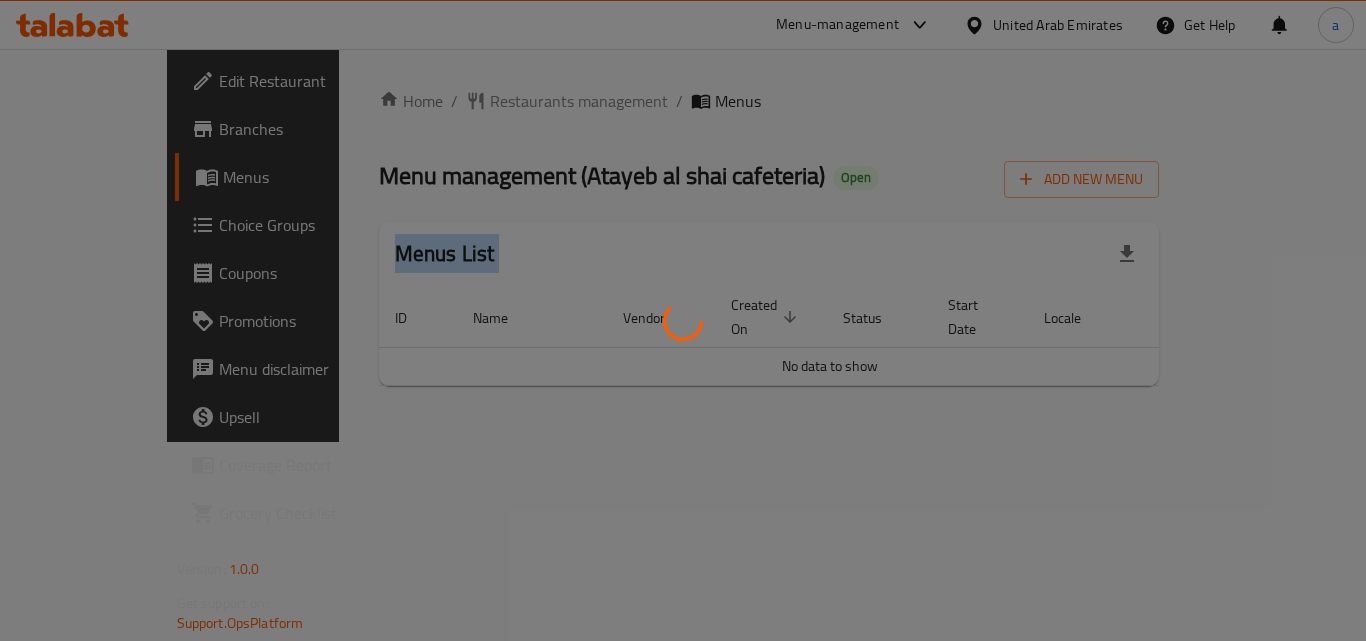 click at bounding box center (683, 320) 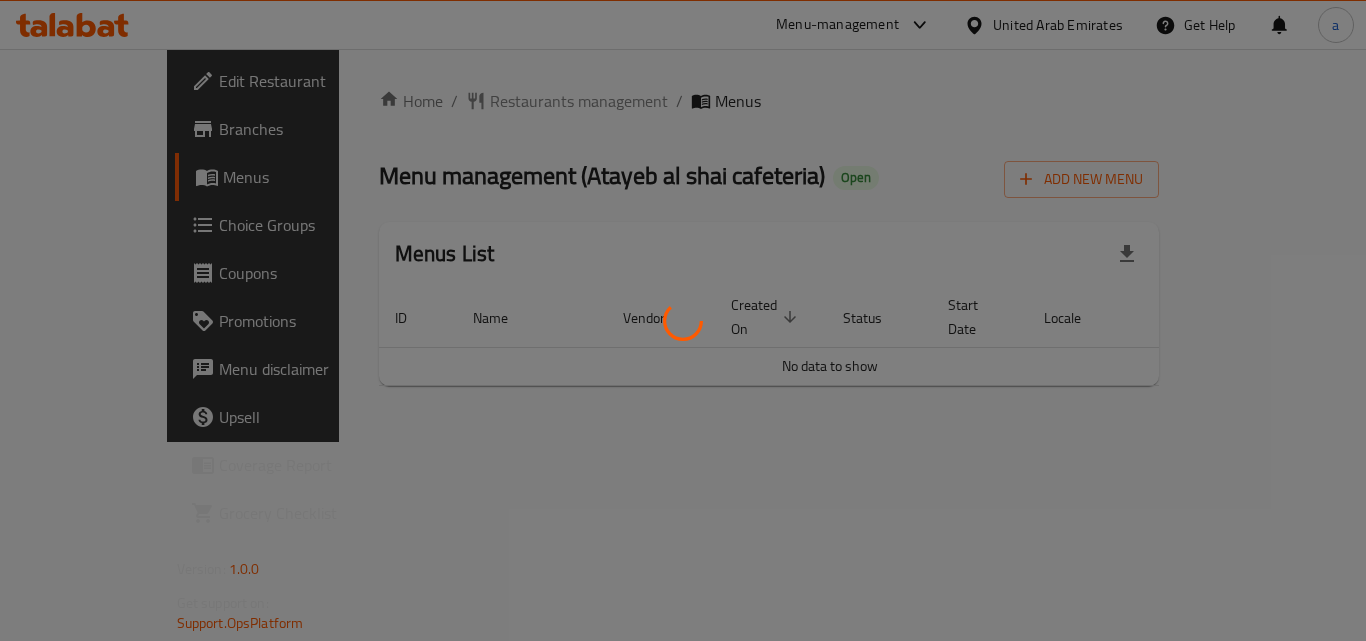 click at bounding box center [683, 320] 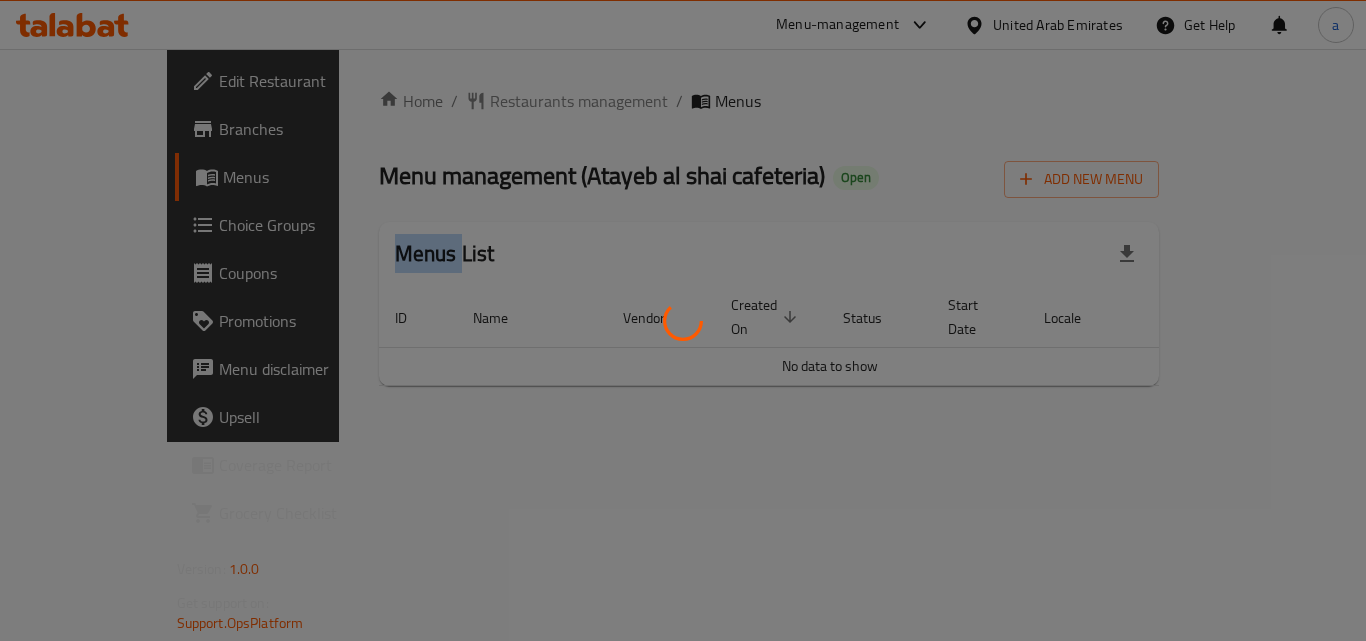 click at bounding box center [683, 320] 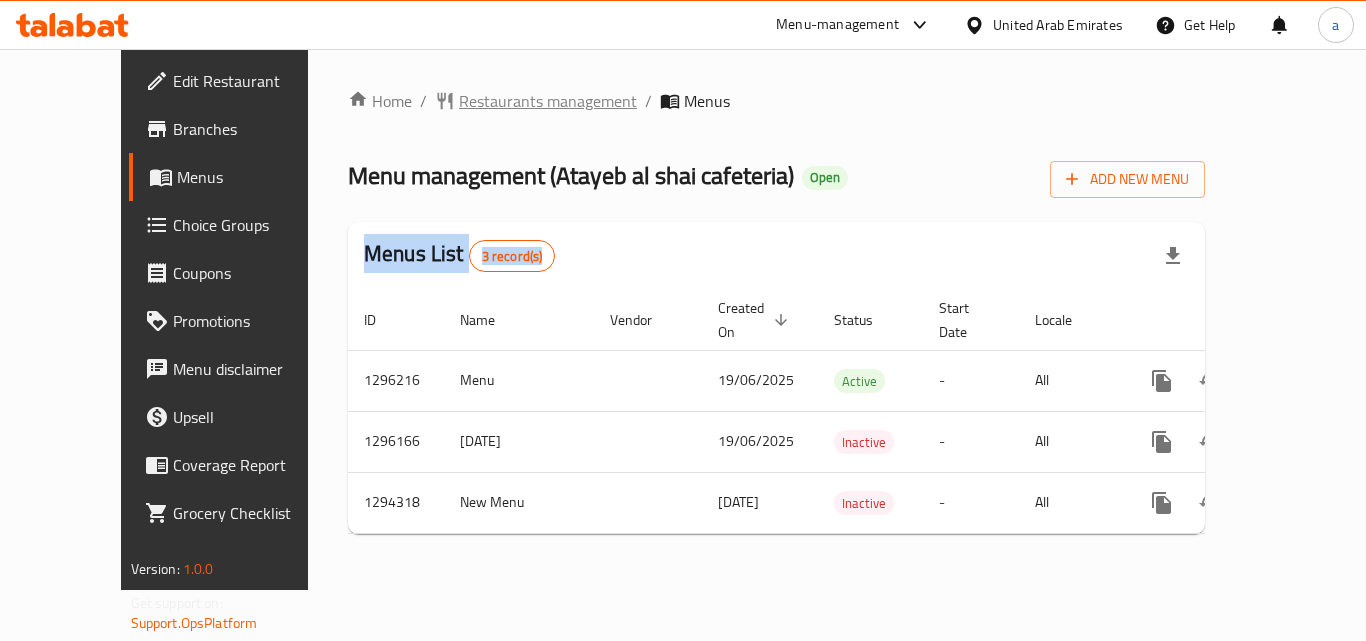 click on "Restaurants management" at bounding box center [548, 101] 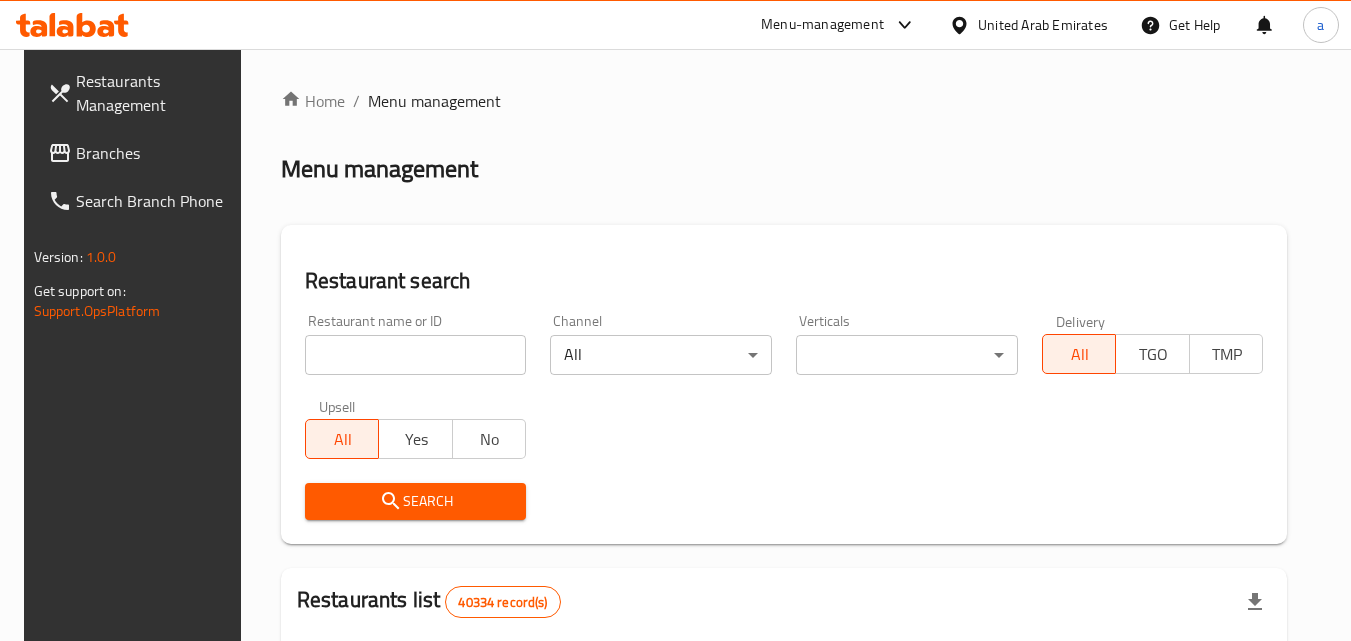 click at bounding box center [416, 355] 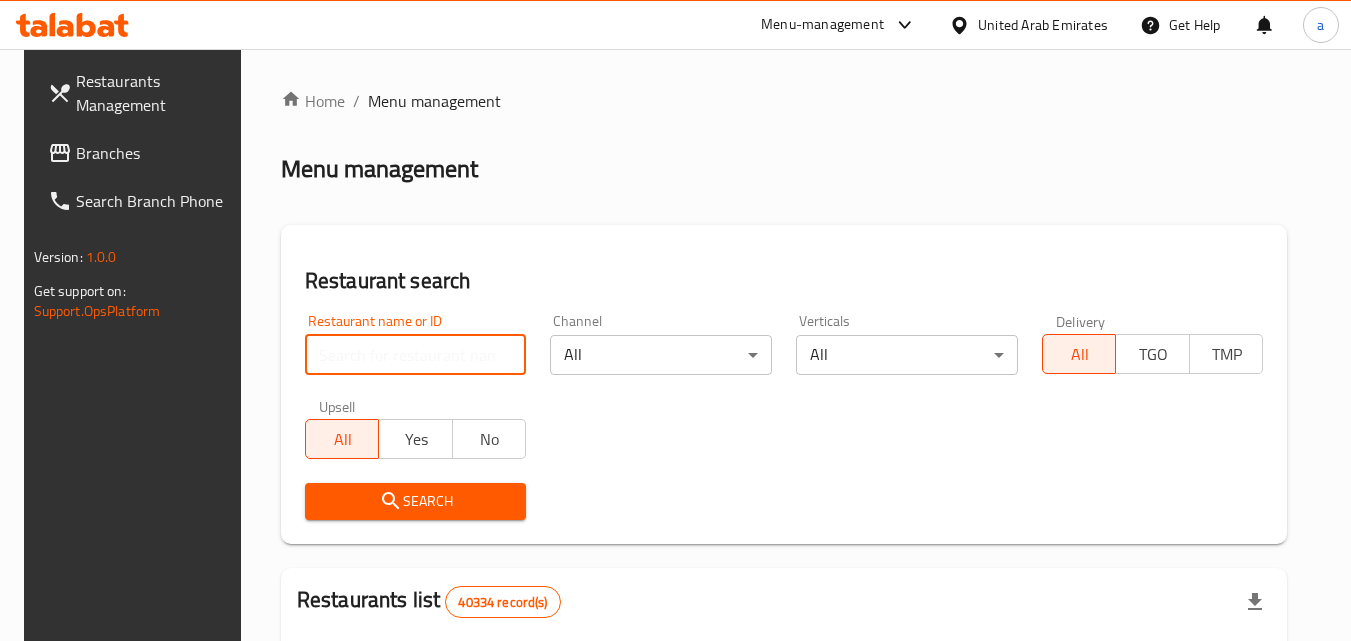 paste on "699685" 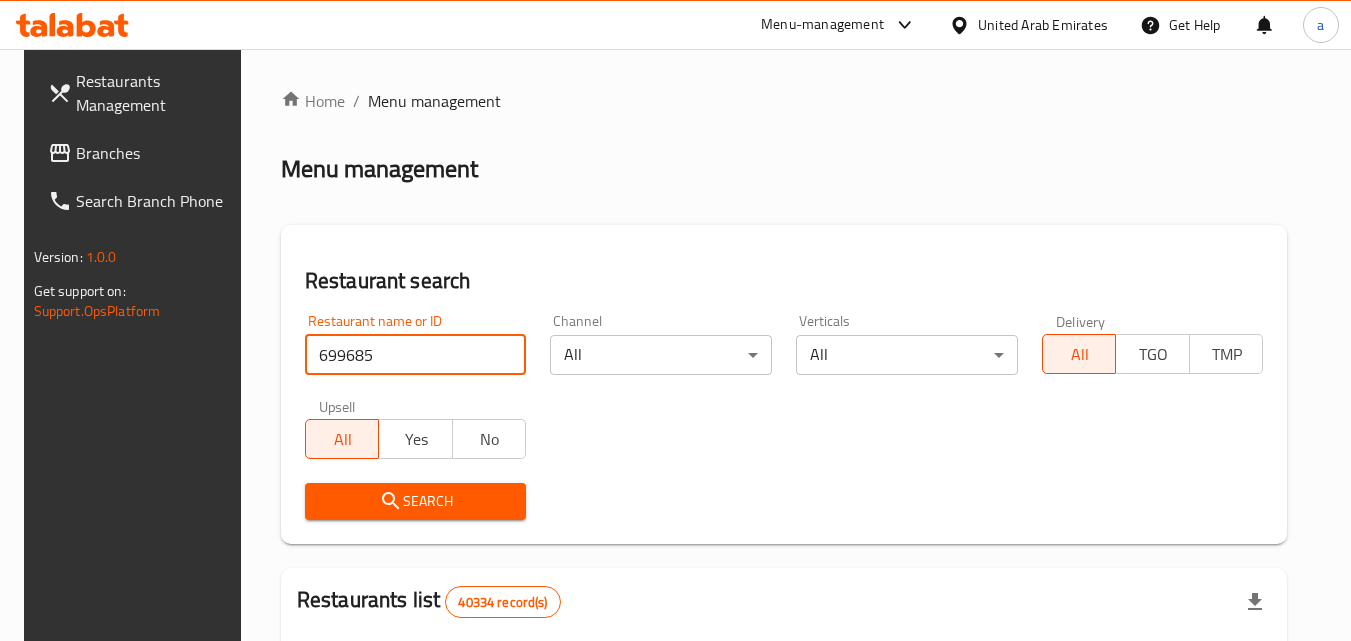 type on "699685" 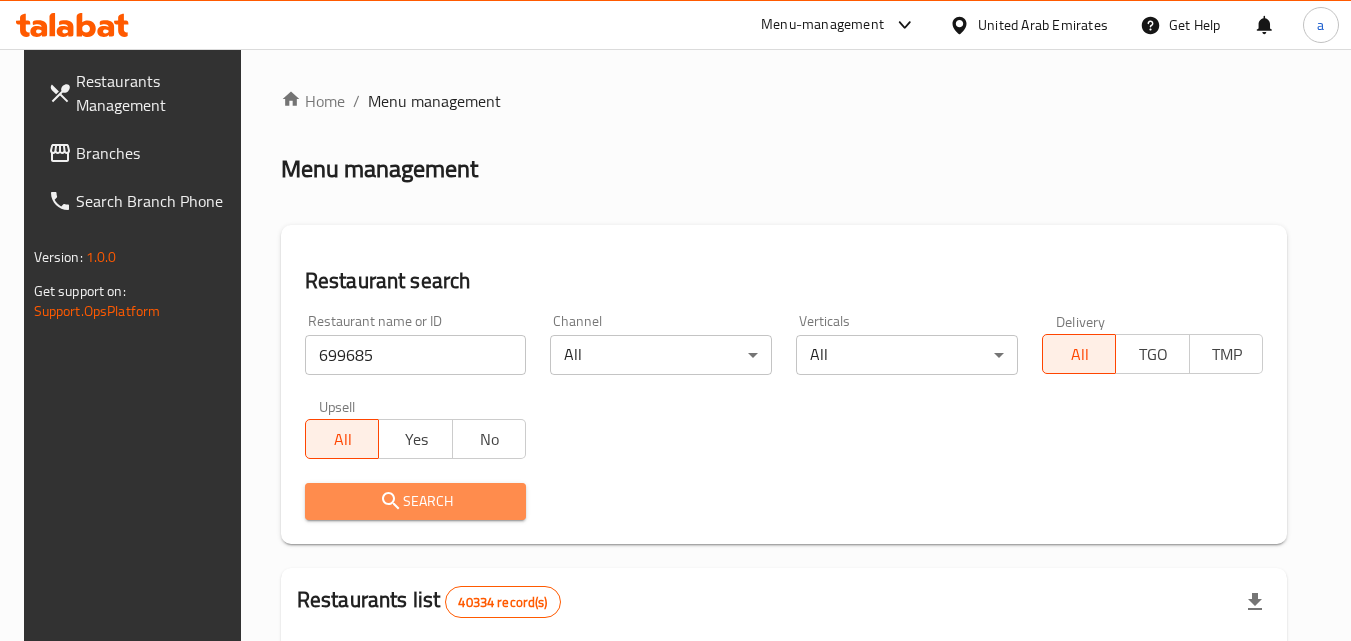 click on "Search" at bounding box center (416, 501) 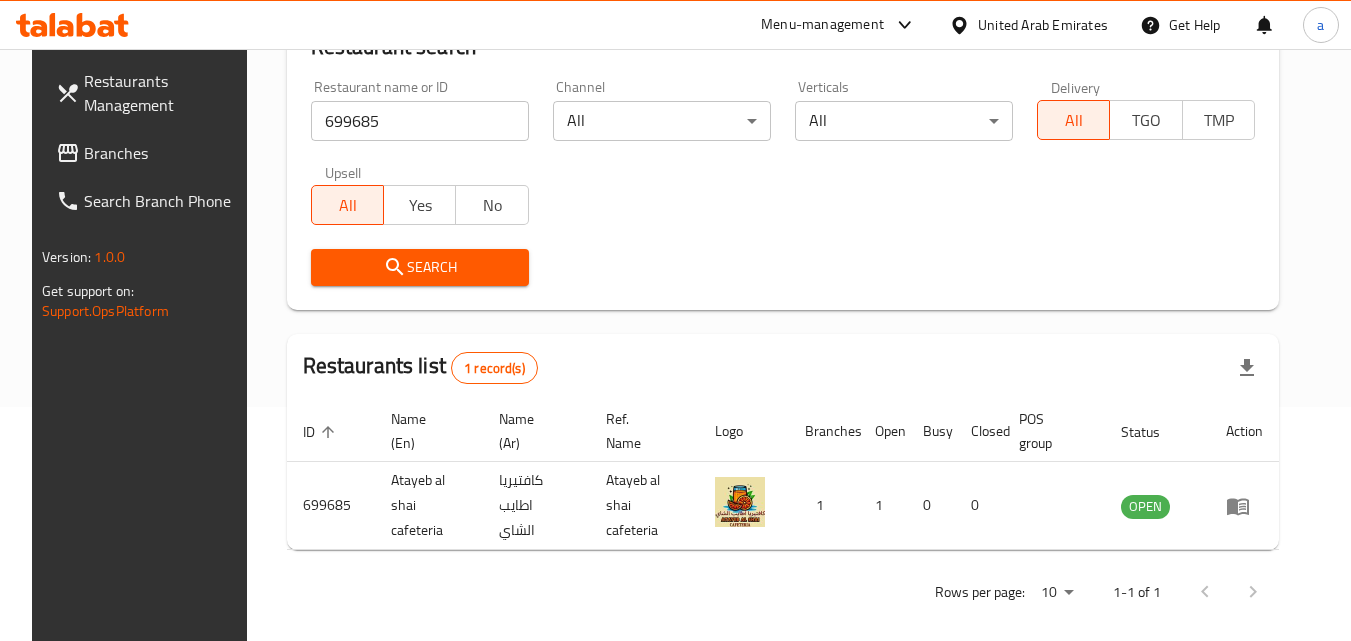 scroll, scrollTop: 0, scrollLeft: 0, axis: both 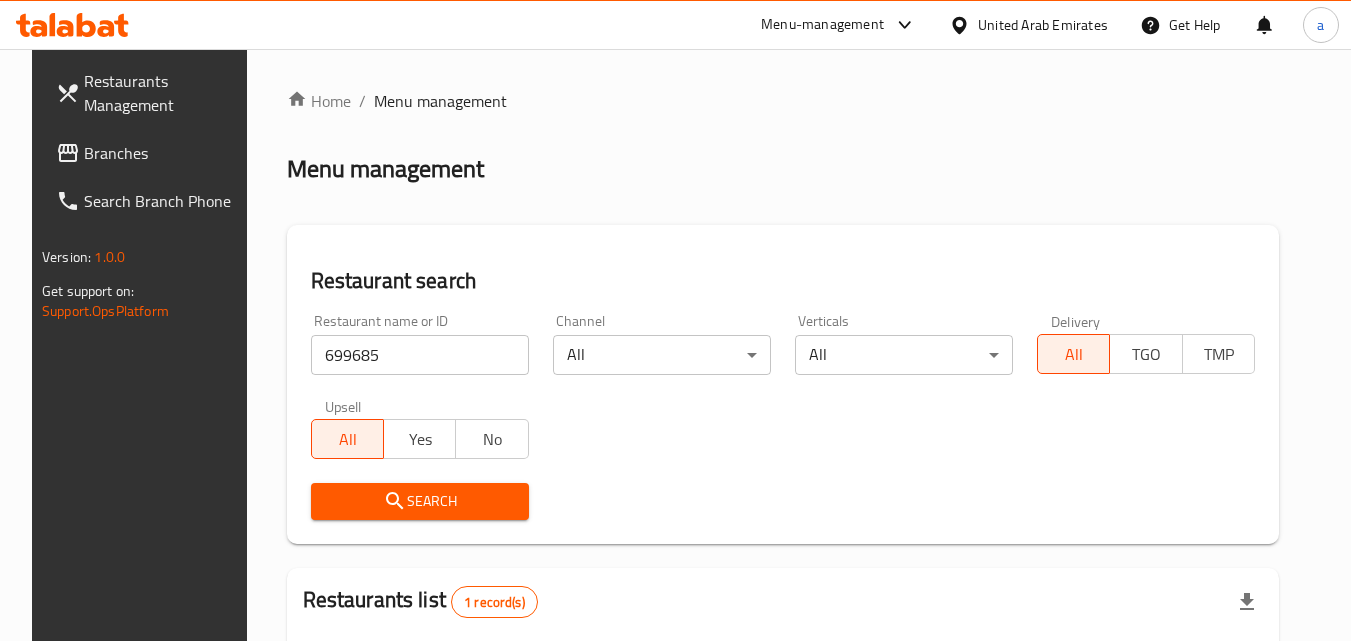 click on "Branches" at bounding box center [163, 153] 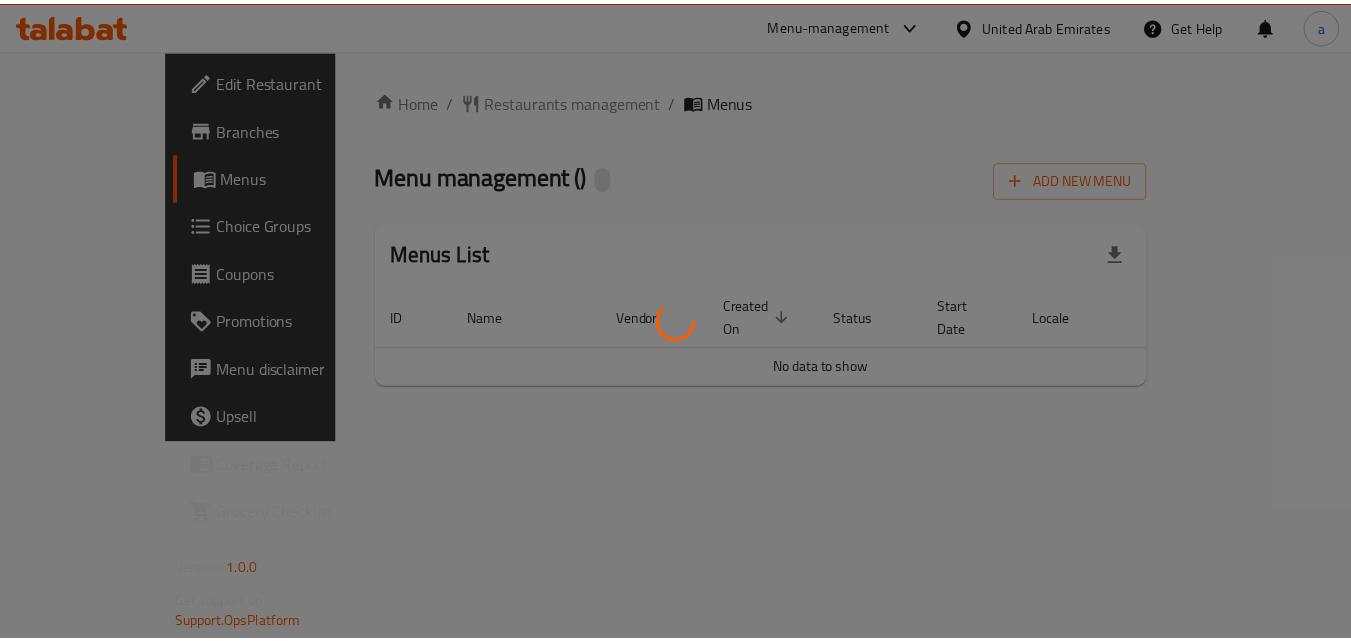 scroll, scrollTop: 0, scrollLeft: 0, axis: both 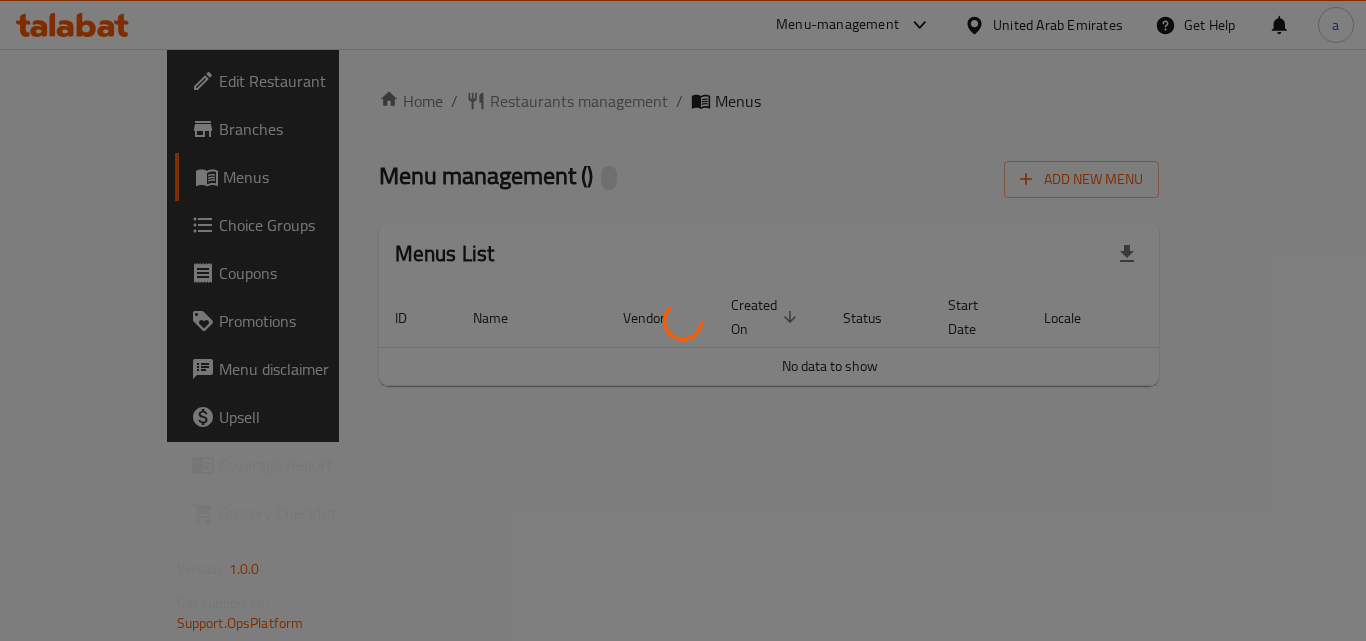 click at bounding box center [683, 320] 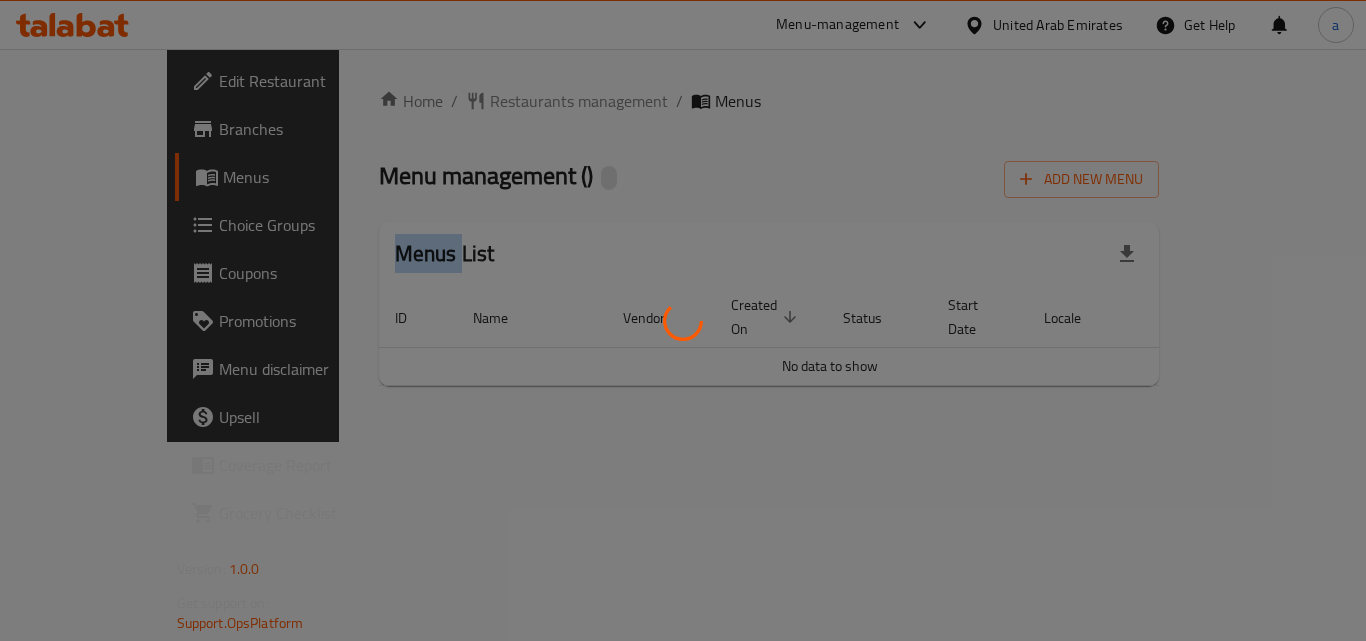 click at bounding box center [683, 320] 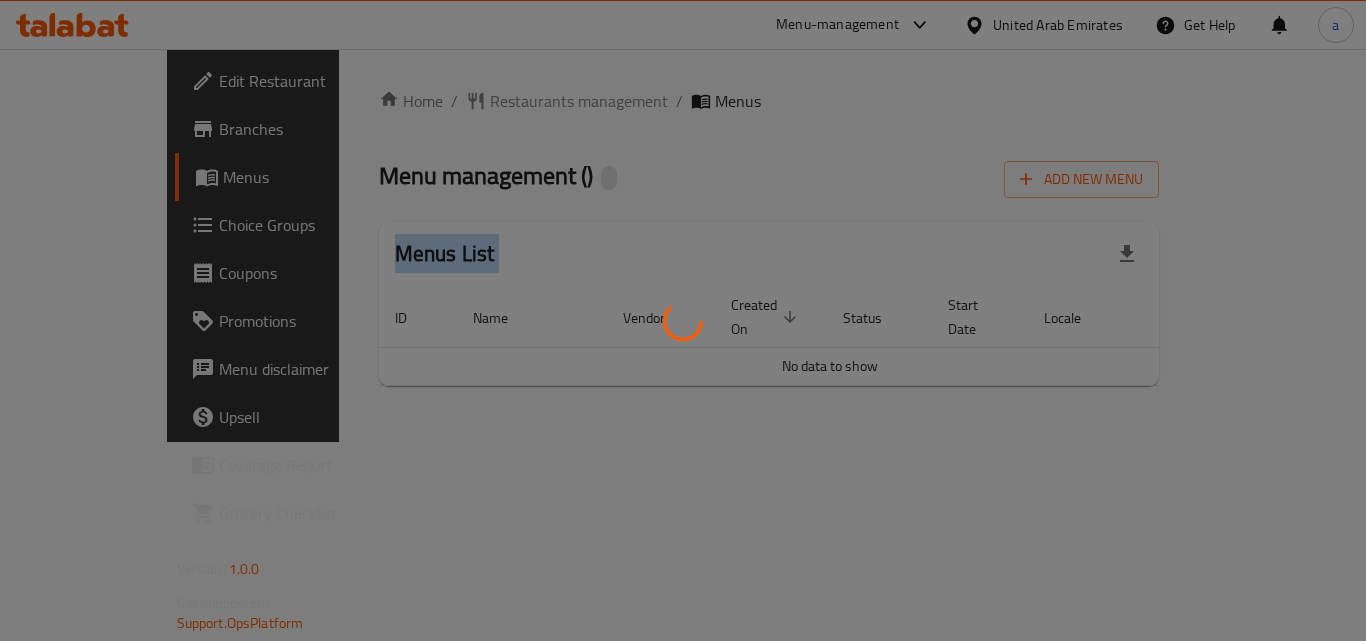 click at bounding box center [683, 320] 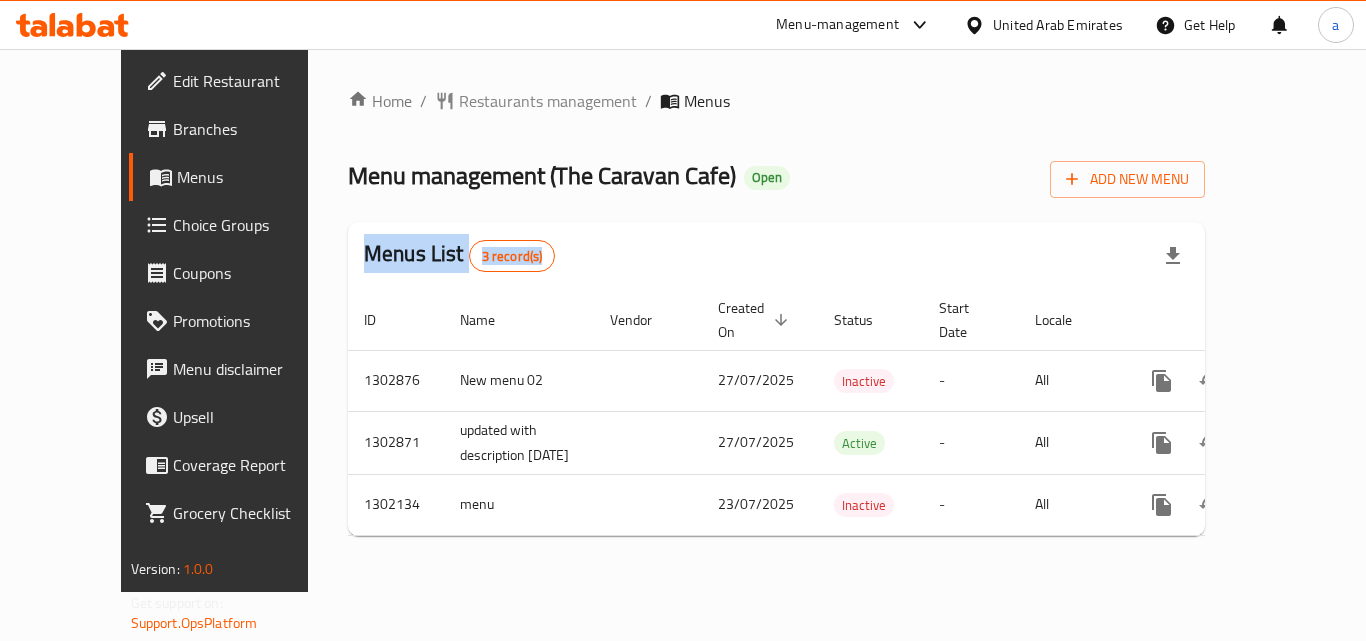 click on "Restaurants management" at bounding box center (548, 101) 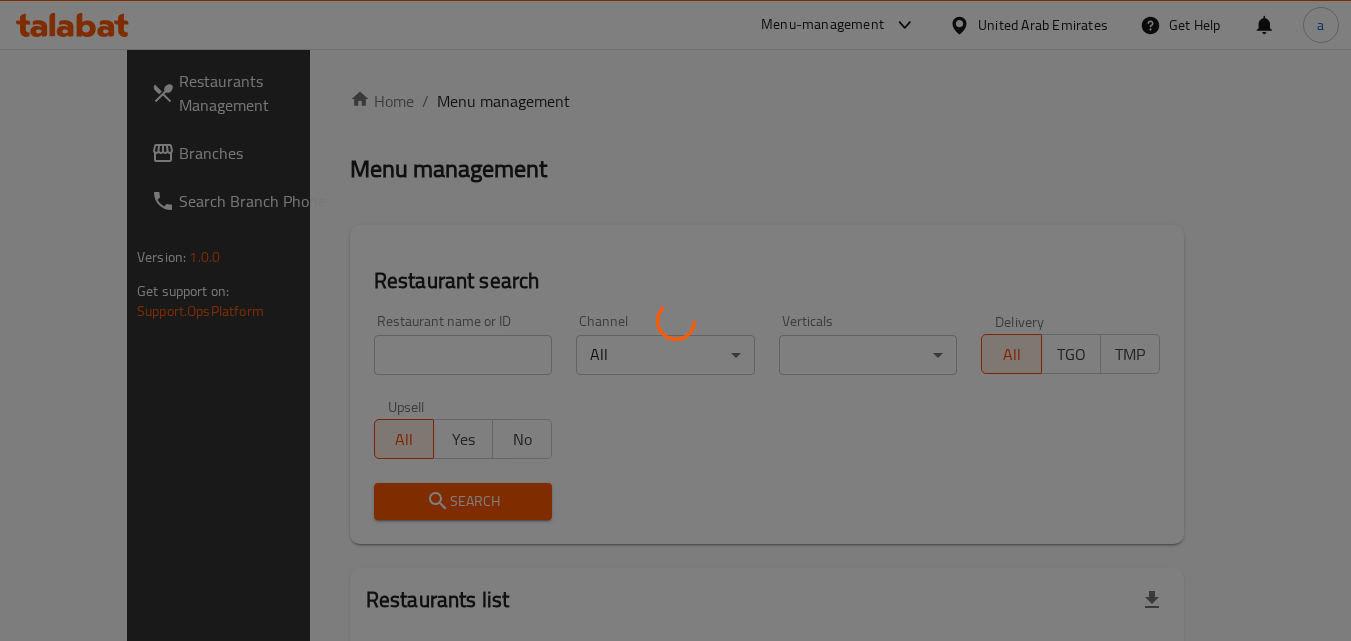click at bounding box center [675, 320] 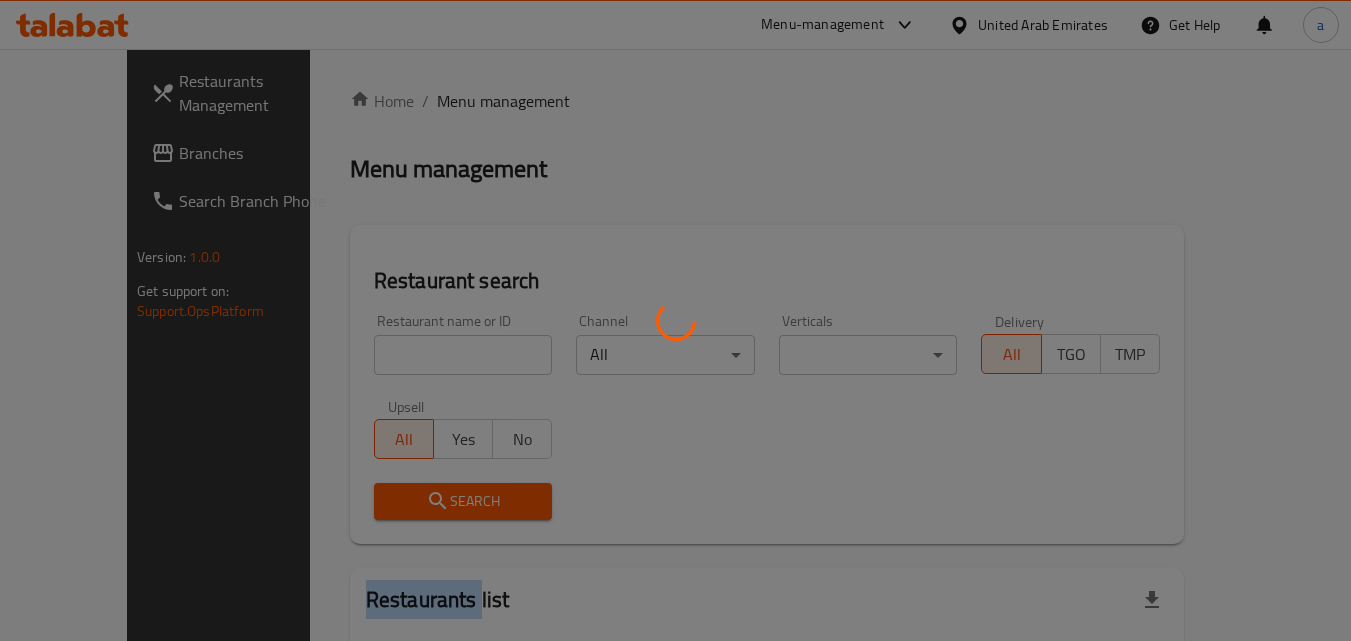 click at bounding box center (675, 320) 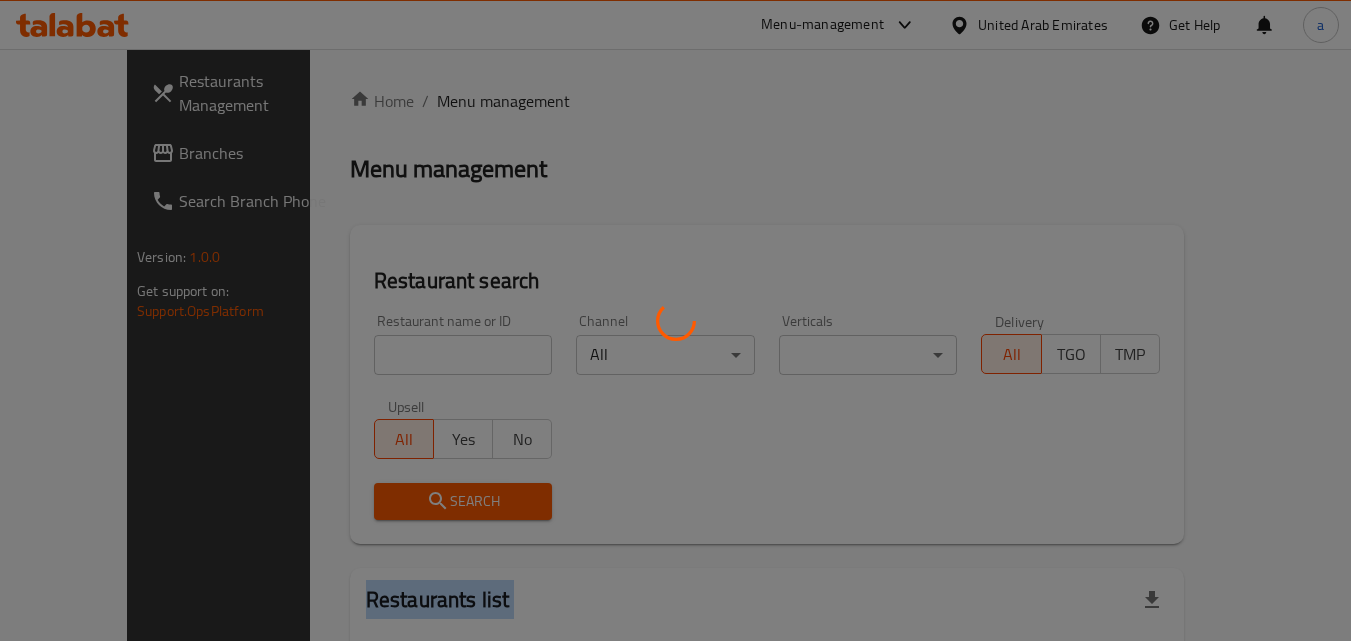 click at bounding box center [675, 320] 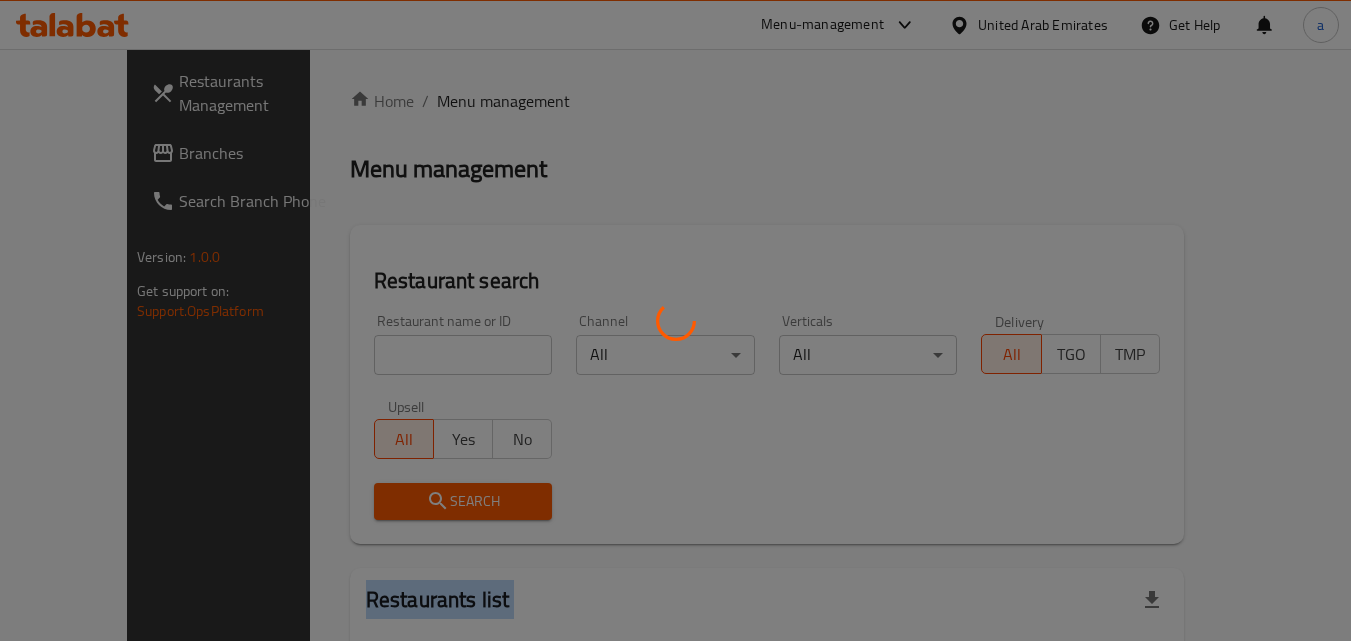 click at bounding box center (675, 320) 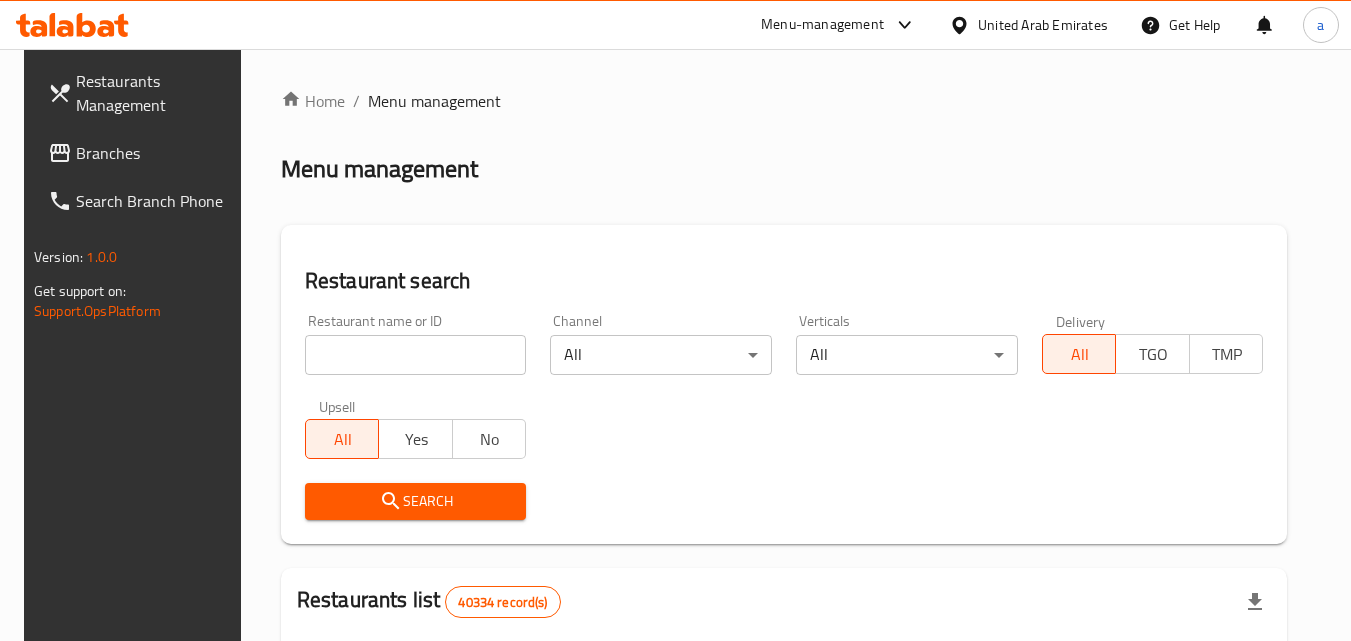 click on "Home / Menu management Menu management Restaurant search Restaurant name or ID Restaurant name or ID Channel All ​ Verticals All ​ Delivery All TGO TMP Upsell All Yes No   Search Restaurants list   40334 record(s) ID sorted ascending Name (En) Name (Ar) Ref. Name Logo Branches Open Busy Closed POS group Status Action 328 Johnny Rockets جوني روكيتس 37 0 1 0 OPEN 330 French Connection فرنش كونكشن 1 0 0 0 INACTIVE 339 Arz Lebanon أرز لبنان Al Karama,Al Barsha ​ Mirdif 9 1 0 2 OPEN 340 Mega Wraps ميجا رابس 3 0 0 0 INACTIVE 342 Sandella's Flatbread Cafe سانديلاز فلات براد 7 0 0 0 INACTIVE 343 Dragon Hut كوخ التنين 1 0 0 0 INACTIVE 348 Thai Kitchen المطبخ التايلندى 1 0 0 0 INACTIVE 349 Mughal  موغل 1 0 0 0 HIDDEN 350 HOT N COOL (Old) هوت و كول 1 0 0 0 INACTIVE 355 Al Habasha  الحبشة 11 1 0 0 HIDDEN Rows per page: 10 1-10 of 40334" at bounding box center [784, 721] 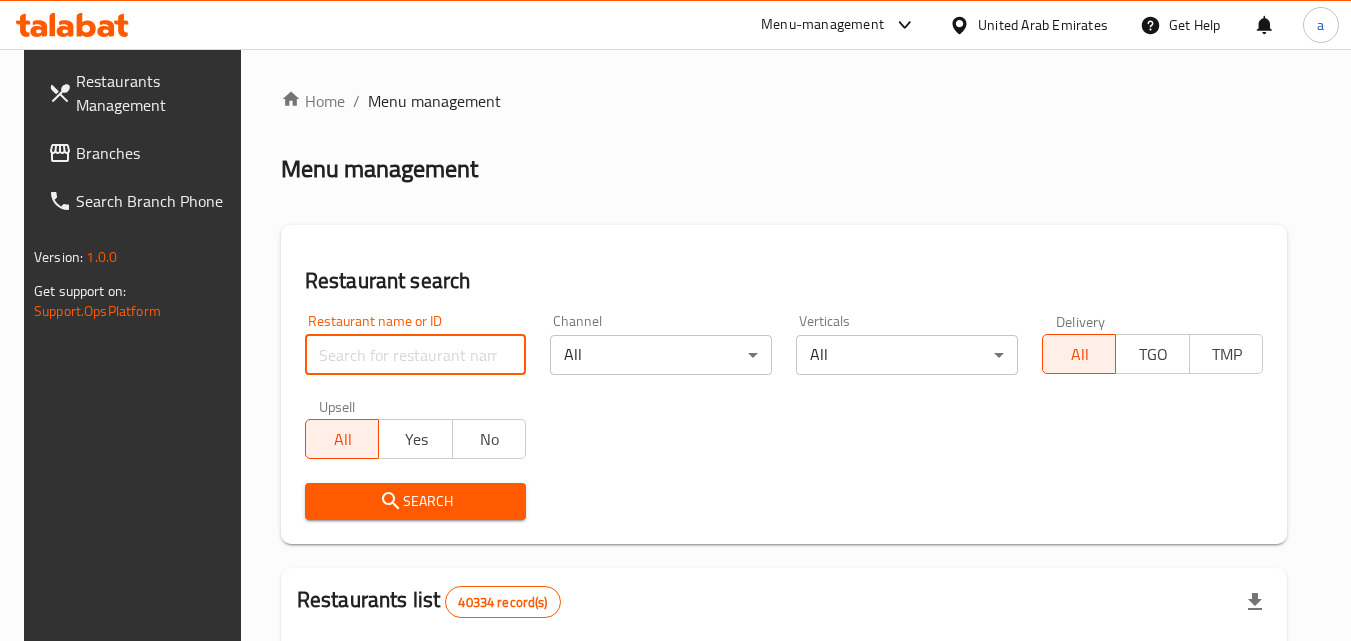 click at bounding box center [416, 355] 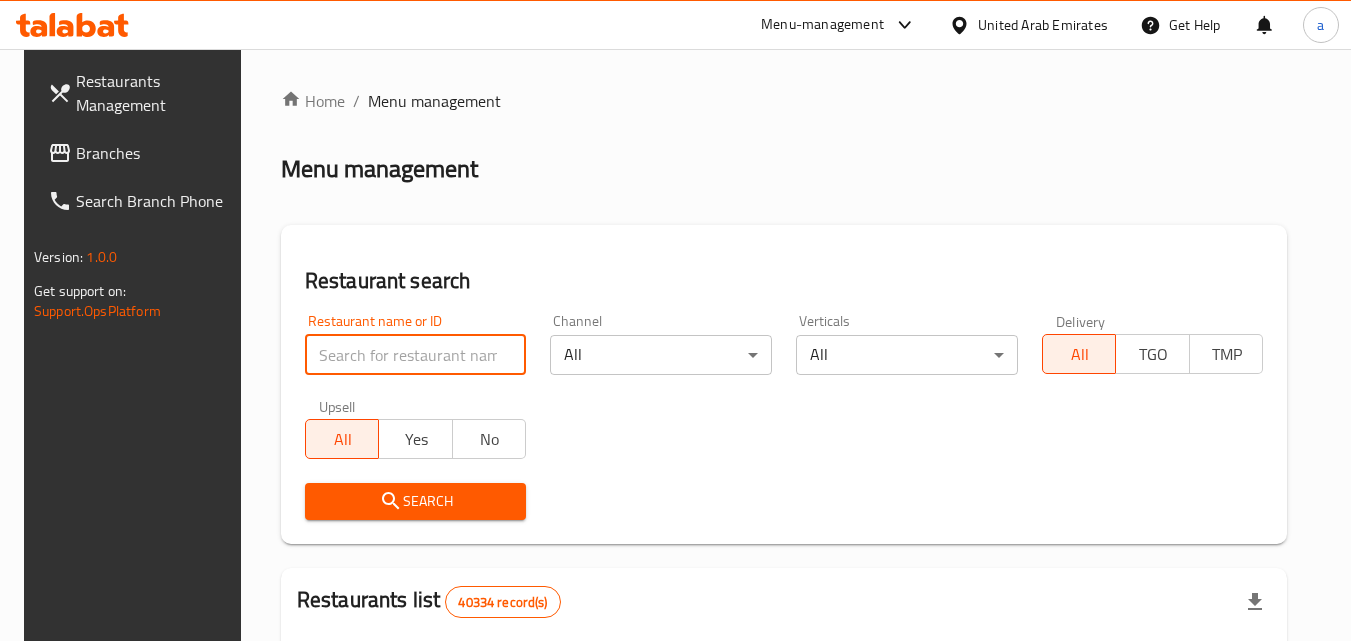paste on "702243" 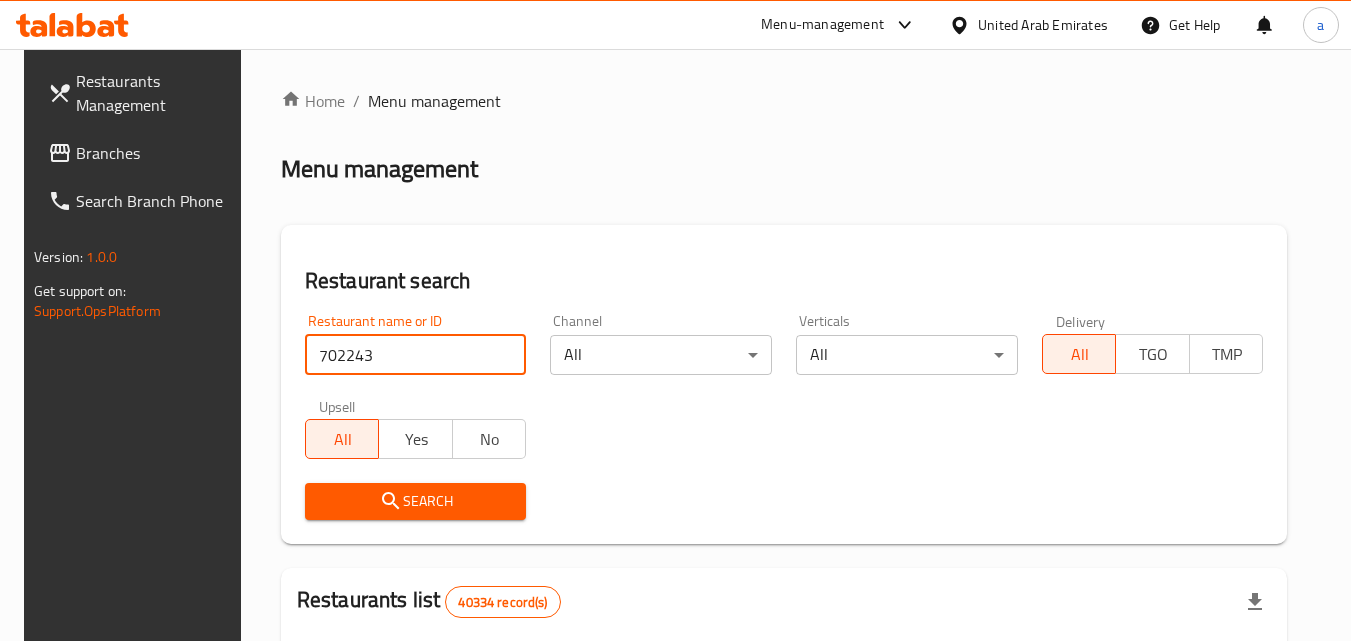type on "702243" 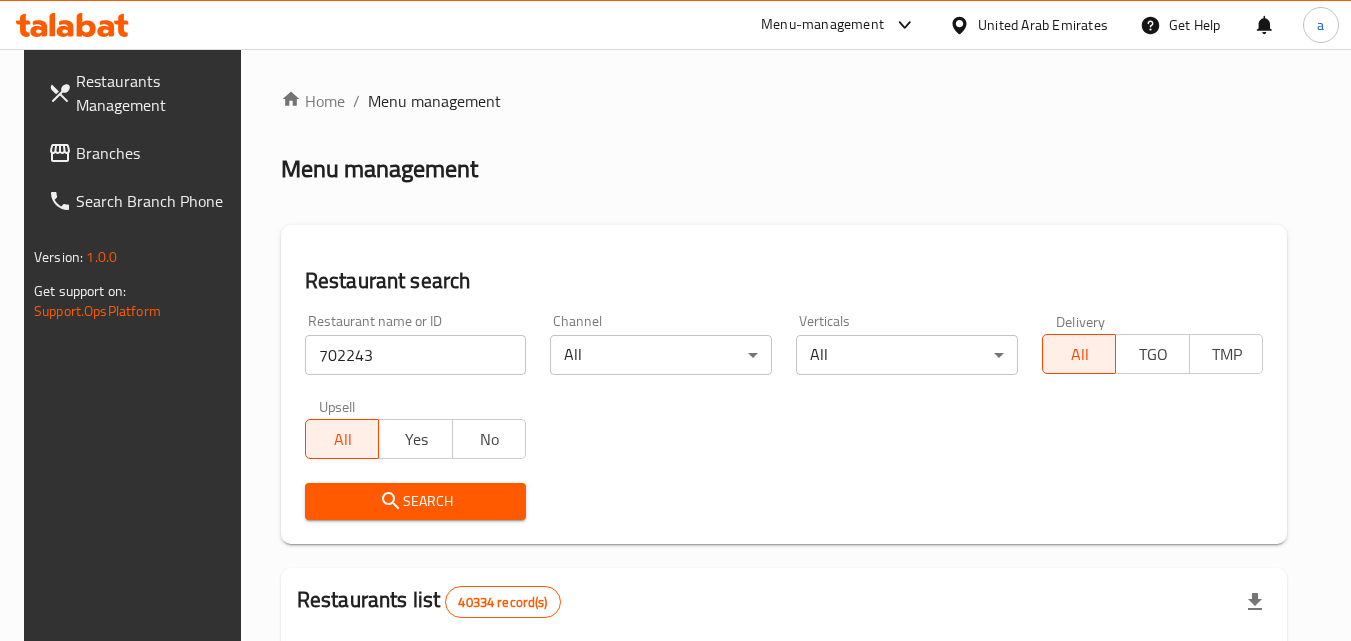 click on "Search" at bounding box center [416, 501] 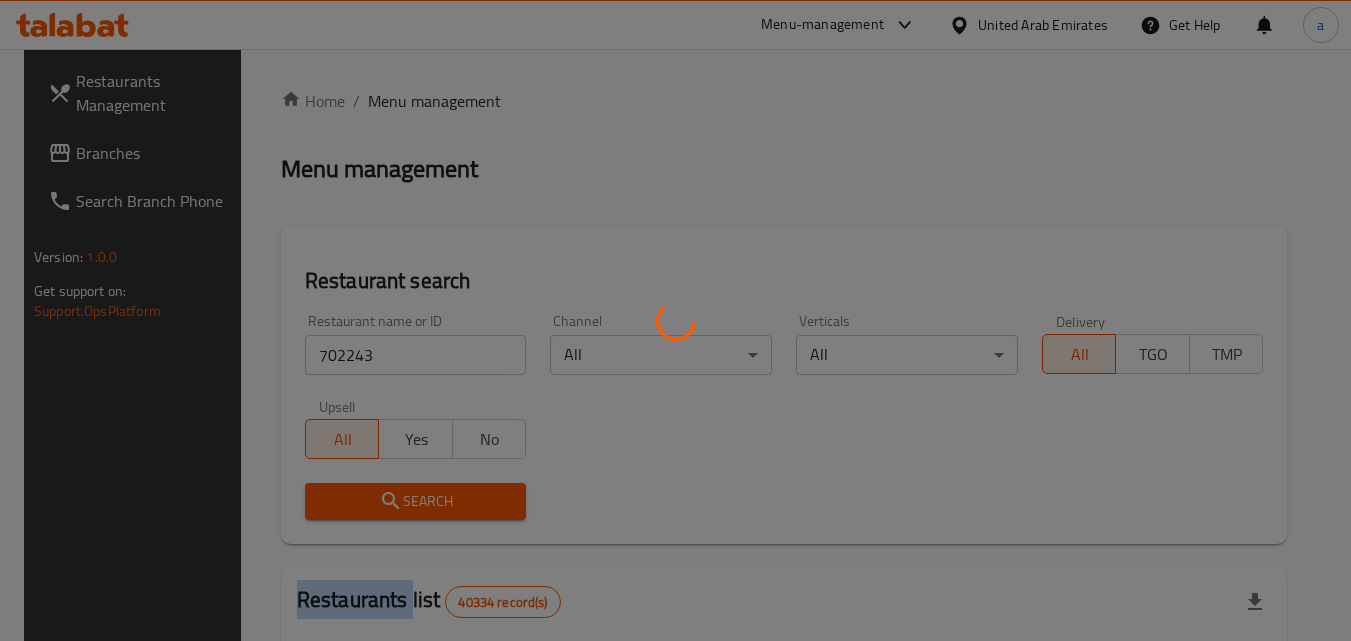 click at bounding box center (675, 320) 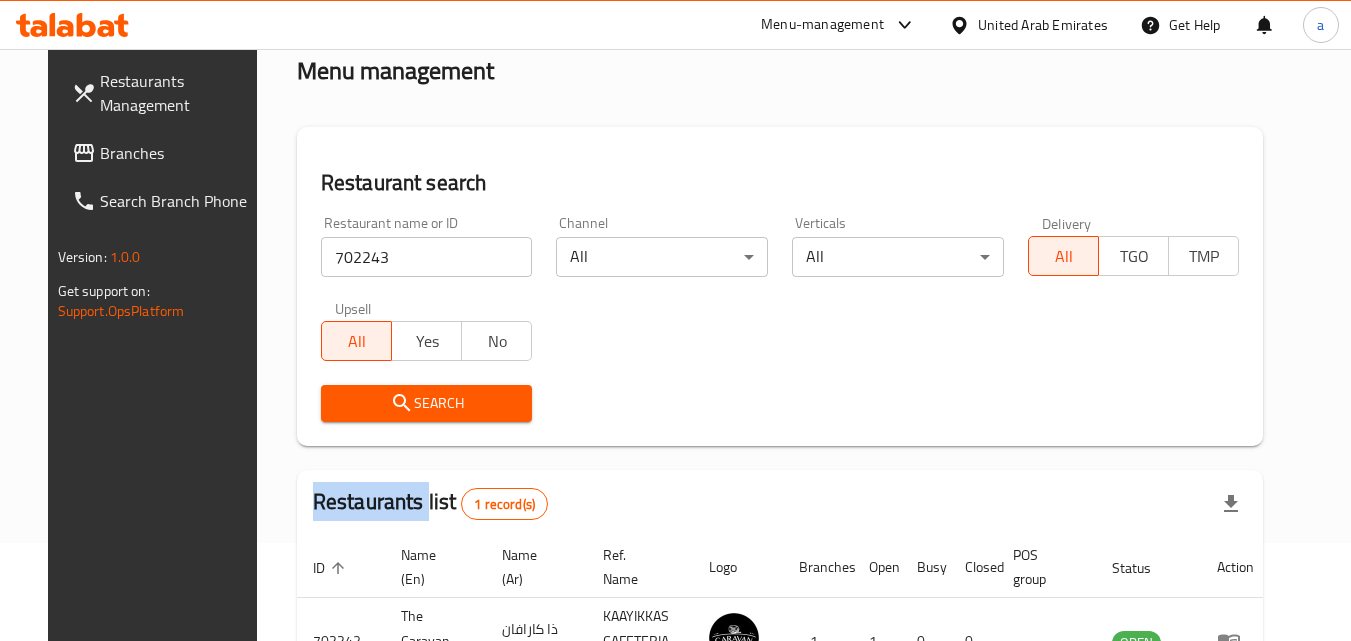 scroll, scrollTop: 0, scrollLeft: 0, axis: both 